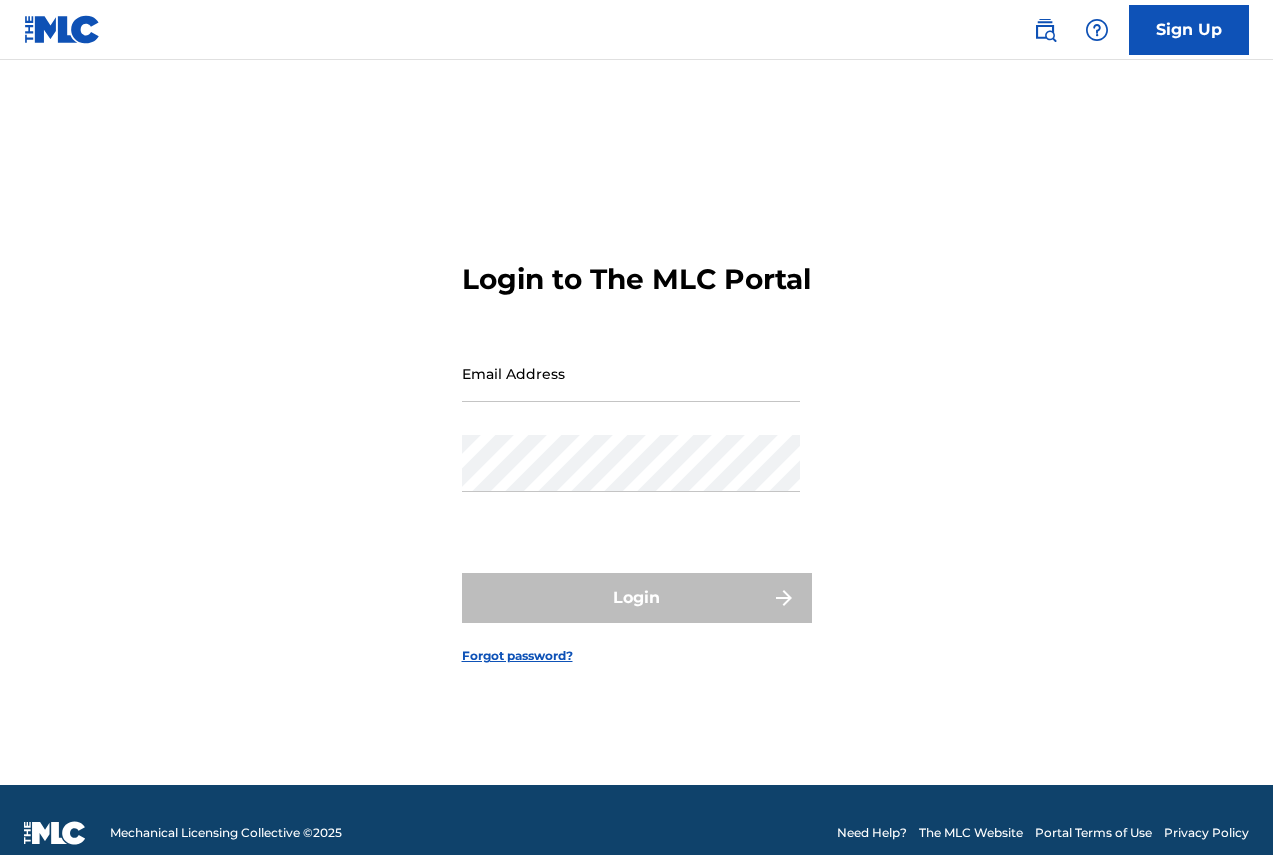 scroll, scrollTop: 0, scrollLeft: 0, axis: both 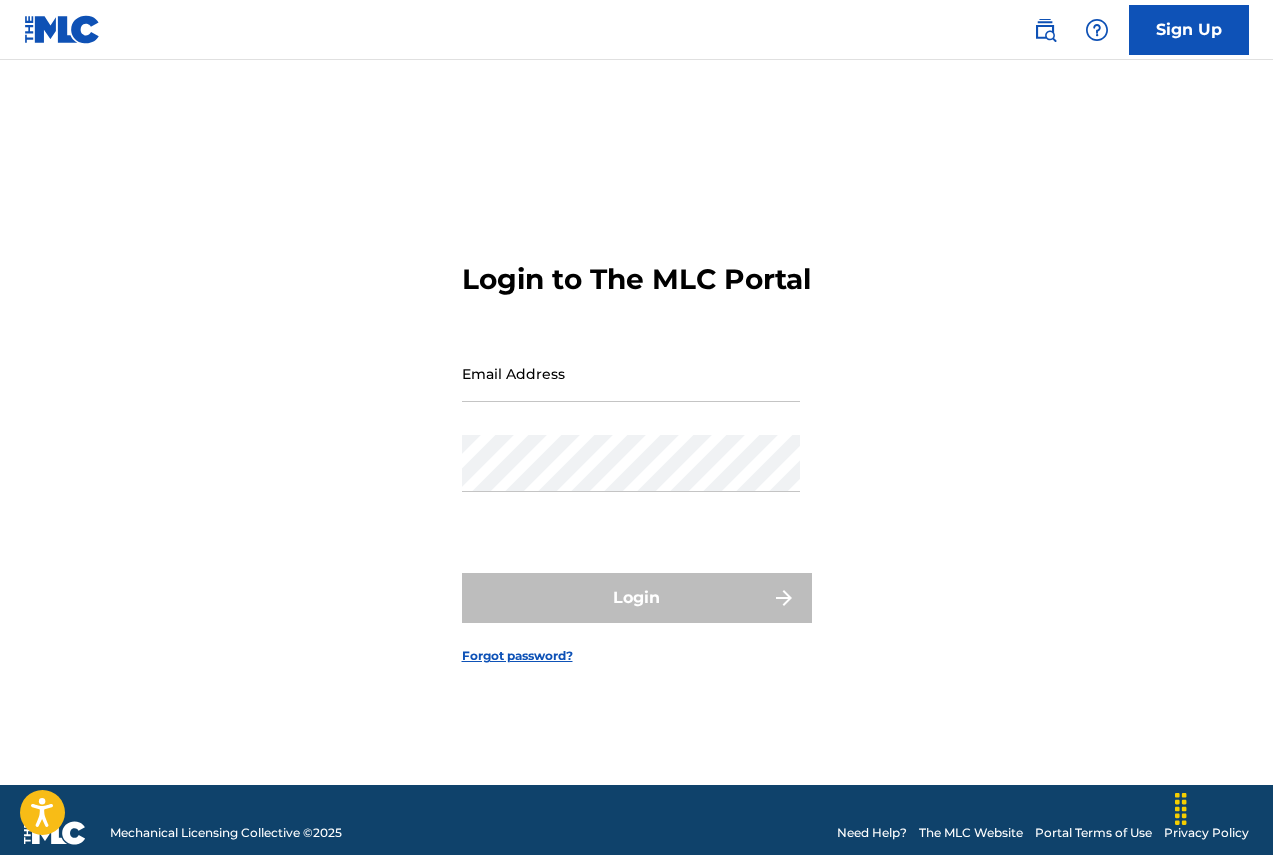 click on "Email Address" at bounding box center (631, 373) 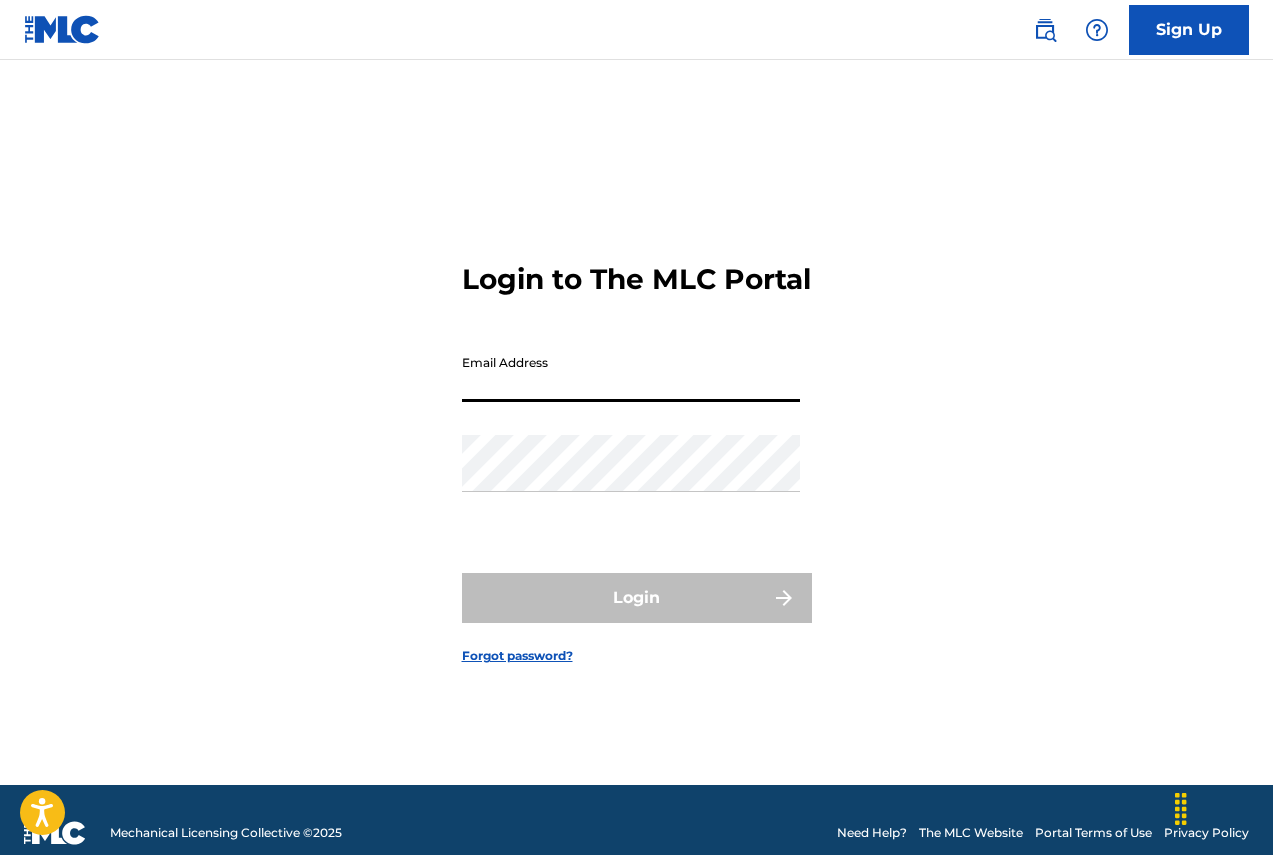 type on "[EMAIL]" 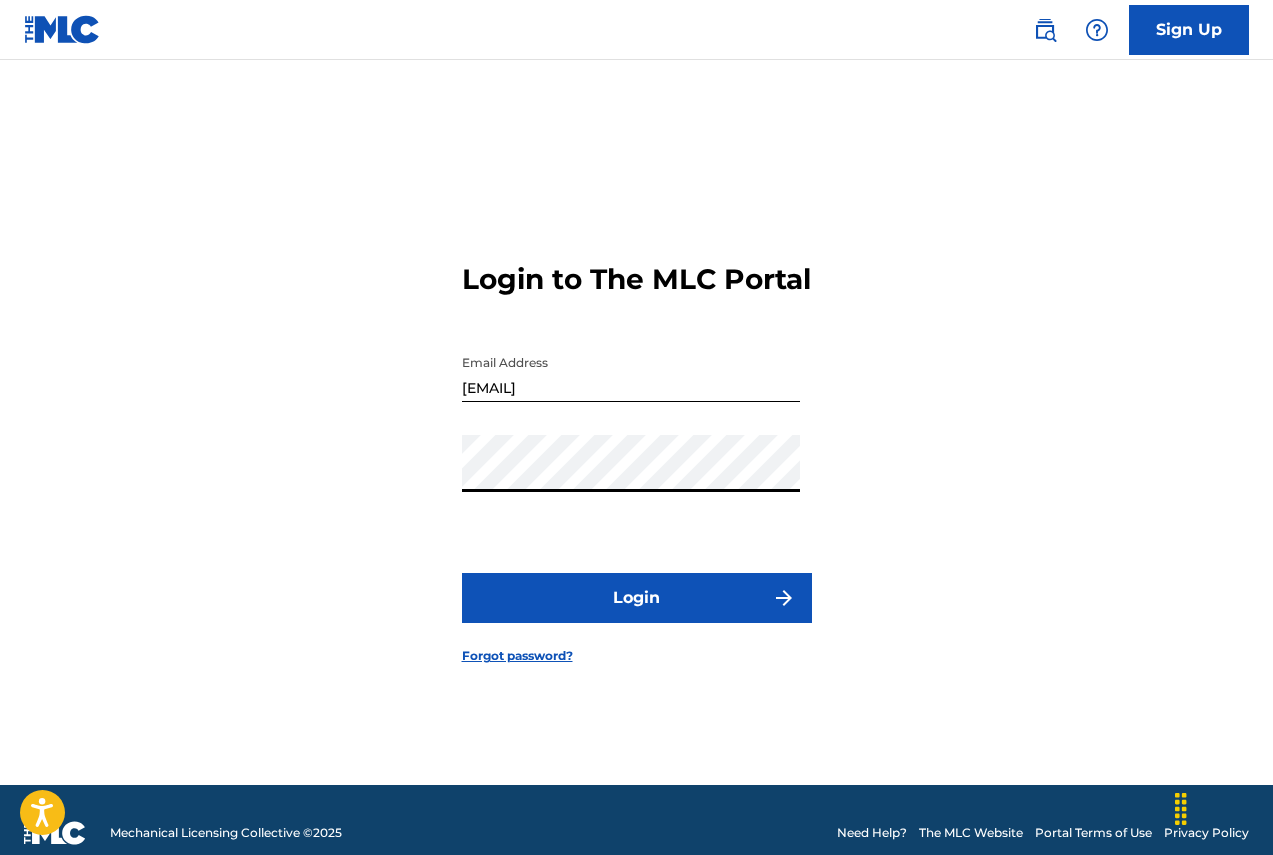 click on "Login" at bounding box center (637, 598) 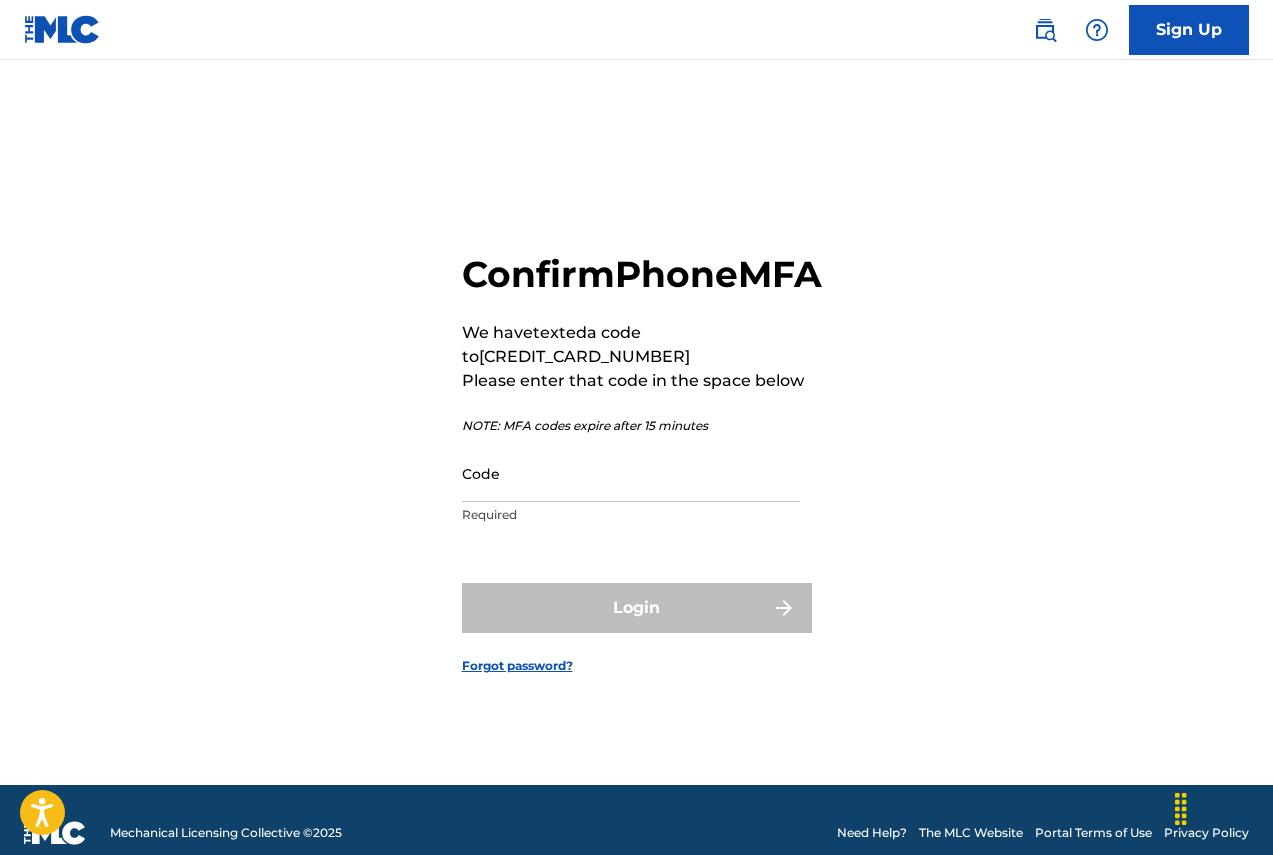click on "Code" at bounding box center (631, 473) 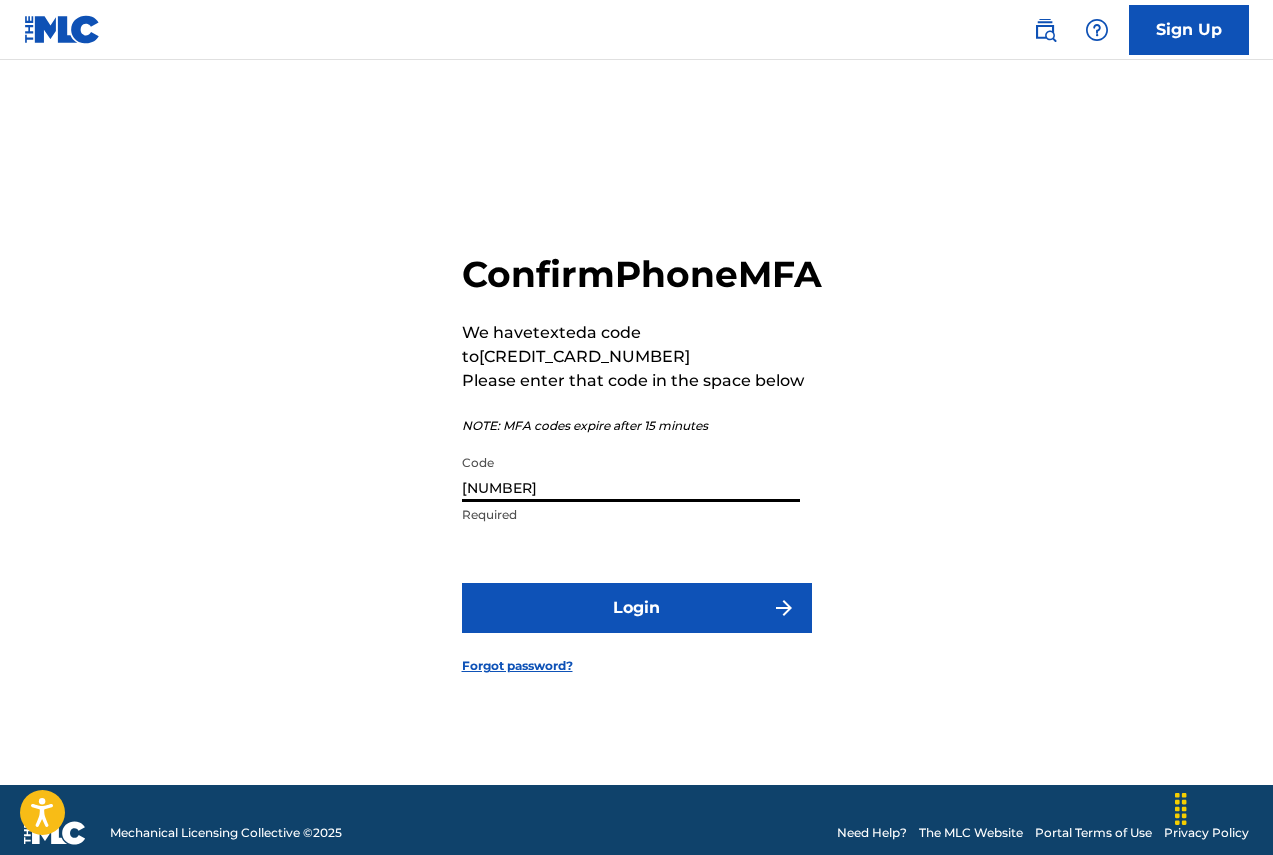type on "[NUMBER]" 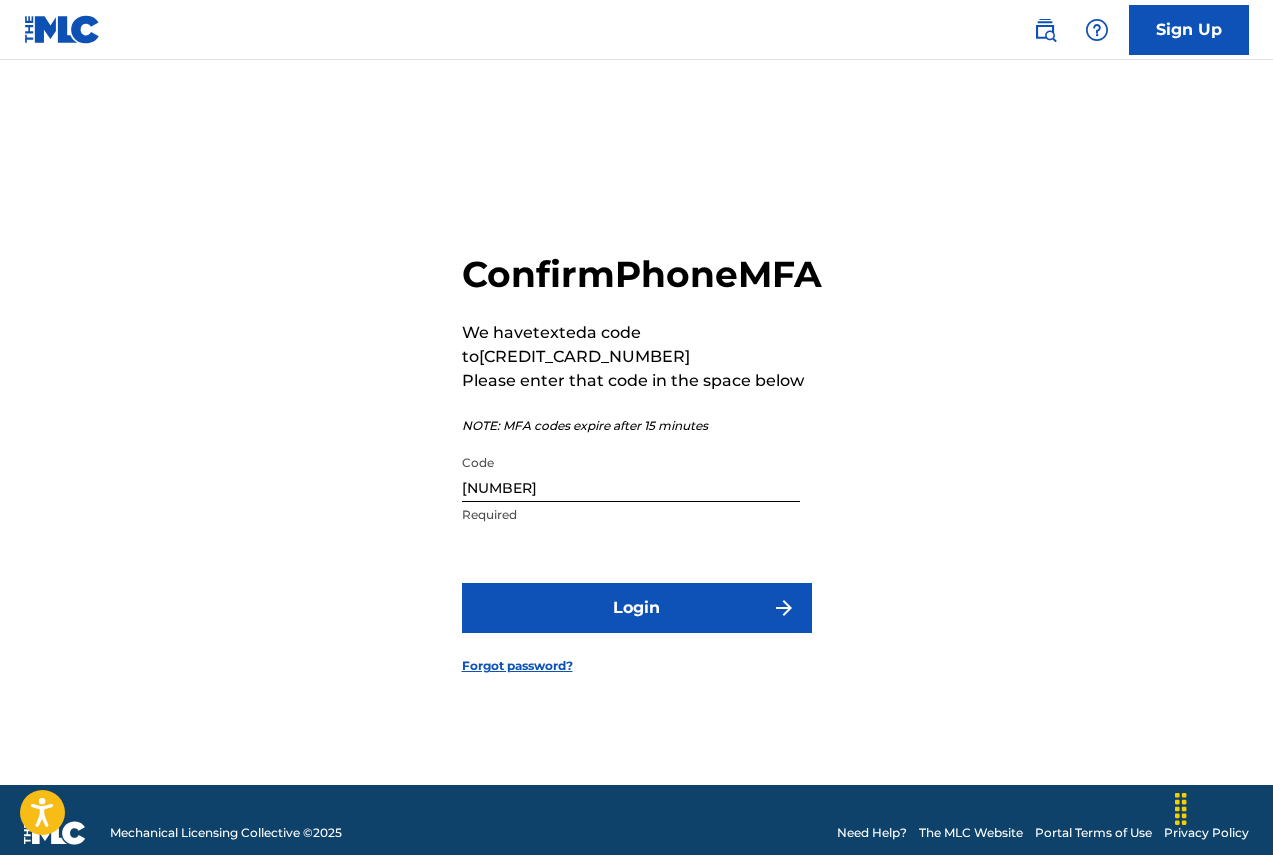 click on "Login" at bounding box center [637, 608] 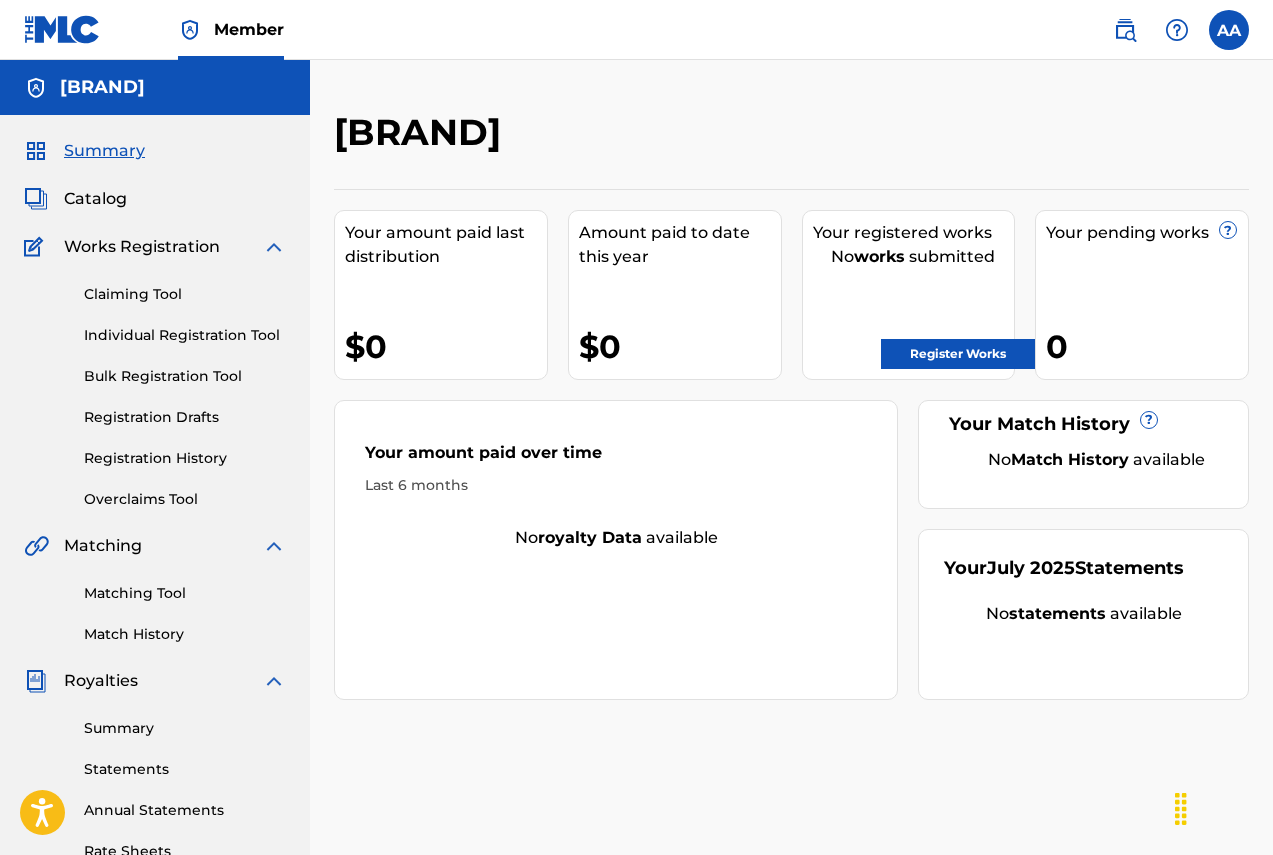 scroll, scrollTop: 0, scrollLeft: 0, axis: both 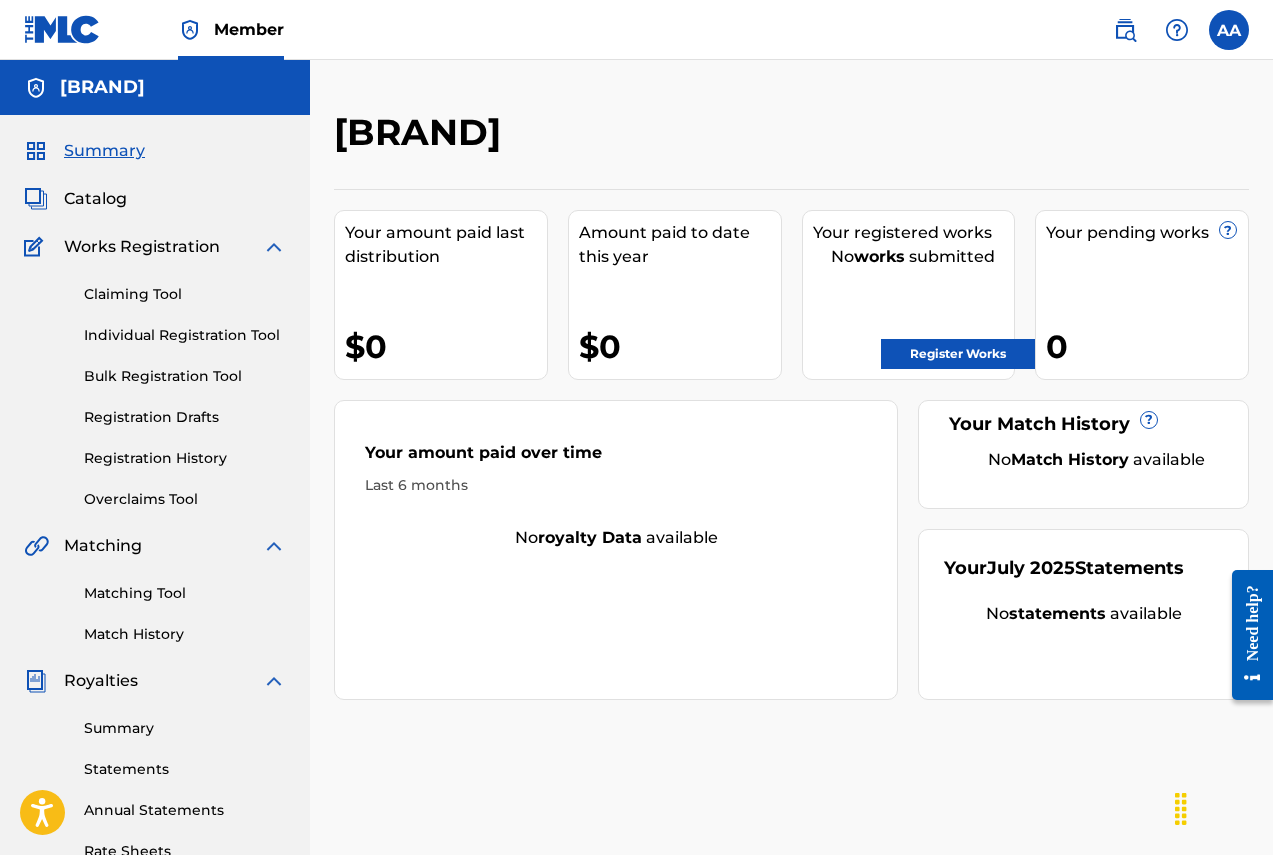 click on "Register Works" at bounding box center (958, 354) 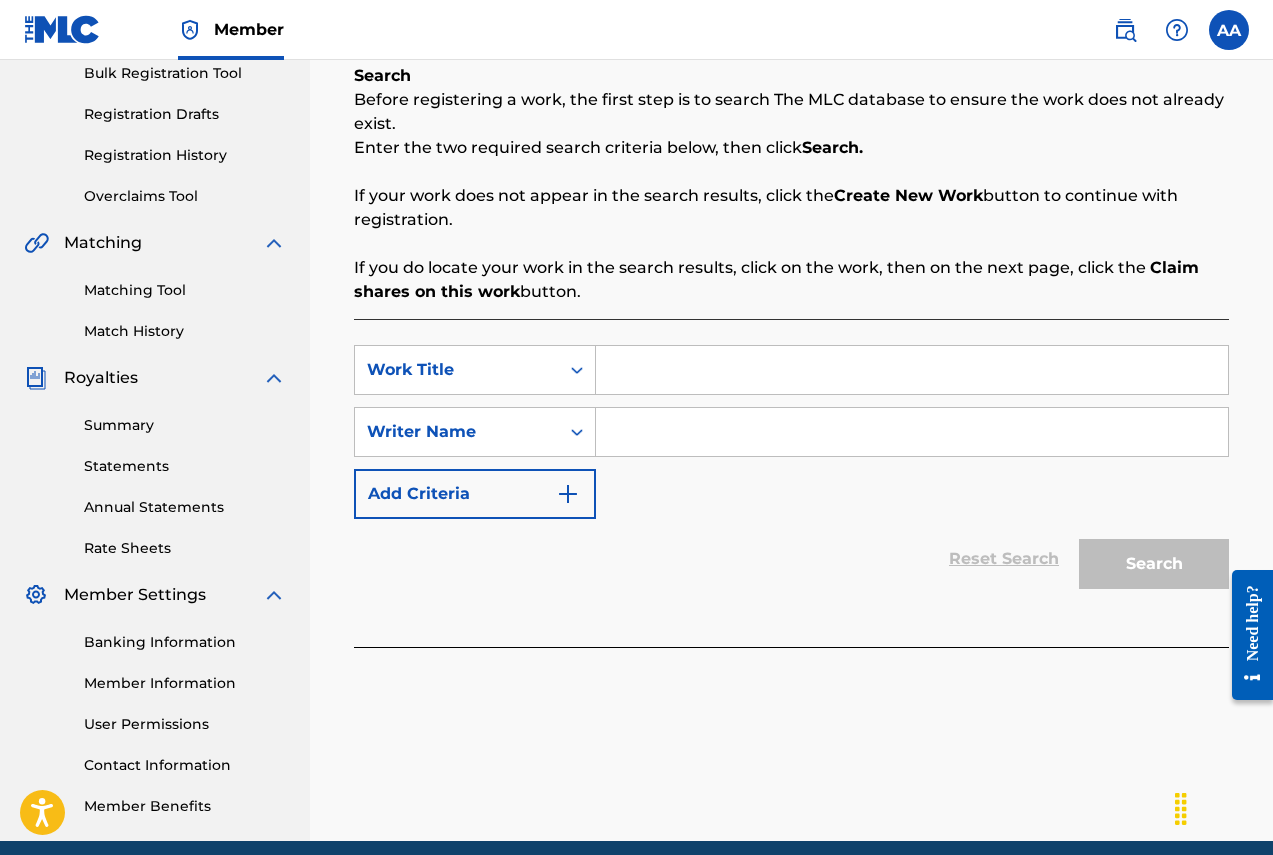 scroll, scrollTop: 333, scrollLeft: 0, axis: vertical 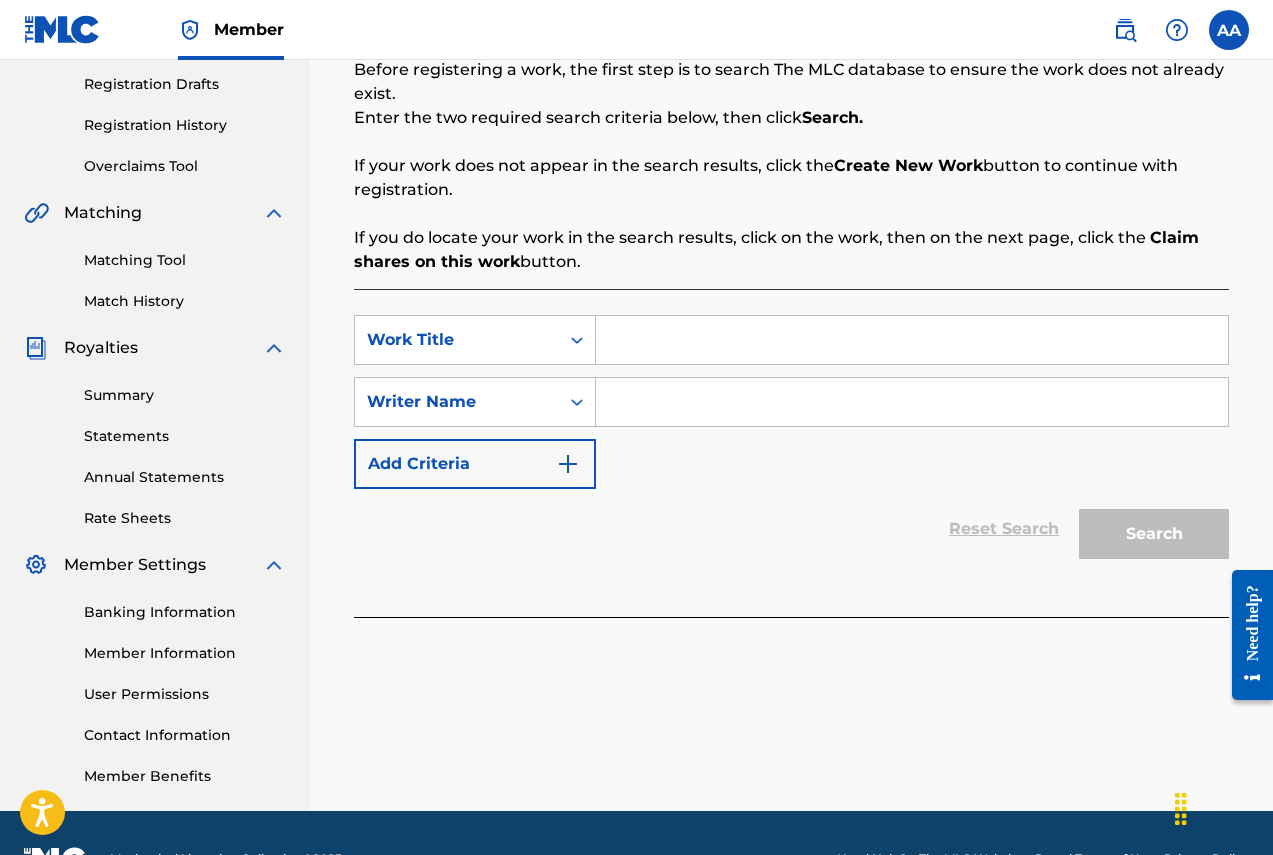 click at bounding box center [912, 340] 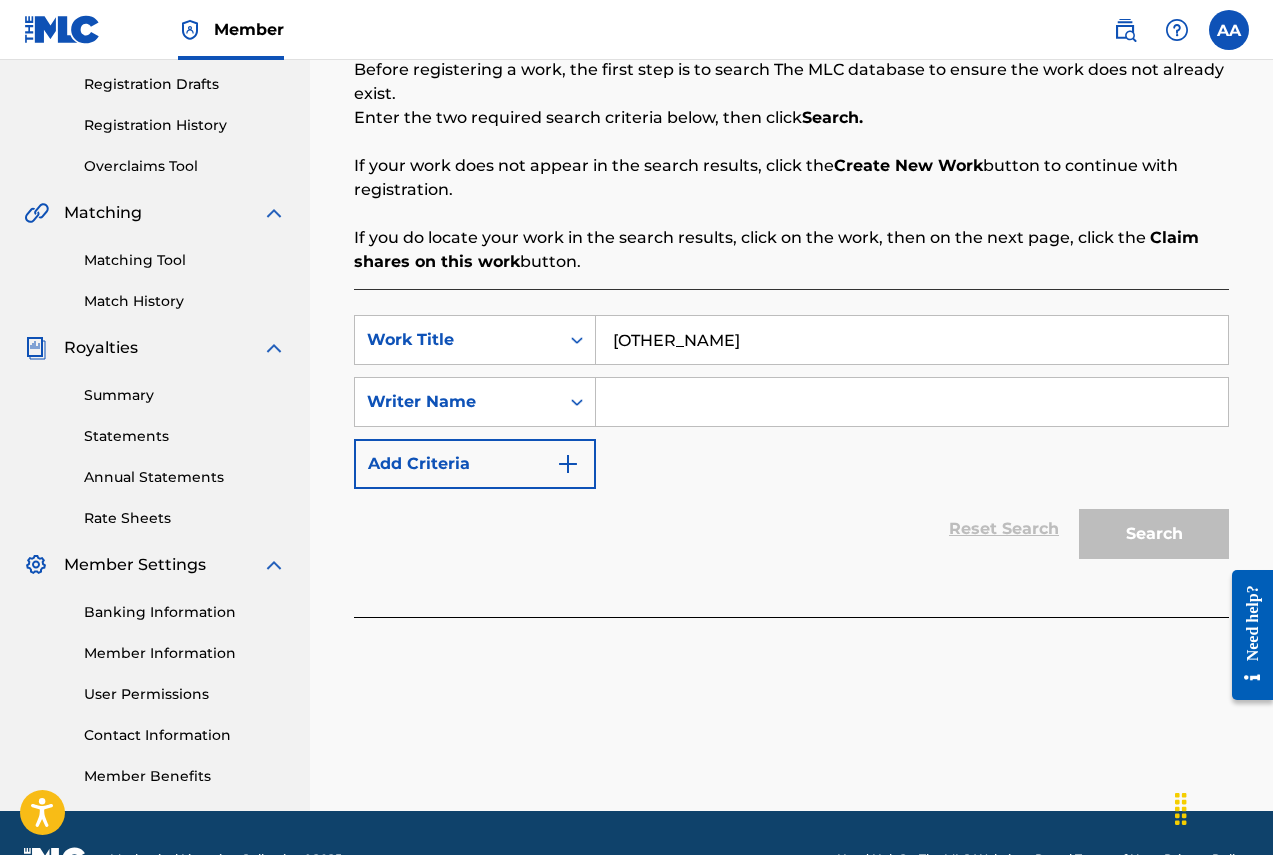 type on "[OTHER_NAME]" 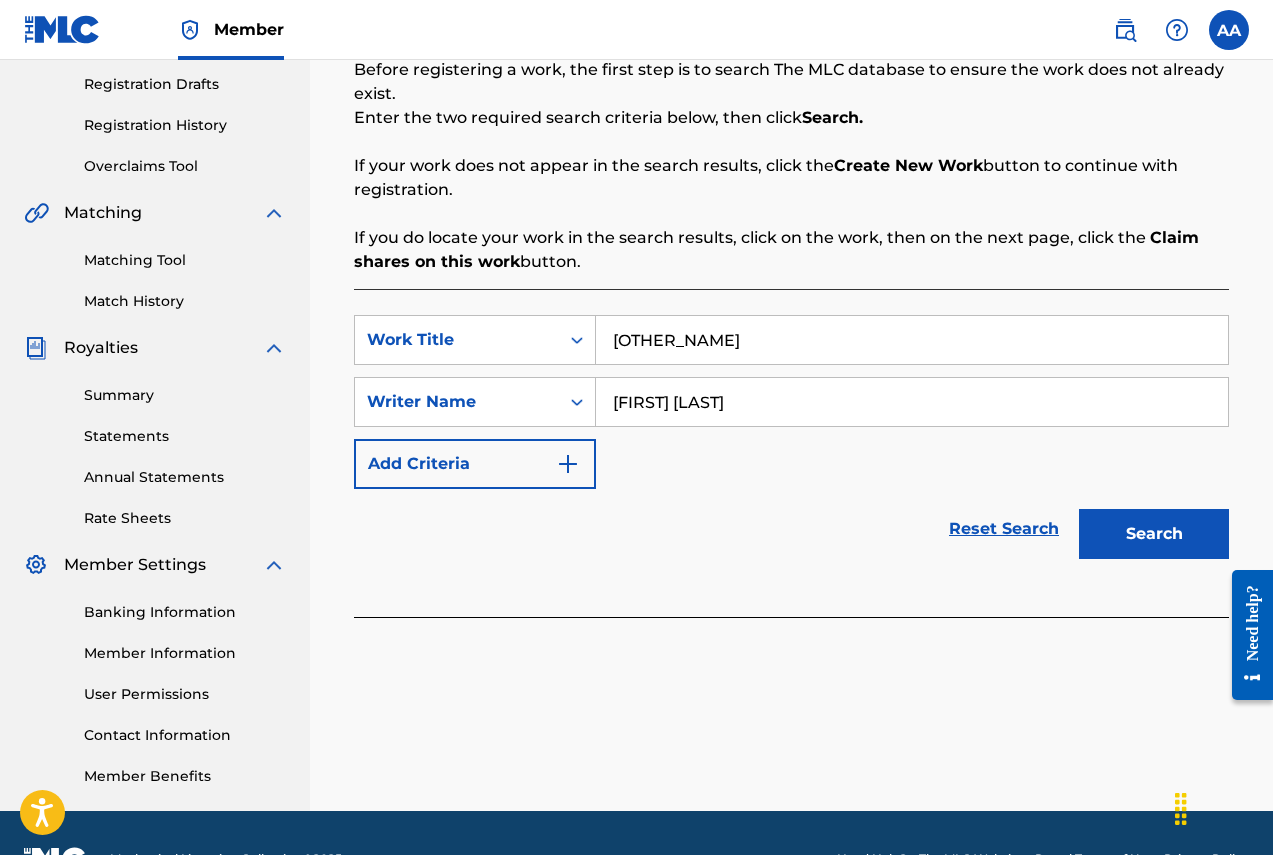 click on "Search" at bounding box center [1154, 534] 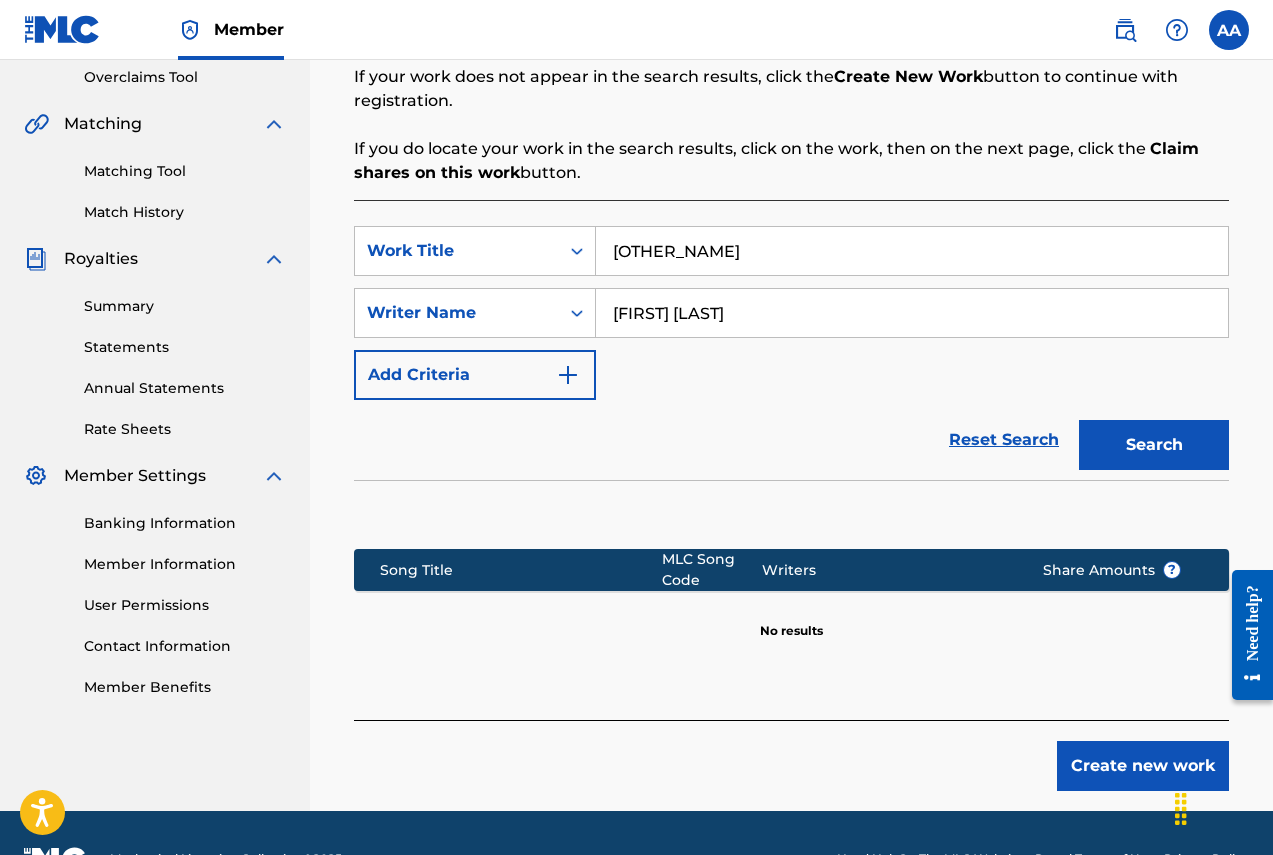 scroll, scrollTop: 474, scrollLeft: 0, axis: vertical 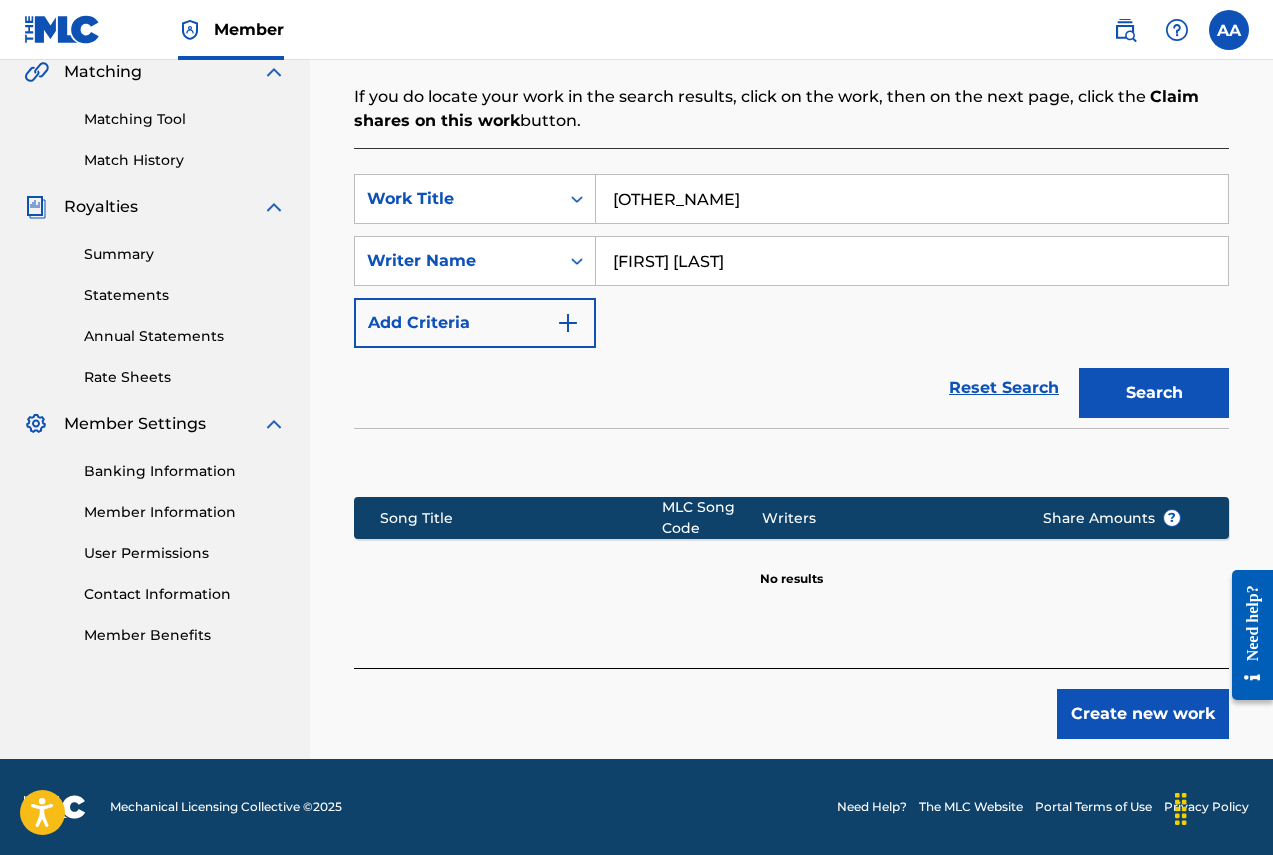 click on "Create new work" at bounding box center [1143, 714] 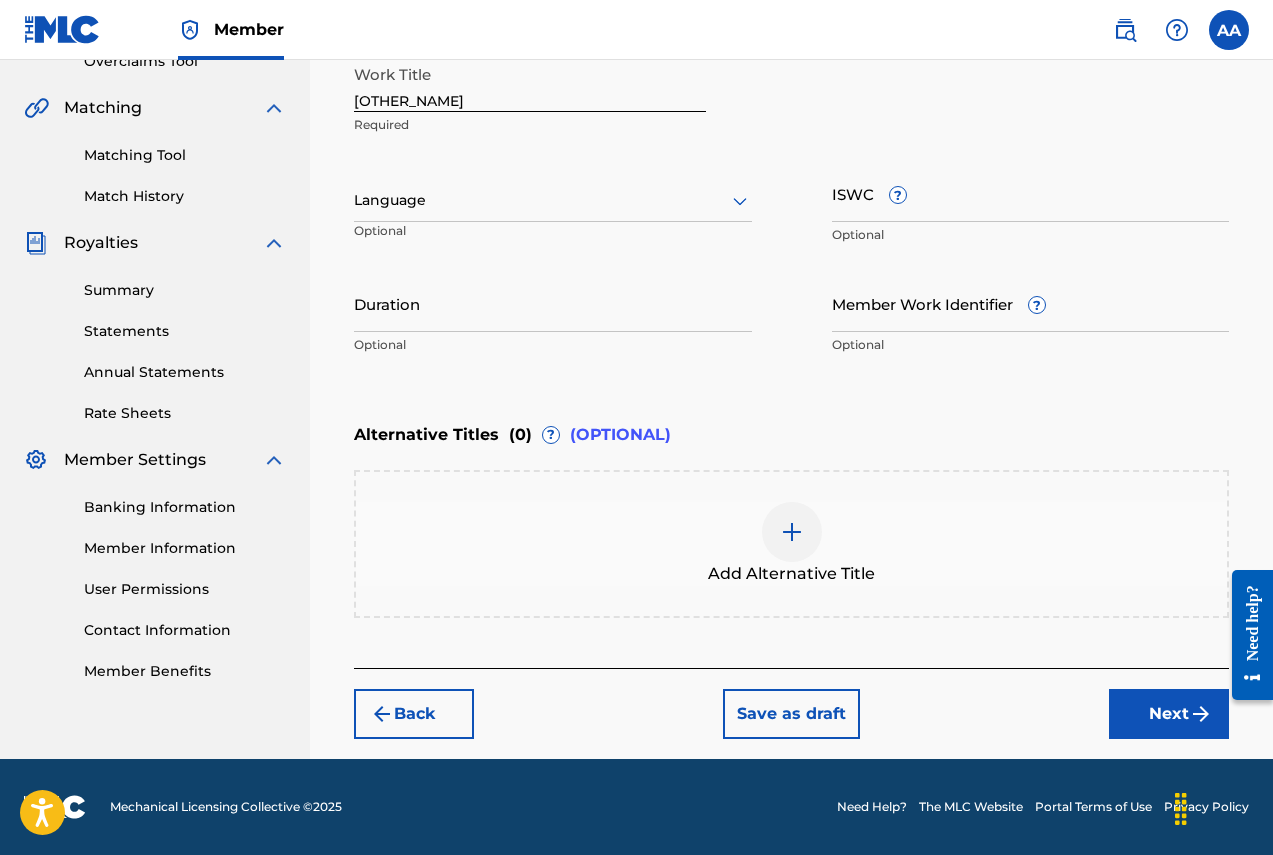 scroll, scrollTop: 438, scrollLeft: 0, axis: vertical 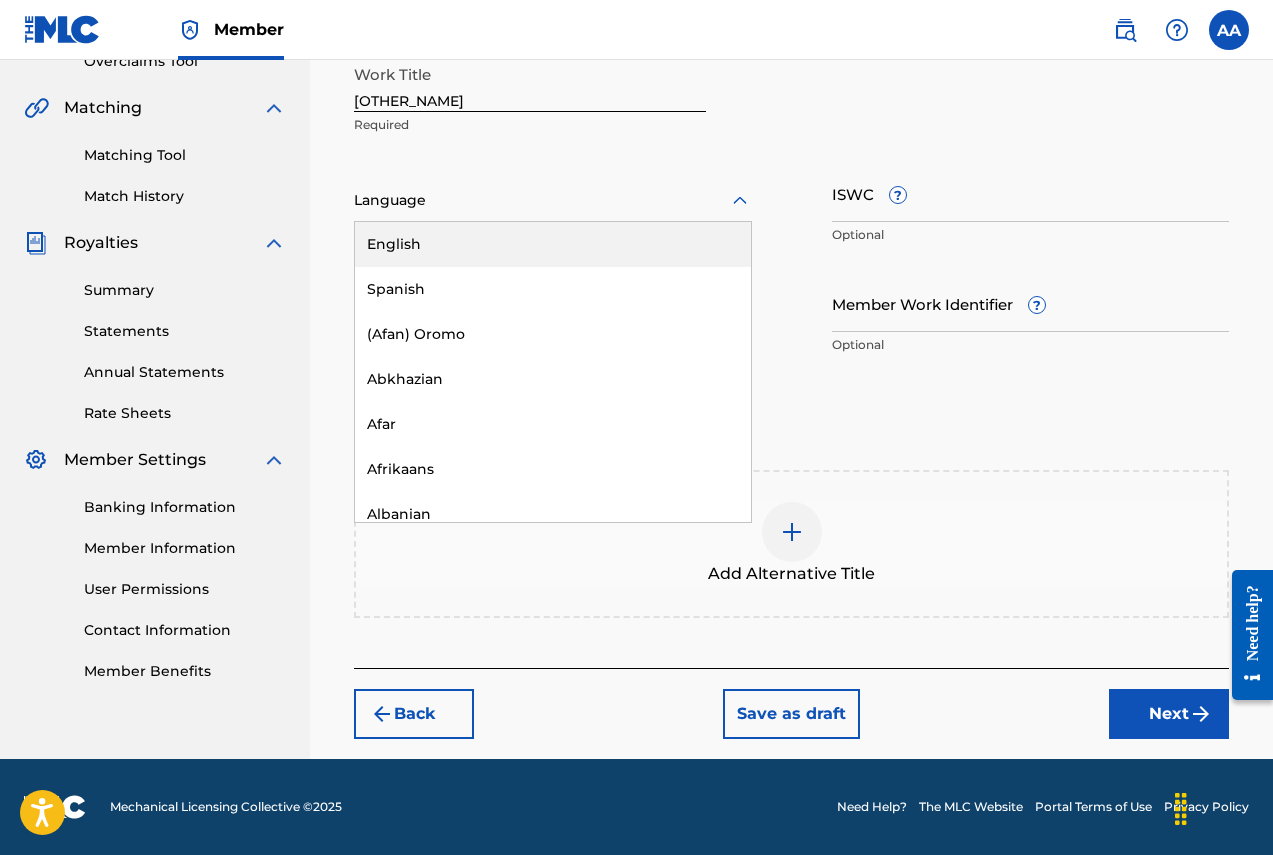 click 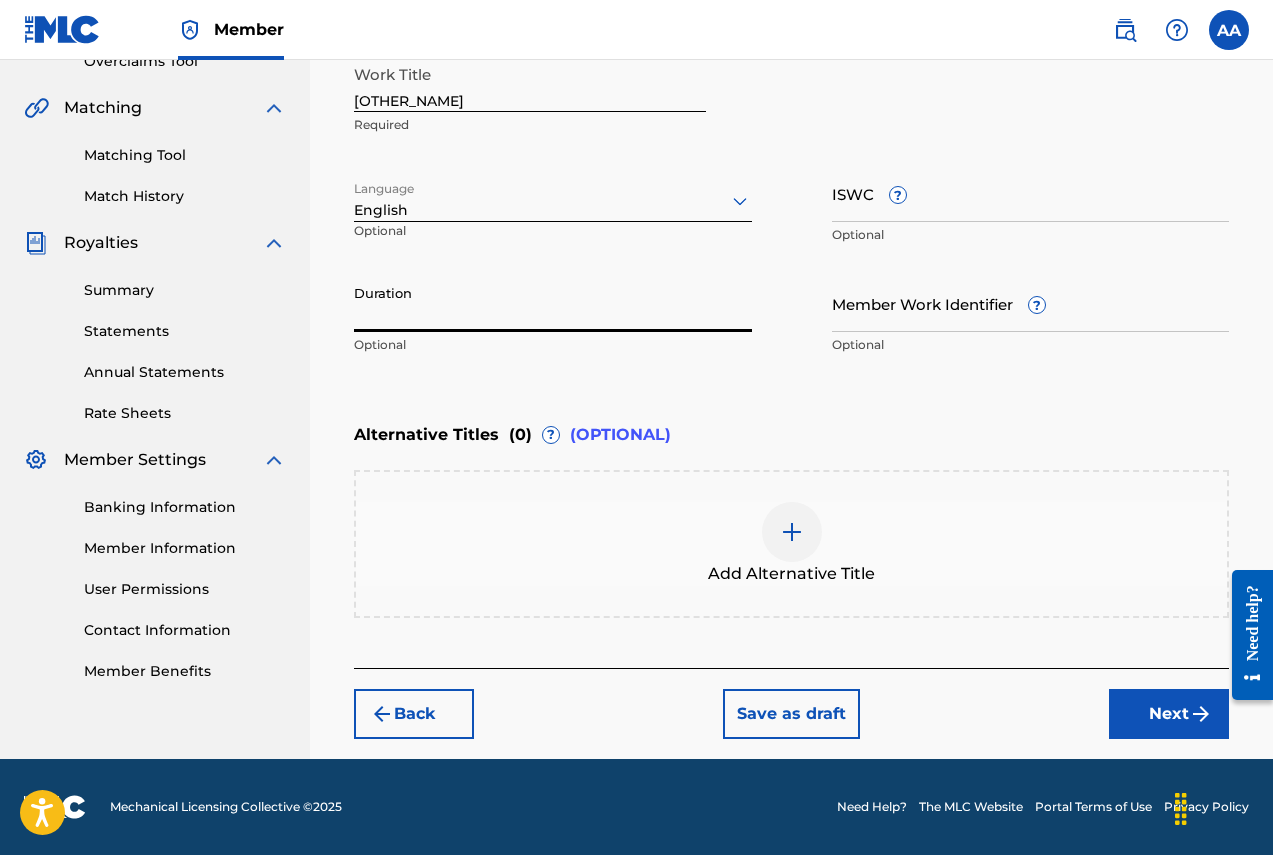 click on "Duration" at bounding box center [553, 303] 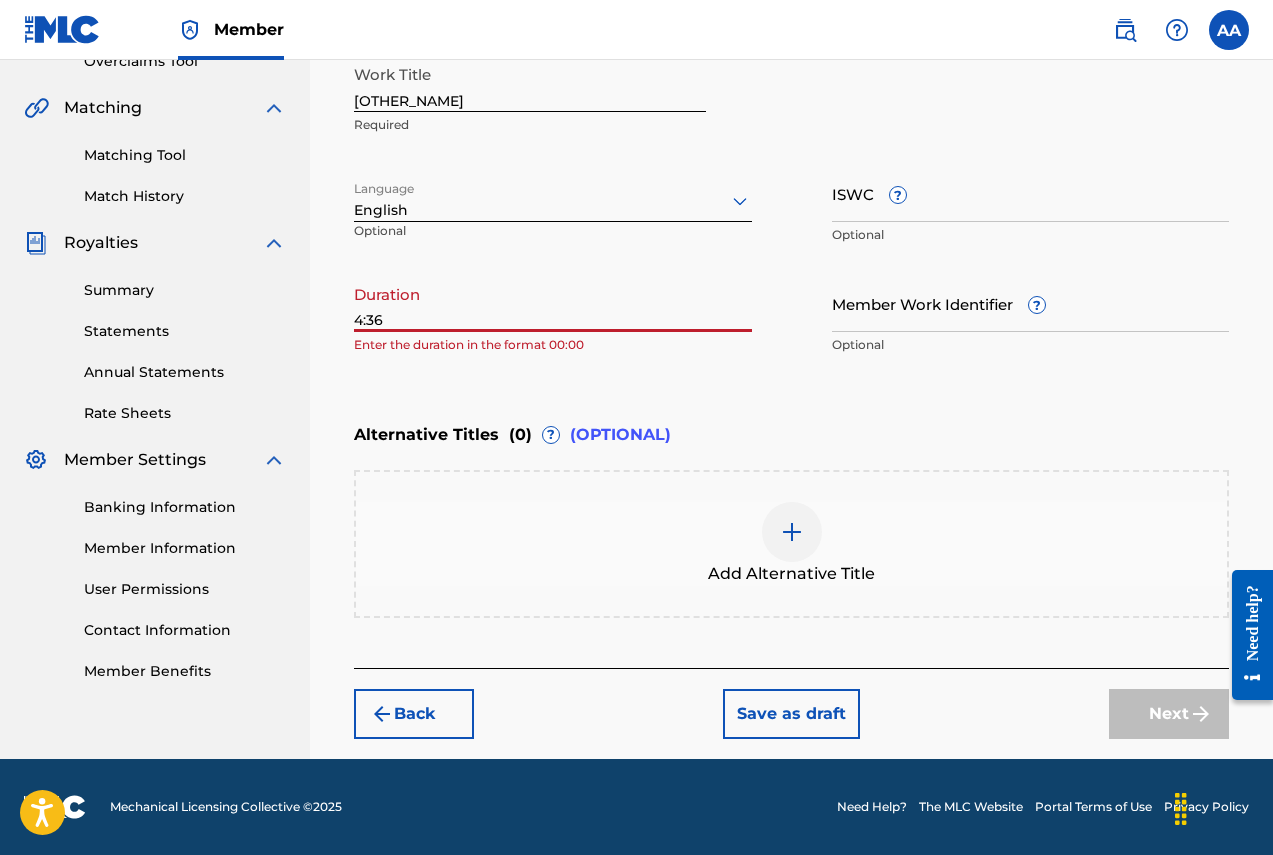 click on "4:36" at bounding box center [553, 303] 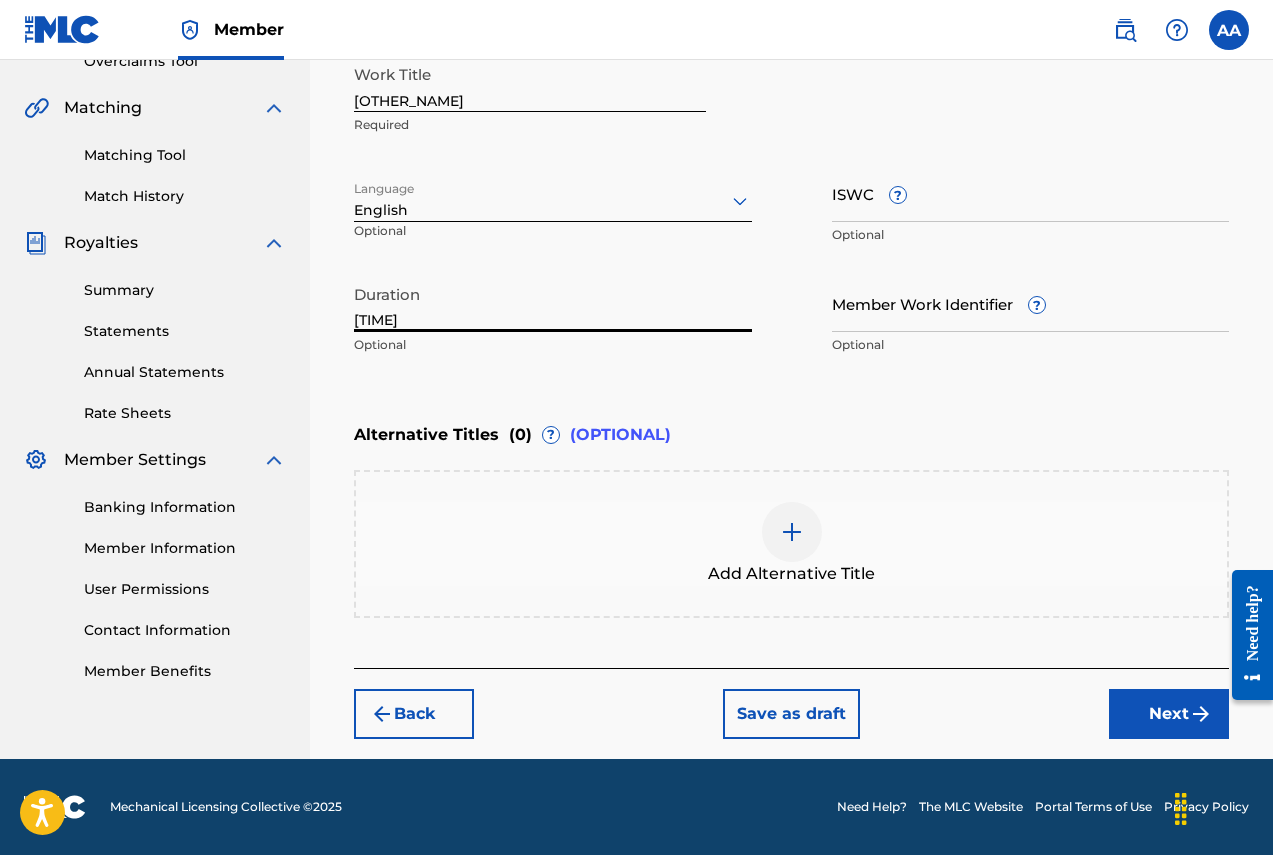 type on "[TIME]" 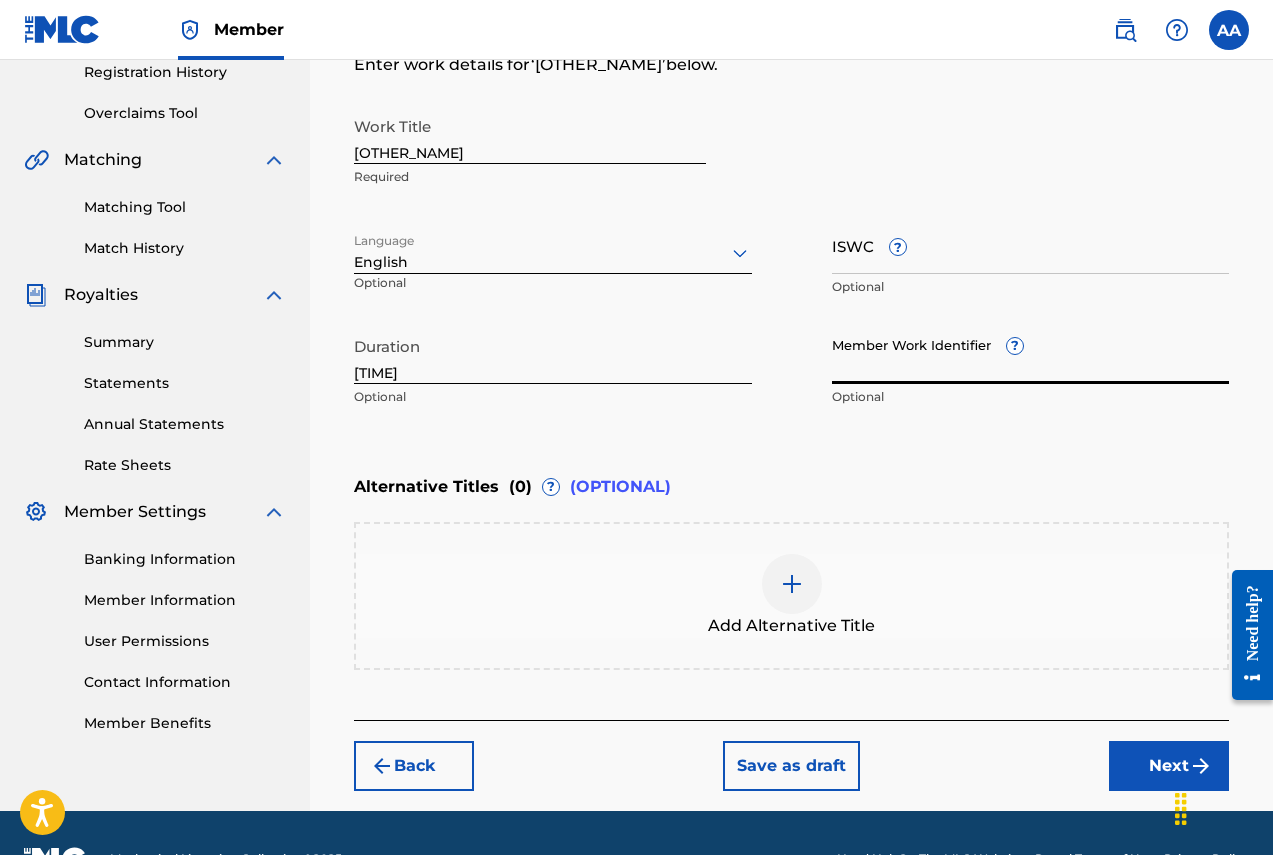 scroll, scrollTop: 405, scrollLeft: 0, axis: vertical 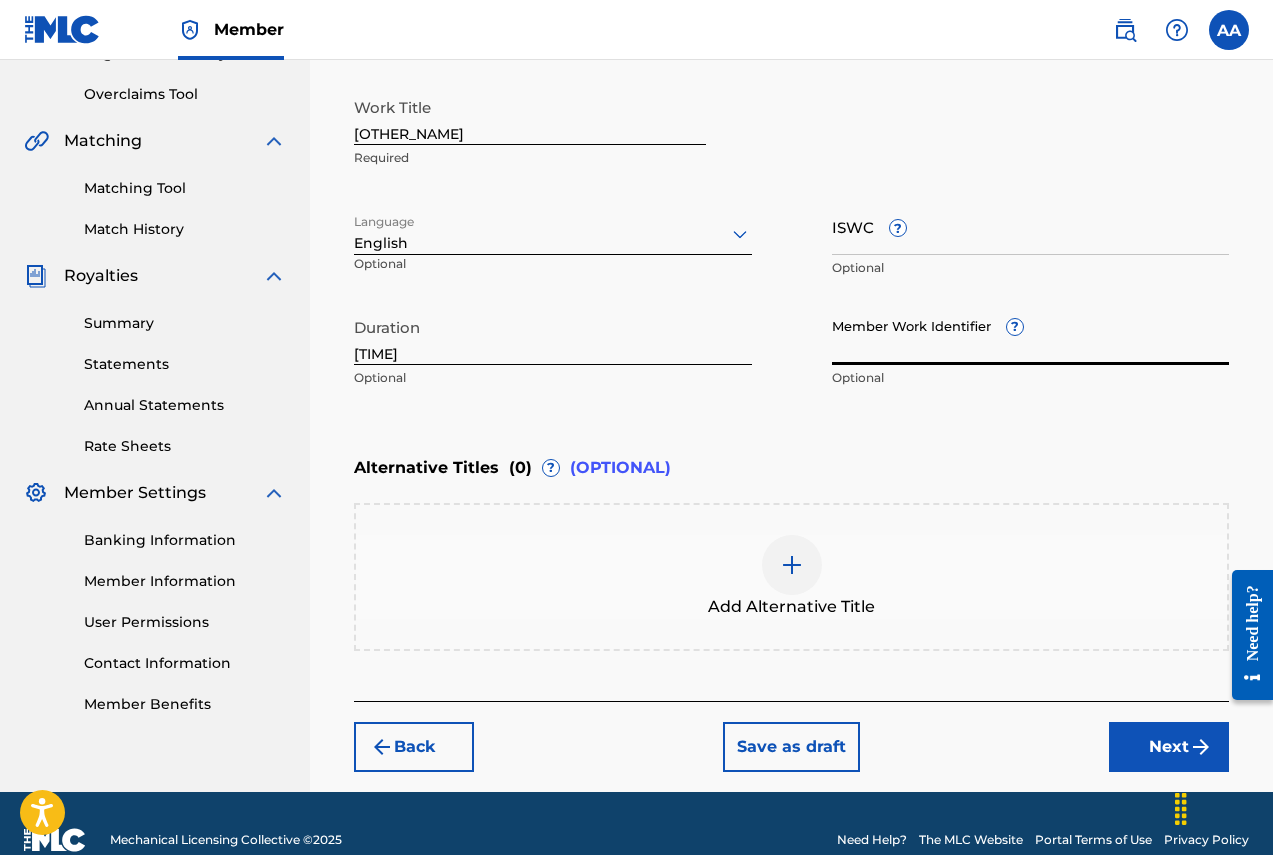 click on "Next" at bounding box center (1169, 747) 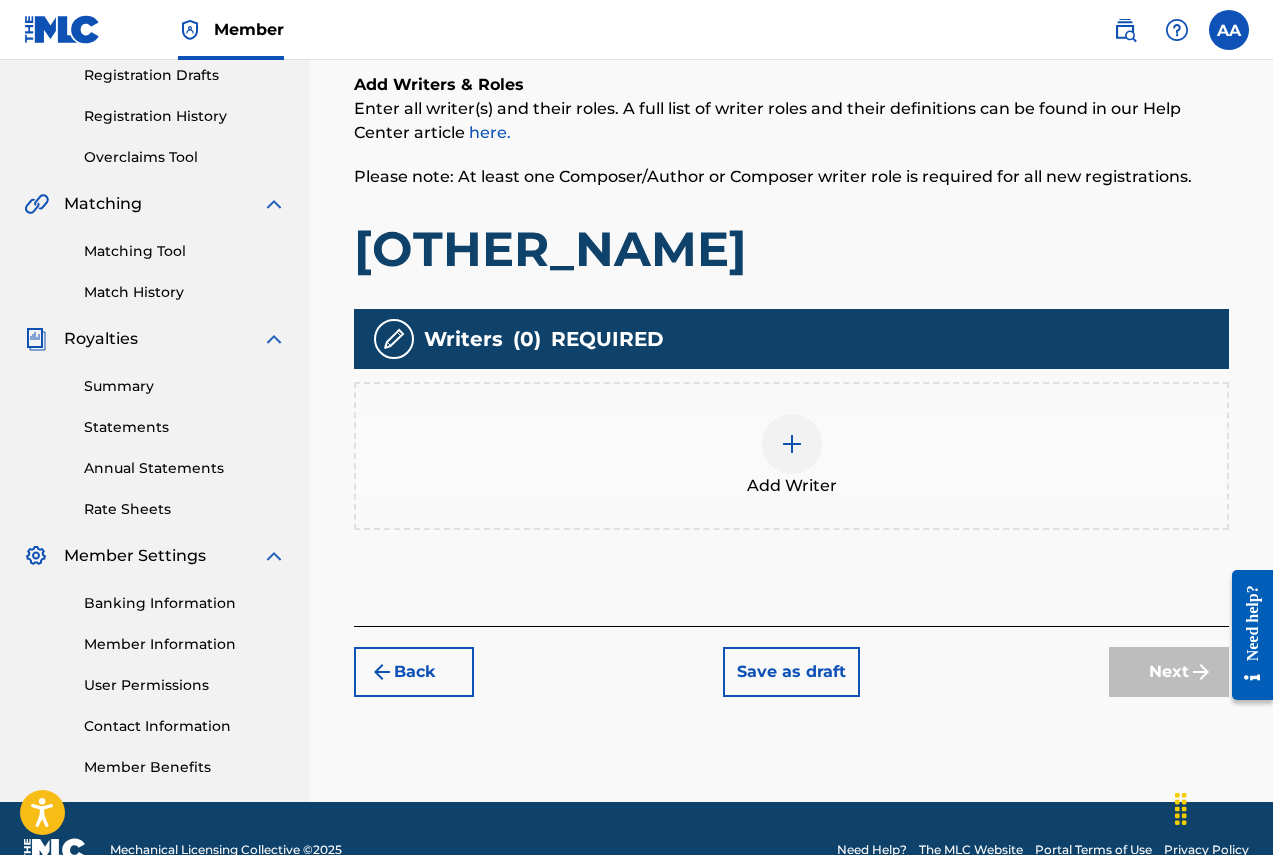 scroll, scrollTop: 357, scrollLeft: 0, axis: vertical 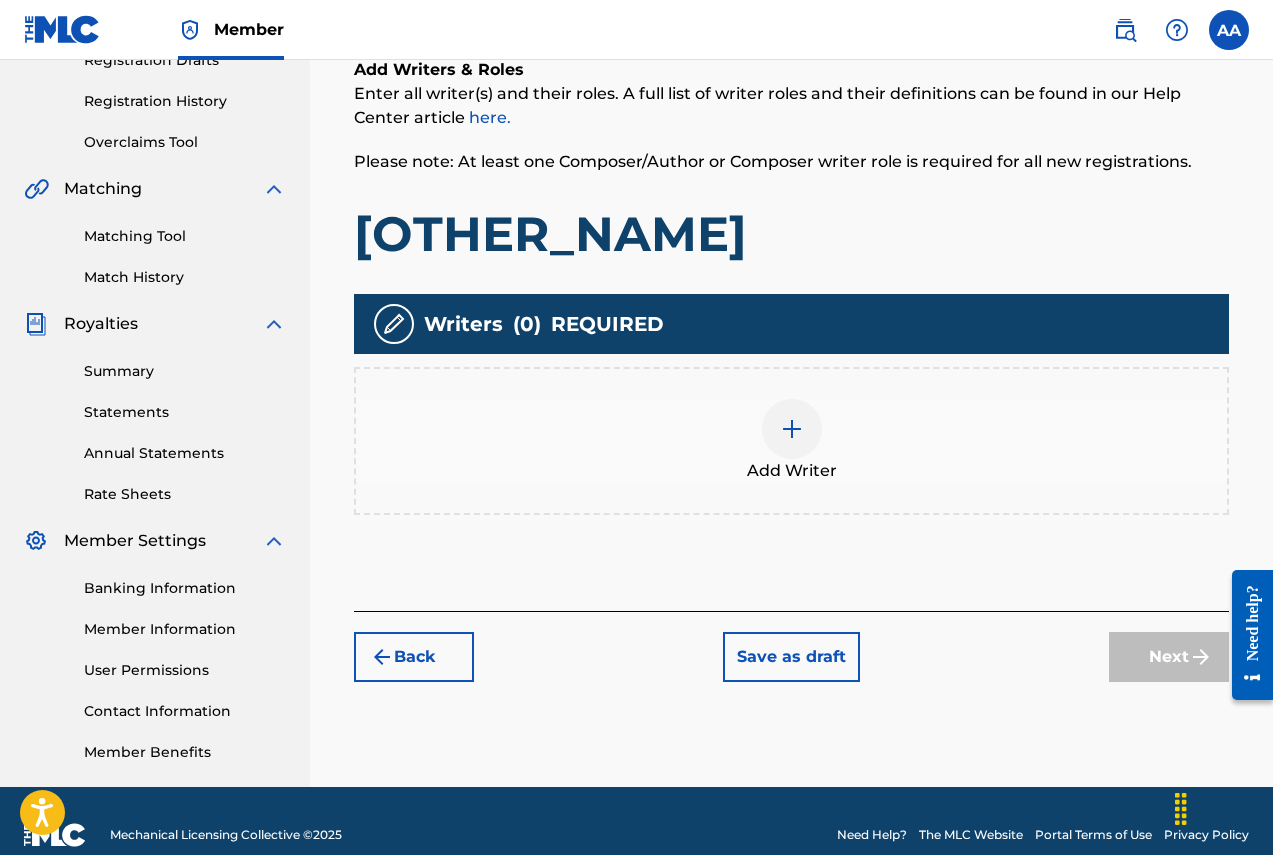 click at bounding box center (792, 429) 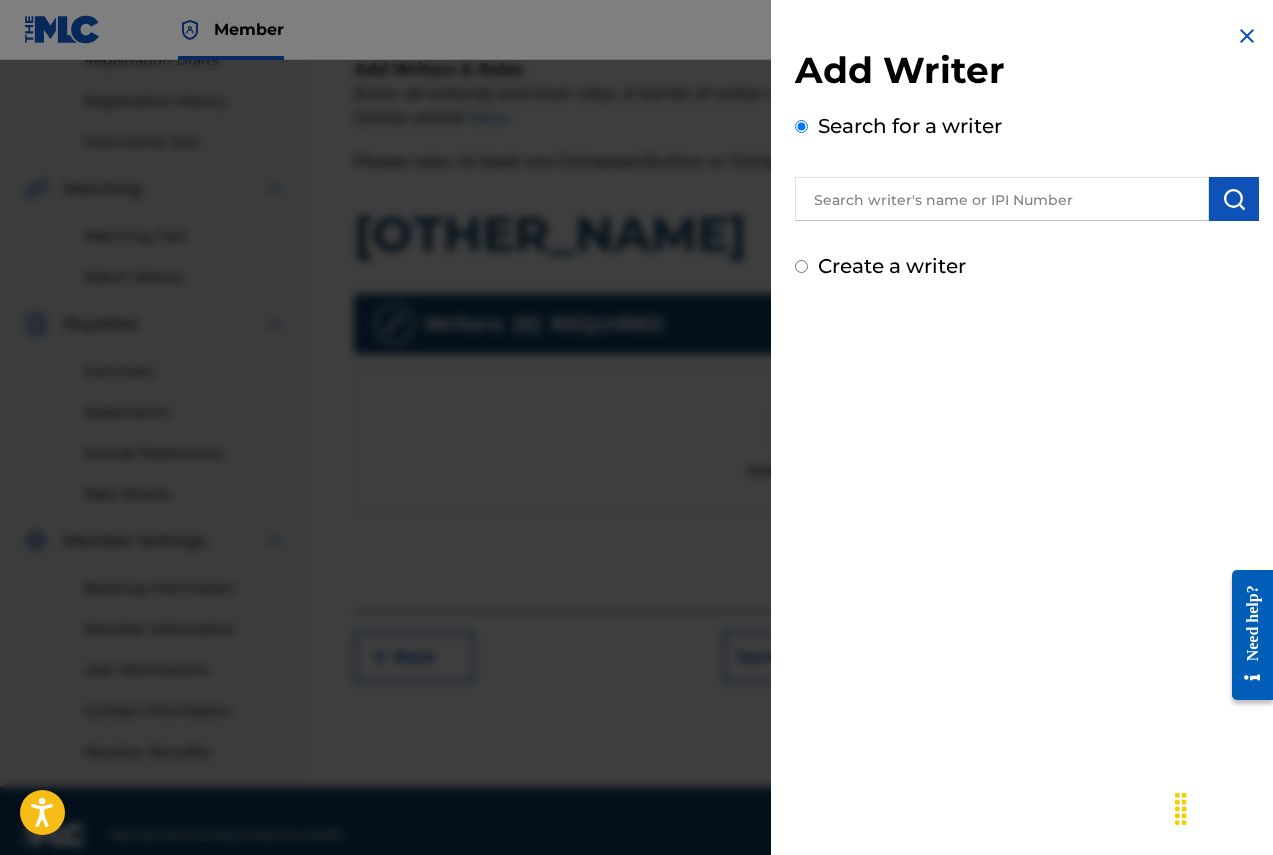 click at bounding box center (1002, 199) 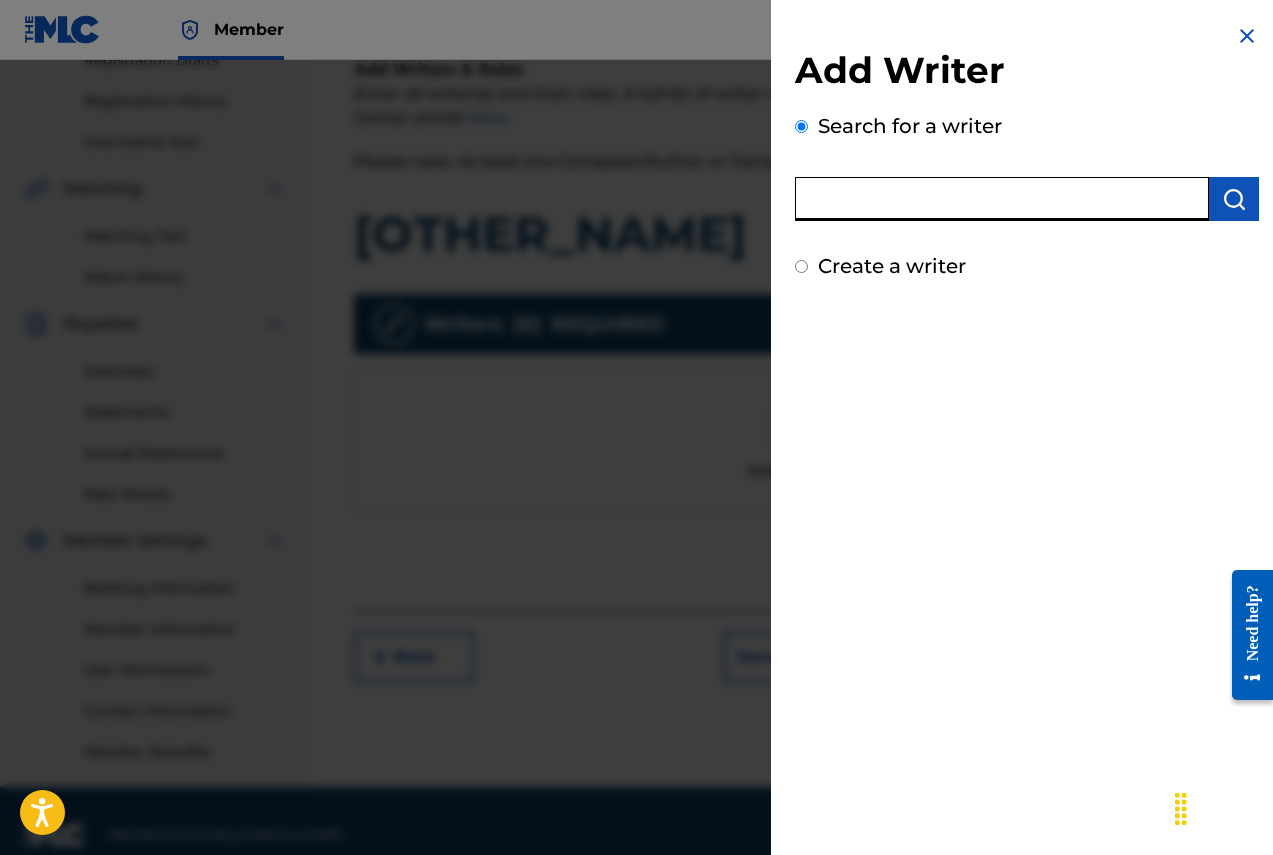 type on "[FIRST] [LAST]" 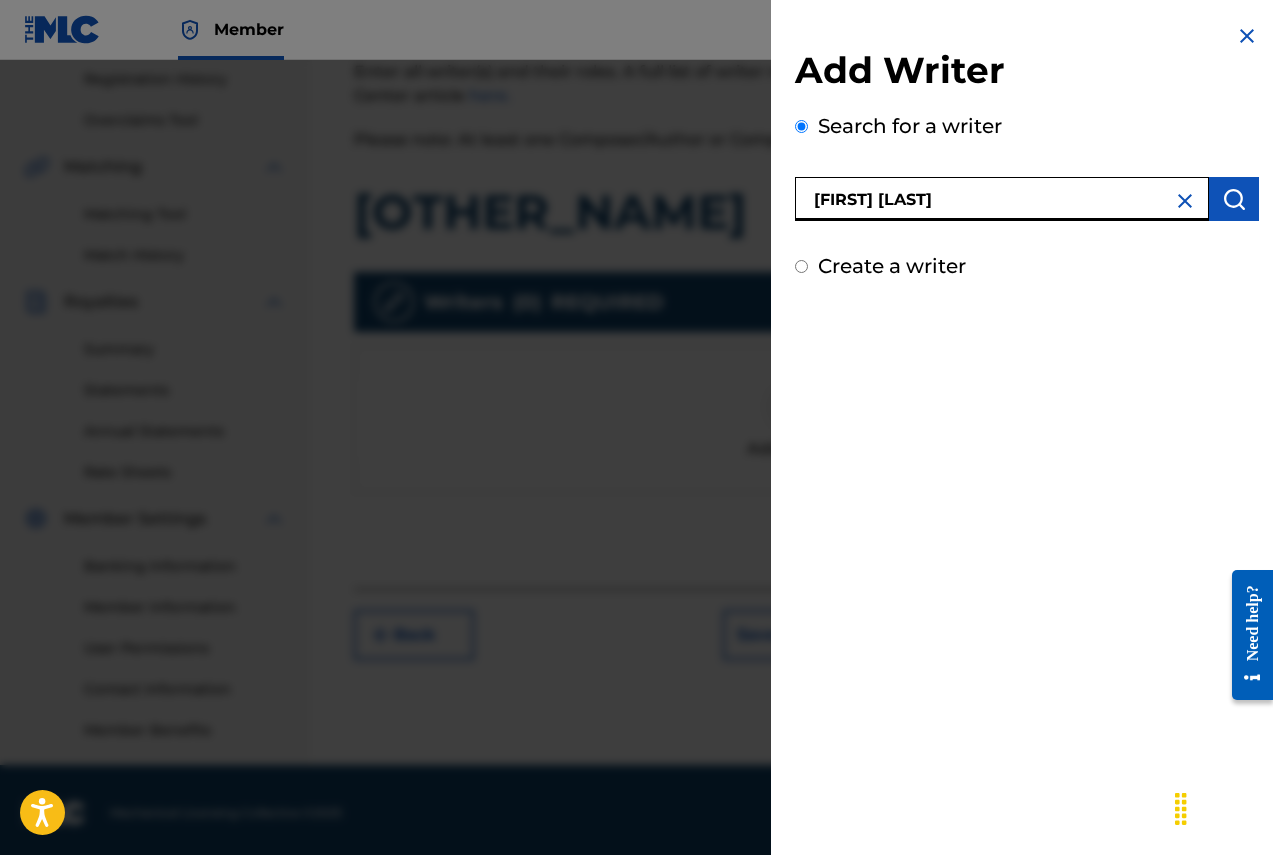 scroll, scrollTop: 385, scrollLeft: 0, axis: vertical 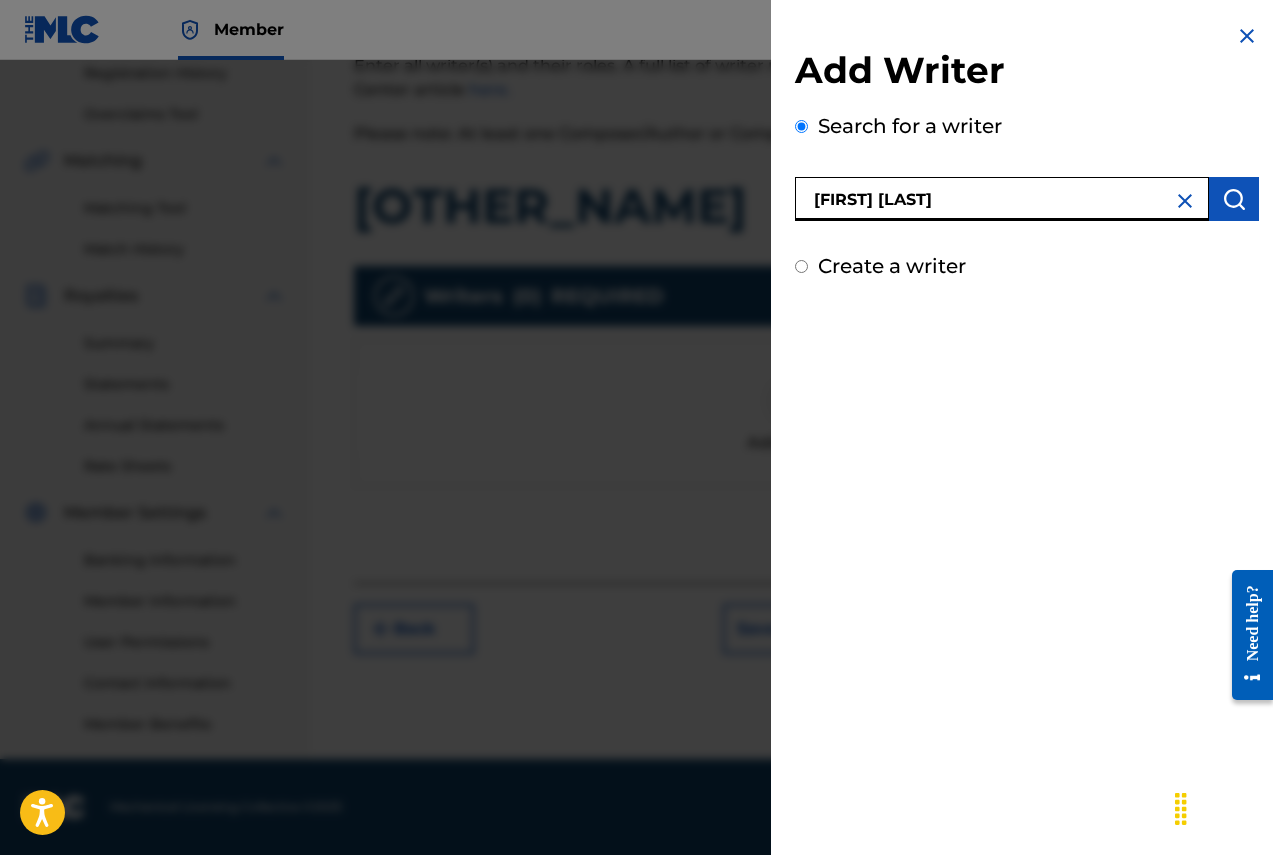 click on "Create a writer" at bounding box center (801, 266) 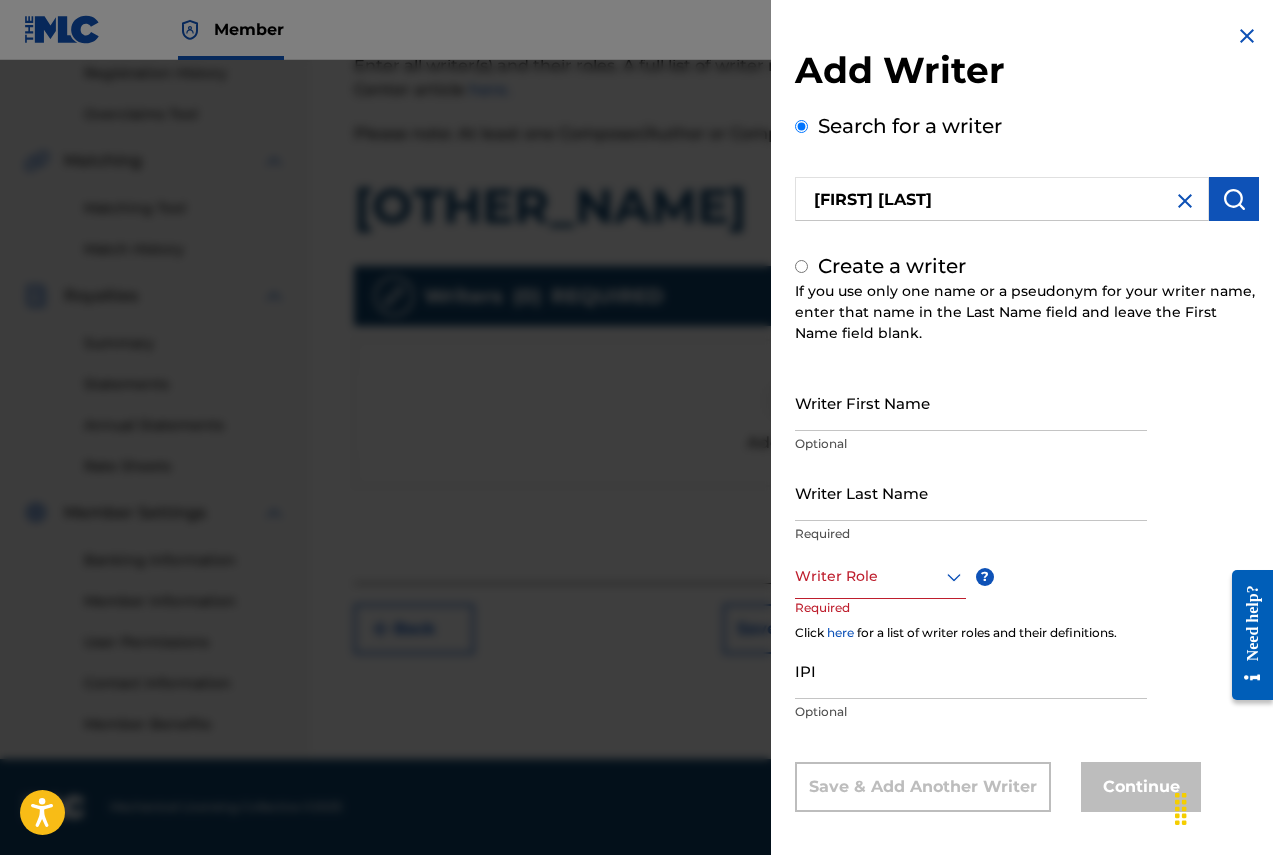 radio on "false" 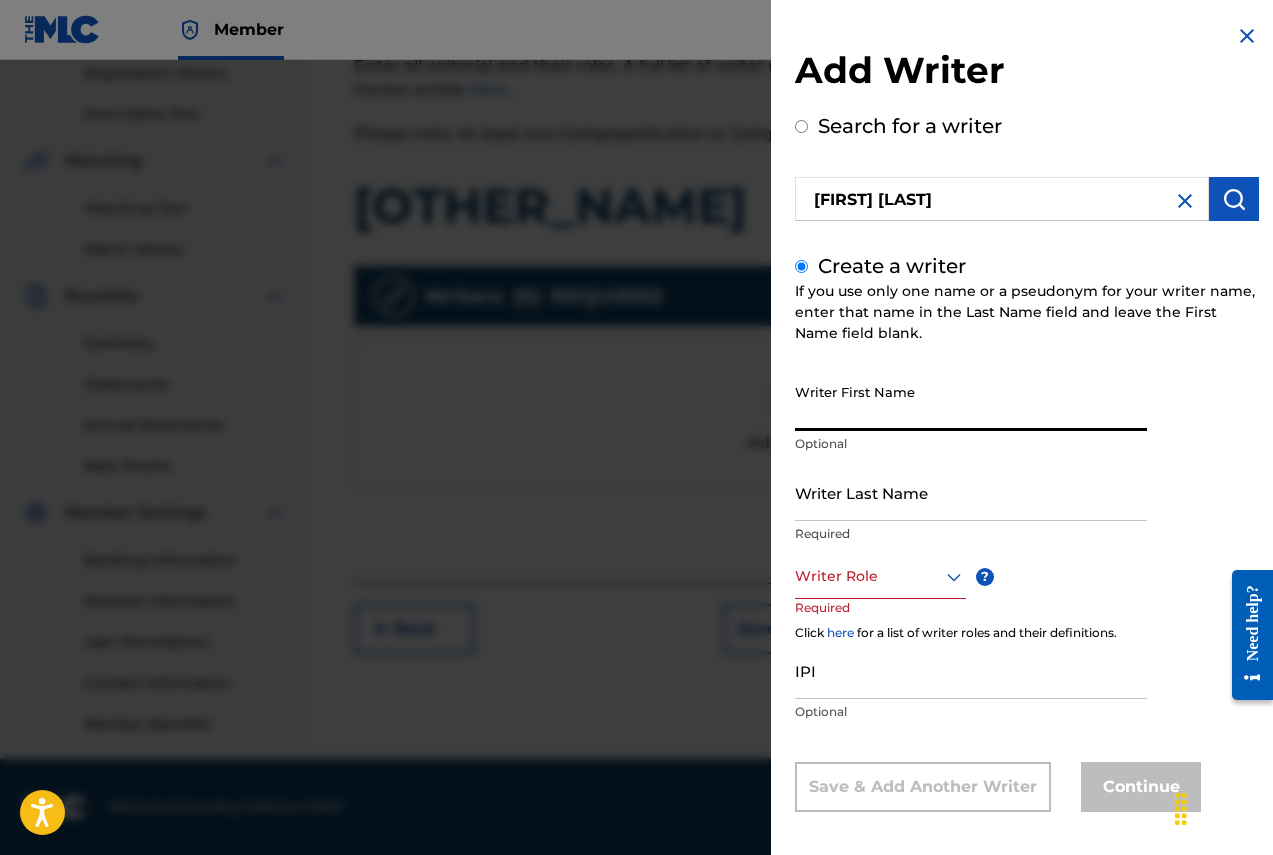 click on "Writer First Name" at bounding box center [971, 402] 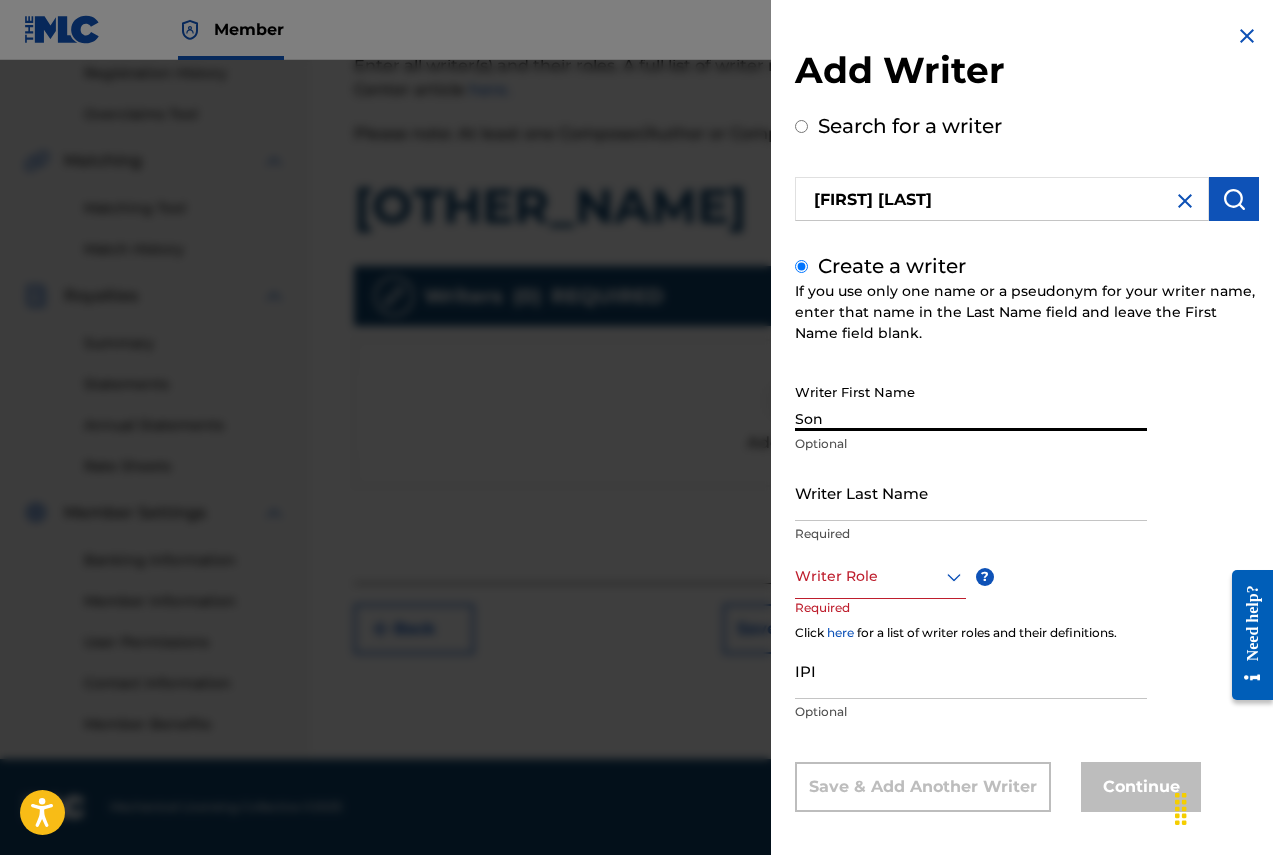 type on "Lewis" 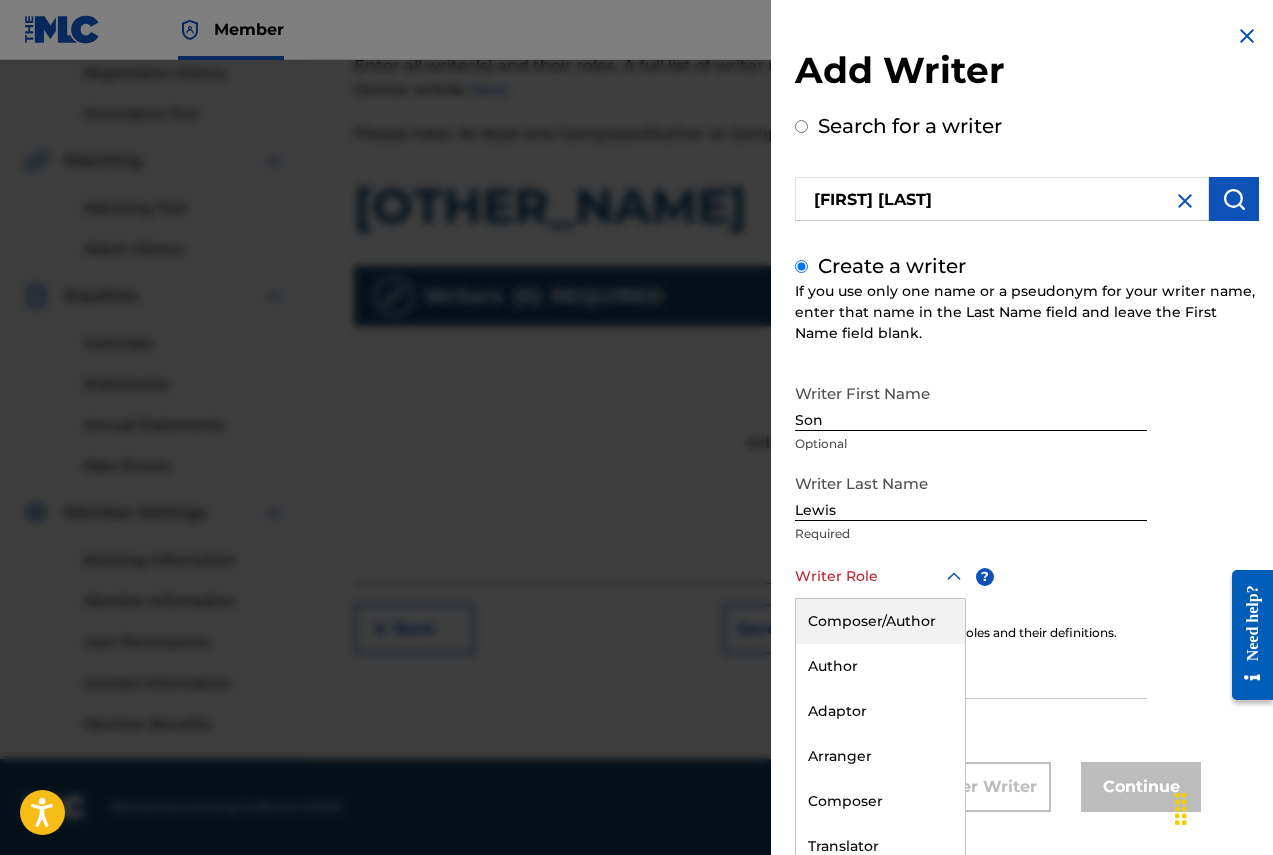 click on "Writer Role" at bounding box center (880, 576) 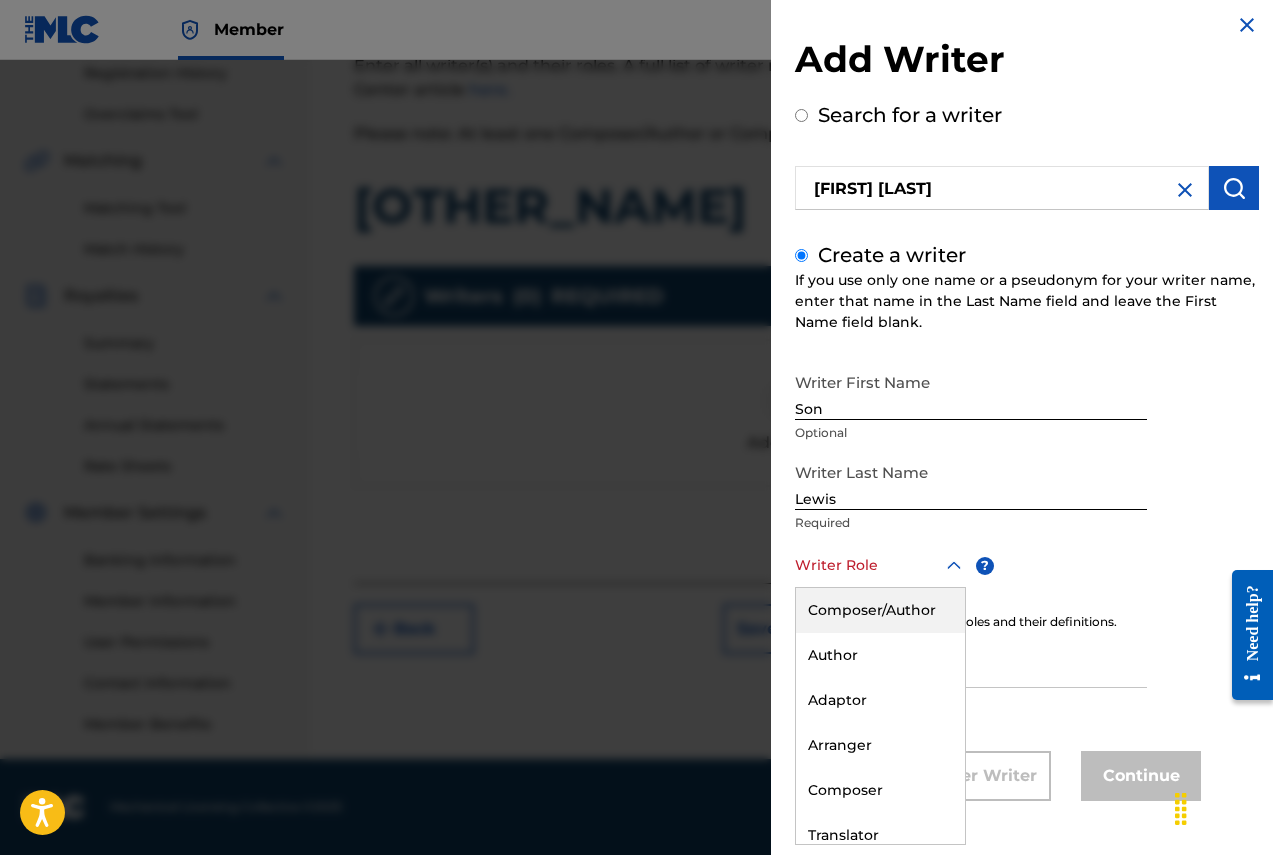 click on "Composer/Author" at bounding box center (880, 610) 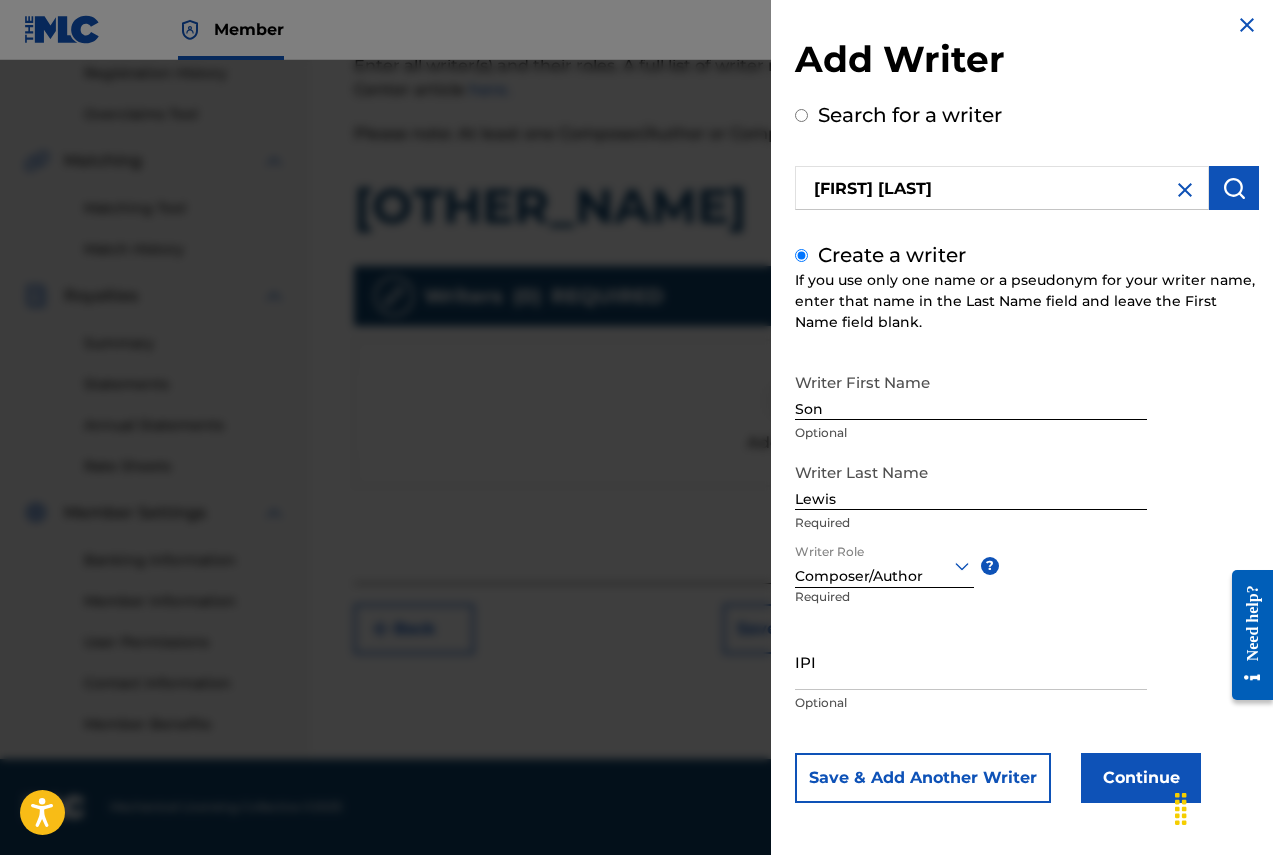 scroll, scrollTop: 13, scrollLeft: 0, axis: vertical 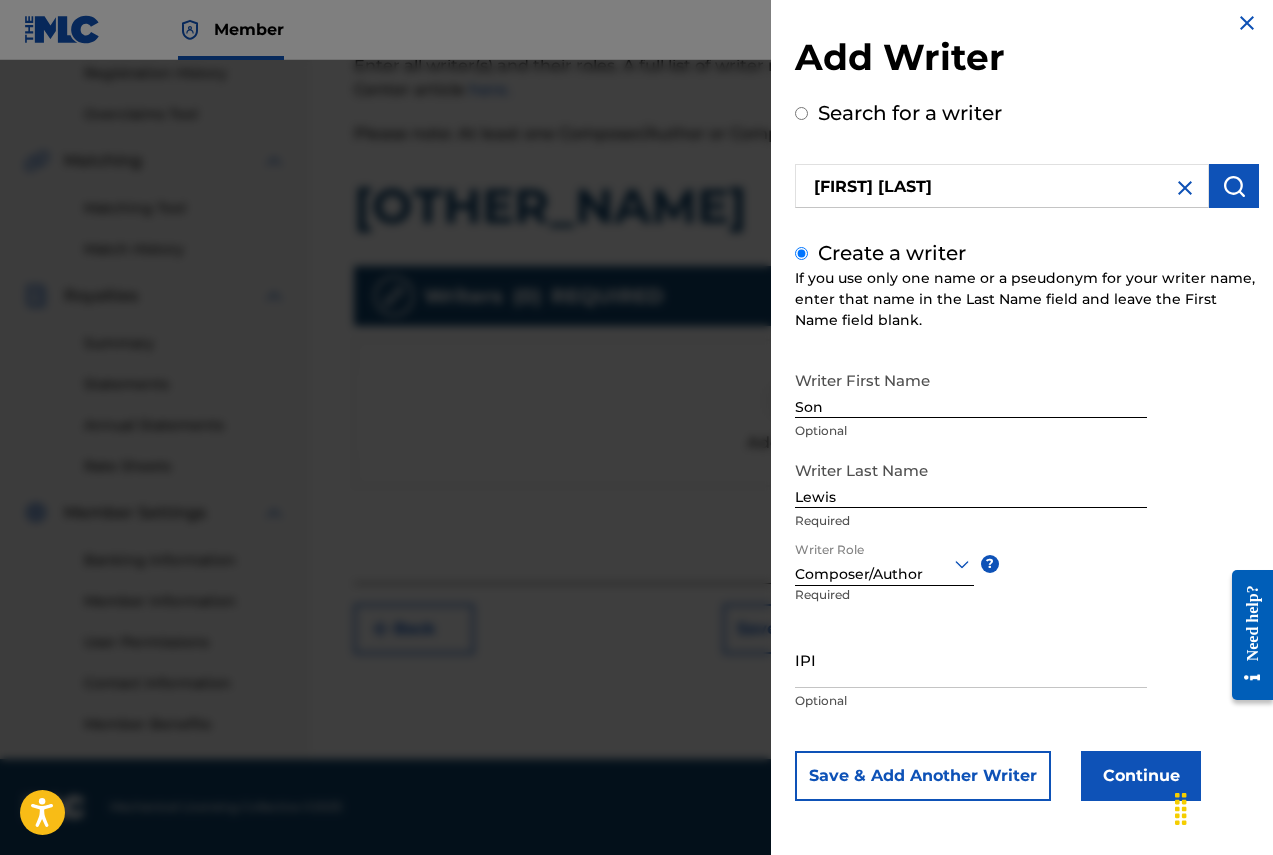 click on "Continue" at bounding box center (1141, 776) 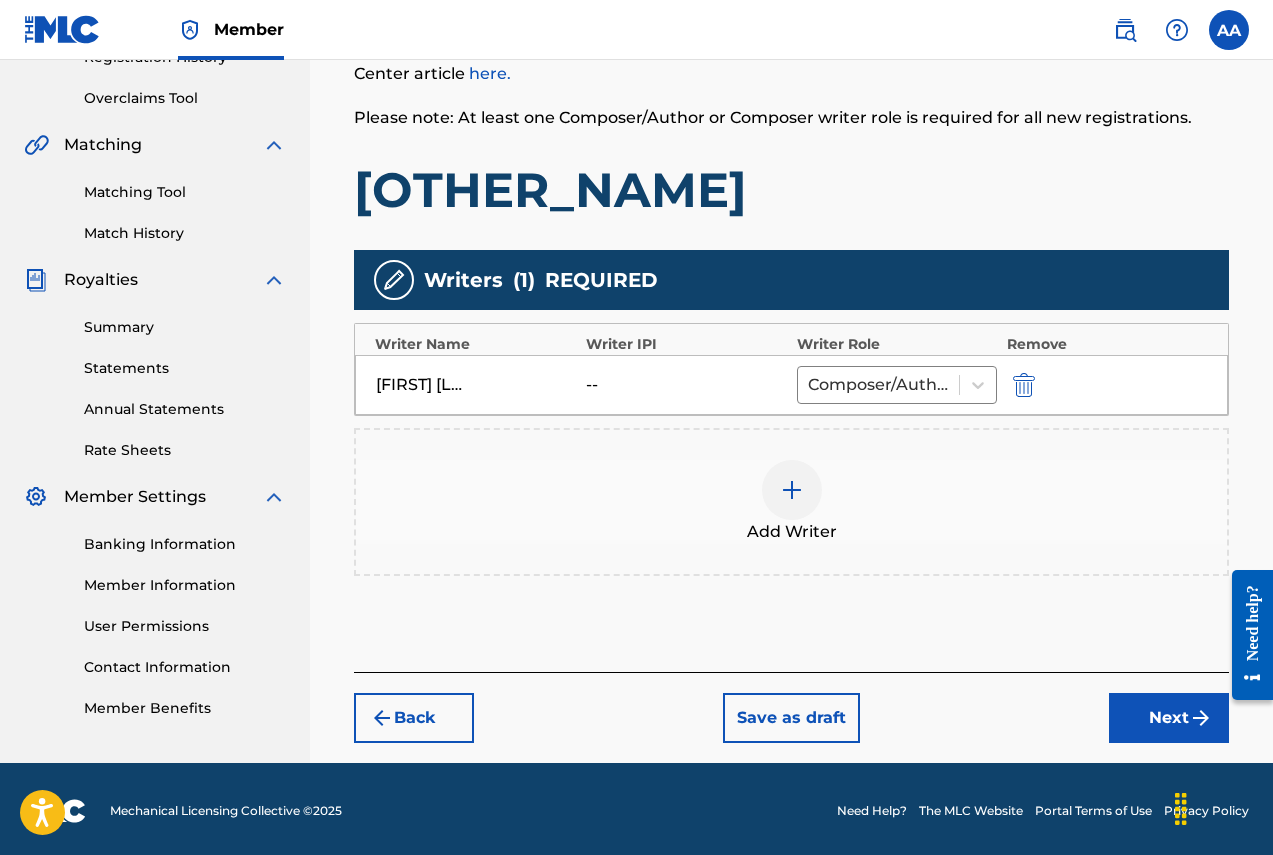 scroll, scrollTop: 405, scrollLeft: 0, axis: vertical 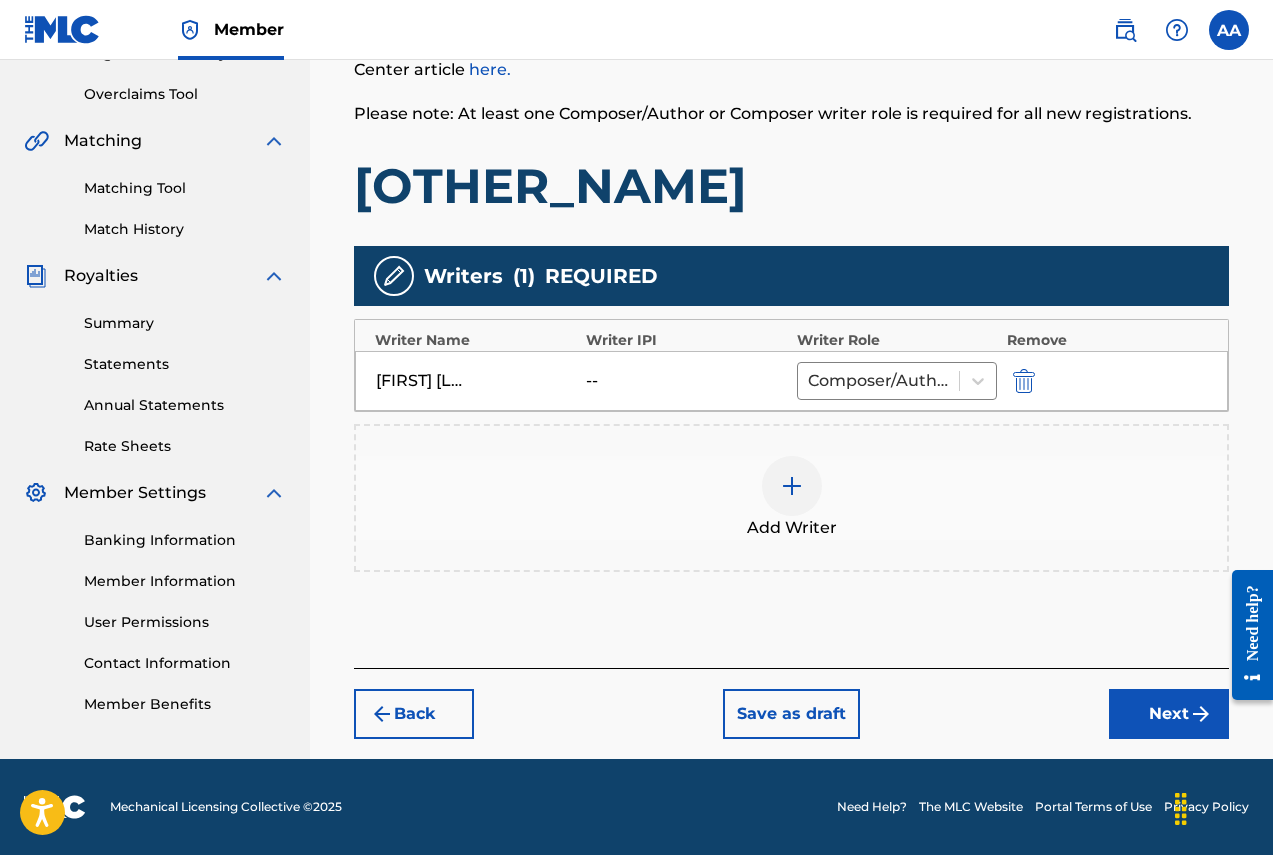 click on "Next" at bounding box center [1169, 714] 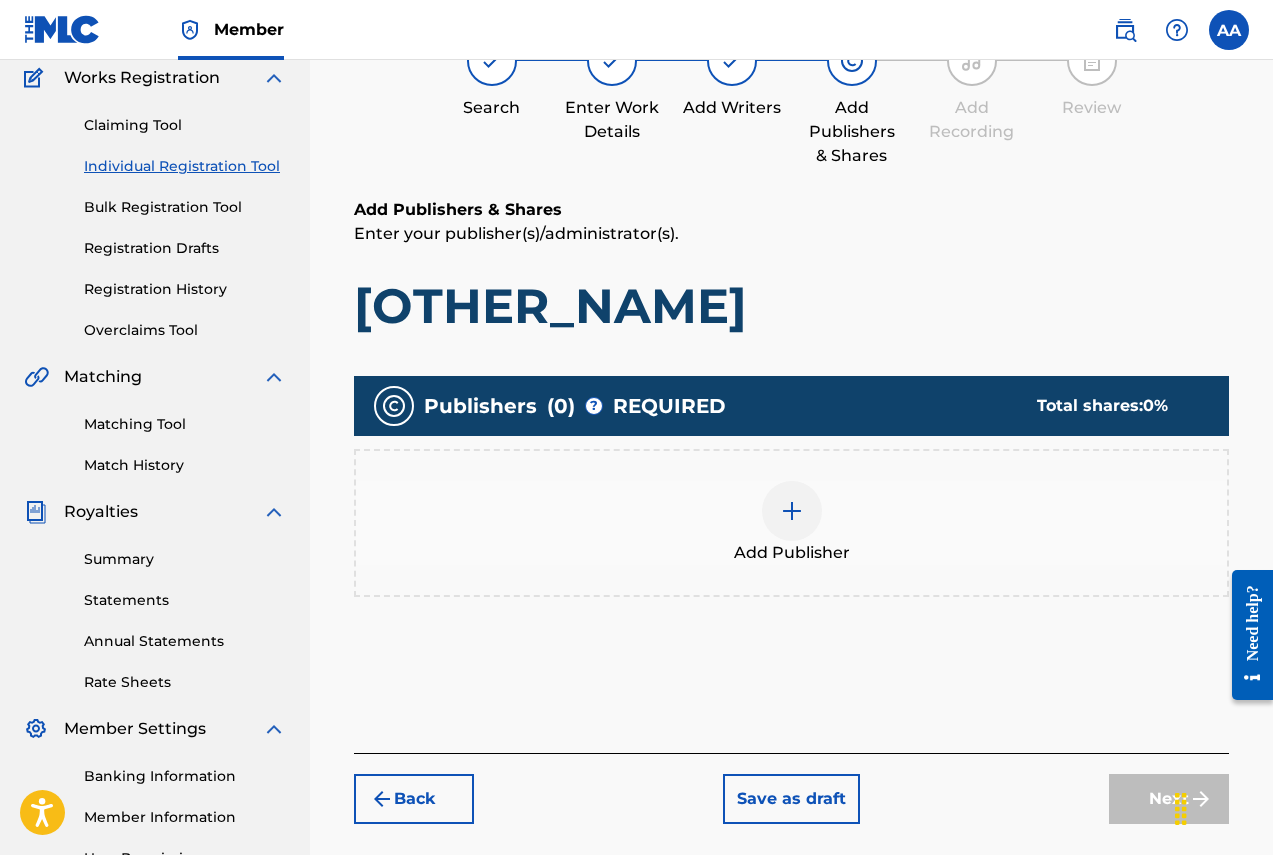 scroll, scrollTop: 90, scrollLeft: 0, axis: vertical 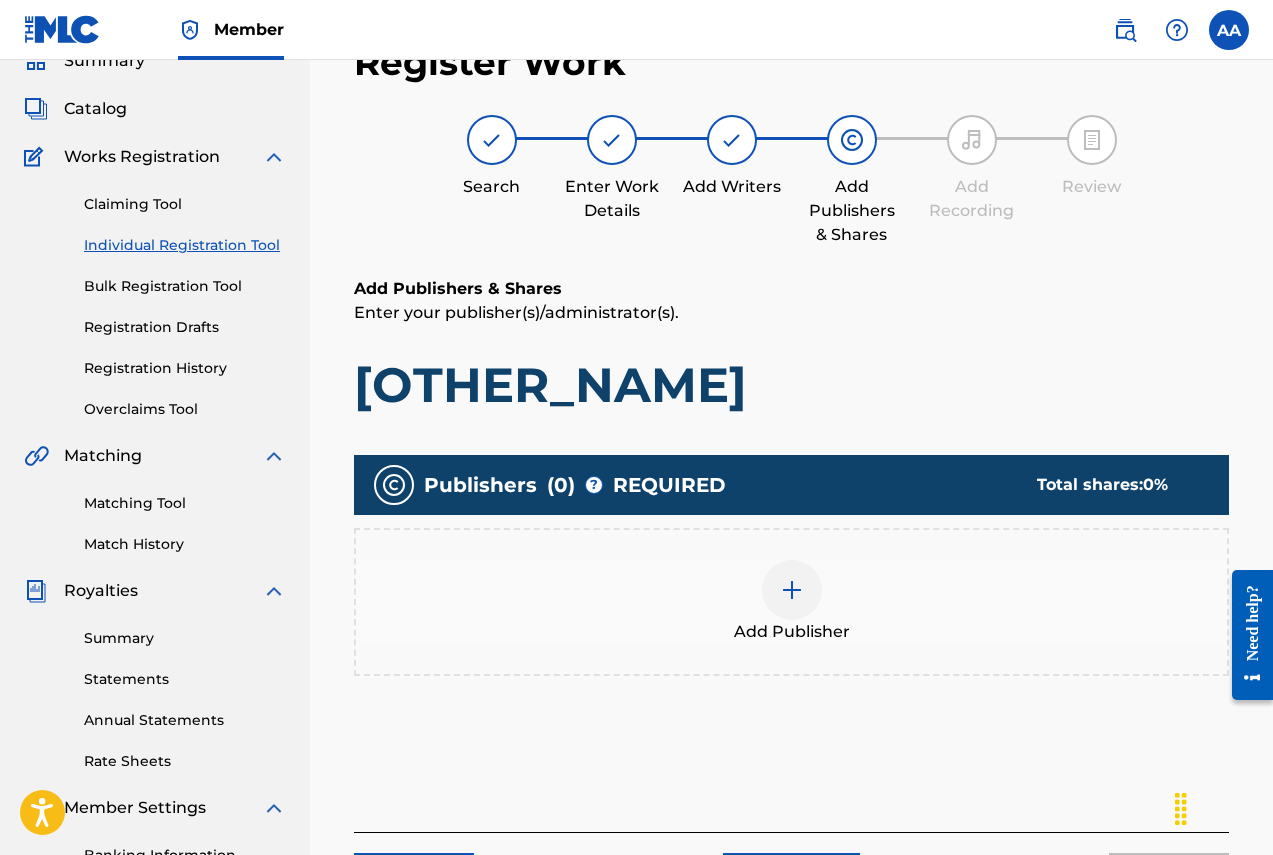 click at bounding box center (792, 590) 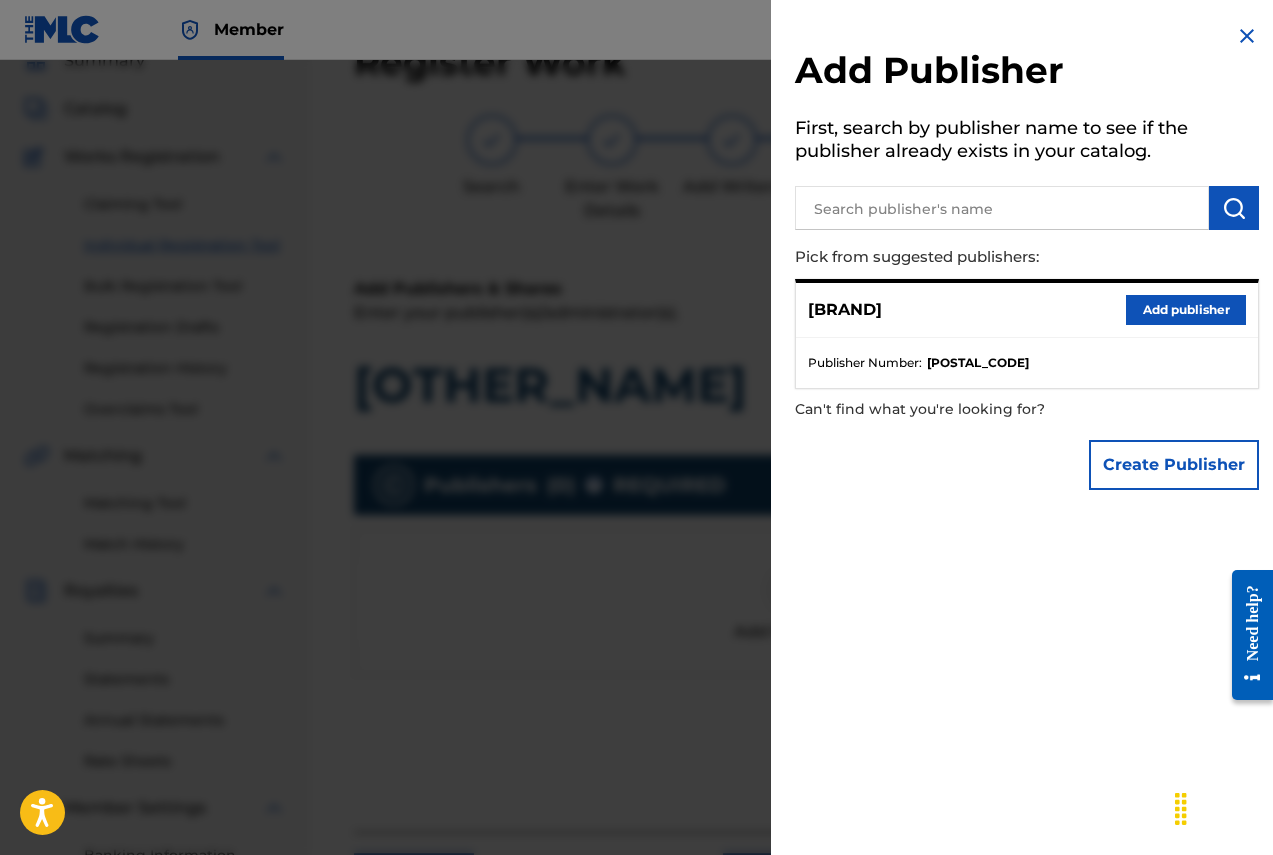 click on "Add publisher" at bounding box center [1186, 310] 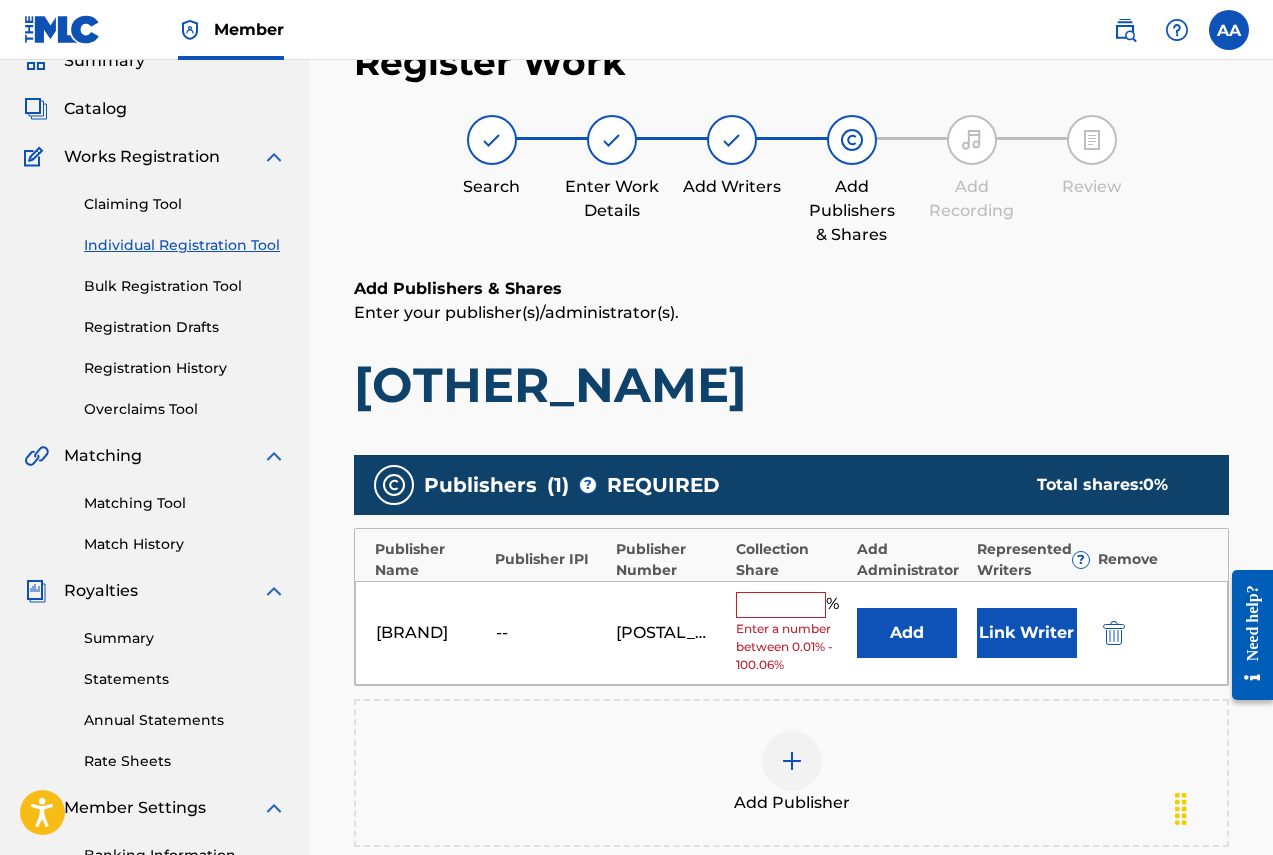 click at bounding box center [781, 605] 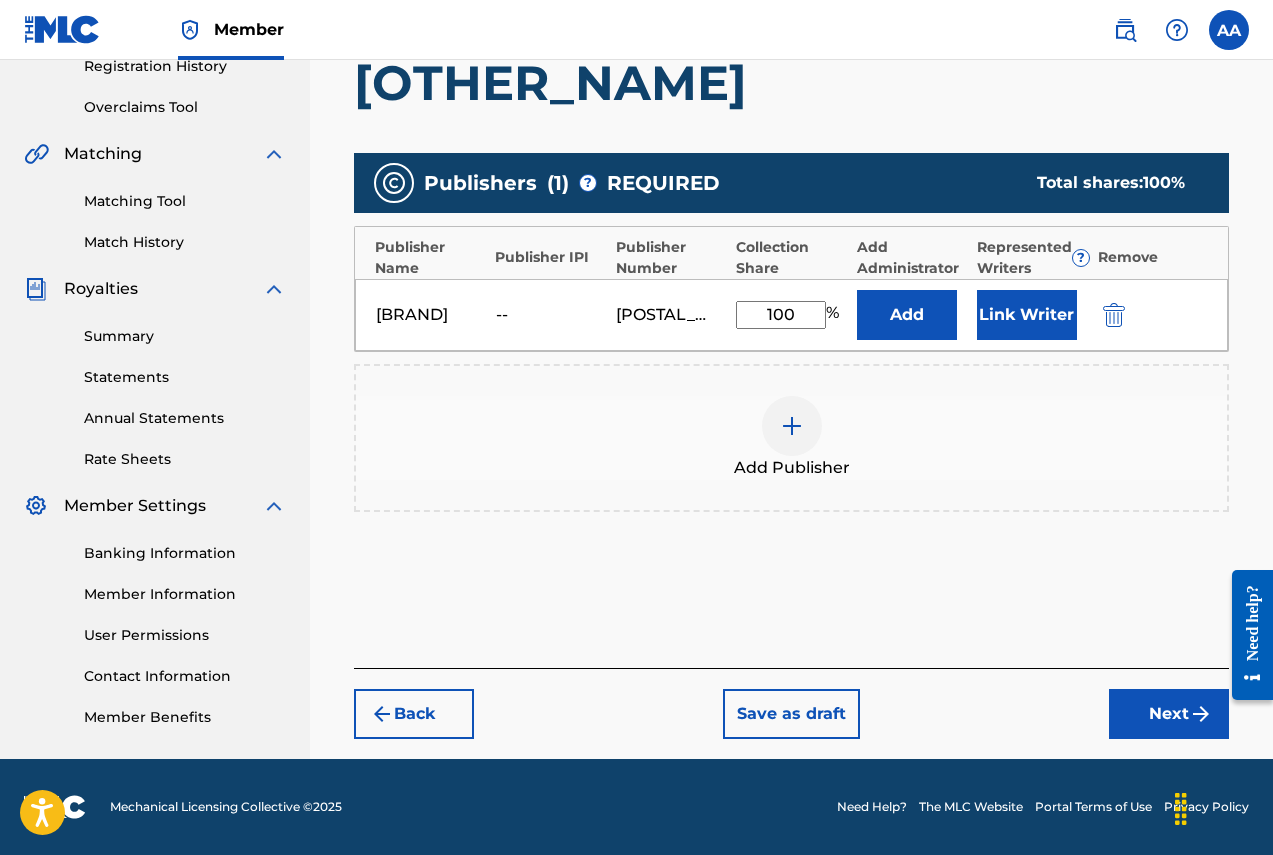 type on "100" 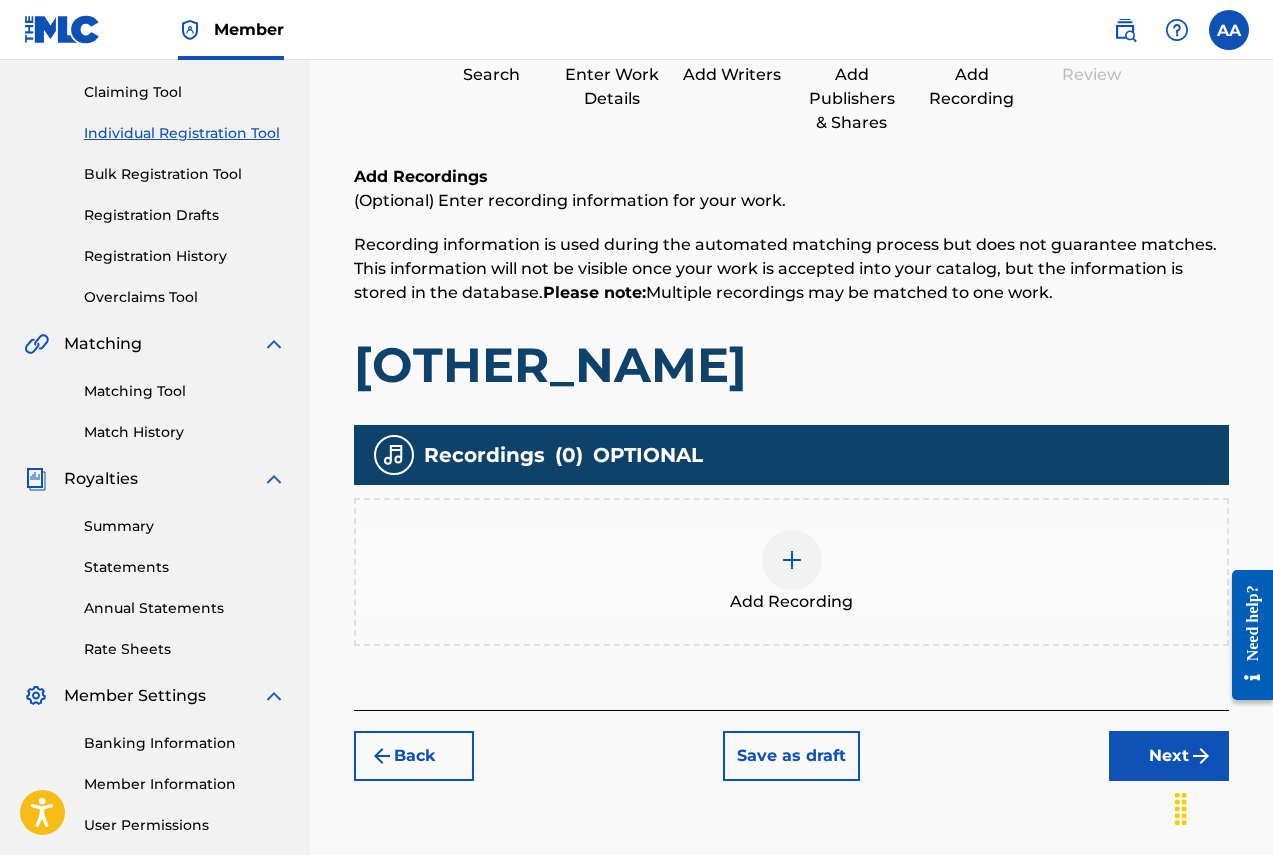 scroll, scrollTop: 223, scrollLeft: 0, axis: vertical 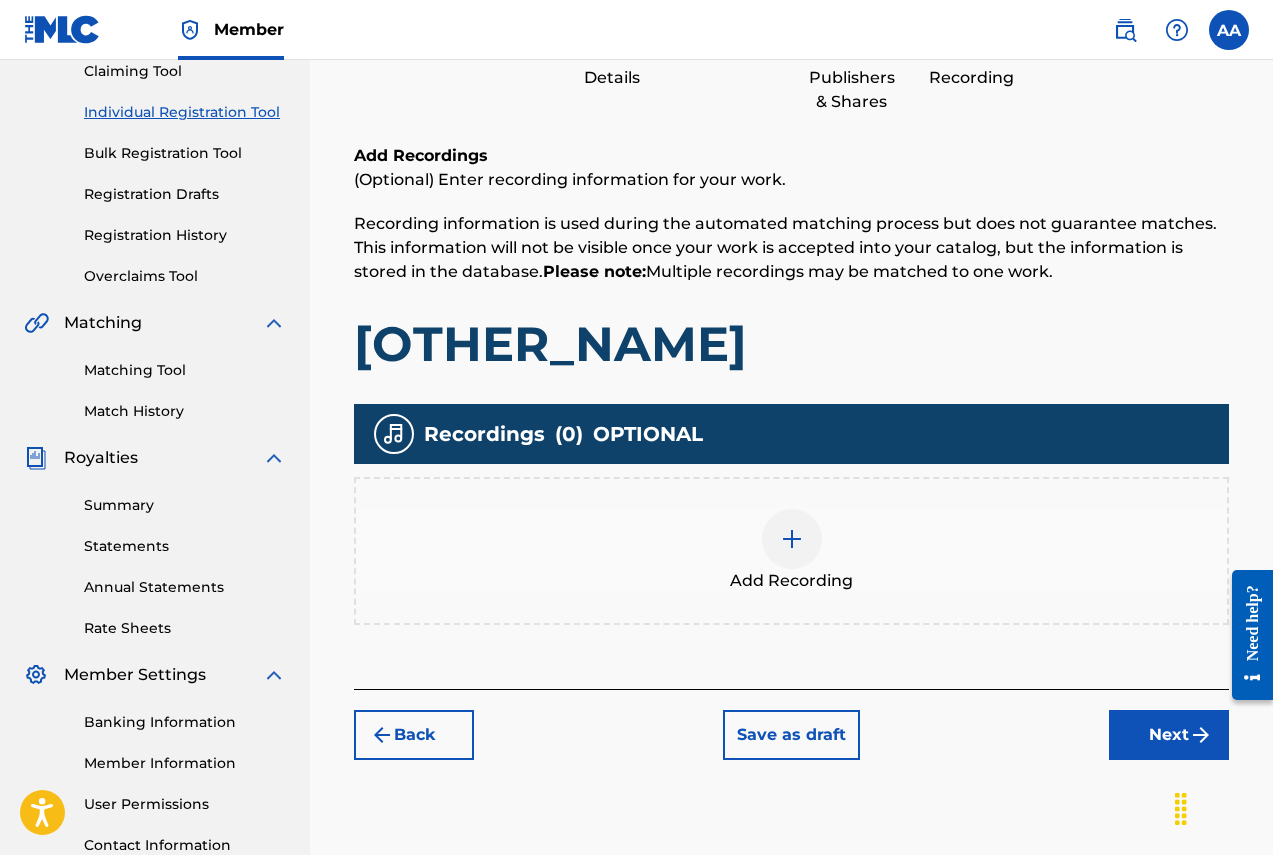 click at bounding box center (792, 539) 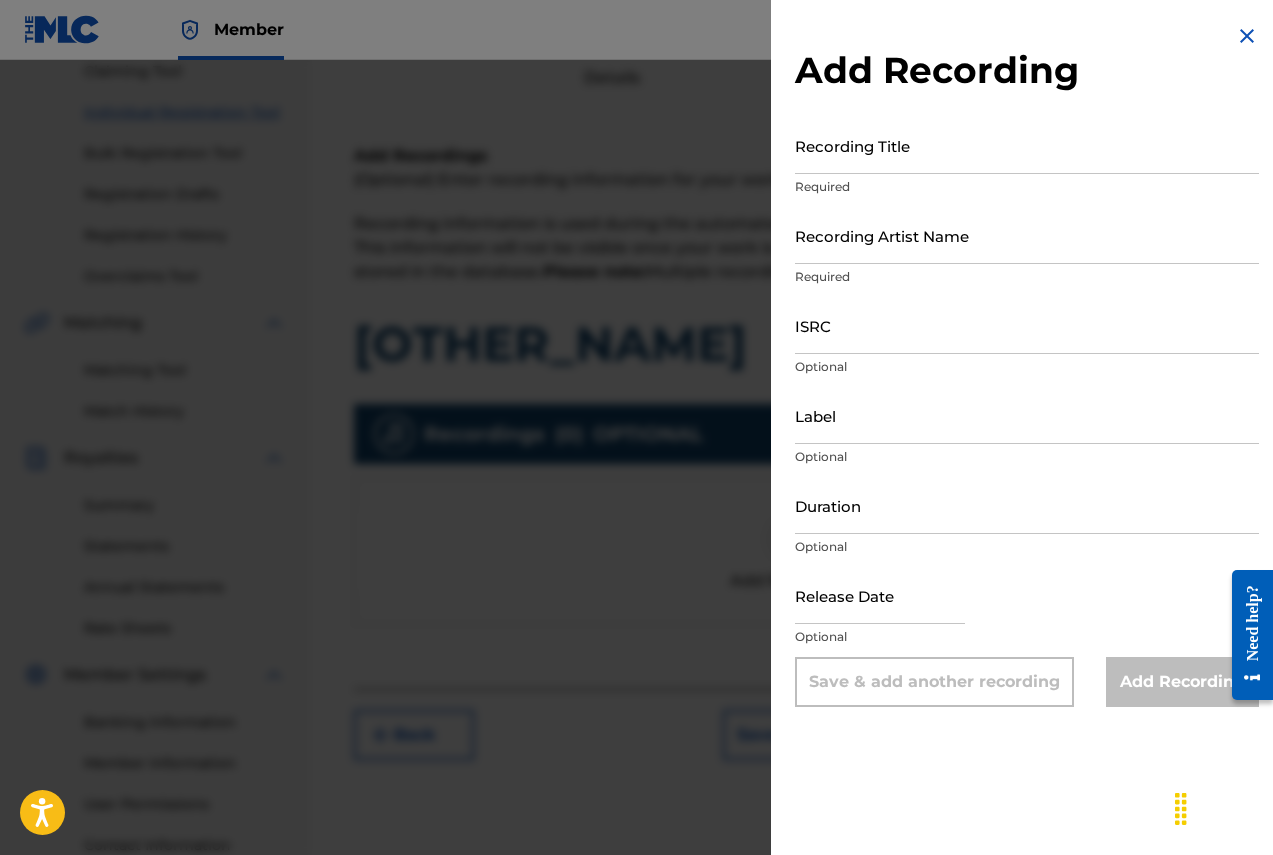 click on "Recording Title" at bounding box center [1027, 145] 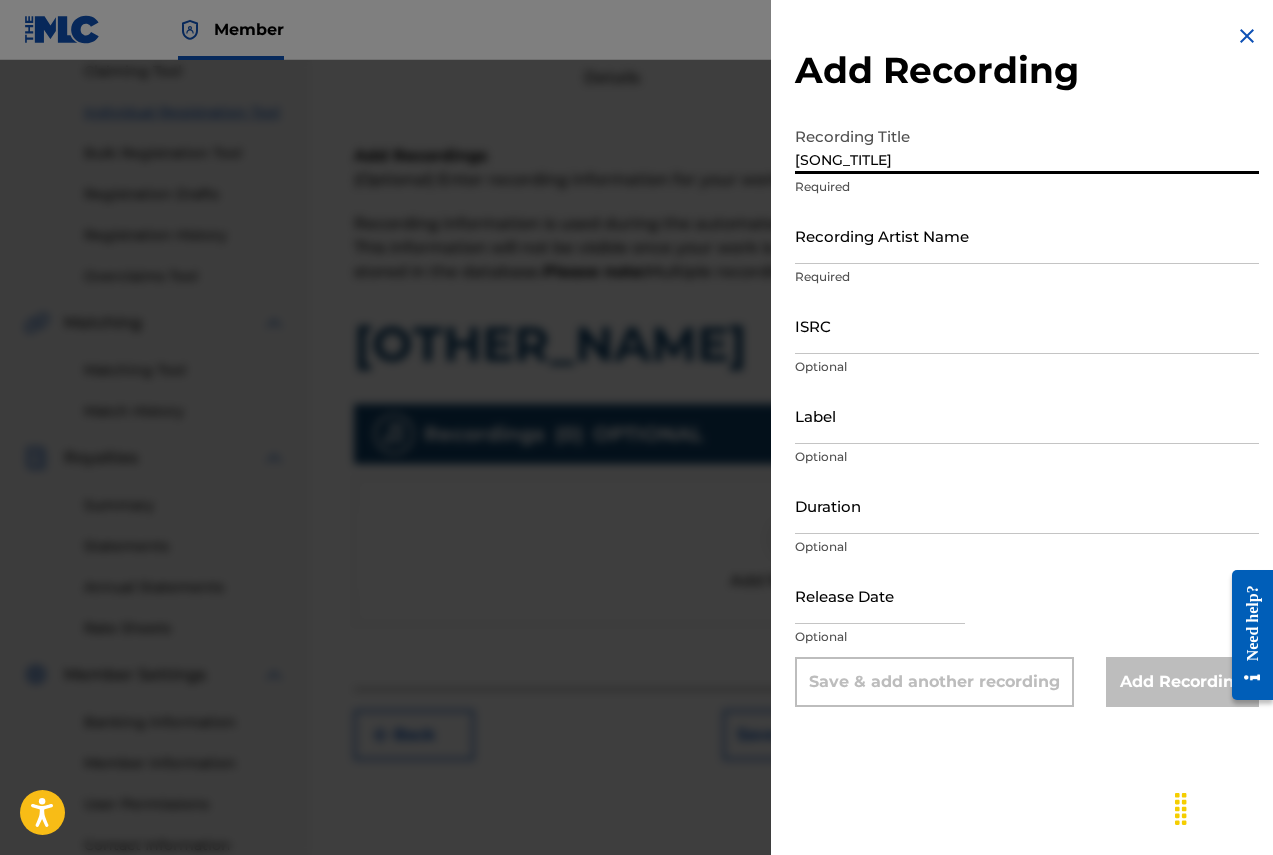 type on "[SONG_TITLE]" 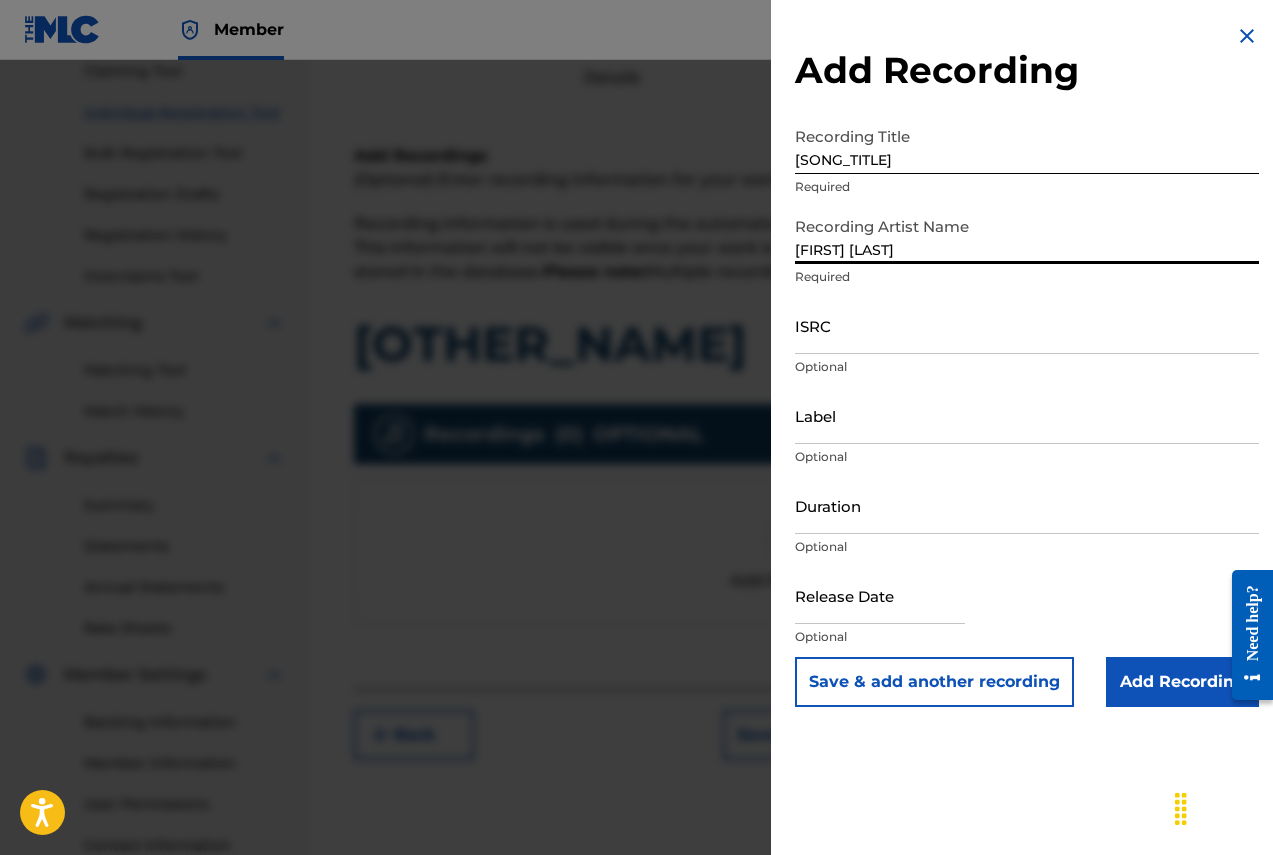 type on "[FIRST] [LAST]" 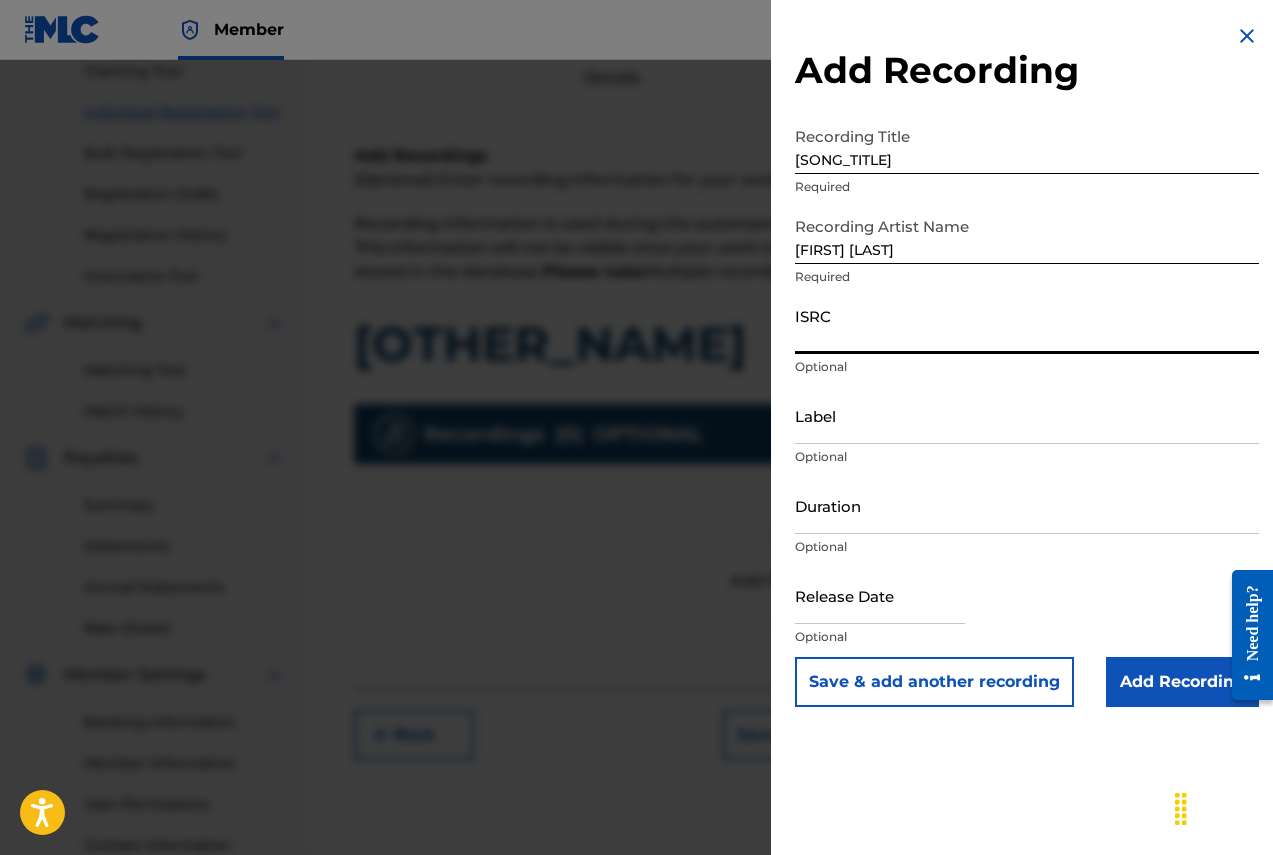 click on "ISRC" at bounding box center [1027, 325] 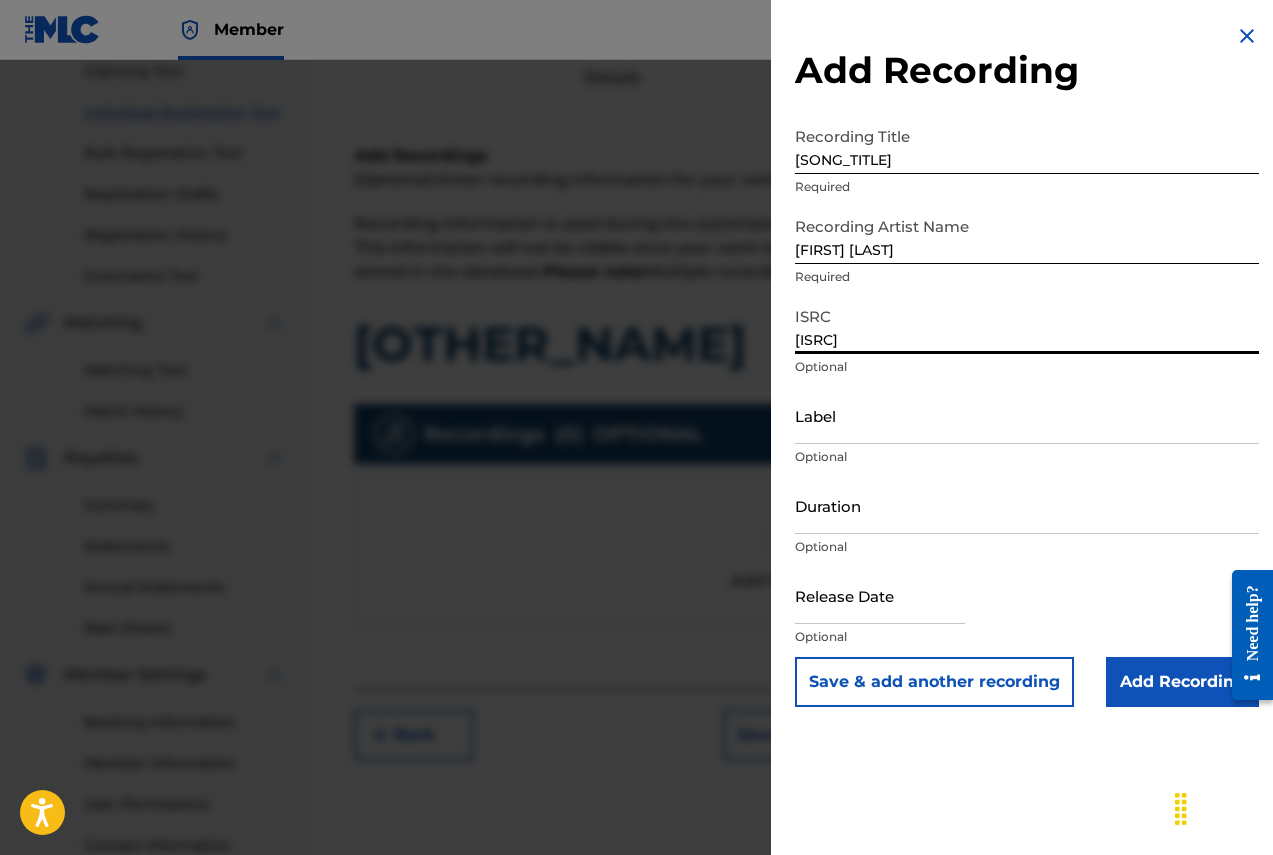drag, startPoint x: 918, startPoint y: 340, endPoint x: 725, endPoint y: 339, distance: 193.0026 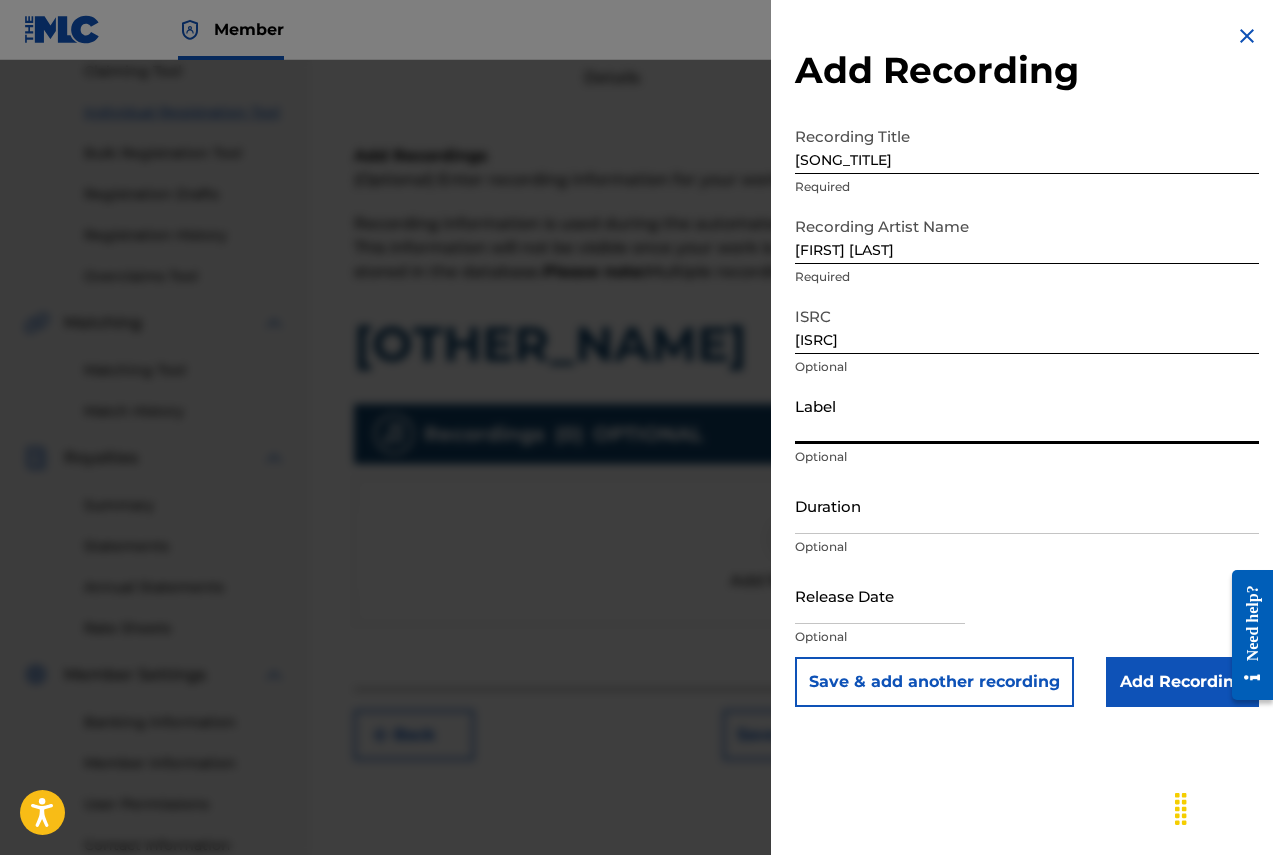 click on "Label" at bounding box center (1027, 415) 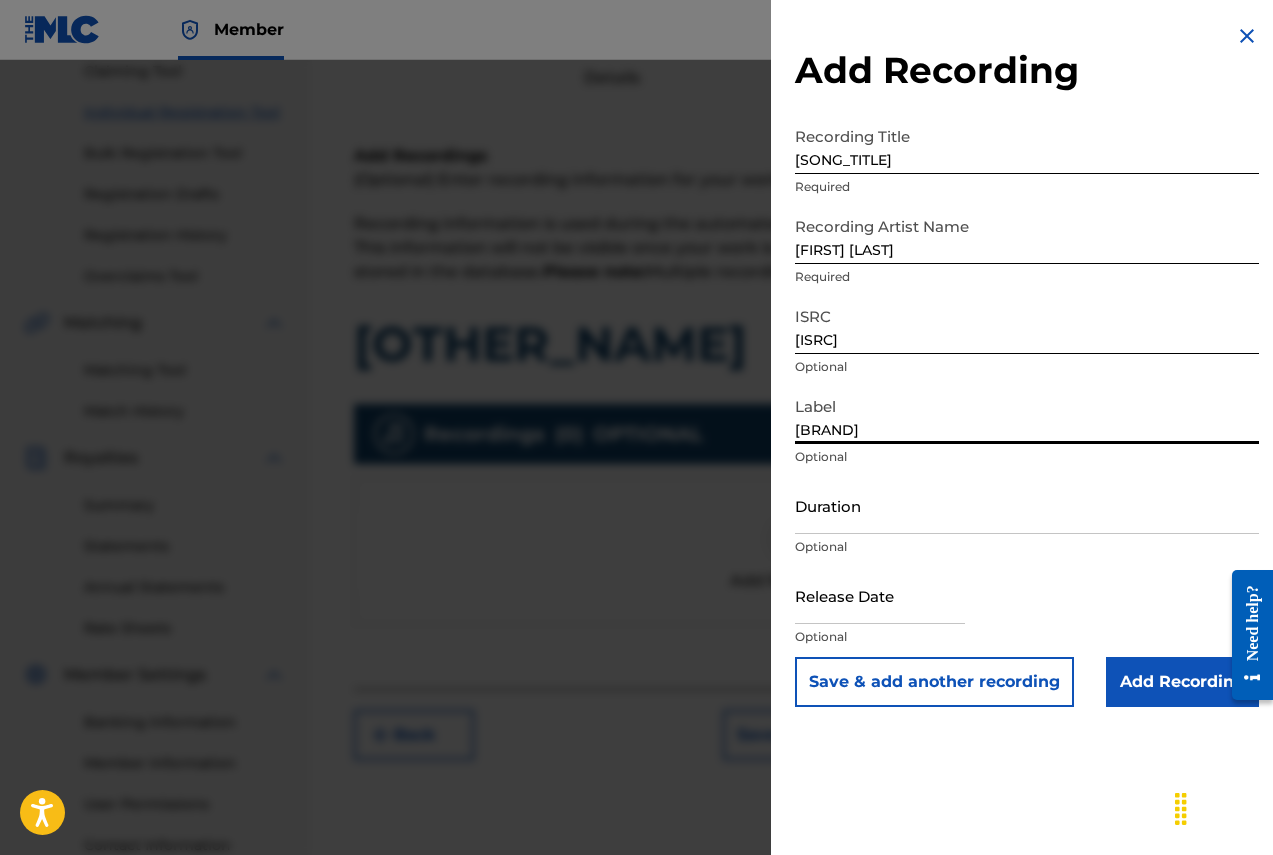 type on "[BRAND]" 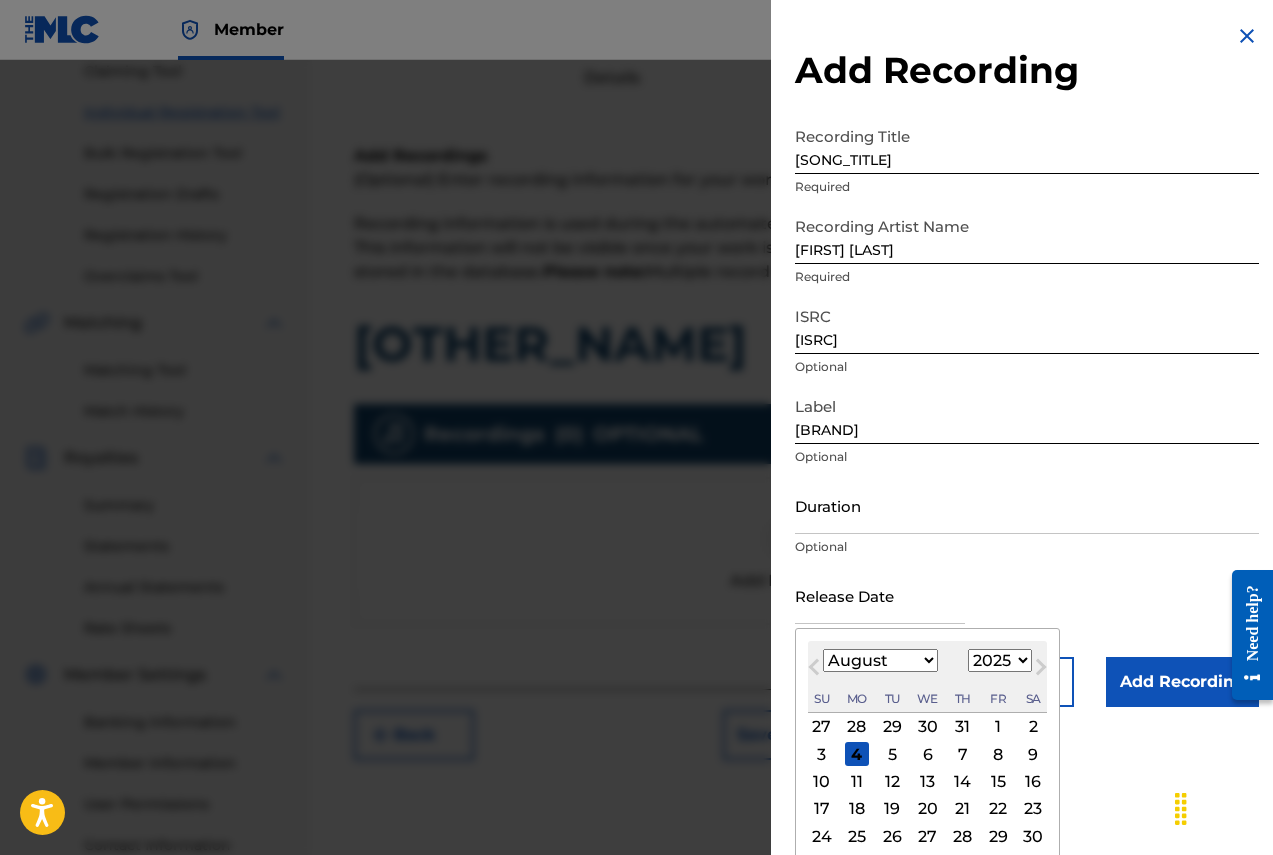 click on "January February March April May June July August September October November December" at bounding box center (880, 660) 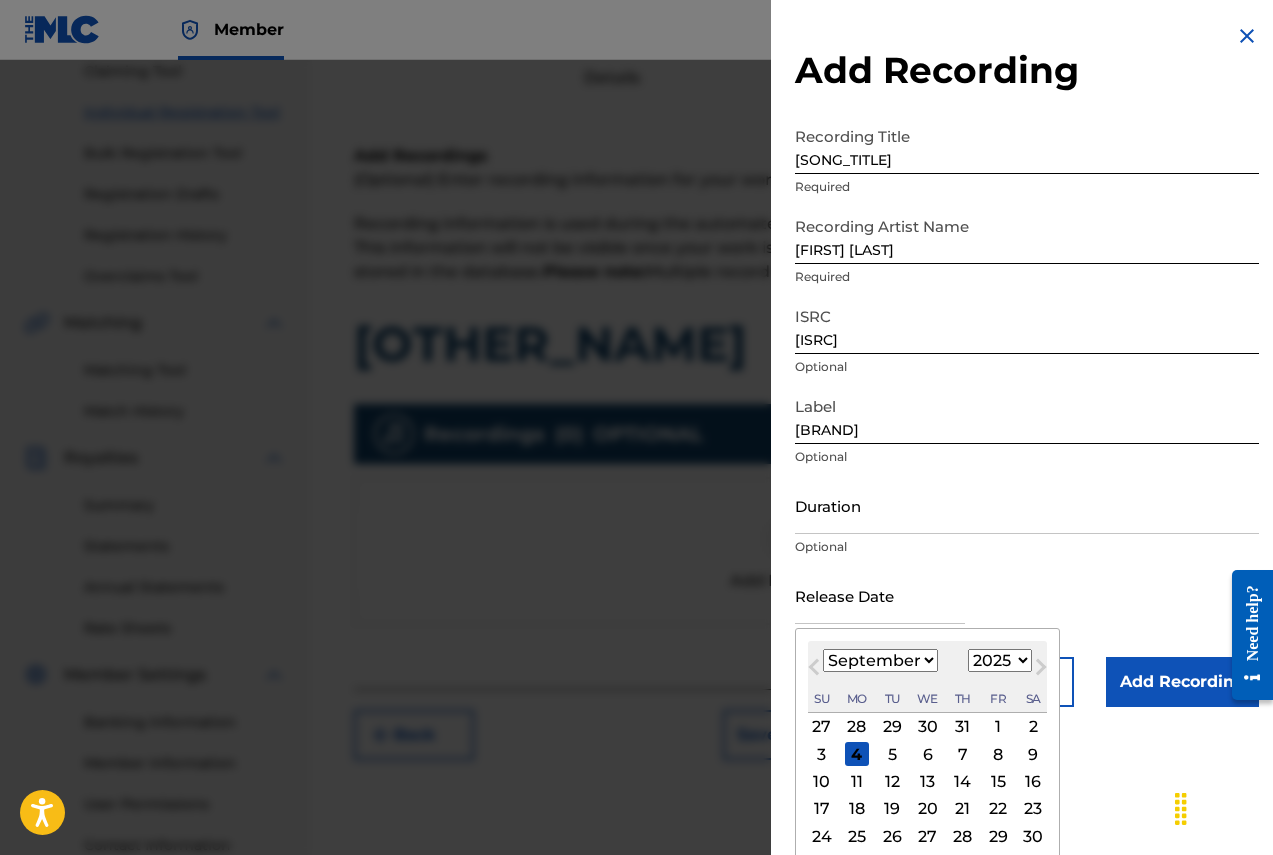 click on "January February March April May June July August September October November December" at bounding box center [880, 660] 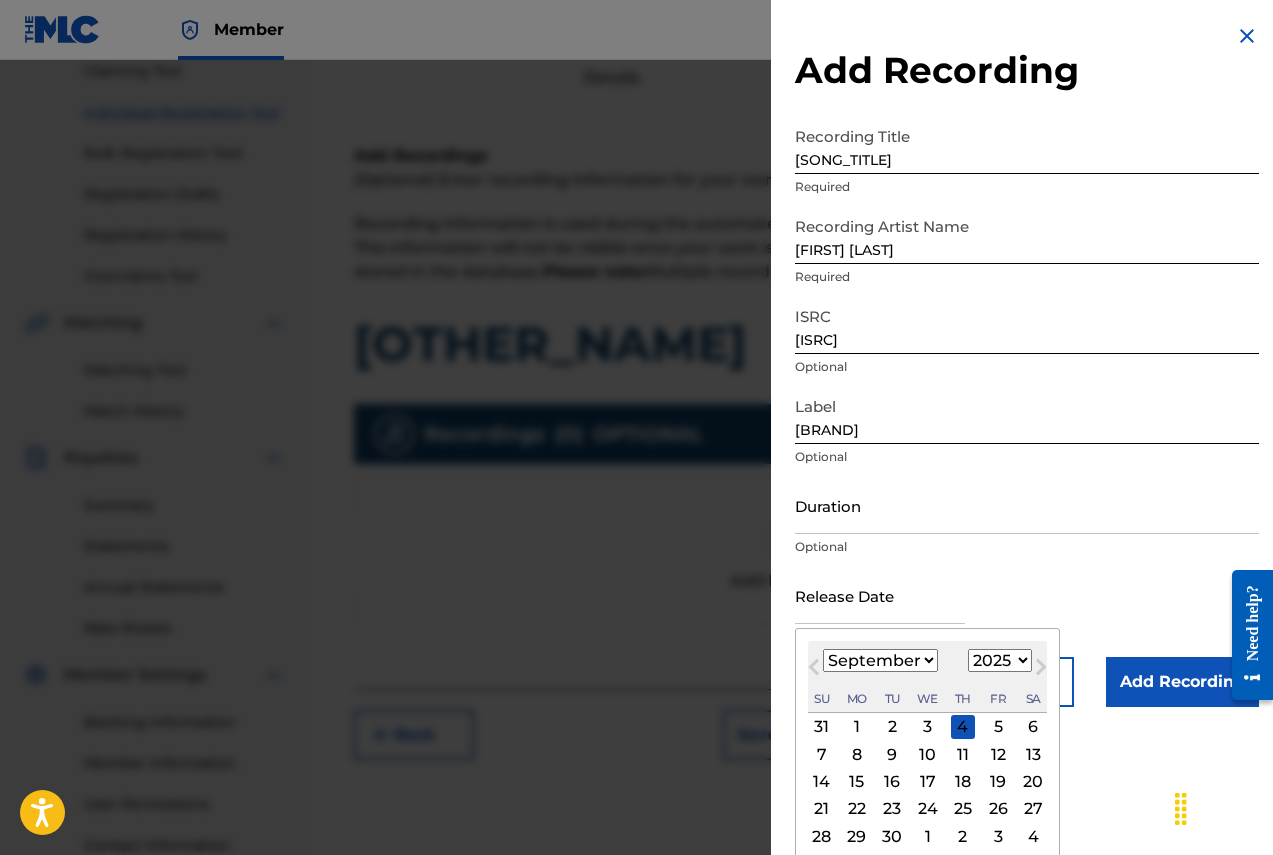 click on "1" at bounding box center (857, 727) 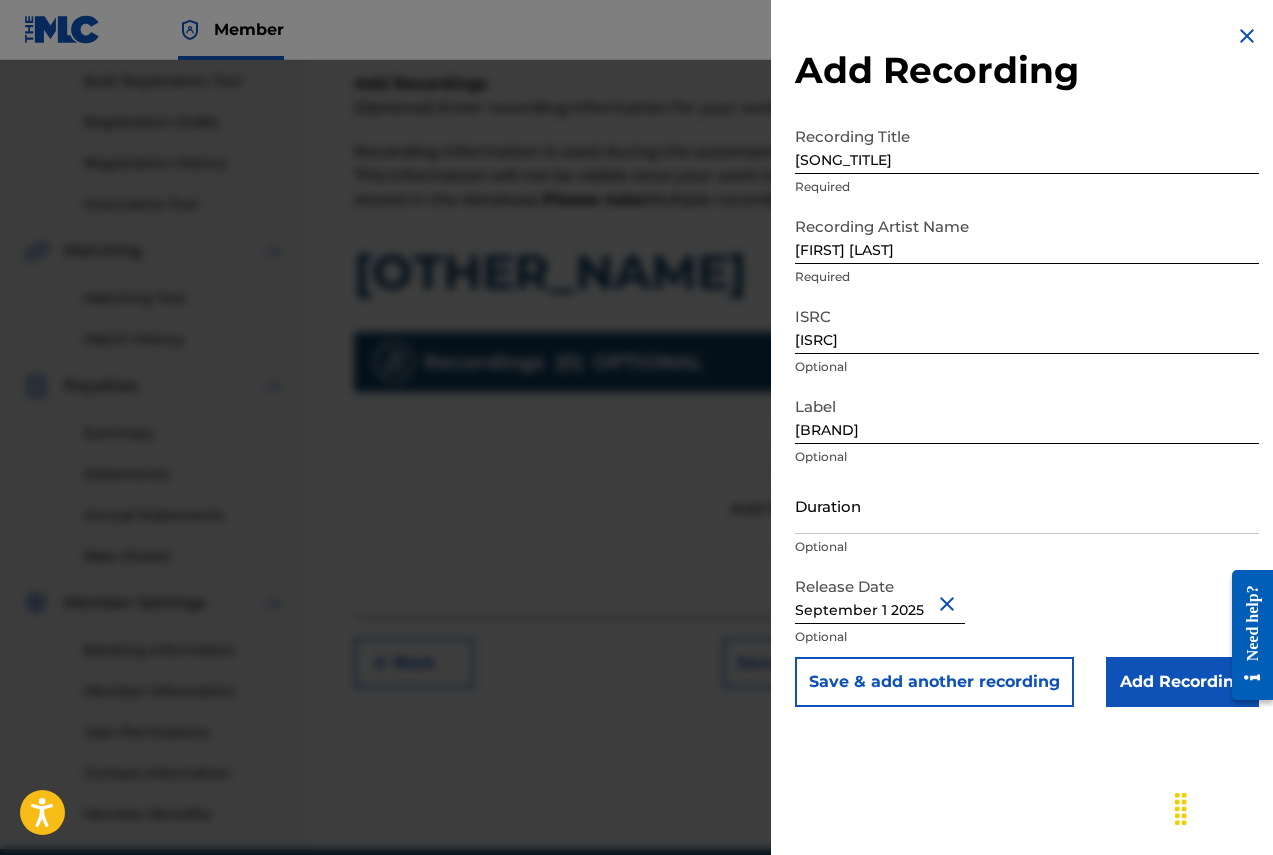 scroll, scrollTop: 323, scrollLeft: 0, axis: vertical 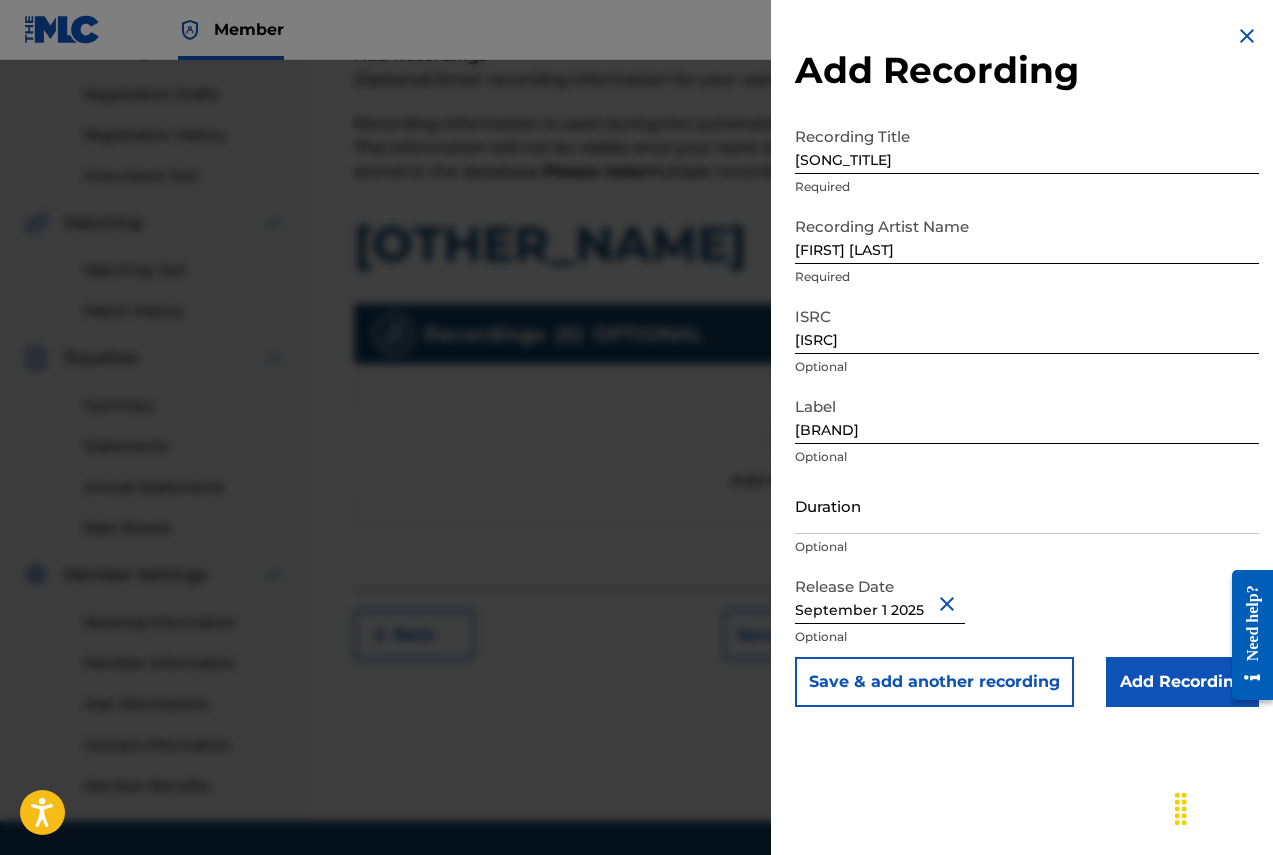 click on "Add Recording" at bounding box center [1182, 682] 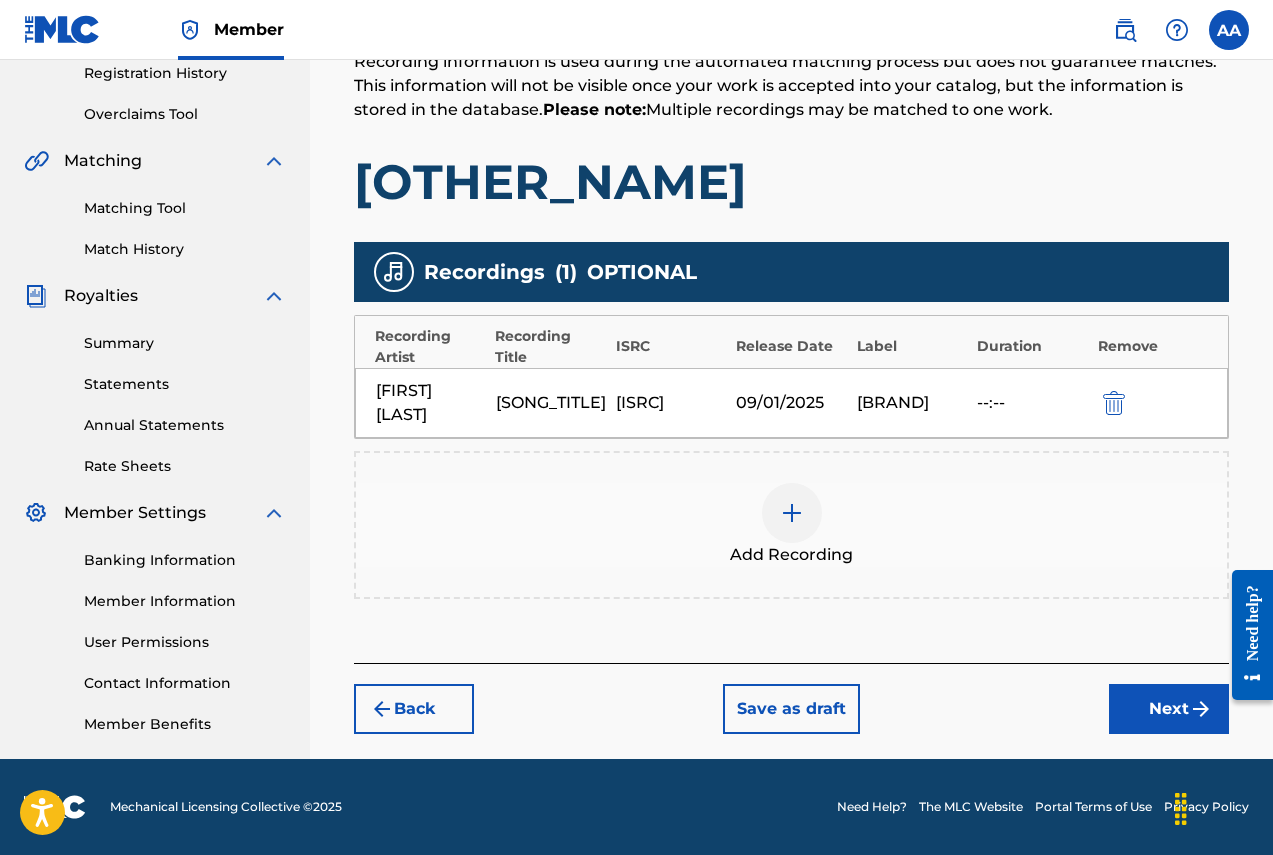 scroll, scrollTop: 404, scrollLeft: 0, axis: vertical 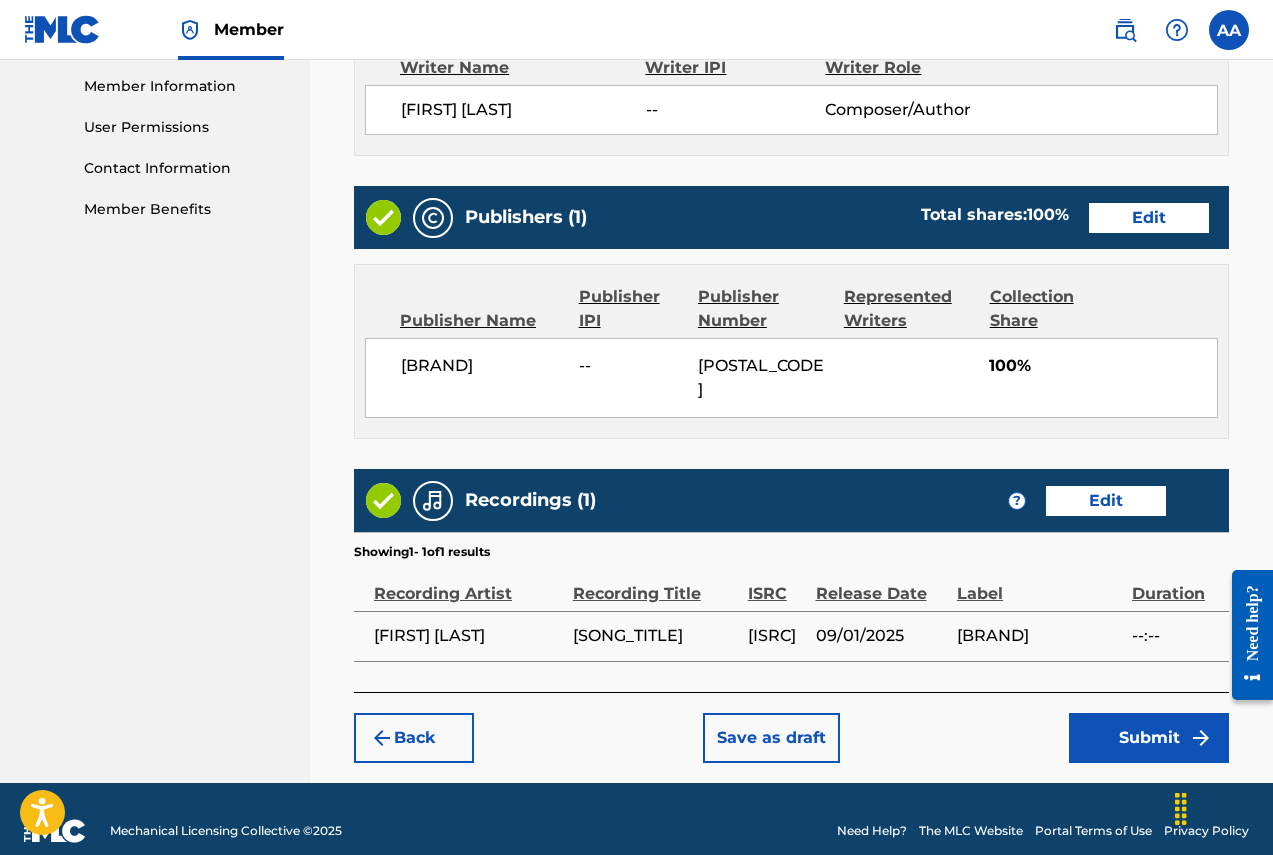 click on "Submit" at bounding box center [1149, 738] 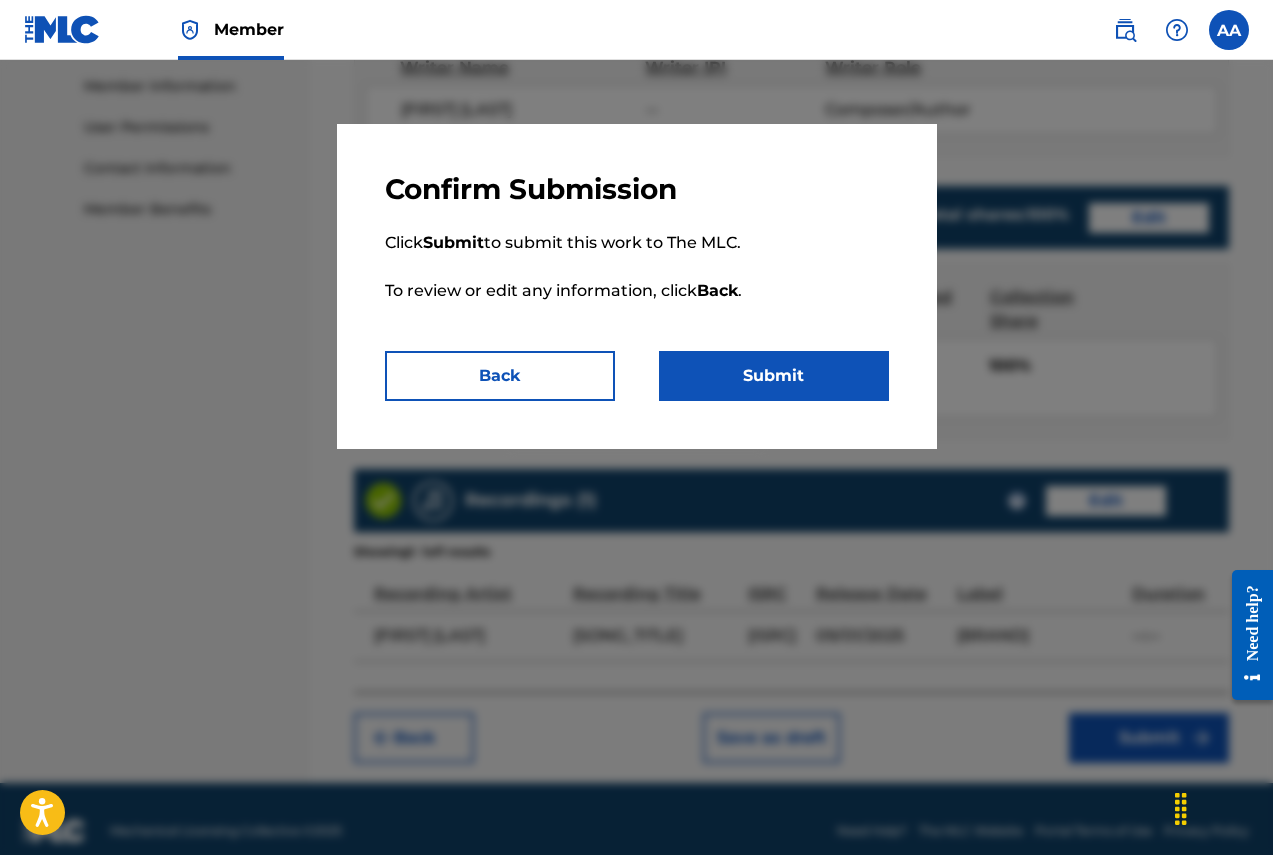 click on "Submit" at bounding box center (774, 376) 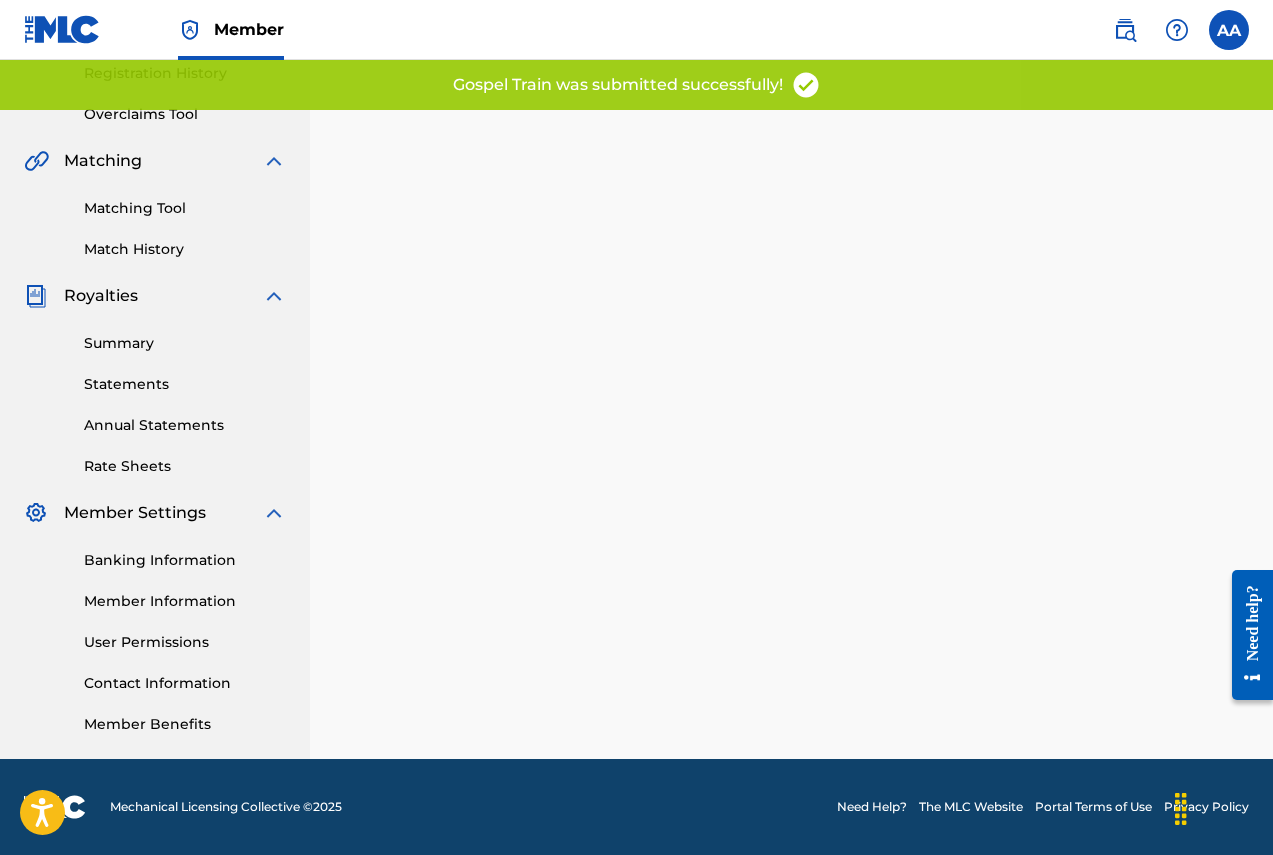 scroll, scrollTop: 0, scrollLeft: 0, axis: both 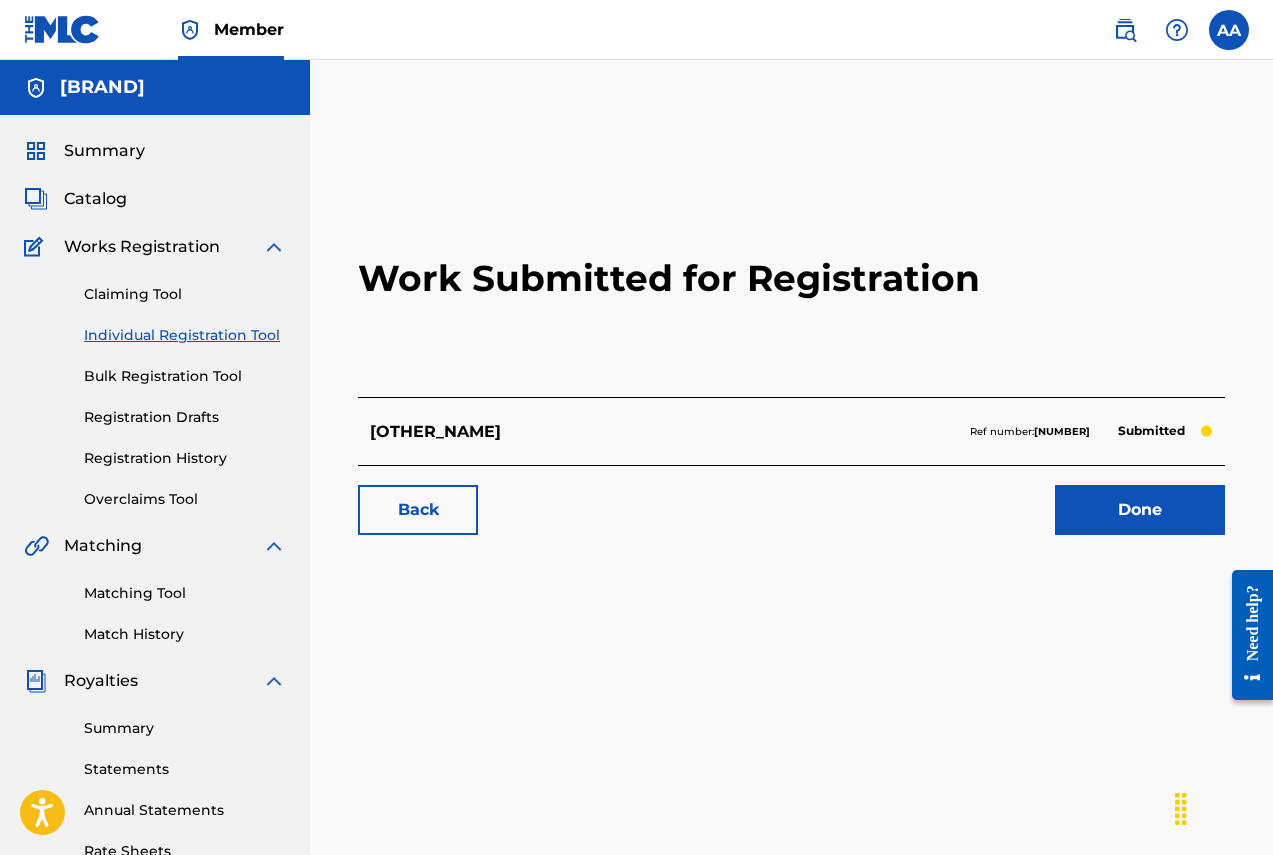 click on "Done" at bounding box center (1140, 510) 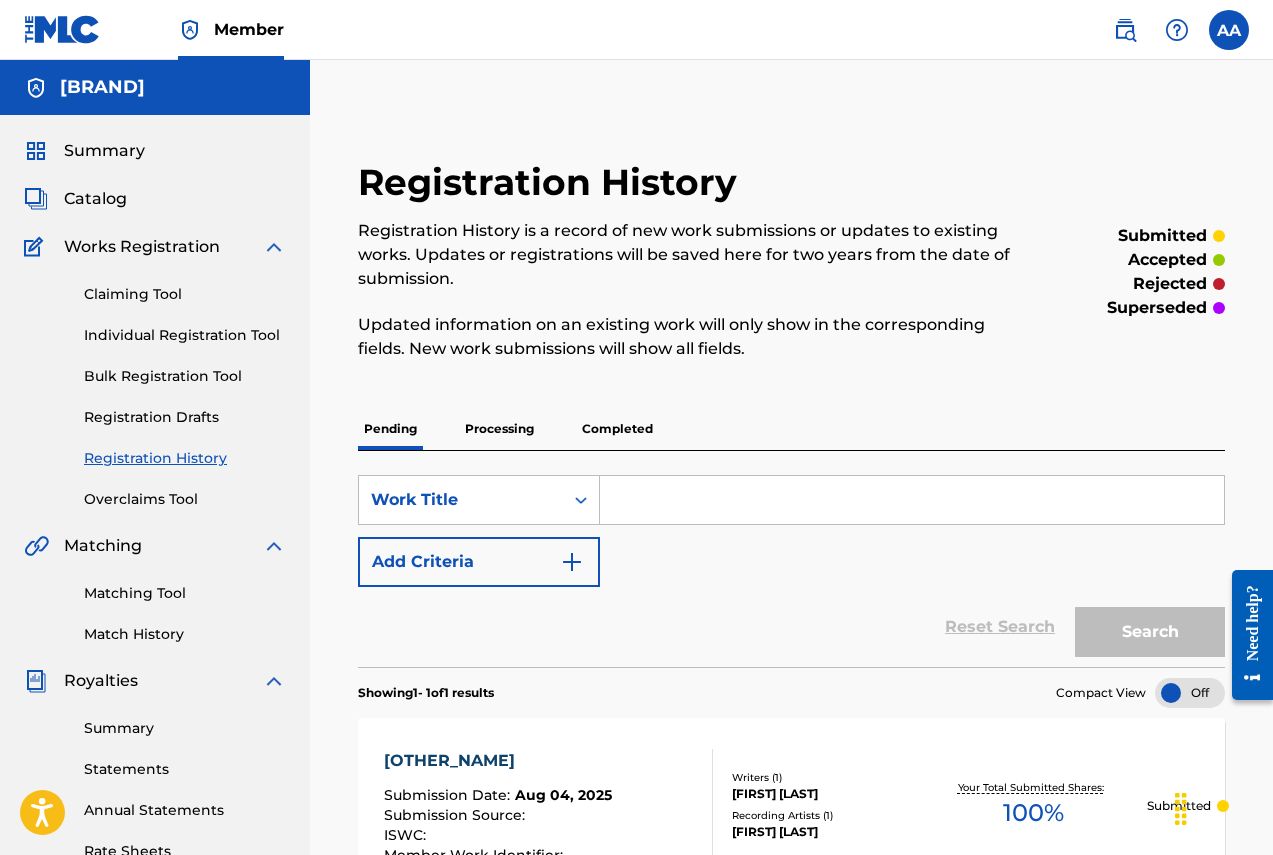 click at bounding box center [912, 500] 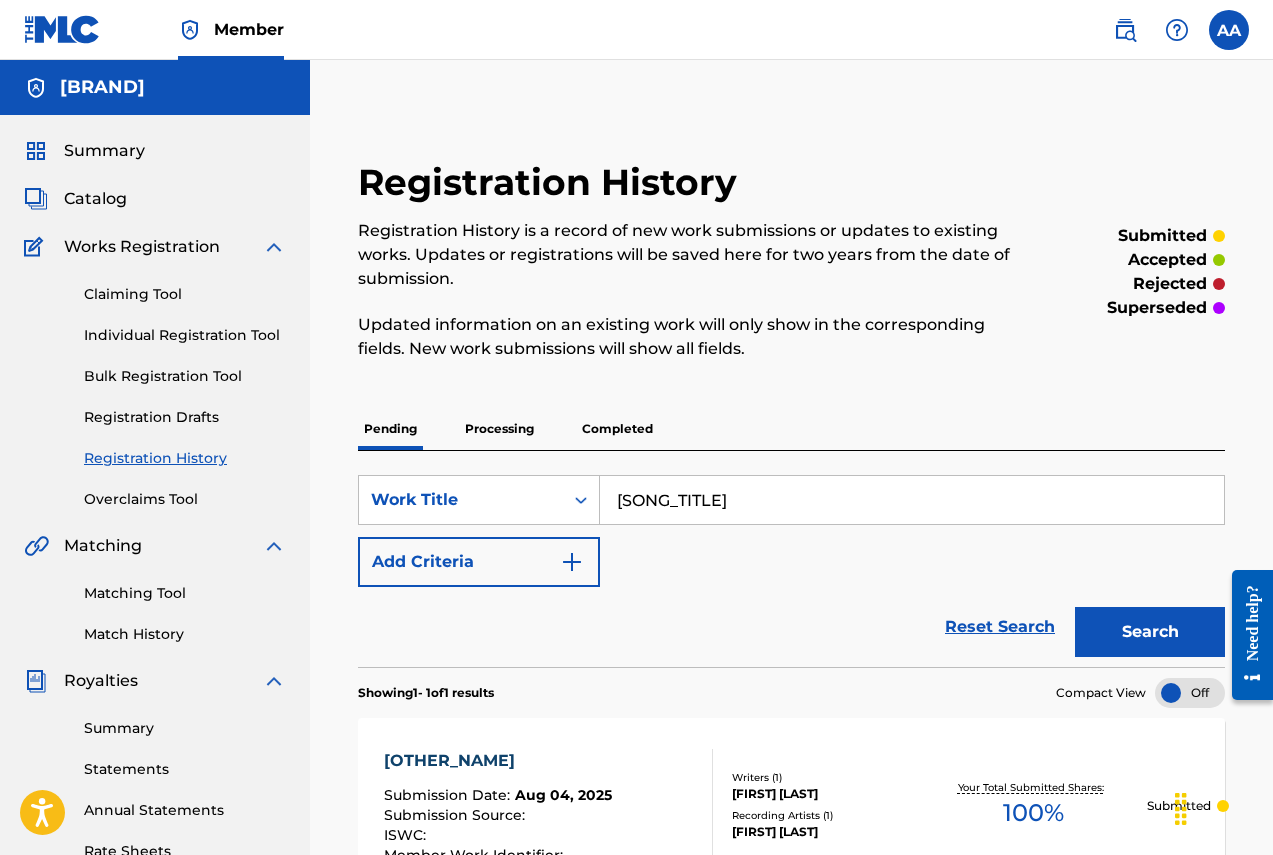 type on "[SONG_TITLE]" 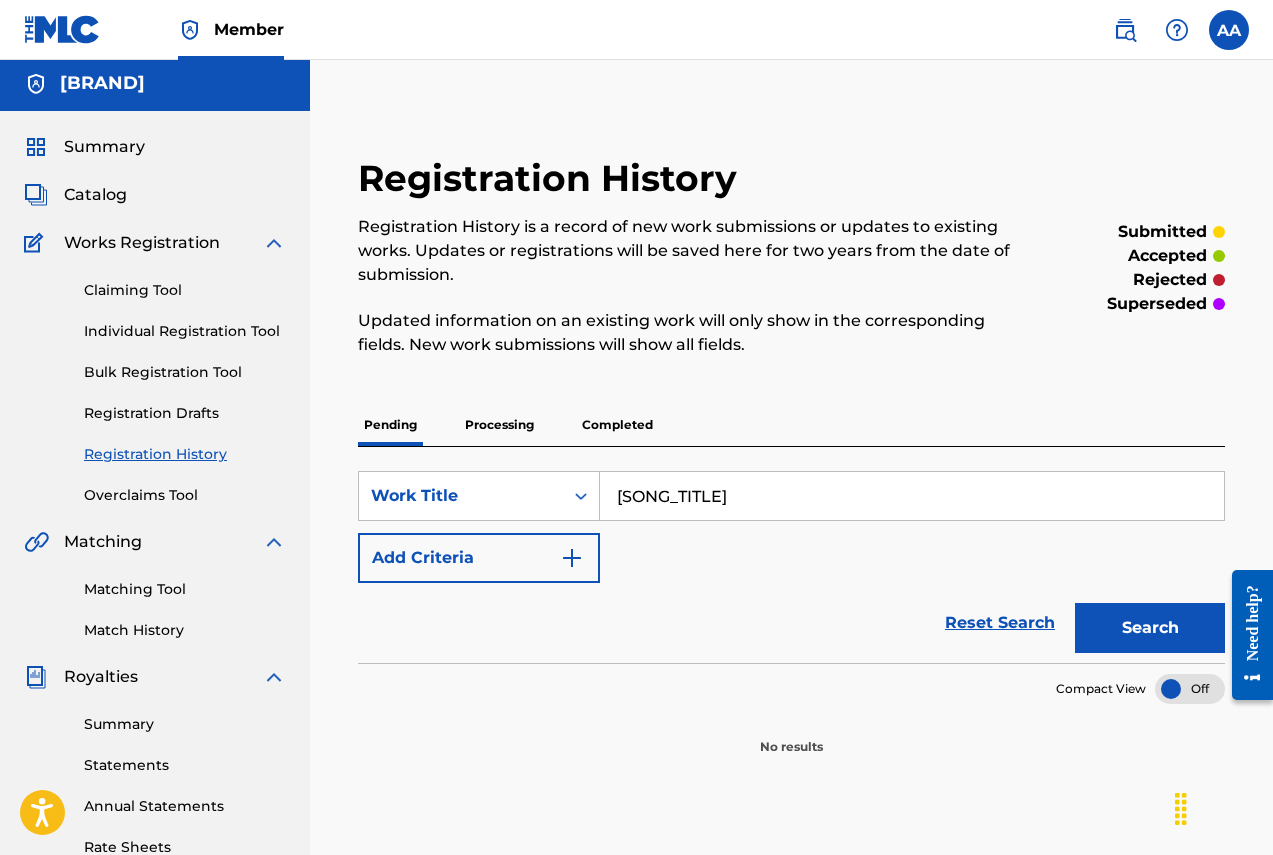 scroll, scrollTop: 0, scrollLeft: 0, axis: both 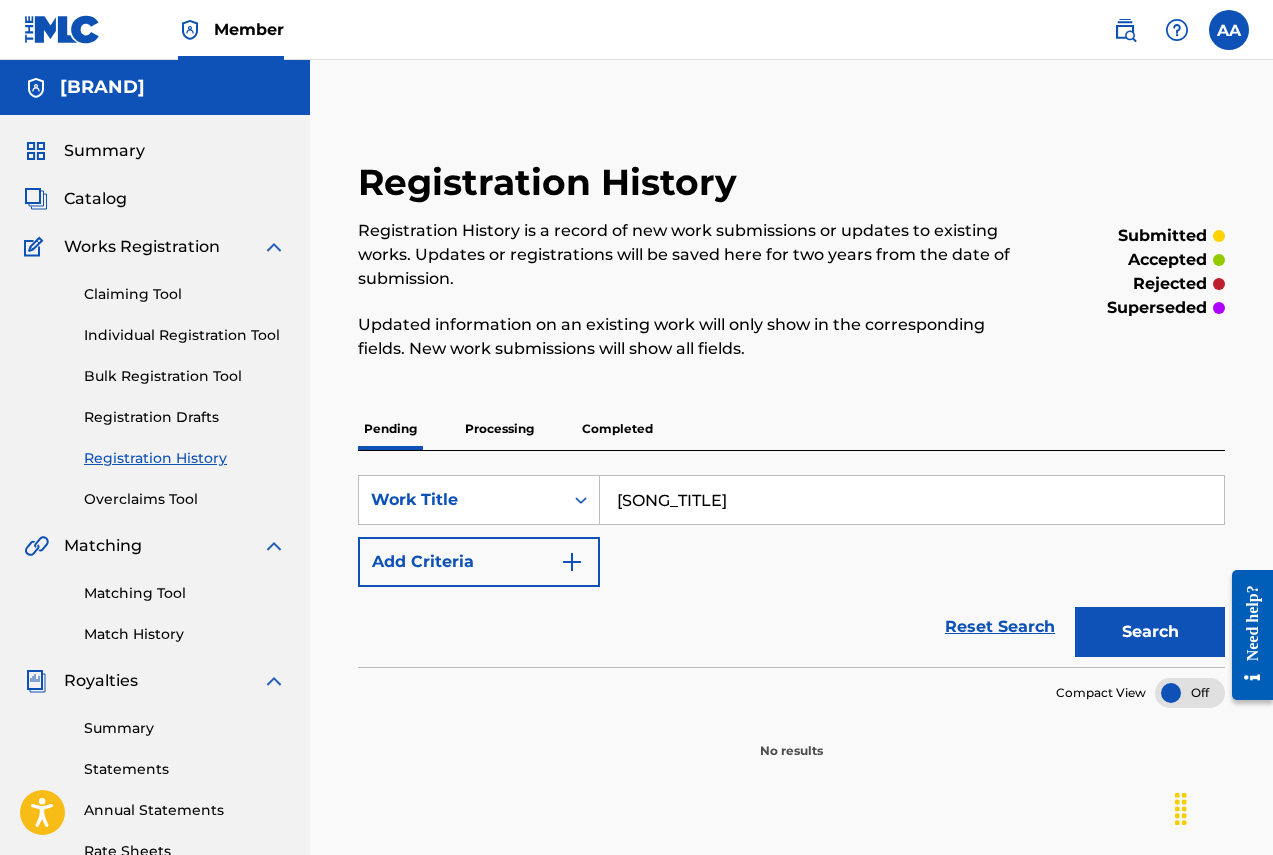 click on "Add Criteria" at bounding box center [479, 562] 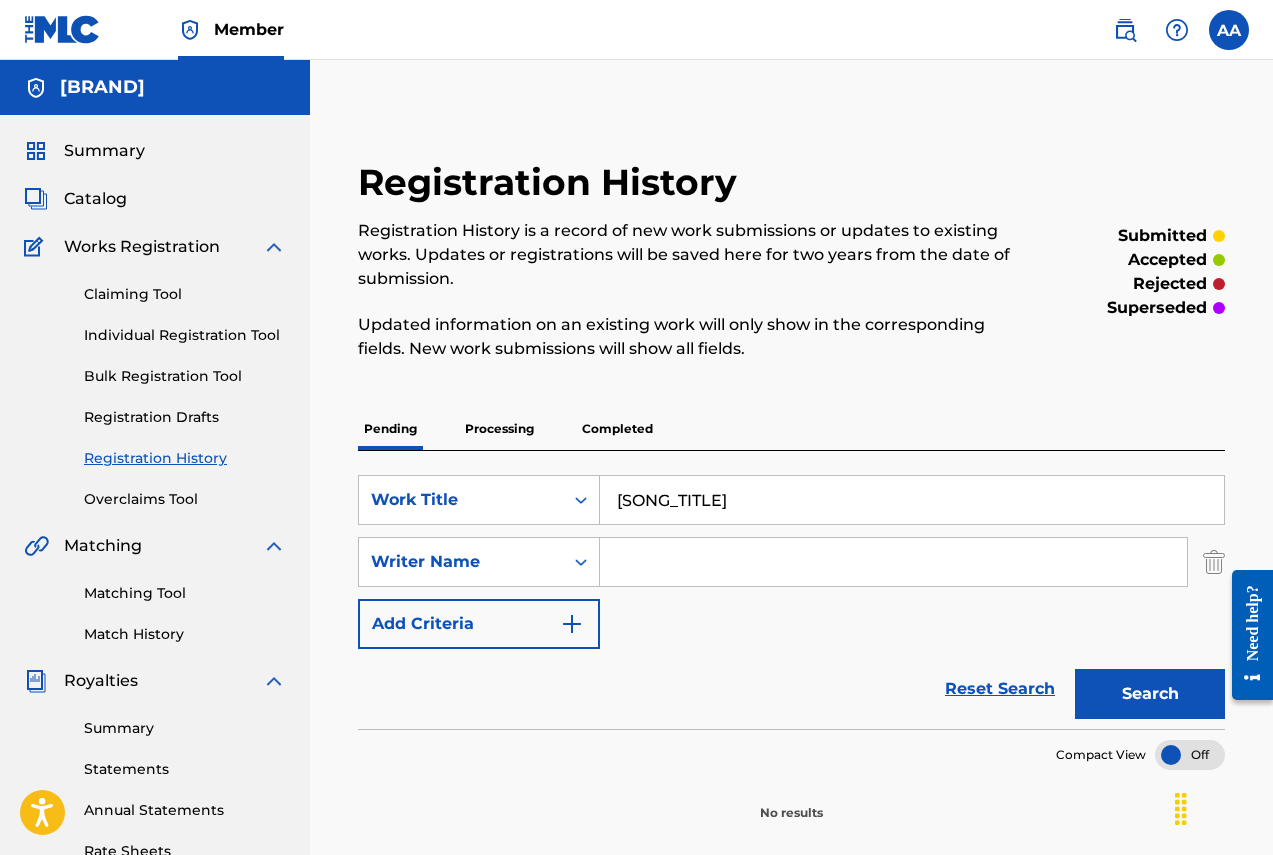 click at bounding box center [893, 562] 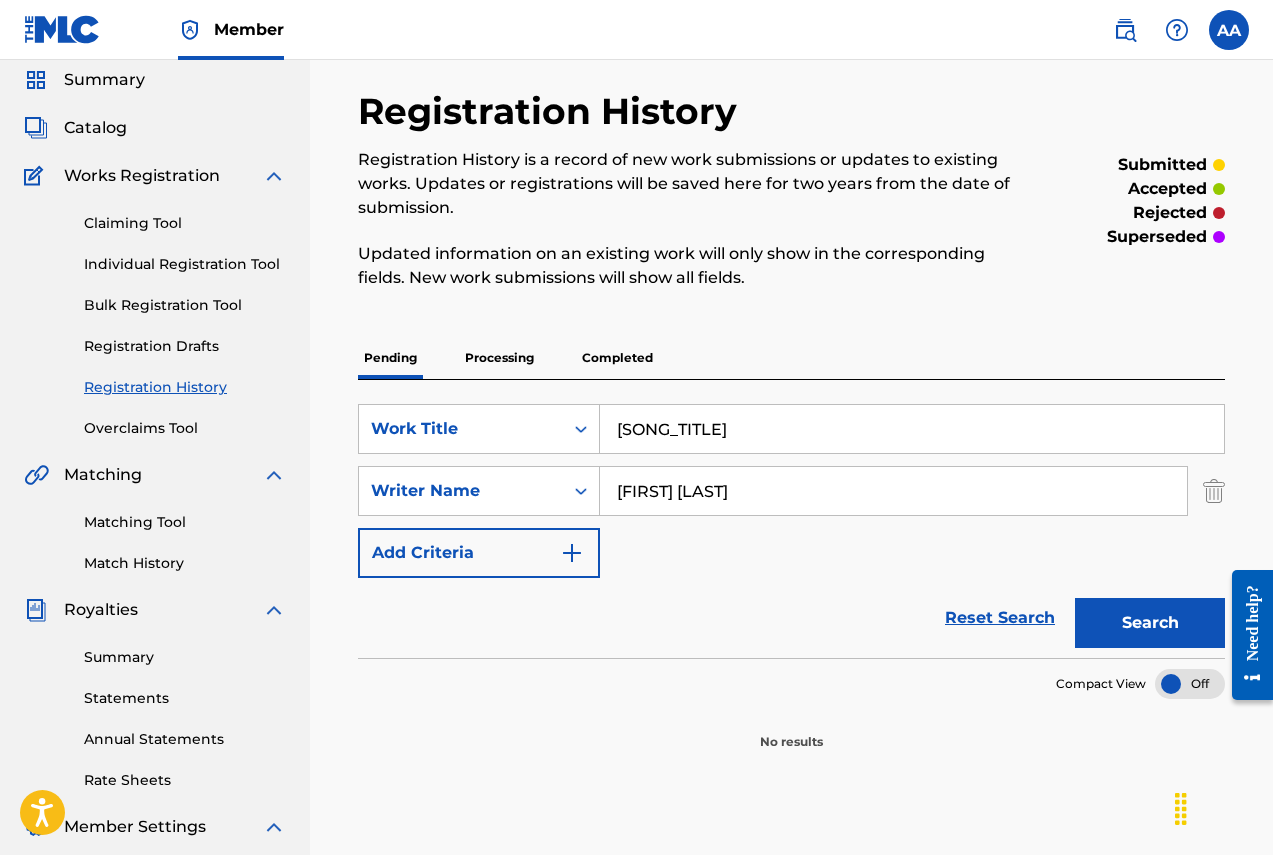 scroll, scrollTop: 100, scrollLeft: 0, axis: vertical 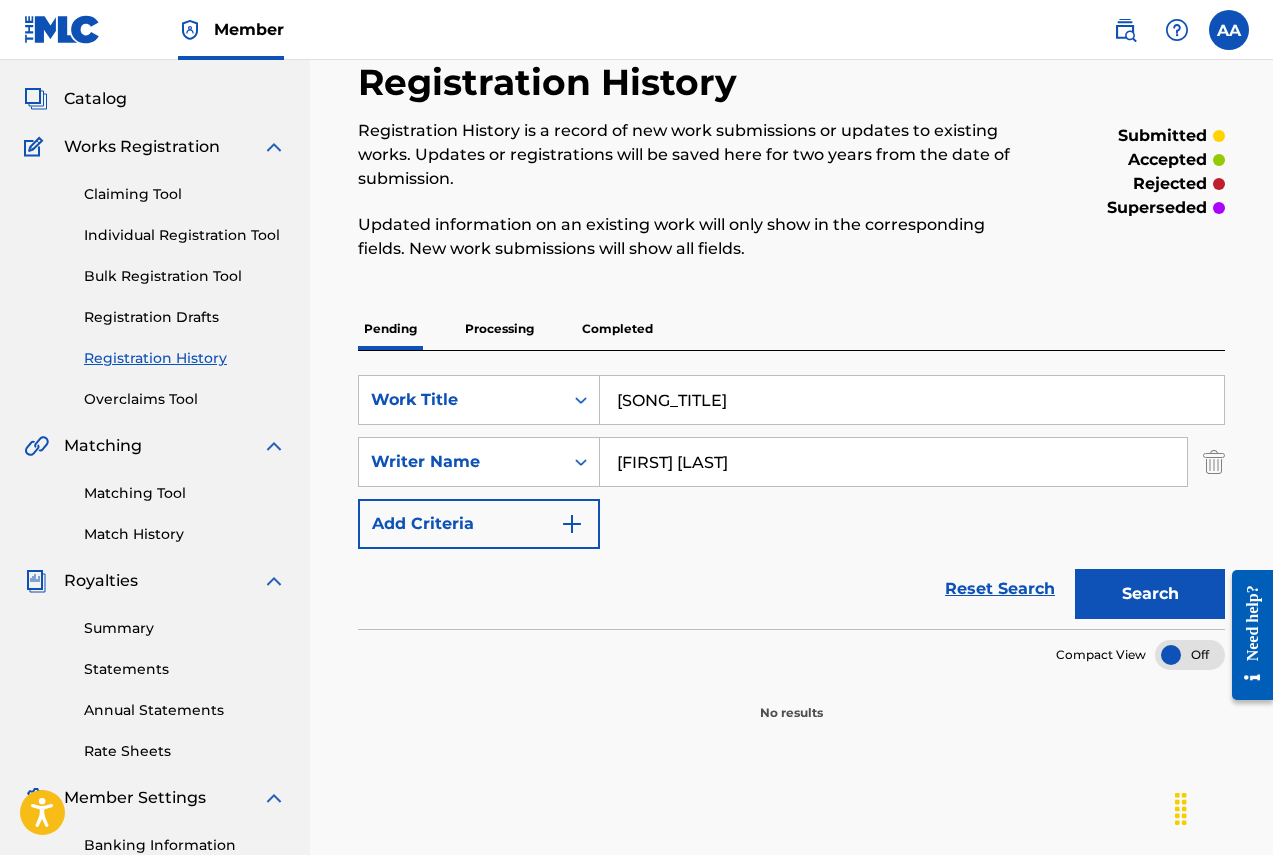 click on "Search" at bounding box center (1150, 594) 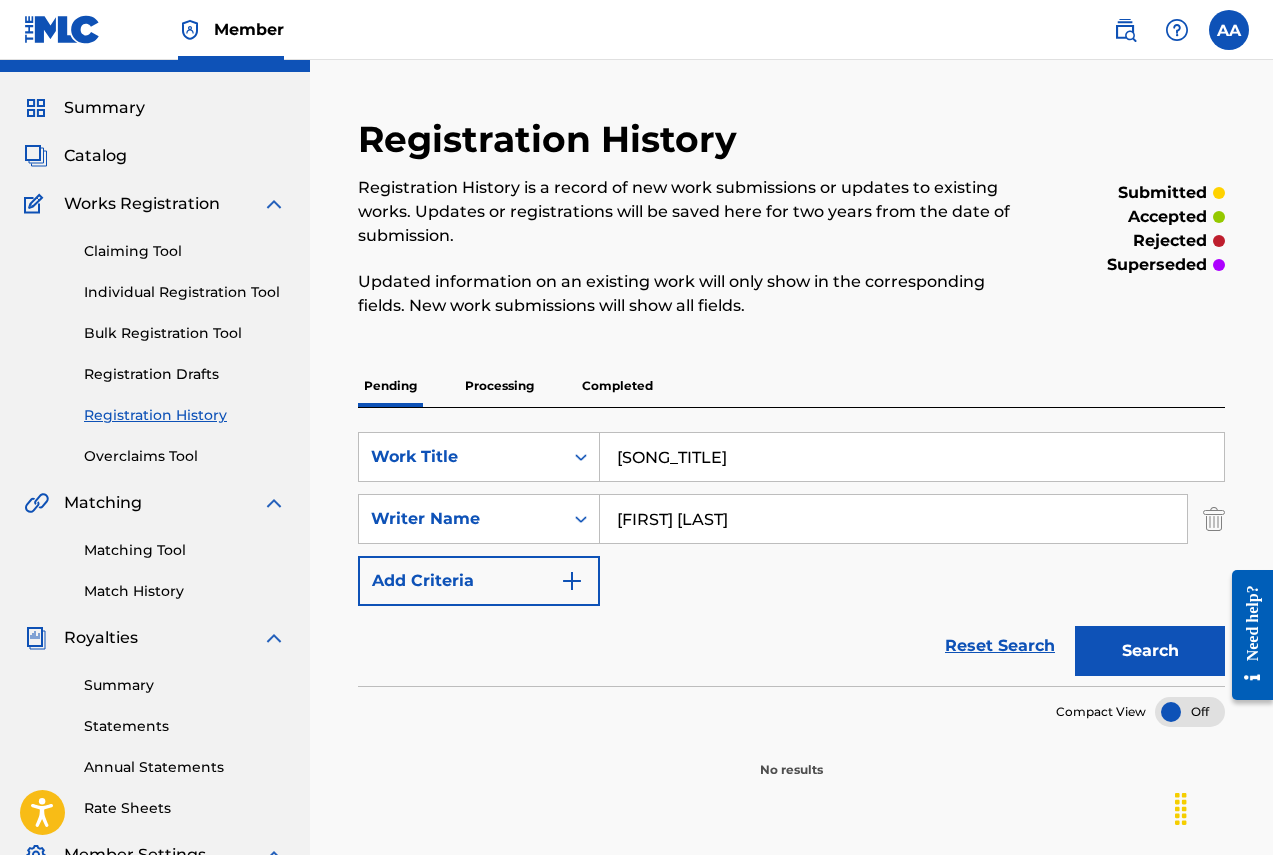 scroll, scrollTop: 0, scrollLeft: 0, axis: both 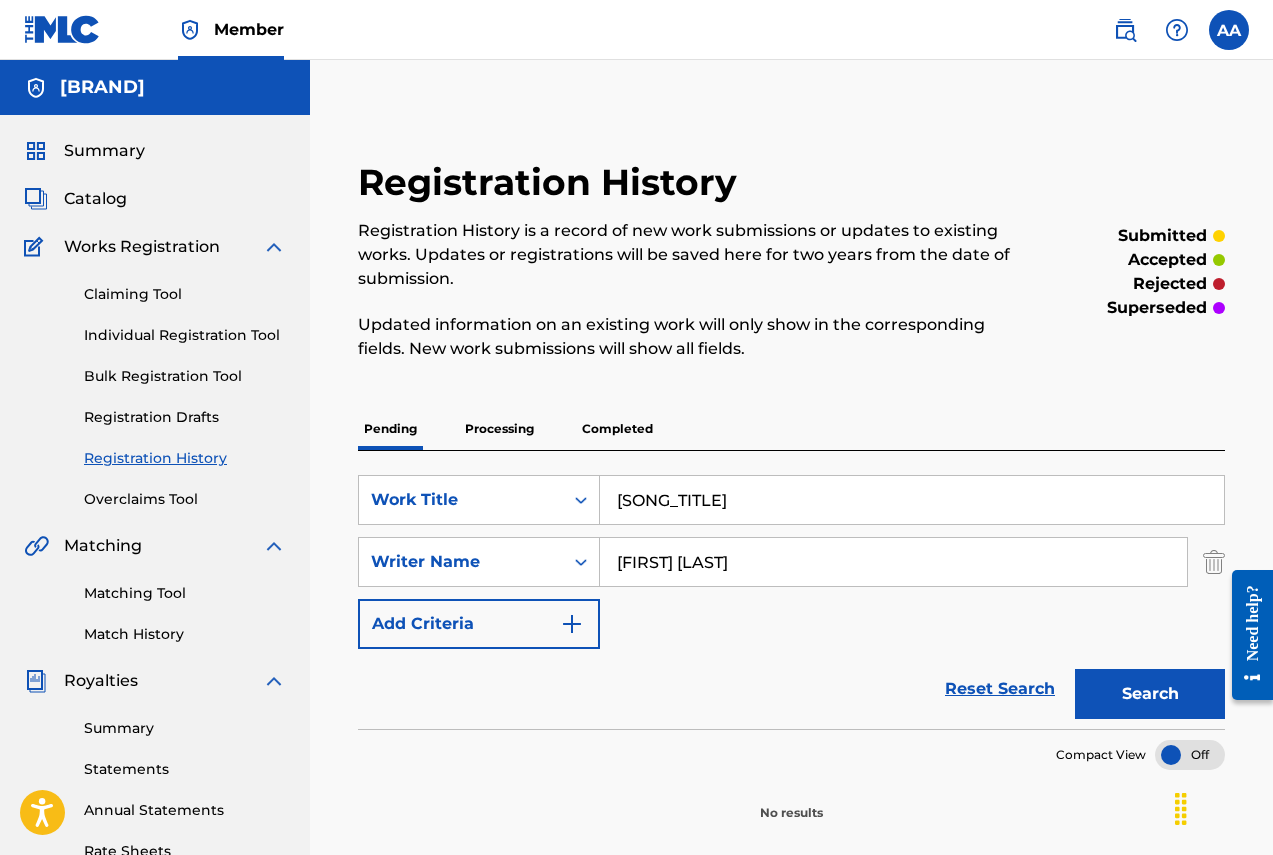 click on "Processing" at bounding box center [499, 429] 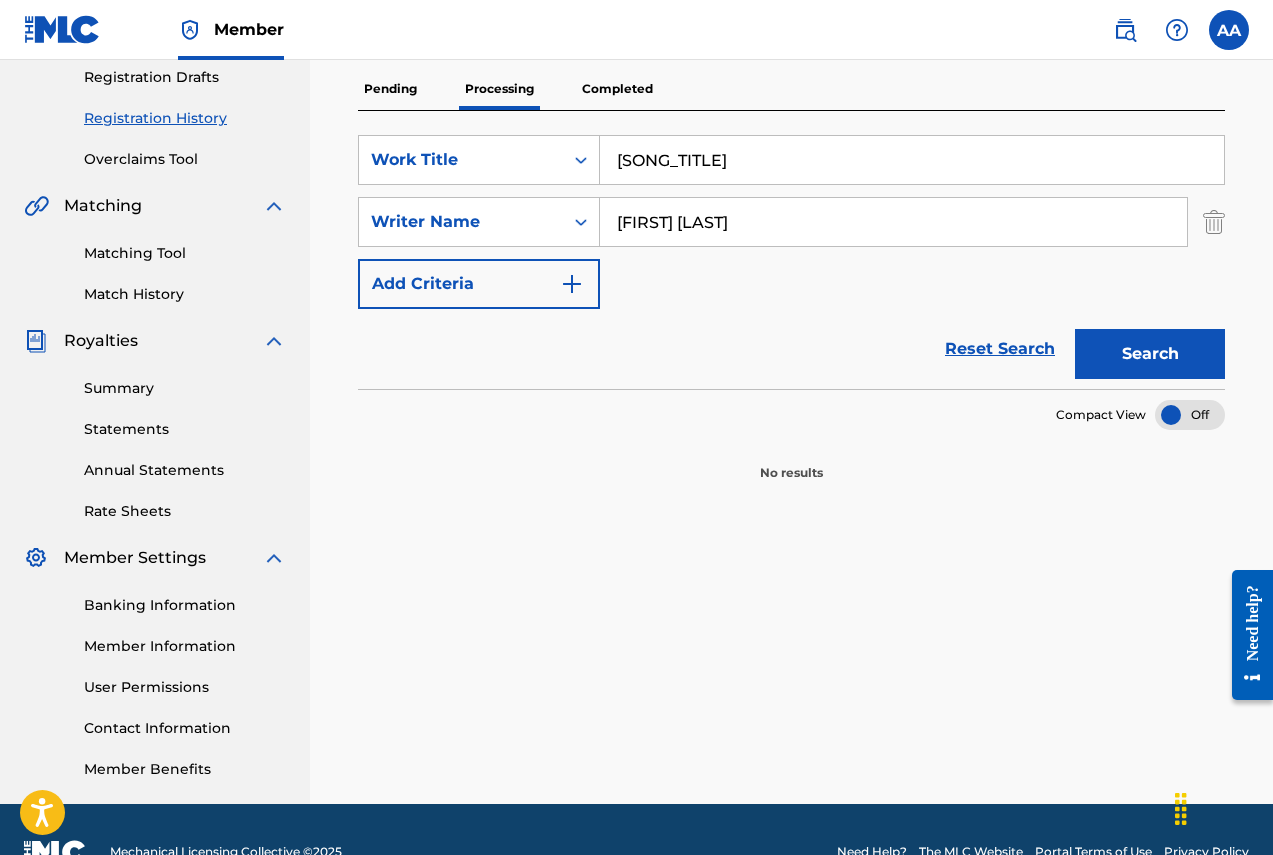 scroll, scrollTop: 367, scrollLeft: 0, axis: vertical 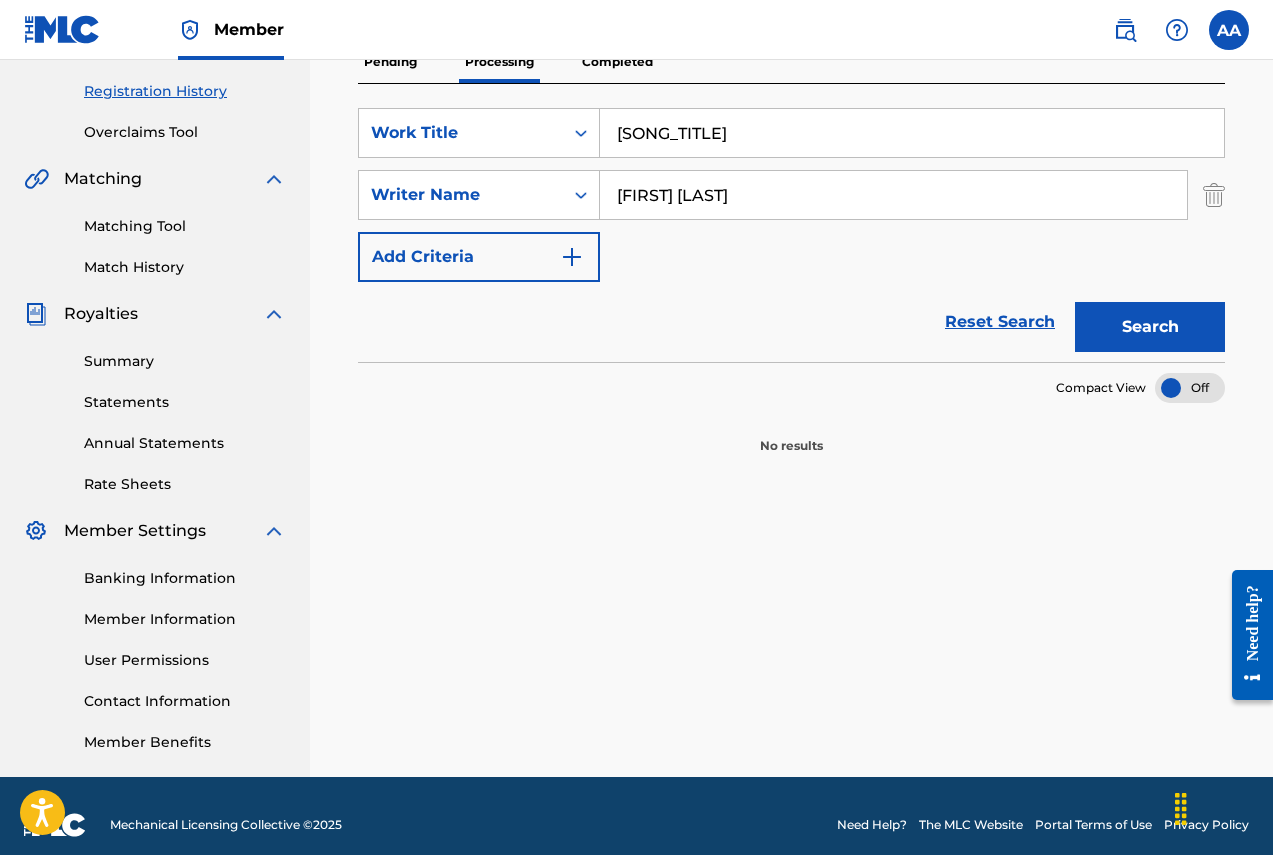 click at bounding box center [1190, 388] 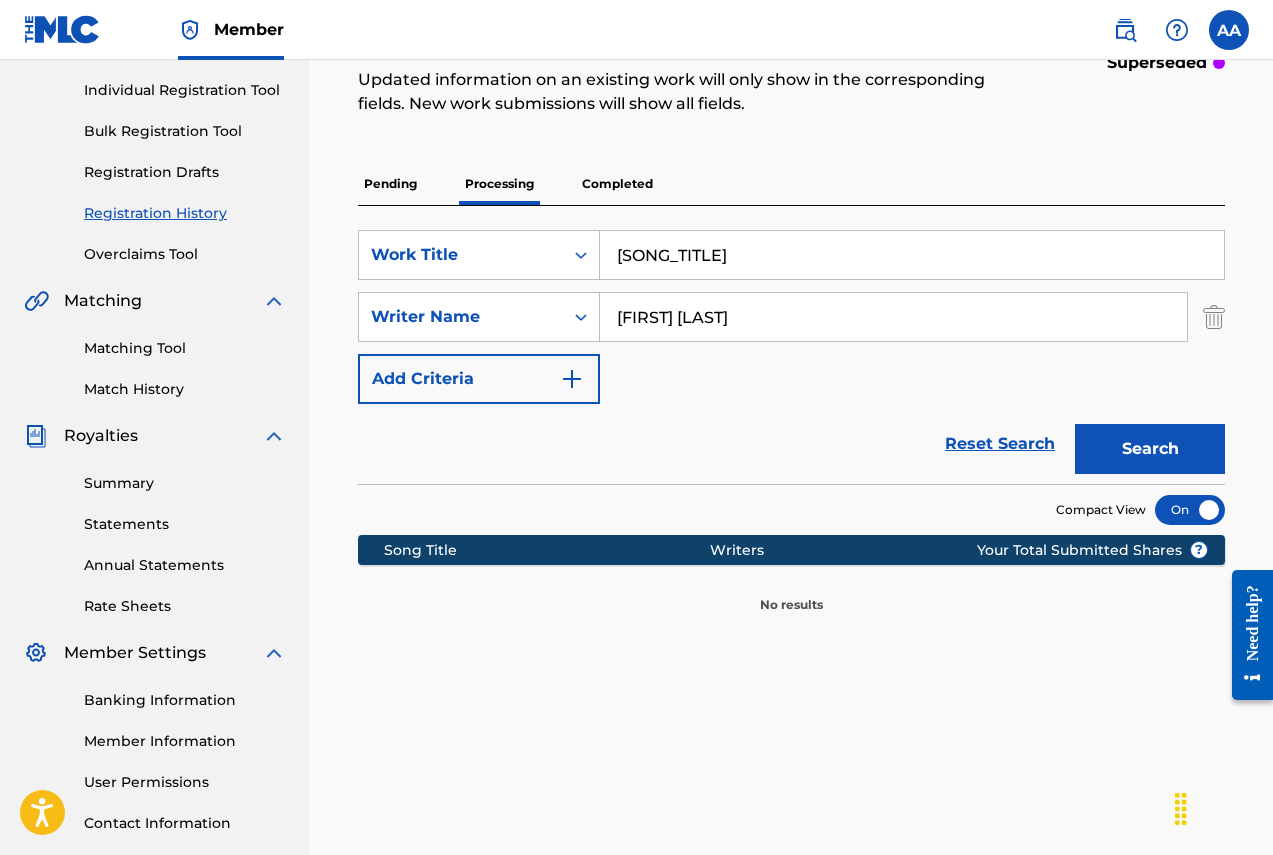 scroll, scrollTop: 200, scrollLeft: 0, axis: vertical 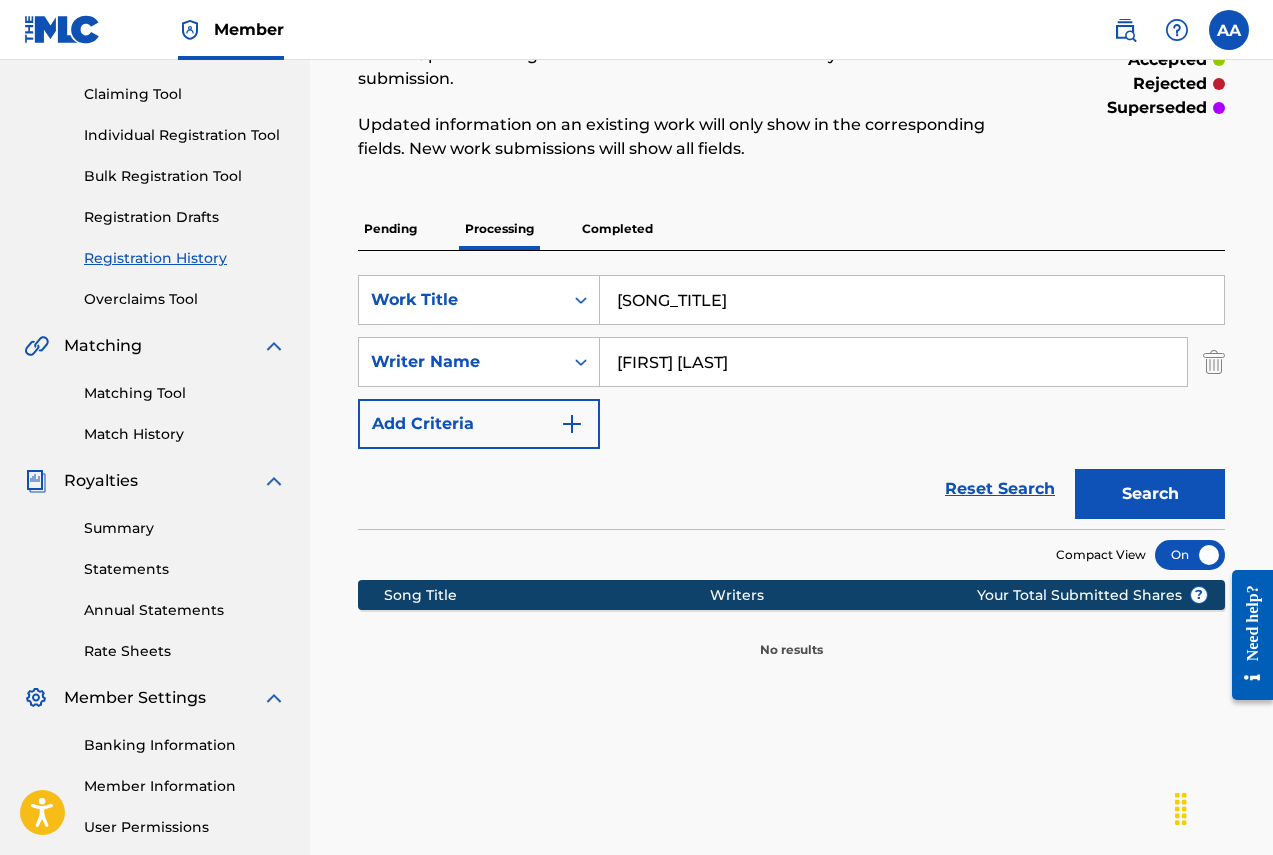 click on "Search" at bounding box center (1150, 494) 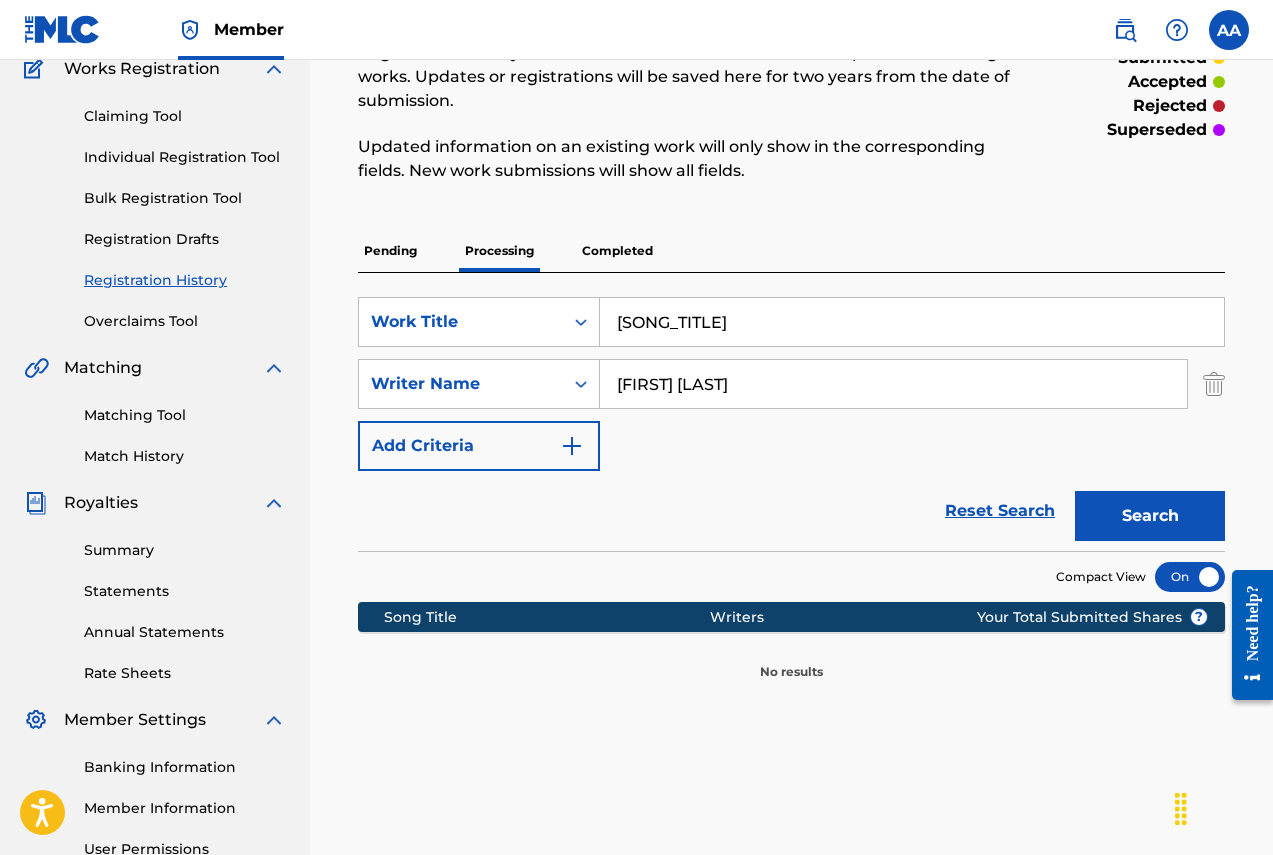 scroll, scrollTop: 52, scrollLeft: 0, axis: vertical 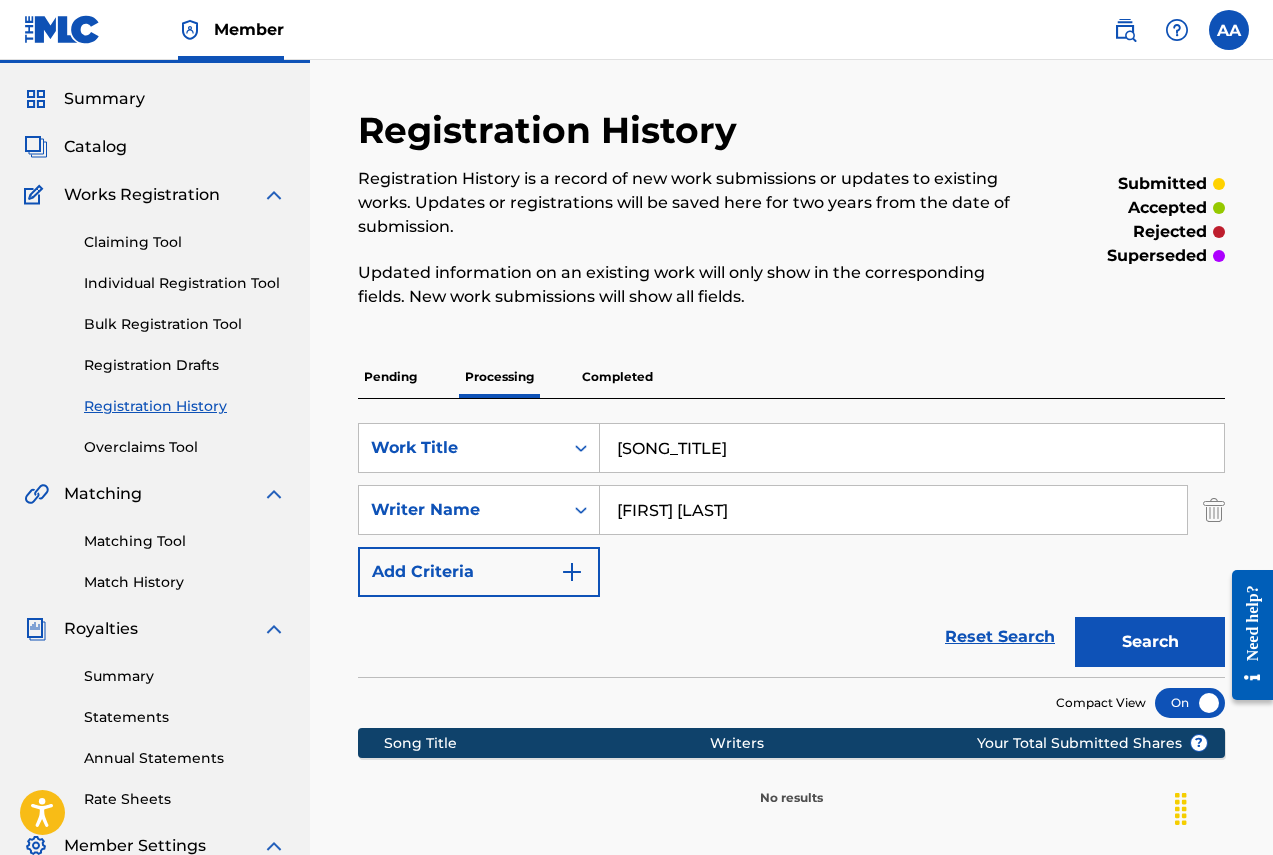 click on "Completed" at bounding box center [617, 377] 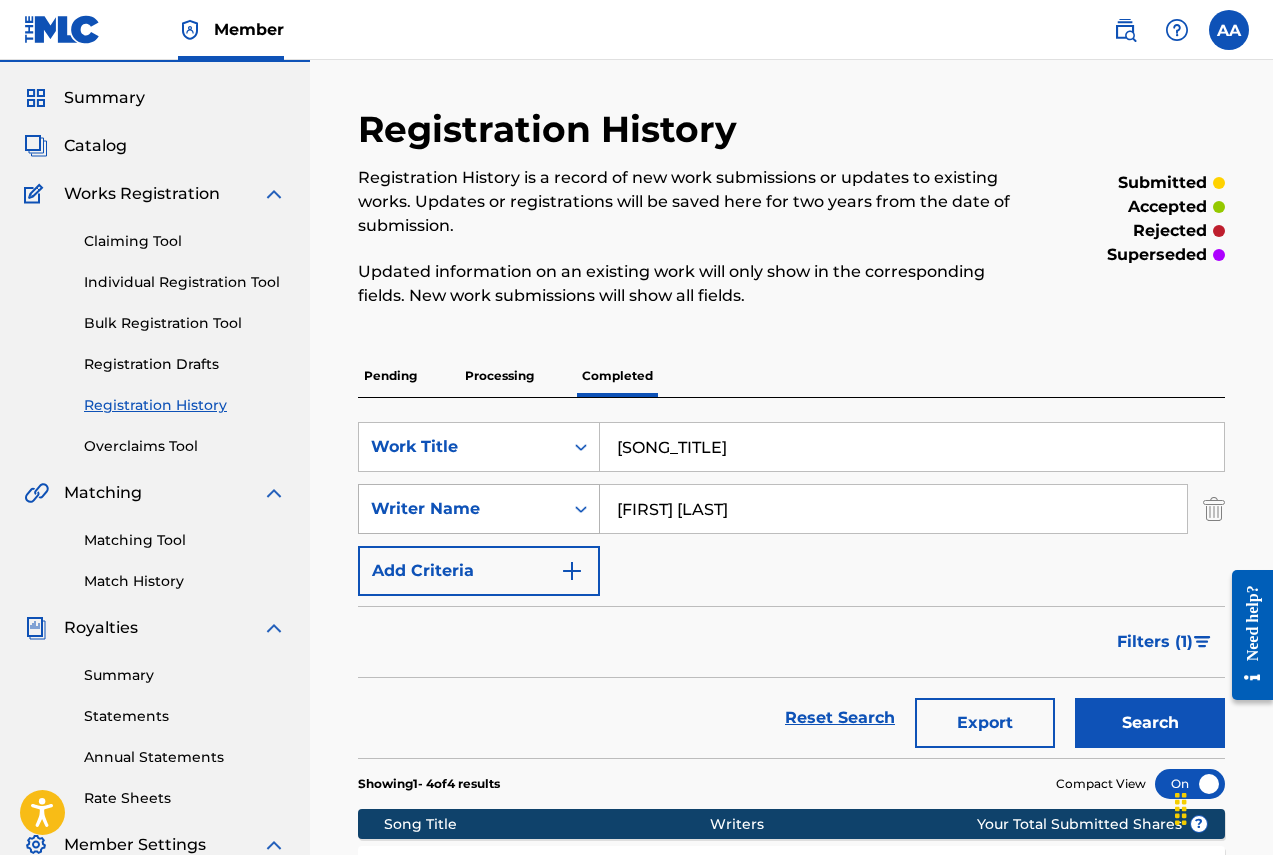 scroll, scrollTop: 33, scrollLeft: 0, axis: vertical 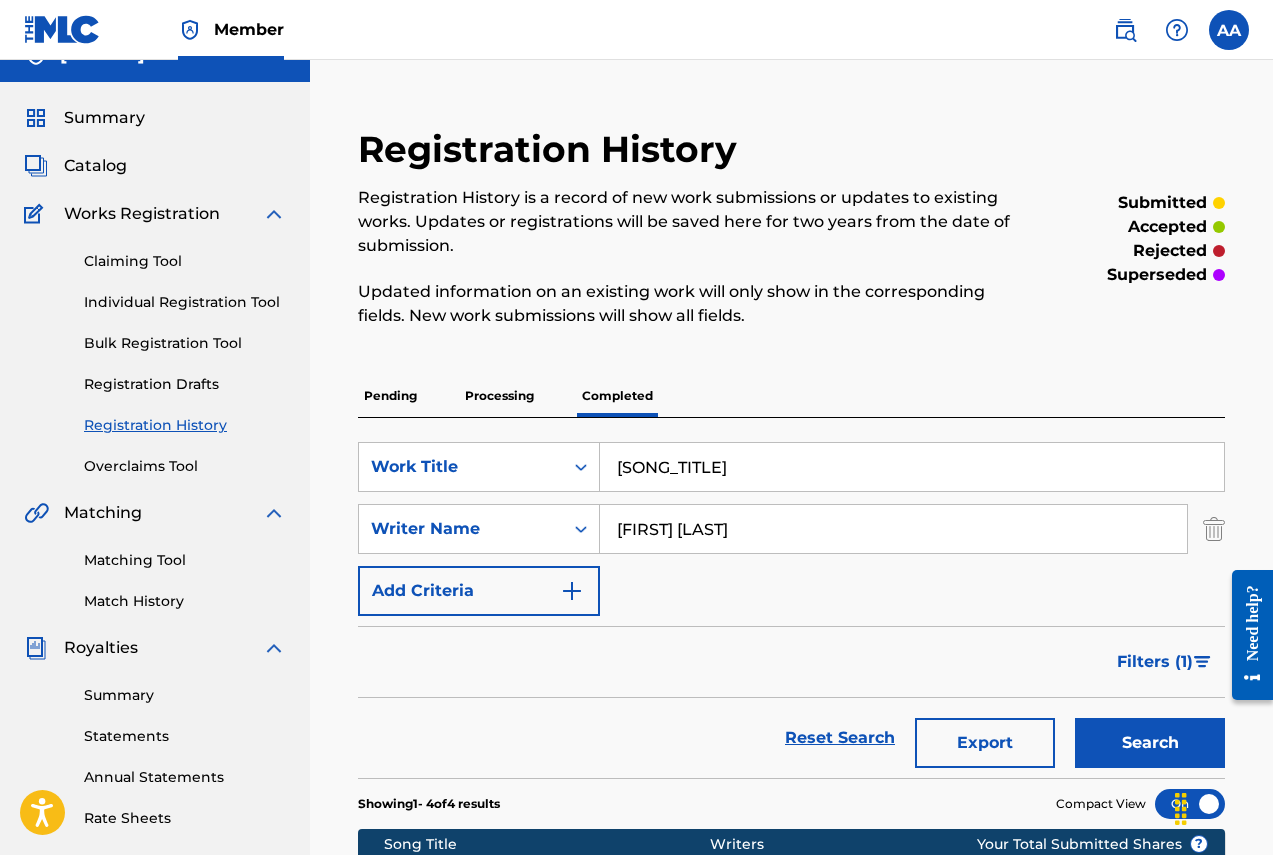 click on "Works Registration" at bounding box center [142, 214] 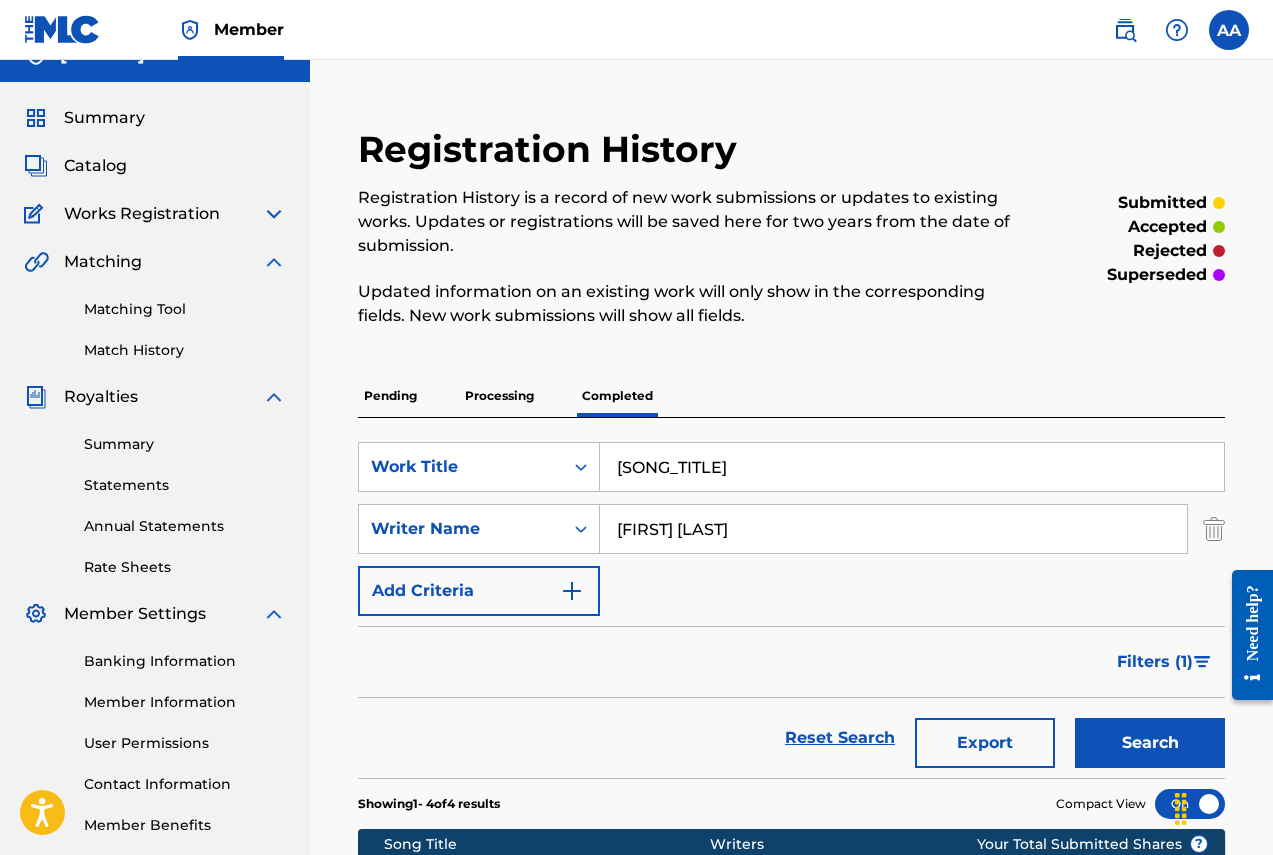 click at bounding box center [274, 214] 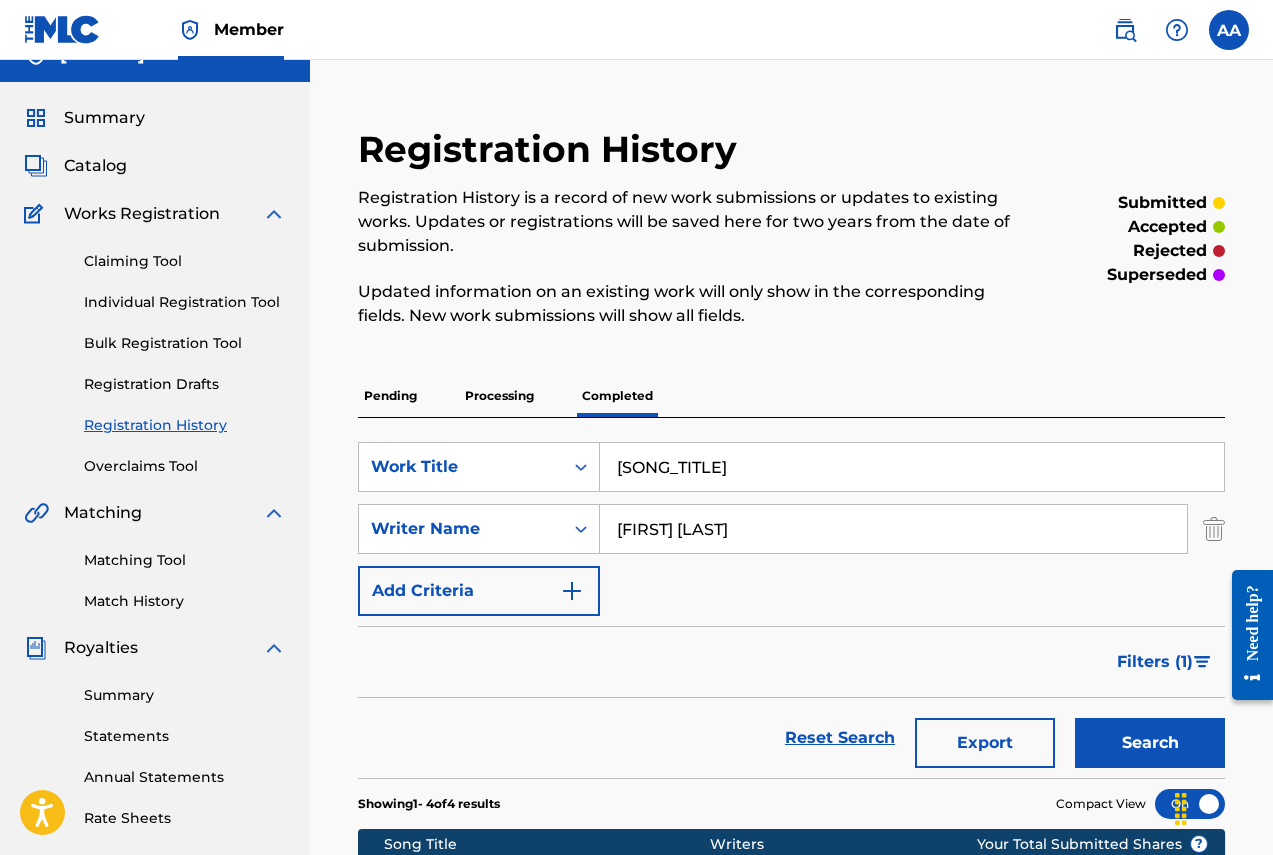 click on "Claiming Tool" at bounding box center (185, 261) 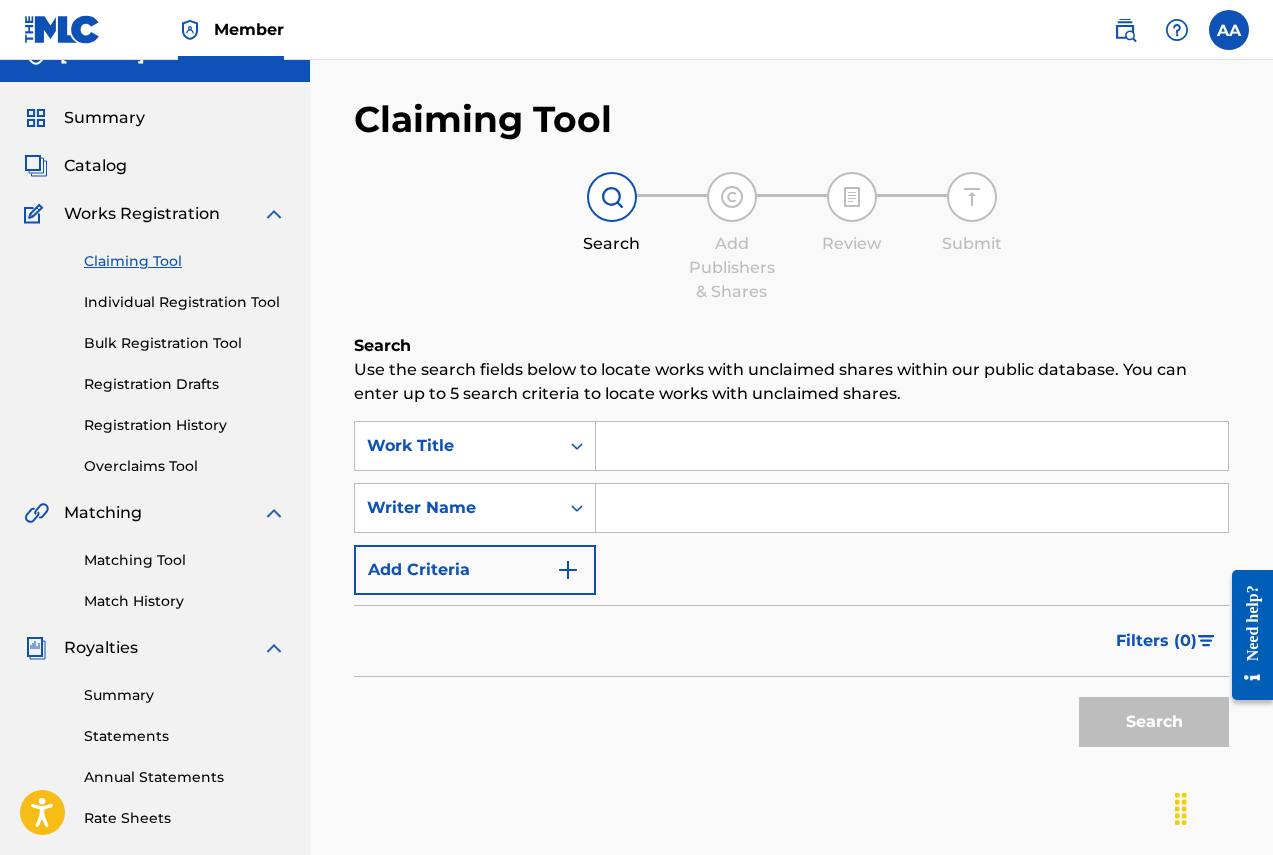 scroll, scrollTop: 0, scrollLeft: 0, axis: both 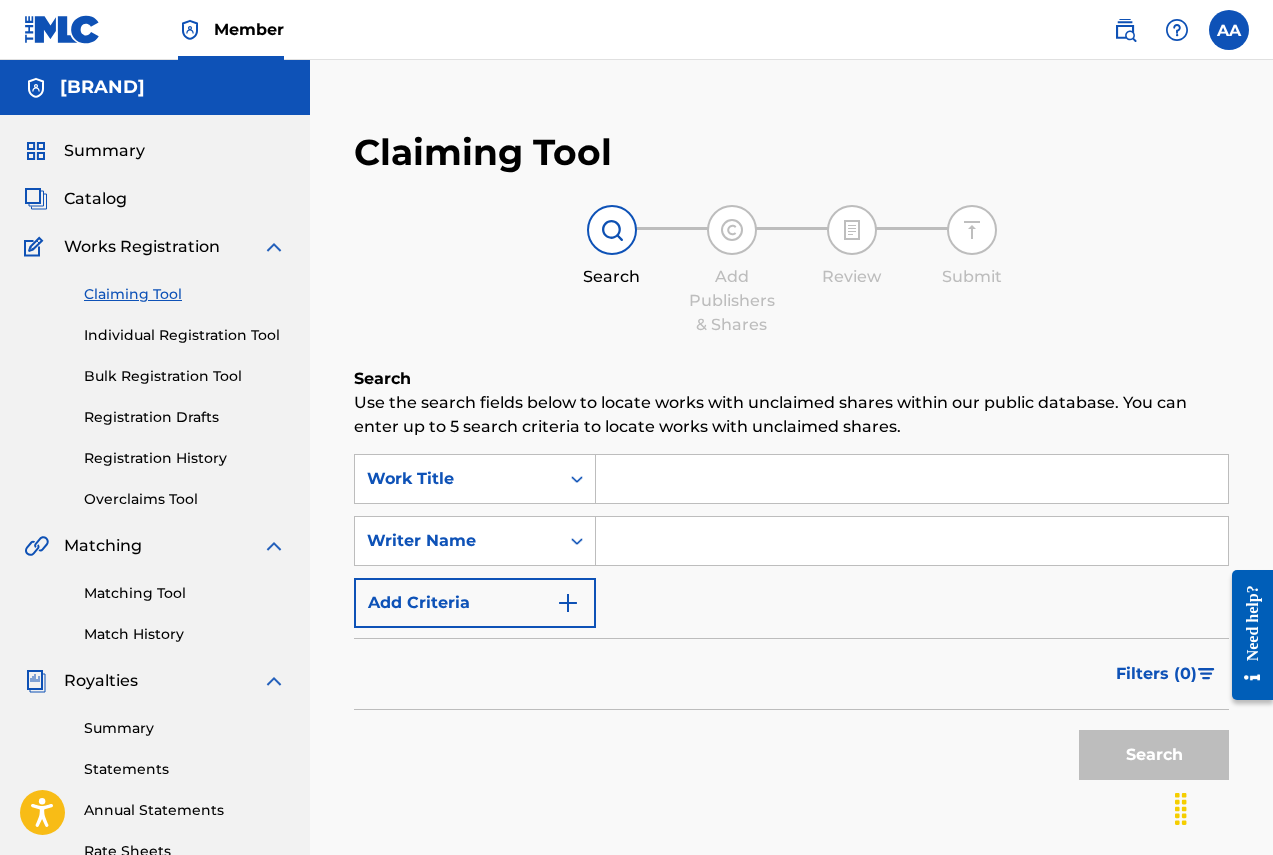 click at bounding box center [912, 479] 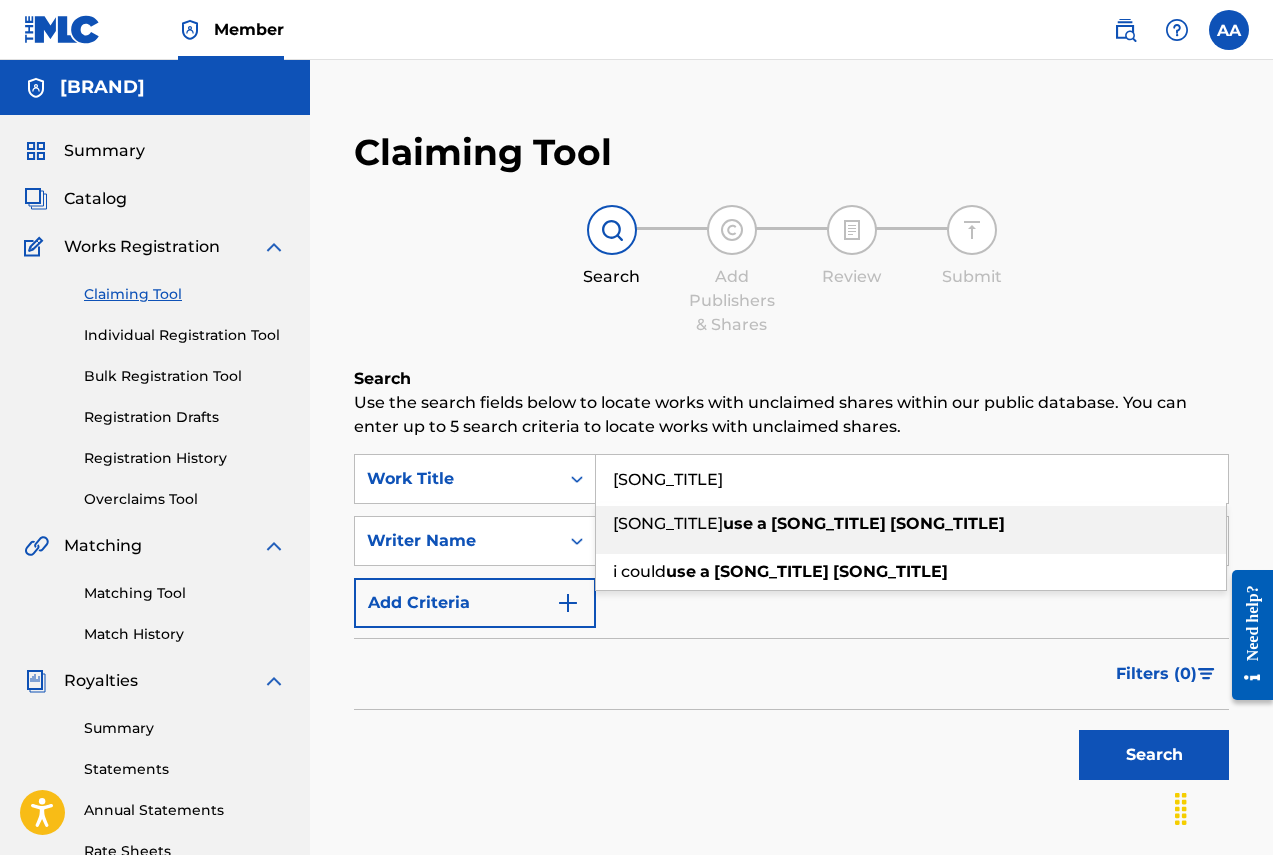 click on "[SONG_TITLE]" at bounding box center (911, 524) 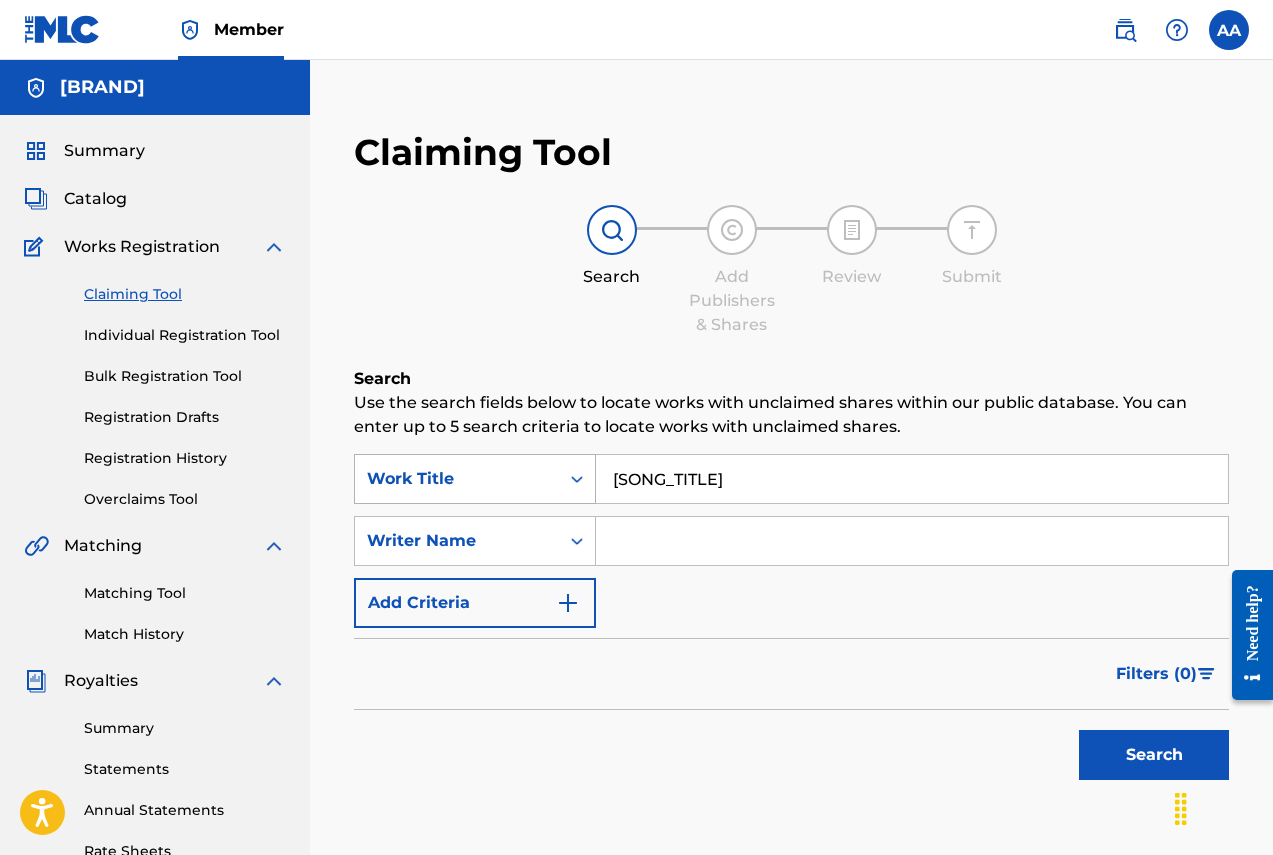 drag, startPoint x: 696, startPoint y: 478, endPoint x: 552, endPoint y: 478, distance: 144 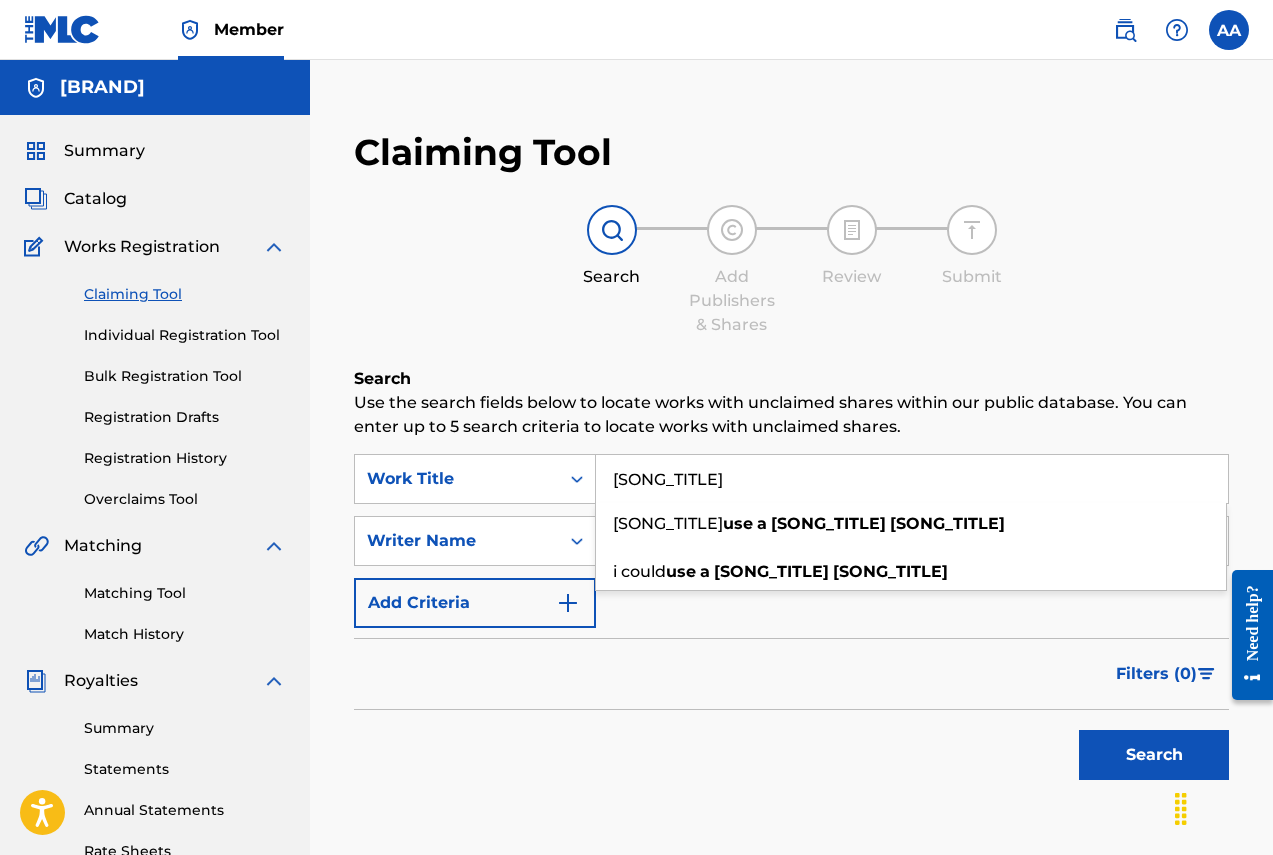 type on "[SONG_TITLE]" 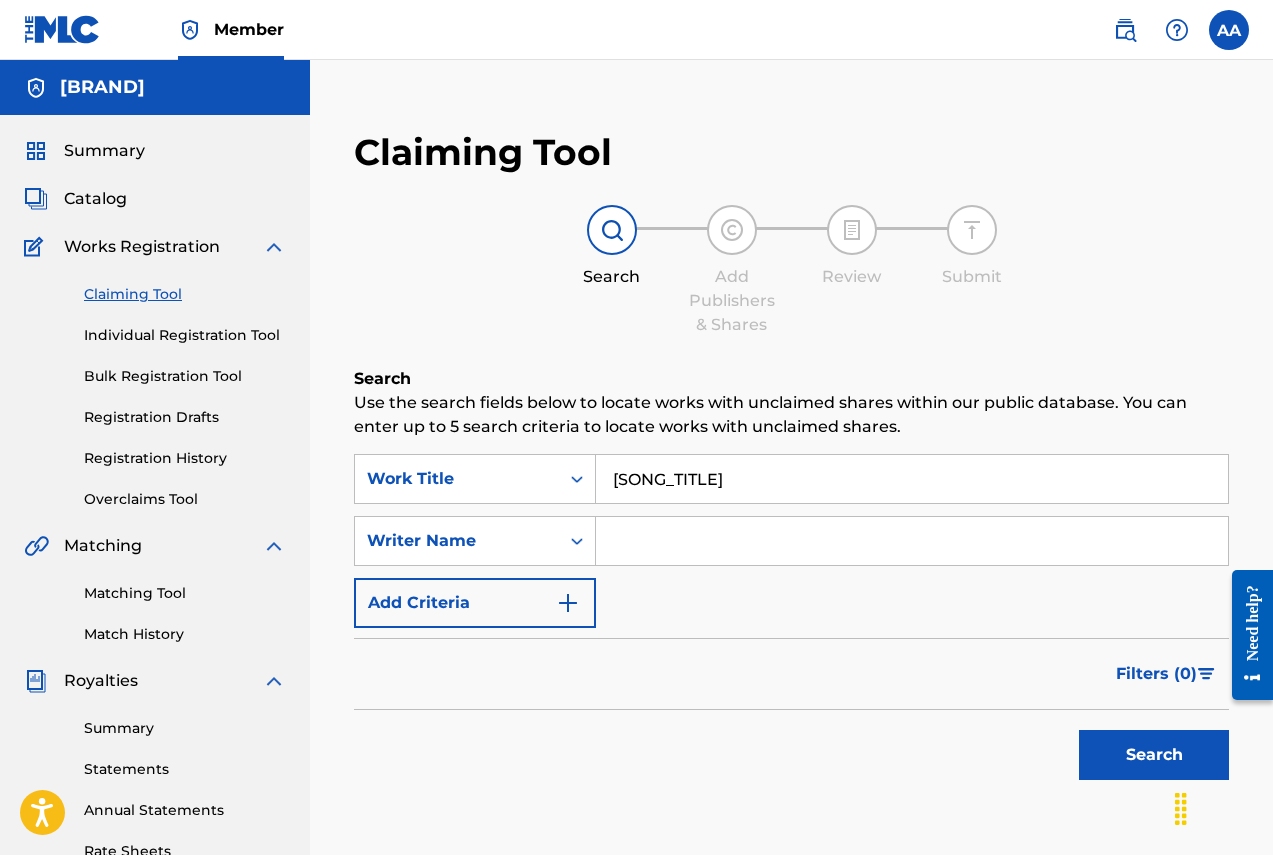 click at bounding box center [912, 541] 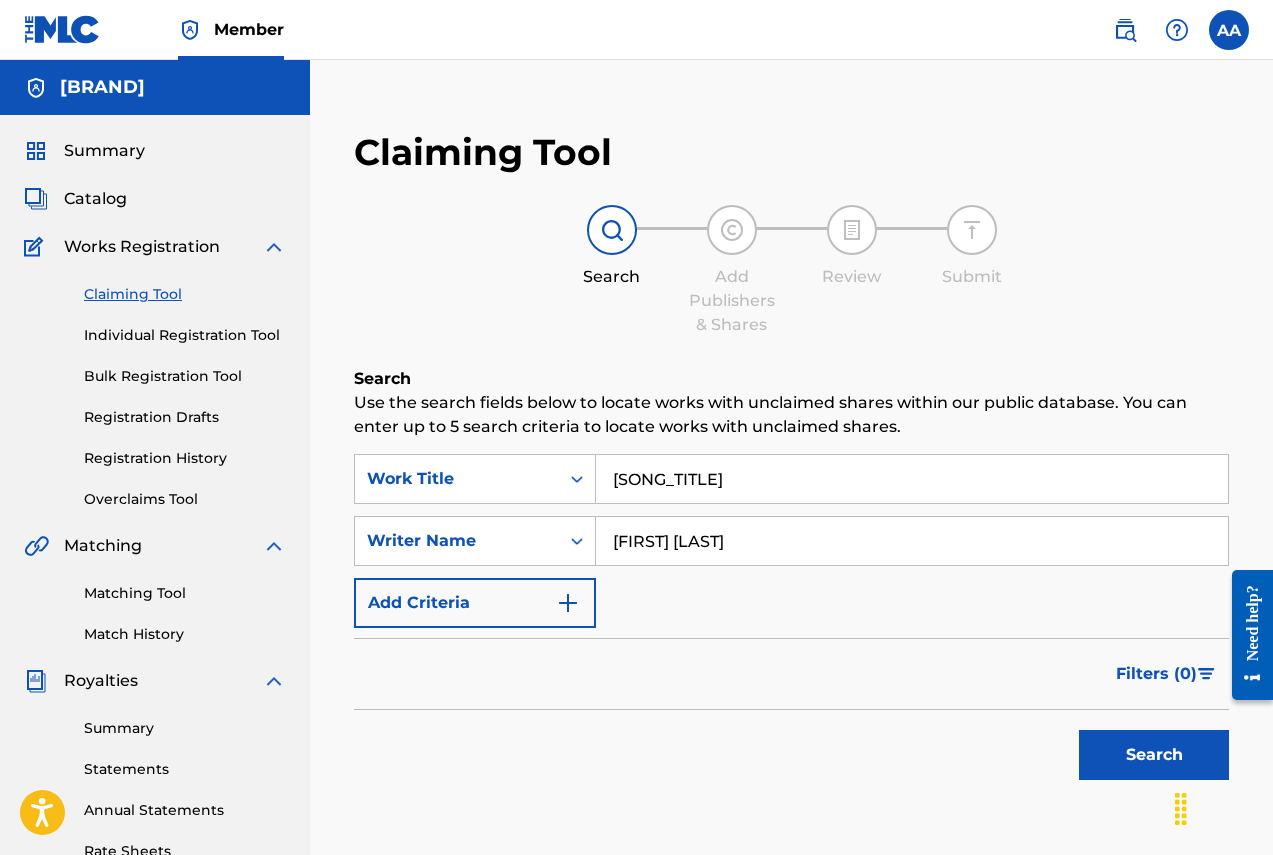 click on "Search" at bounding box center [1154, 755] 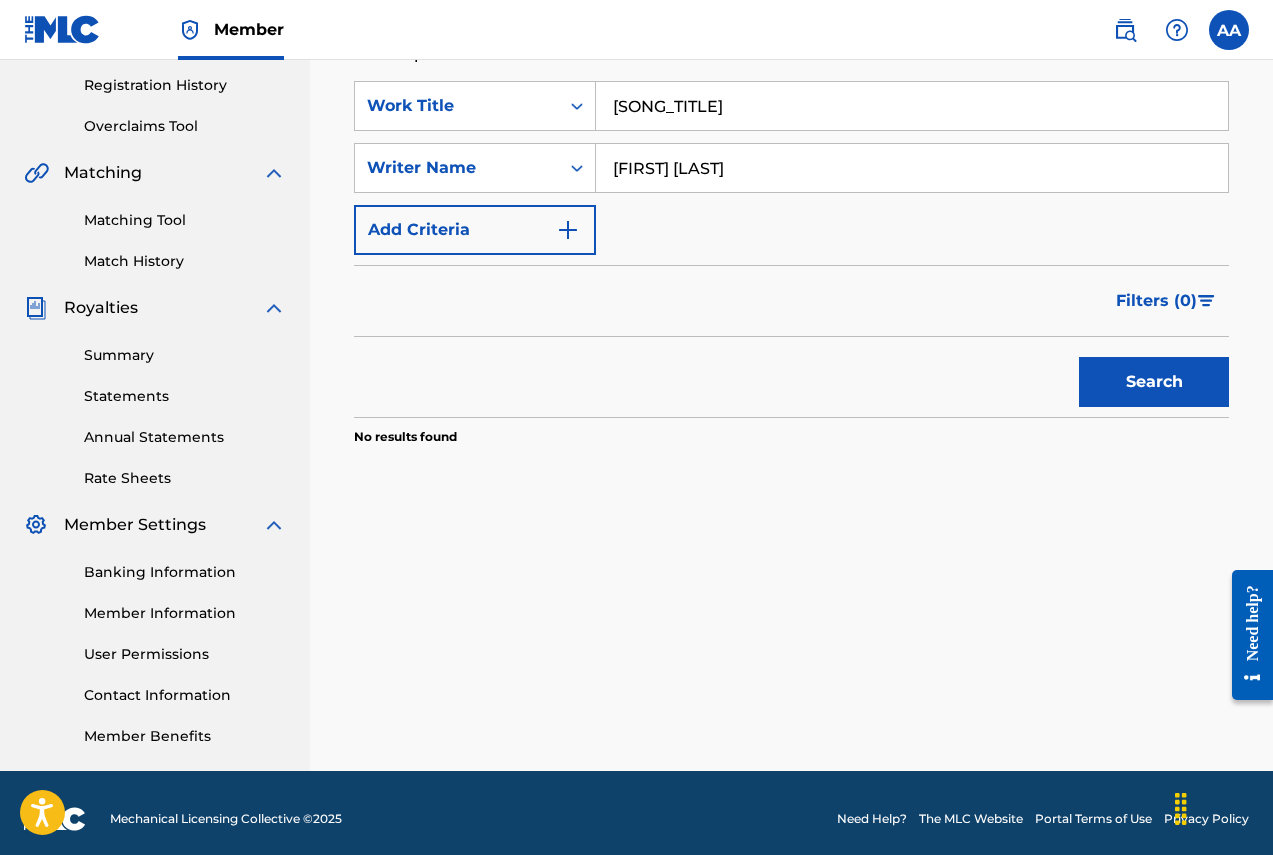 scroll, scrollTop: 385, scrollLeft: 0, axis: vertical 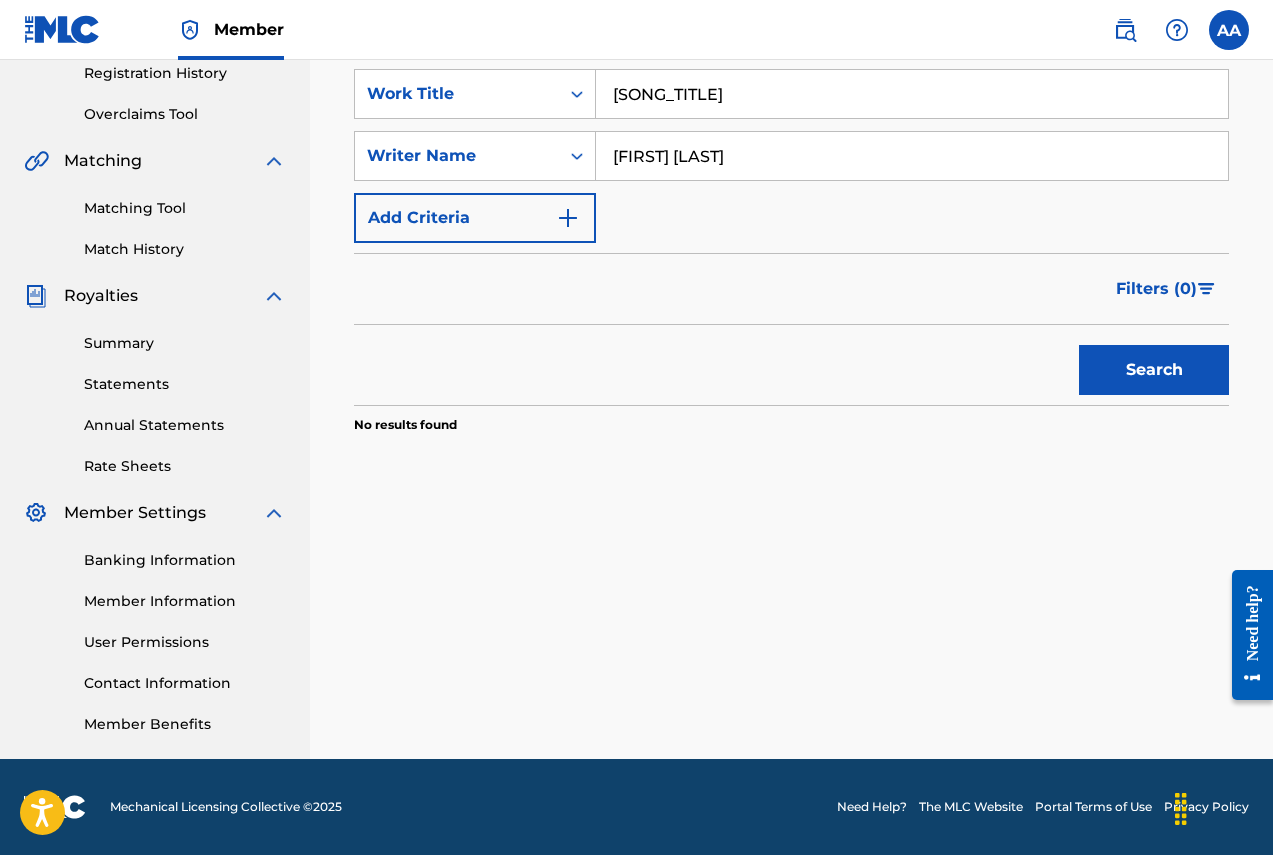 click at bounding box center (568, 218) 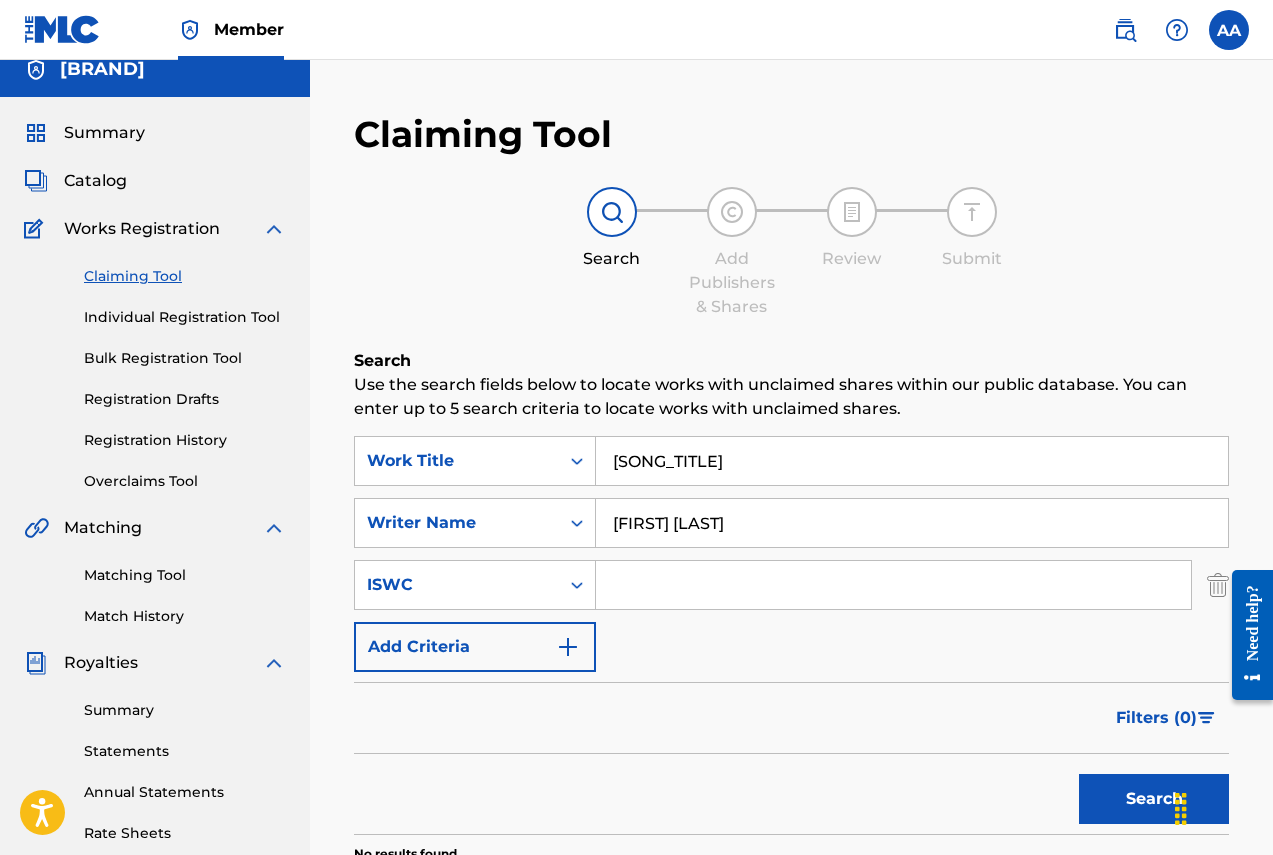 scroll, scrollTop: 0, scrollLeft: 0, axis: both 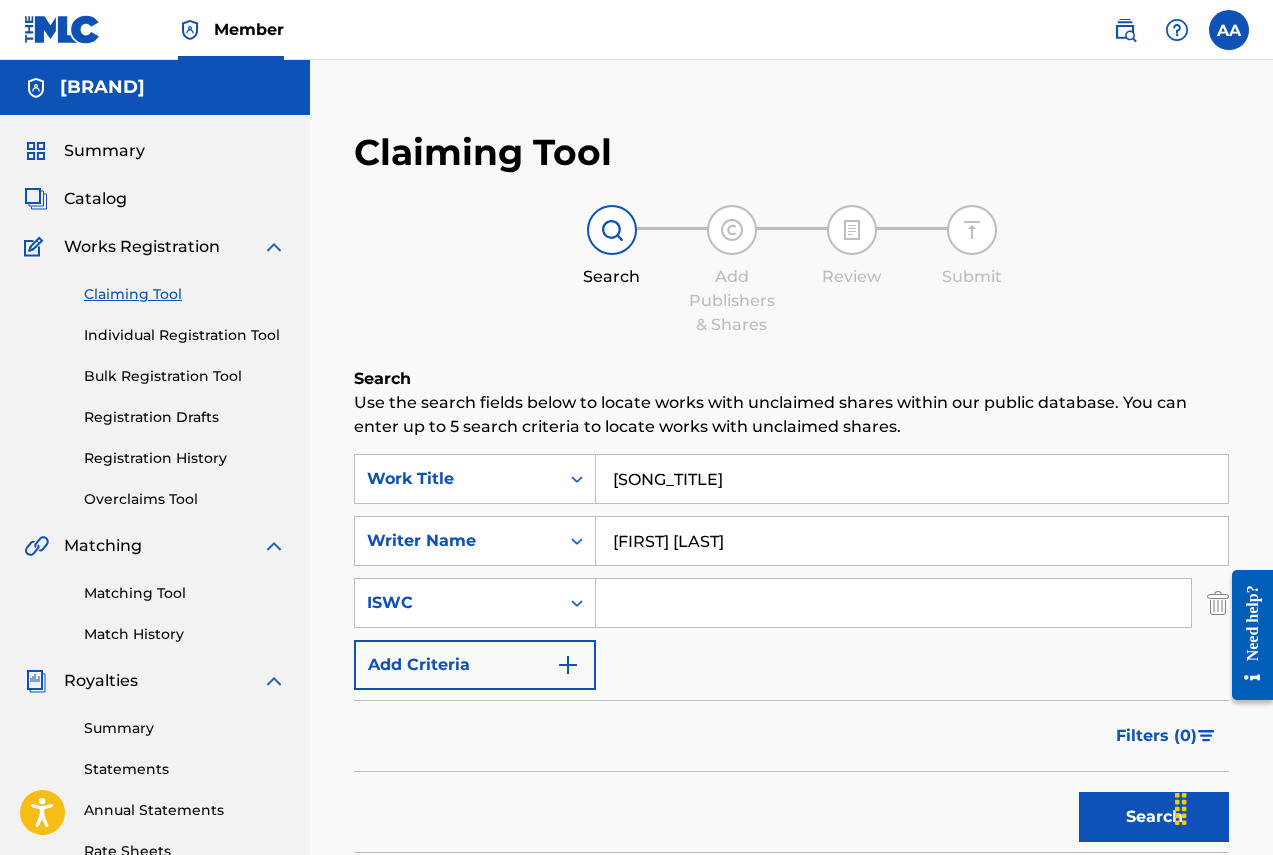 click on "Individual Registration Tool" at bounding box center (185, 335) 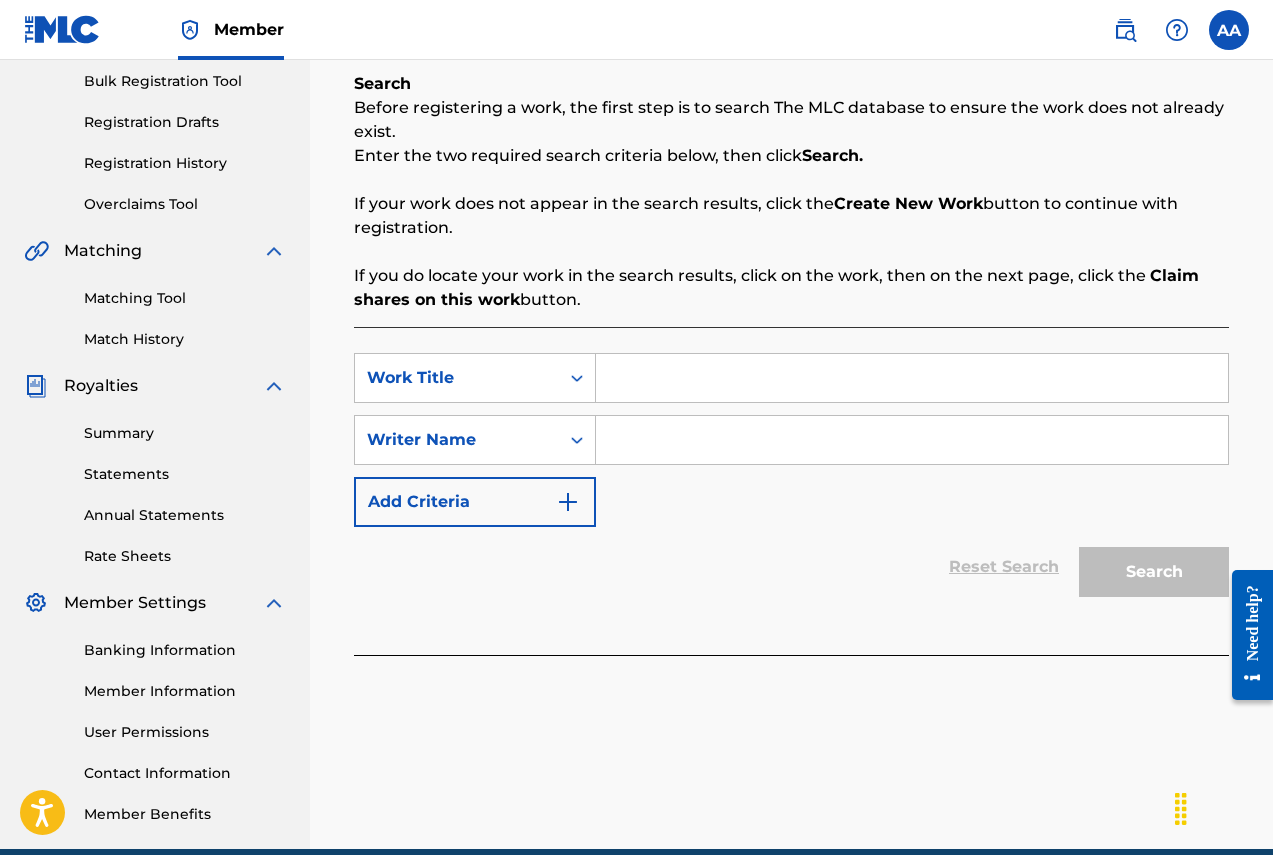 scroll, scrollTop: 300, scrollLeft: 0, axis: vertical 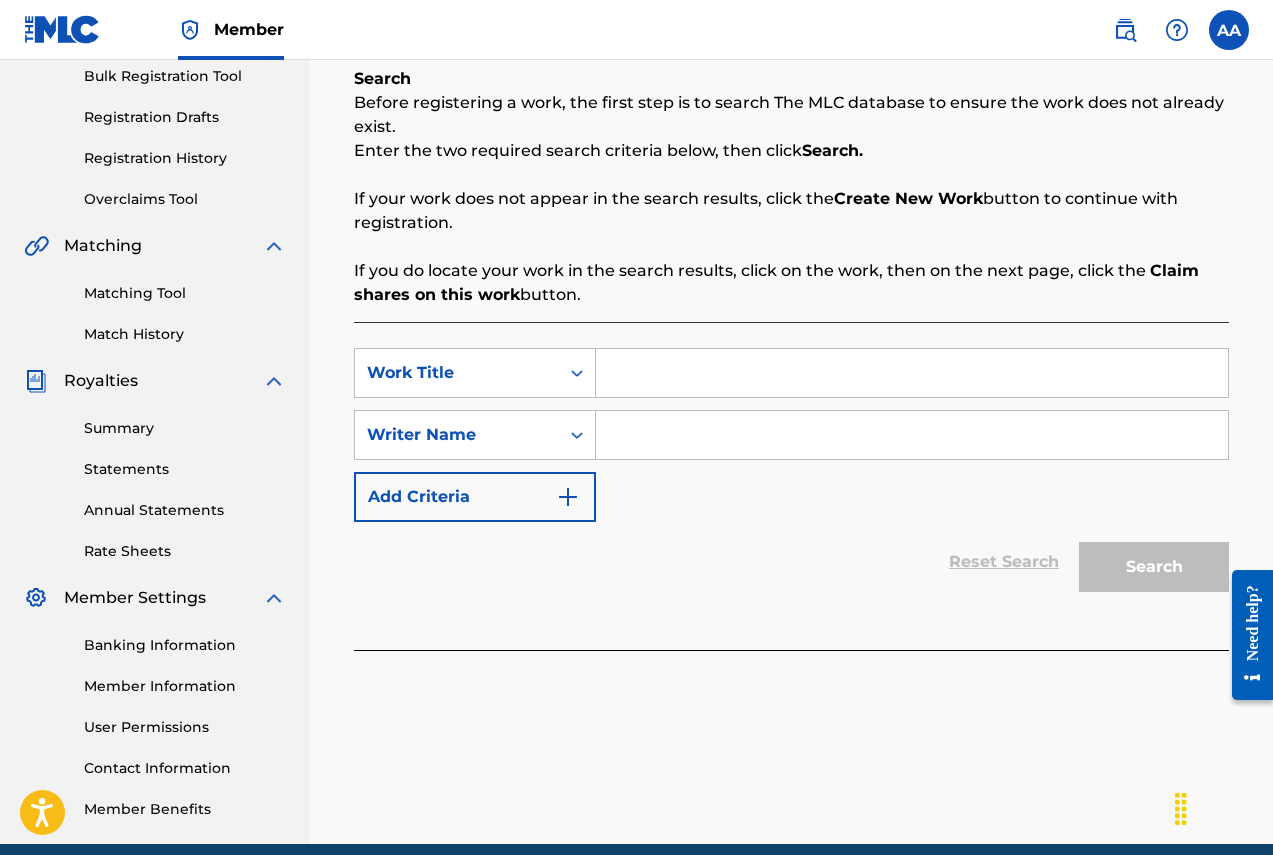 click at bounding box center [912, 373] 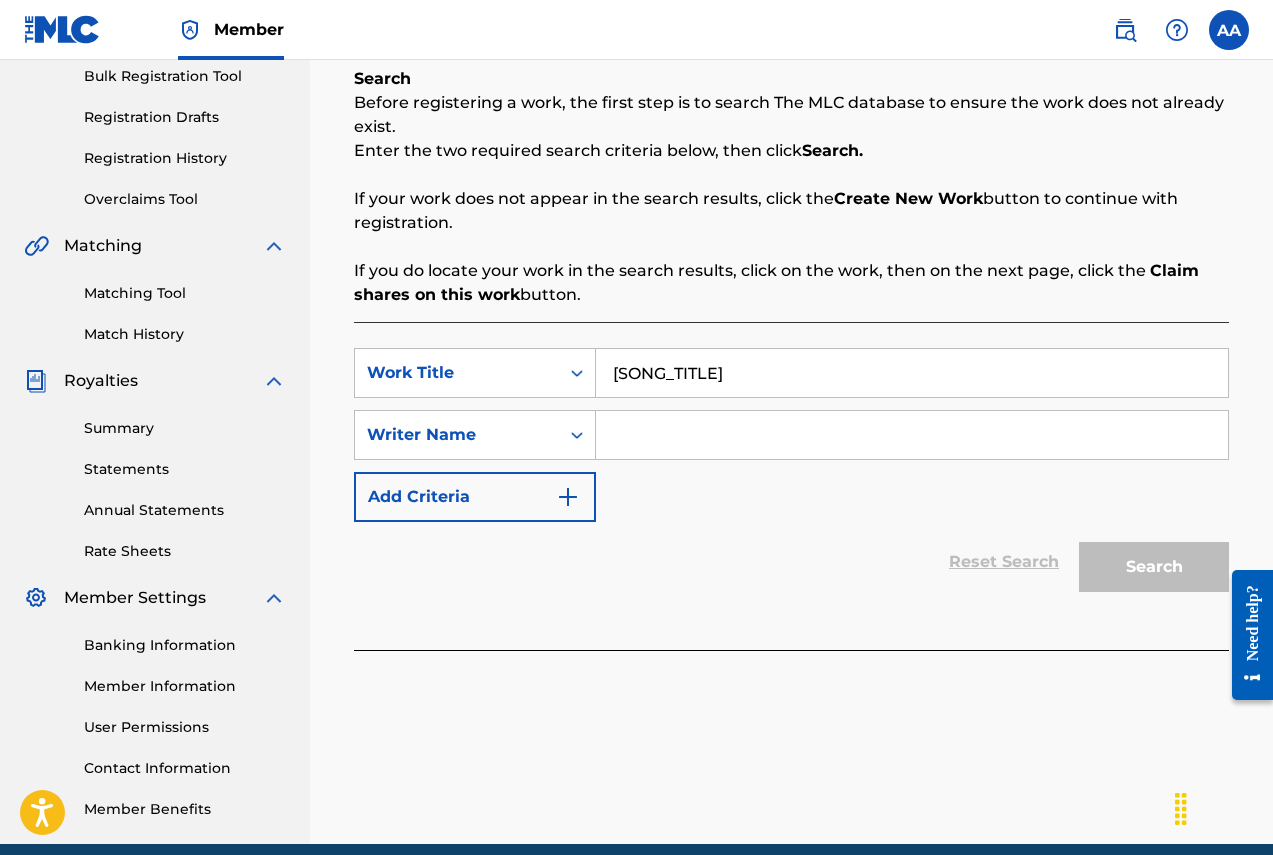 type on "[SONG_TITLE]" 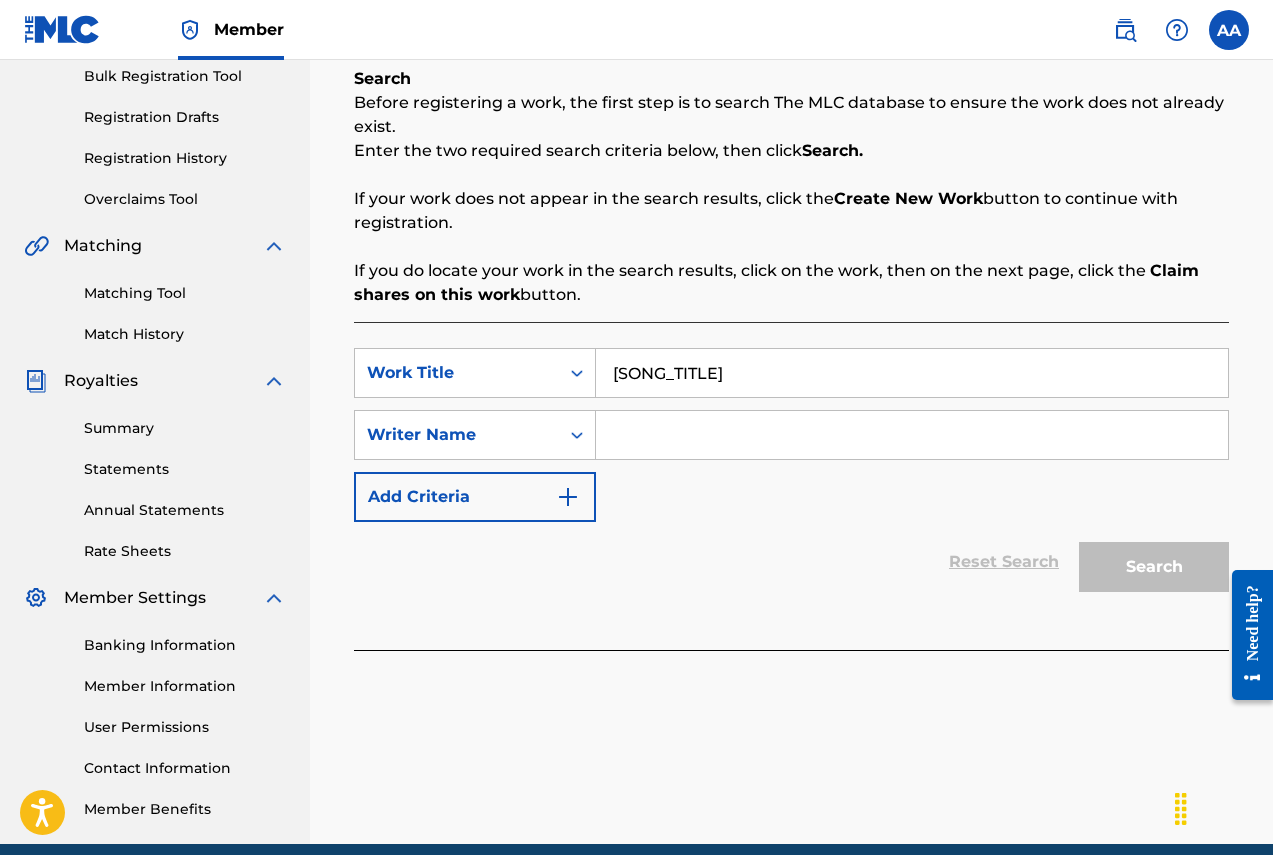 click at bounding box center [912, 435] 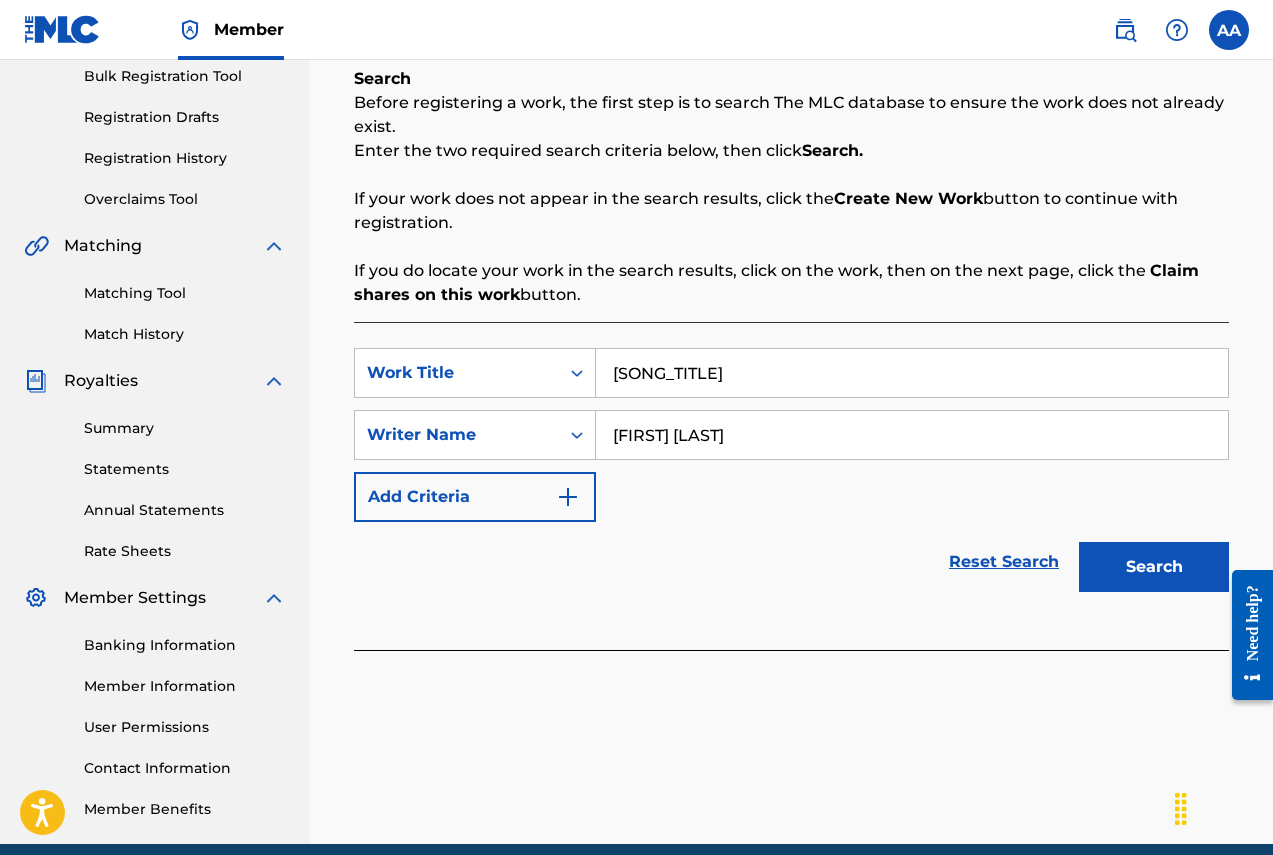 click on "Search" at bounding box center (1154, 567) 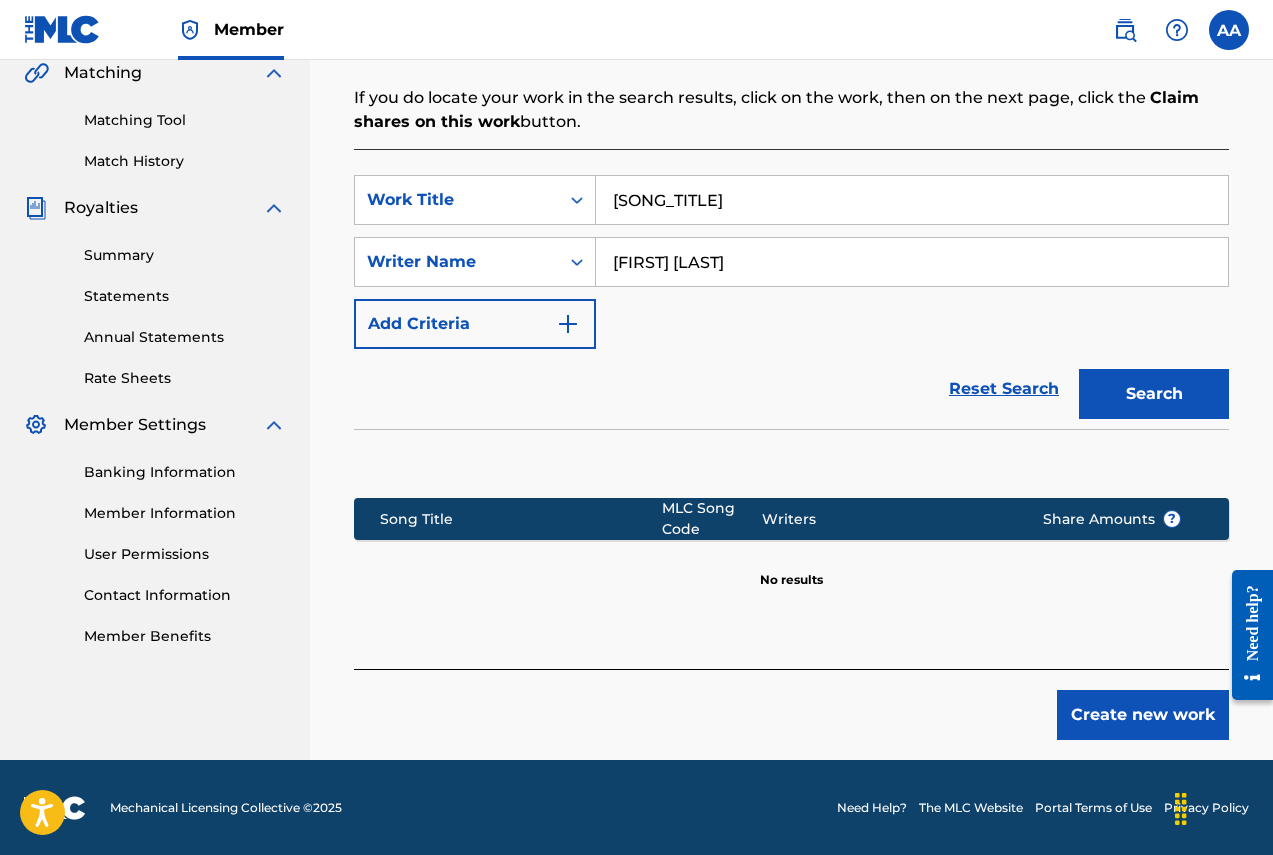 scroll, scrollTop: 474, scrollLeft: 0, axis: vertical 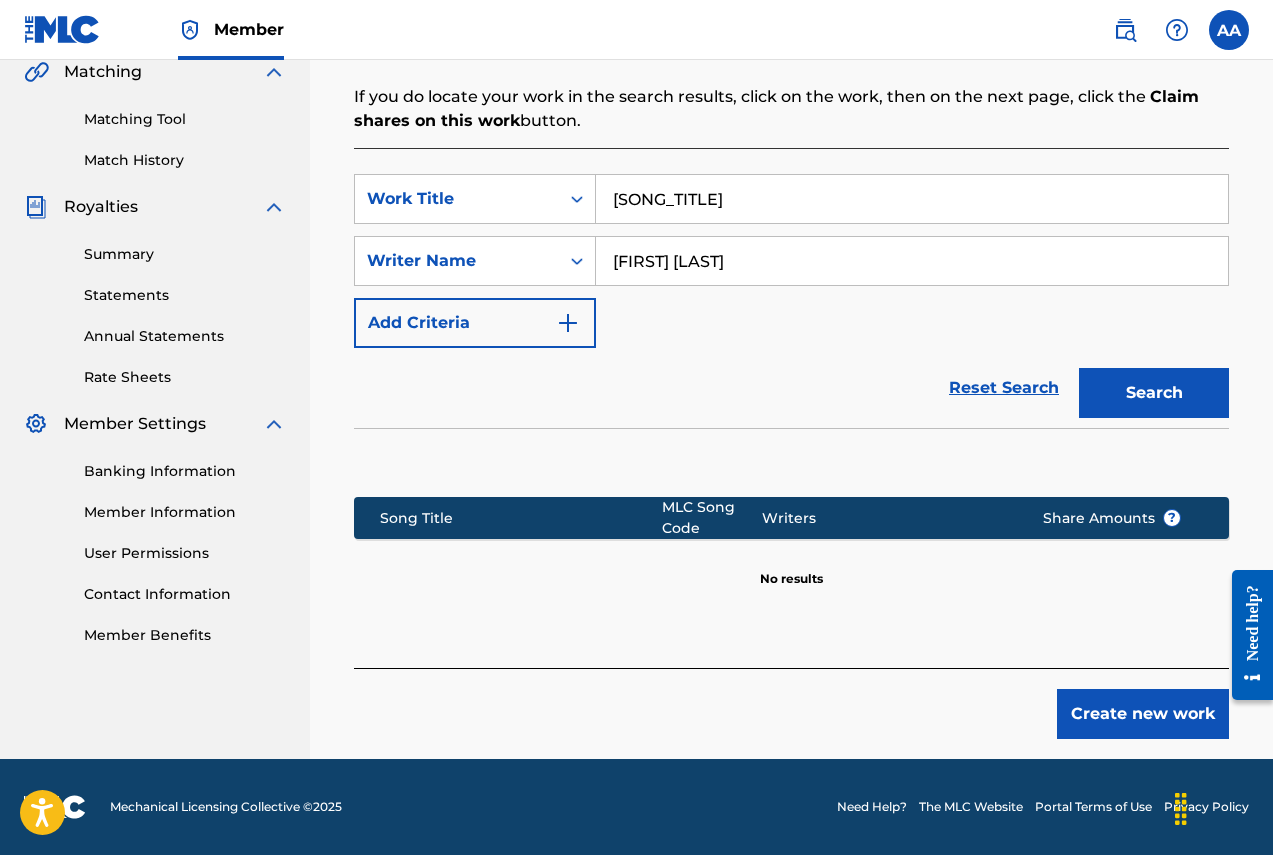 click on "Create new work" at bounding box center [1143, 714] 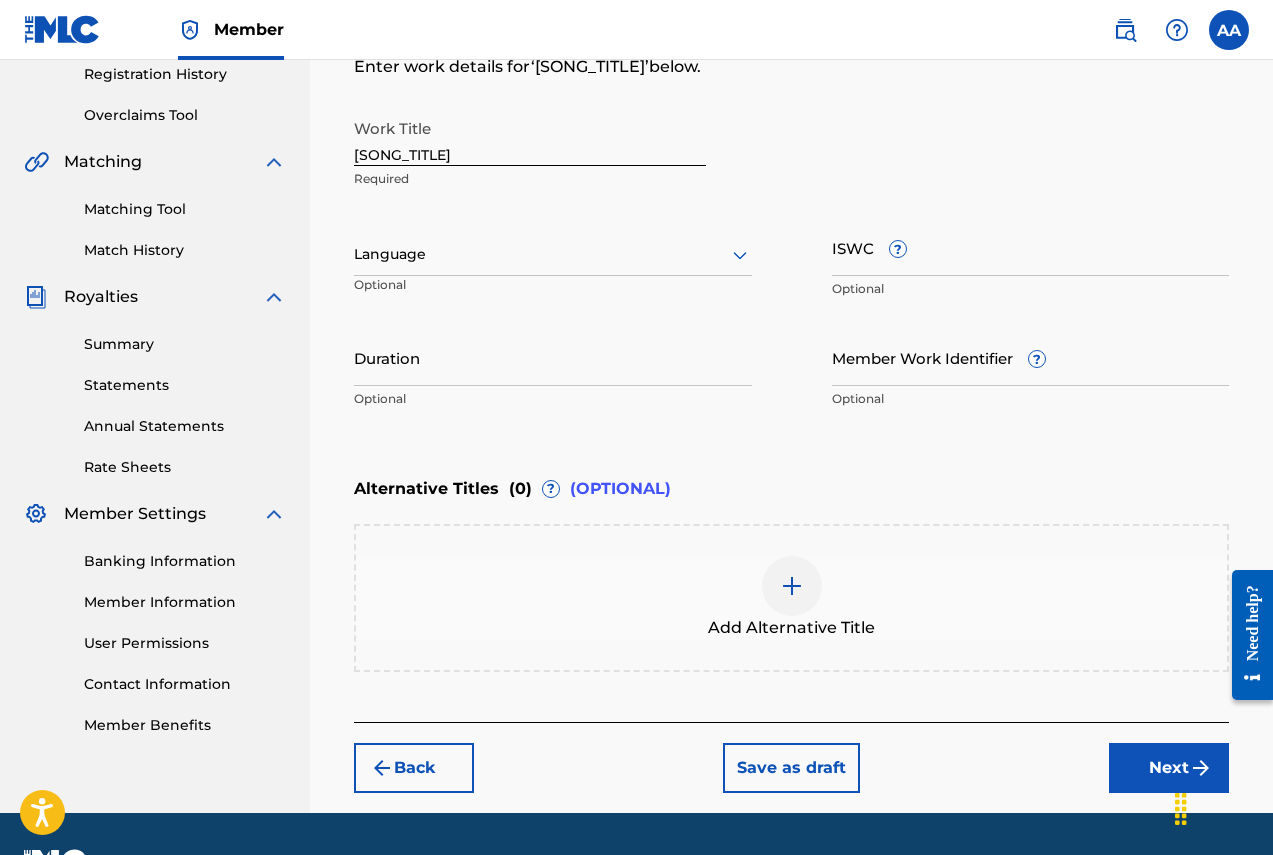 scroll, scrollTop: 238, scrollLeft: 0, axis: vertical 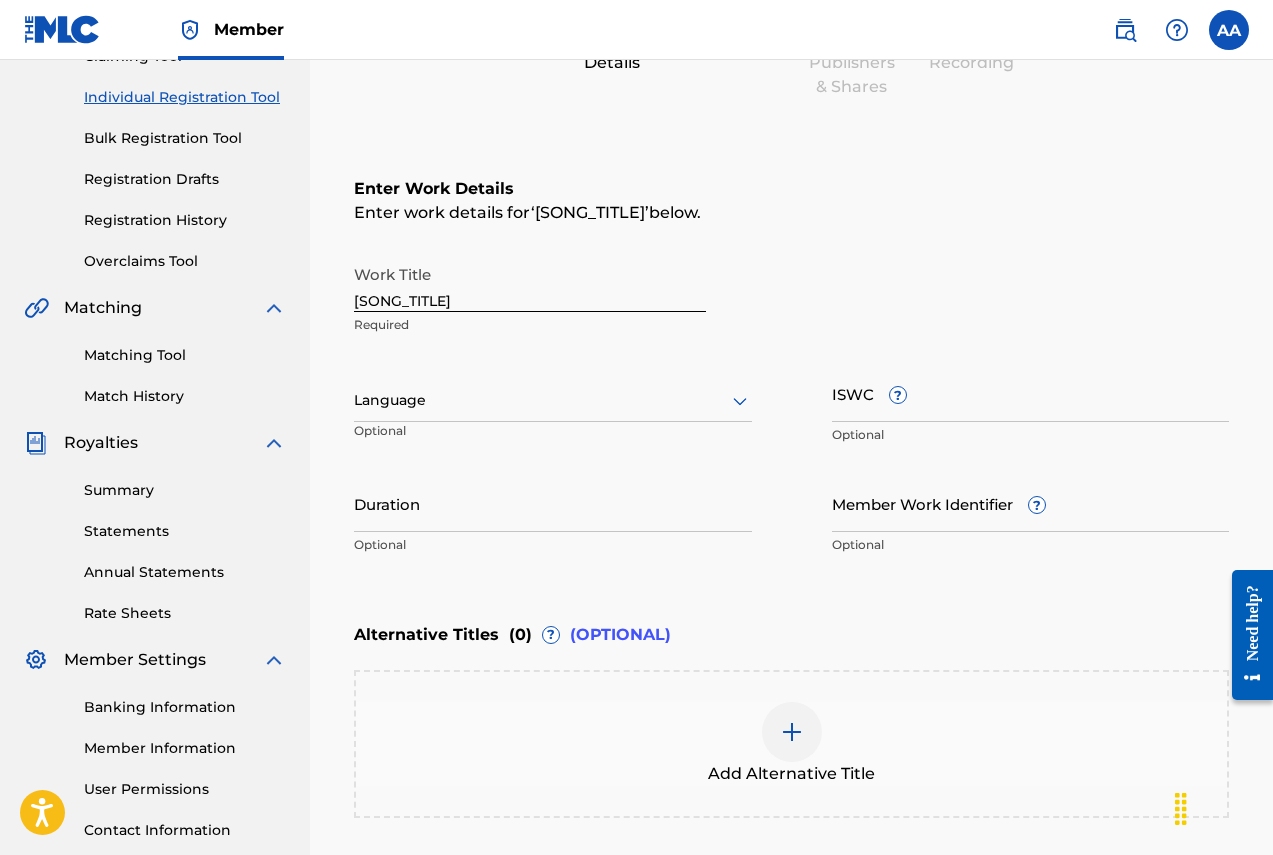 click at bounding box center [553, 400] 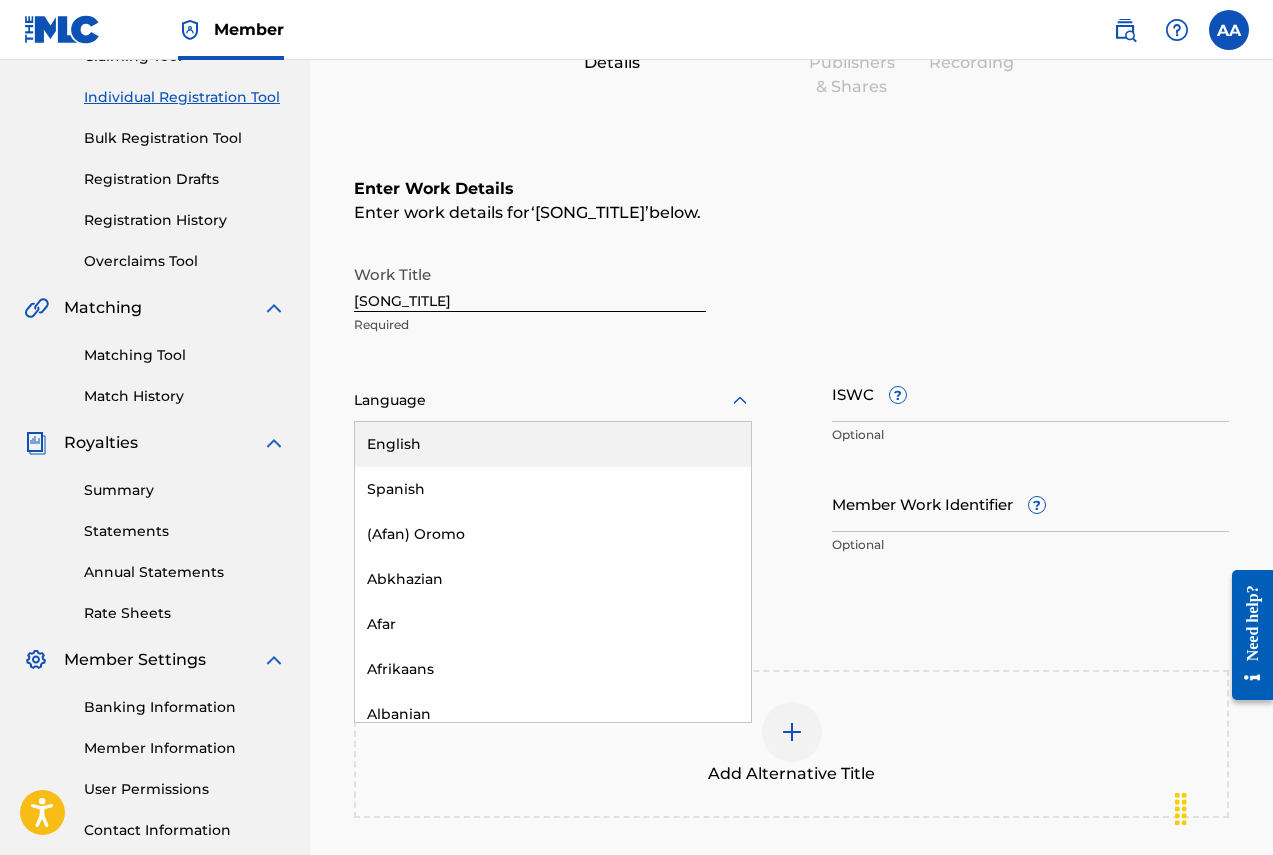 click on "English" at bounding box center [553, 444] 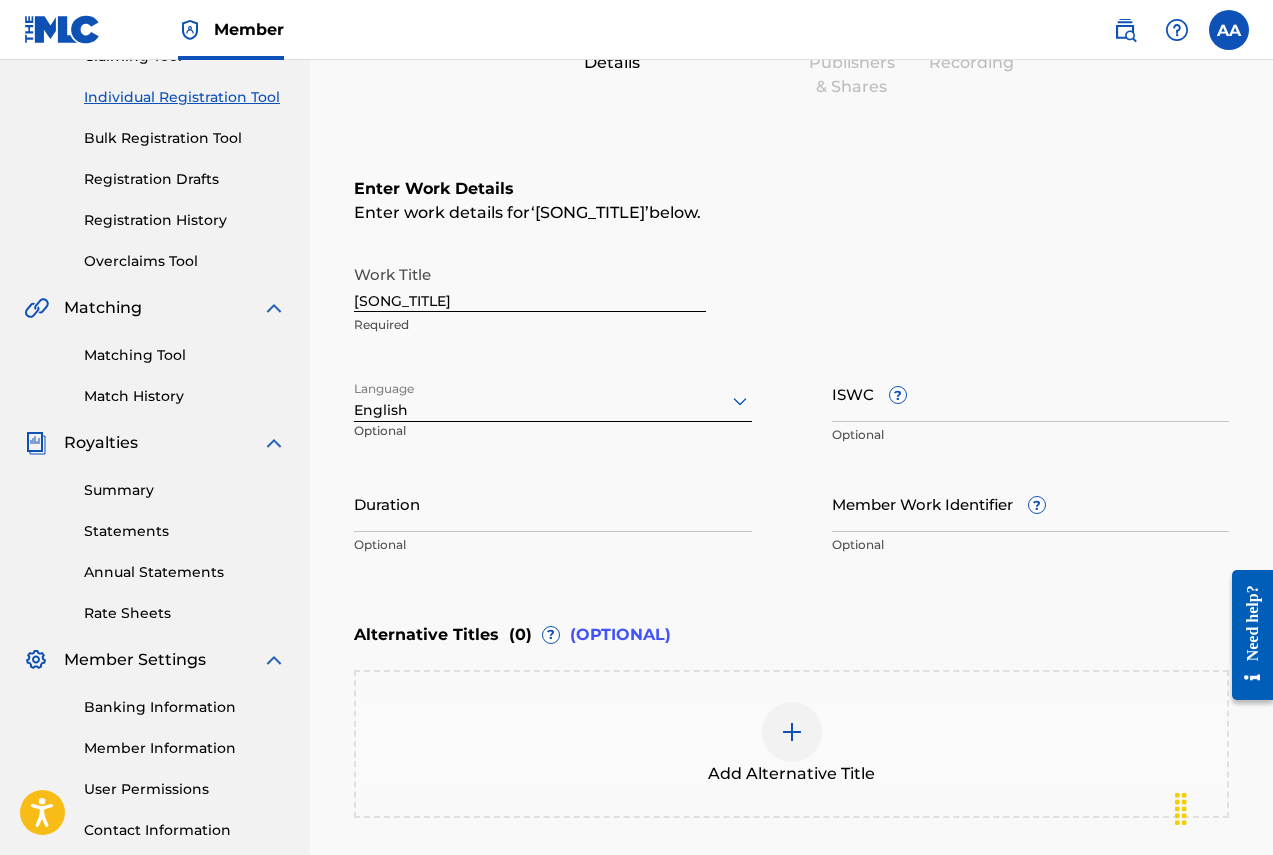 click on "Duration" at bounding box center [553, 503] 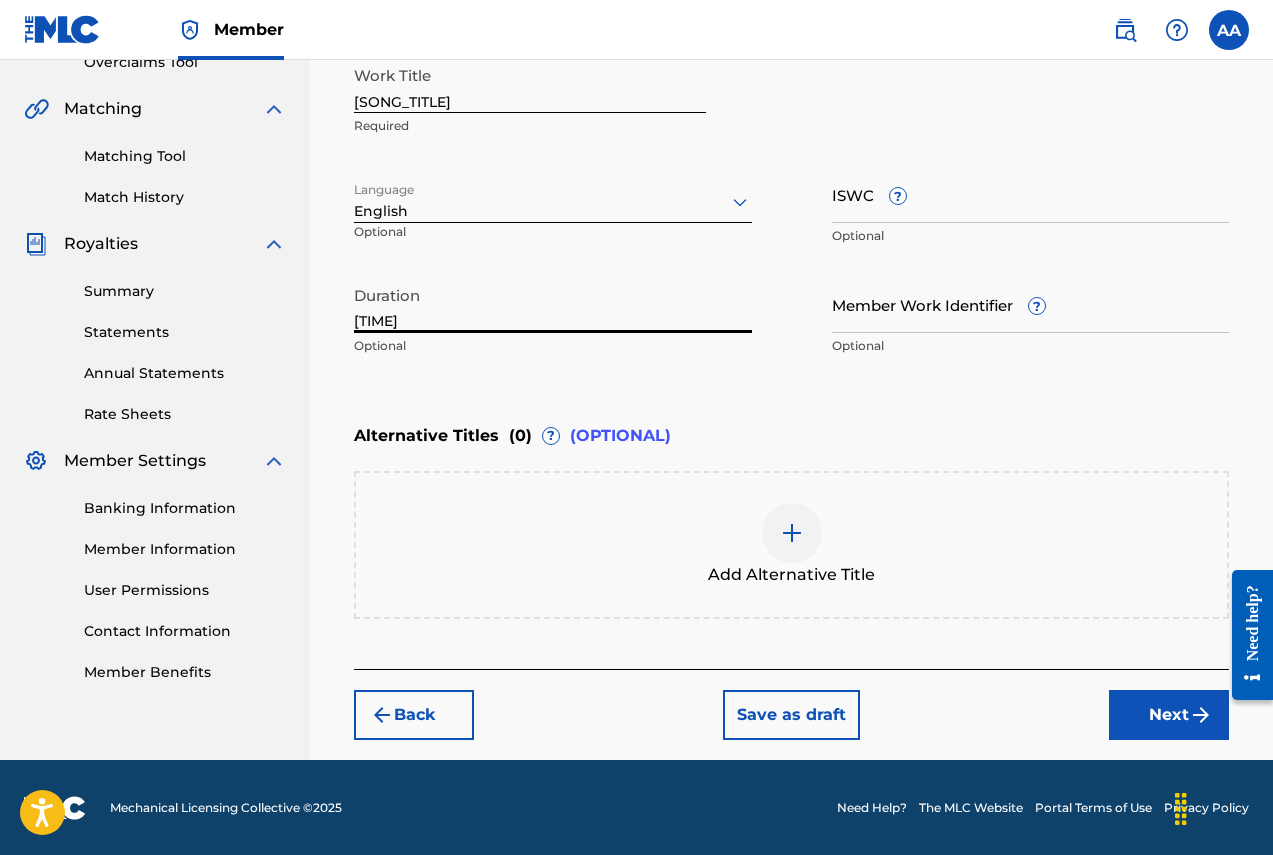 scroll, scrollTop: 438, scrollLeft: 0, axis: vertical 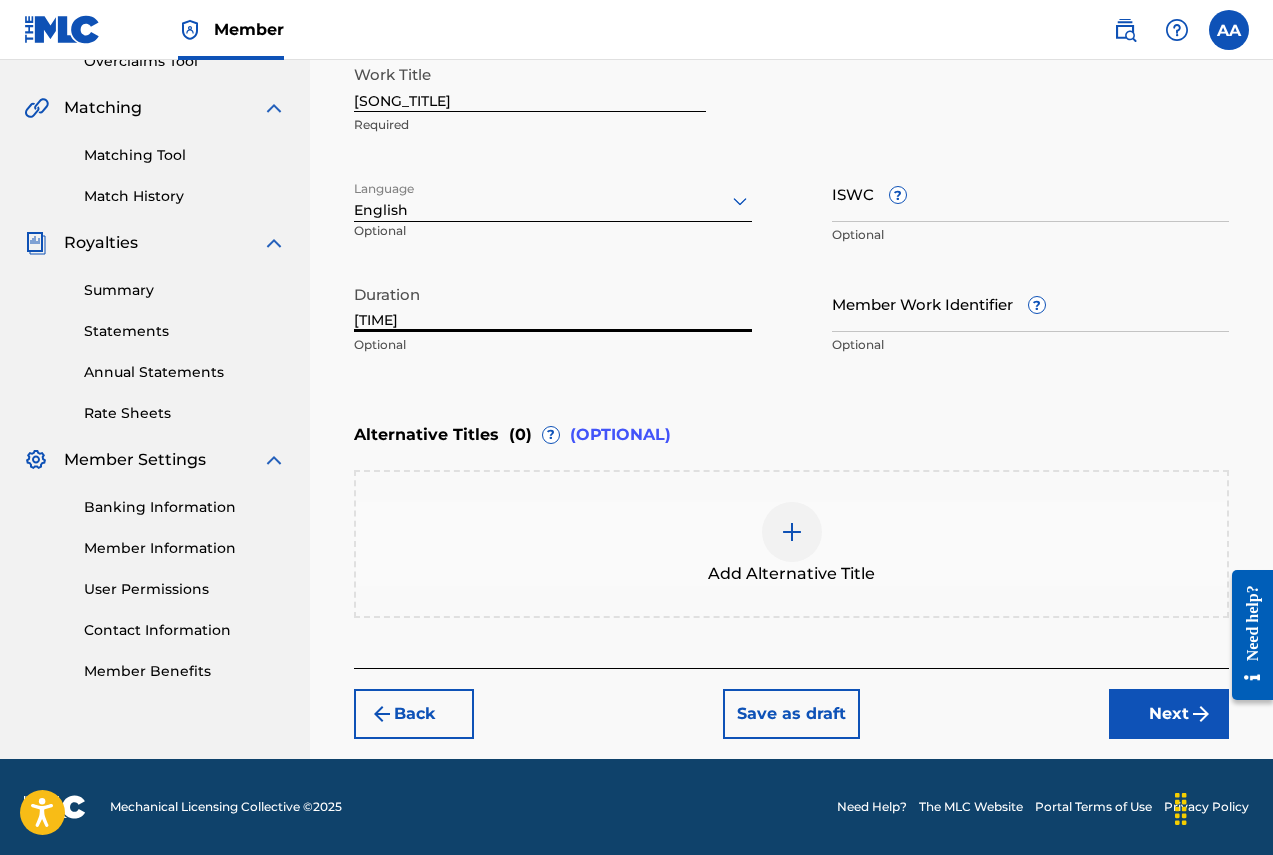 type on "[TIME]" 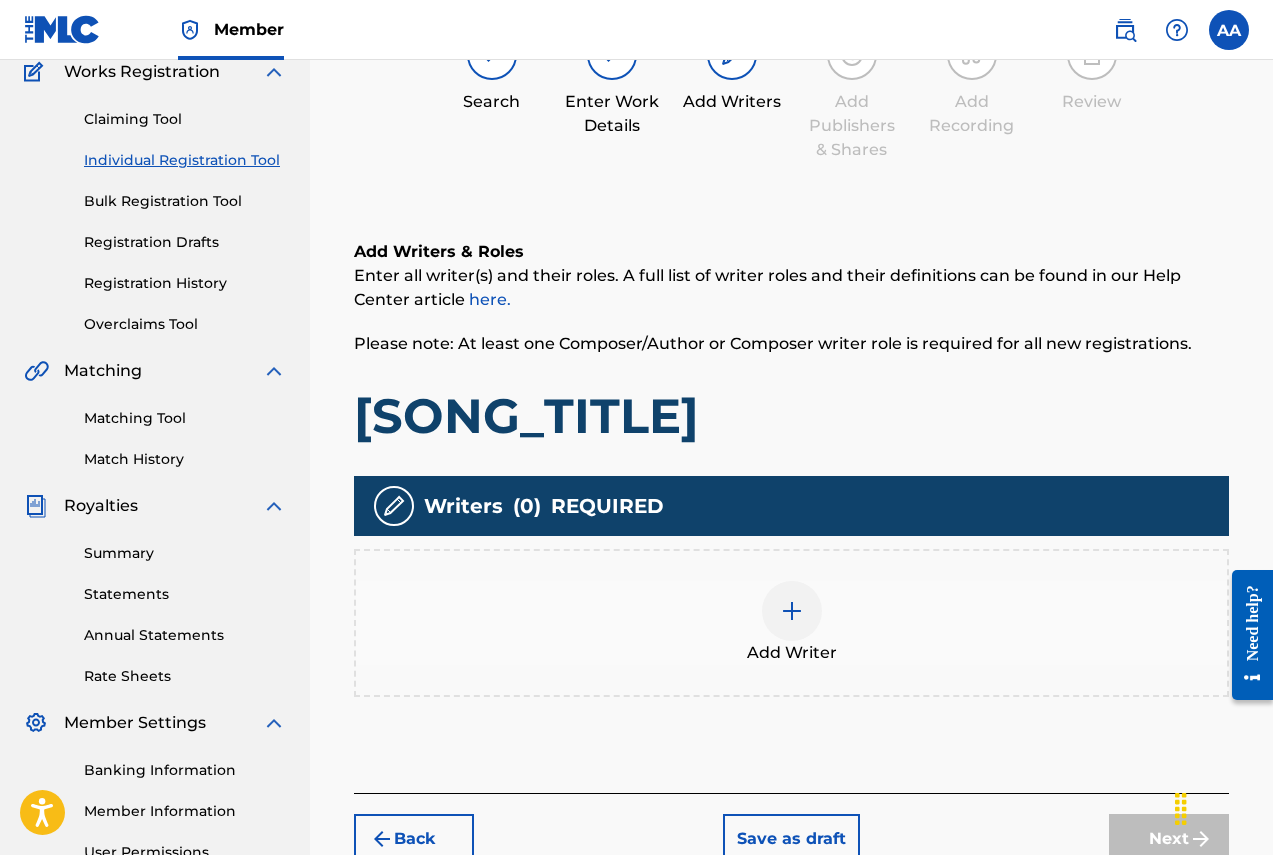 scroll, scrollTop: 223, scrollLeft: 0, axis: vertical 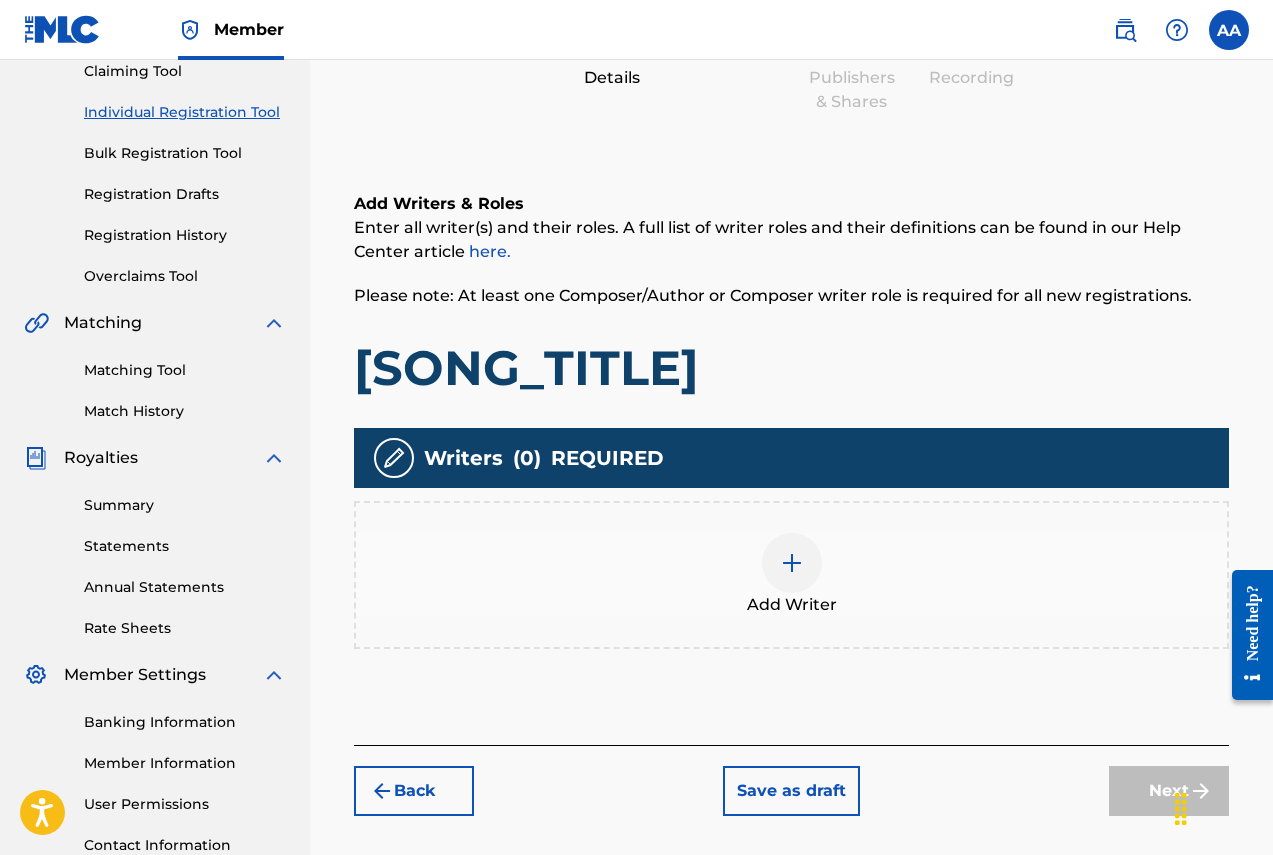 click at bounding box center [792, 563] 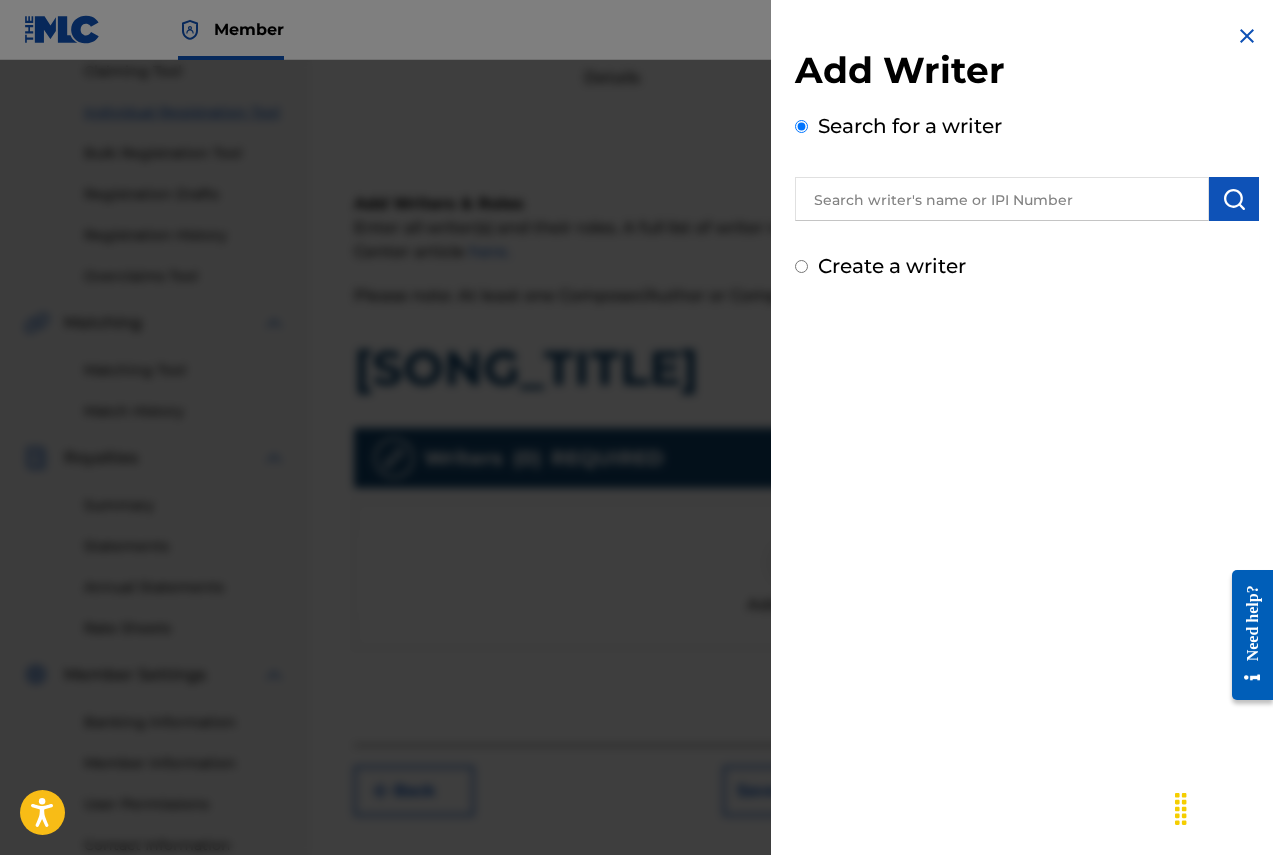 click at bounding box center (1002, 199) 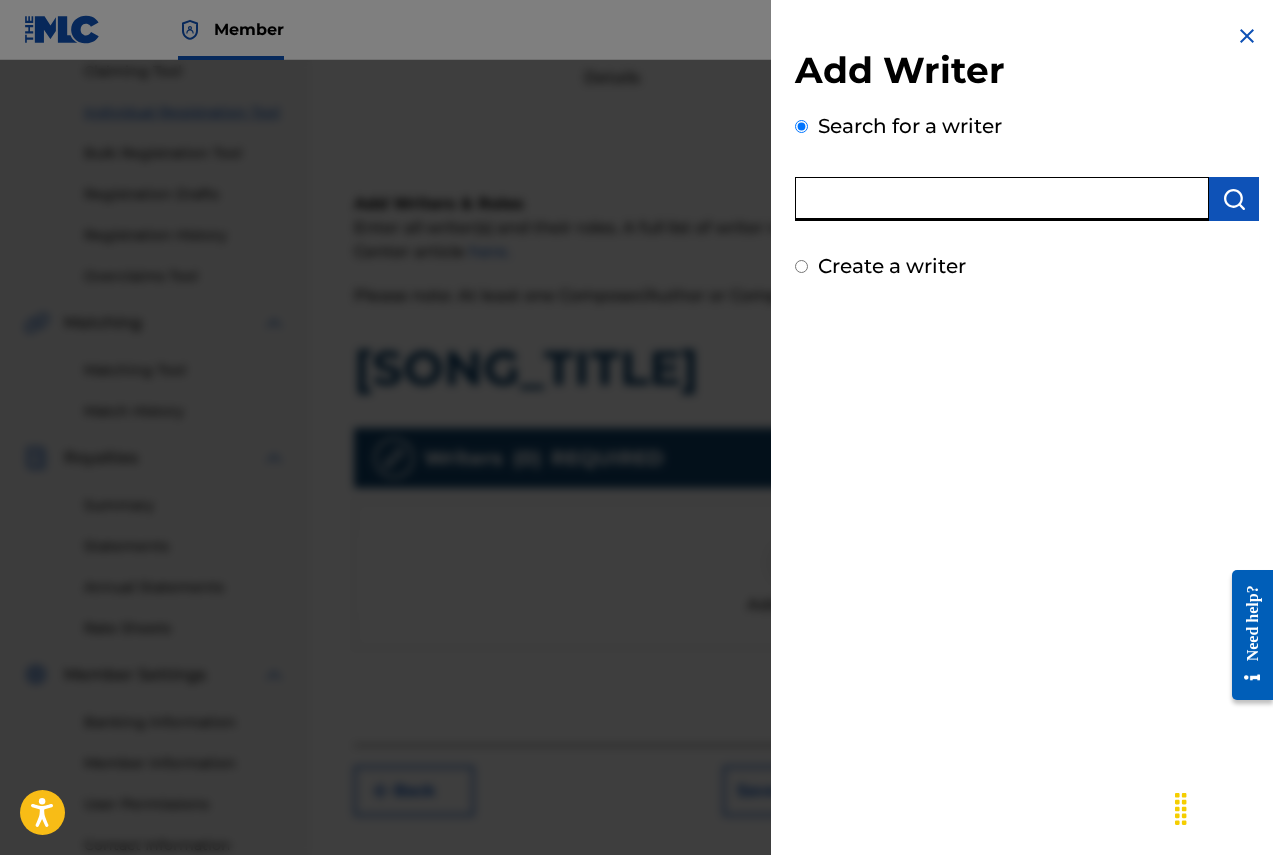 type on "[FIRST] [LAST]" 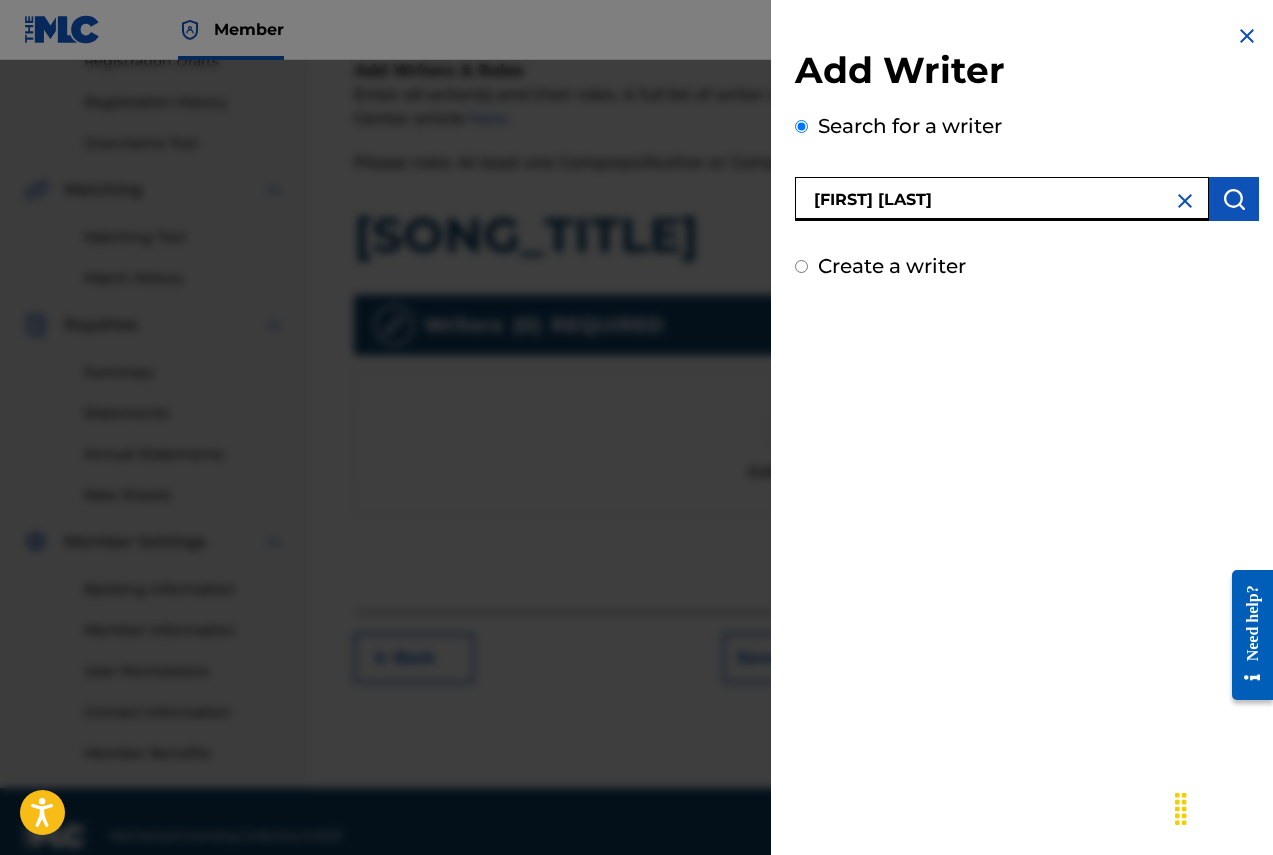 scroll, scrollTop: 385, scrollLeft: 0, axis: vertical 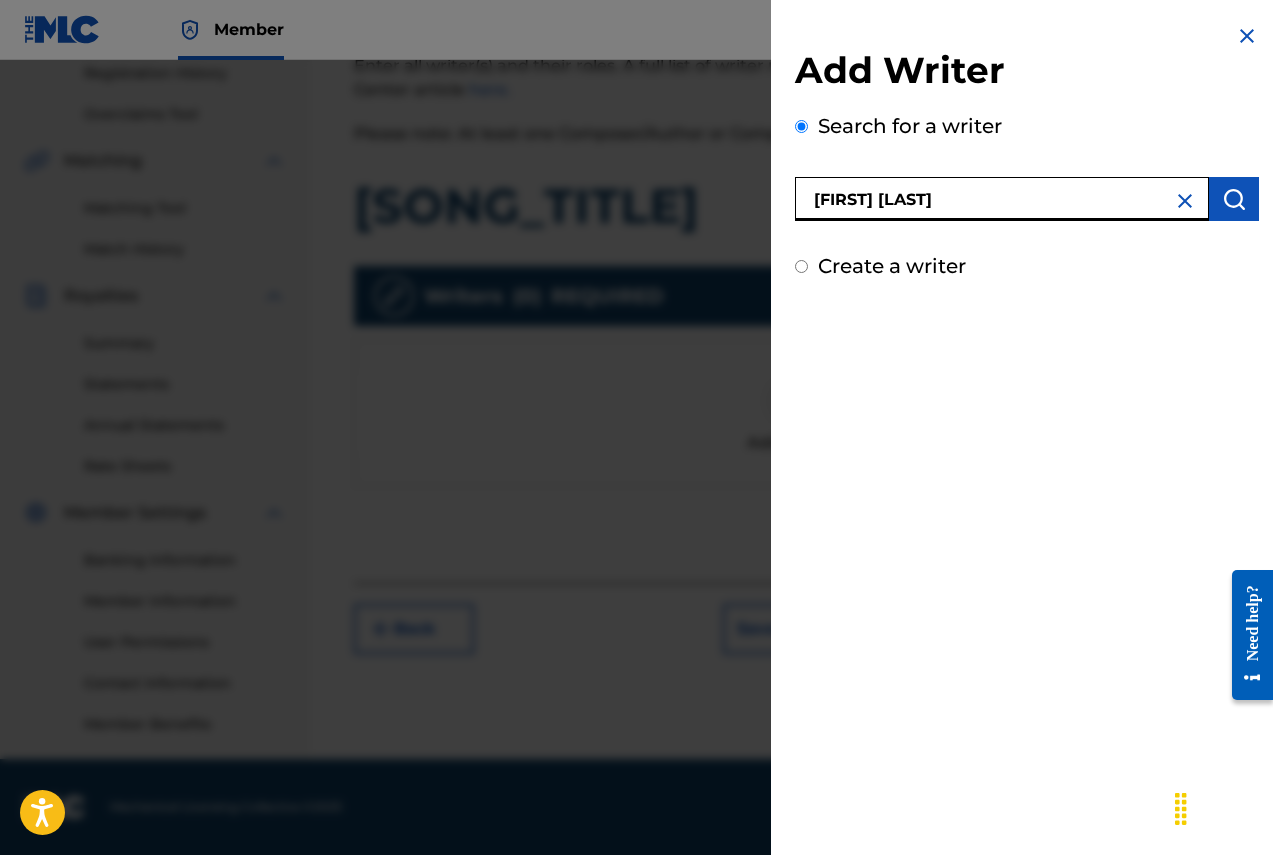 click at bounding box center [1234, 199] 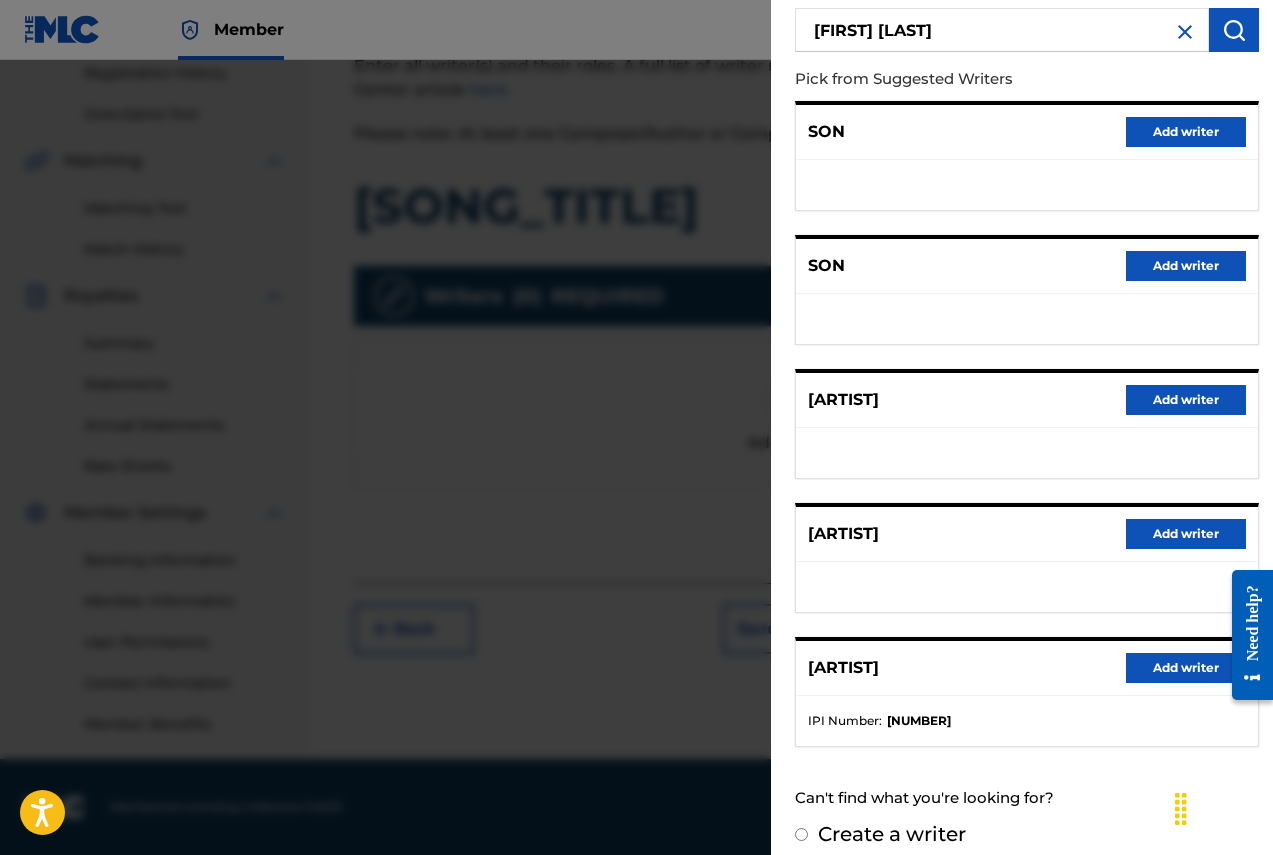 scroll, scrollTop: 187, scrollLeft: 0, axis: vertical 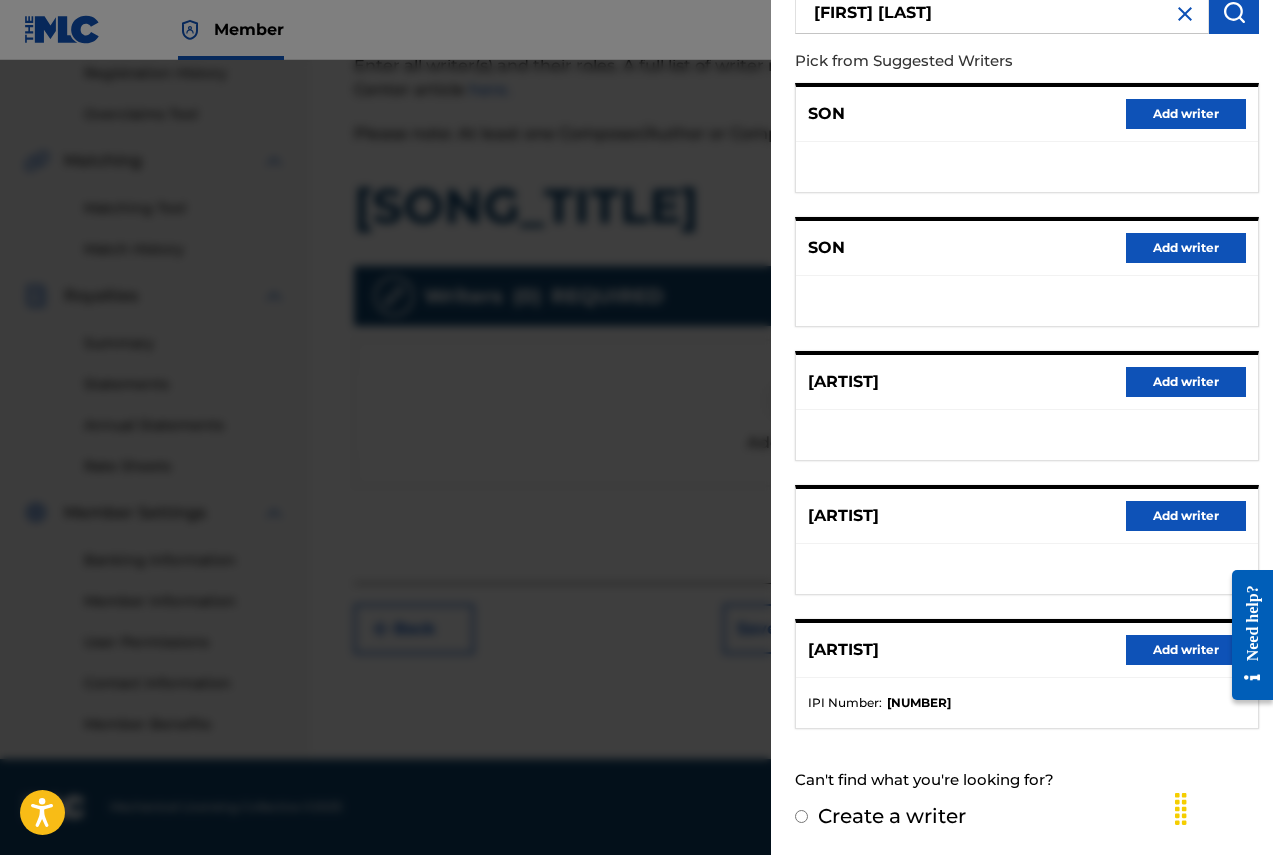 click on "Add writer" at bounding box center (1186, 650) 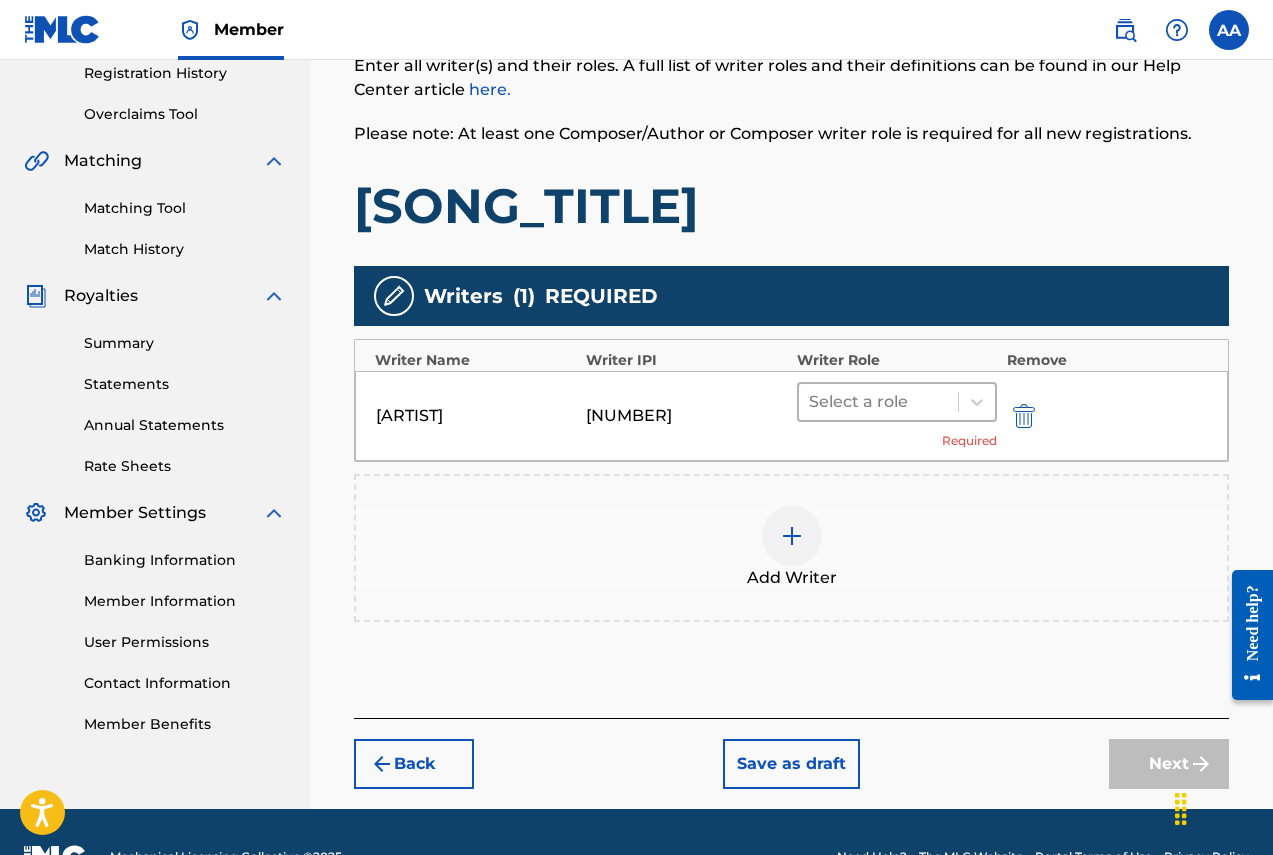 click at bounding box center (878, 402) 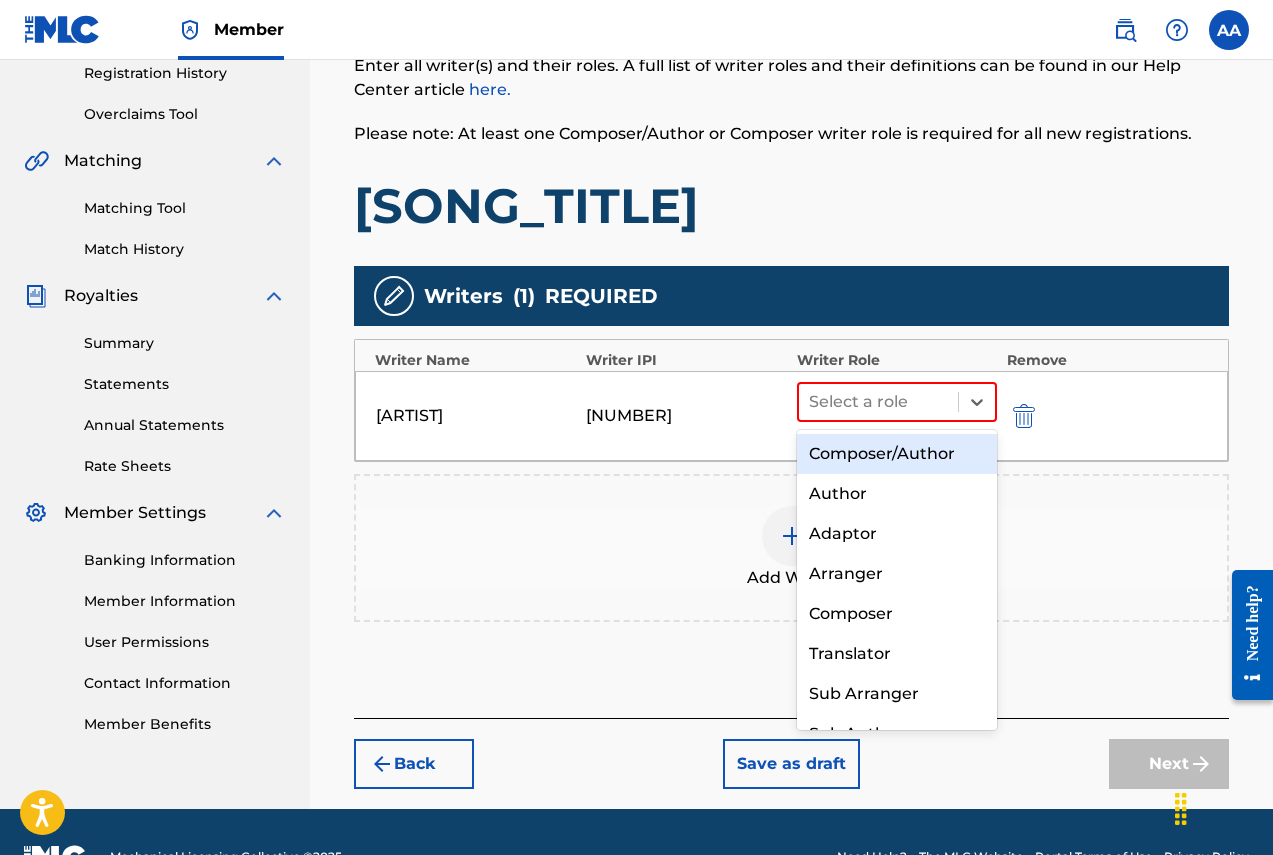 click on "Composer/Author" at bounding box center [897, 454] 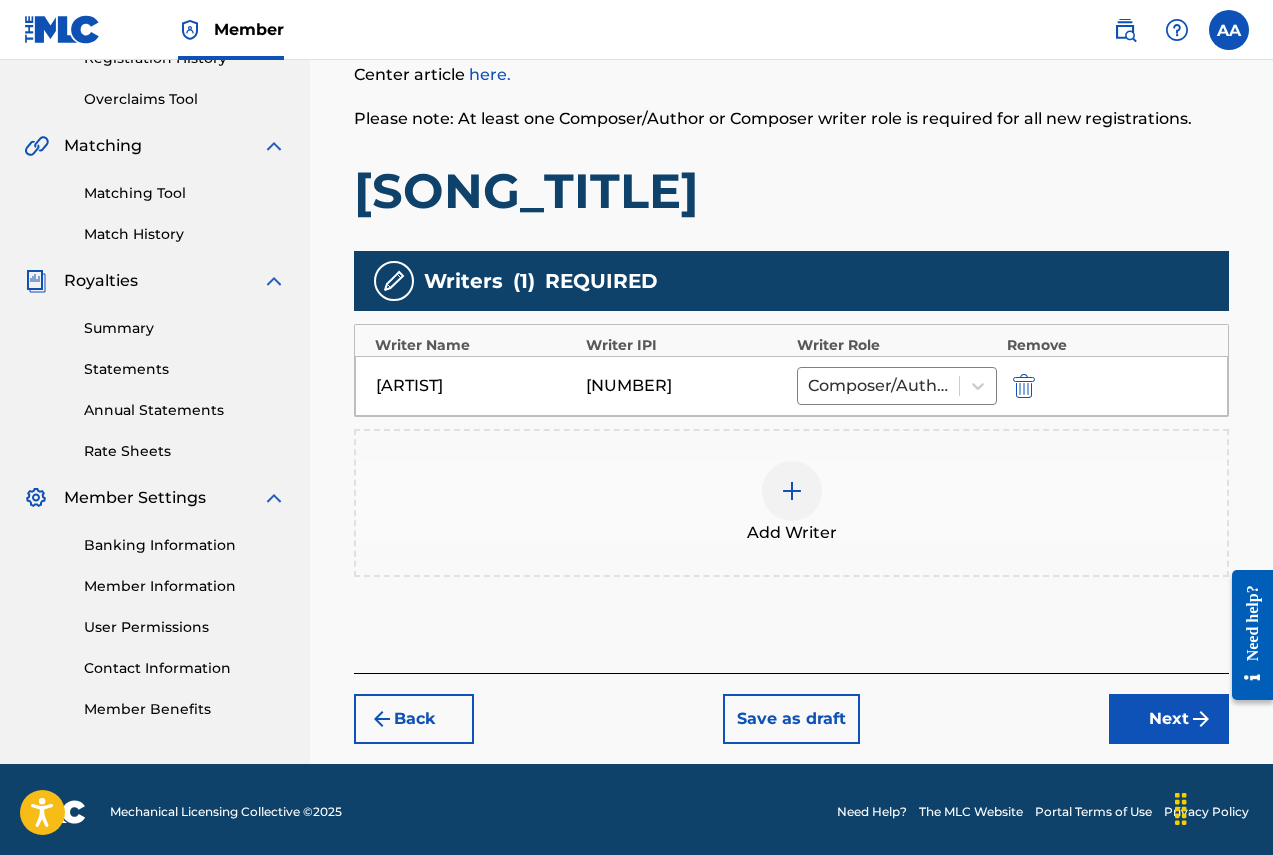 scroll, scrollTop: 405, scrollLeft: 0, axis: vertical 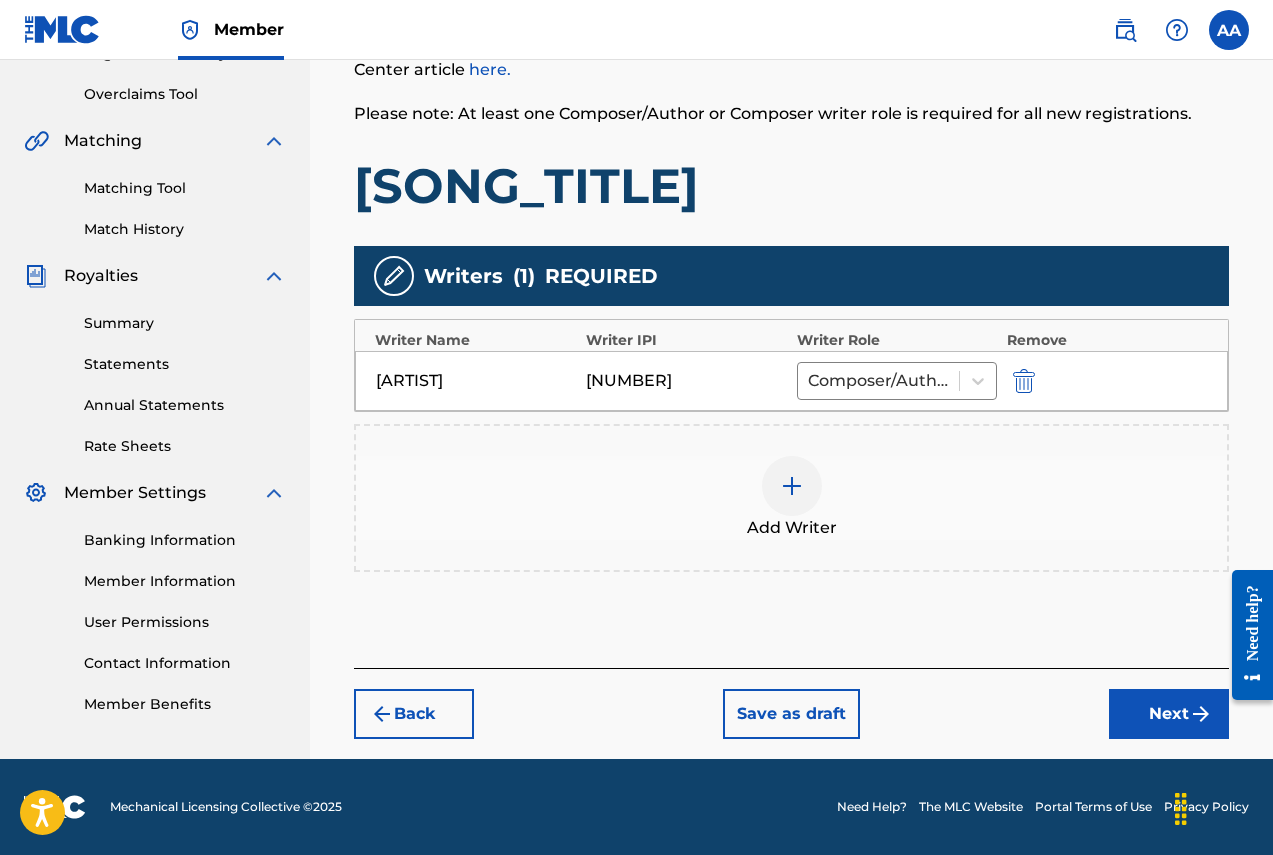 click on "Next" at bounding box center (1169, 714) 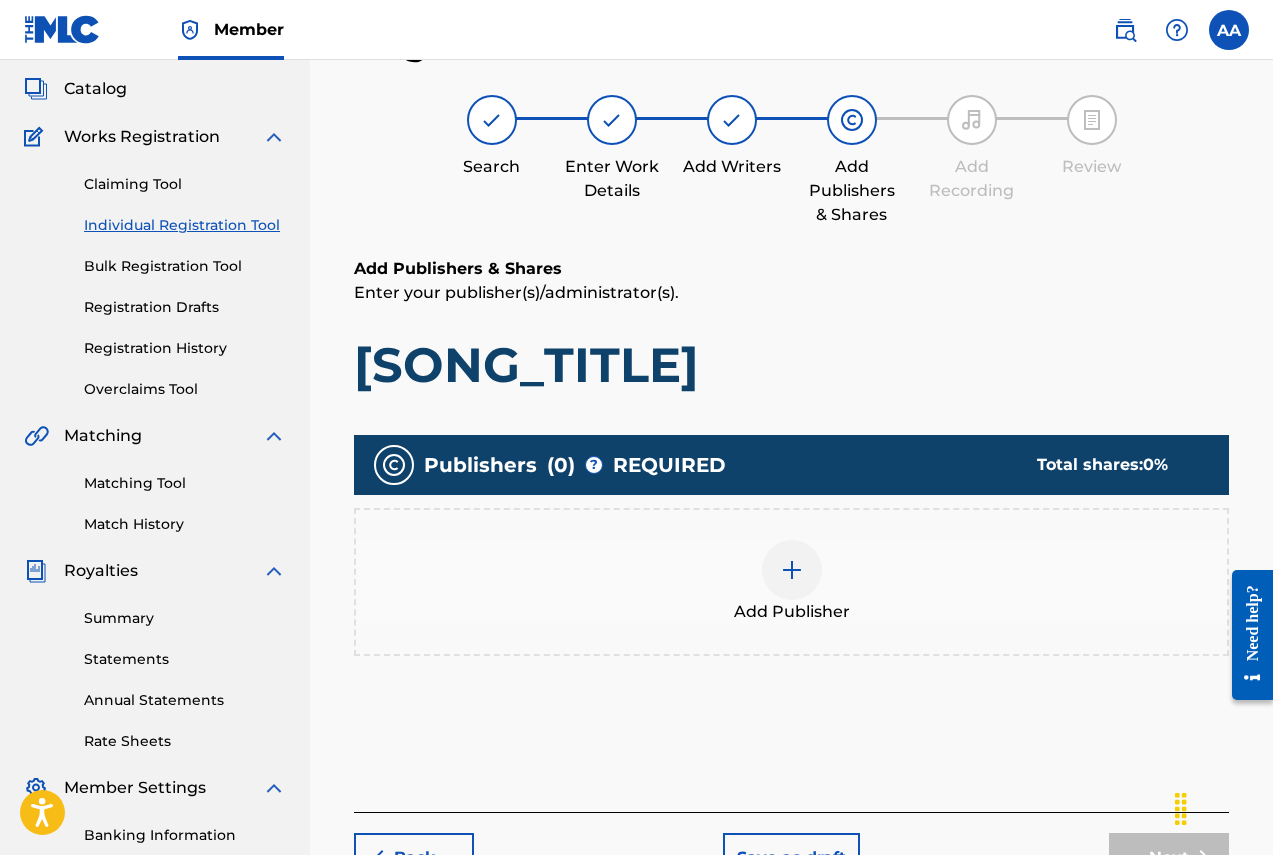 scroll, scrollTop: 90, scrollLeft: 0, axis: vertical 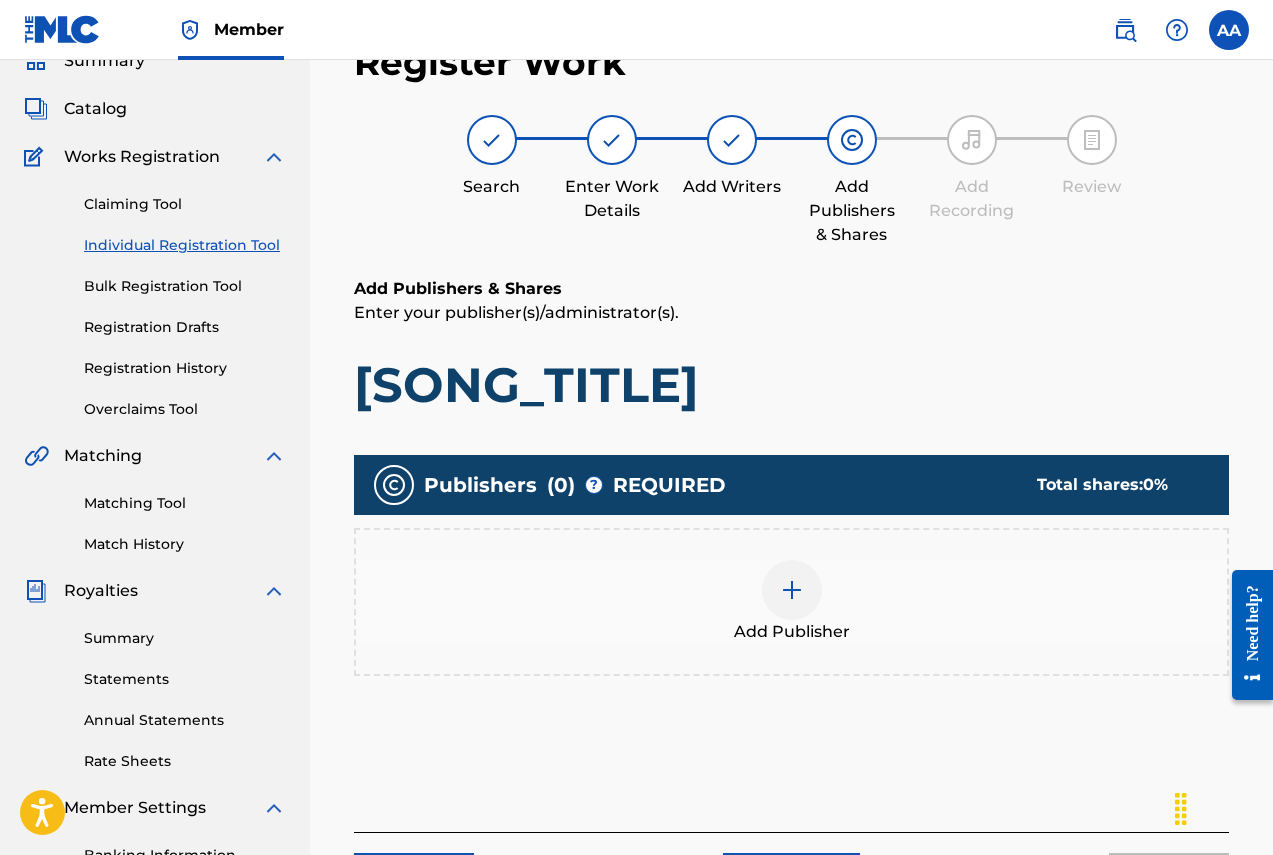 click at bounding box center (792, 590) 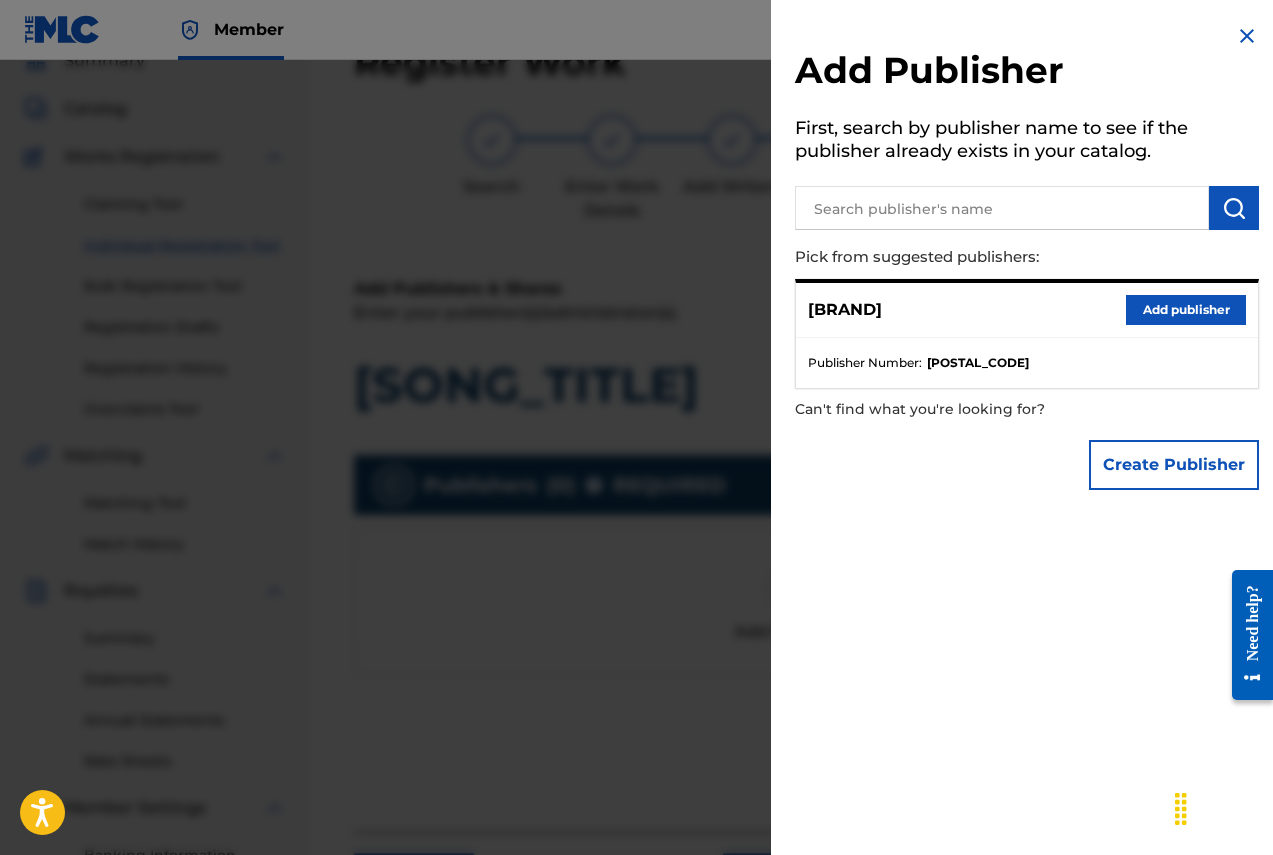 click on "Add publisher" at bounding box center (1186, 310) 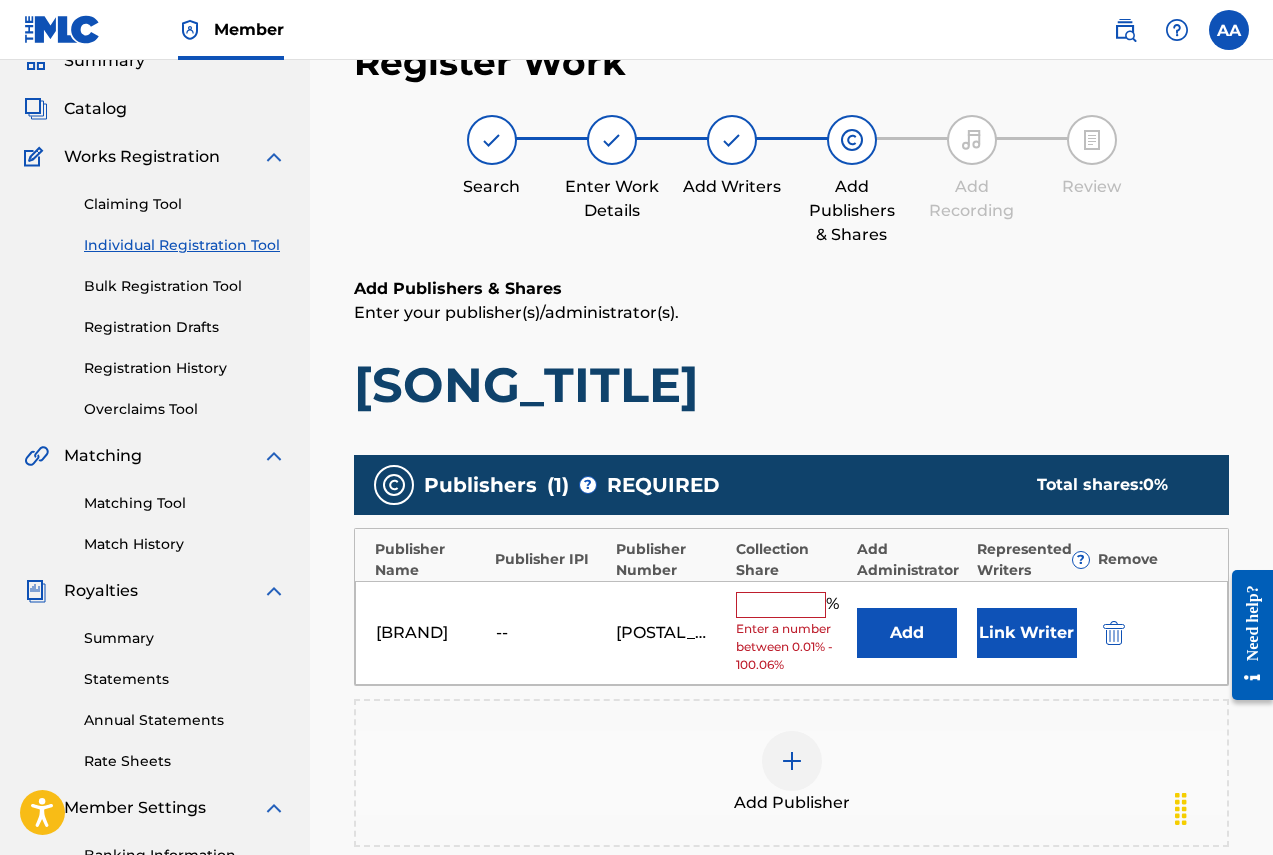click at bounding box center [781, 605] 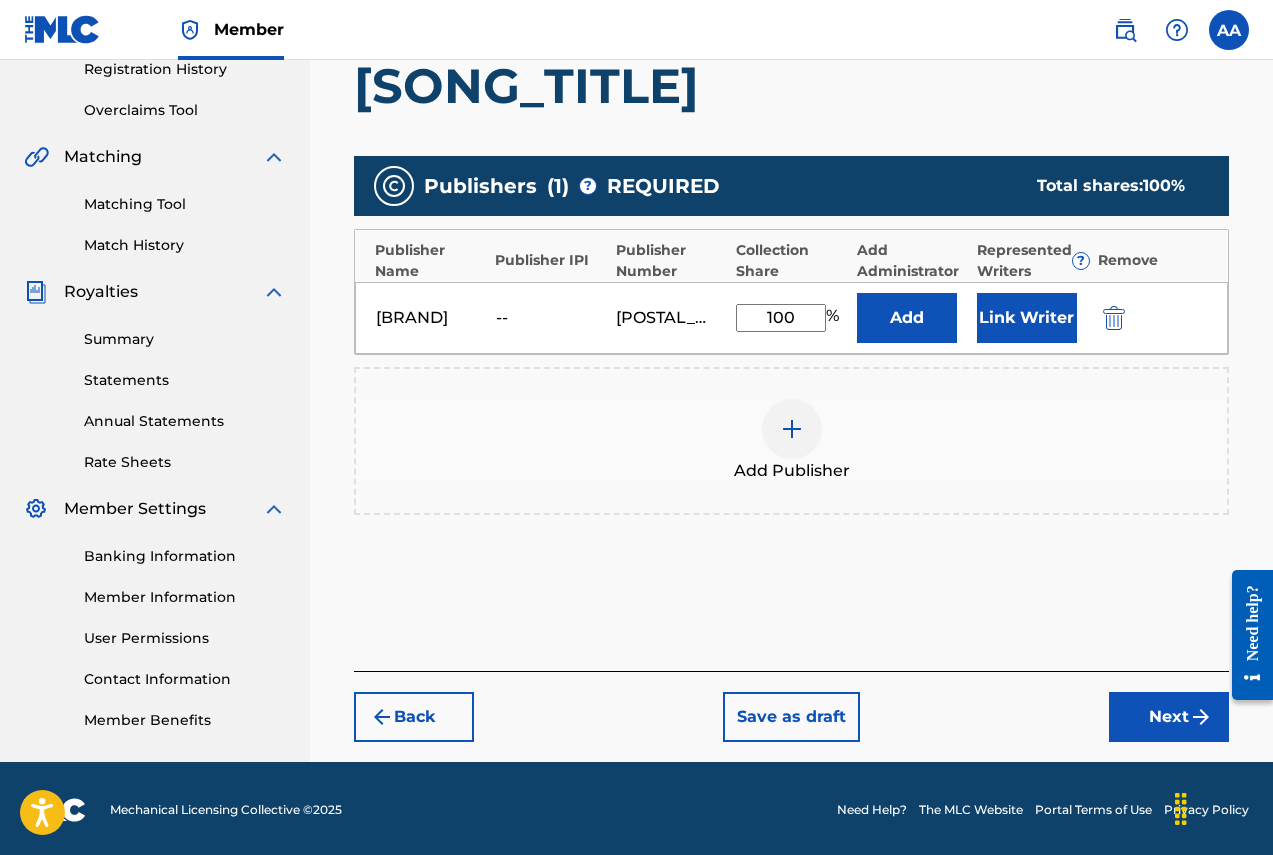 scroll, scrollTop: 390, scrollLeft: 0, axis: vertical 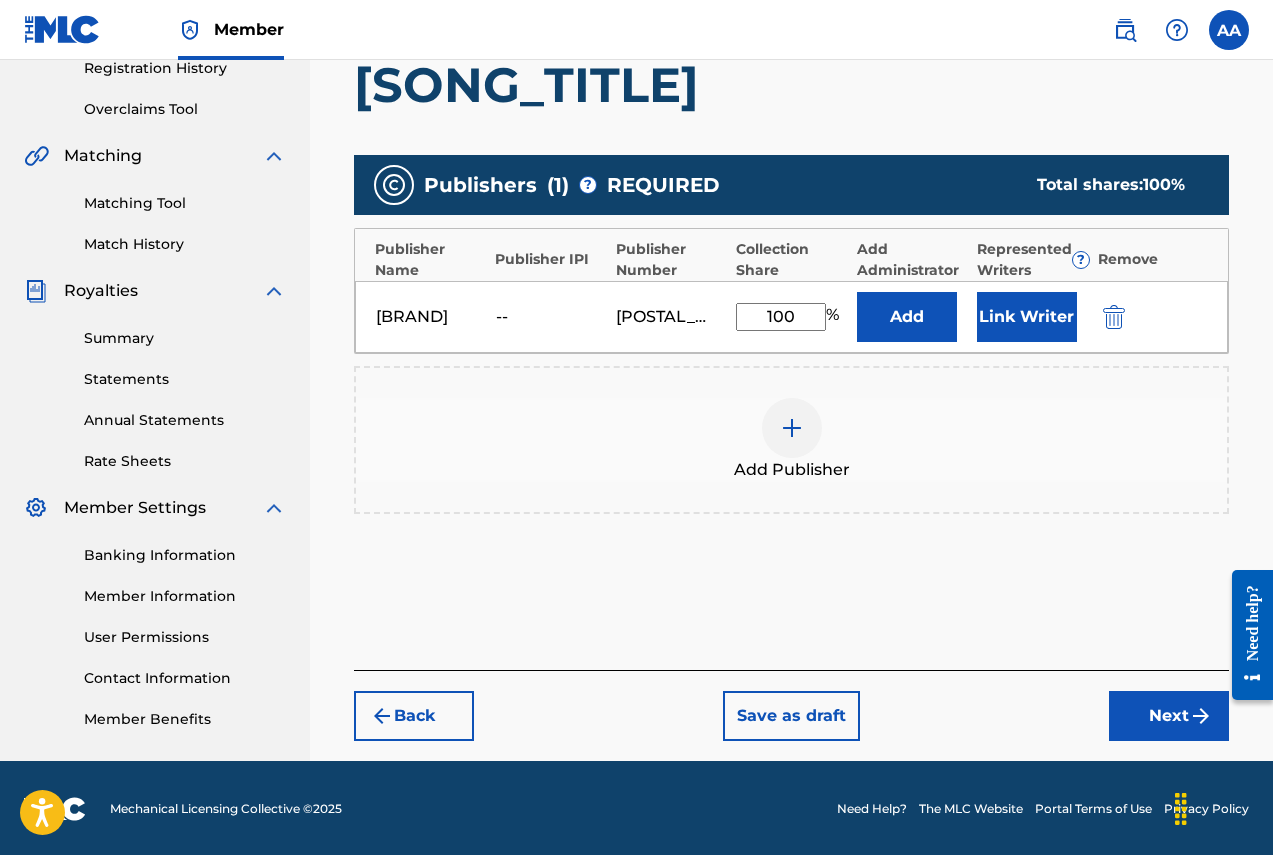 type on "100" 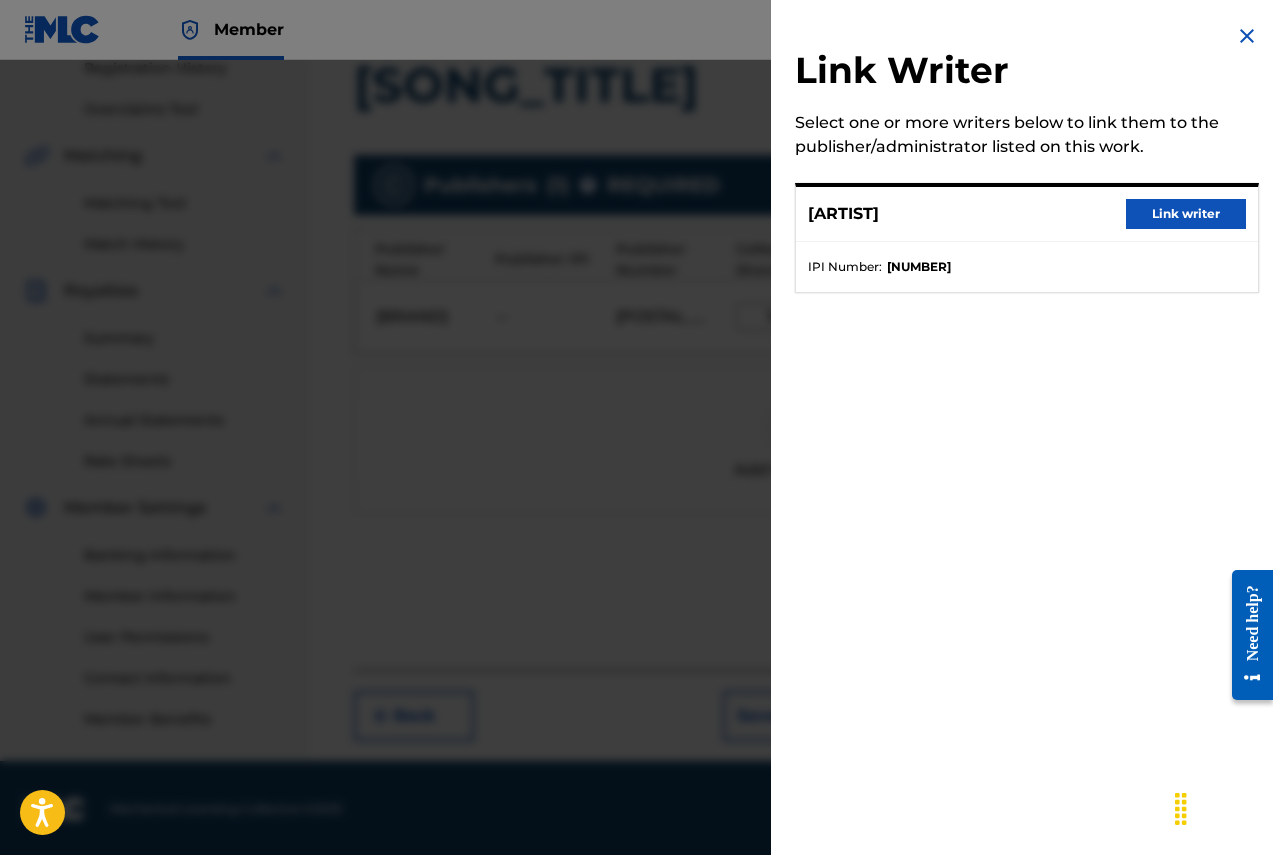 click on "Link writer" at bounding box center [1186, 214] 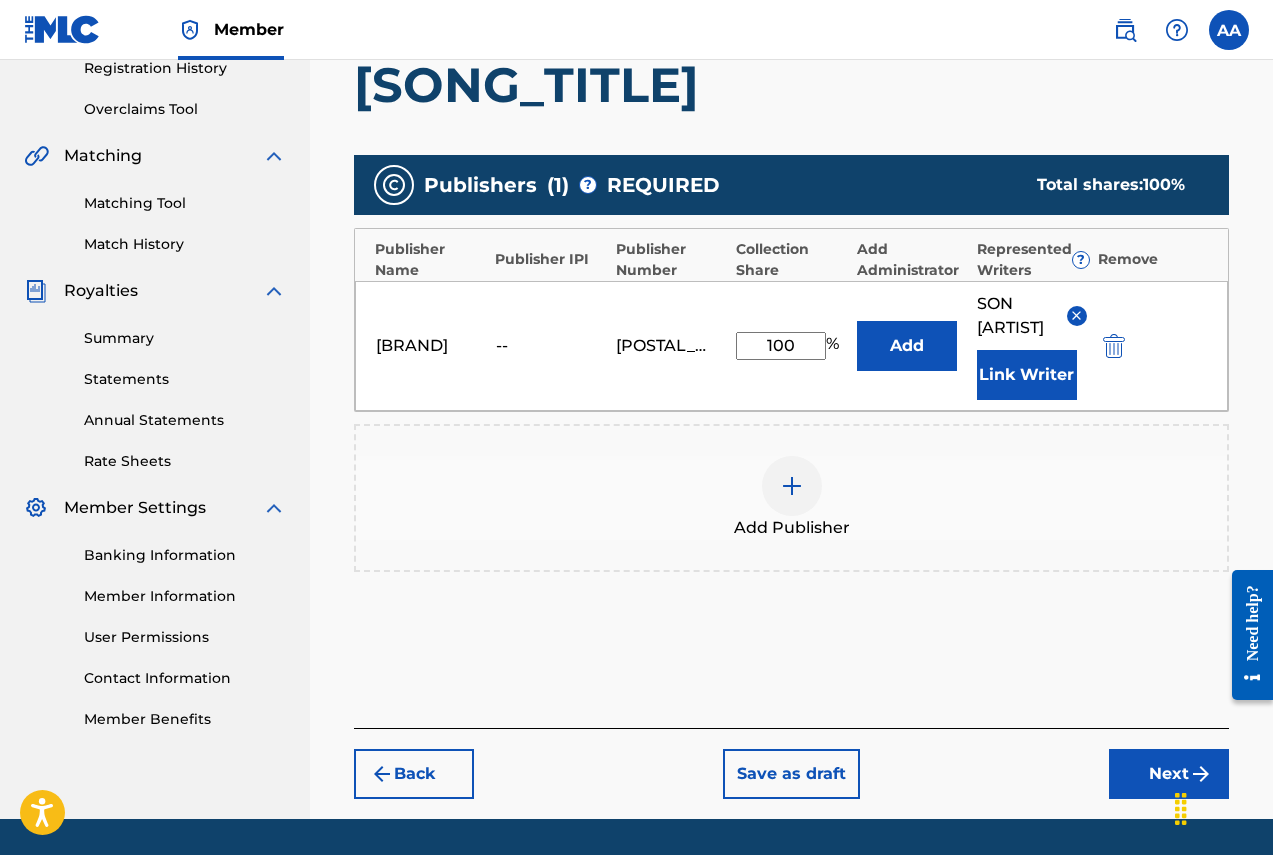 click at bounding box center (1181, 809) 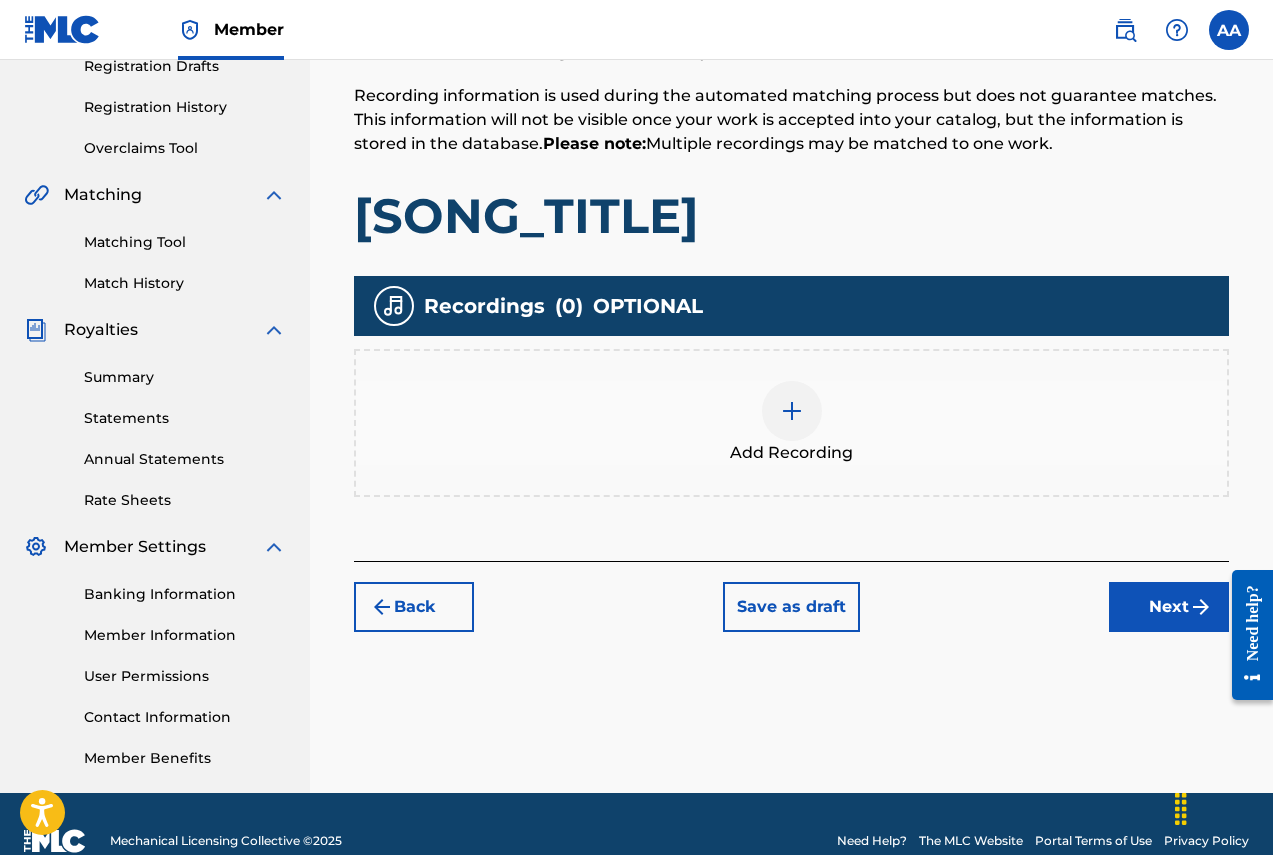 scroll, scrollTop: 385, scrollLeft: 0, axis: vertical 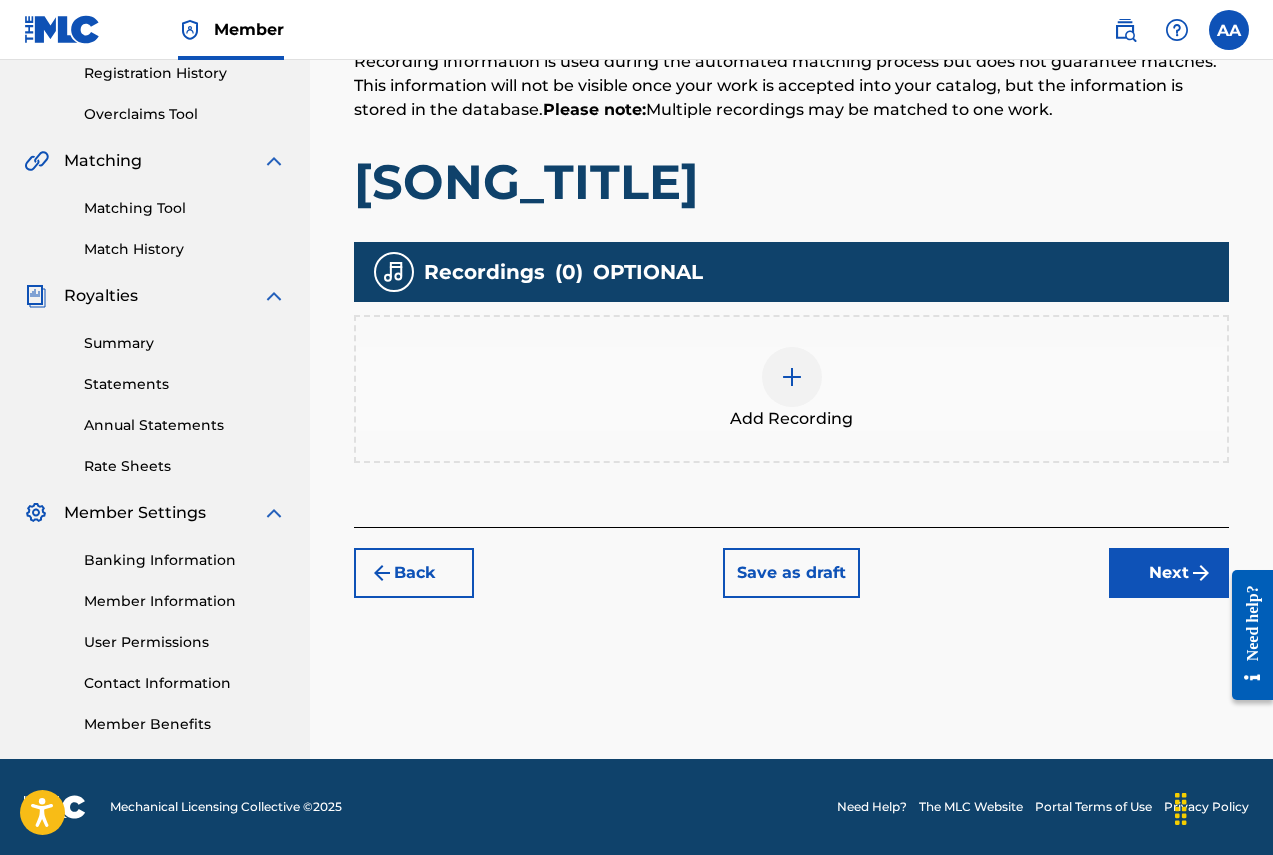 click at bounding box center (792, 377) 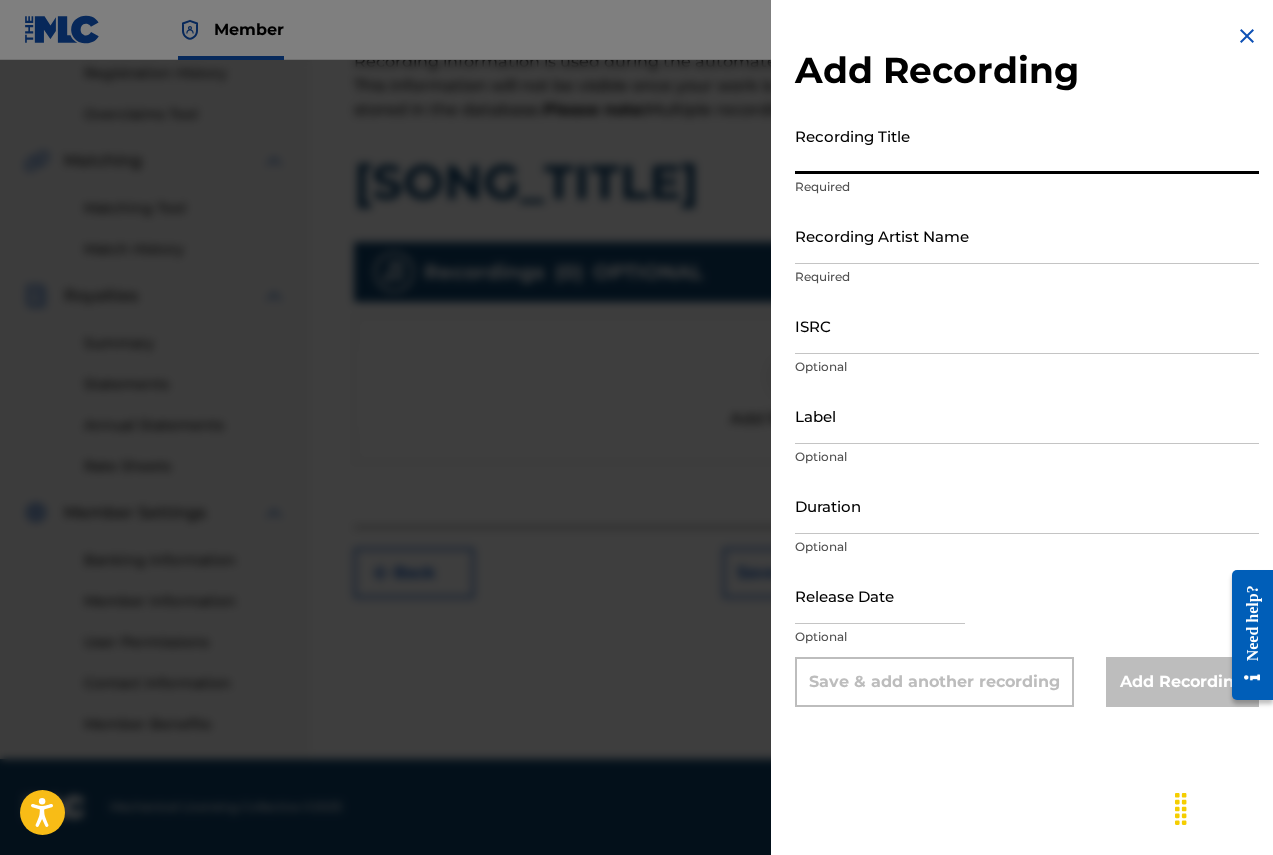 click on "Recording Title" at bounding box center [1027, 145] 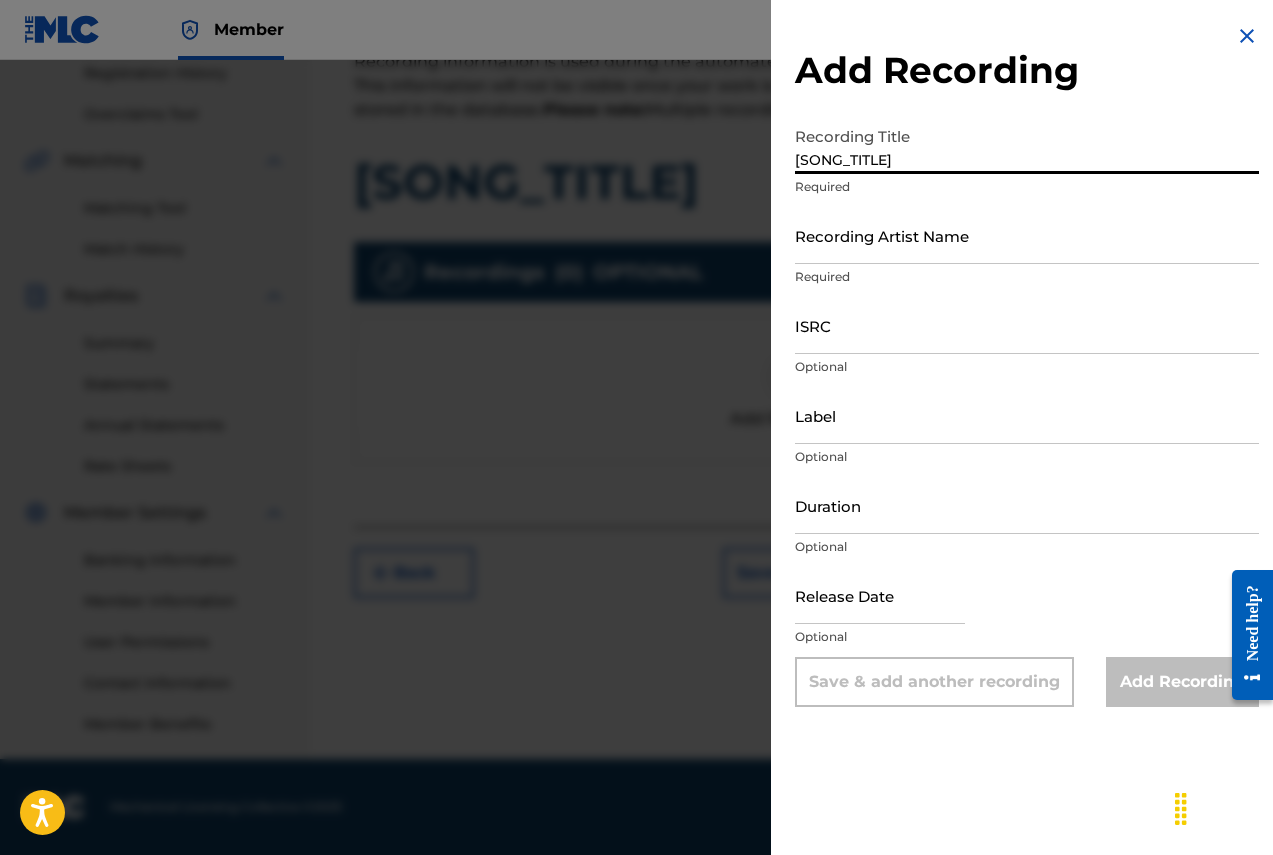 type on "[SONG_TITLE]" 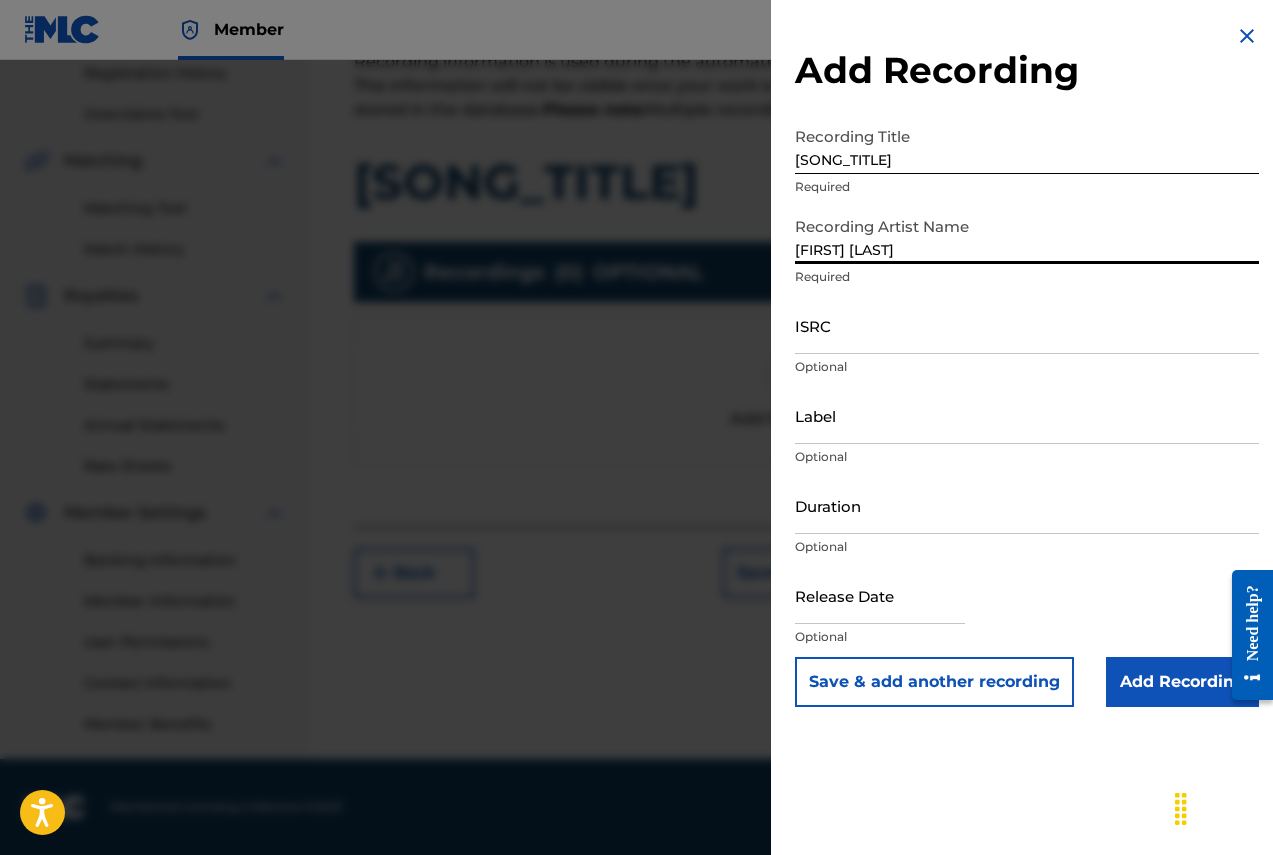type on "[FIRST] [LAST]" 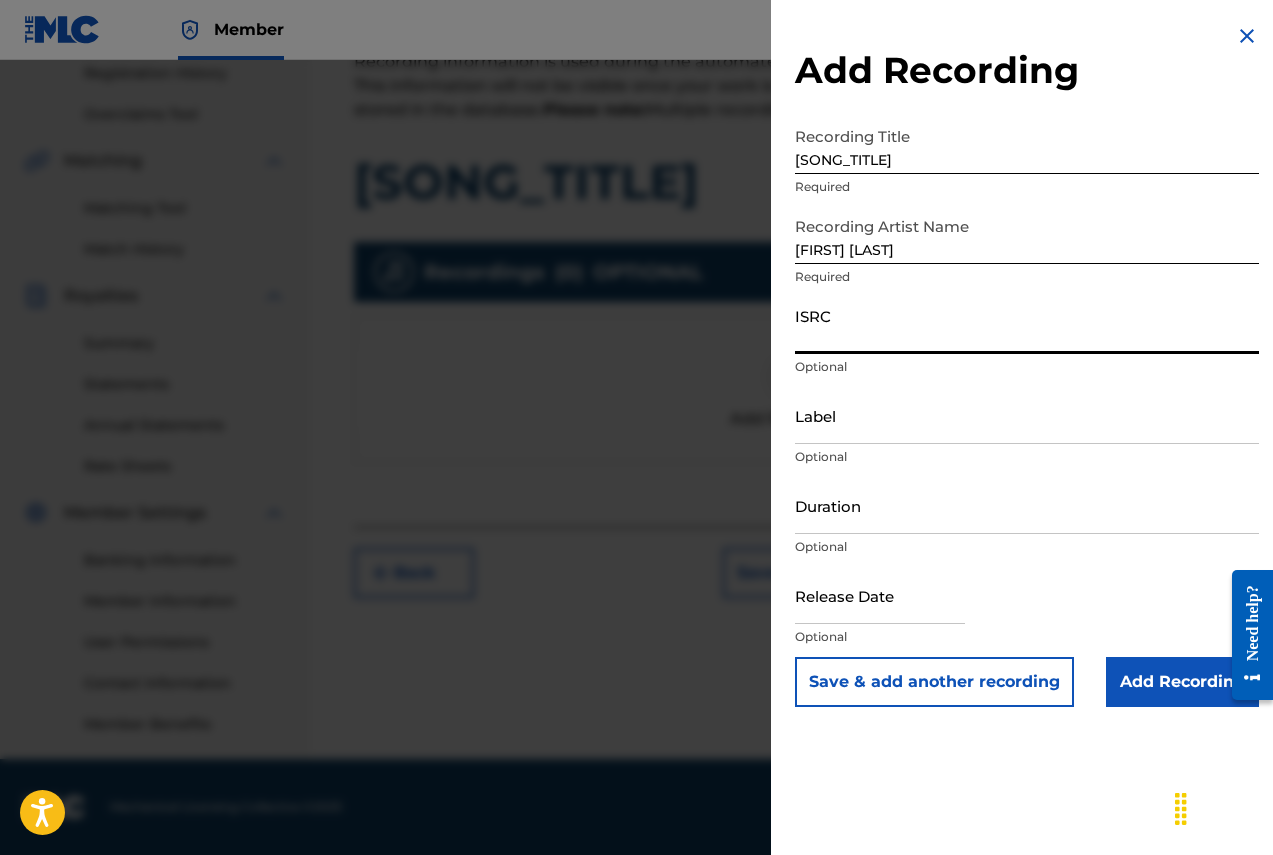 paste on "[ISRC]" 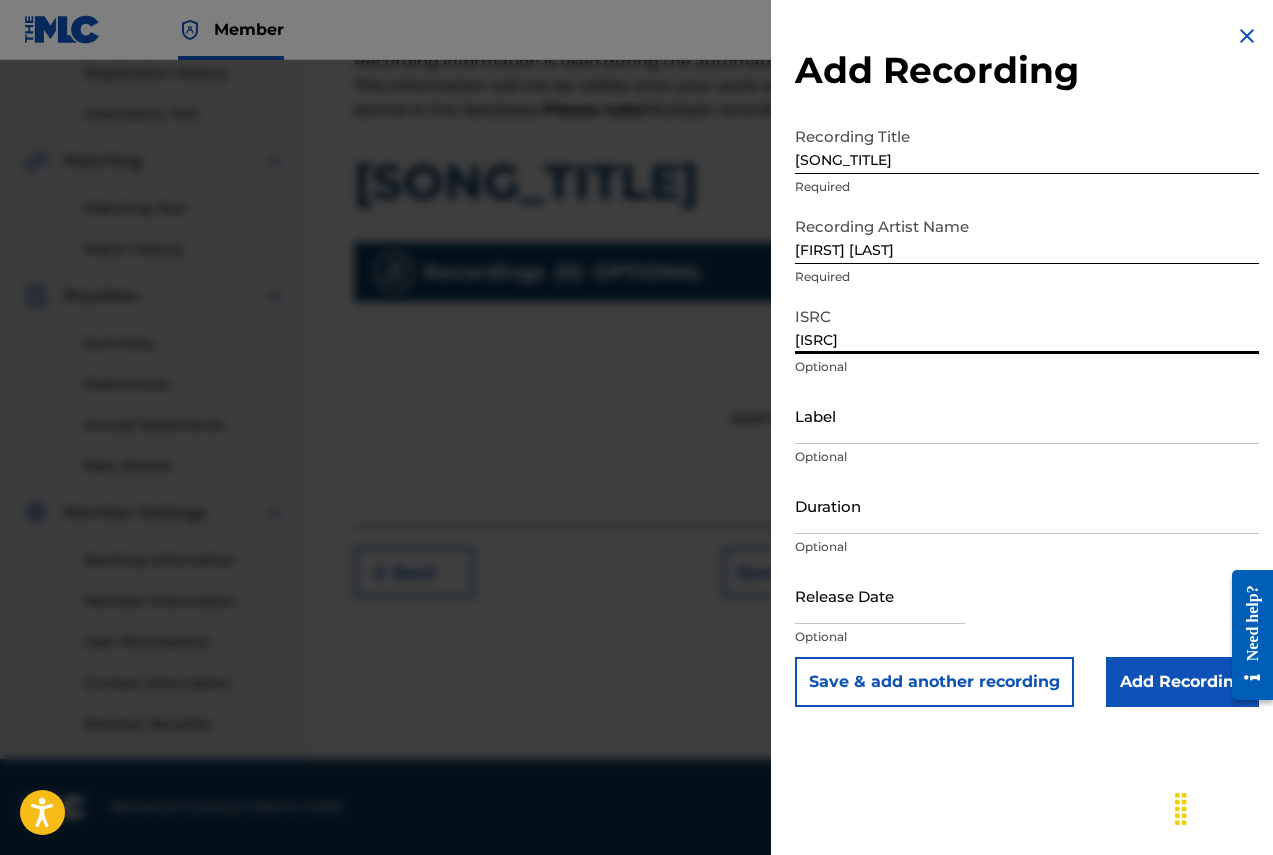 click on "[ISRC]" at bounding box center (1027, 325) 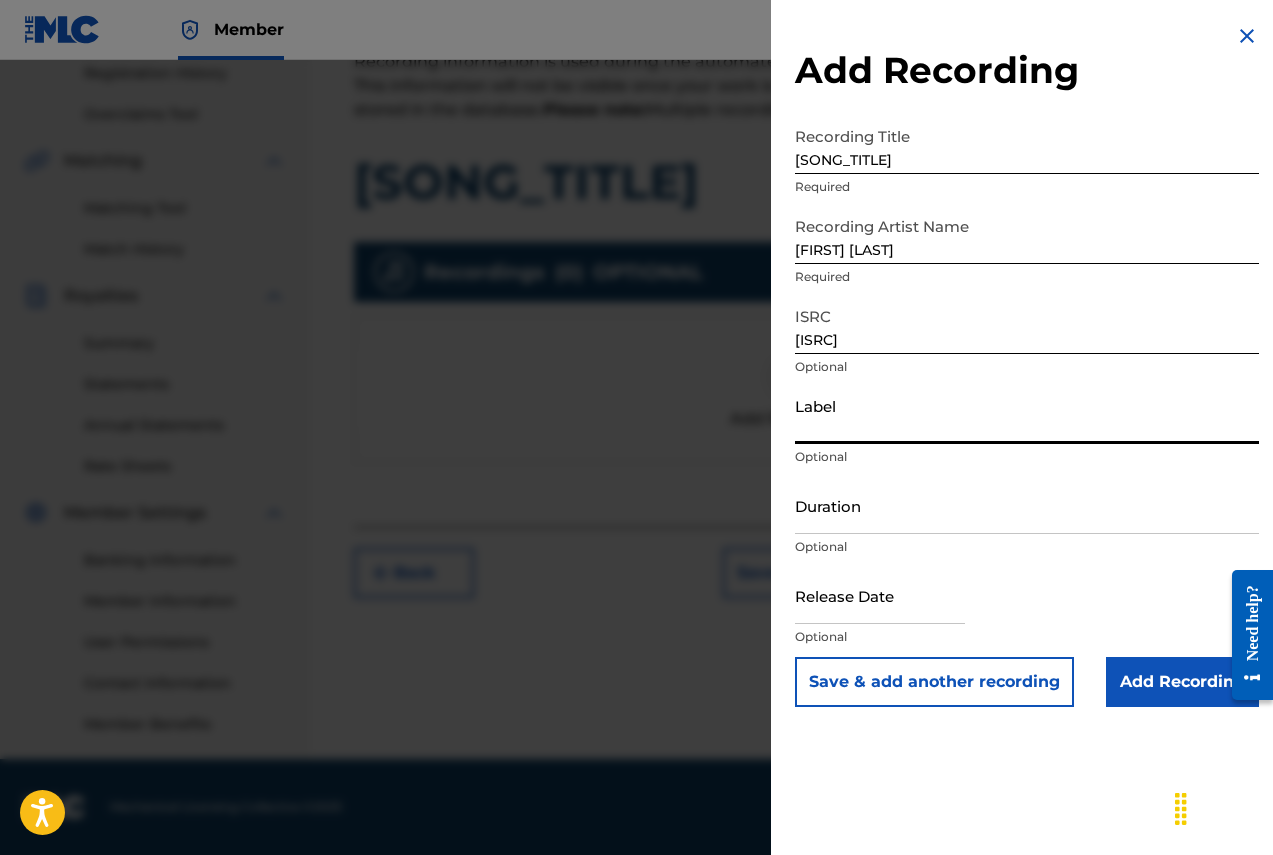 type on "[BRAND]" 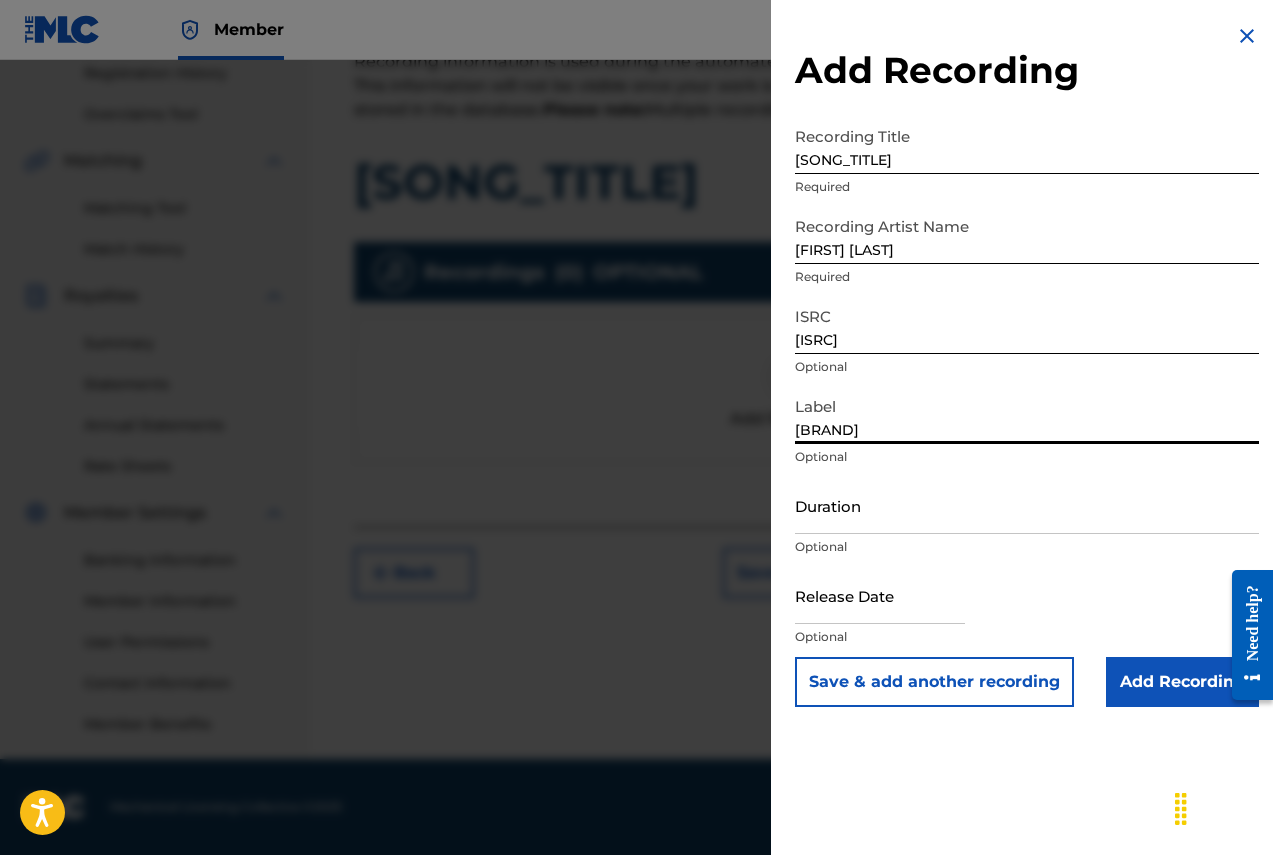 click on "Release Date Optional" at bounding box center (1027, 612) 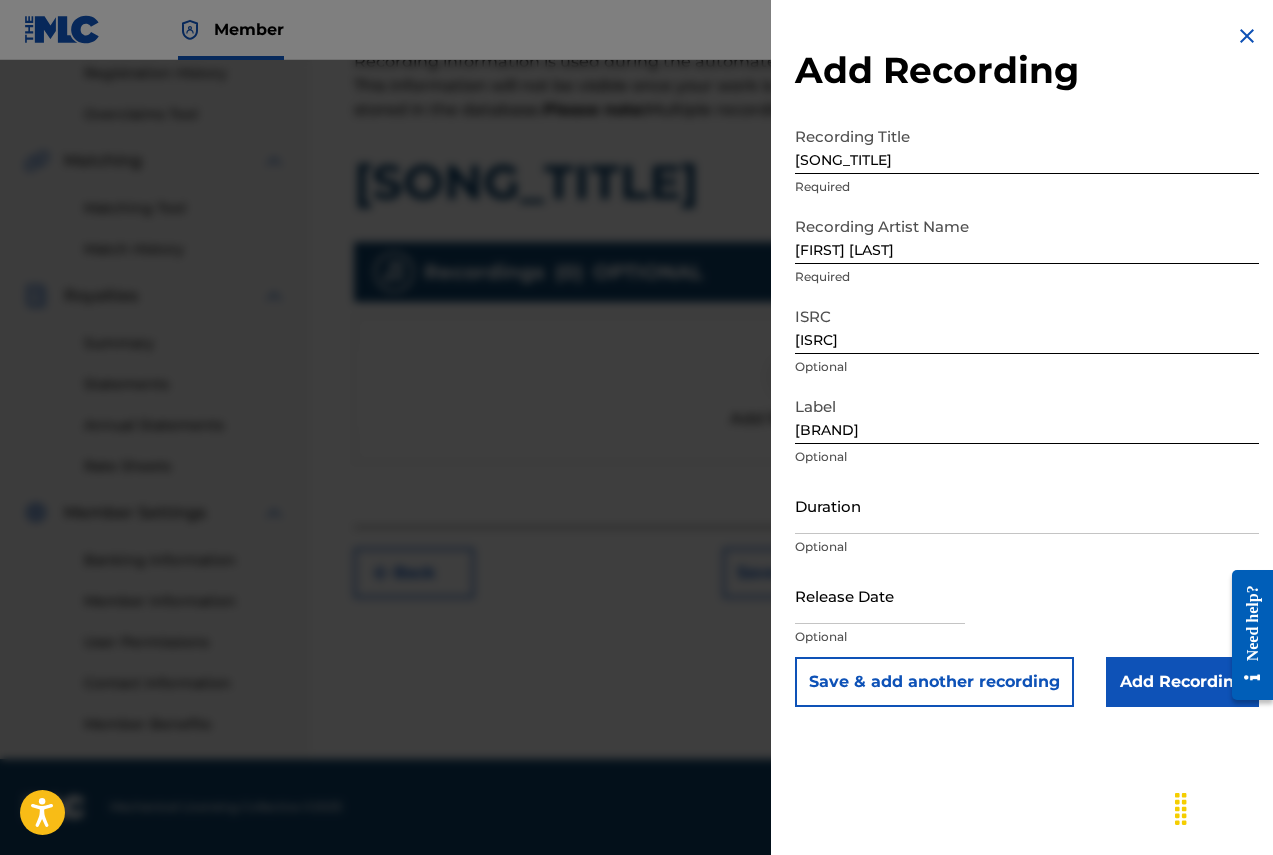 select on "7" 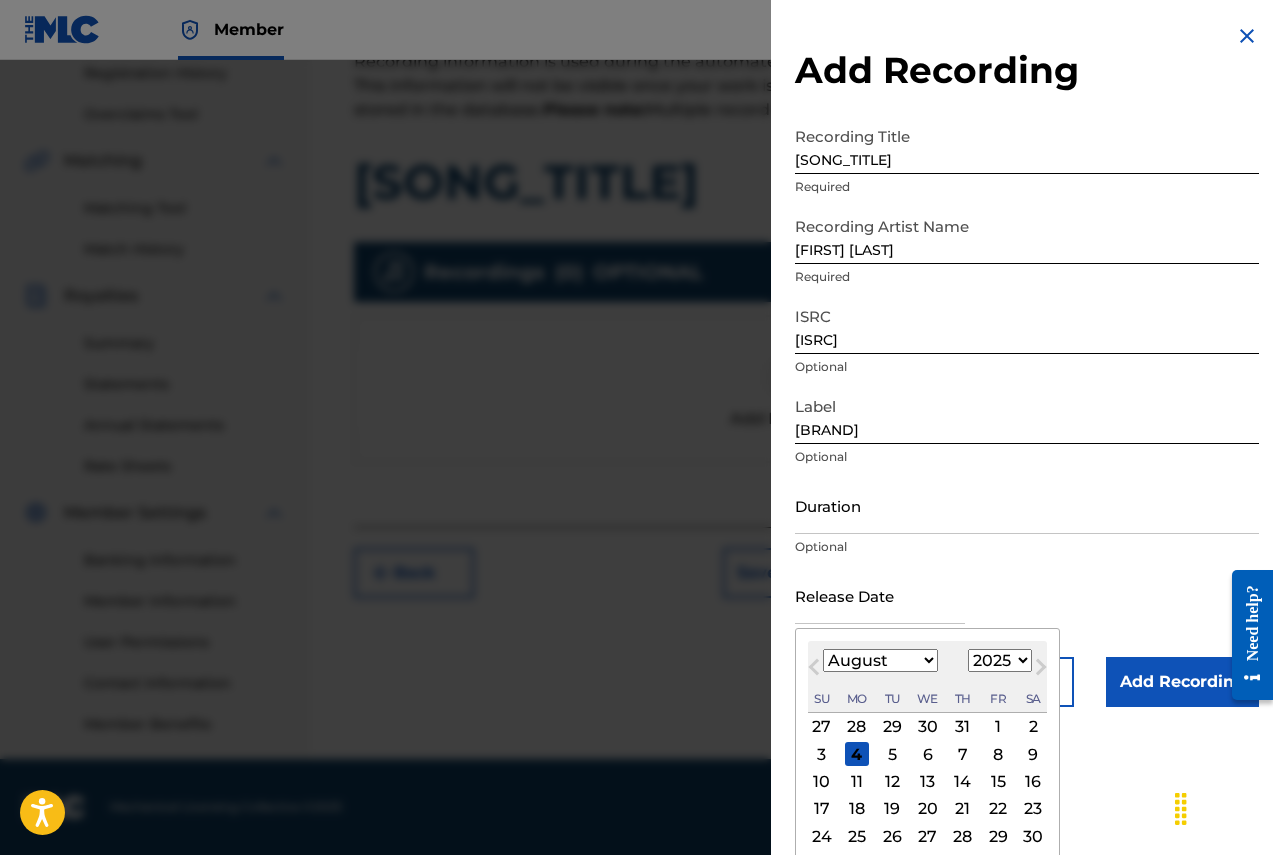 click at bounding box center (880, 595) 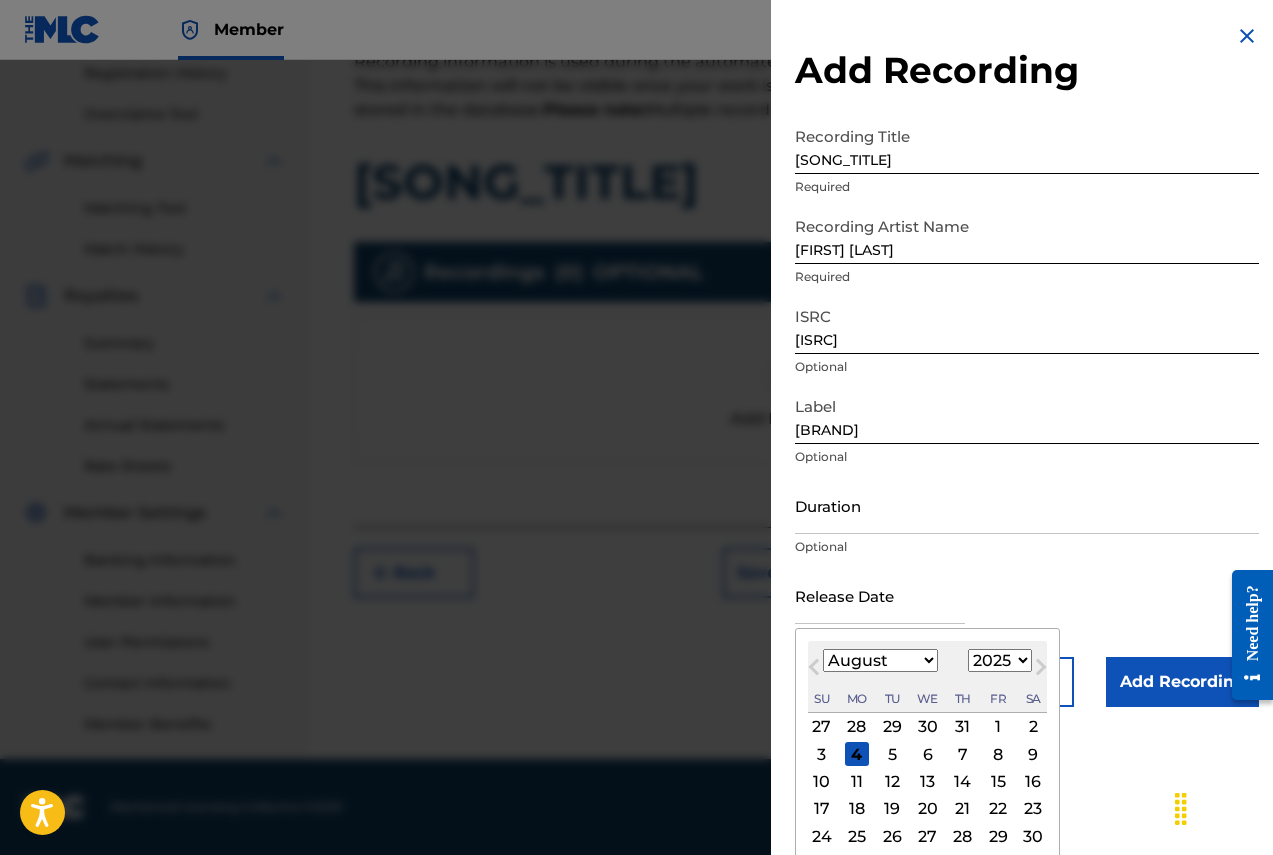 type on "September 1 2025" 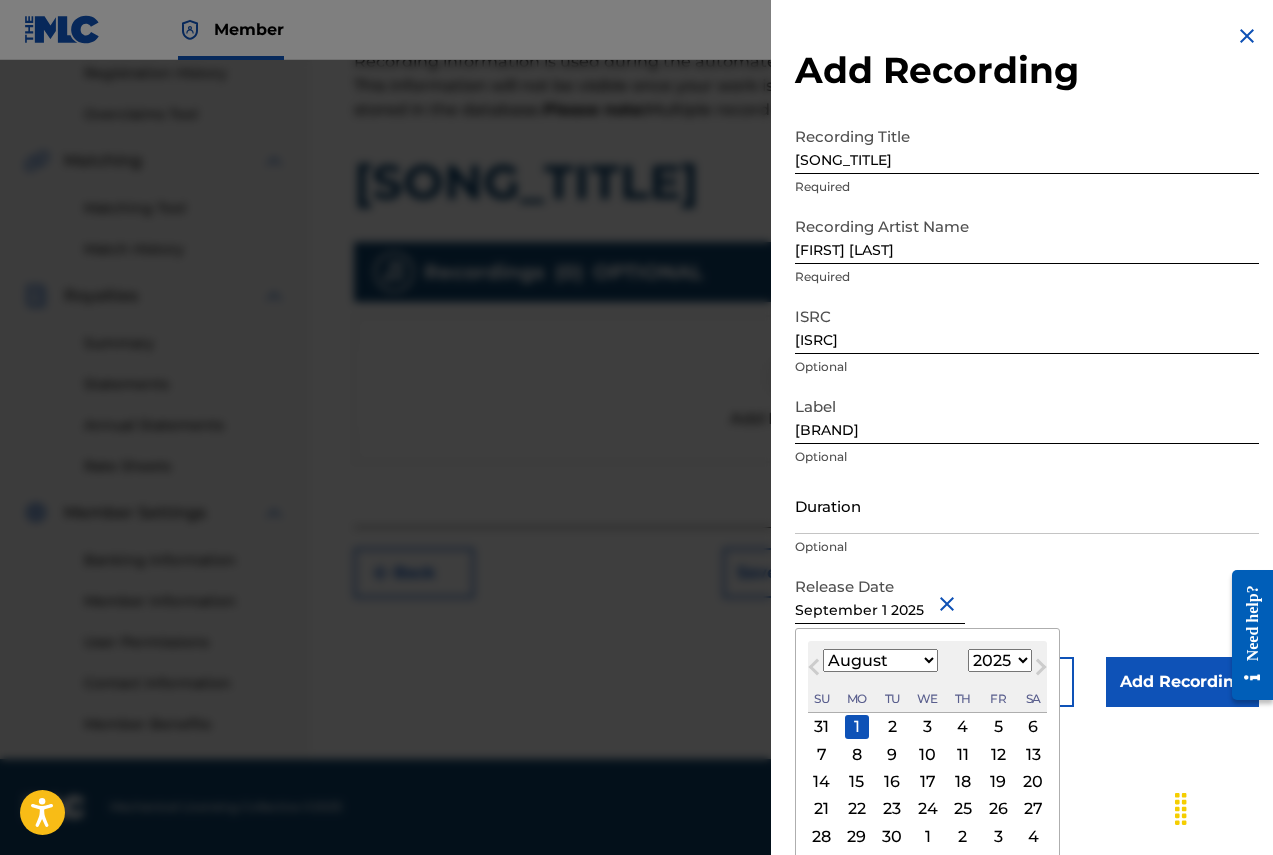 select on "8" 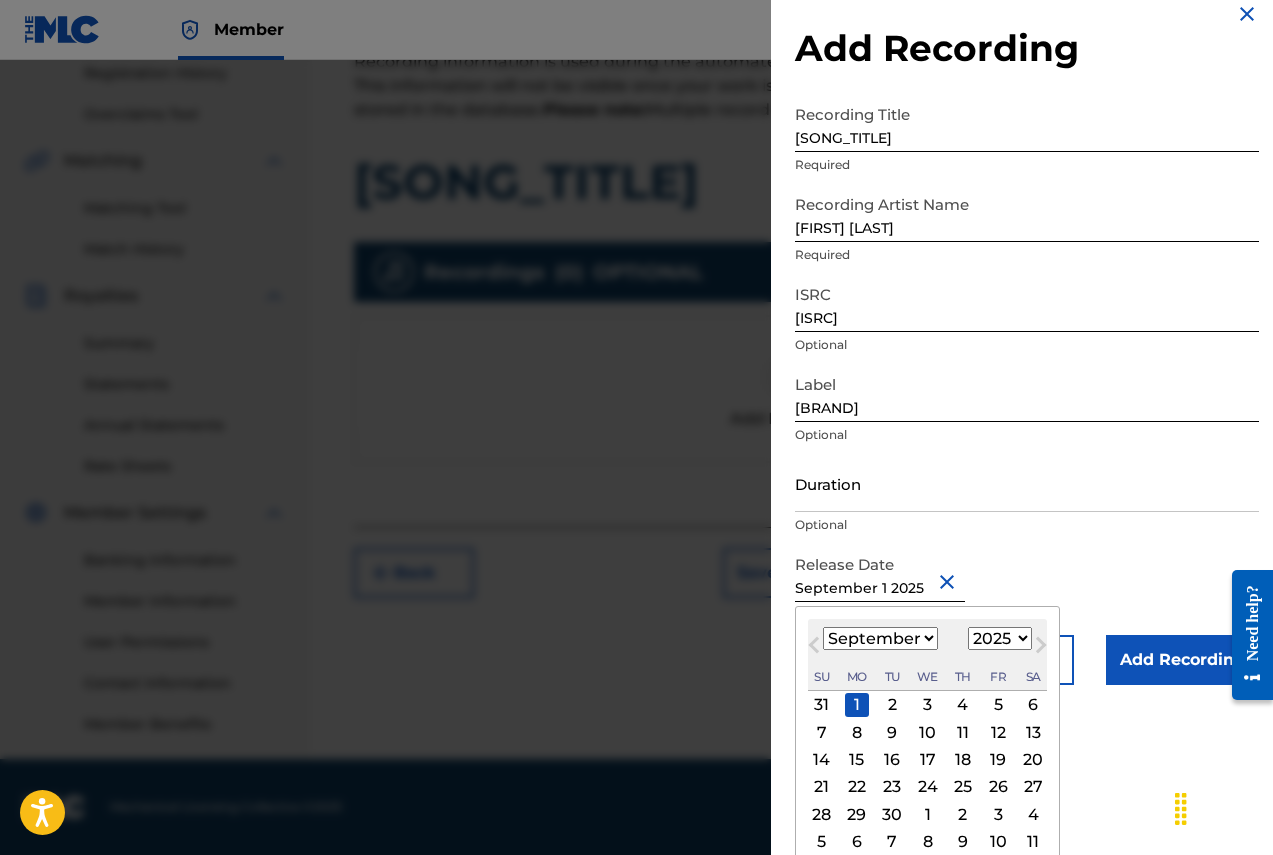 scroll, scrollTop: 35, scrollLeft: 0, axis: vertical 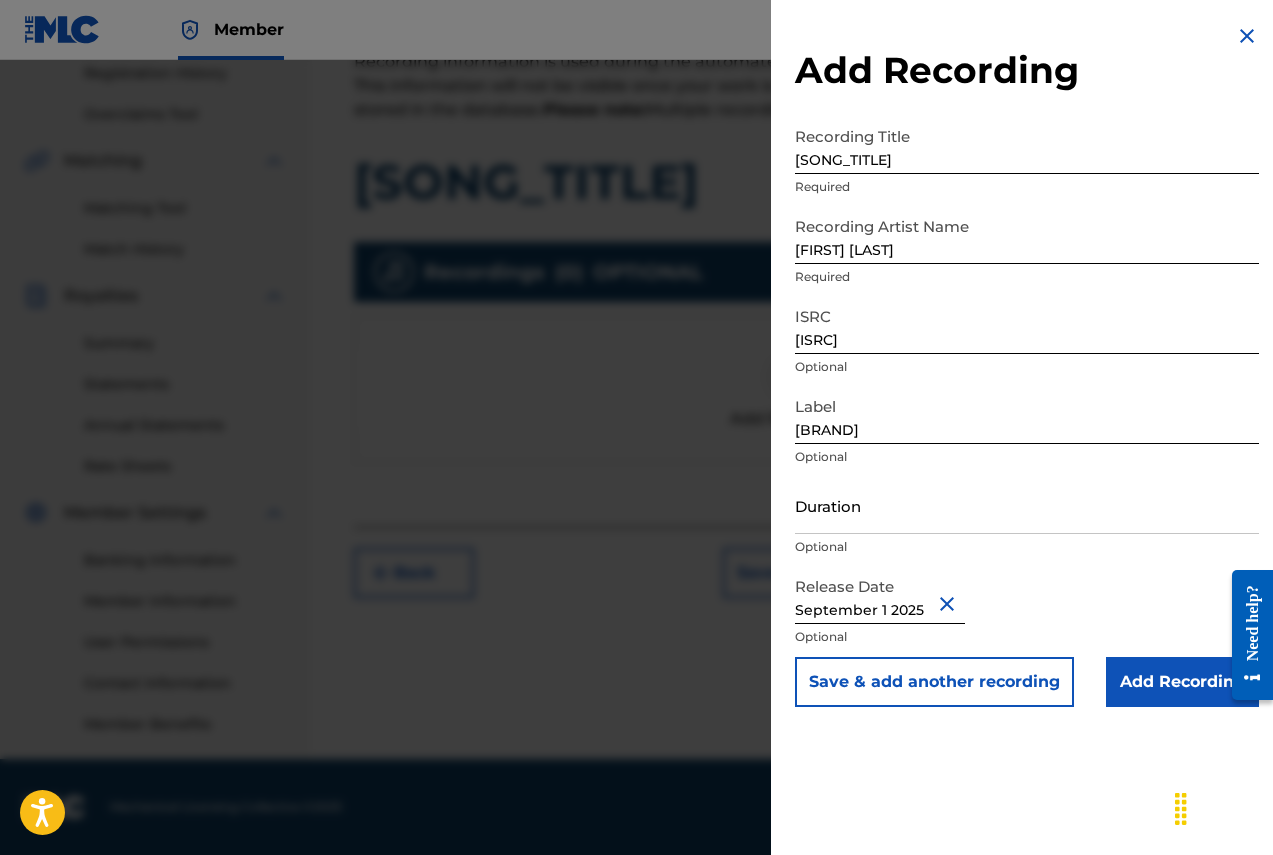 click on "Add Recording" at bounding box center [1182, 682] 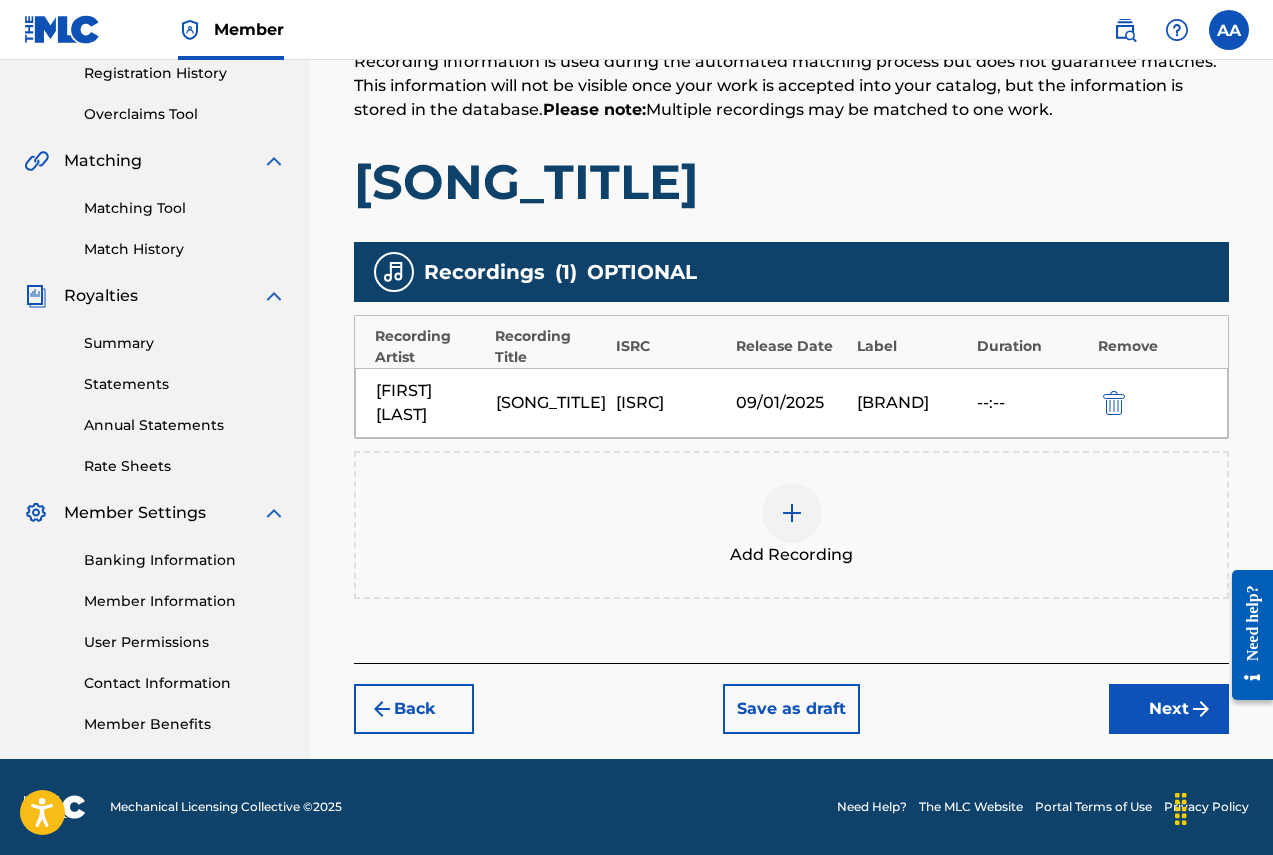 click on "Next" at bounding box center (1169, 709) 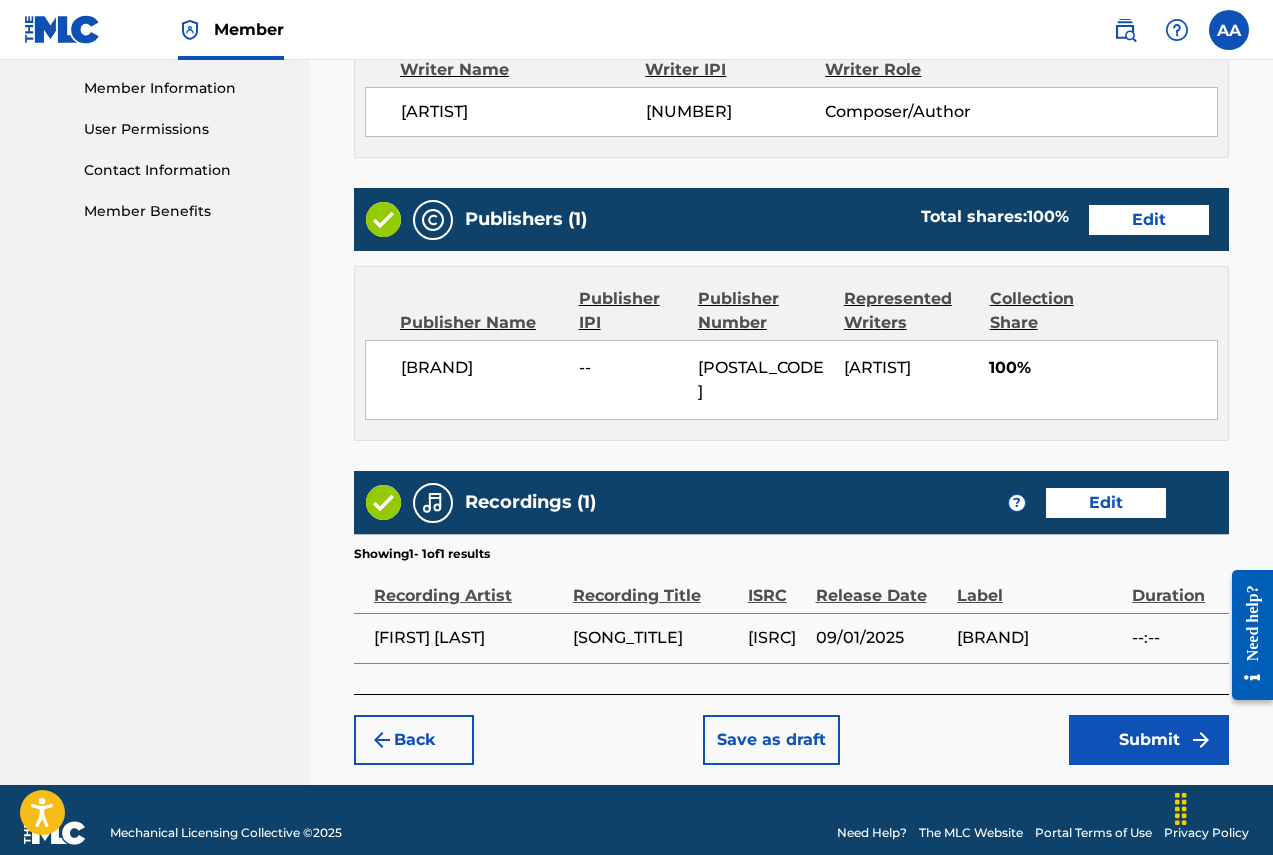 scroll, scrollTop: 900, scrollLeft: 0, axis: vertical 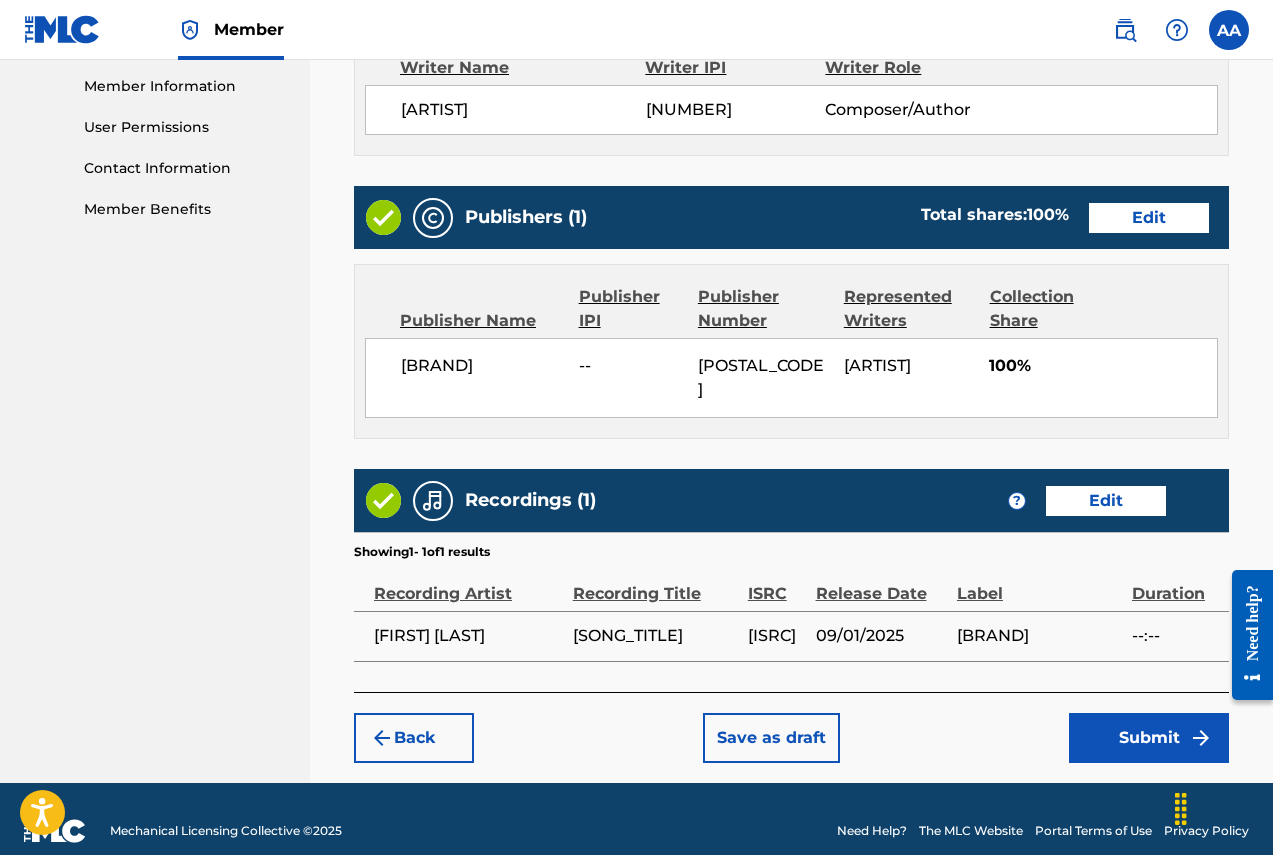 click on "Submit" at bounding box center [1149, 738] 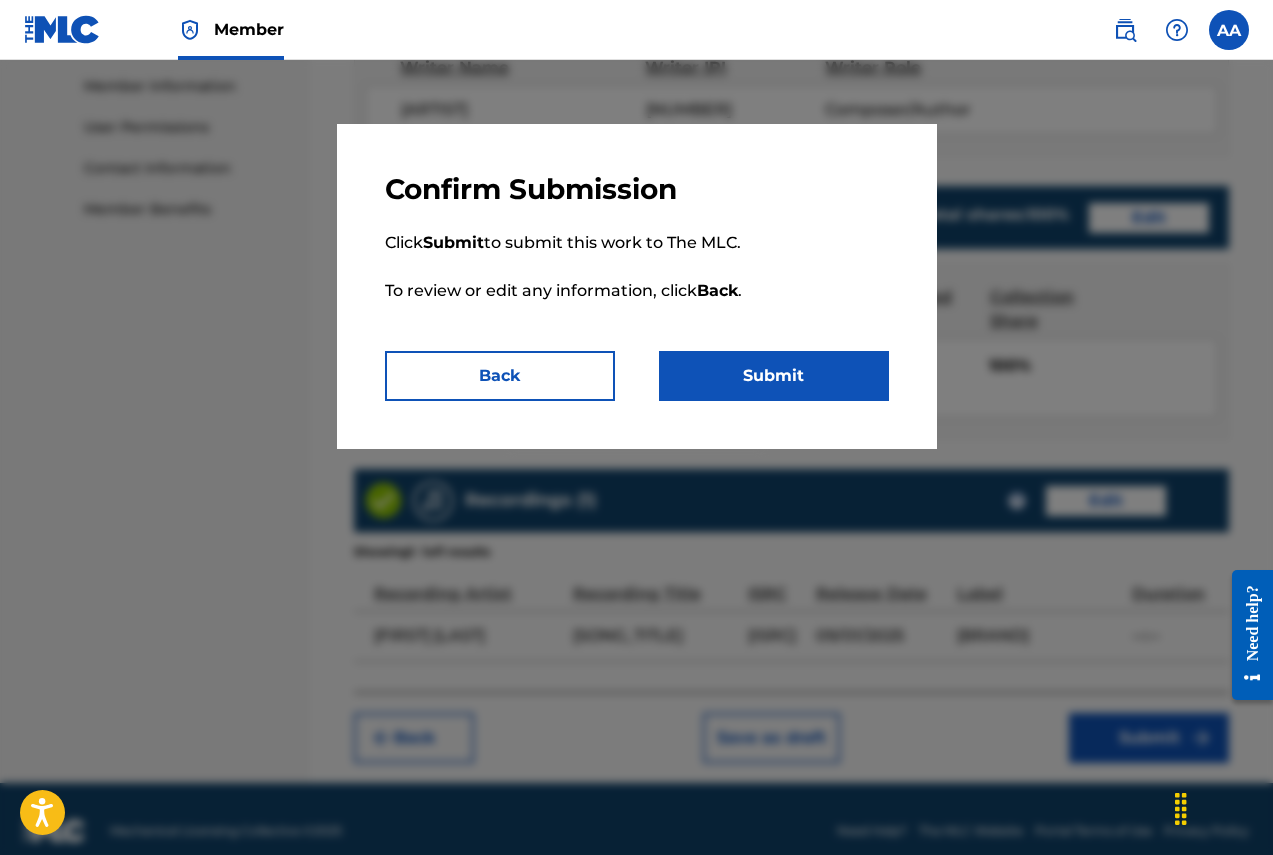 click on "Submit" at bounding box center (774, 376) 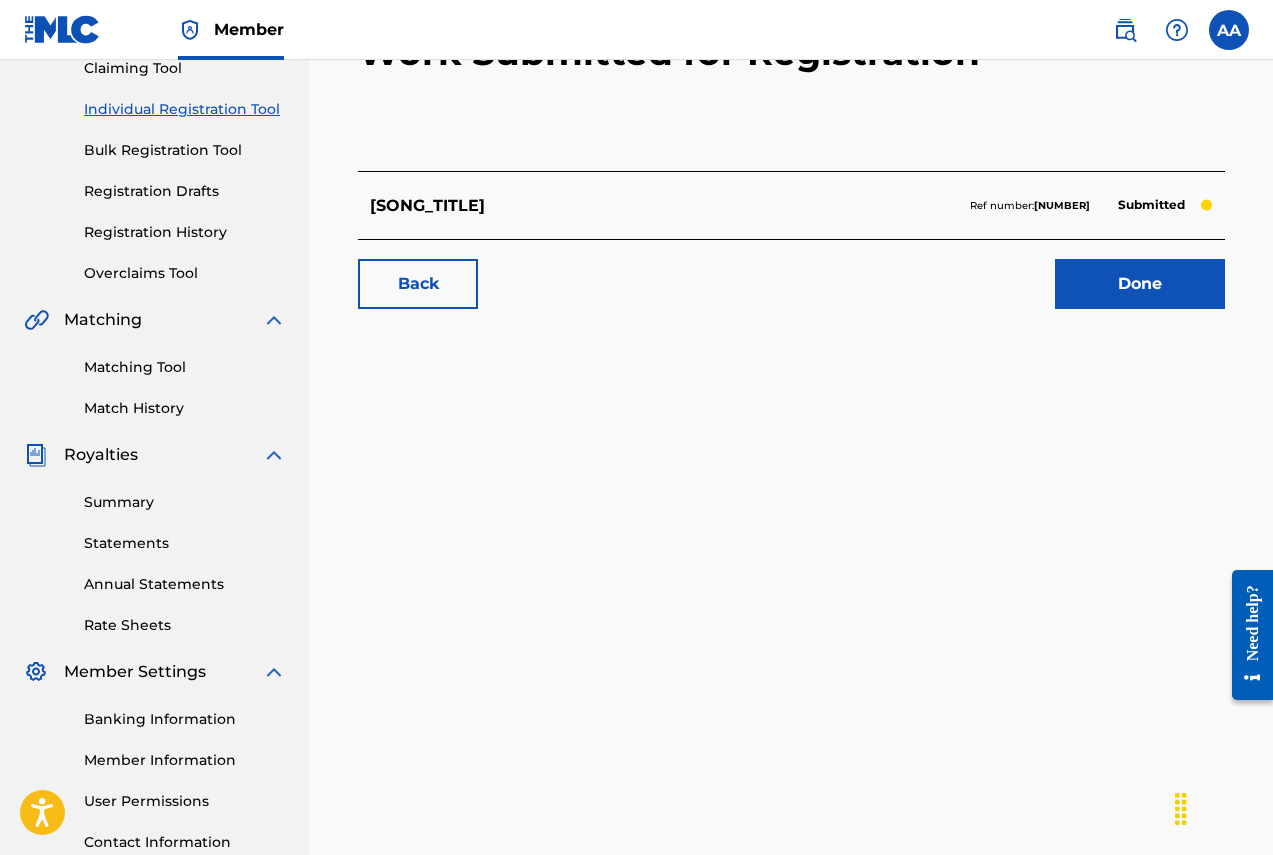 scroll, scrollTop: 218, scrollLeft: 0, axis: vertical 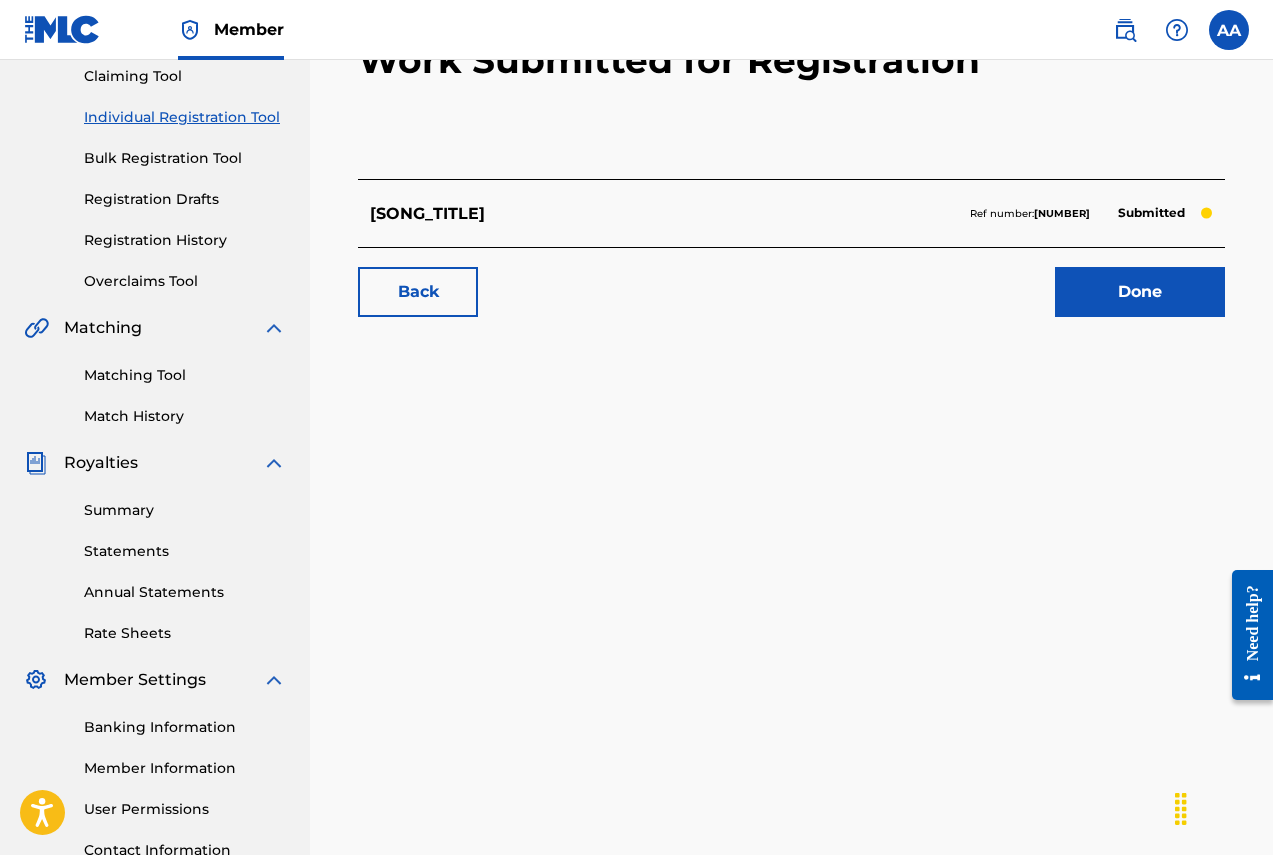click on "Done" at bounding box center [1140, 292] 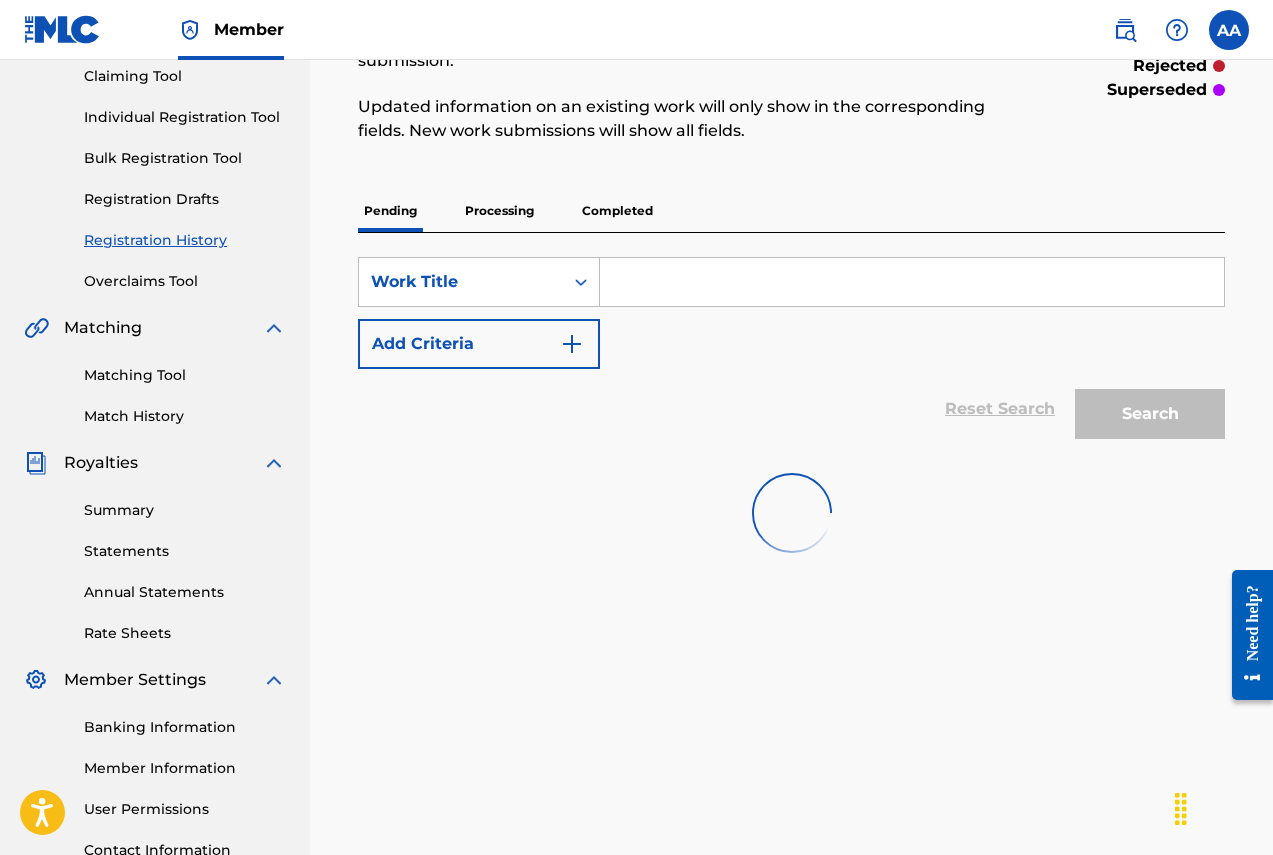 scroll, scrollTop: 0, scrollLeft: 0, axis: both 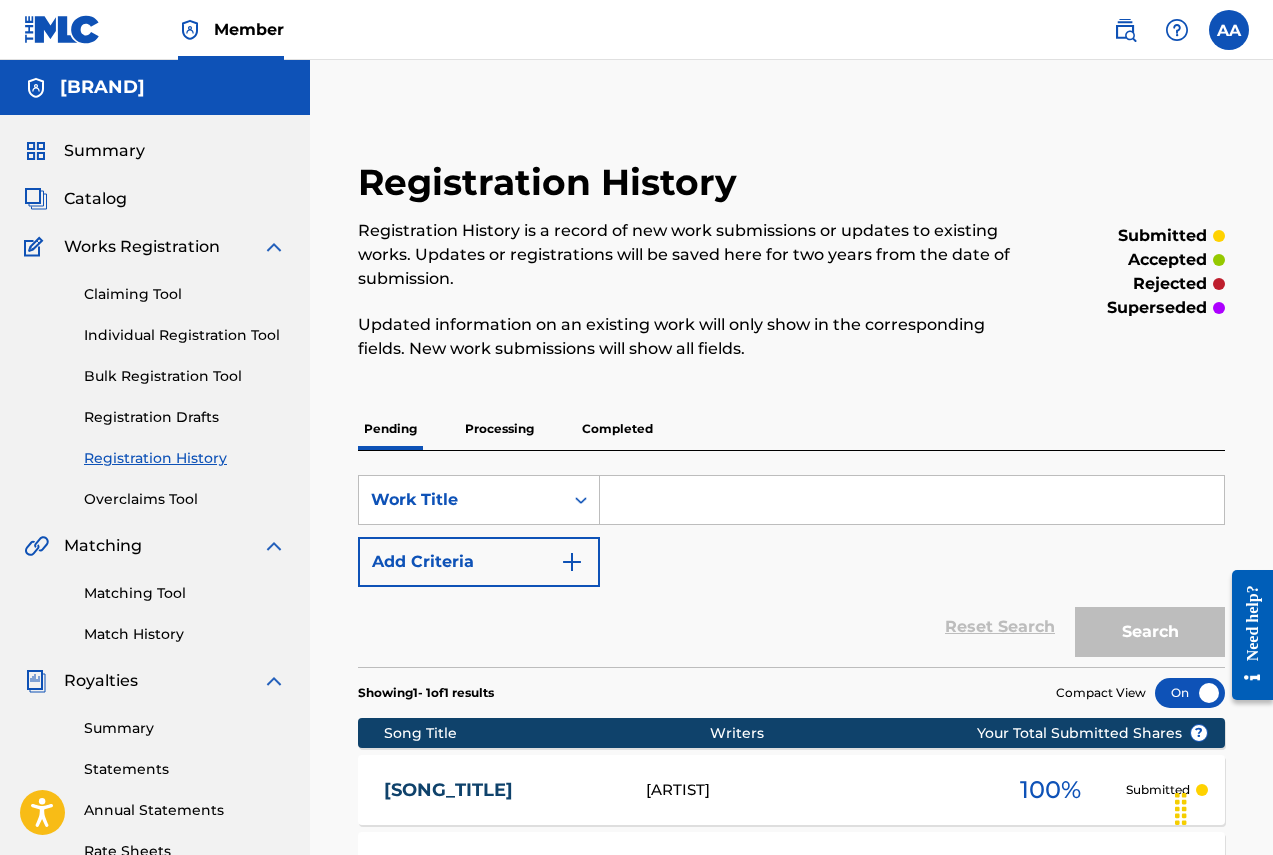 click on "Individual Registration Tool" at bounding box center [185, 335] 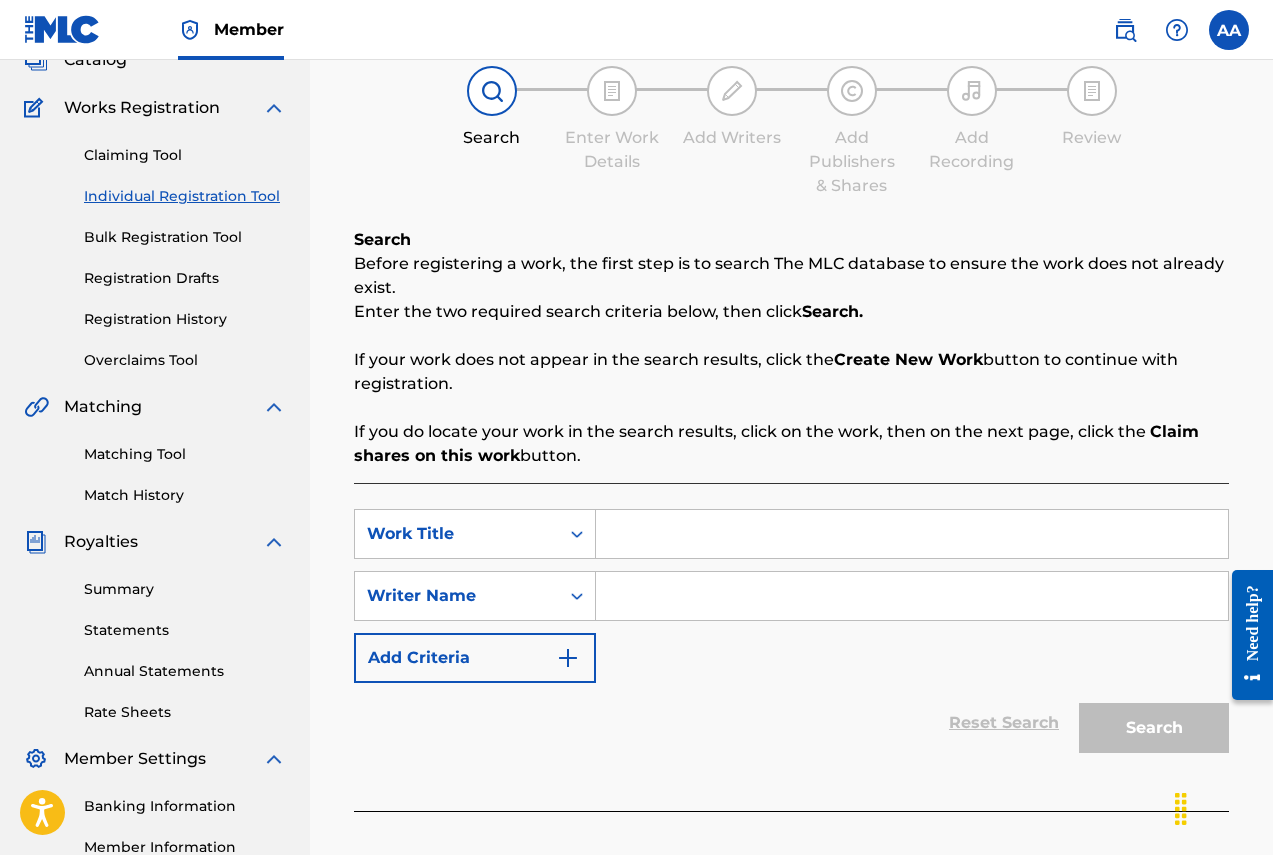 scroll, scrollTop: 167, scrollLeft: 0, axis: vertical 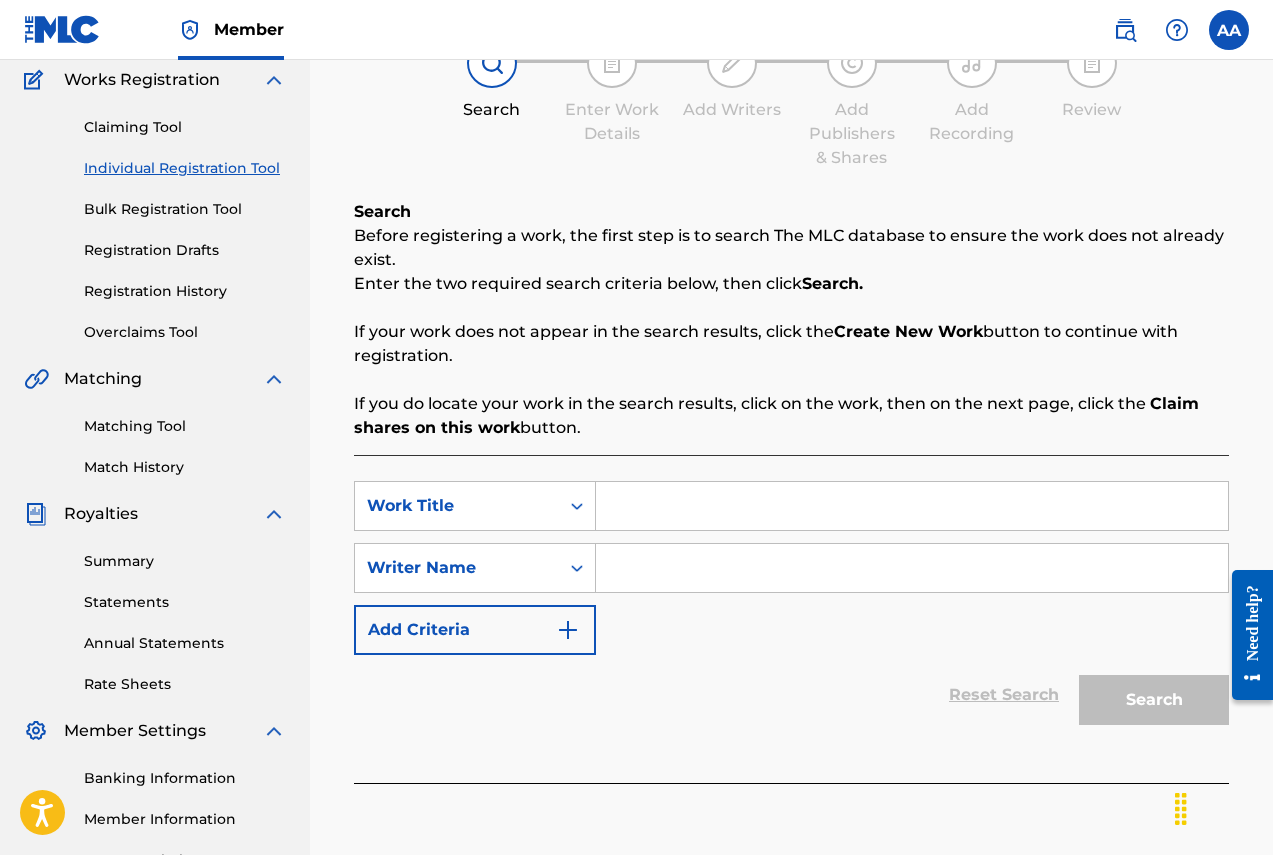 click at bounding box center [912, 506] 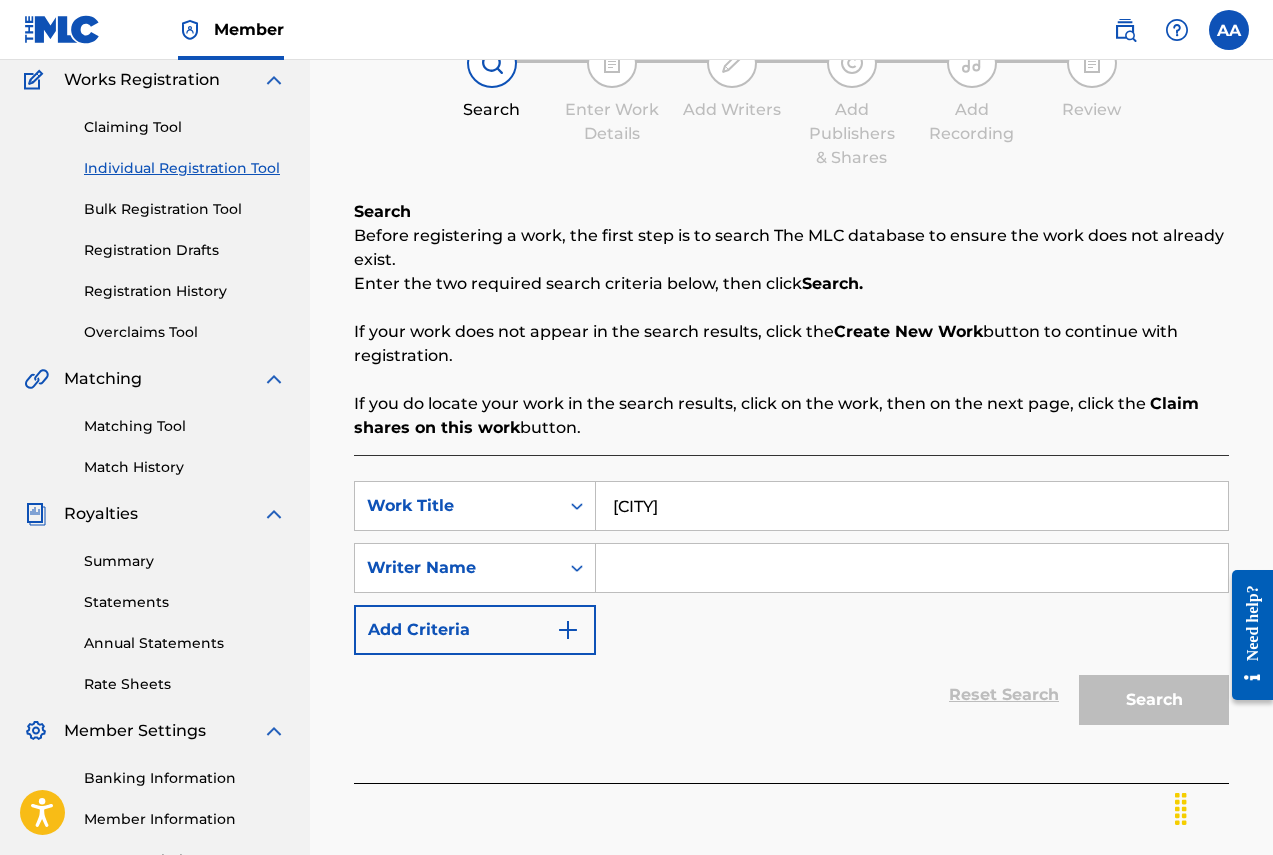 type on "[CITY]" 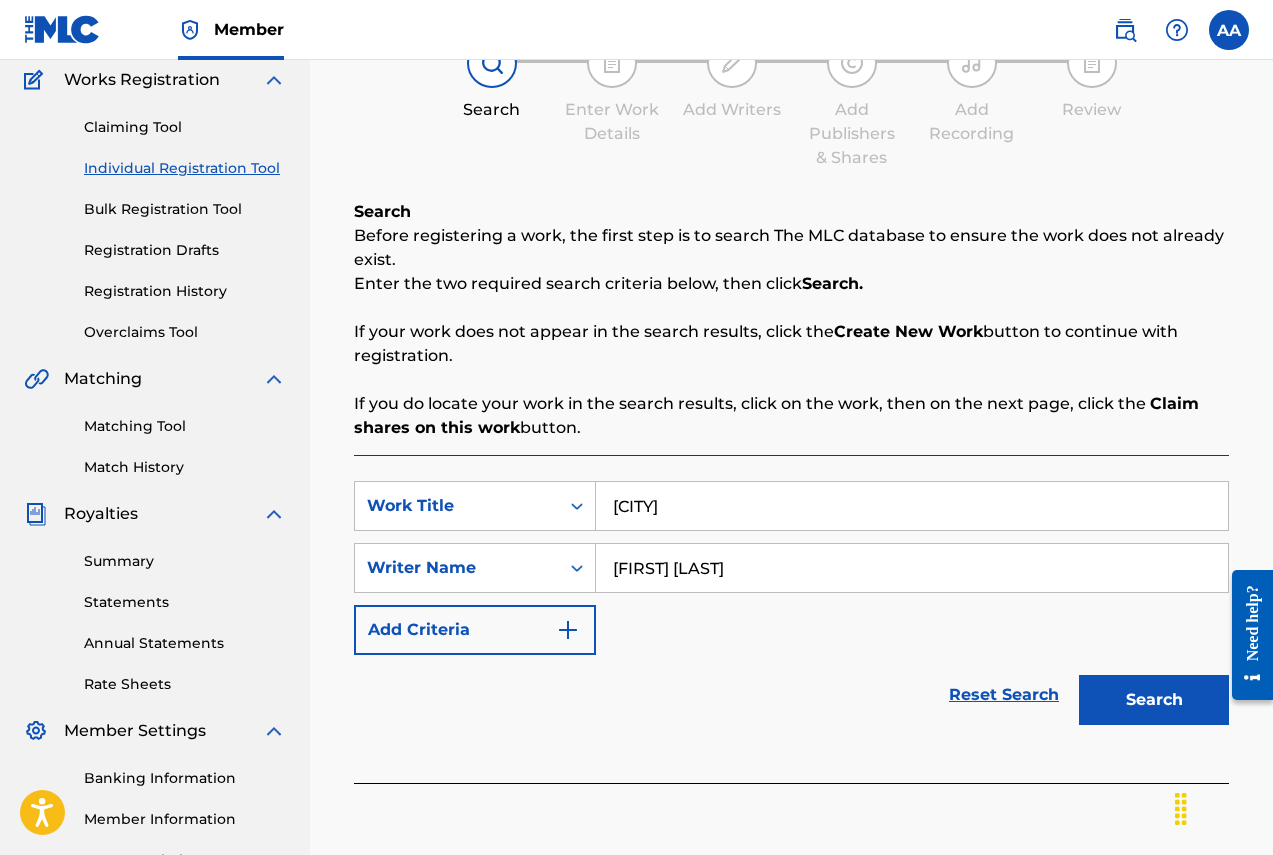 click on "Search" at bounding box center [1154, 700] 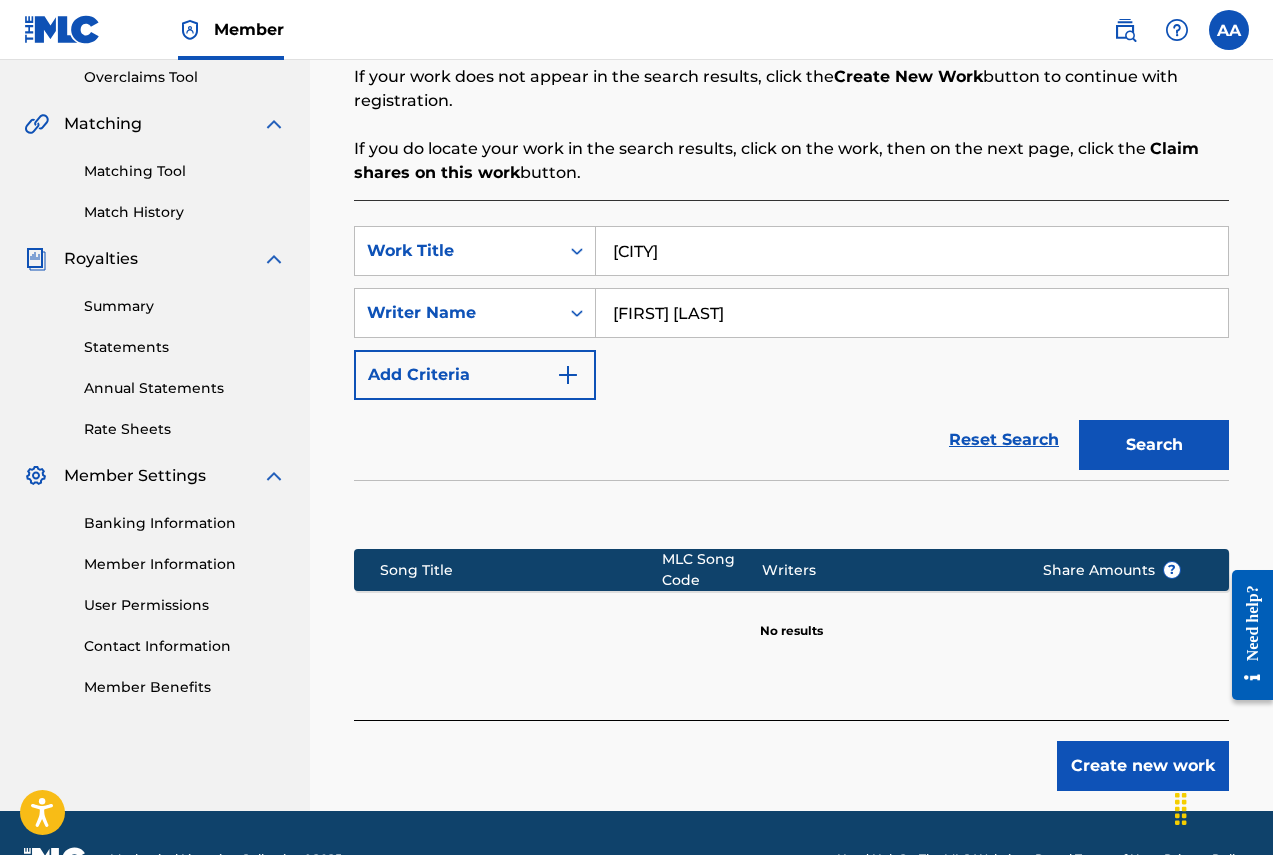 scroll, scrollTop: 474, scrollLeft: 0, axis: vertical 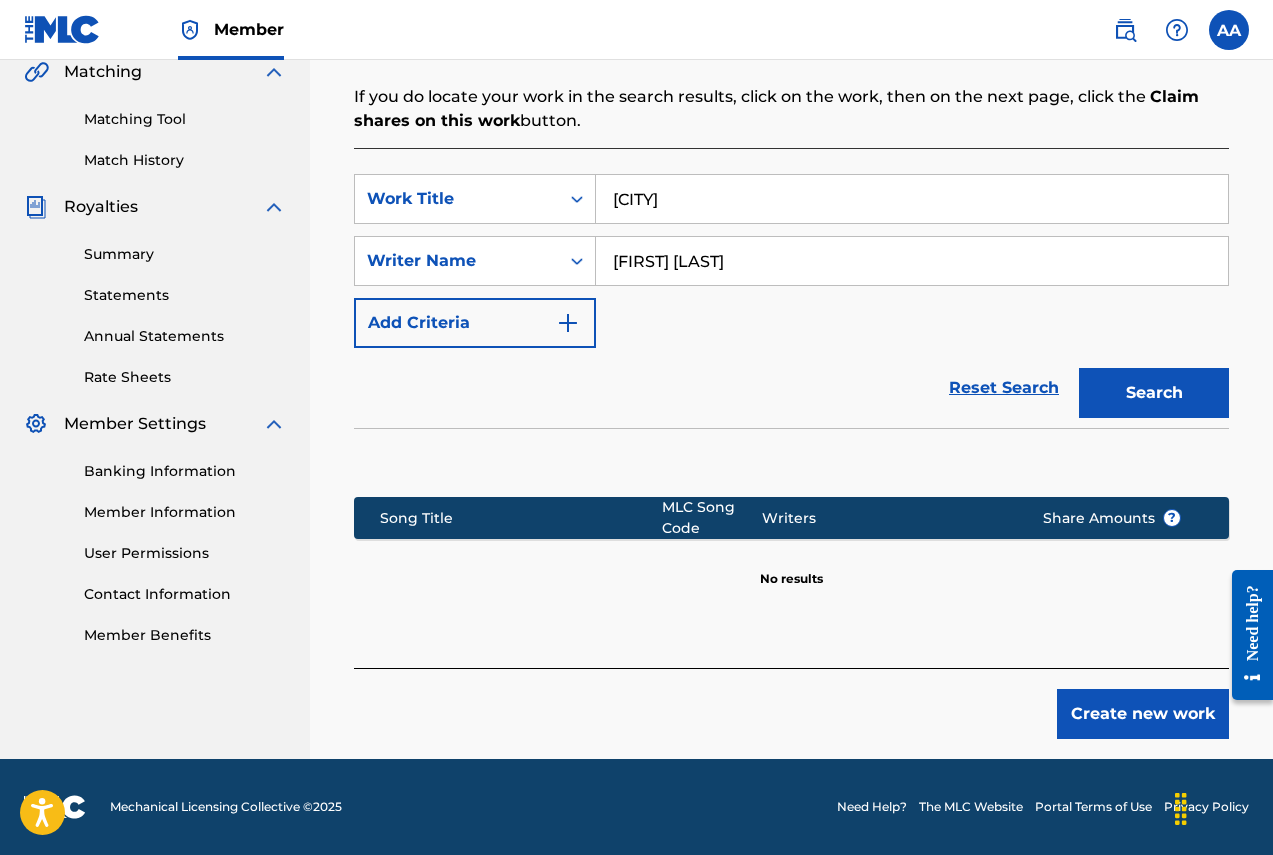 click on "Create new work" at bounding box center [1143, 714] 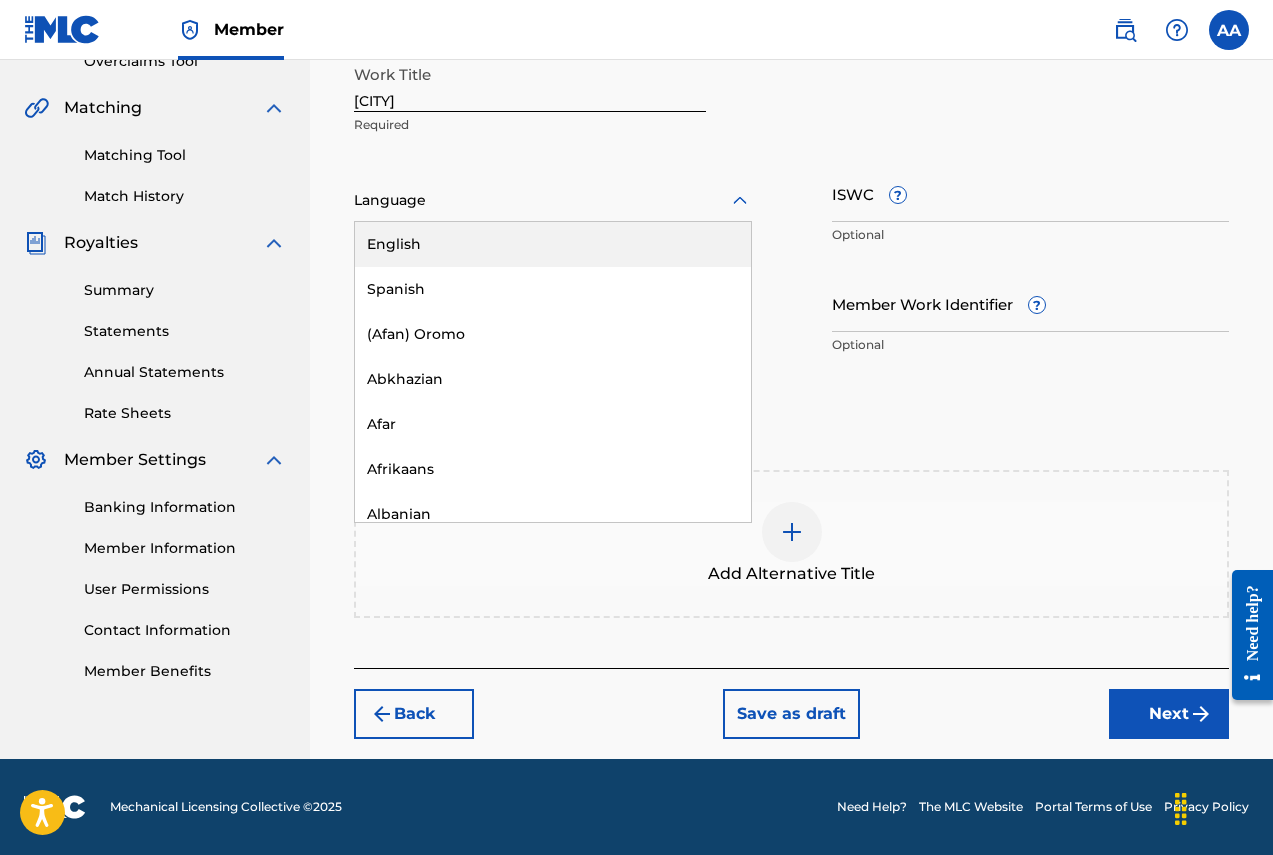 click at bounding box center (553, 200) 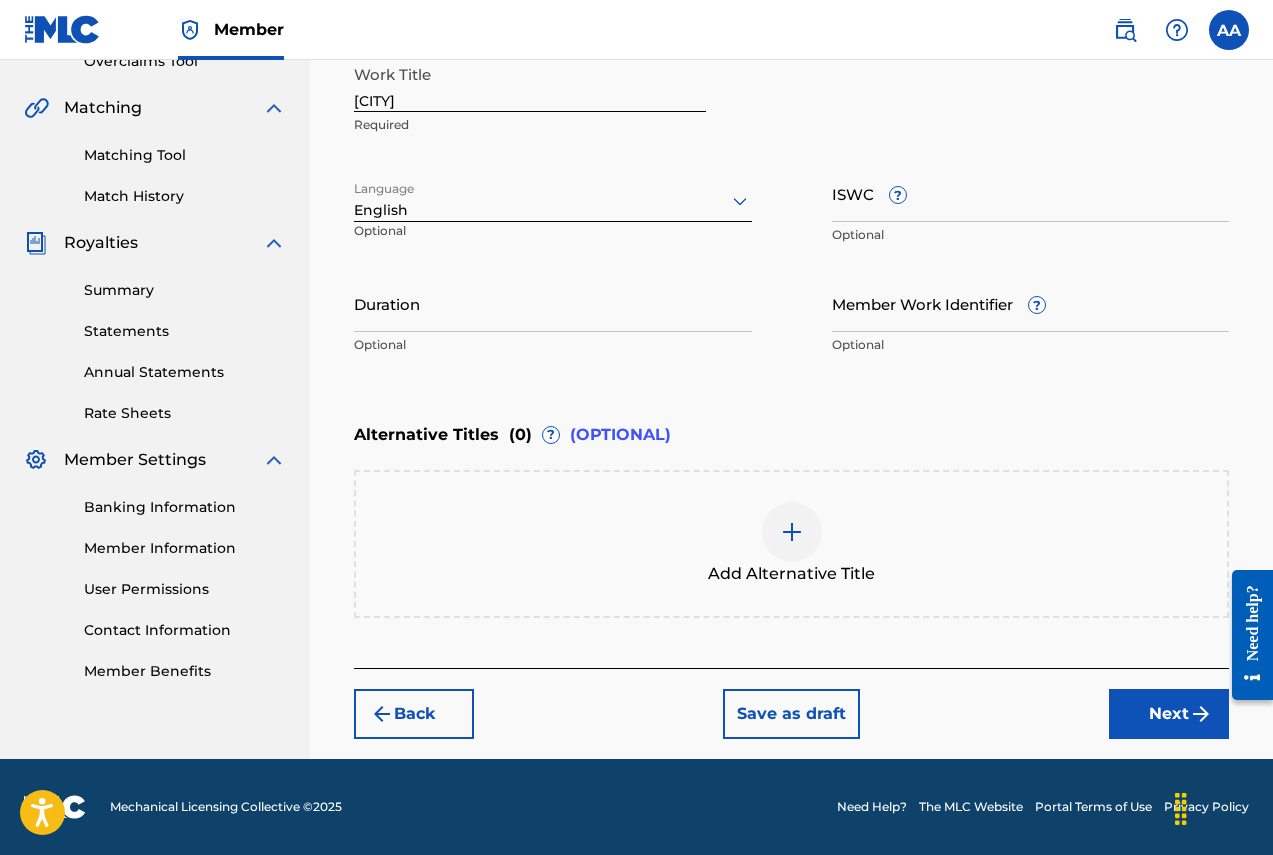 click on "Duration" at bounding box center (553, 303) 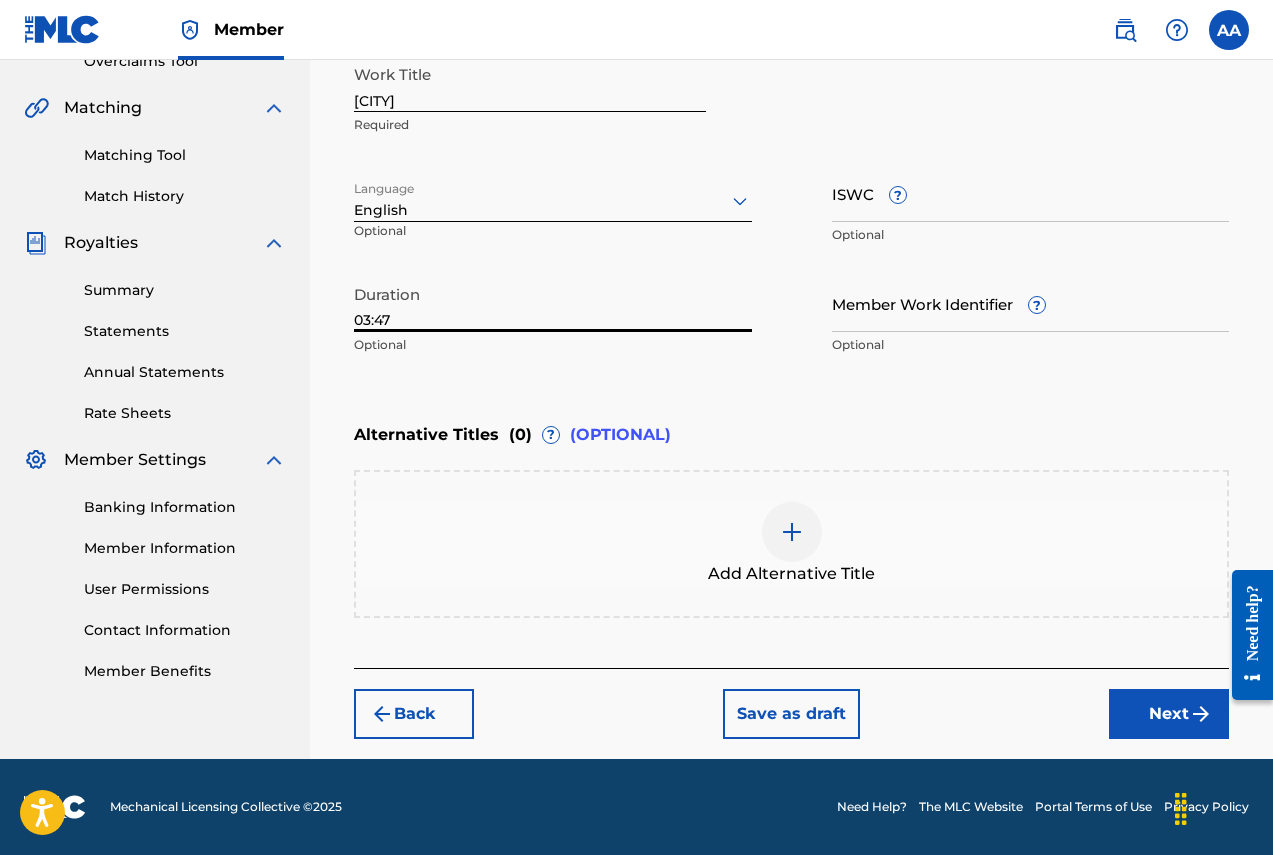type on "03:47" 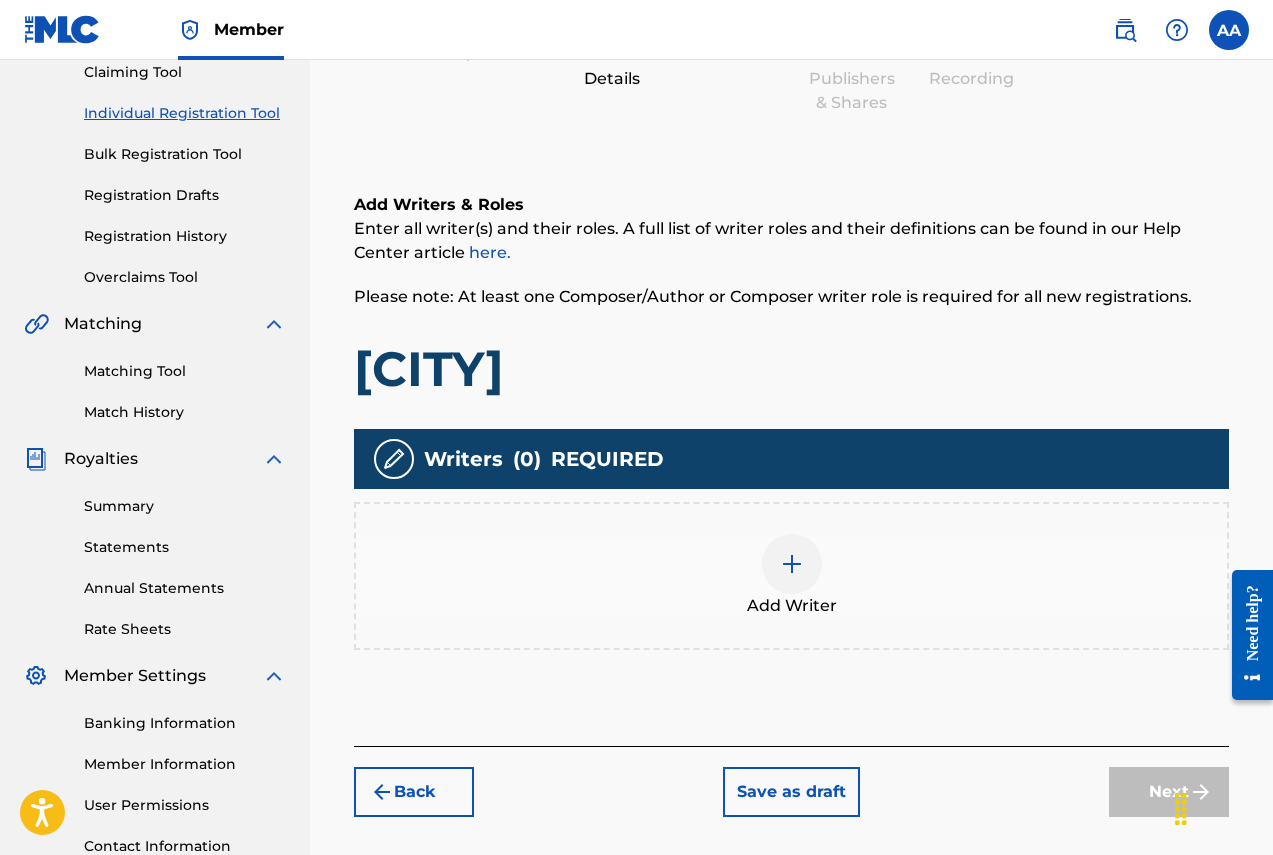 scroll, scrollTop: 257, scrollLeft: 0, axis: vertical 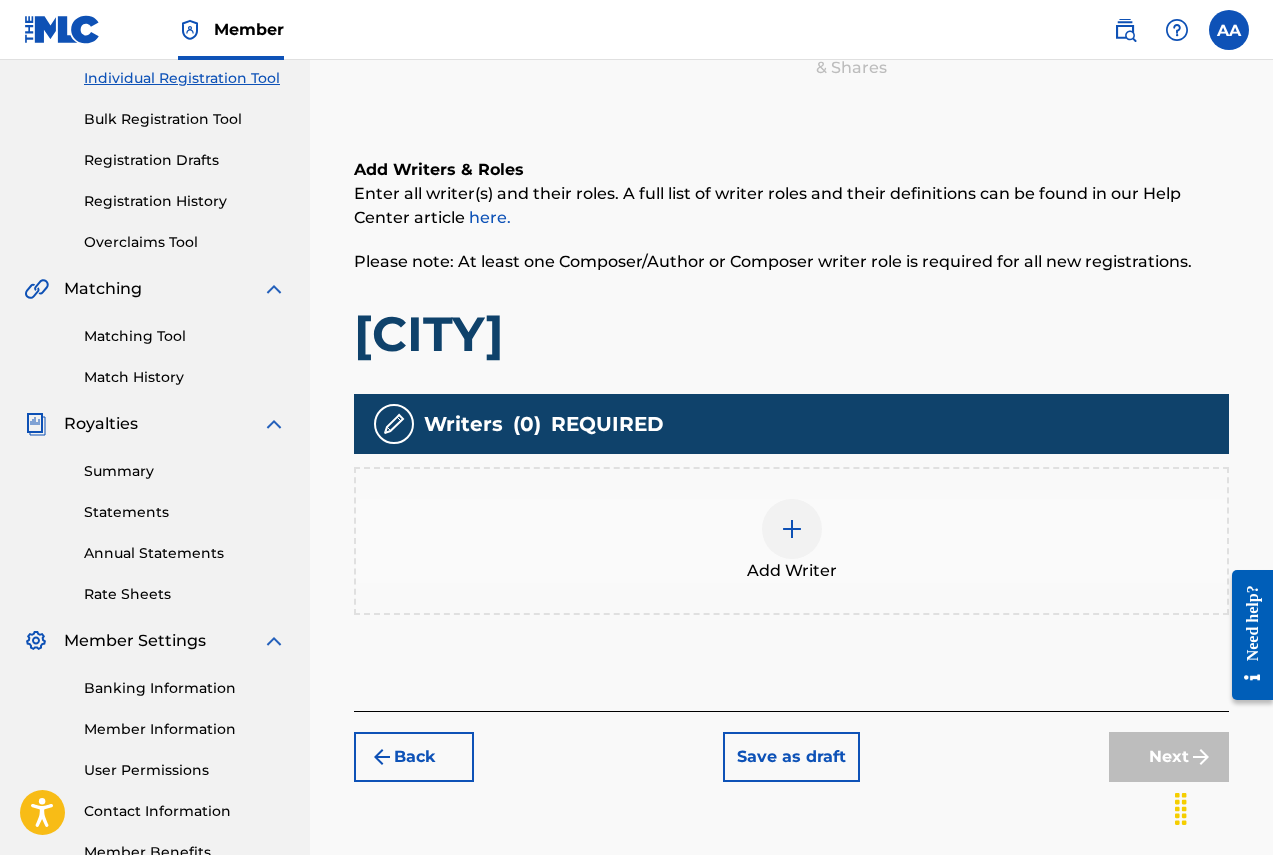 click at bounding box center [792, 529] 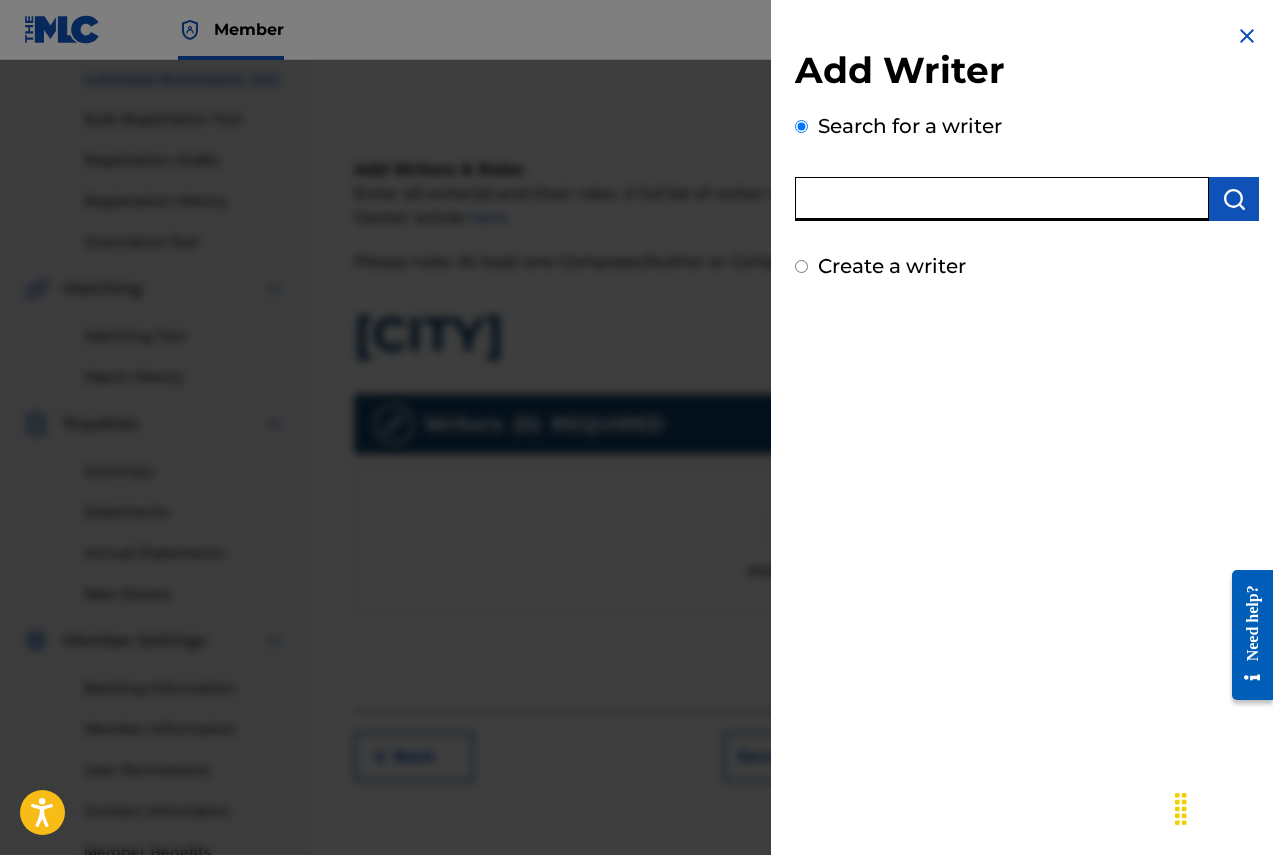 click at bounding box center (1002, 199) 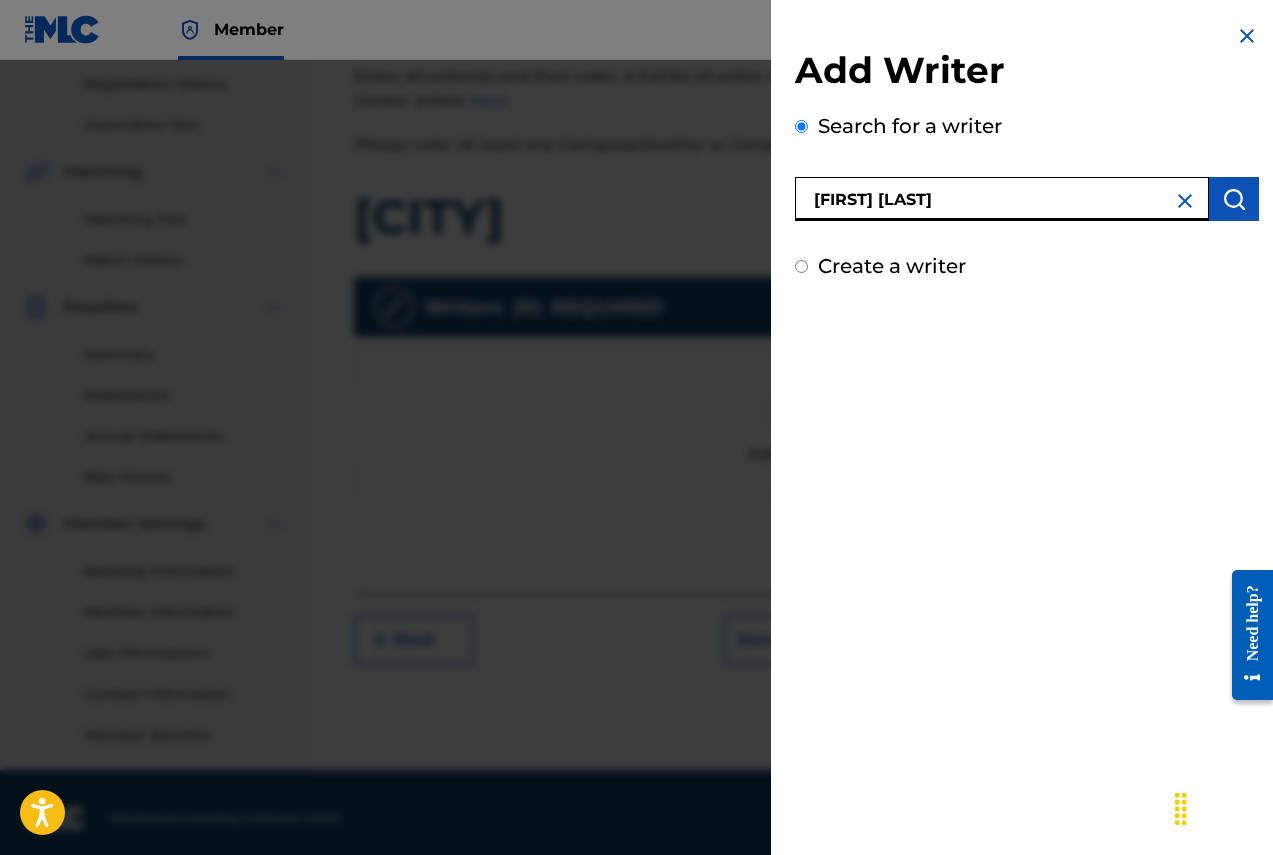 scroll, scrollTop: 385, scrollLeft: 0, axis: vertical 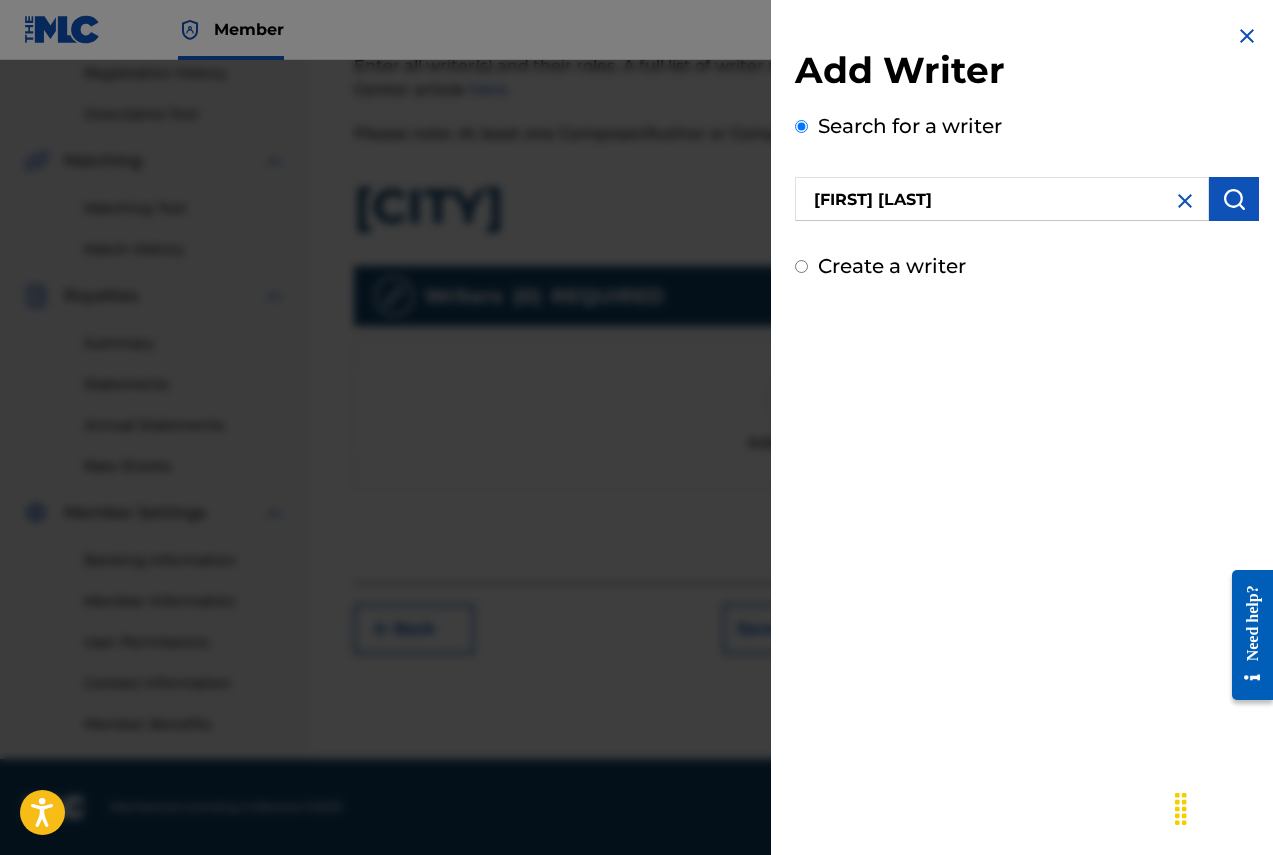 click at bounding box center [1234, 199] 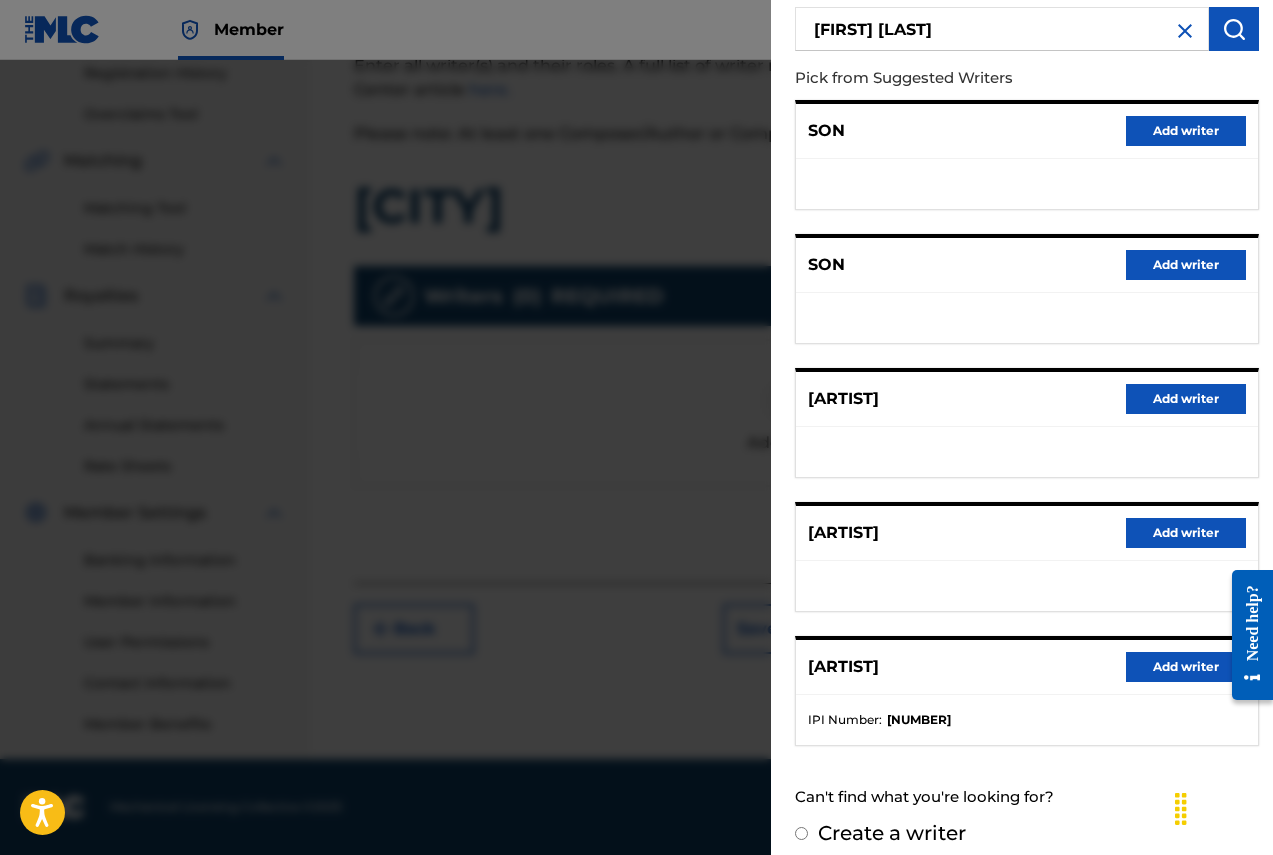 scroll, scrollTop: 187, scrollLeft: 0, axis: vertical 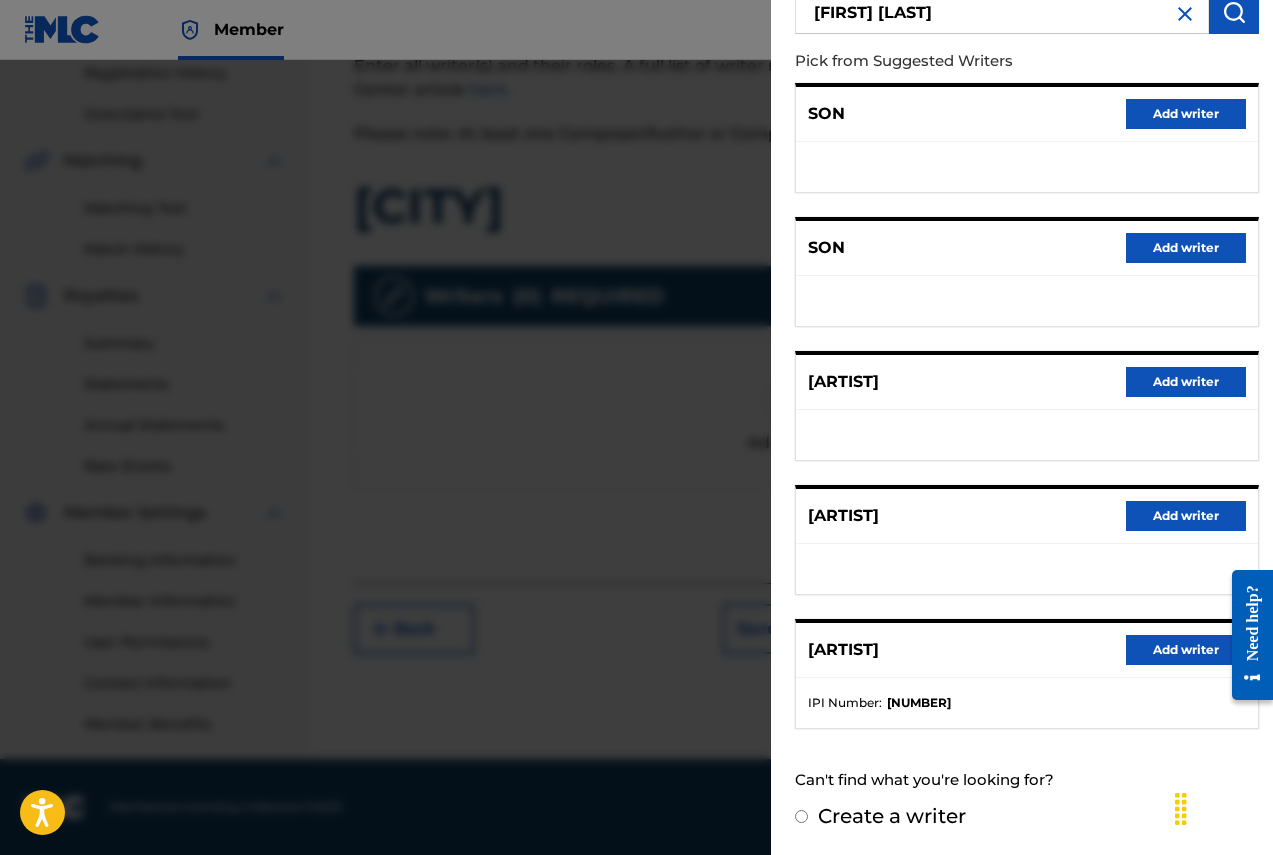 click on "Add writer" at bounding box center [1186, 650] 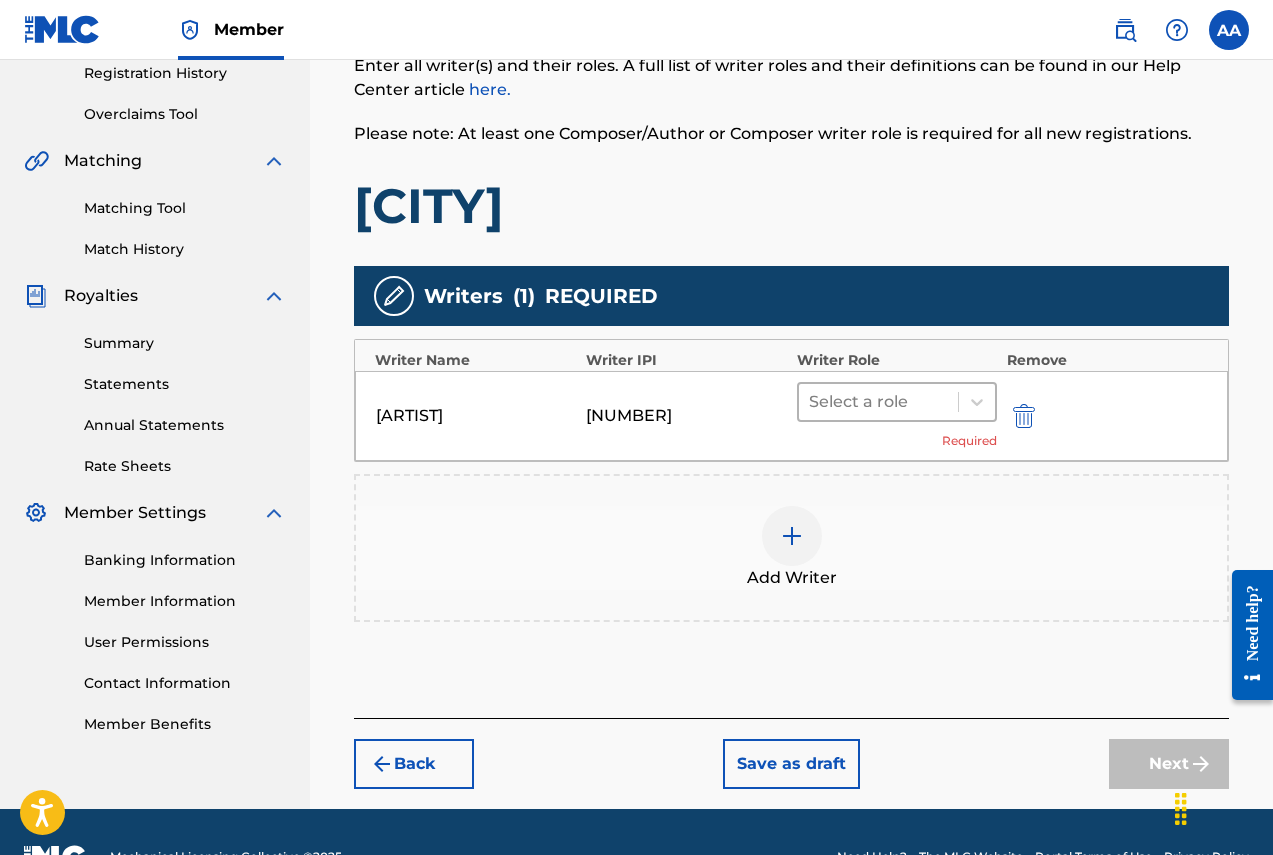 click at bounding box center (878, 402) 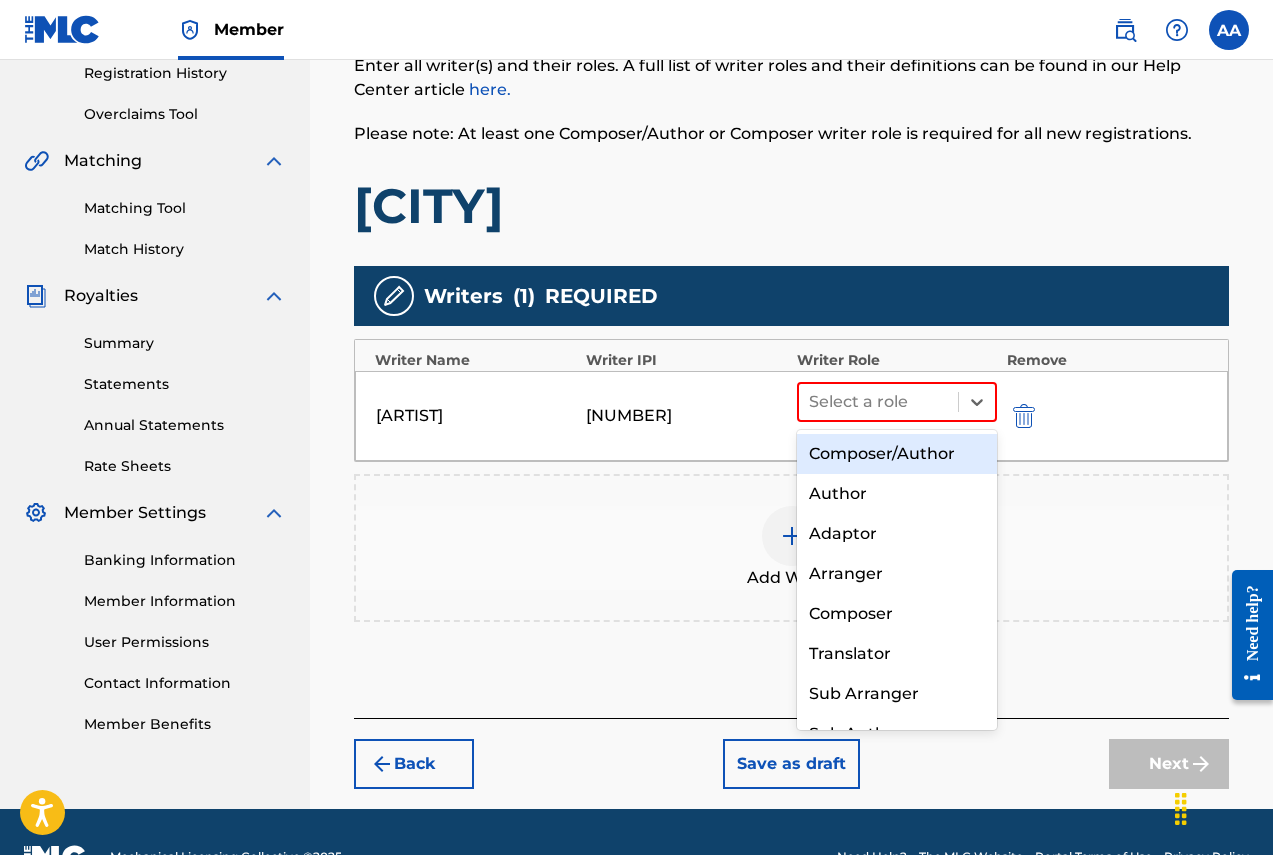 click on "Composer/Author" at bounding box center (897, 454) 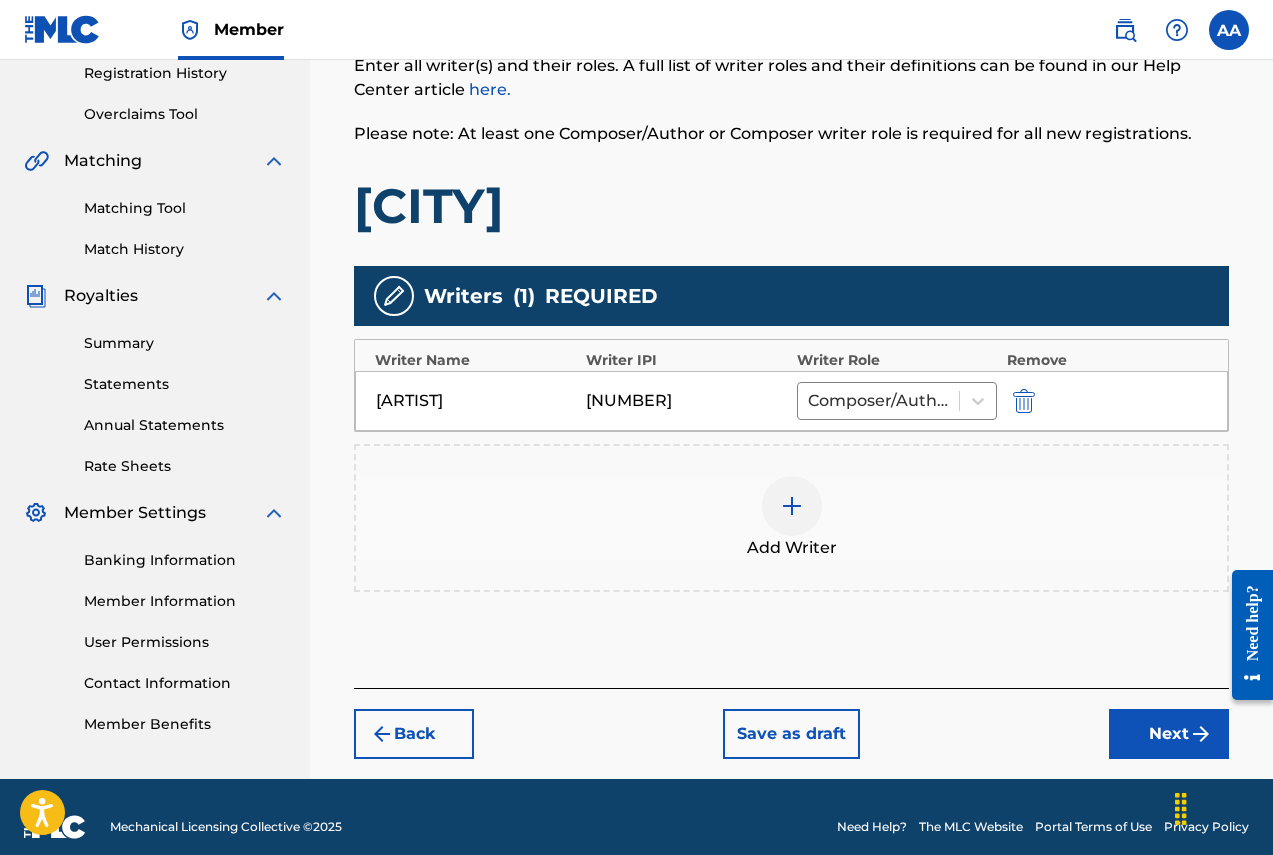 click on "Next" at bounding box center [1169, 734] 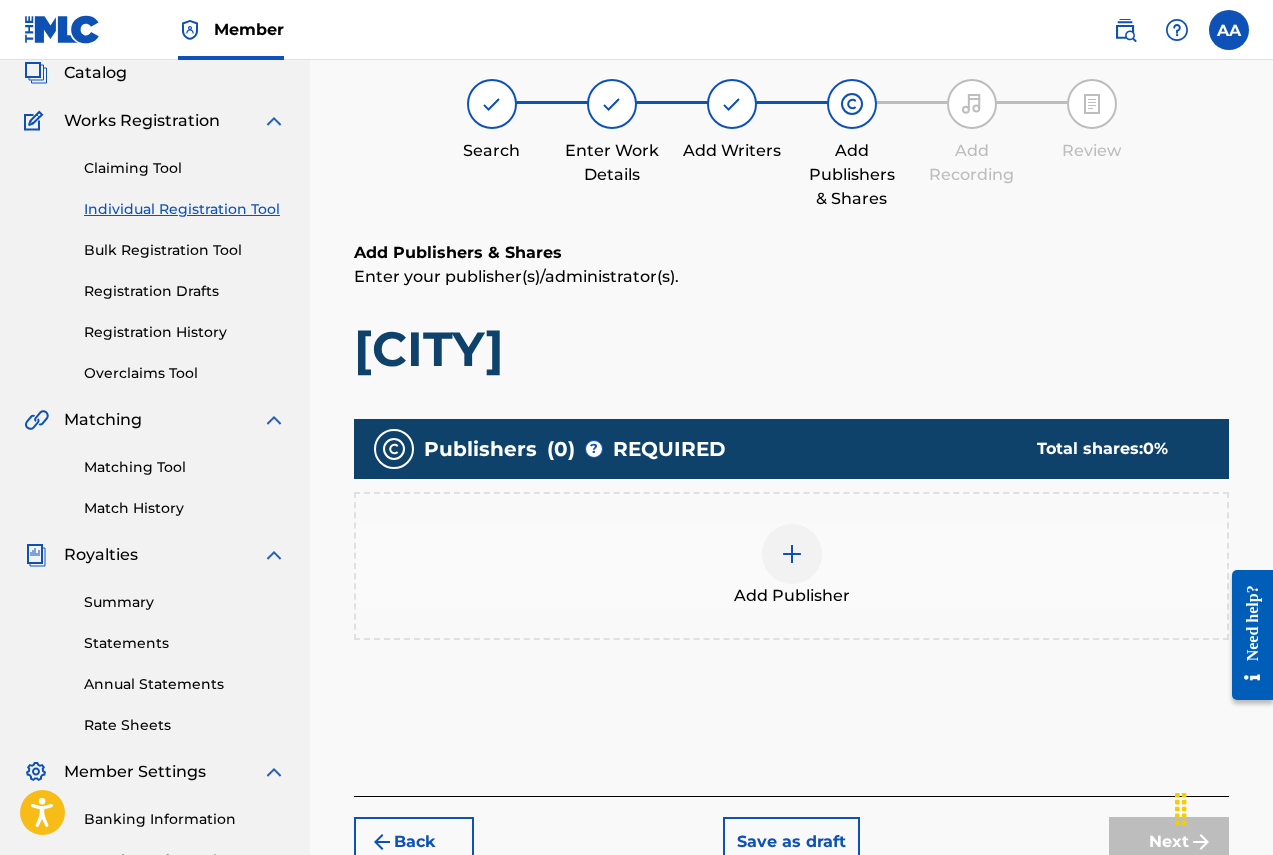 scroll, scrollTop: 90, scrollLeft: 0, axis: vertical 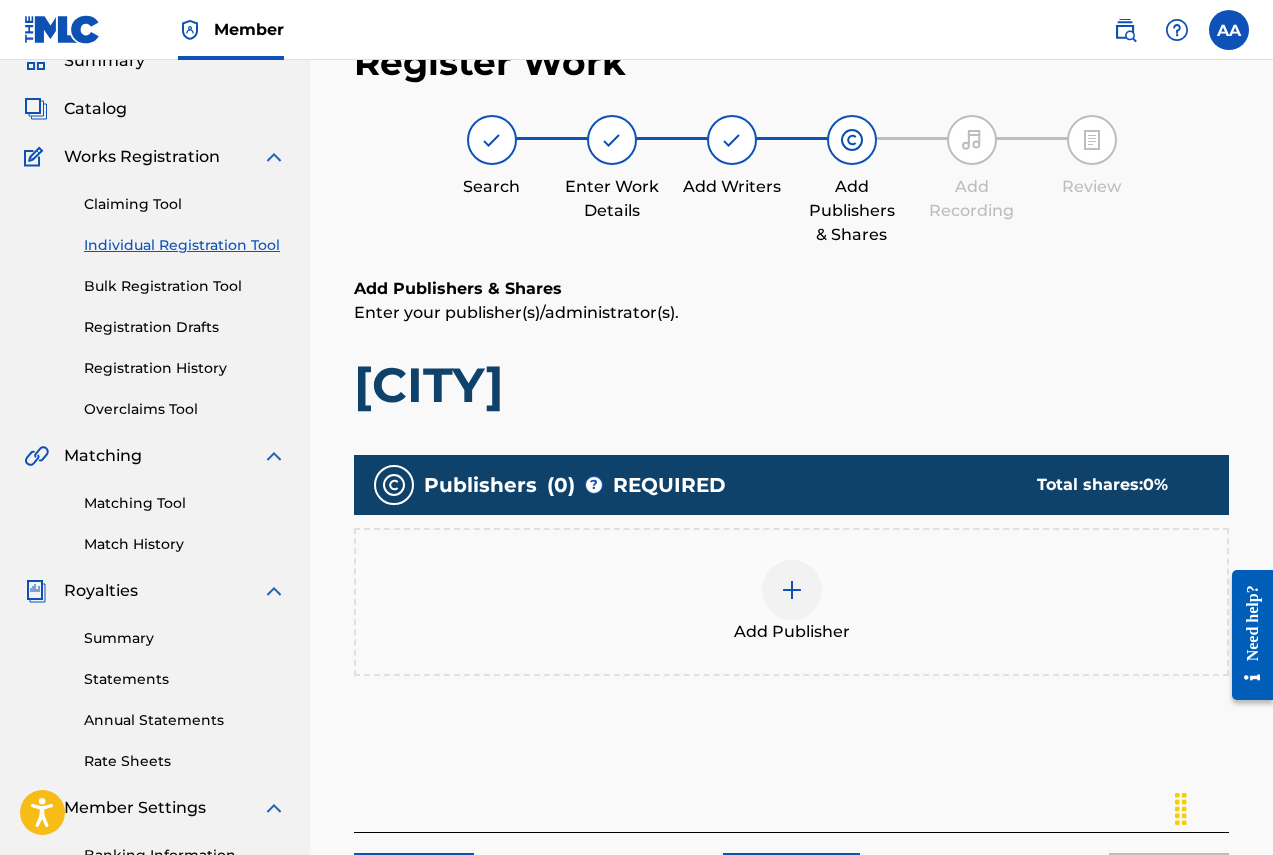 click at bounding box center [792, 590] 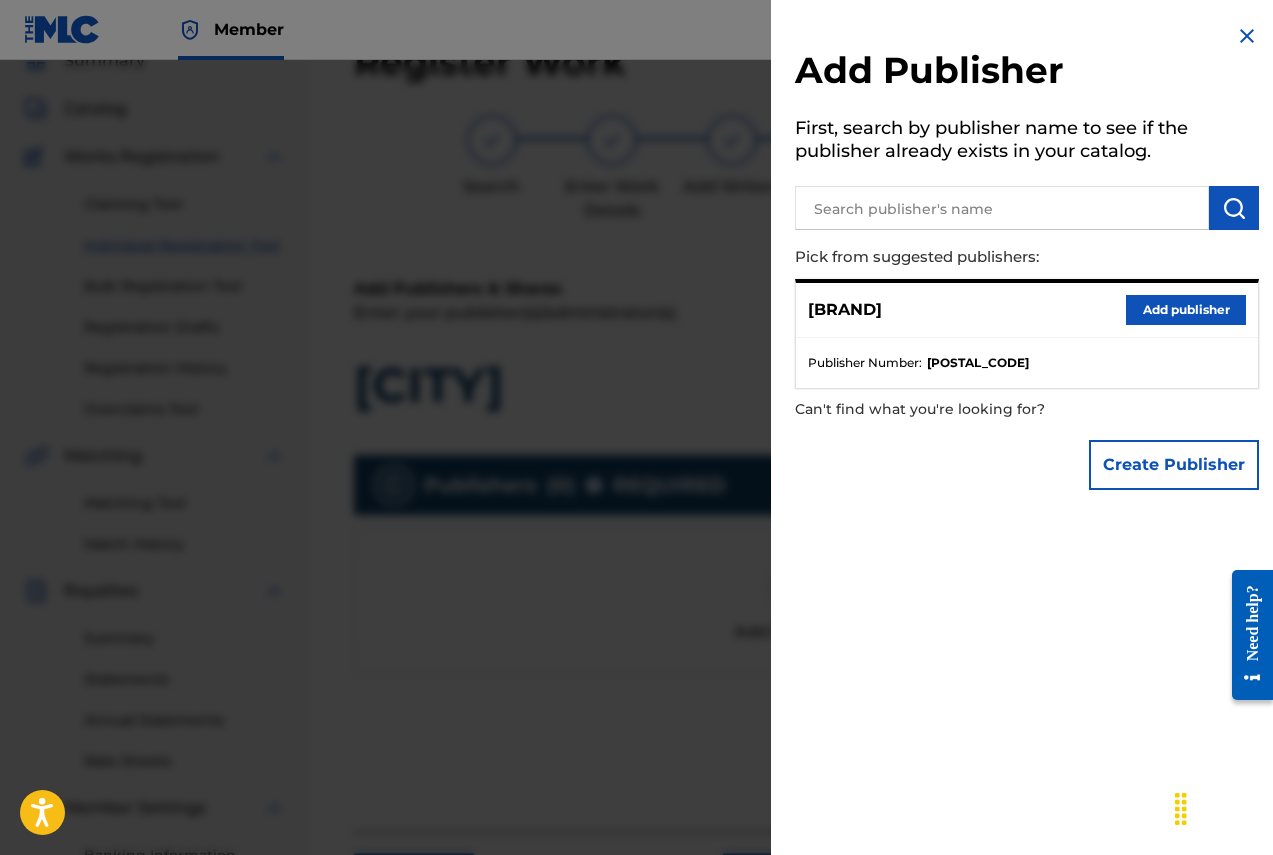 click on "Add publisher" at bounding box center (1186, 310) 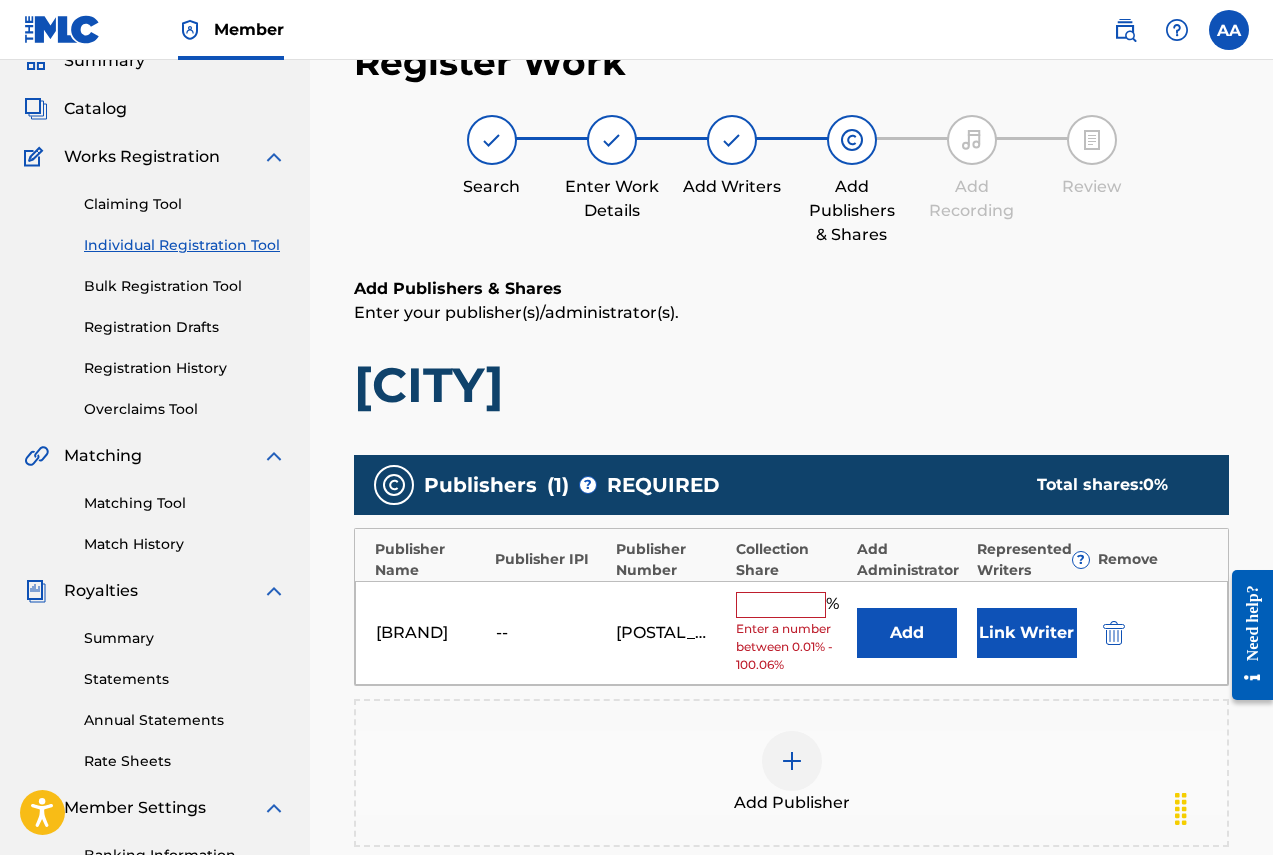 click at bounding box center [781, 605] 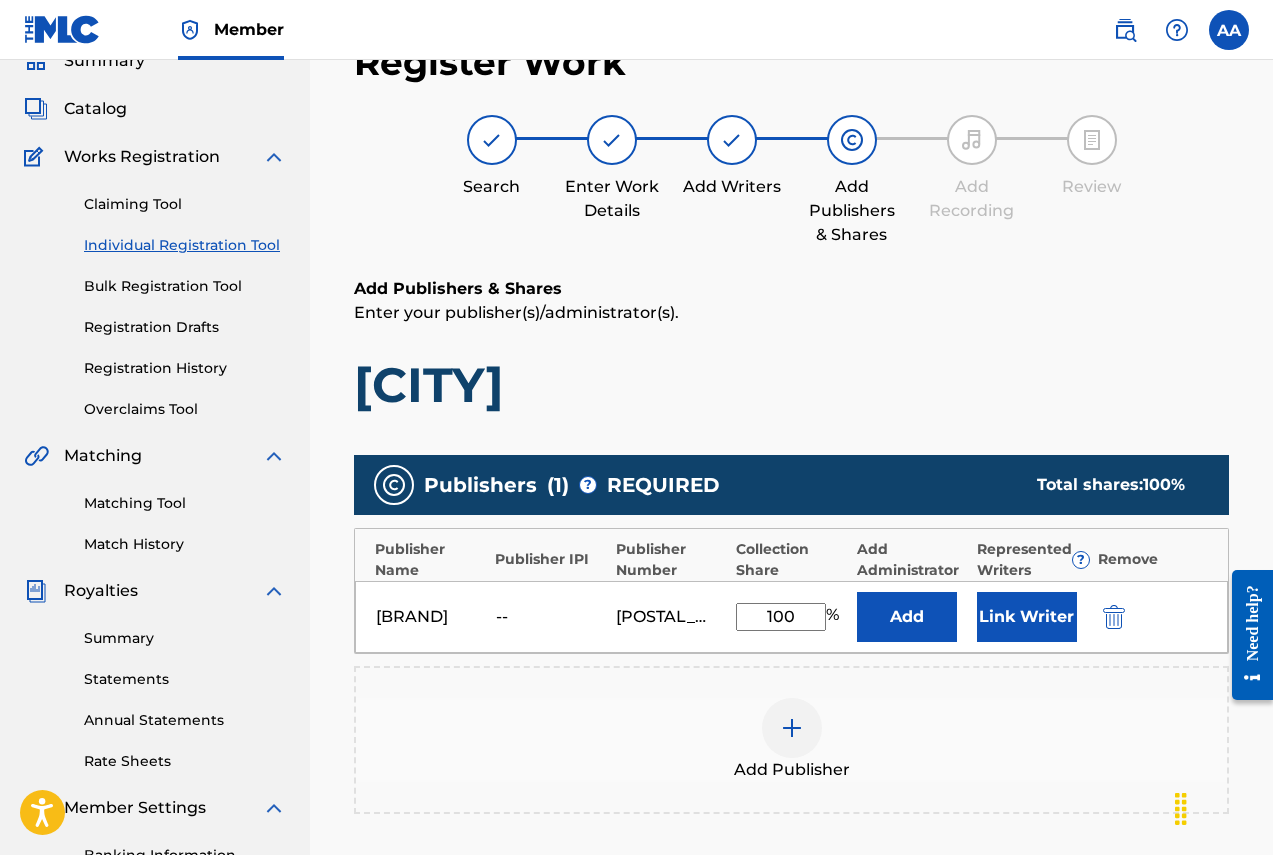 type on "100" 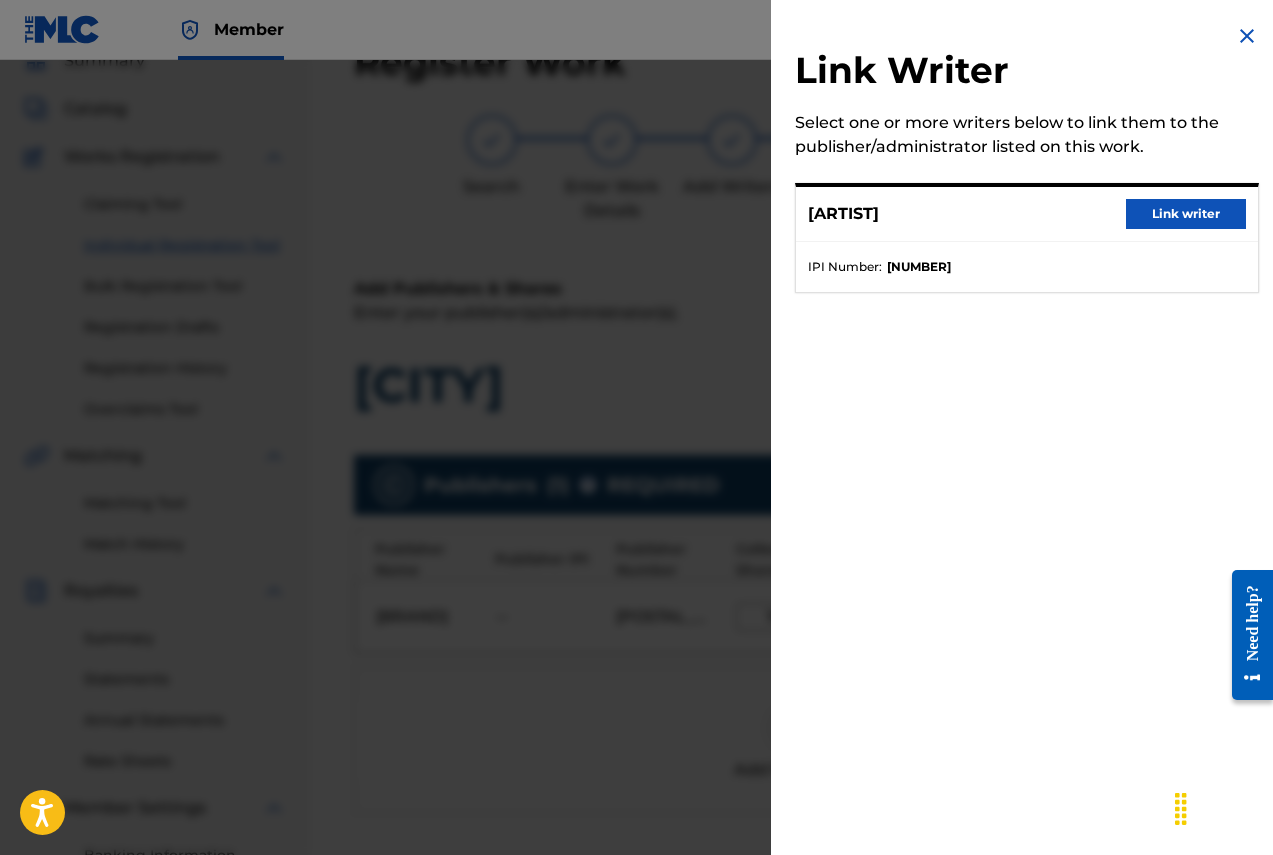click on "Link writer" at bounding box center (1186, 214) 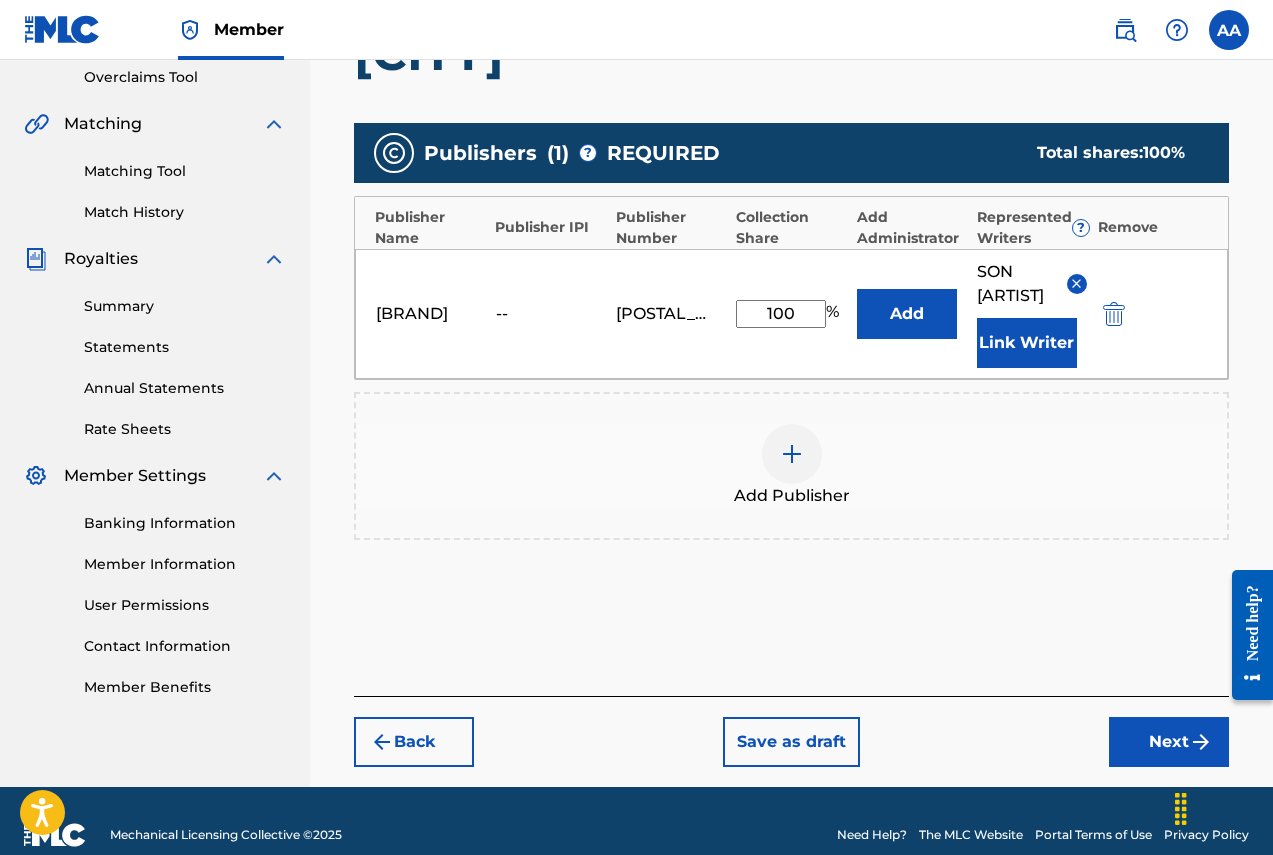 scroll, scrollTop: 450, scrollLeft: 0, axis: vertical 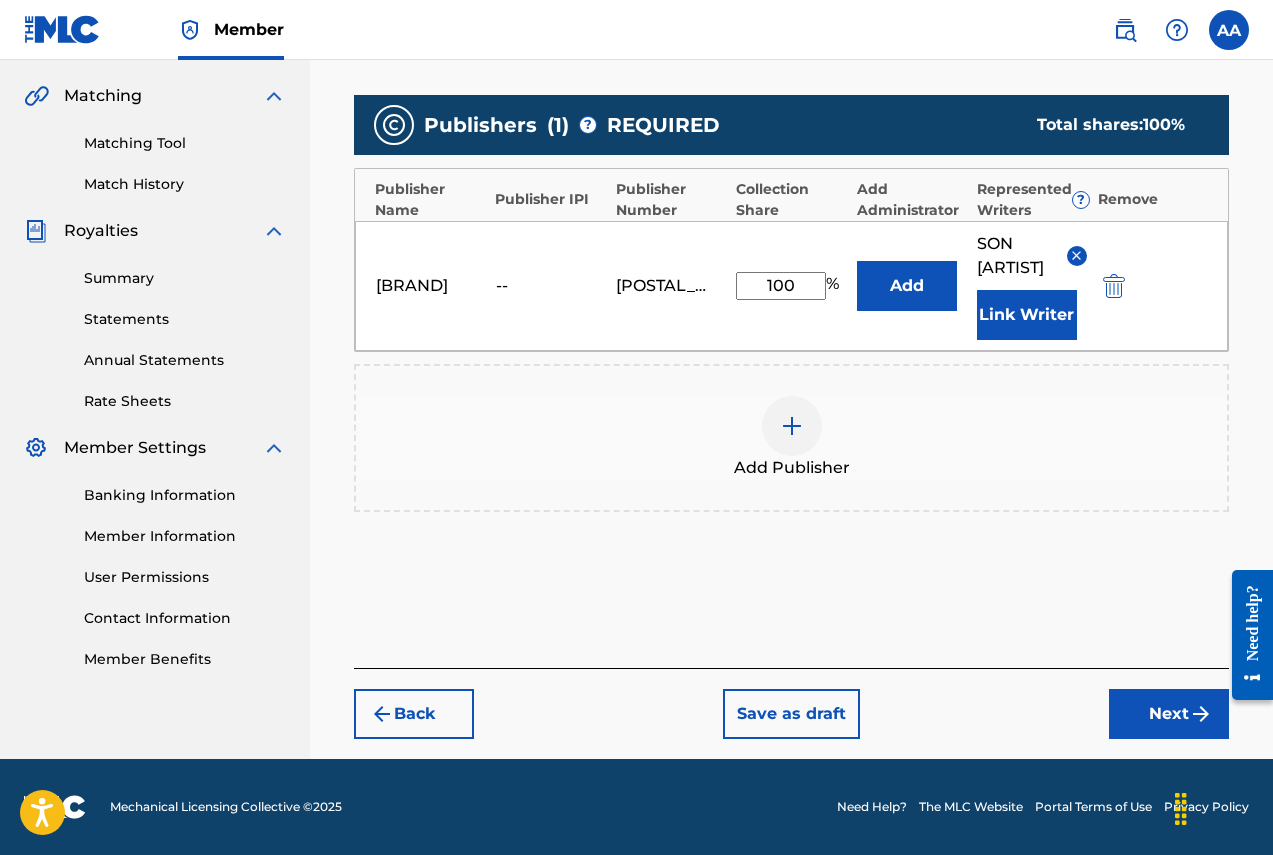 click on "Next" at bounding box center (1169, 714) 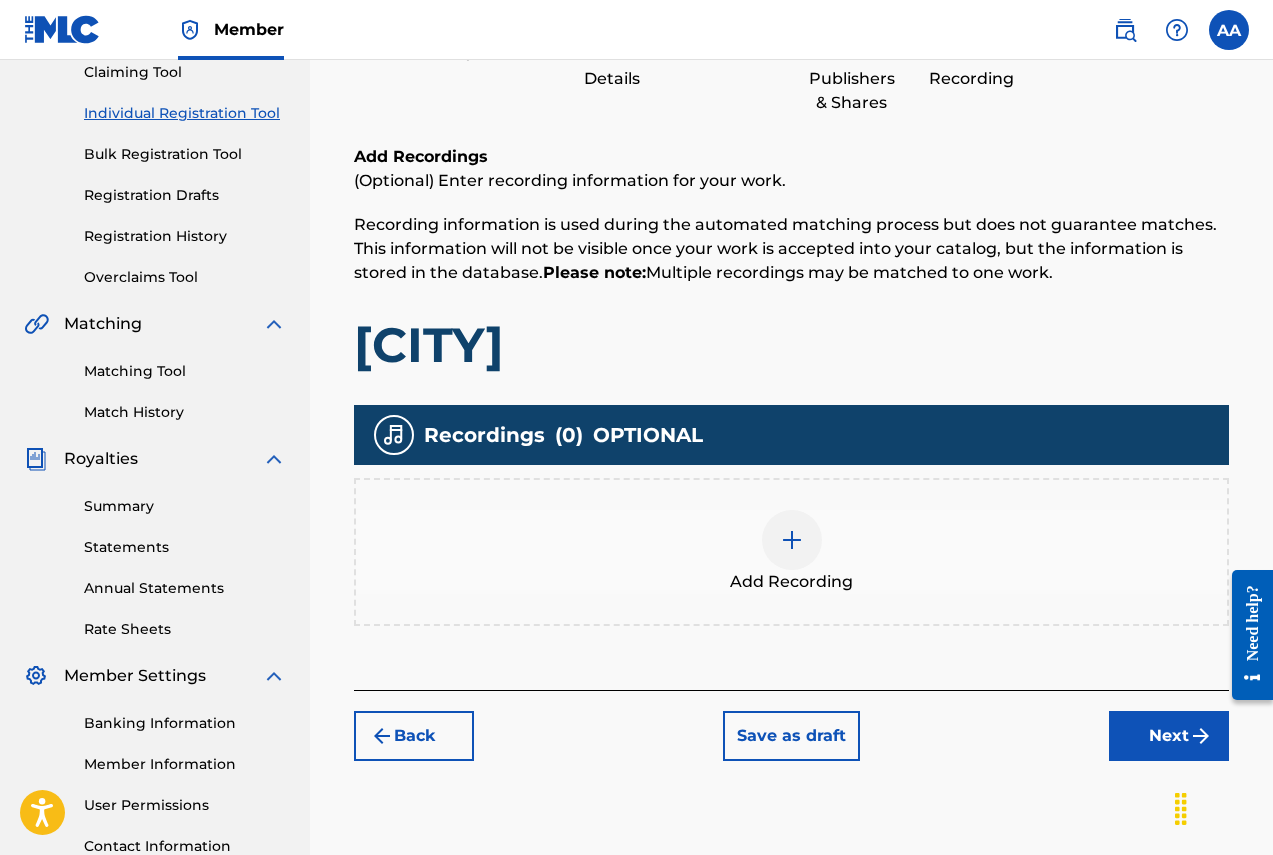scroll, scrollTop: 223, scrollLeft: 0, axis: vertical 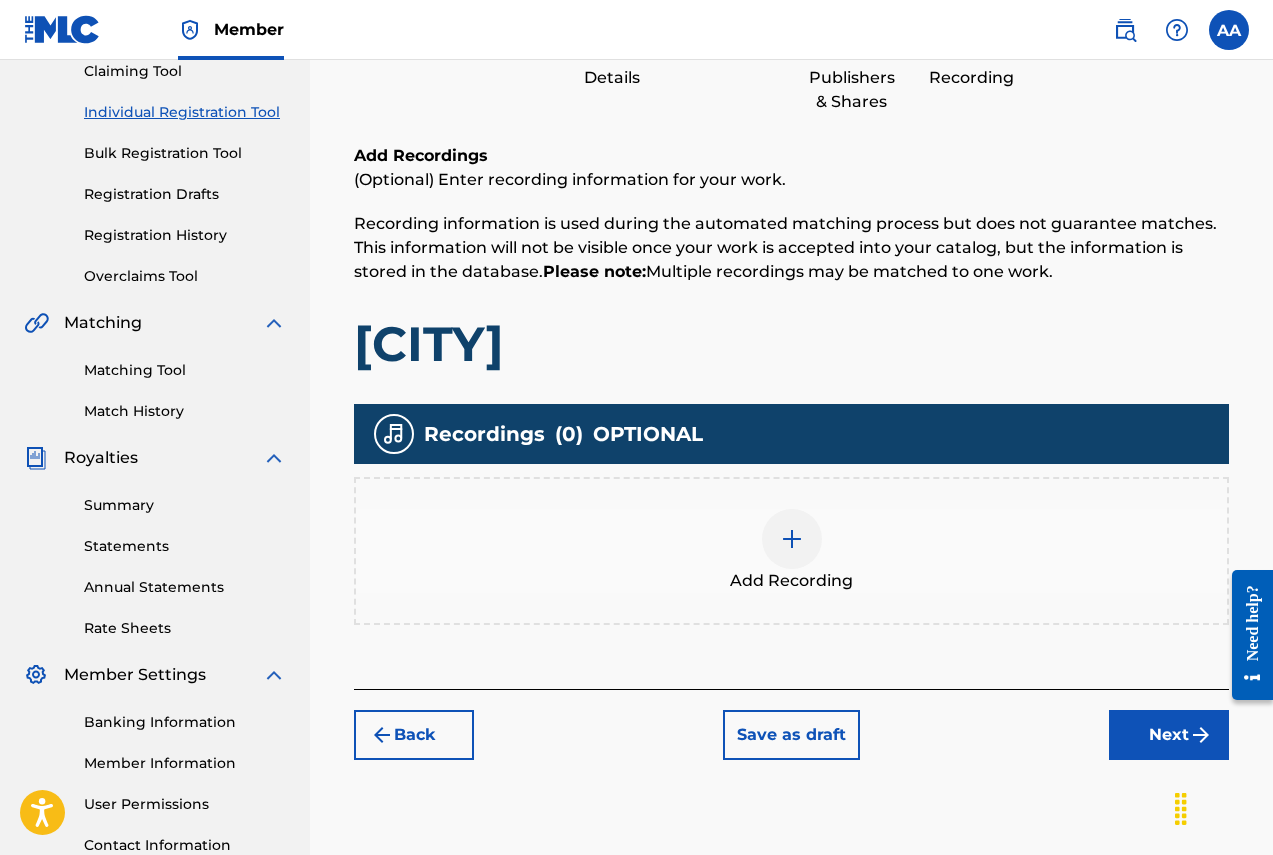 click at bounding box center (792, 539) 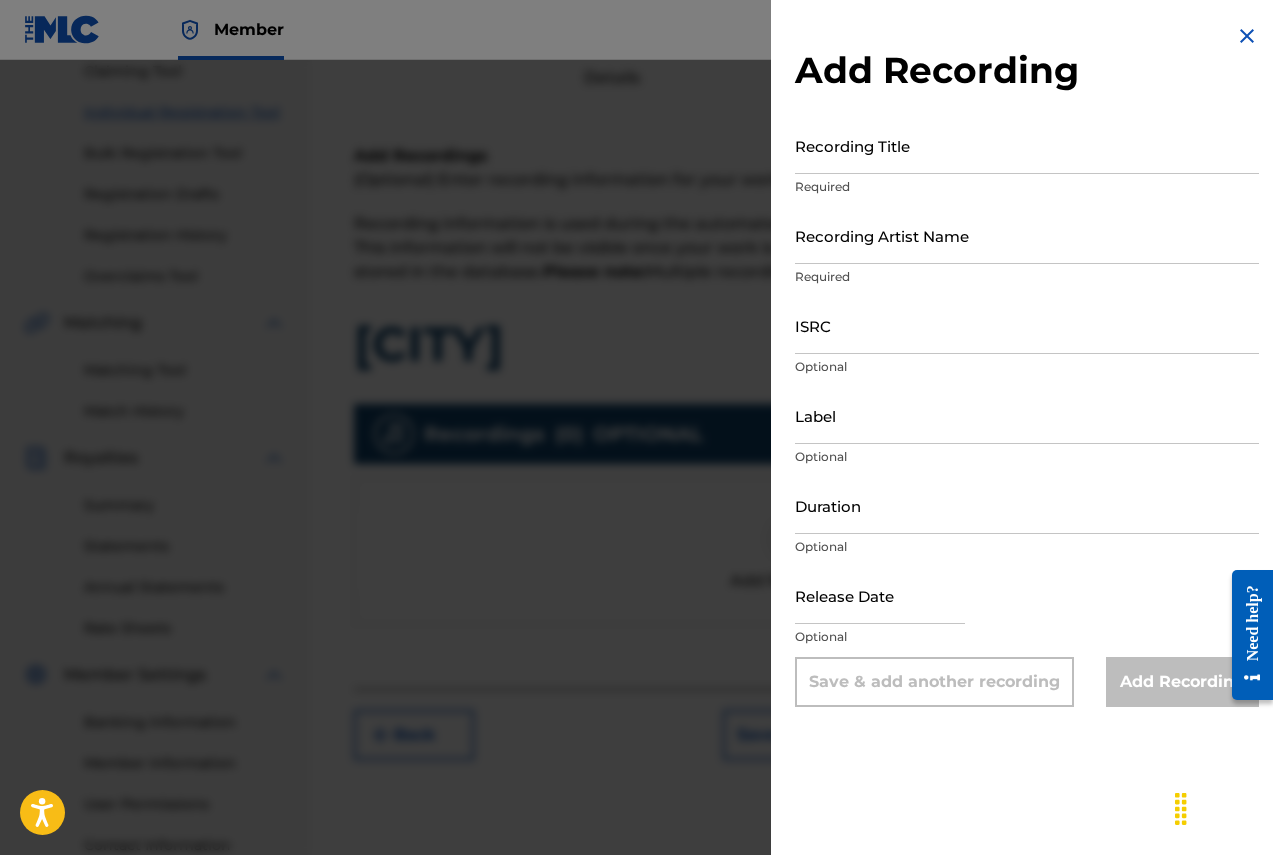 click on "Recording Title" at bounding box center [1027, 145] 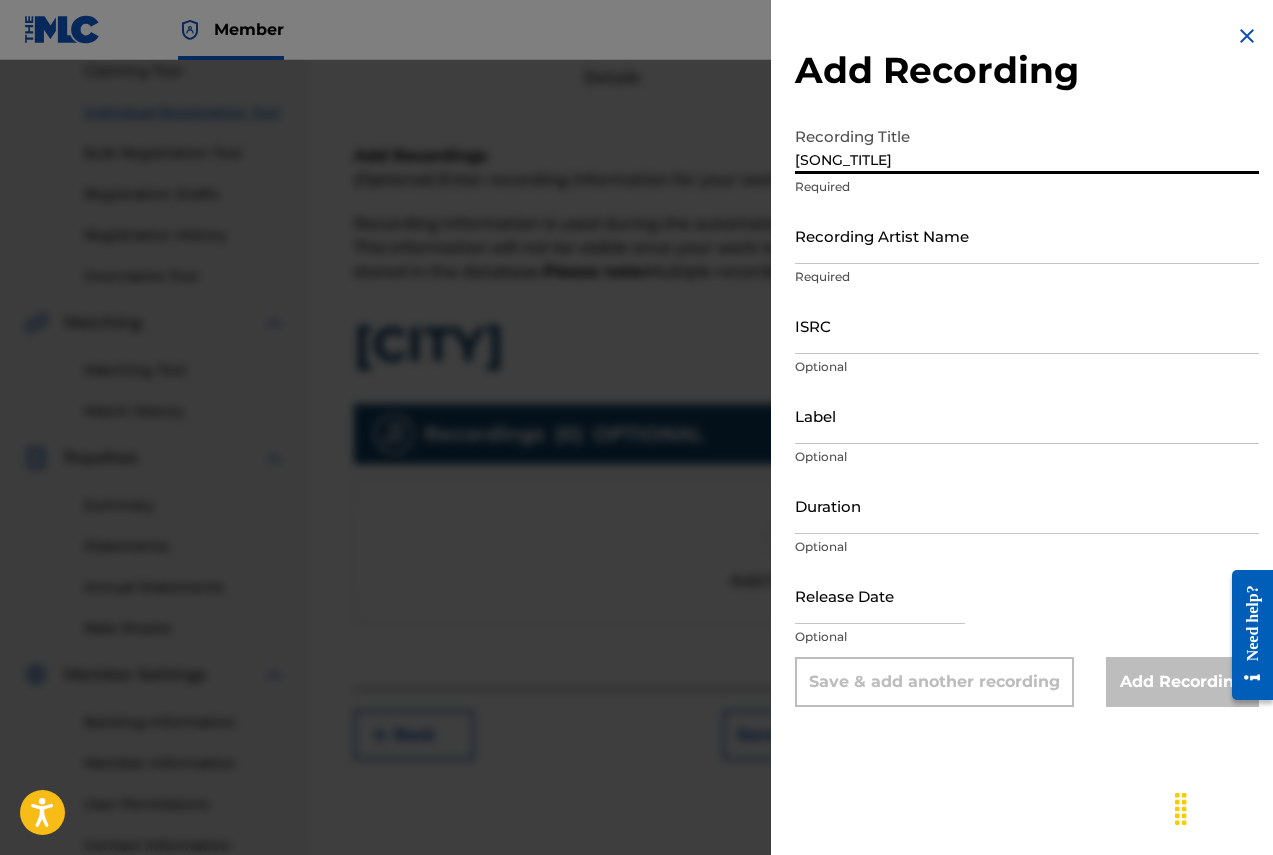 type on "[SONG_TITLE]" 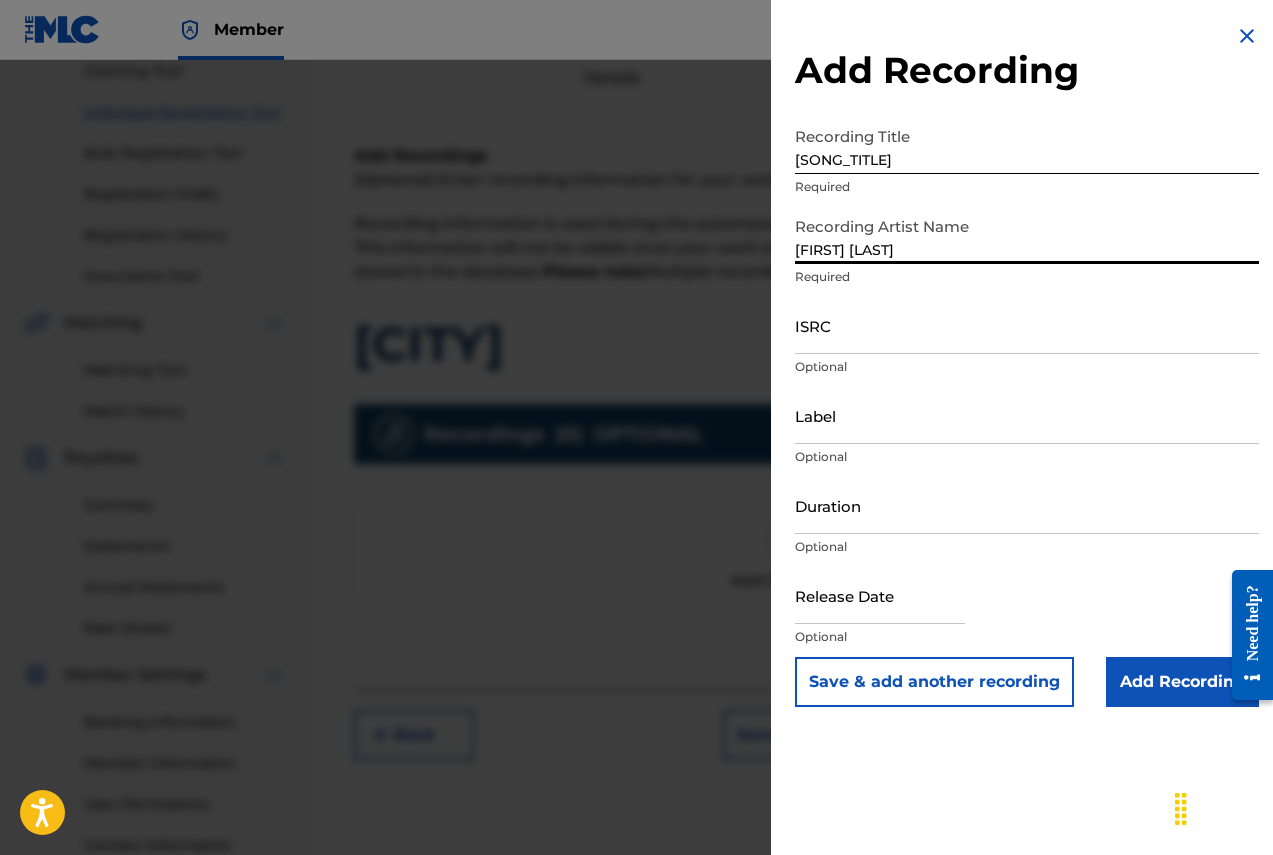 type on "[FIRST] [LAST]" 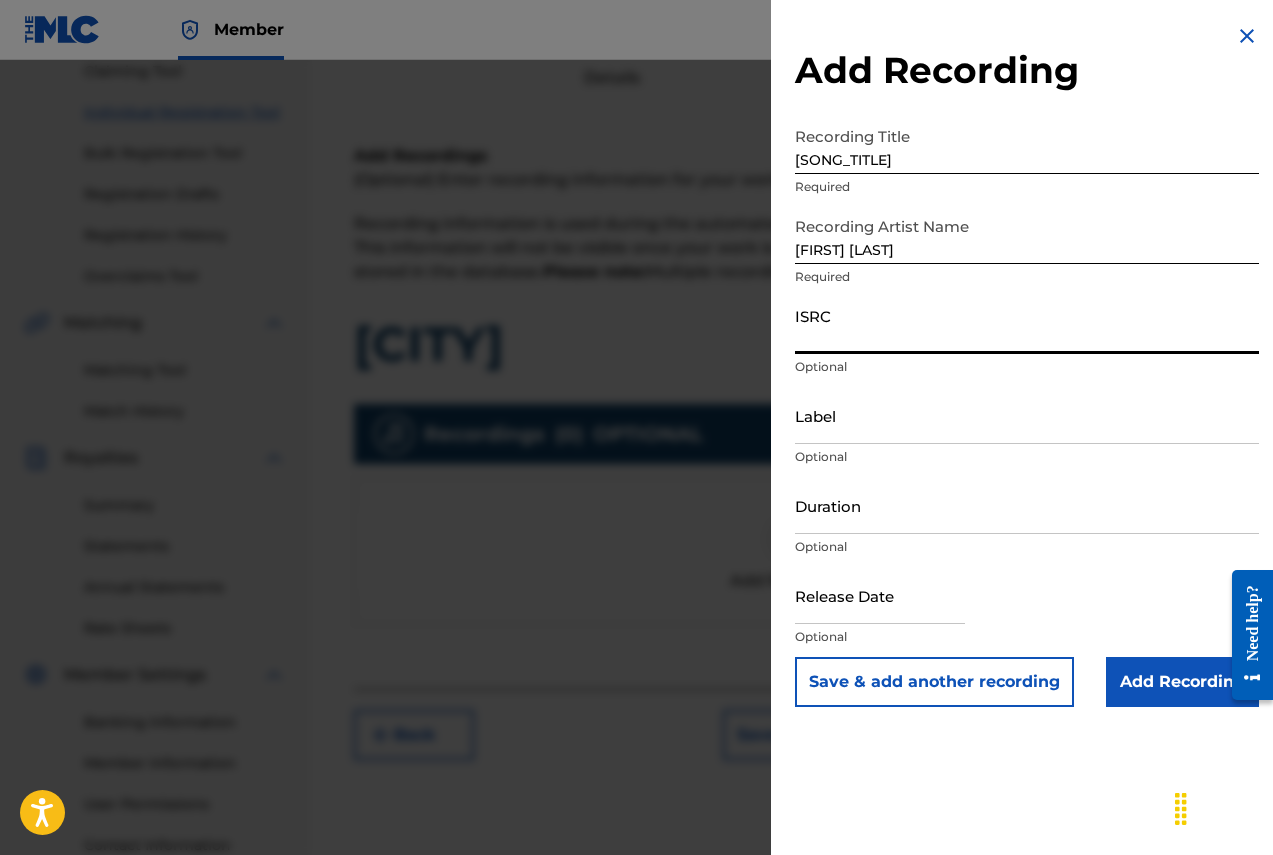 paste on "[ISRC]" 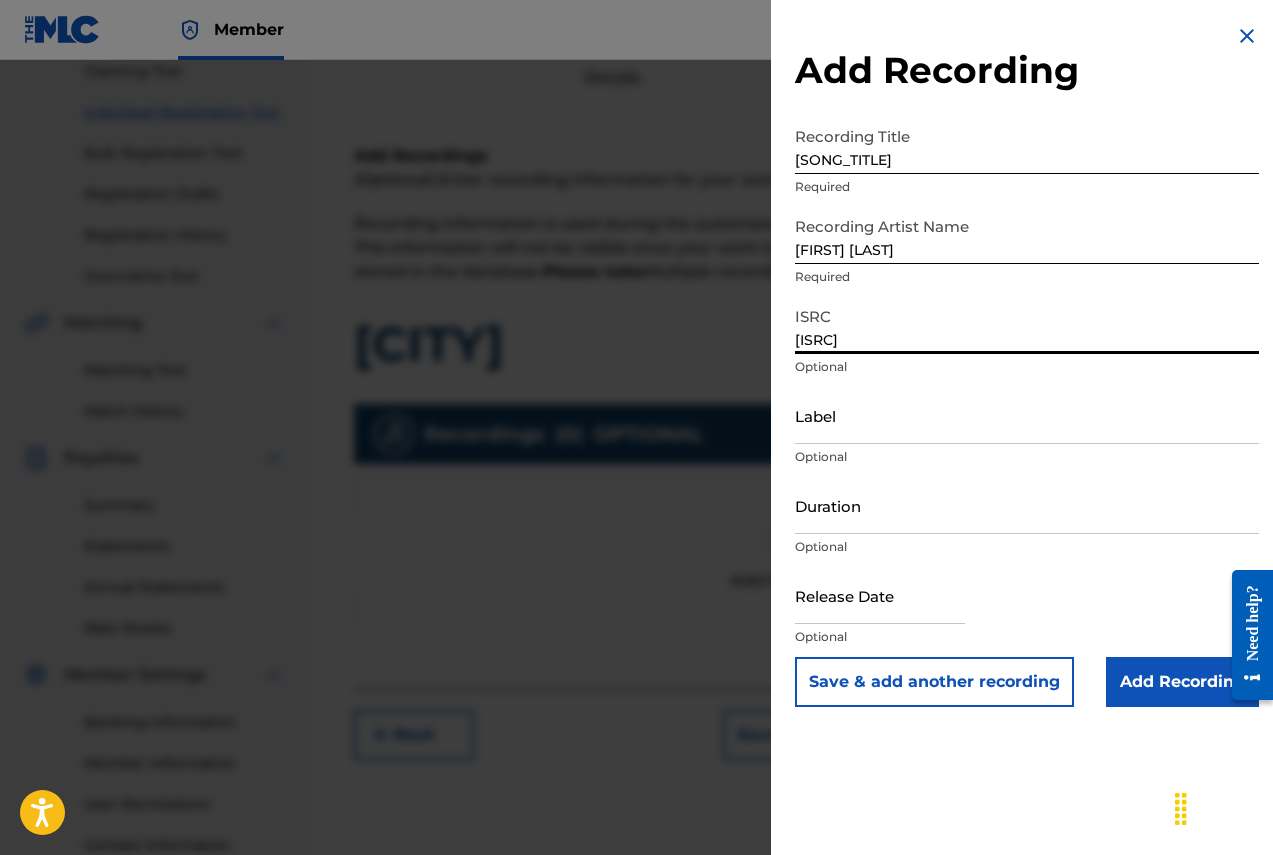 click on "[ISRC]" at bounding box center [1027, 325] 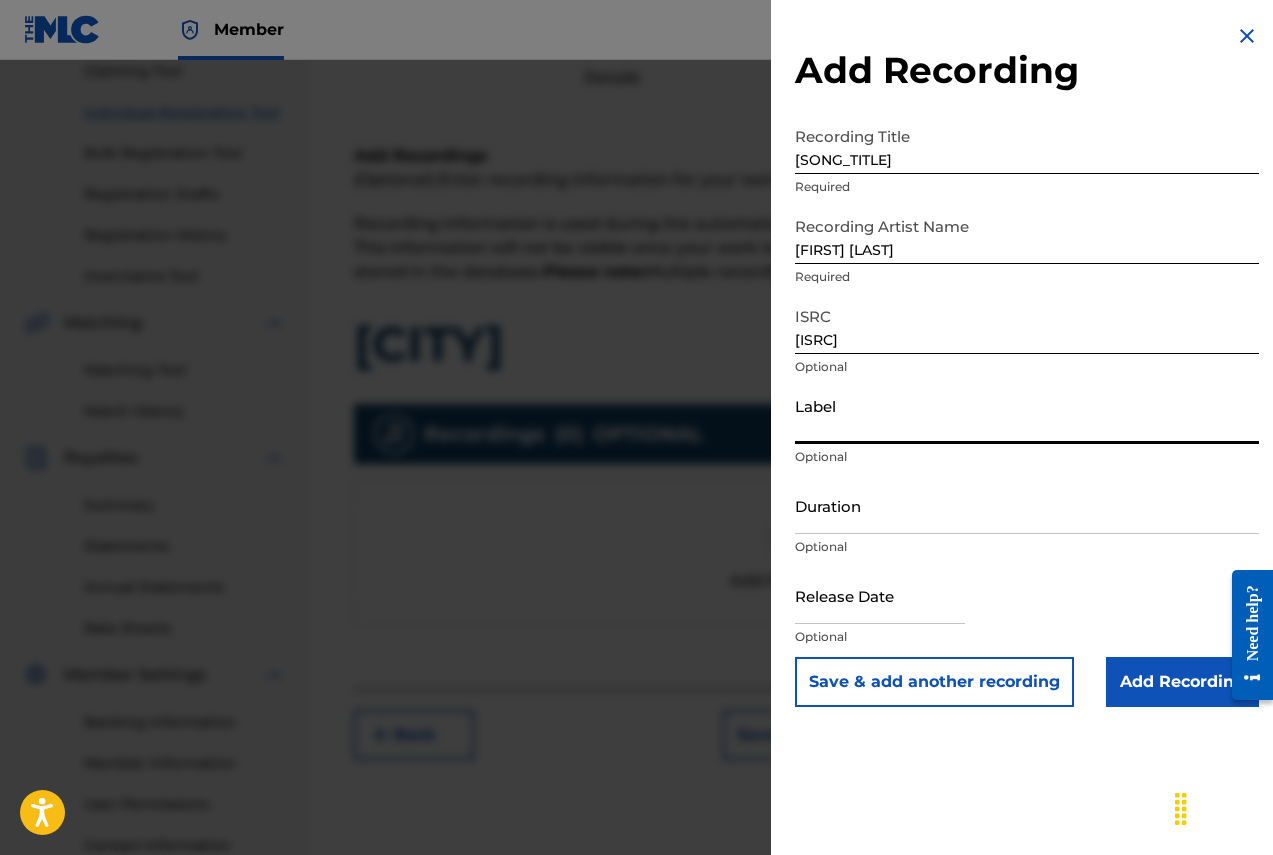 click on "Label" at bounding box center [1027, 415] 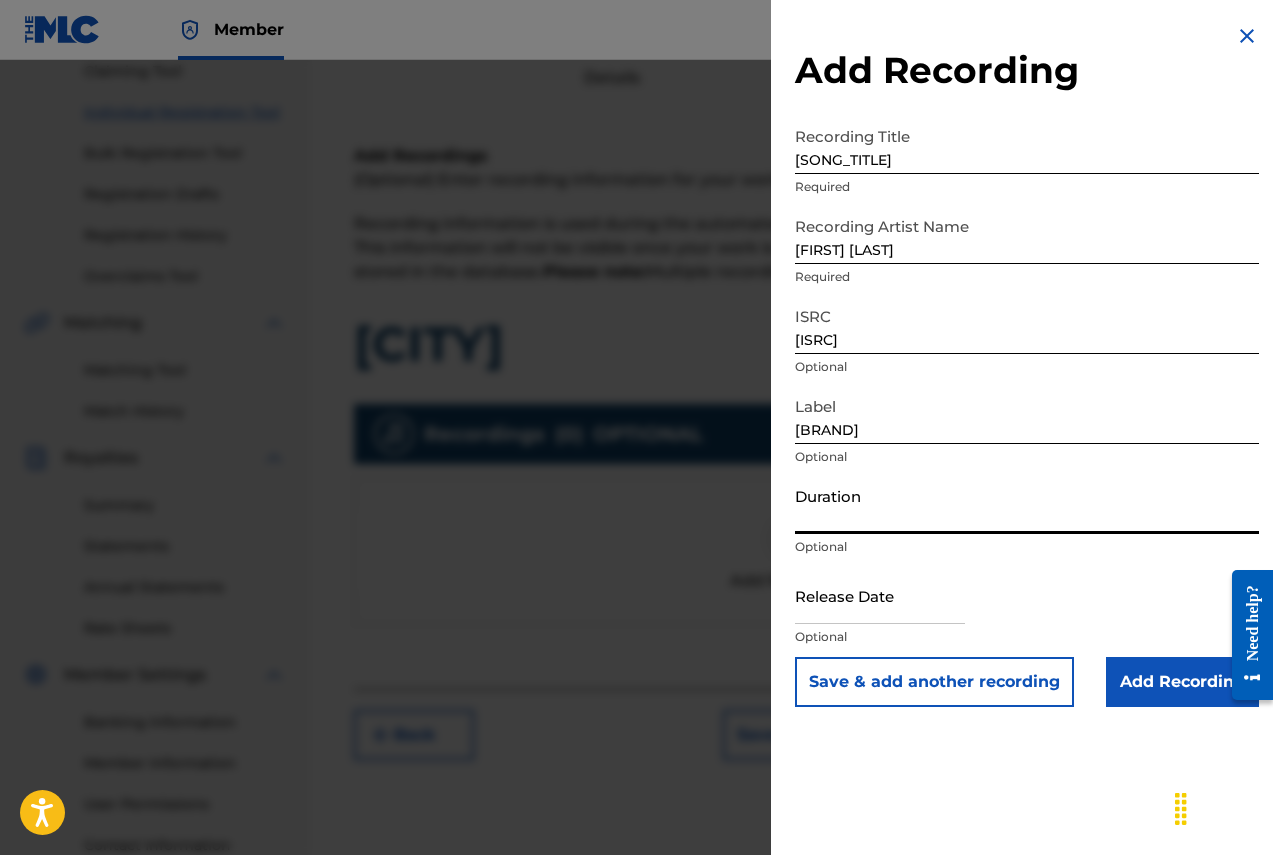 click on "Duration" at bounding box center (1027, 505) 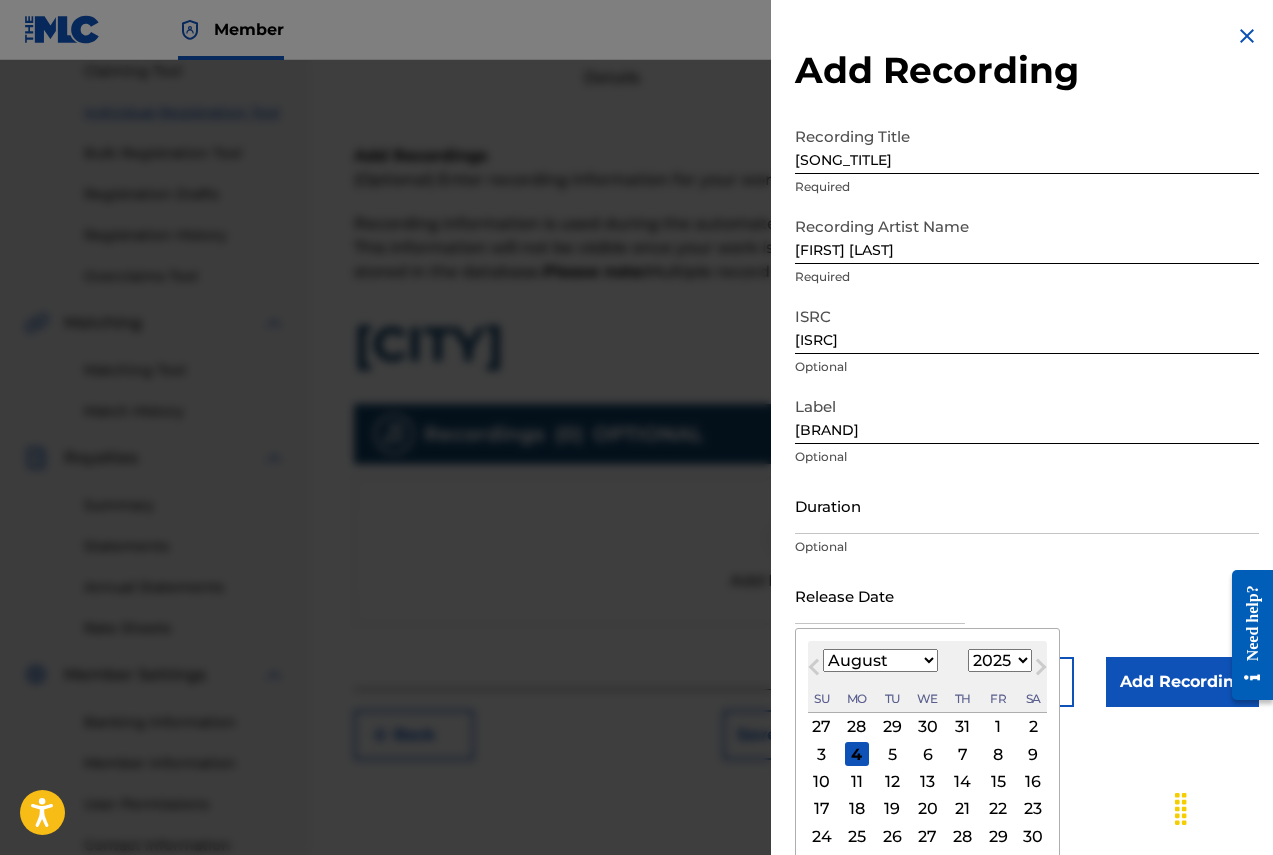 type on "September 1 2025" 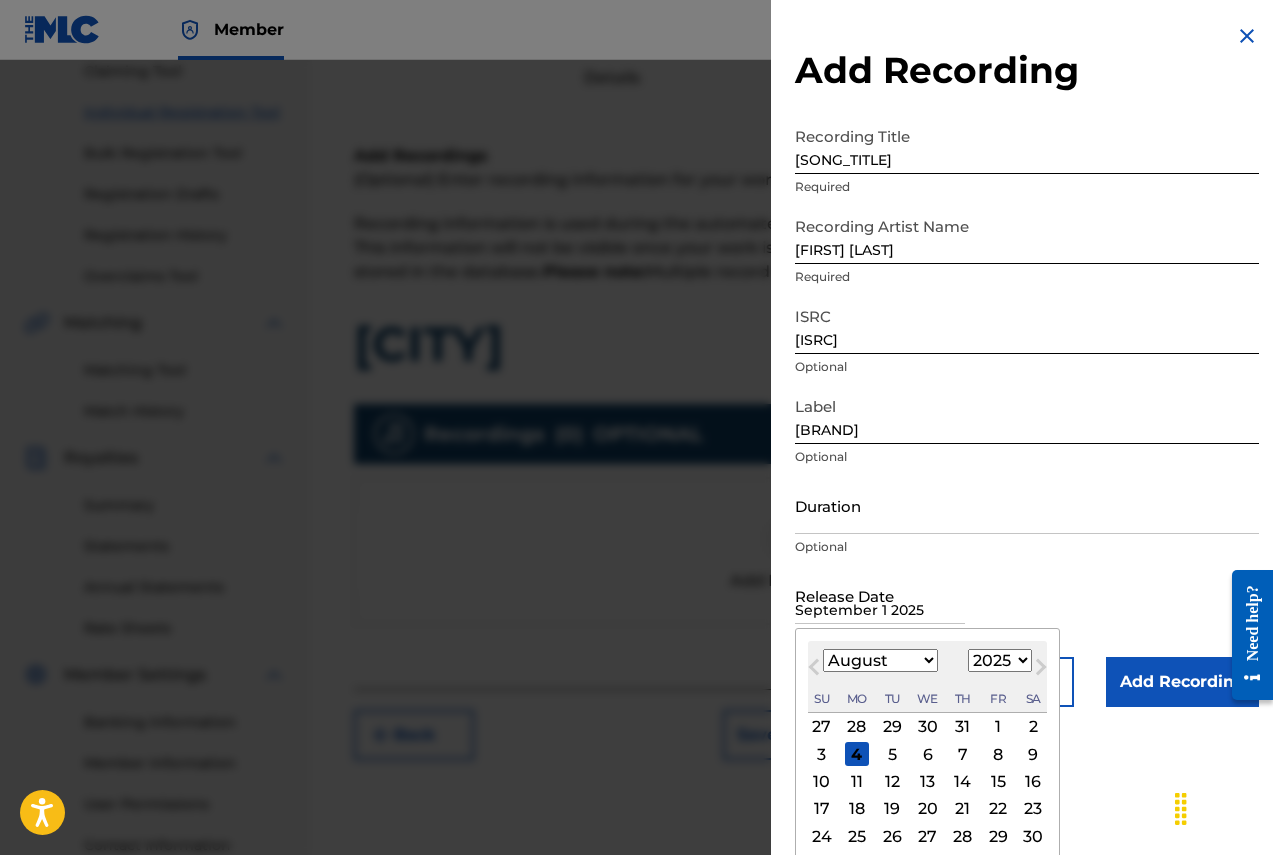 select on "8" 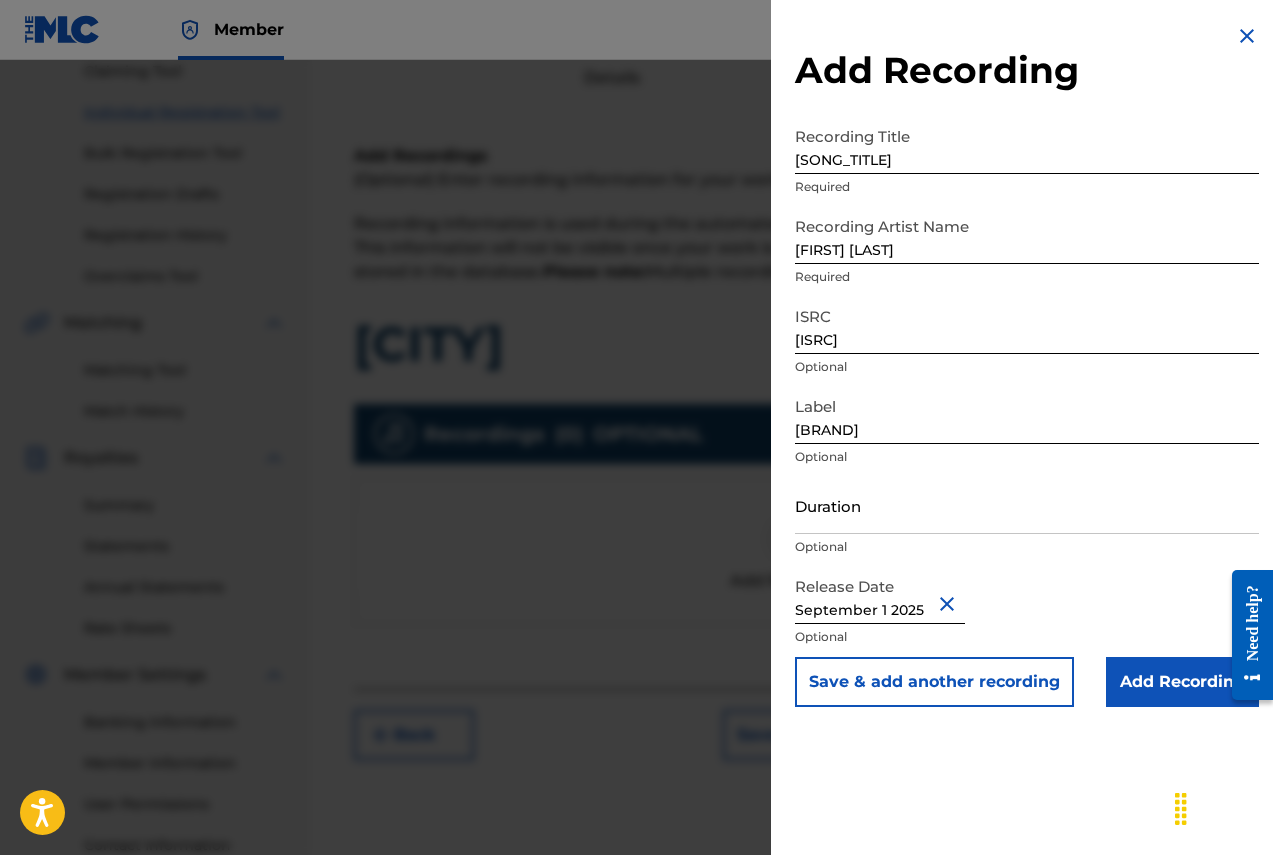 click on "Add Recording" at bounding box center [1182, 682] 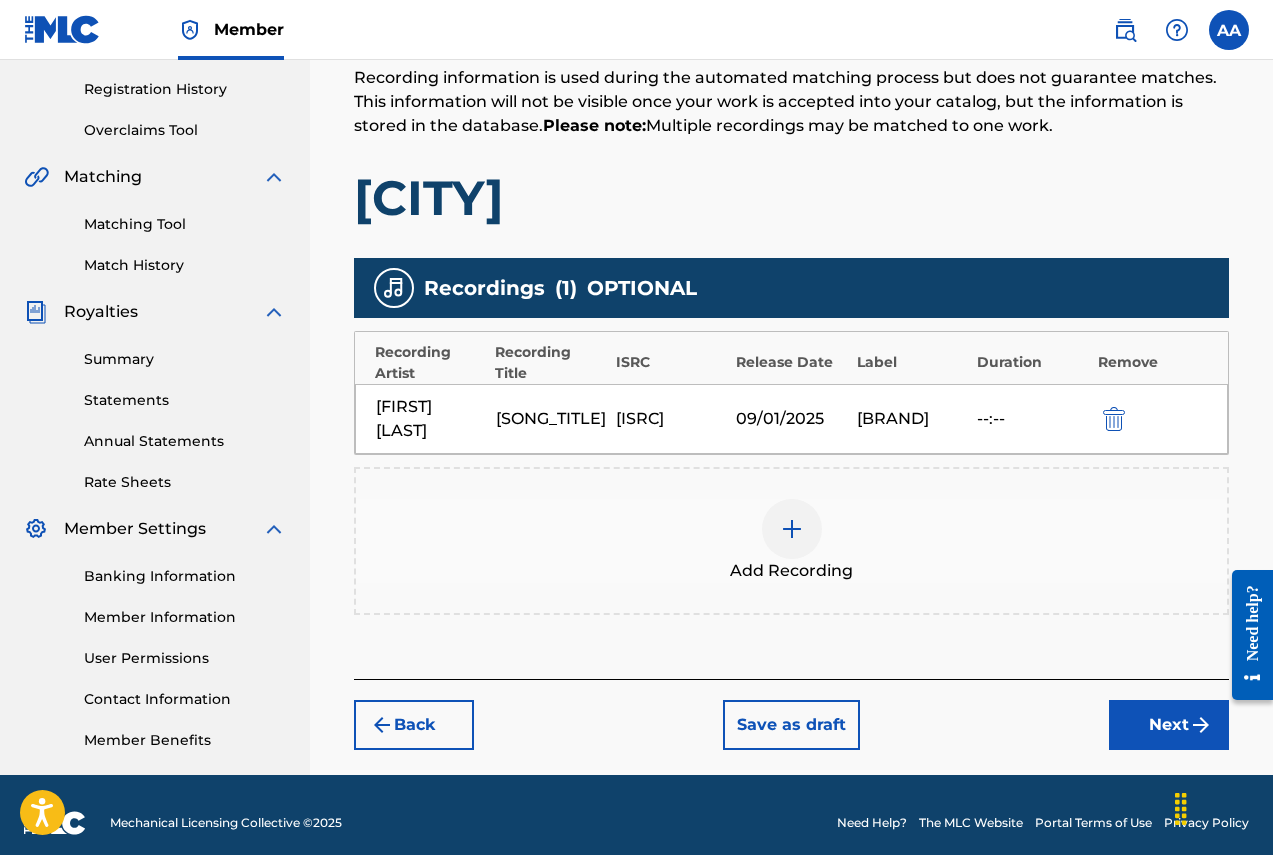 scroll, scrollTop: 404, scrollLeft: 0, axis: vertical 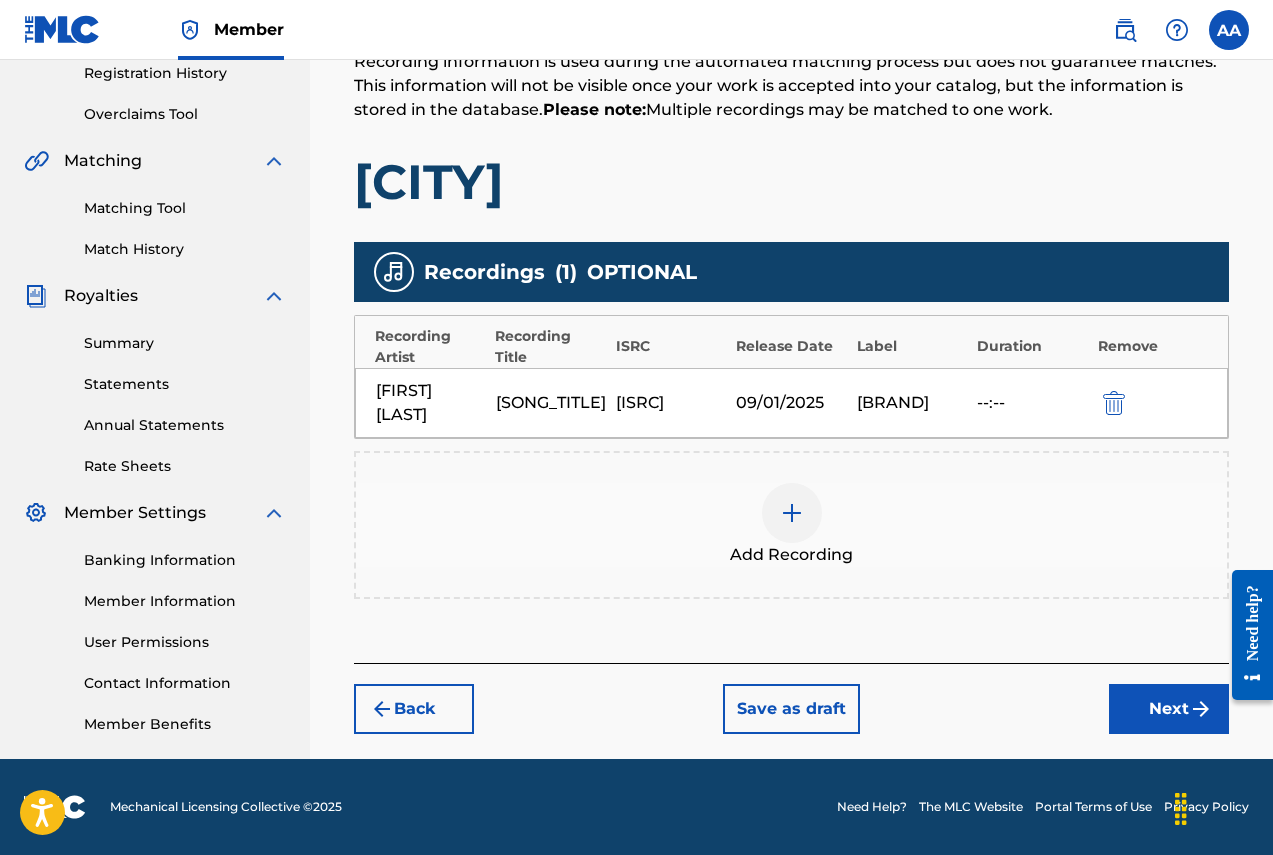 click on "Next" at bounding box center [1169, 709] 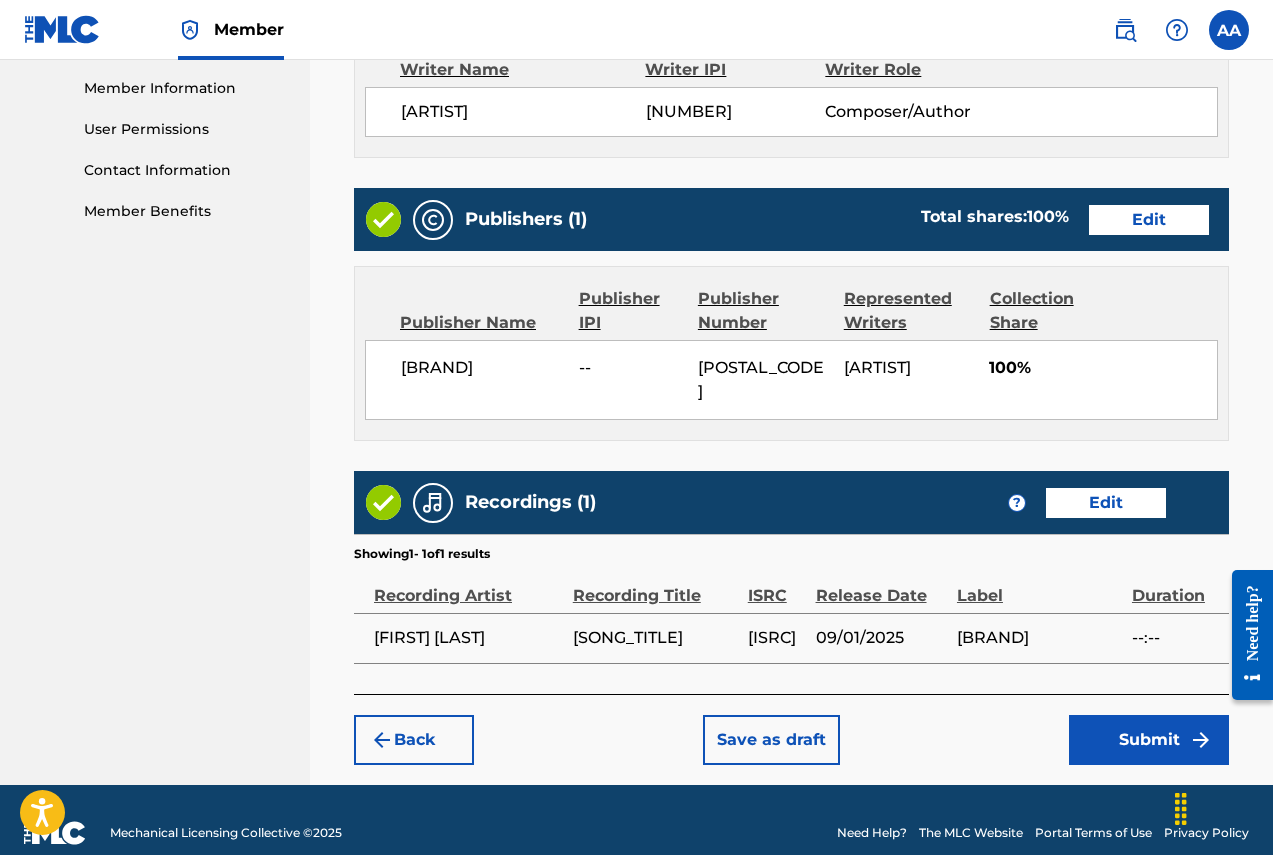 scroll, scrollTop: 900, scrollLeft: 0, axis: vertical 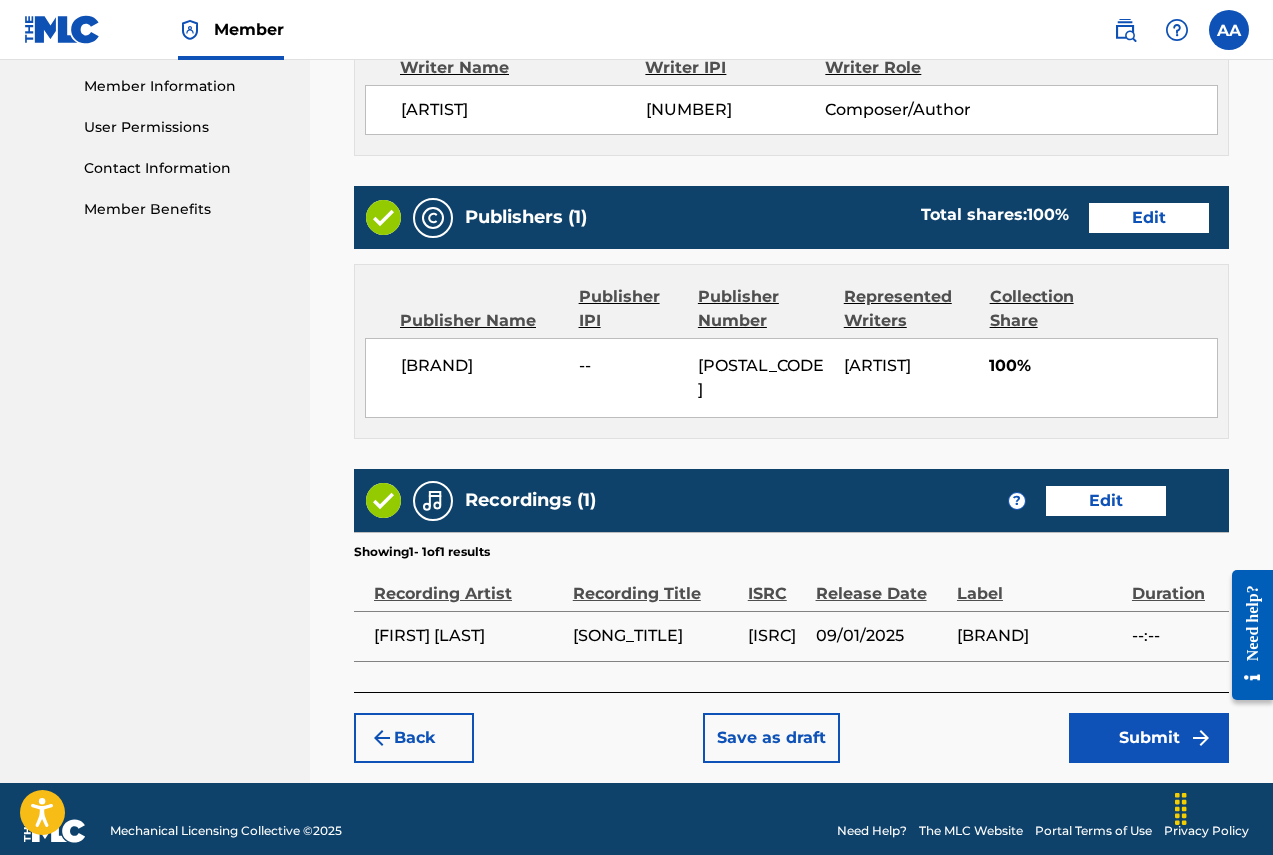 click on "Submit" at bounding box center [1149, 738] 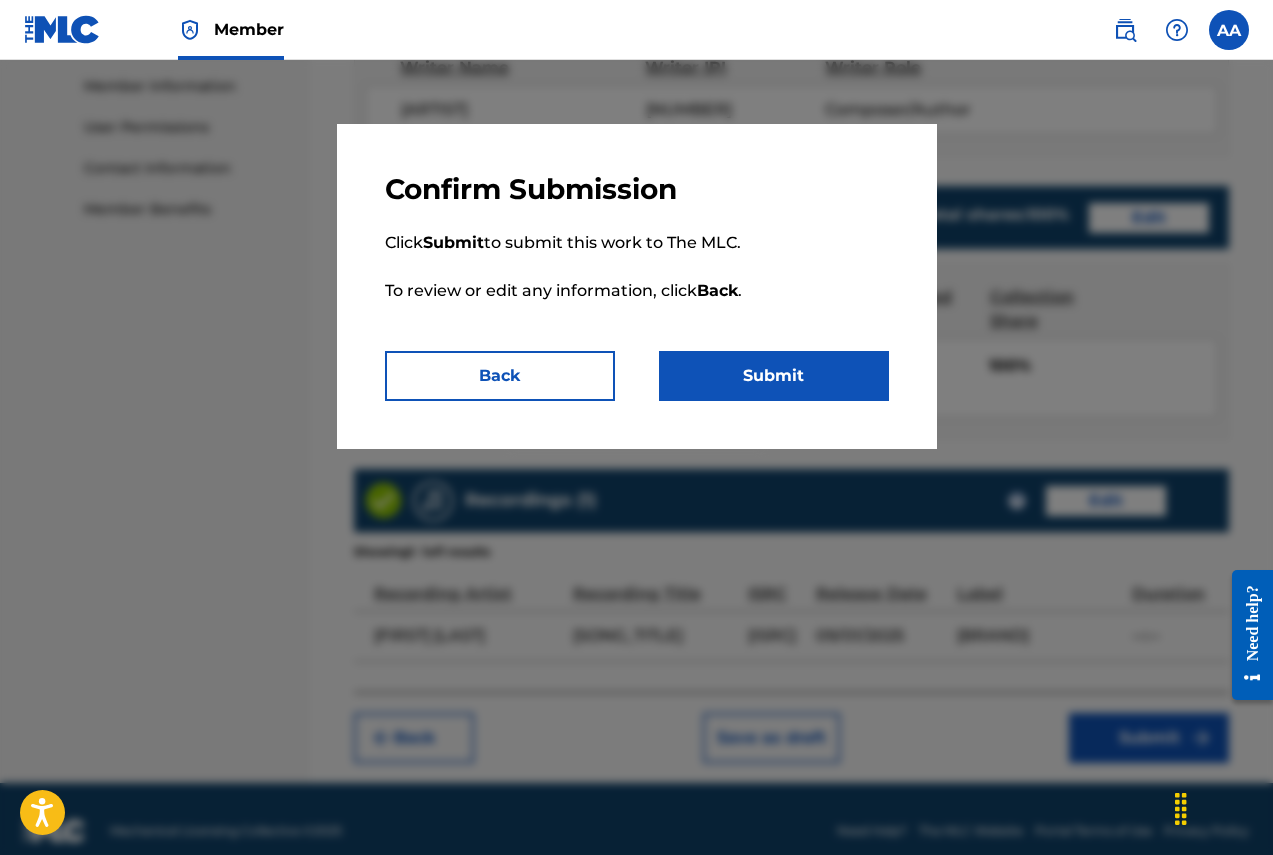 click on "Submit" at bounding box center (774, 376) 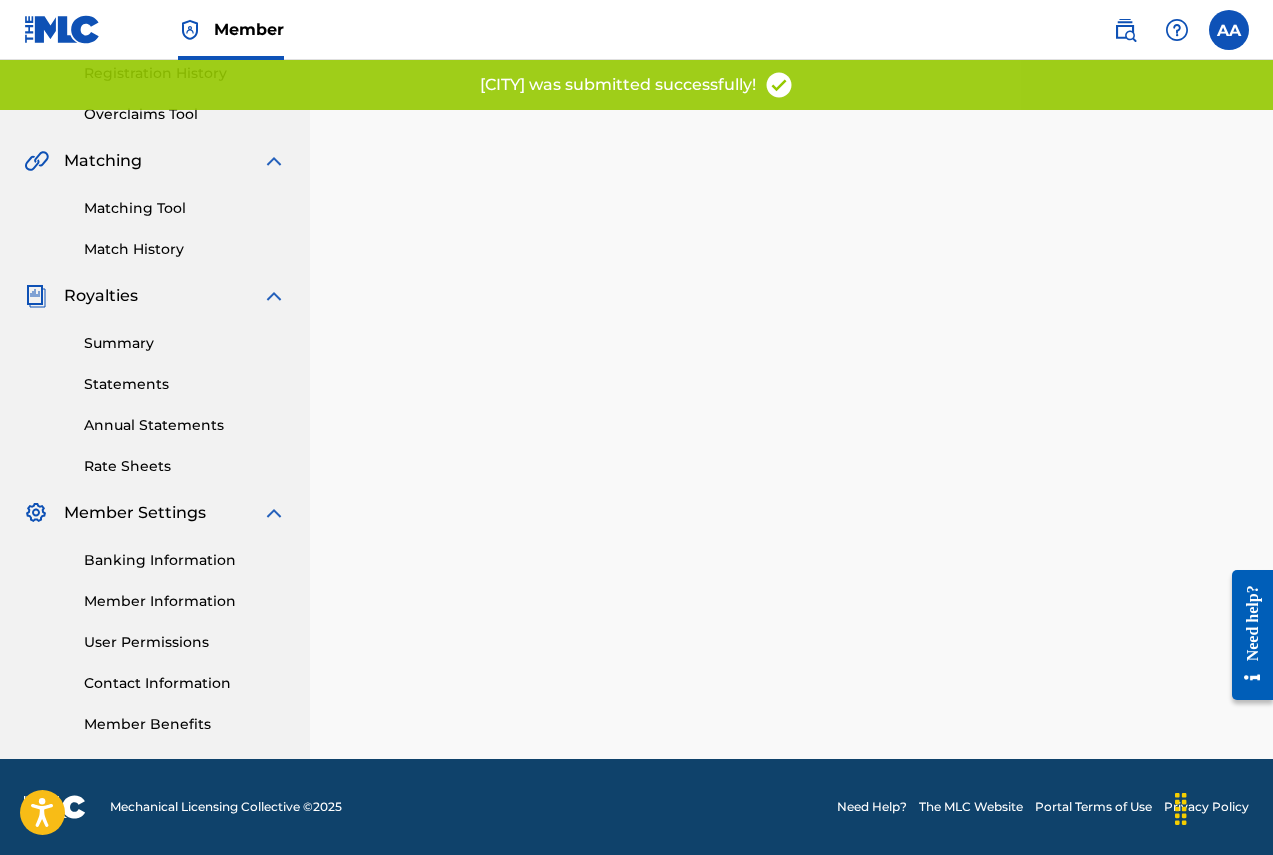 scroll, scrollTop: 0, scrollLeft: 0, axis: both 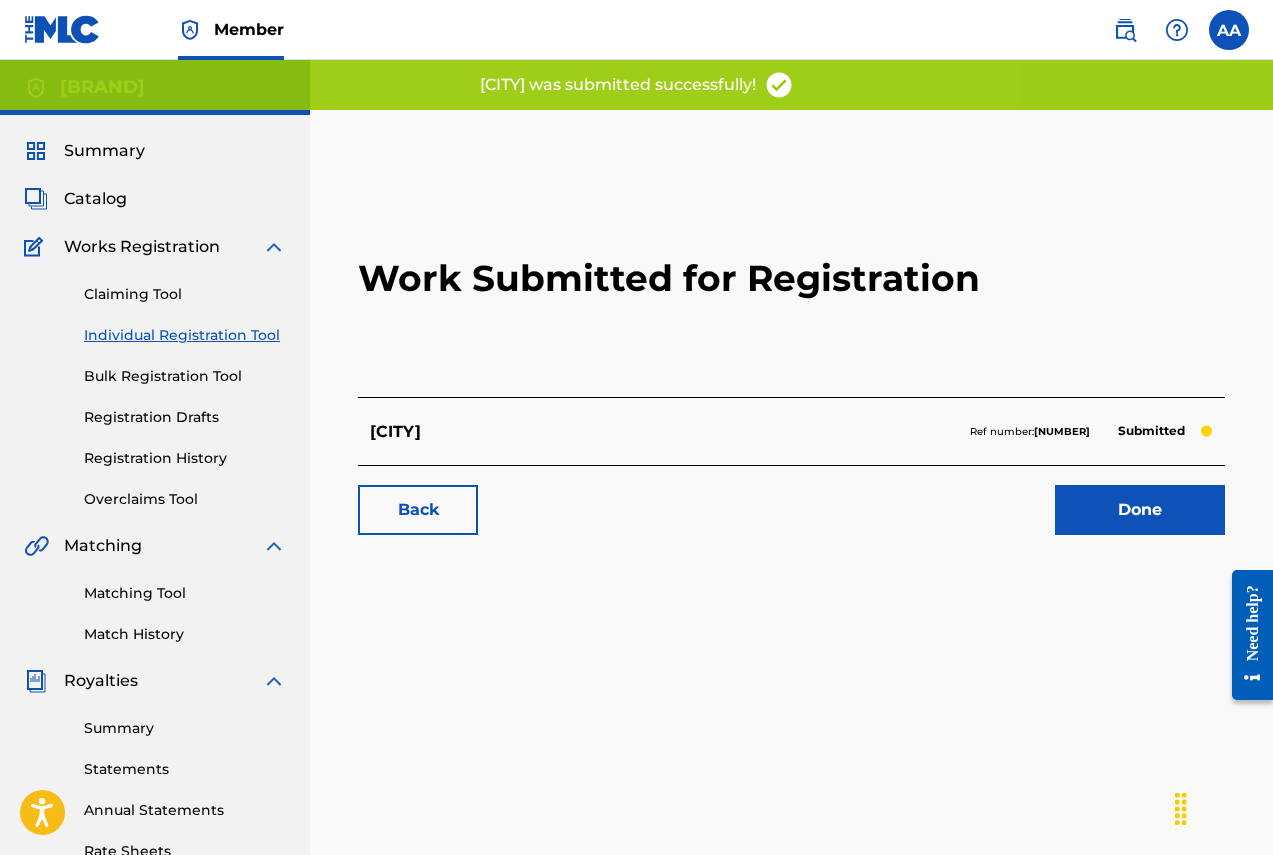 click on "Done" at bounding box center [1140, 510] 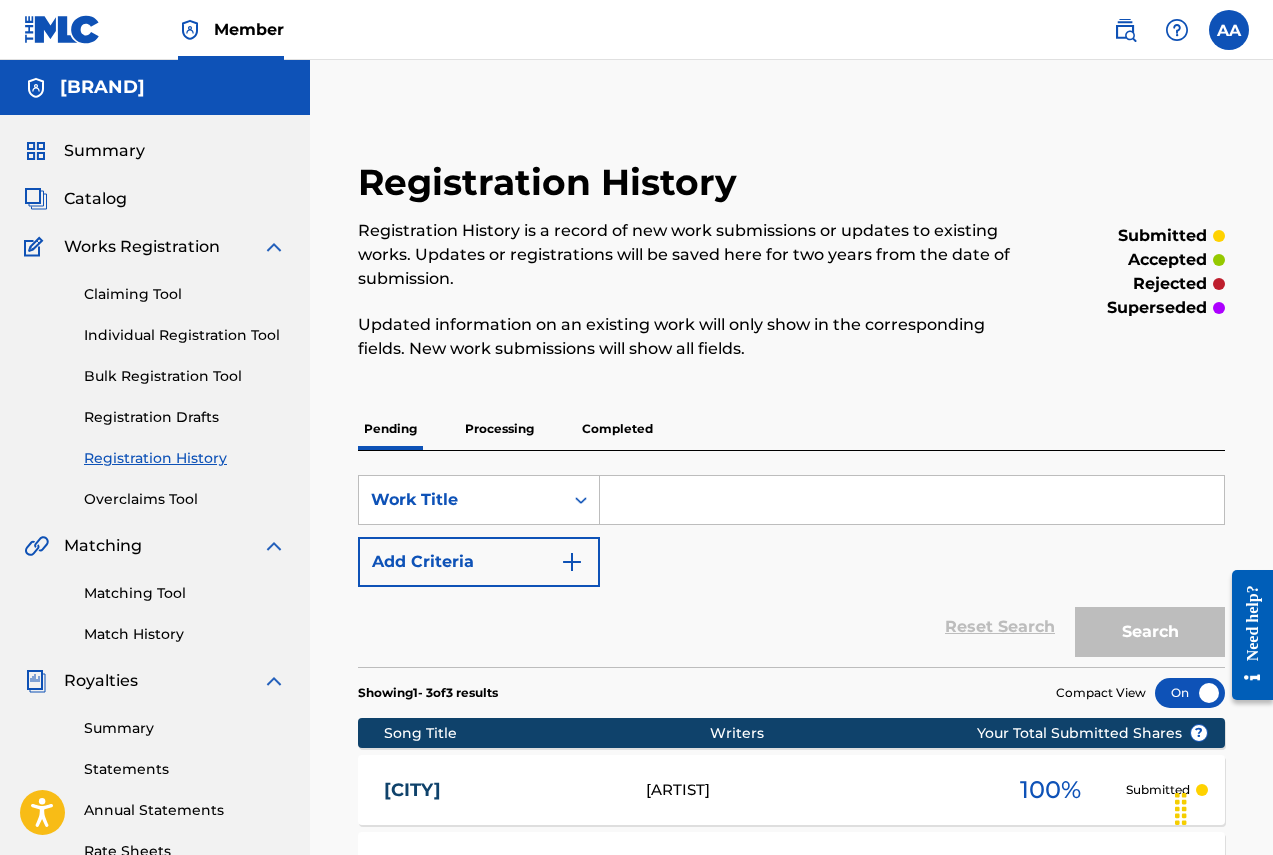 click on "Individual Registration Tool" at bounding box center (185, 335) 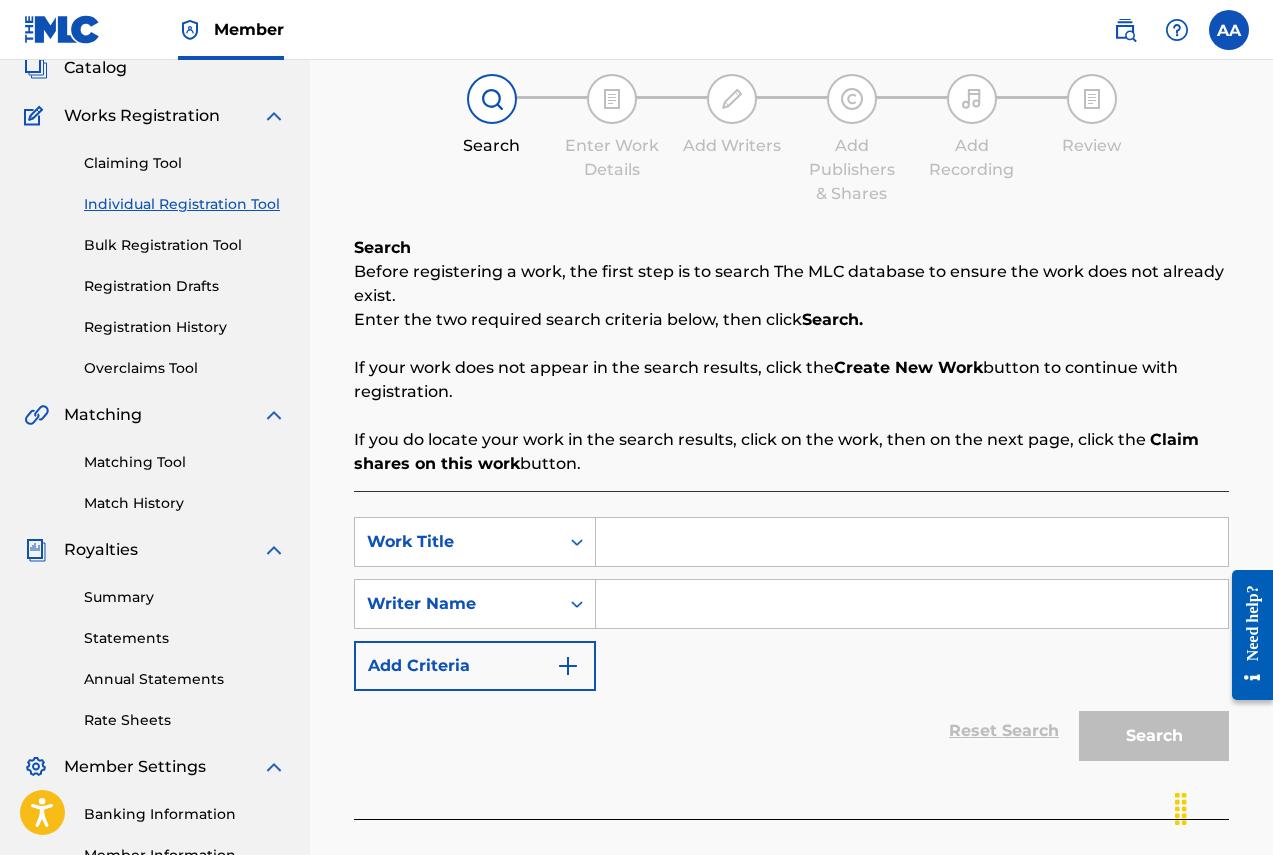 scroll, scrollTop: 167, scrollLeft: 0, axis: vertical 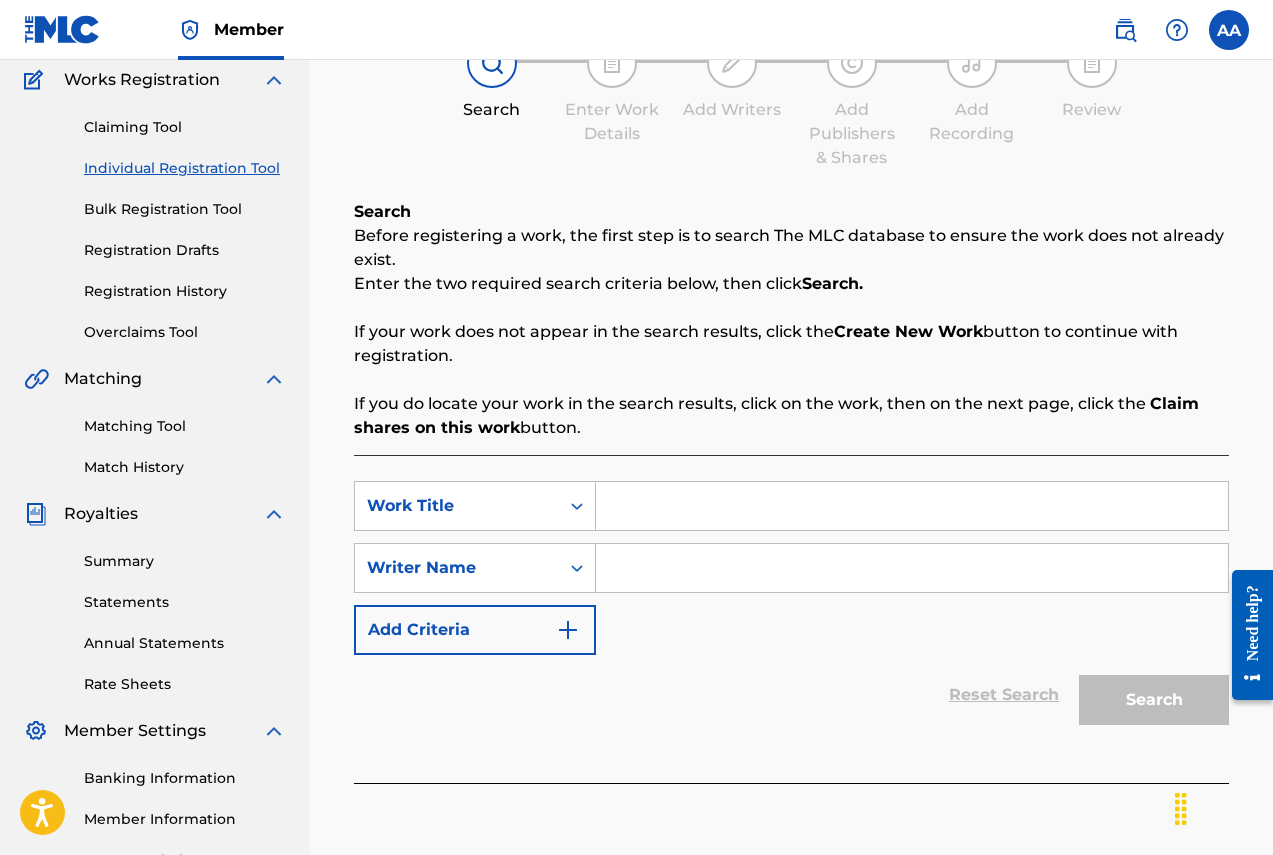 click at bounding box center [912, 506] 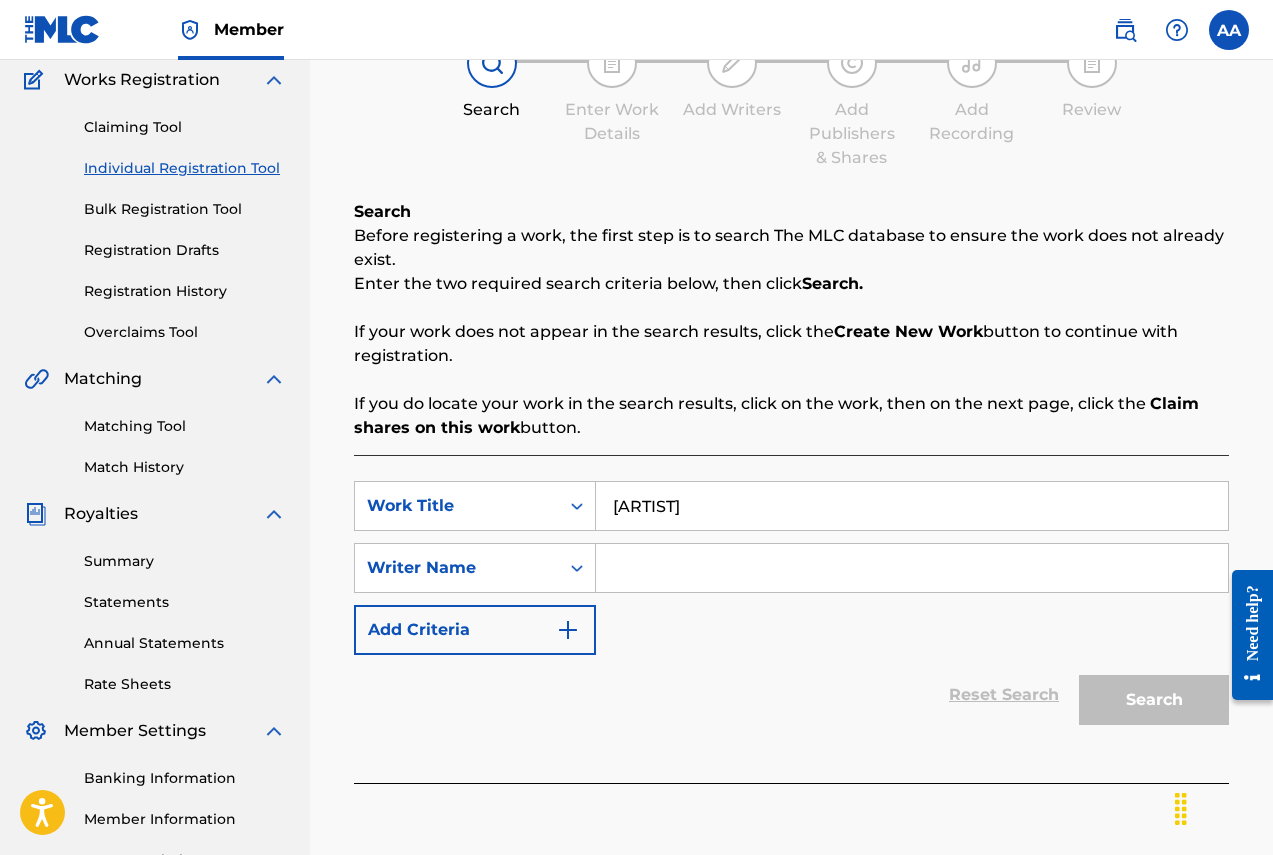 type on "[ARTIST]" 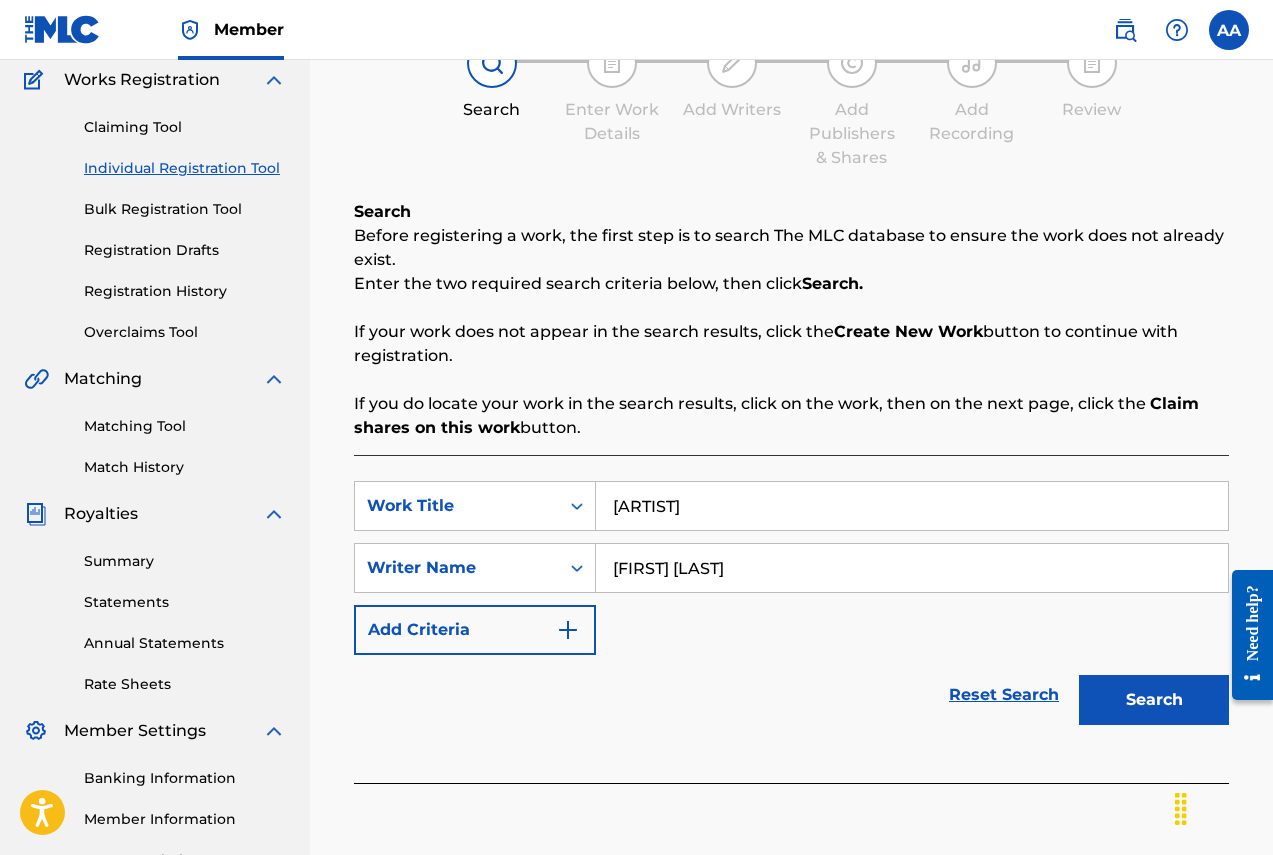 click on "Search" at bounding box center (1154, 700) 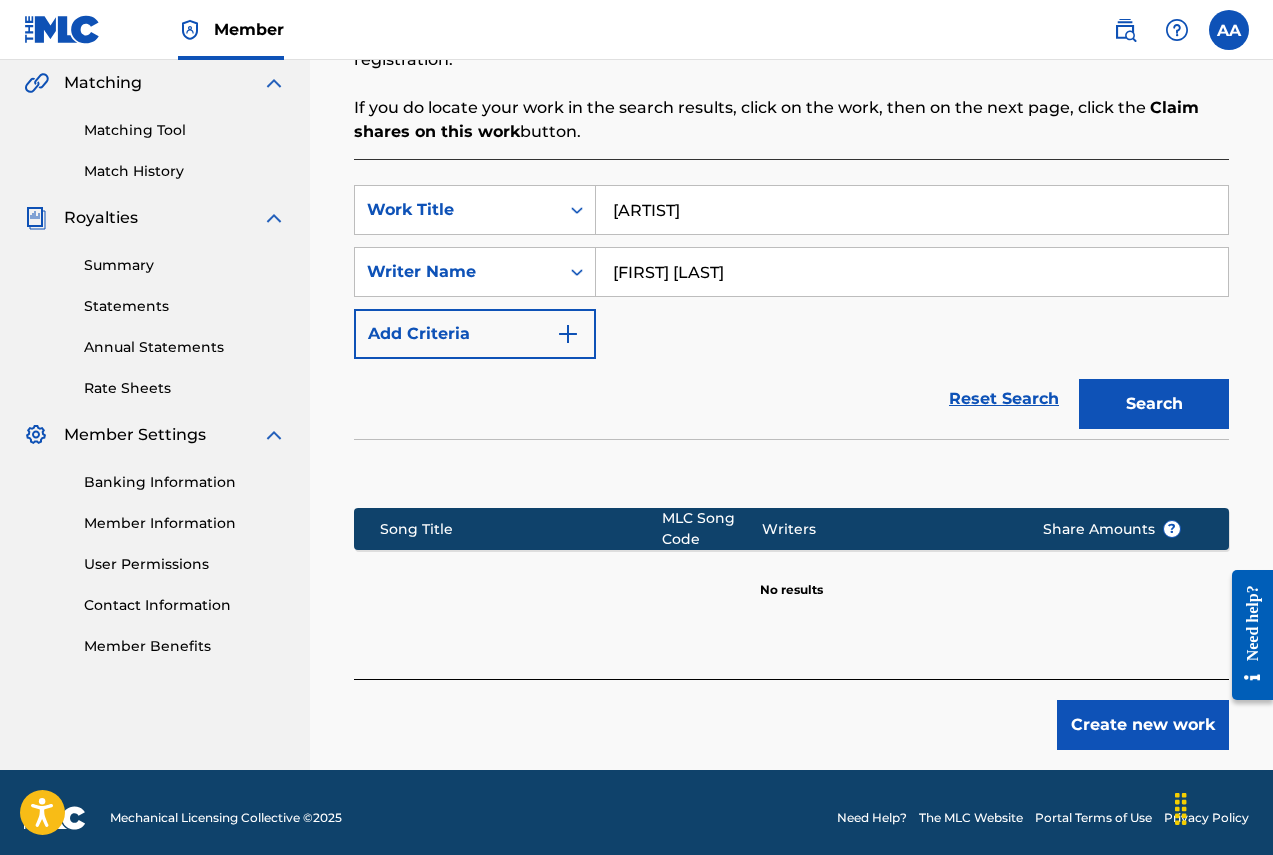 scroll, scrollTop: 474, scrollLeft: 0, axis: vertical 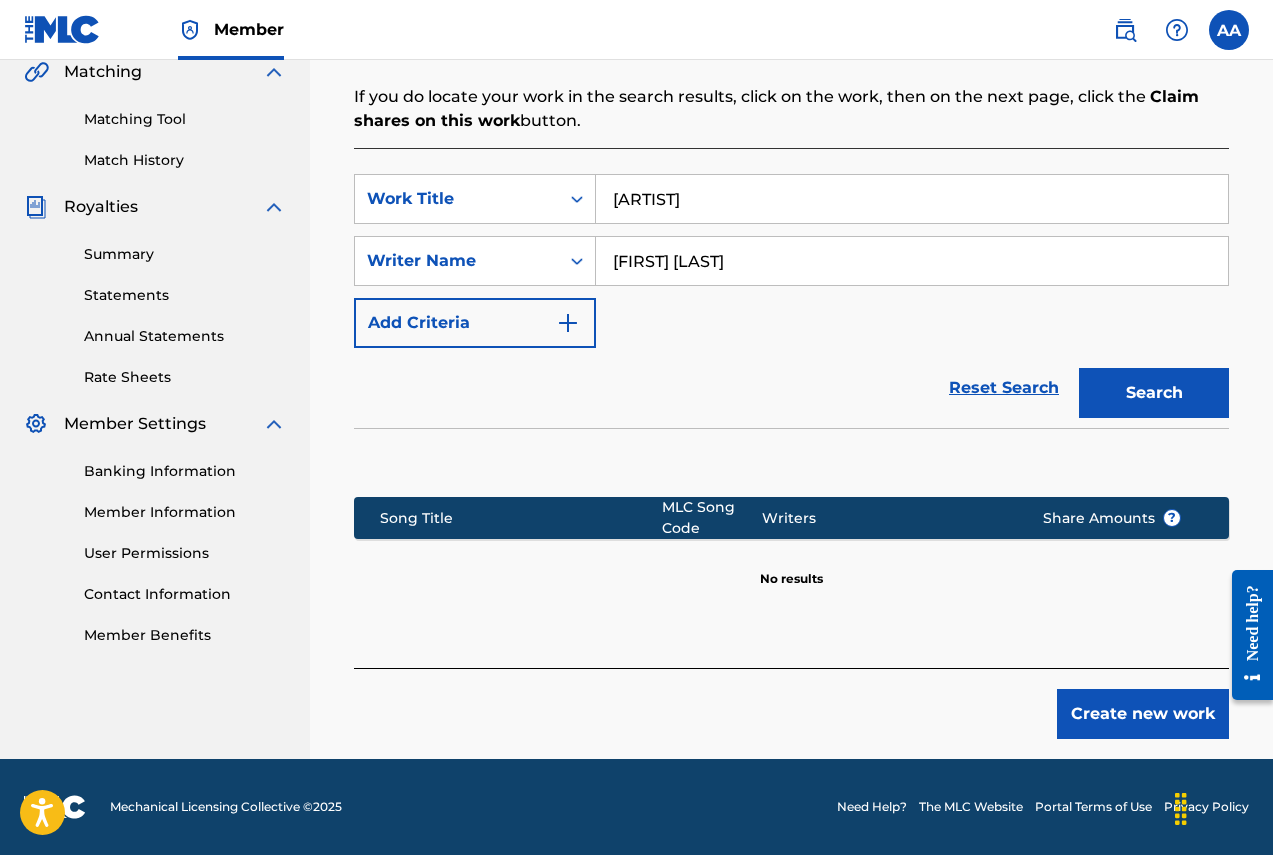 click on "Create new work" at bounding box center [1143, 714] 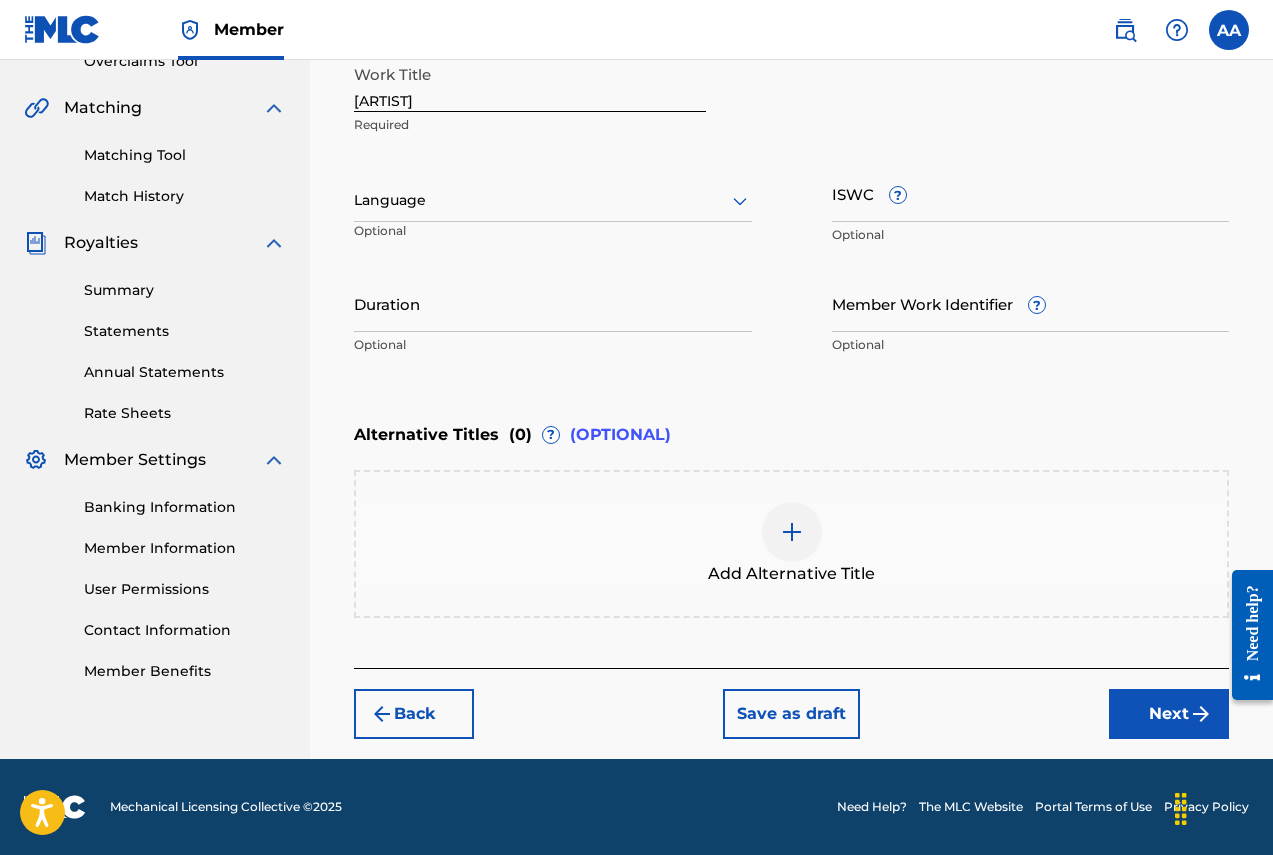 scroll, scrollTop: 438, scrollLeft: 0, axis: vertical 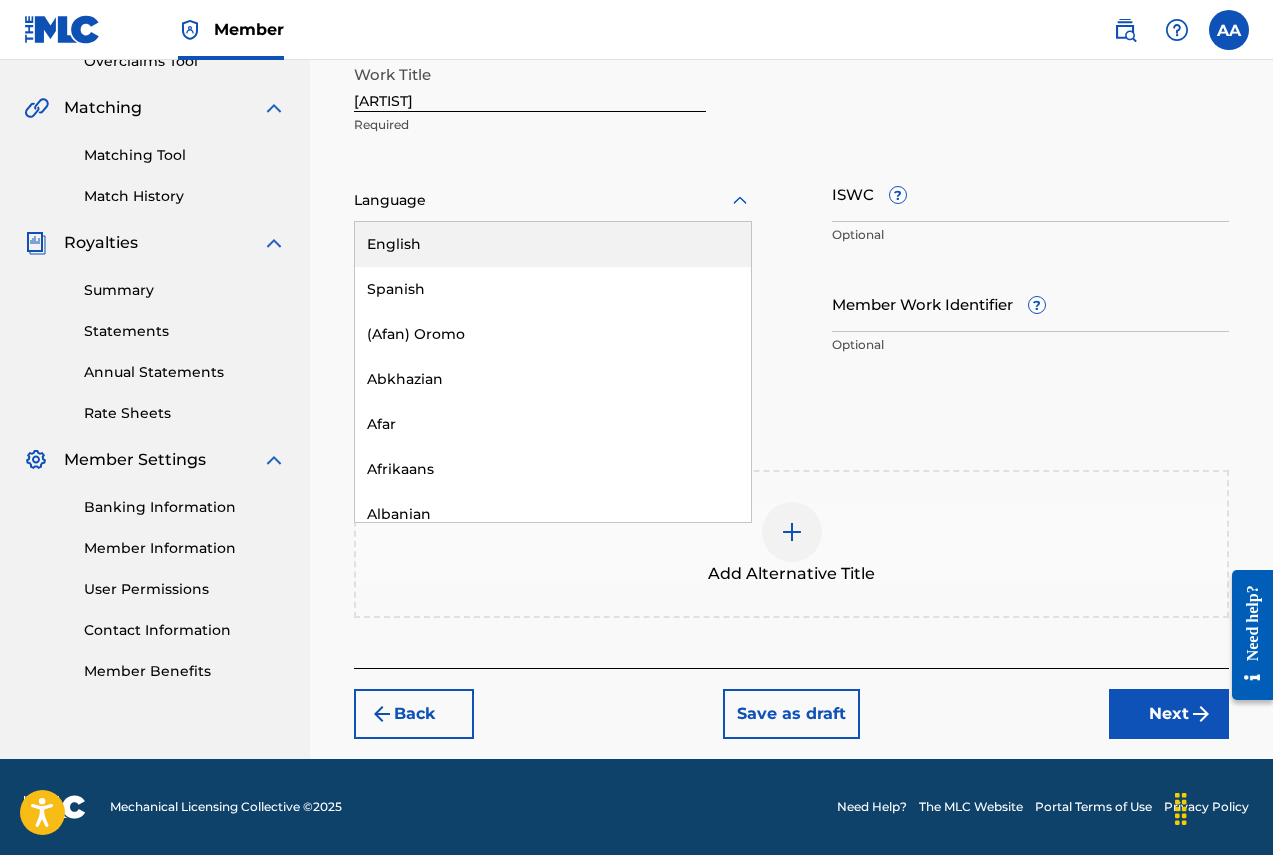 click on "English" at bounding box center (553, 244) 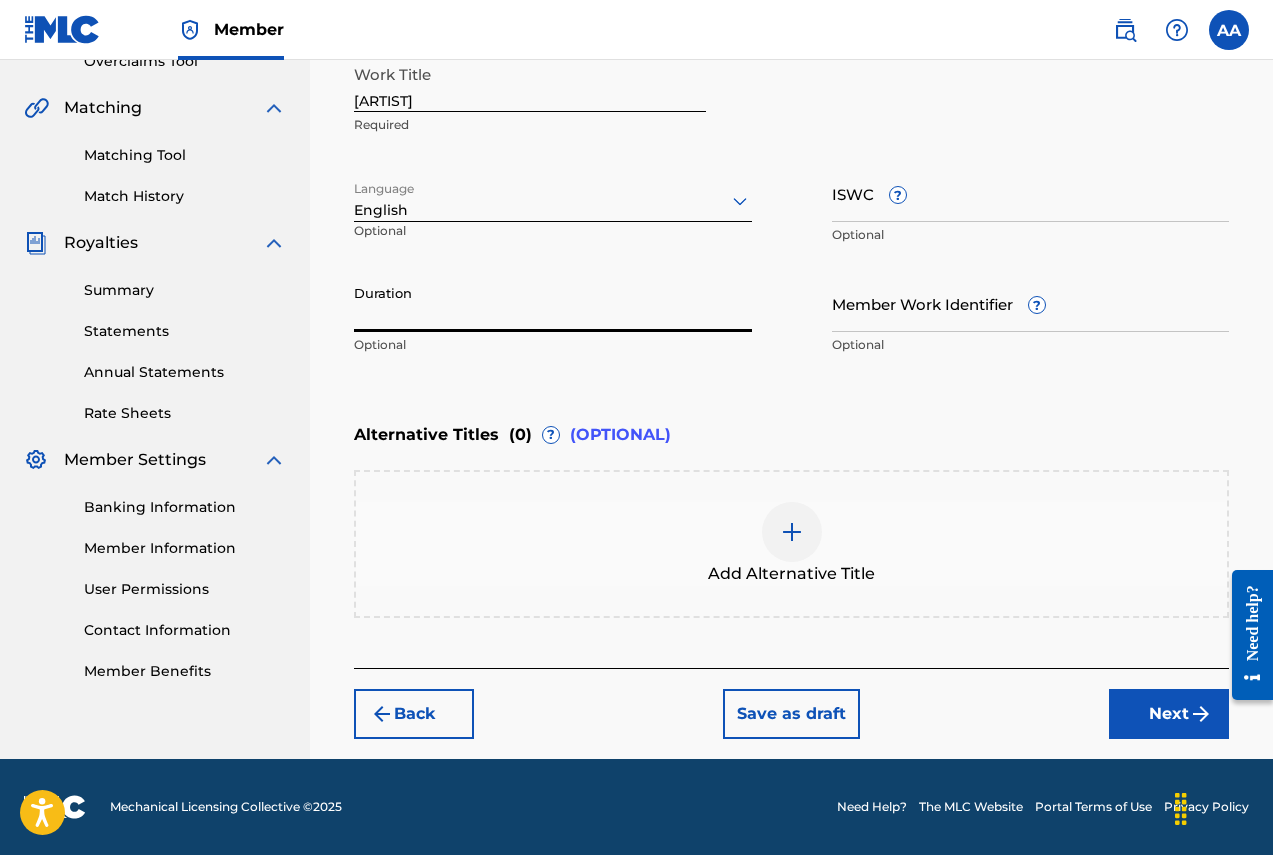 click on "Duration" at bounding box center [553, 303] 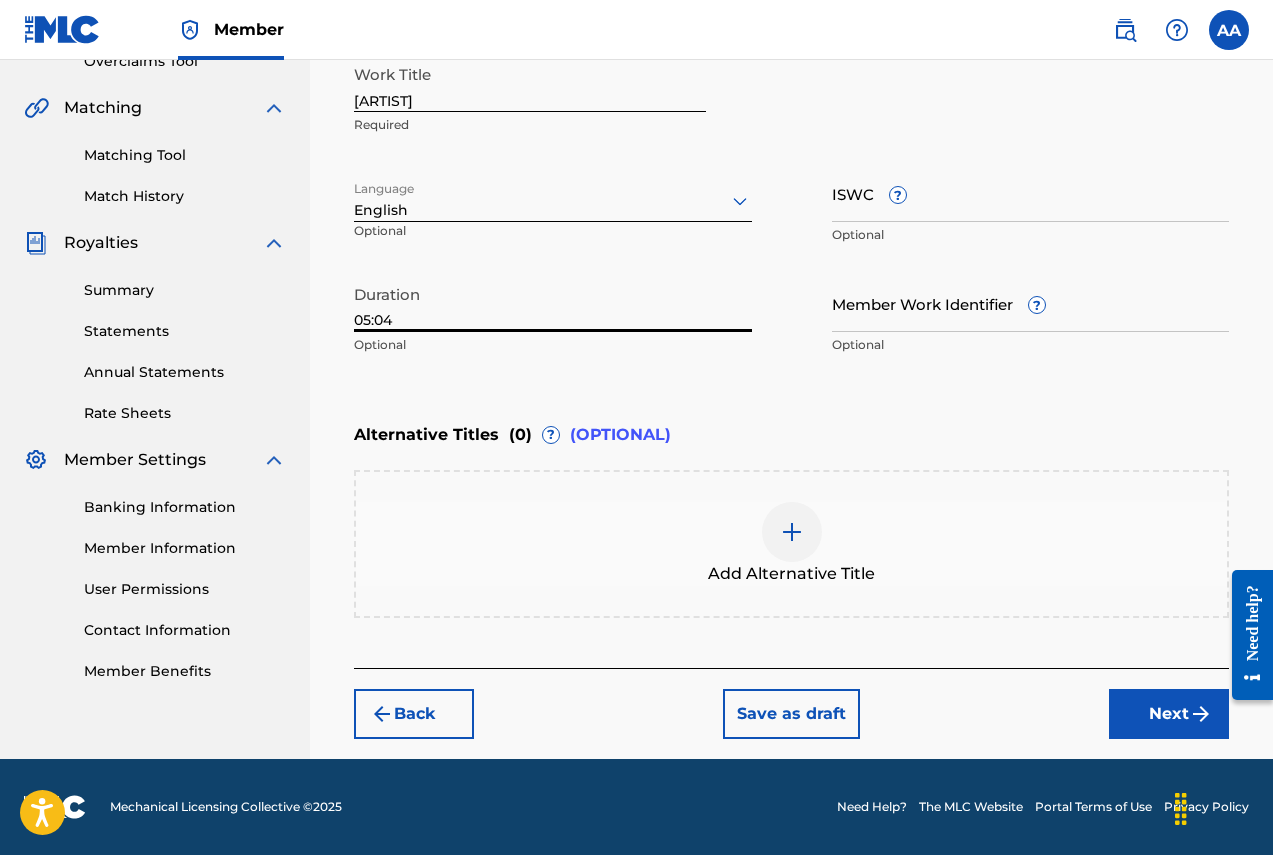 type on "05:04" 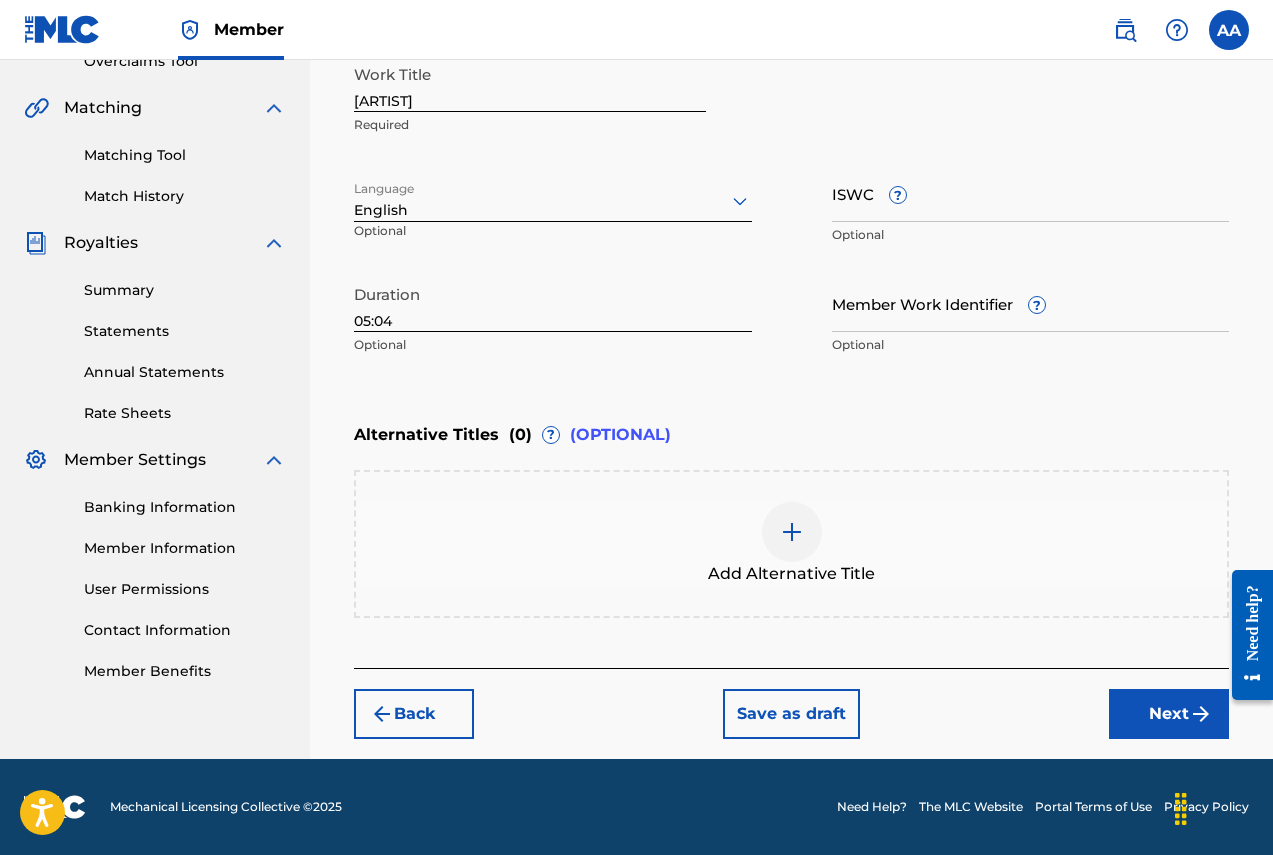 click on "Next" at bounding box center [1169, 714] 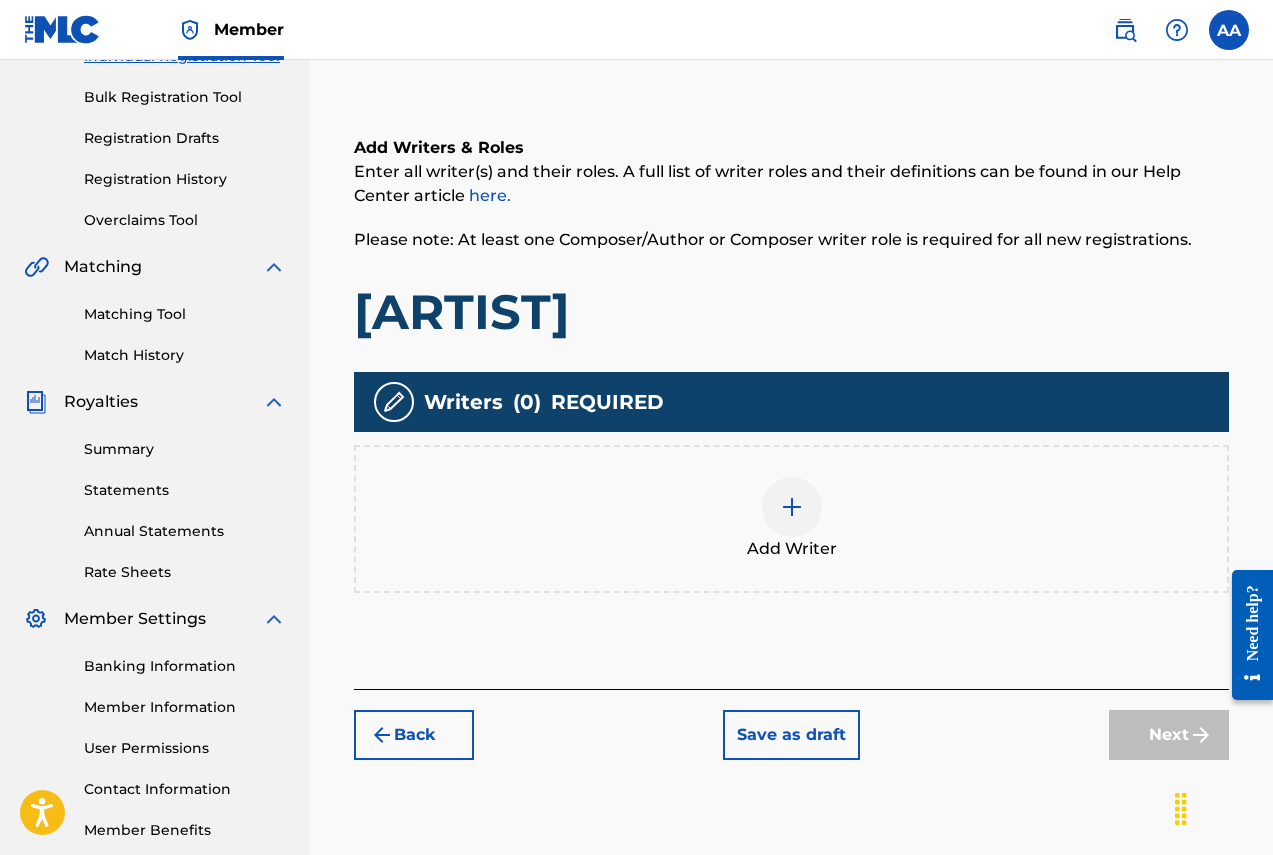scroll, scrollTop: 290, scrollLeft: 0, axis: vertical 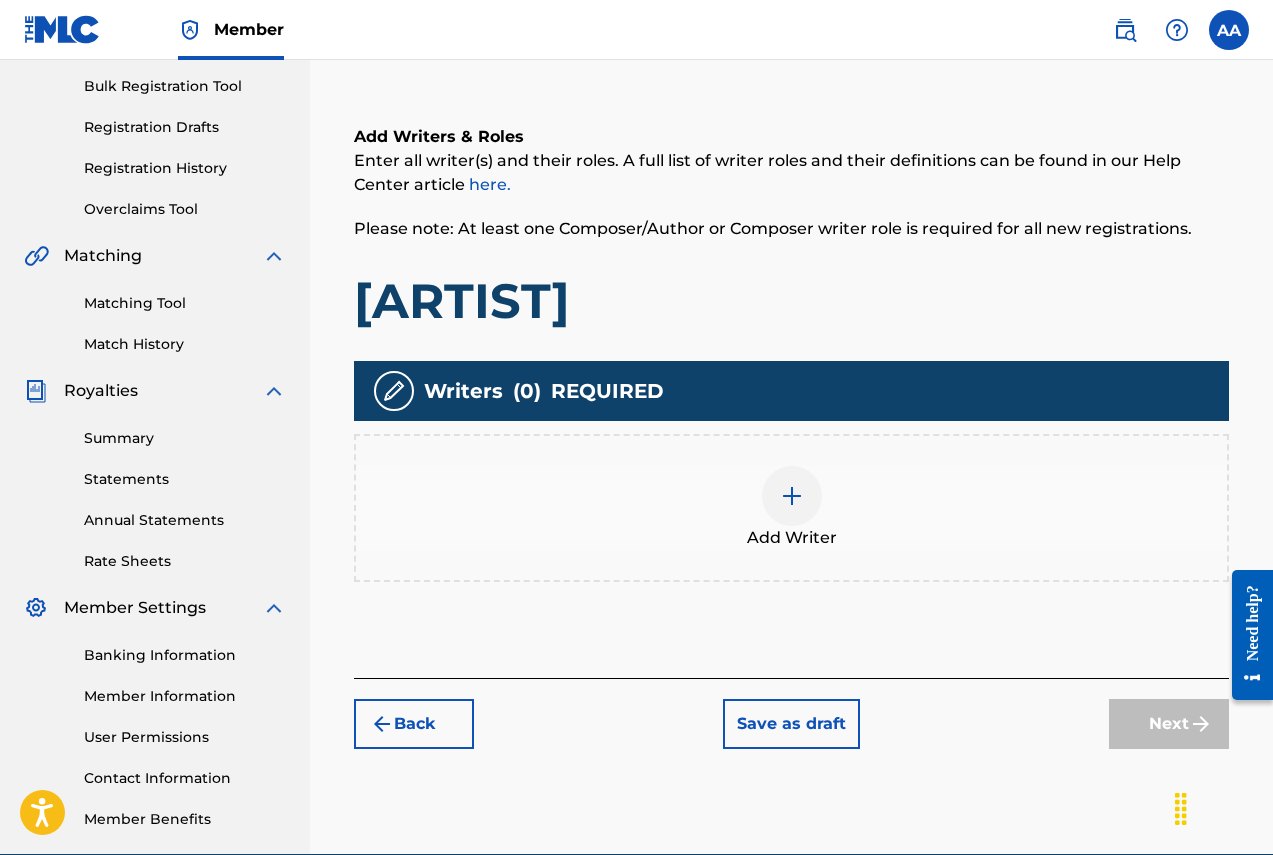 click at bounding box center (792, 496) 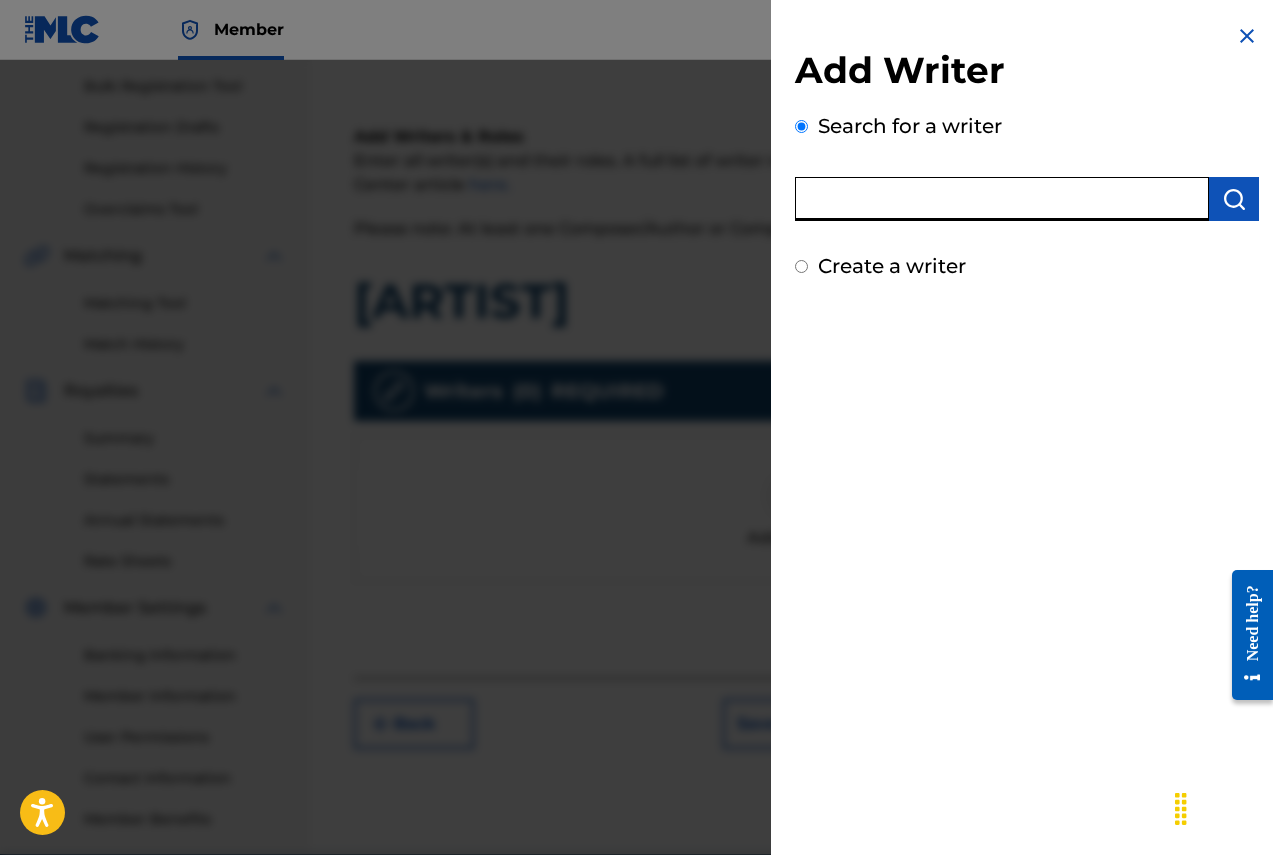 click at bounding box center [1002, 199] 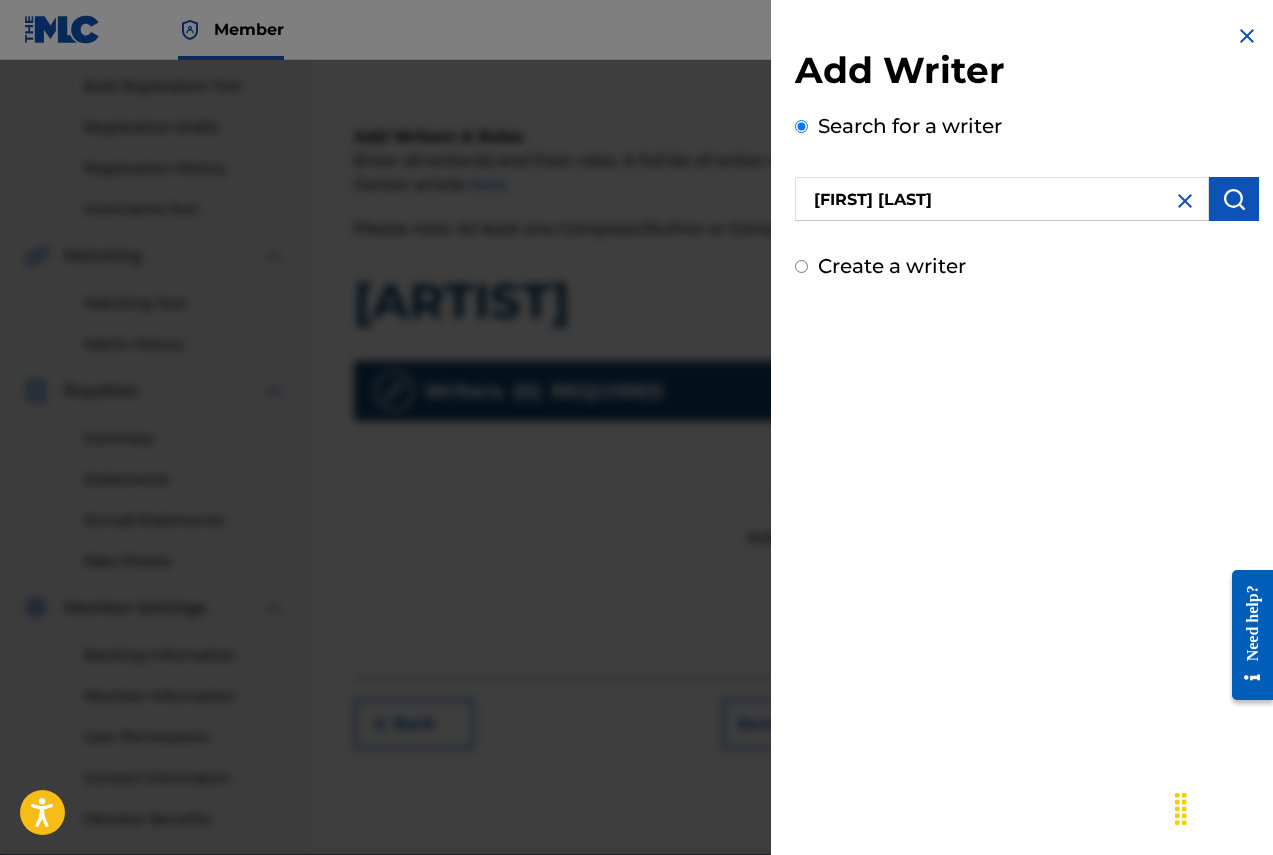 click at bounding box center (1234, 199) 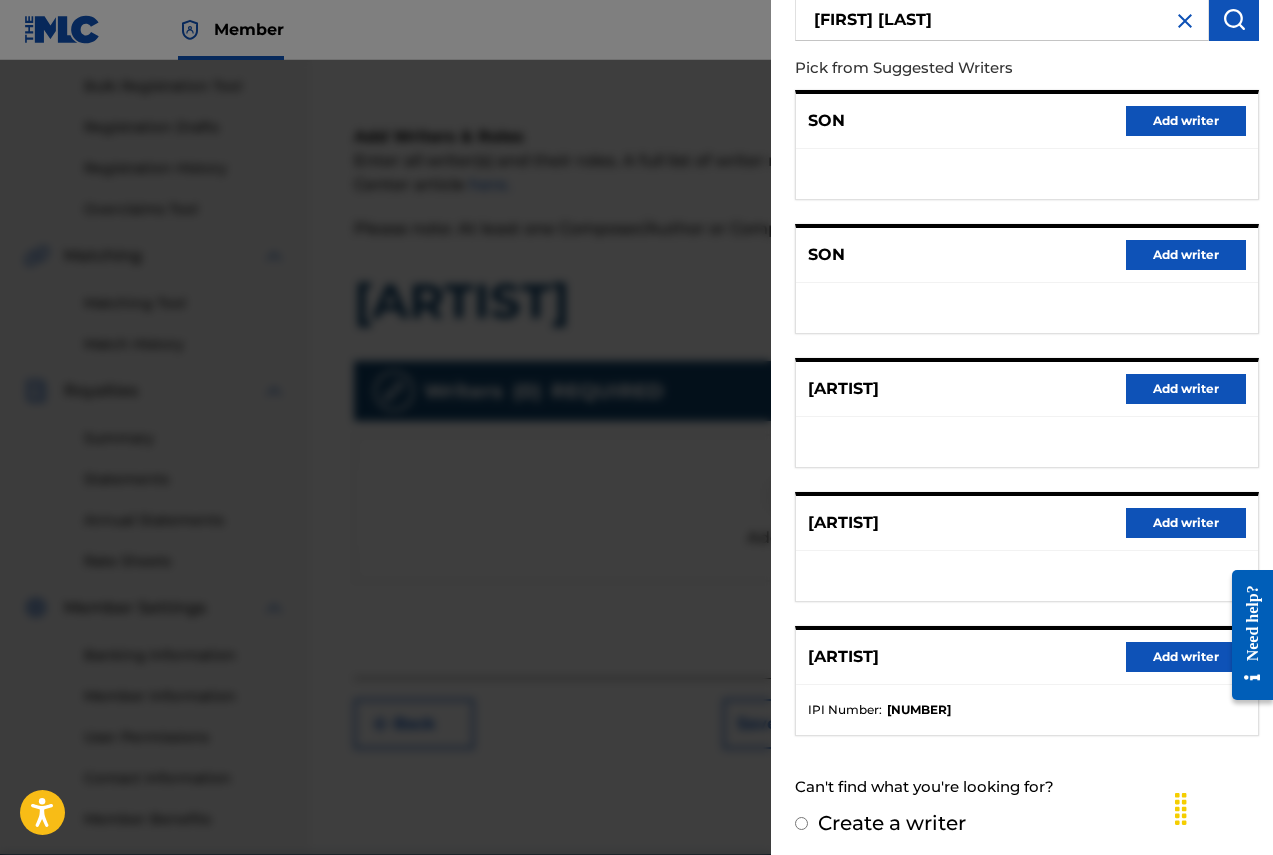 scroll, scrollTop: 187, scrollLeft: 0, axis: vertical 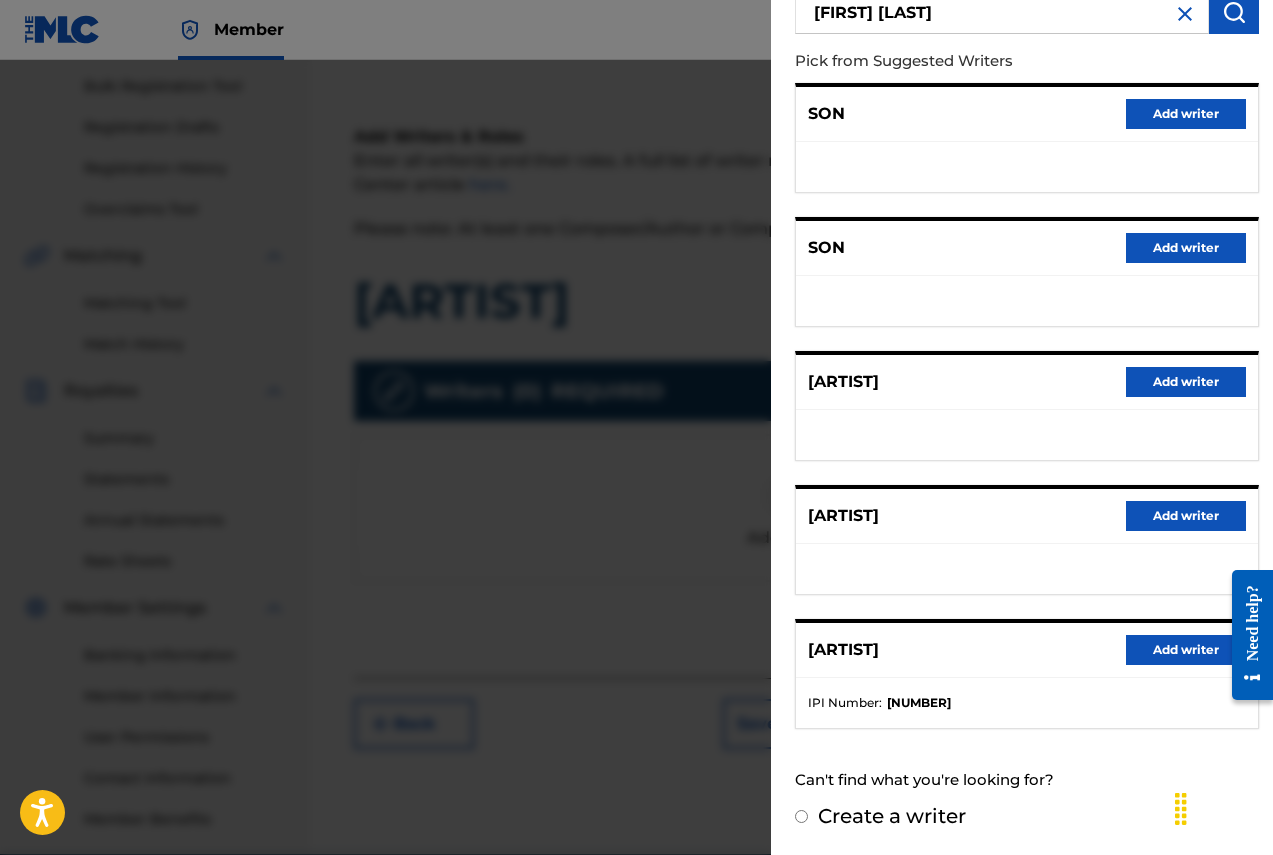 click on "Add writer" at bounding box center [1186, 650] 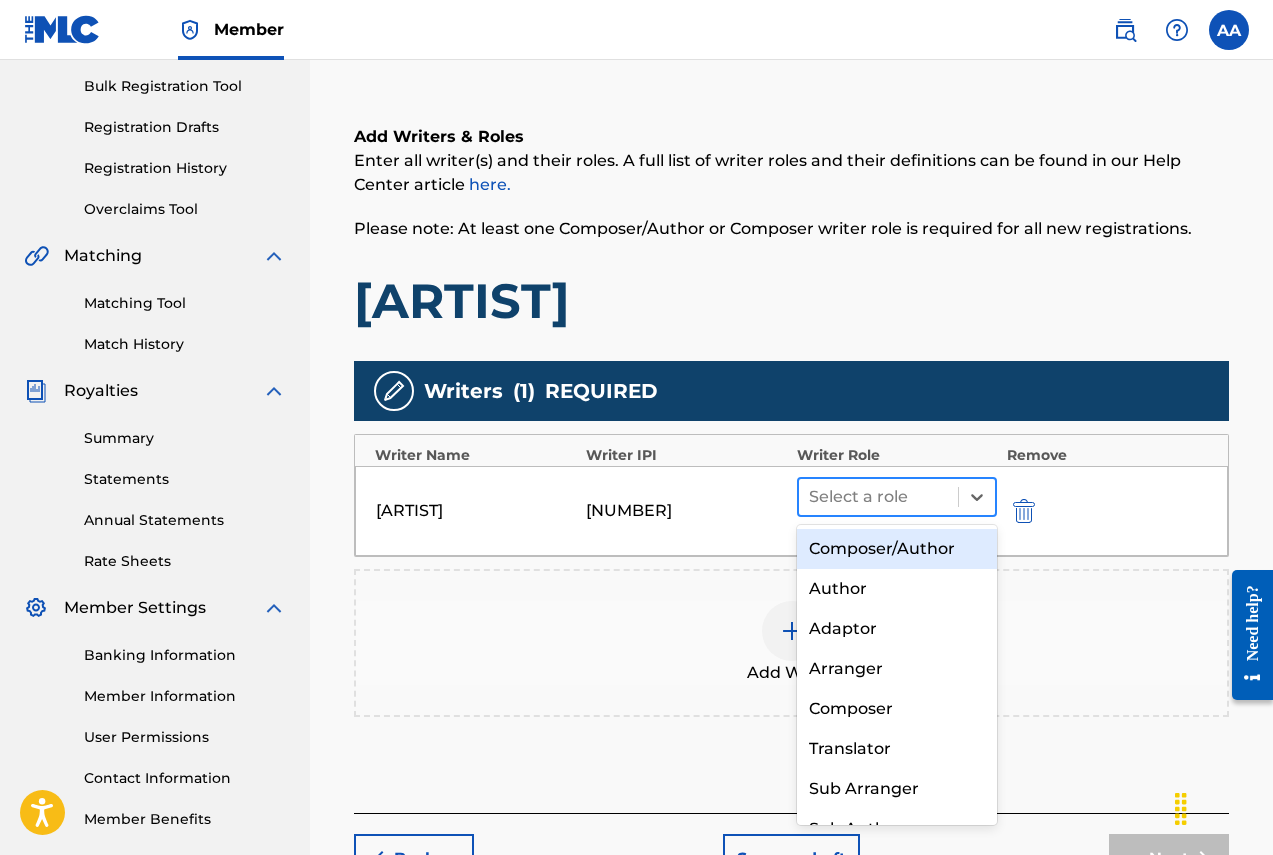 click at bounding box center [878, 497] 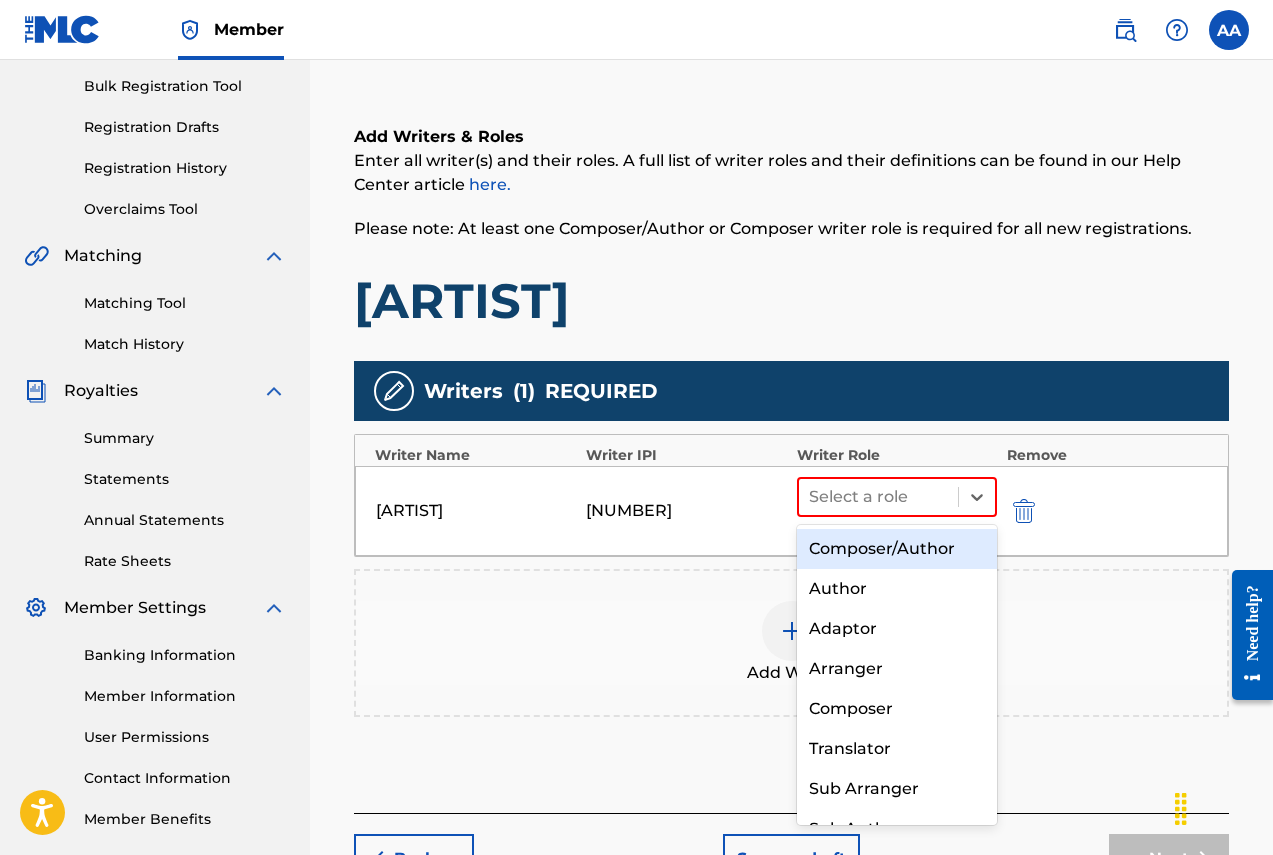 click on "Composer/Author" at bounding box center [897, 549] 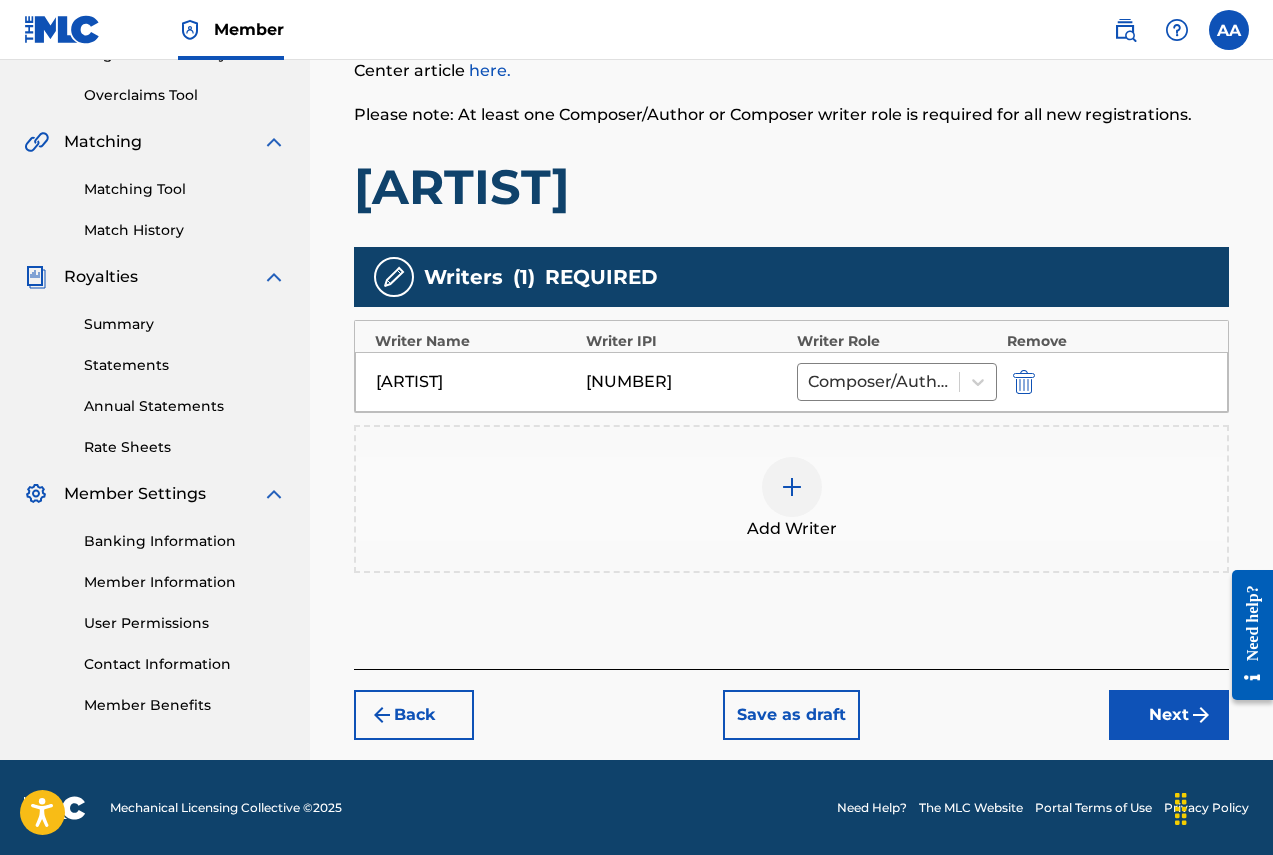 scroll, scrollTop: 405, scrollLeft: 0, axis: vertical 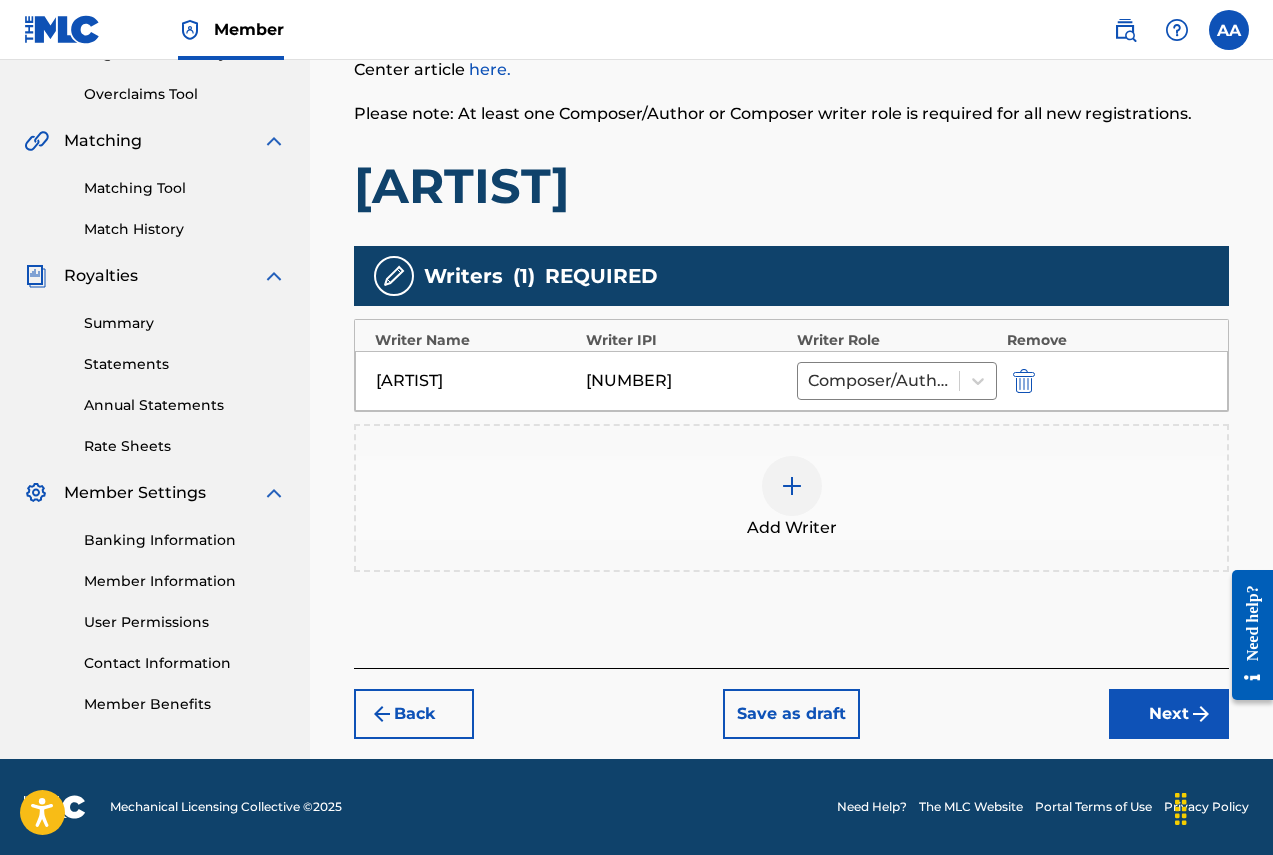 click on "Next" at bounding box center [1169, 714] 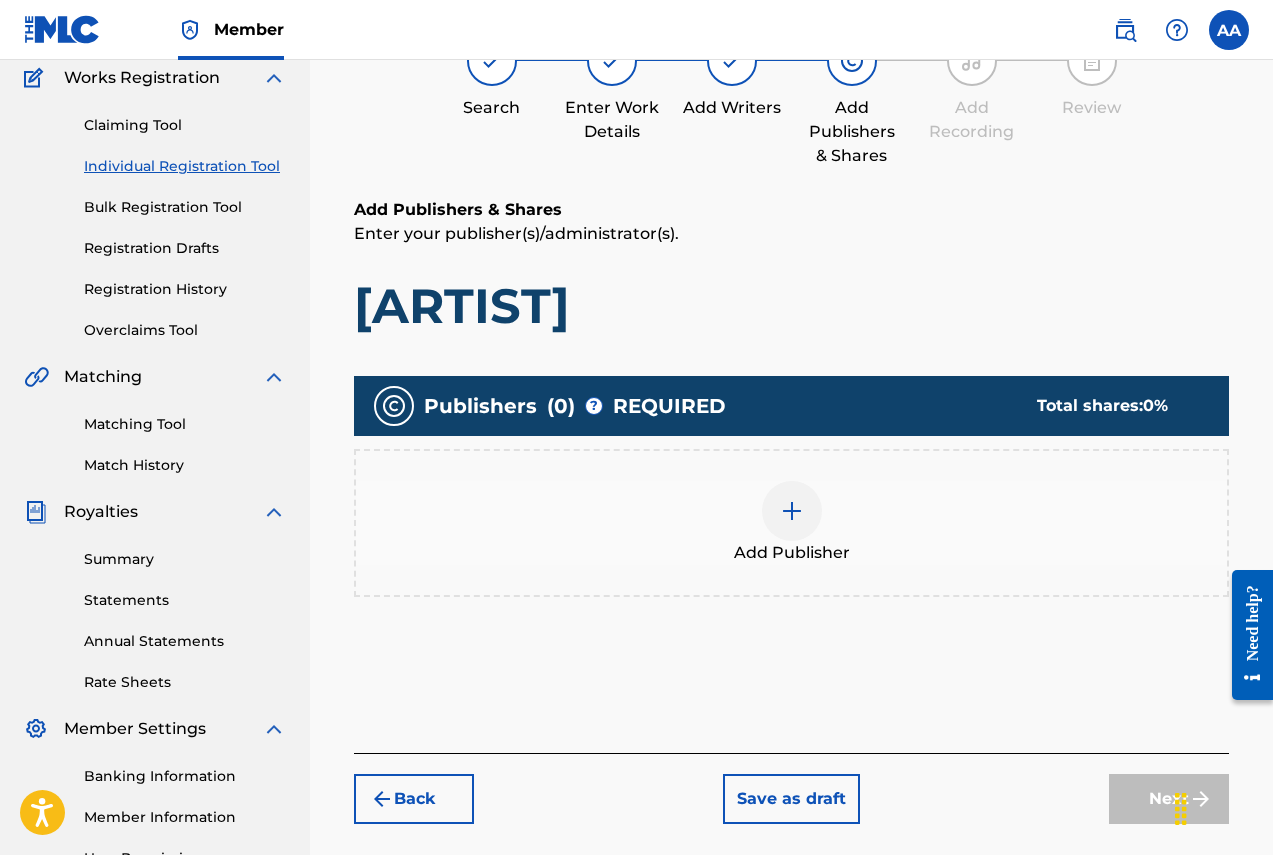 scroll, scrollTop: 90, scrollLeft: 0, axis: vertical 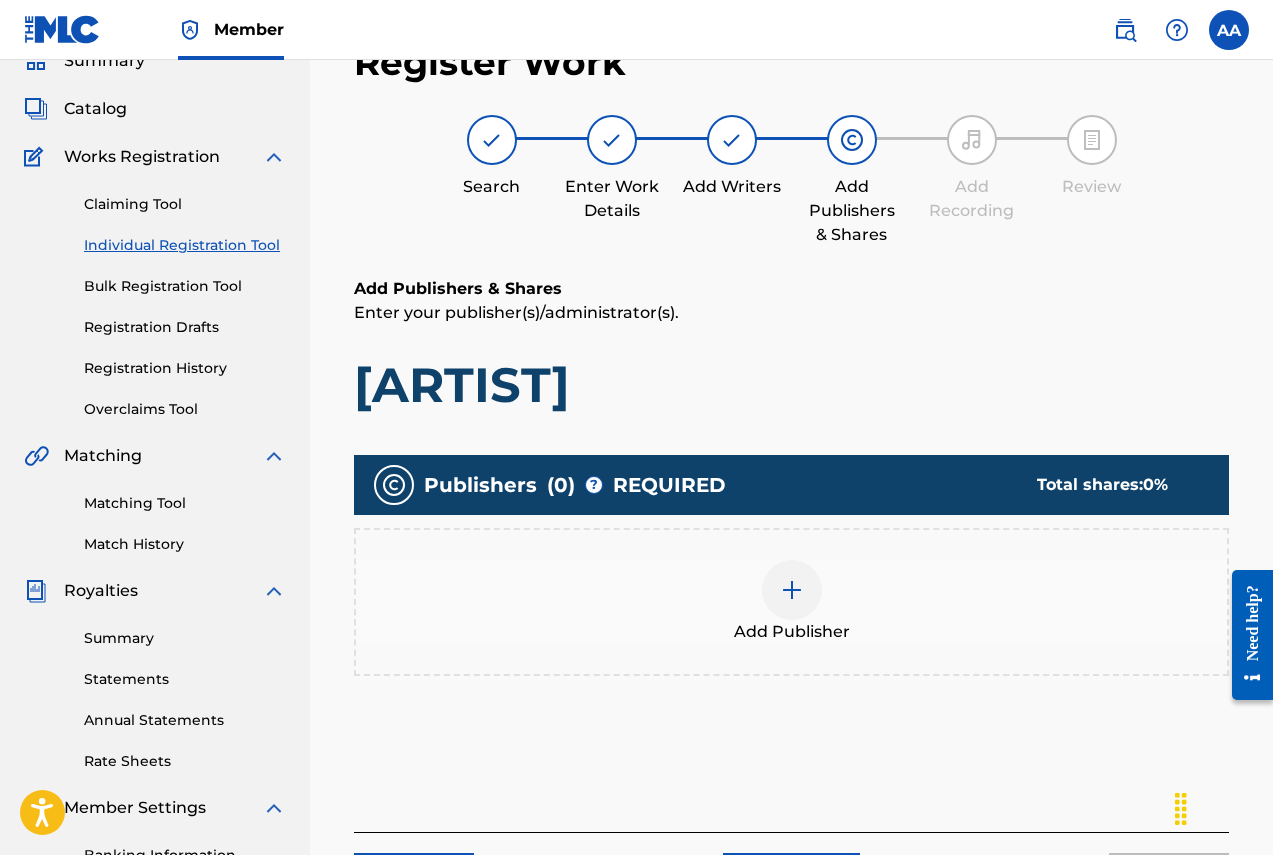 click at bounding box center (792, 590) 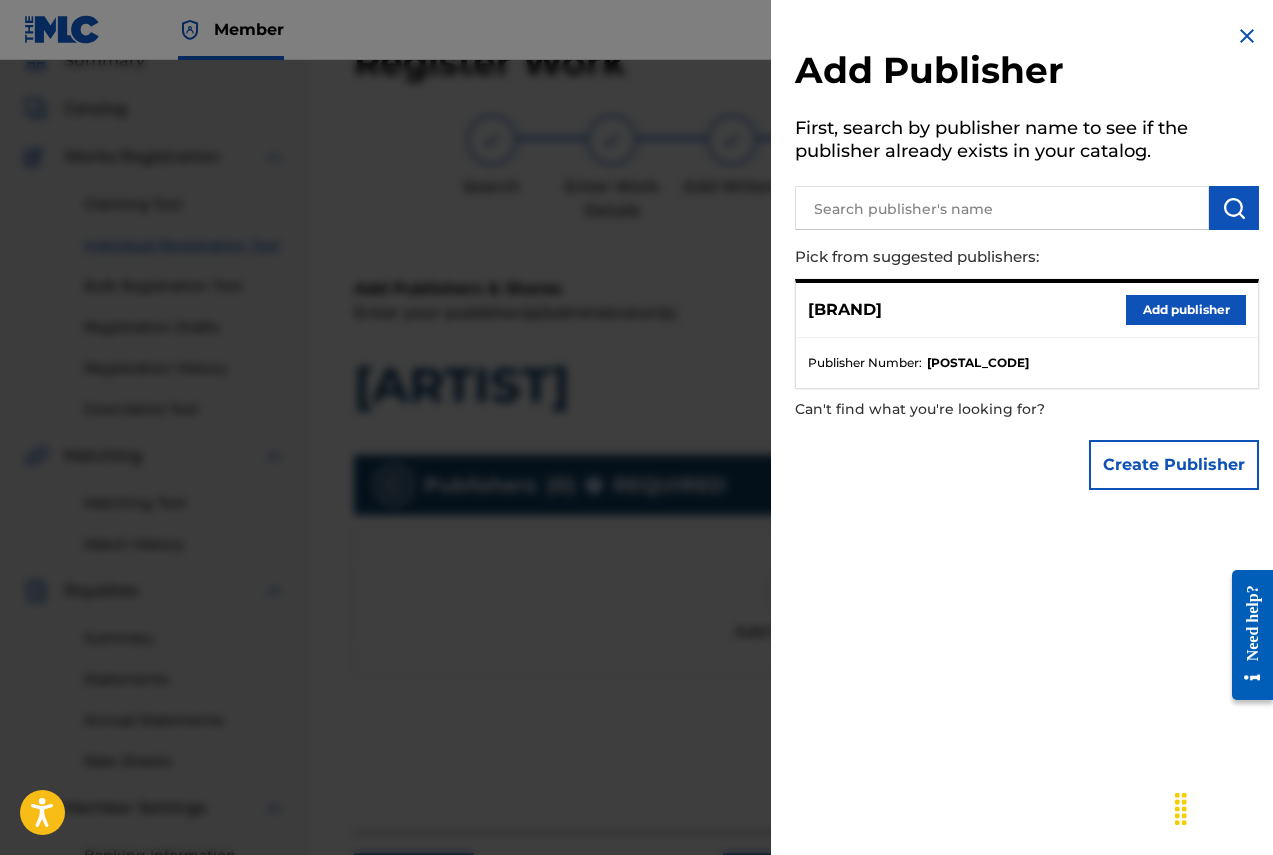 click on "Add publisher" at bounding box center [1186, 310] 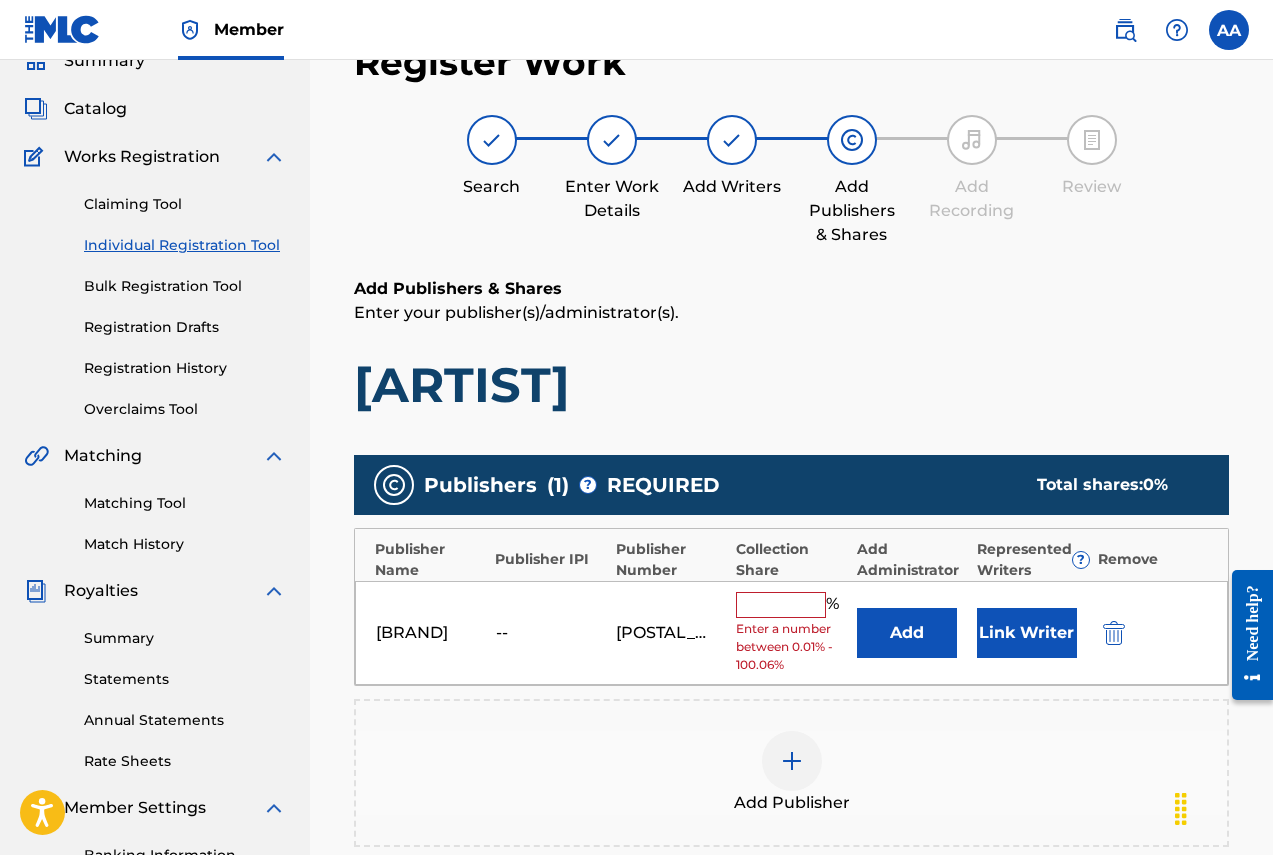 click at bounding box center (781, 605) 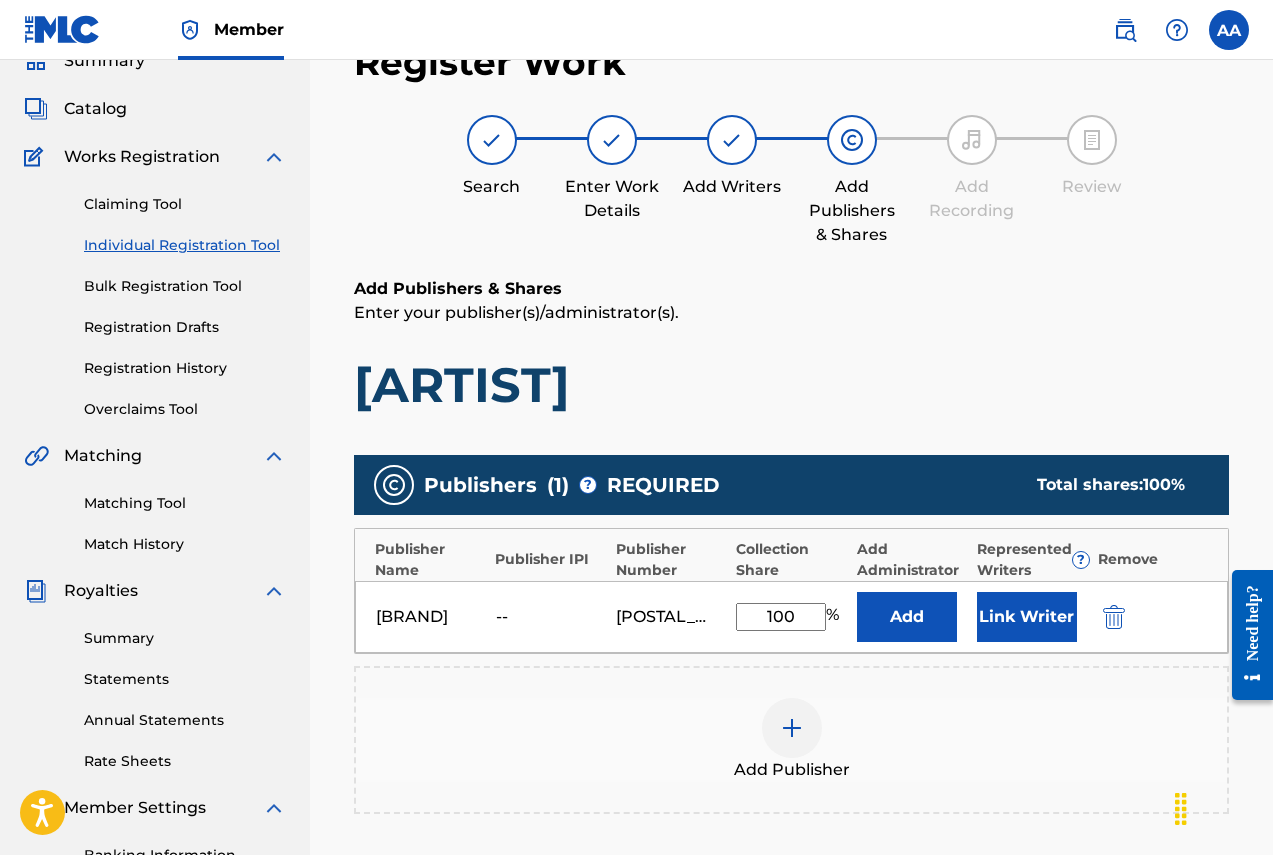 type on "100" 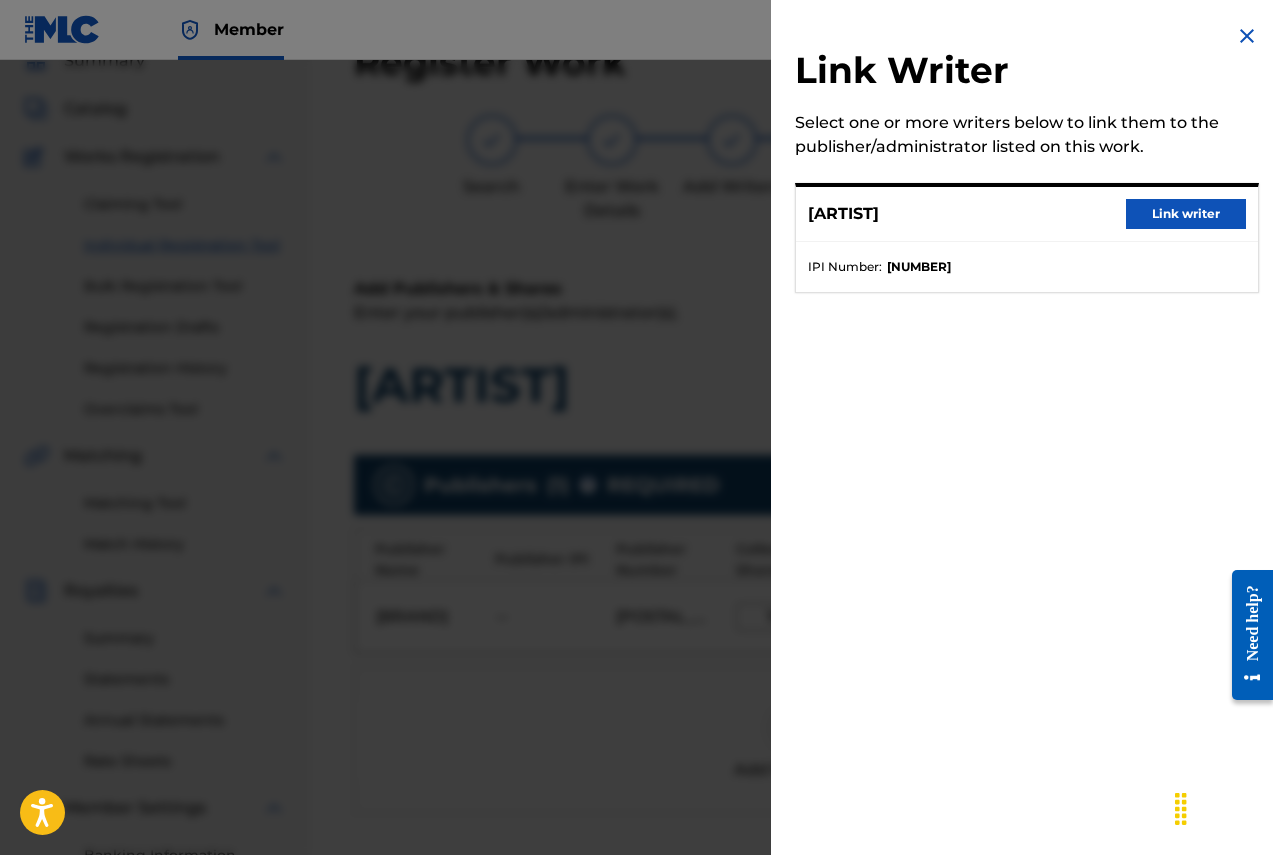 click on "Link writer" at bounding box center (1186, 214) 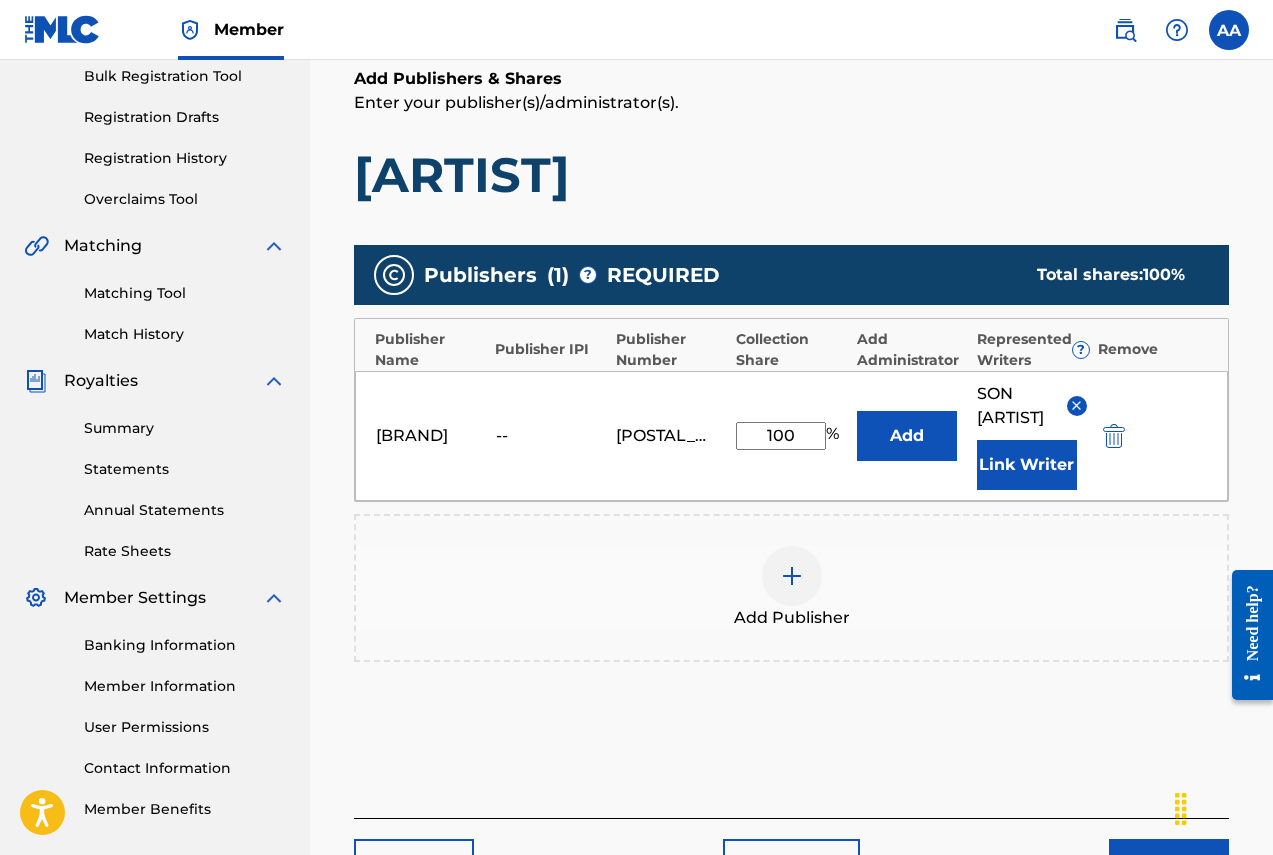 scroll, scrollTop: 423, scrollLeft: 0, axis: vertical 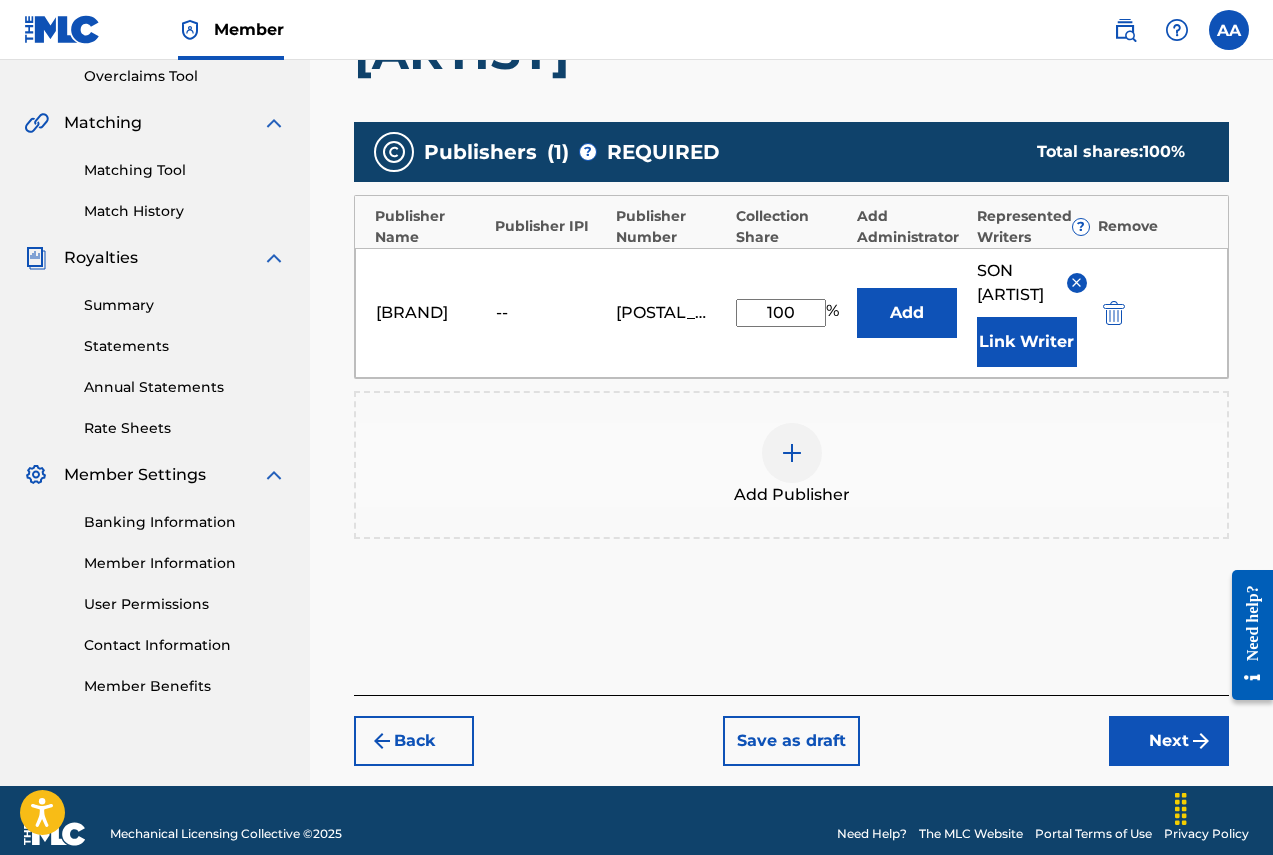 click on "Next" at bounding box center [1169, 741] 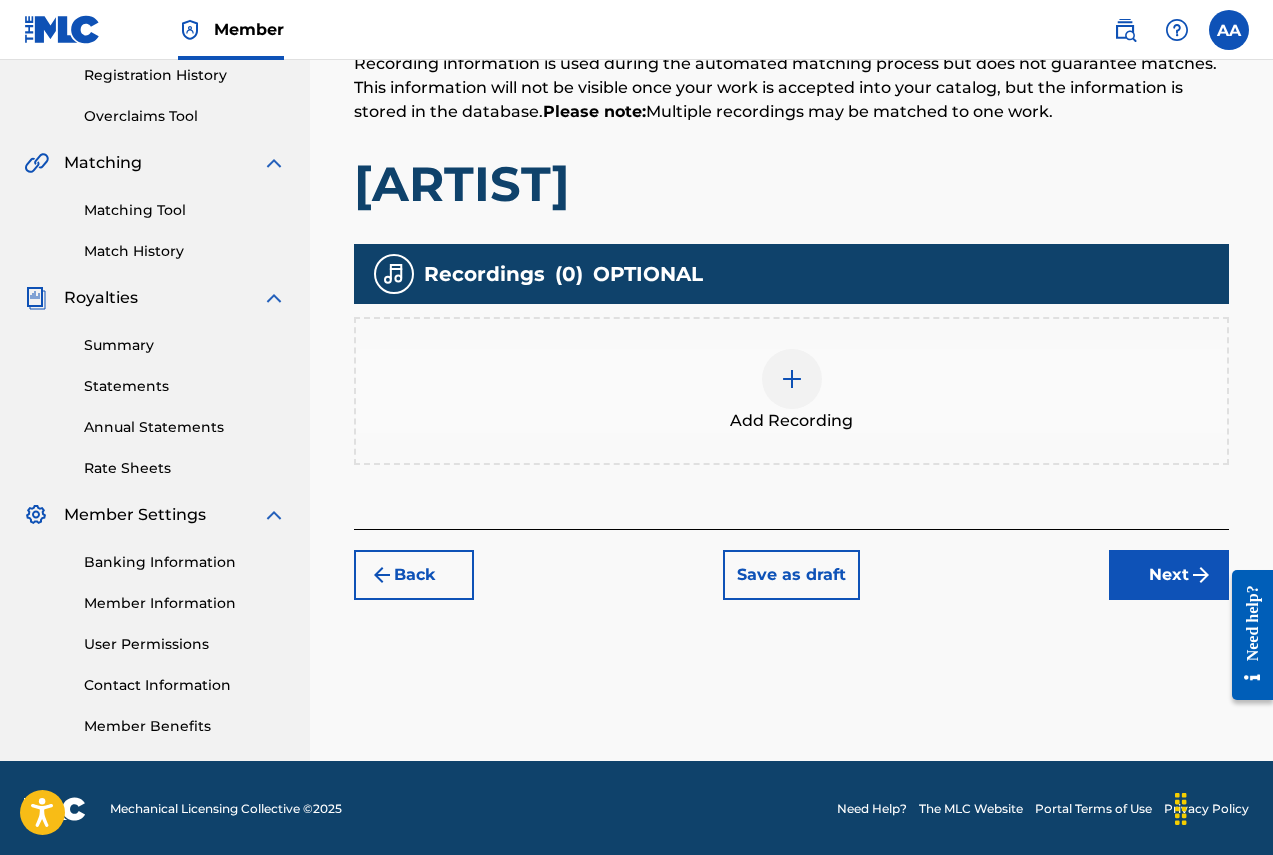 scroll, scrollTop: 385, scrollLeft: 0, axis: vertical 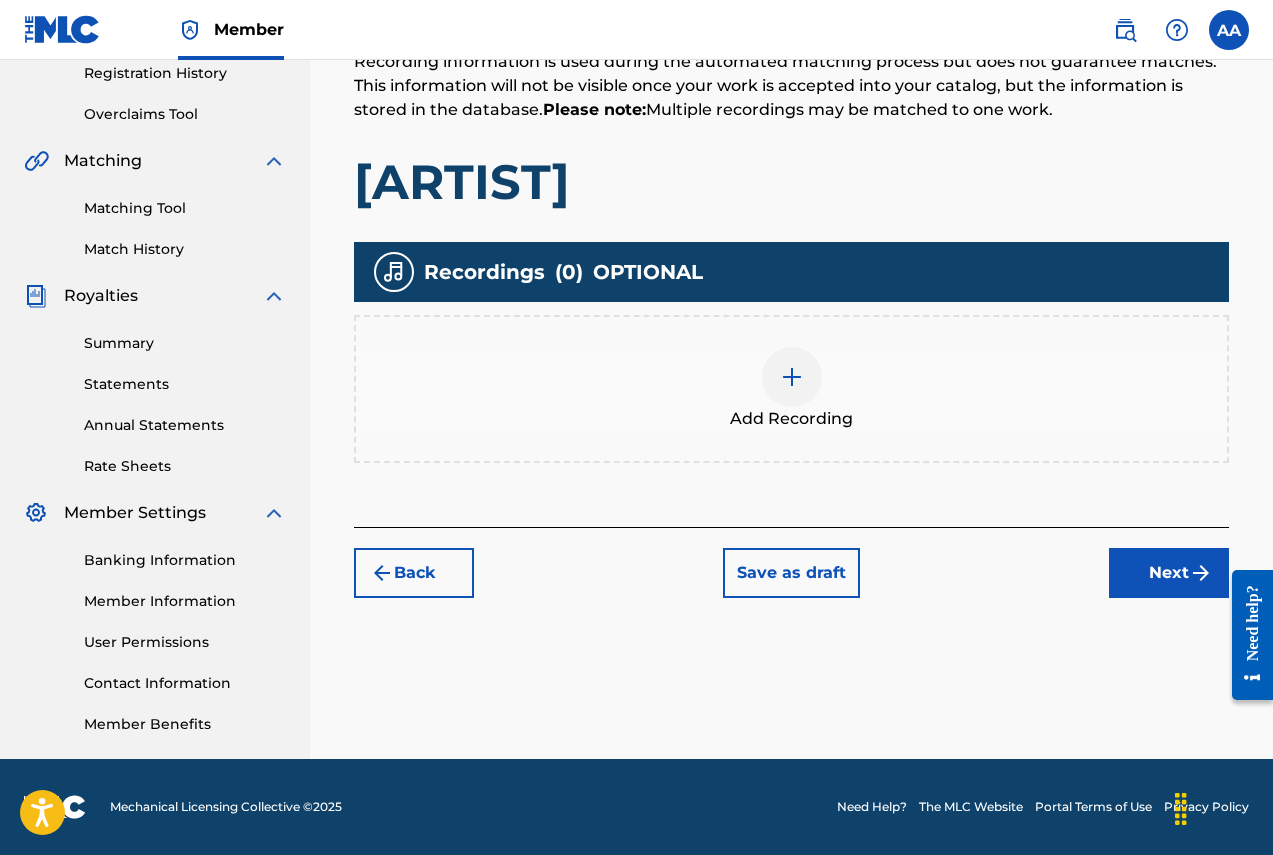 click at bounding box center [792, 377] 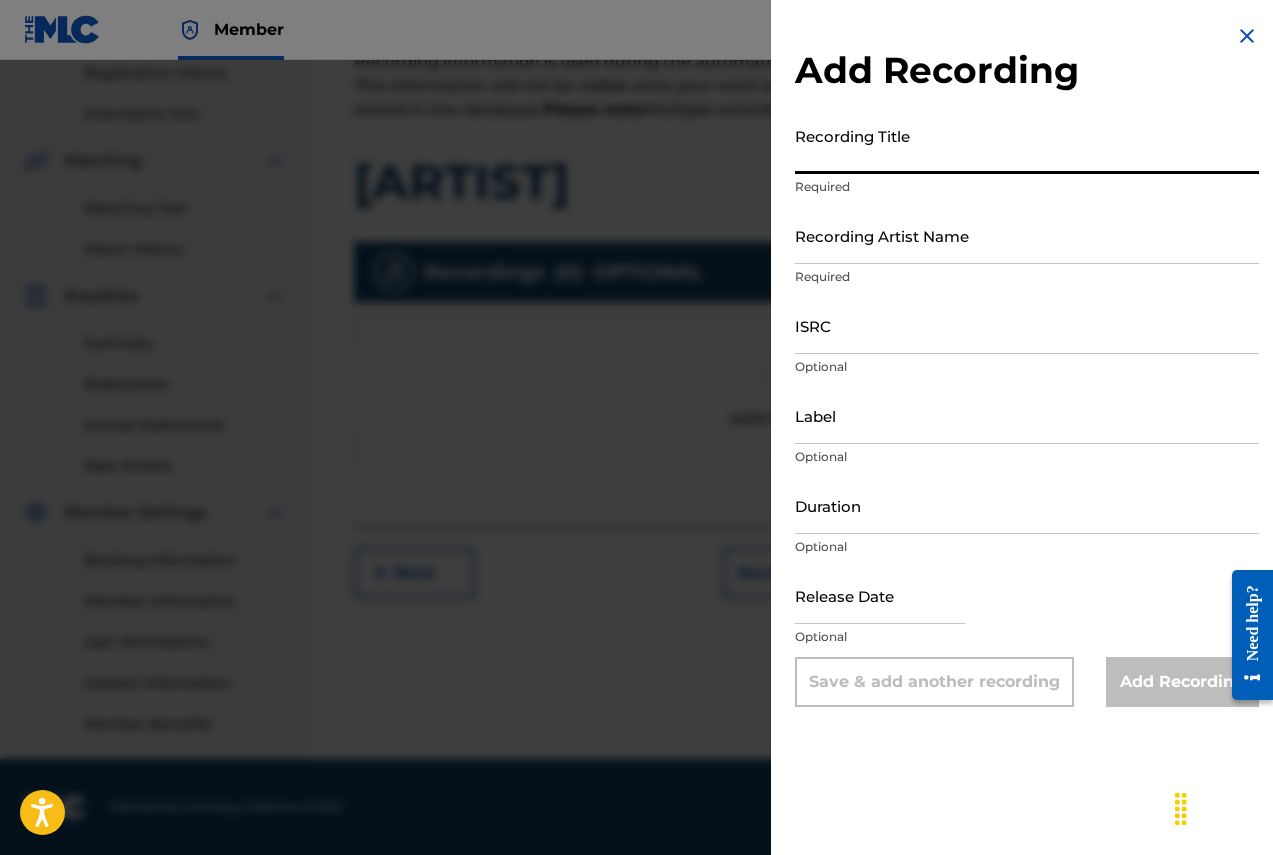 click on "Recording Title" at bounding box center (1027, 145) 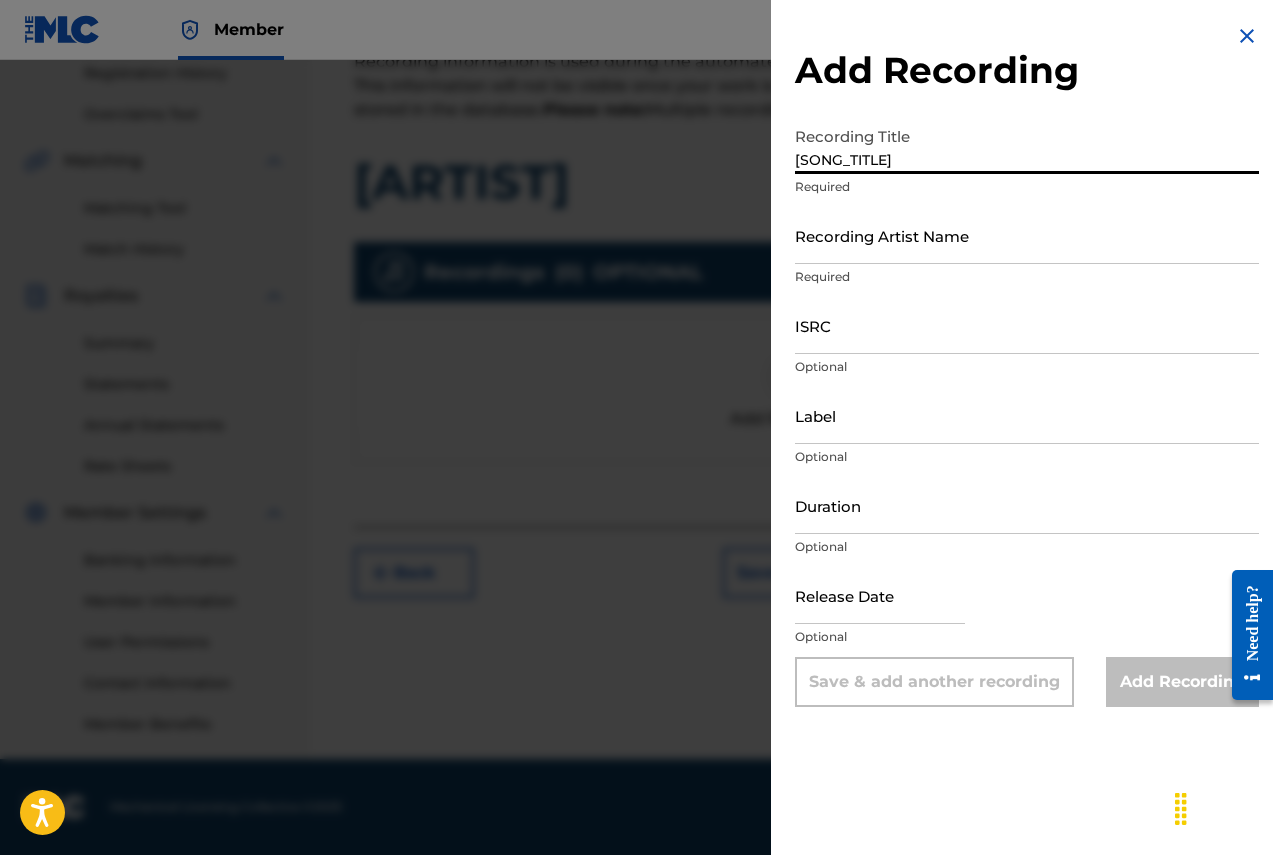 type on "[SONG_TITLE]" 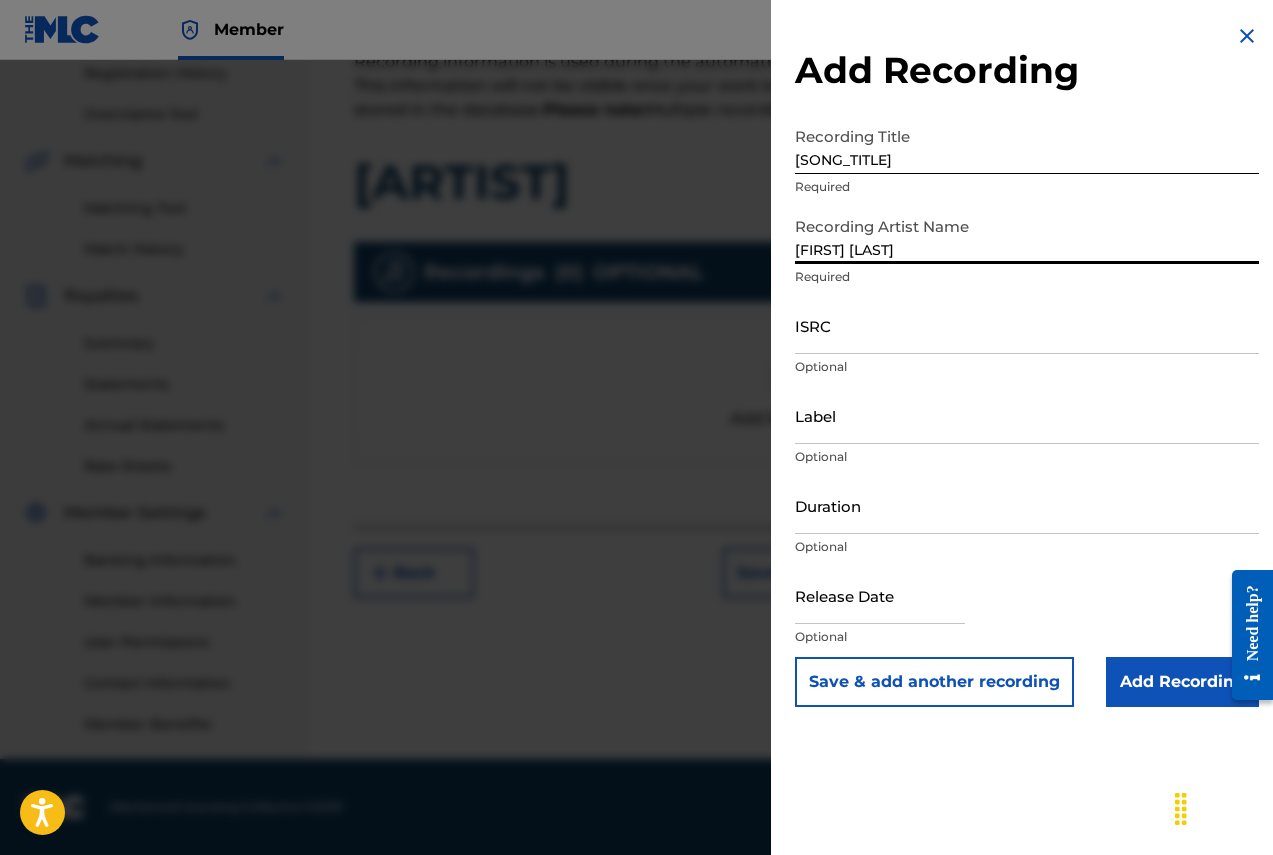 type on "[FIRST] [LAST]" 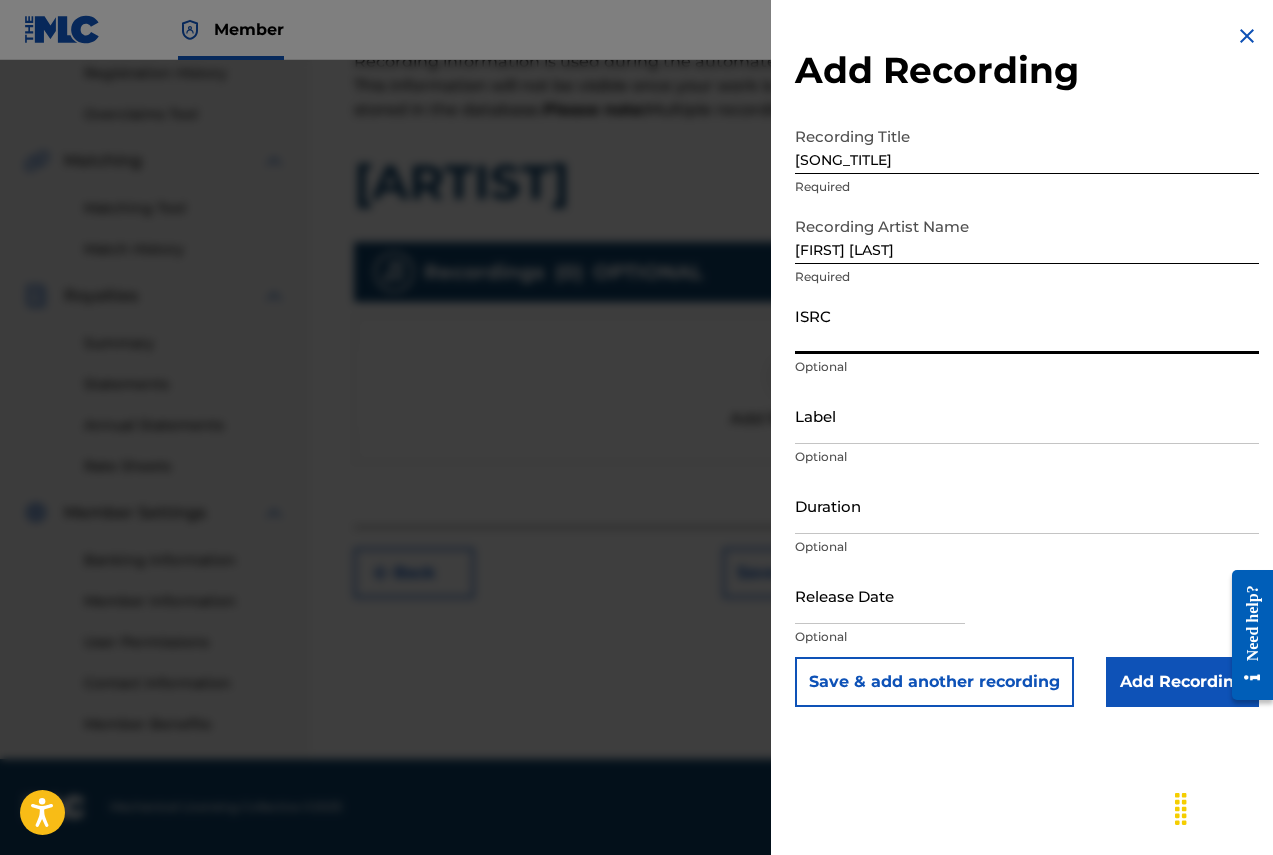 paste on "[ISRC]" 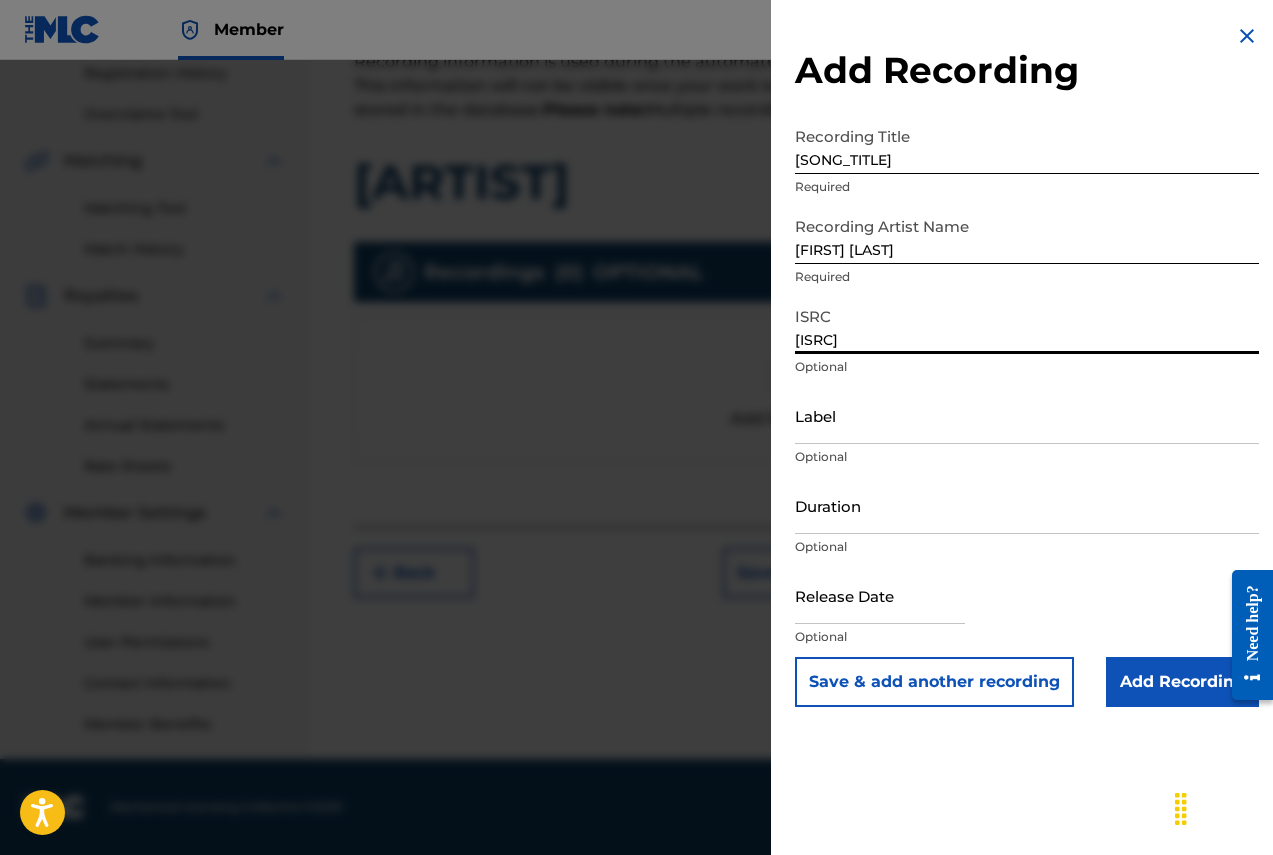click on "[ISRC]" at bounding box center (1027, 325) 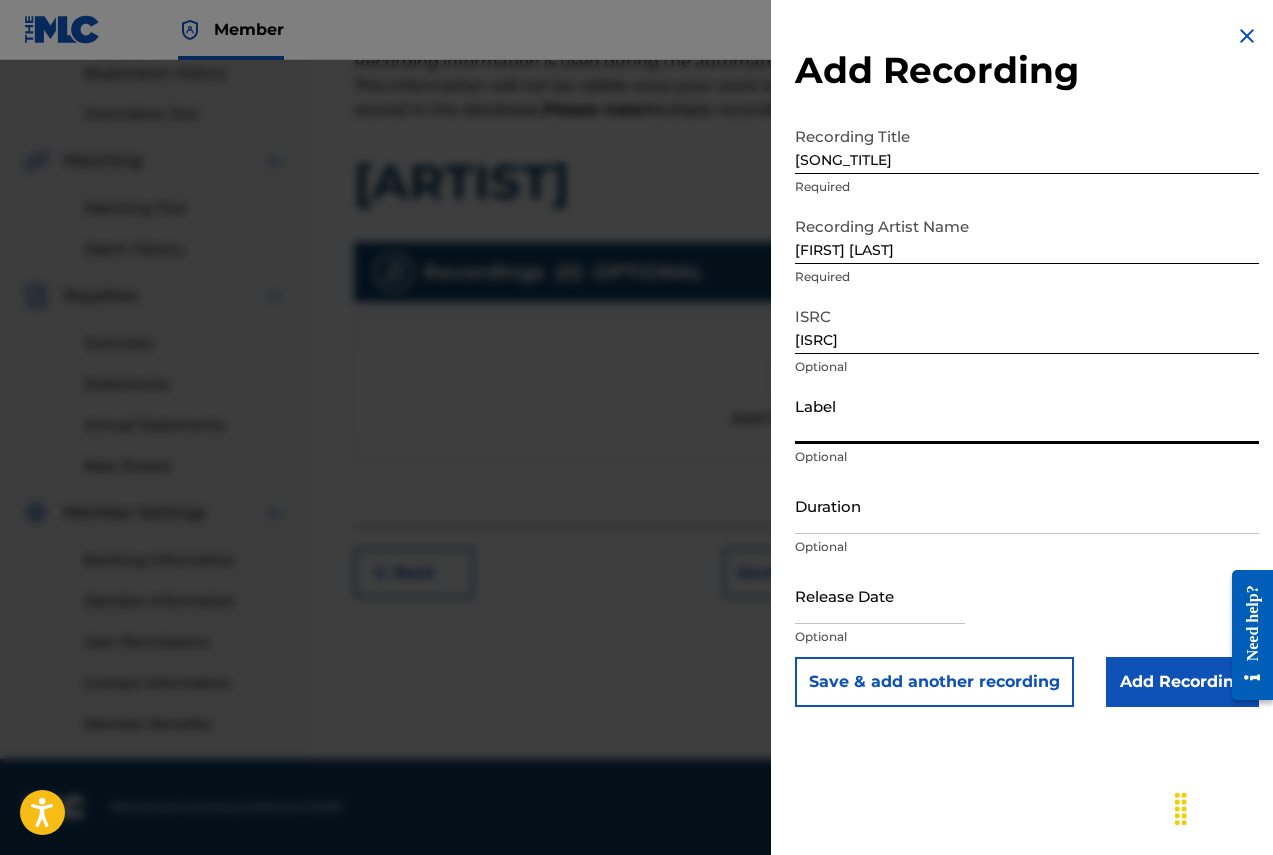 click on "Label" at bounding box center (1027, 415) 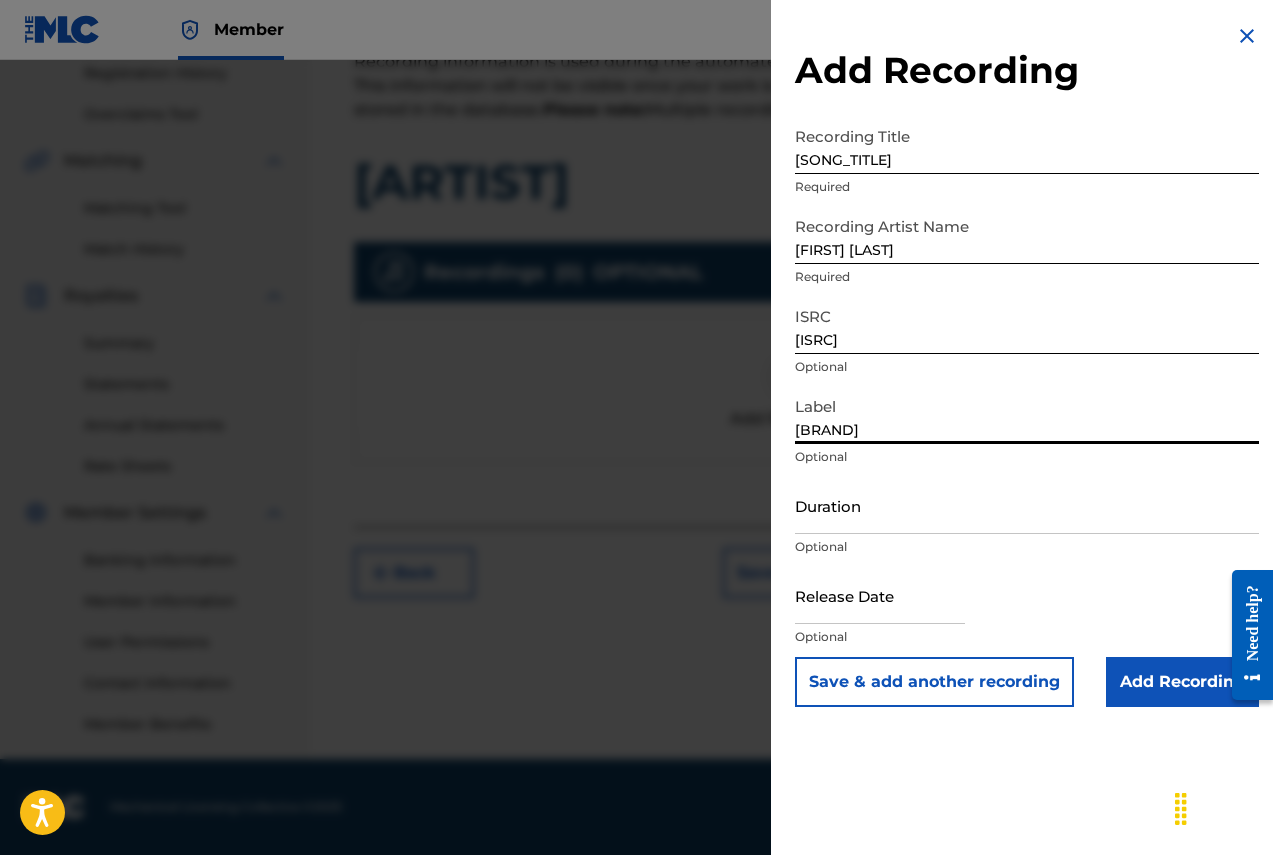 click at bounding box center (880, 595) 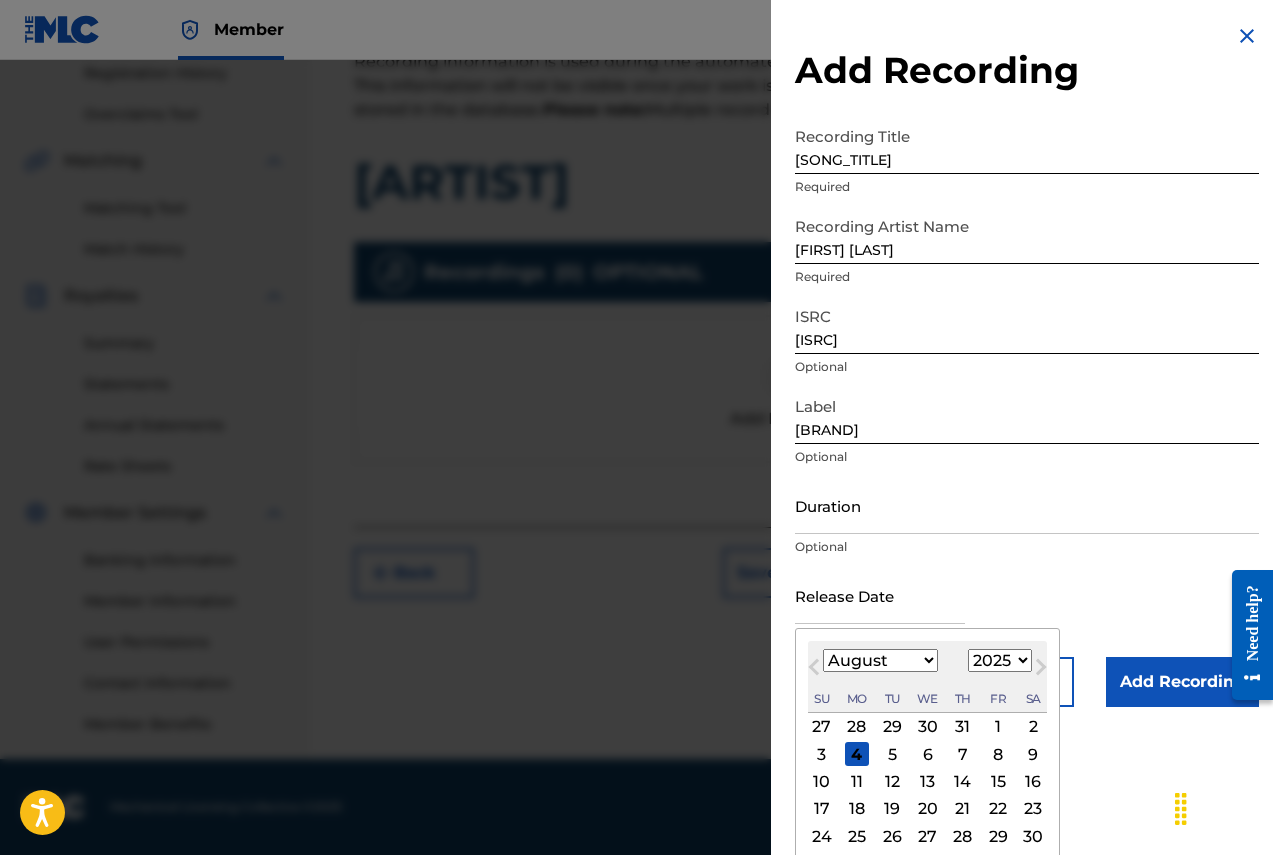 type on "September 1 2025" 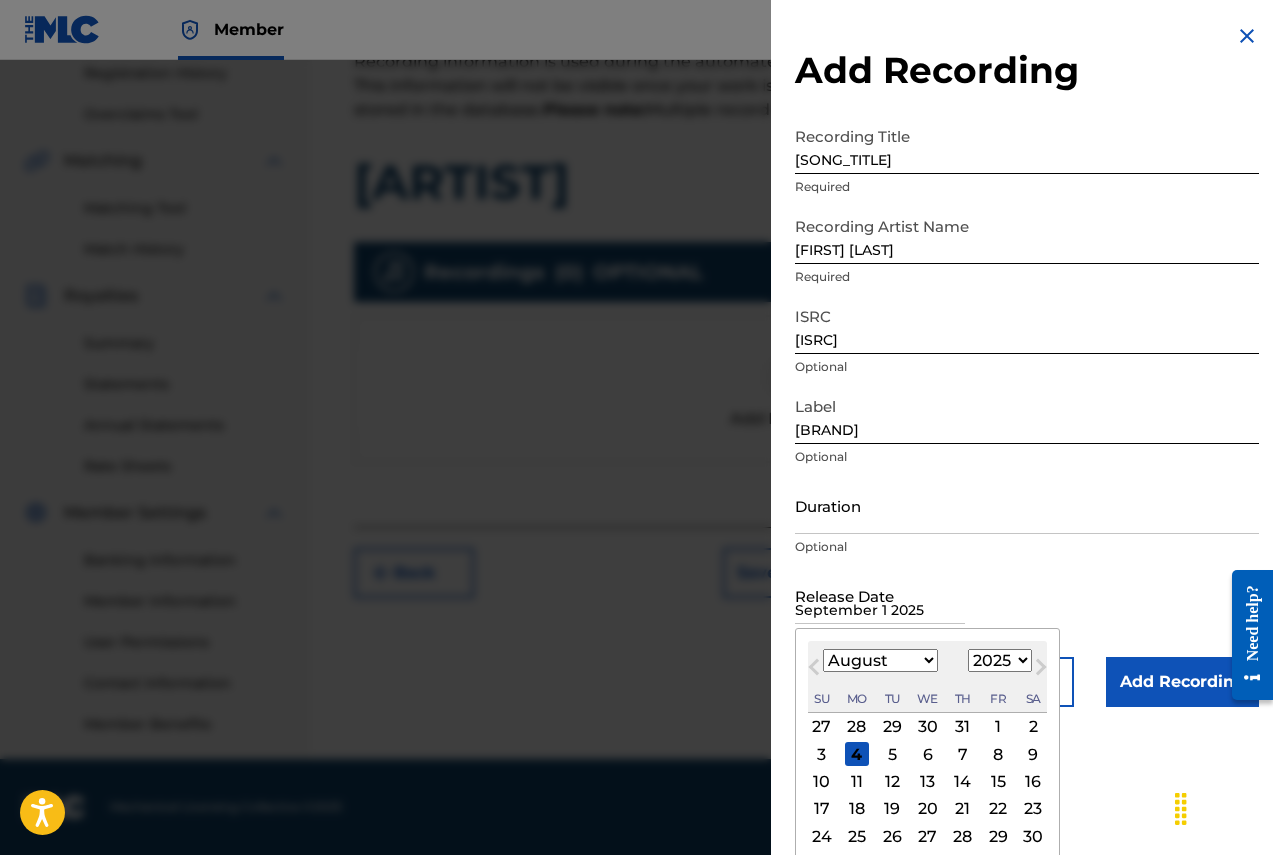 select on "8" 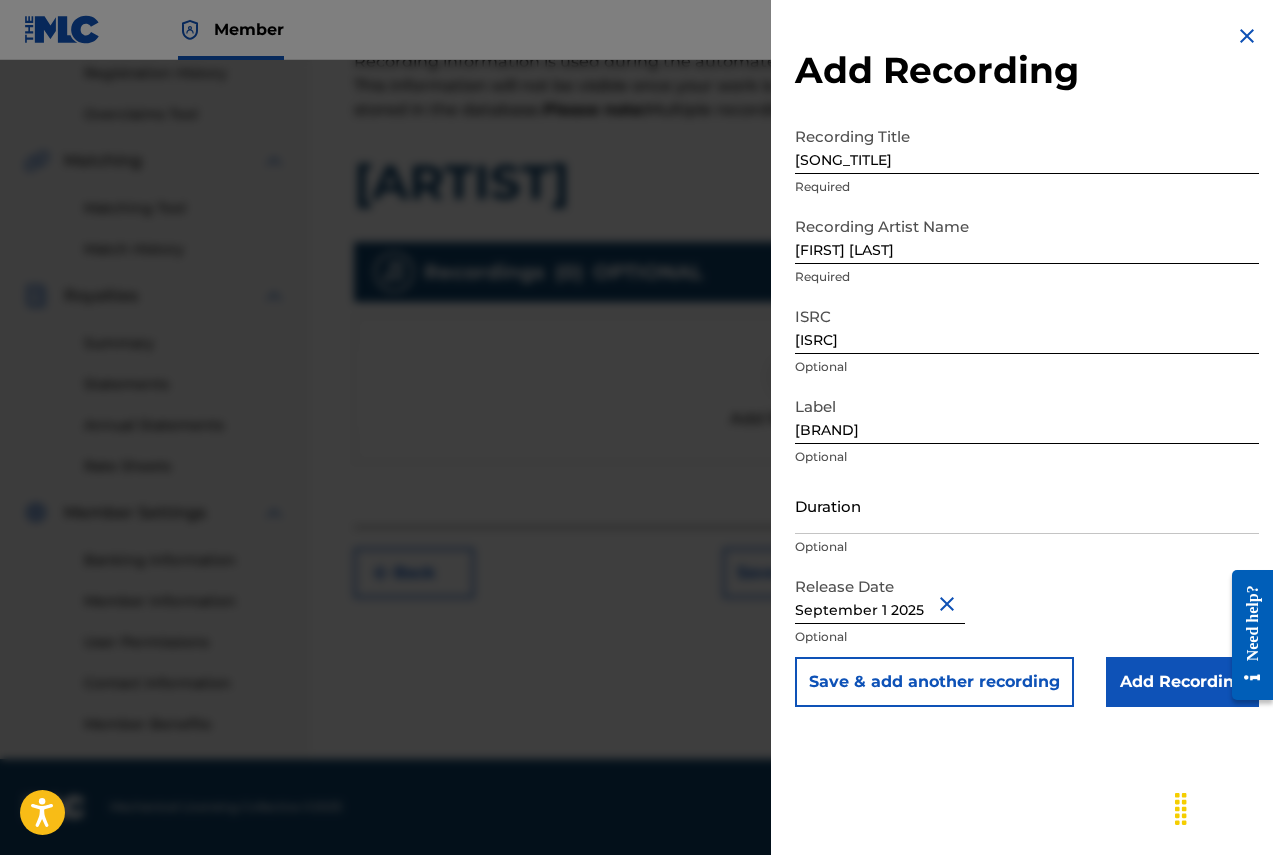 click on "Add Recording" at bounding box center (1182, 682) 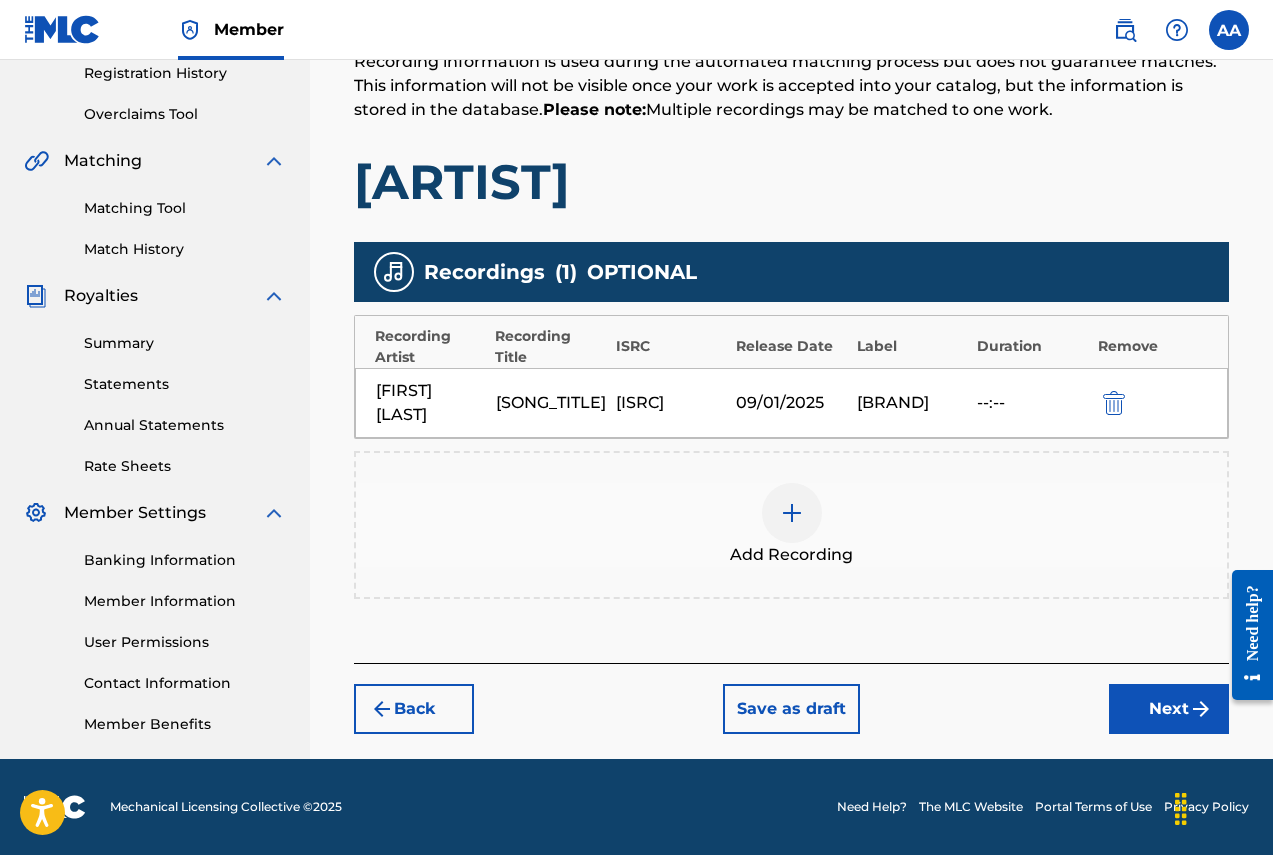 click on "Next" at bounding box center [1169, 709] 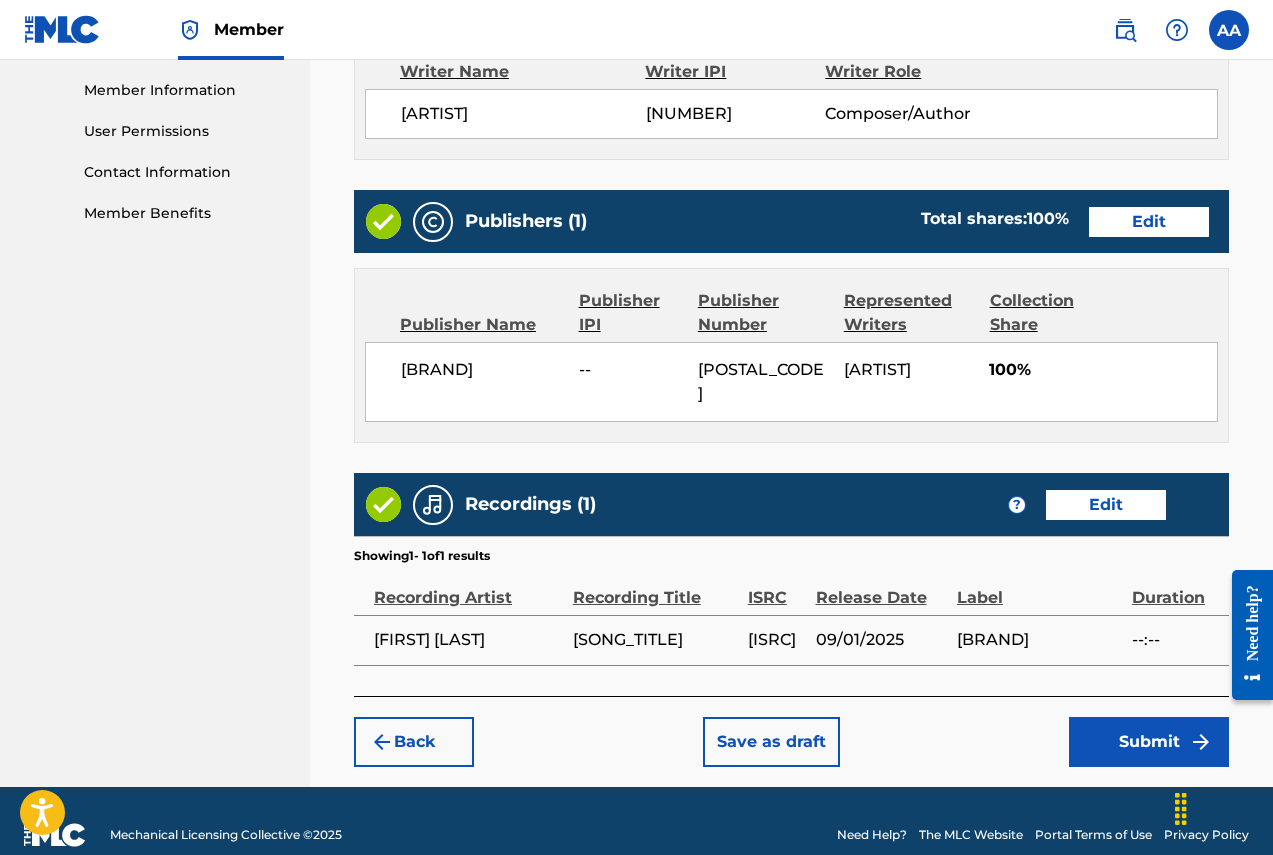 scroll, scrollTop: 900, scrollLeft: 0, axis: vertical 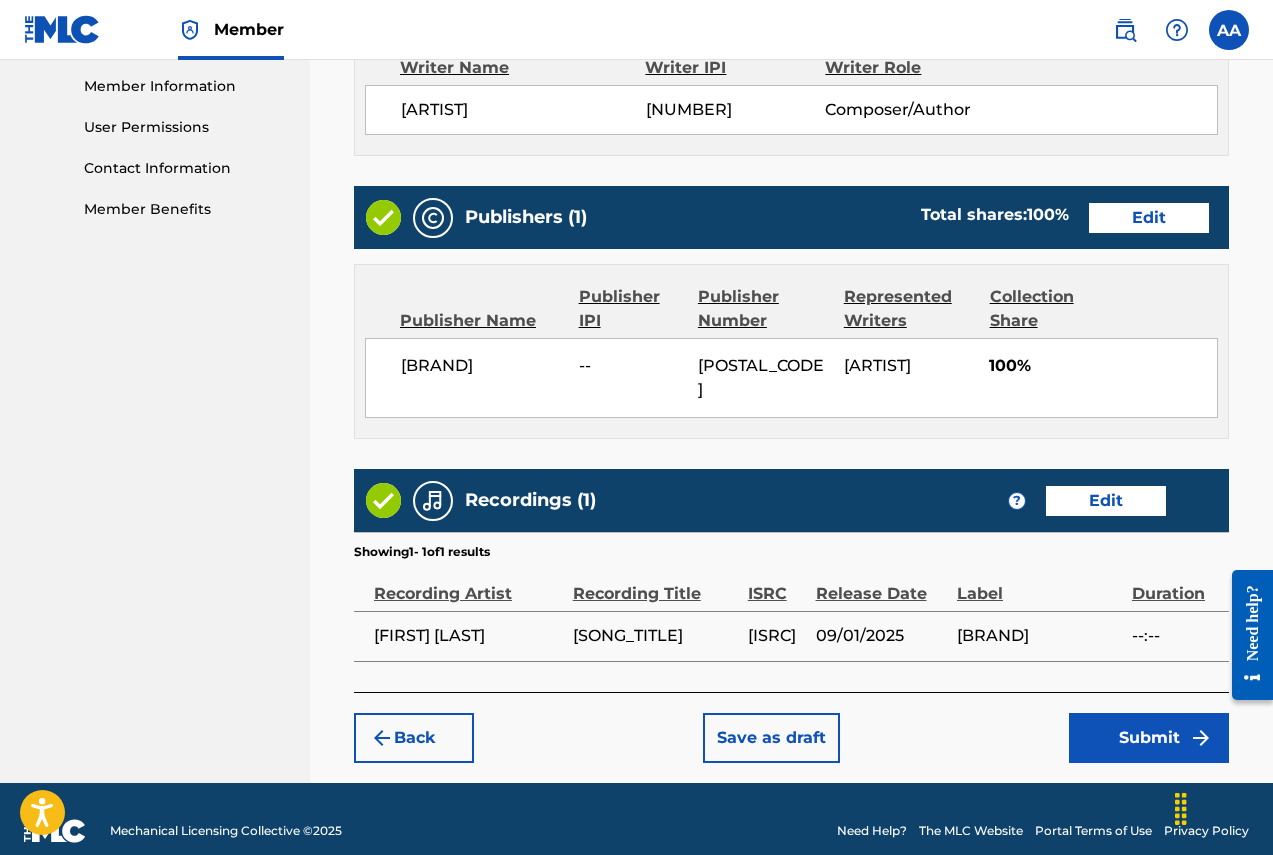 click on "Submit" at bounding box center (1149, 738) 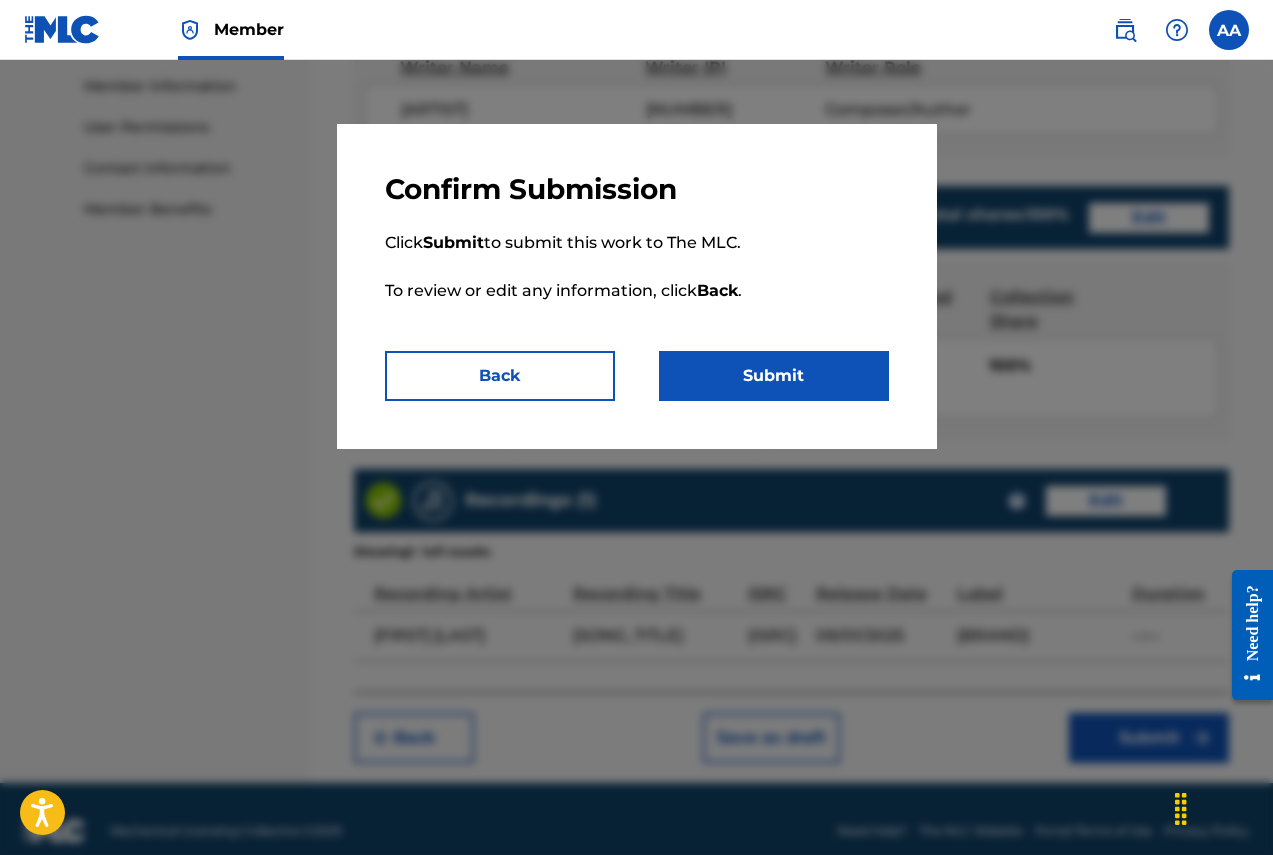 click on "Submit" at bounding box center [774, 376] 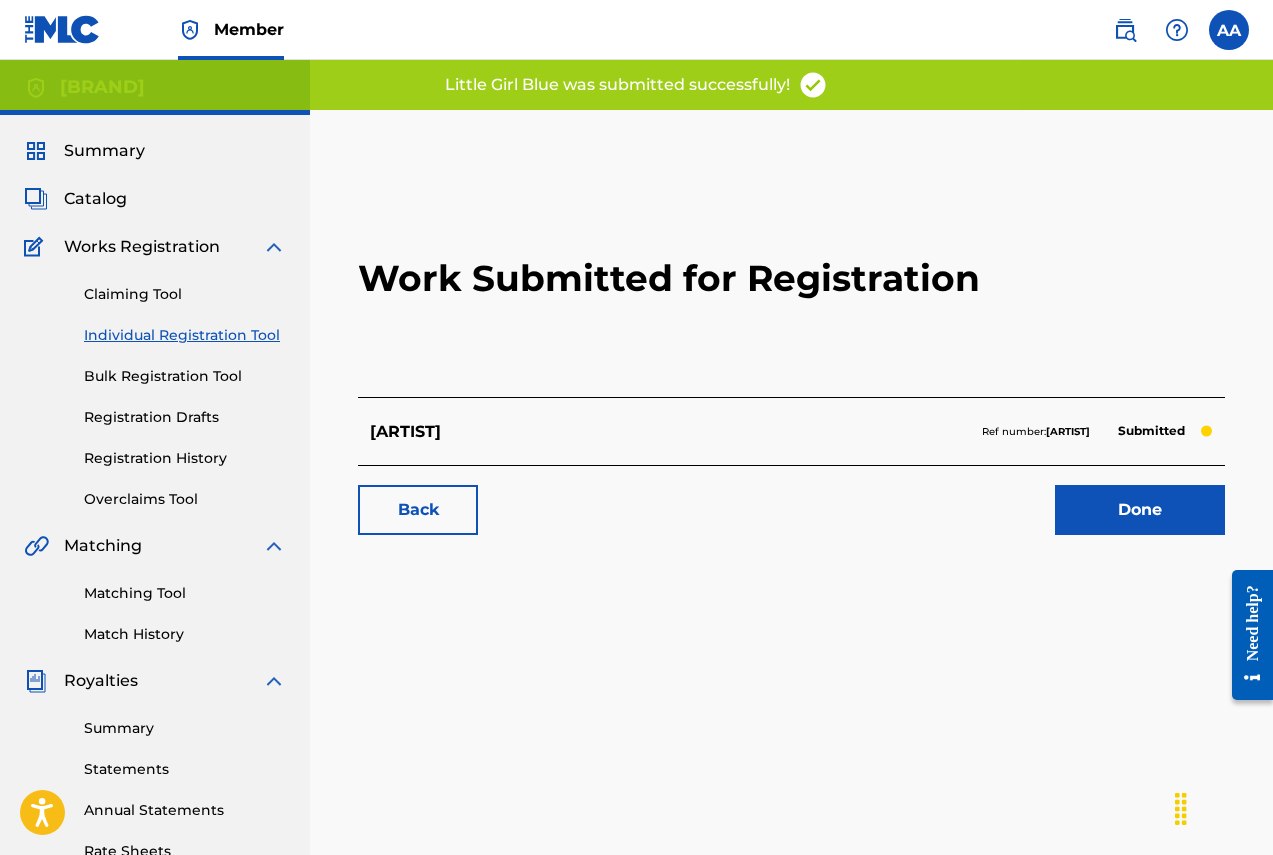 click on "Done" at bounding box center [1140, 510] 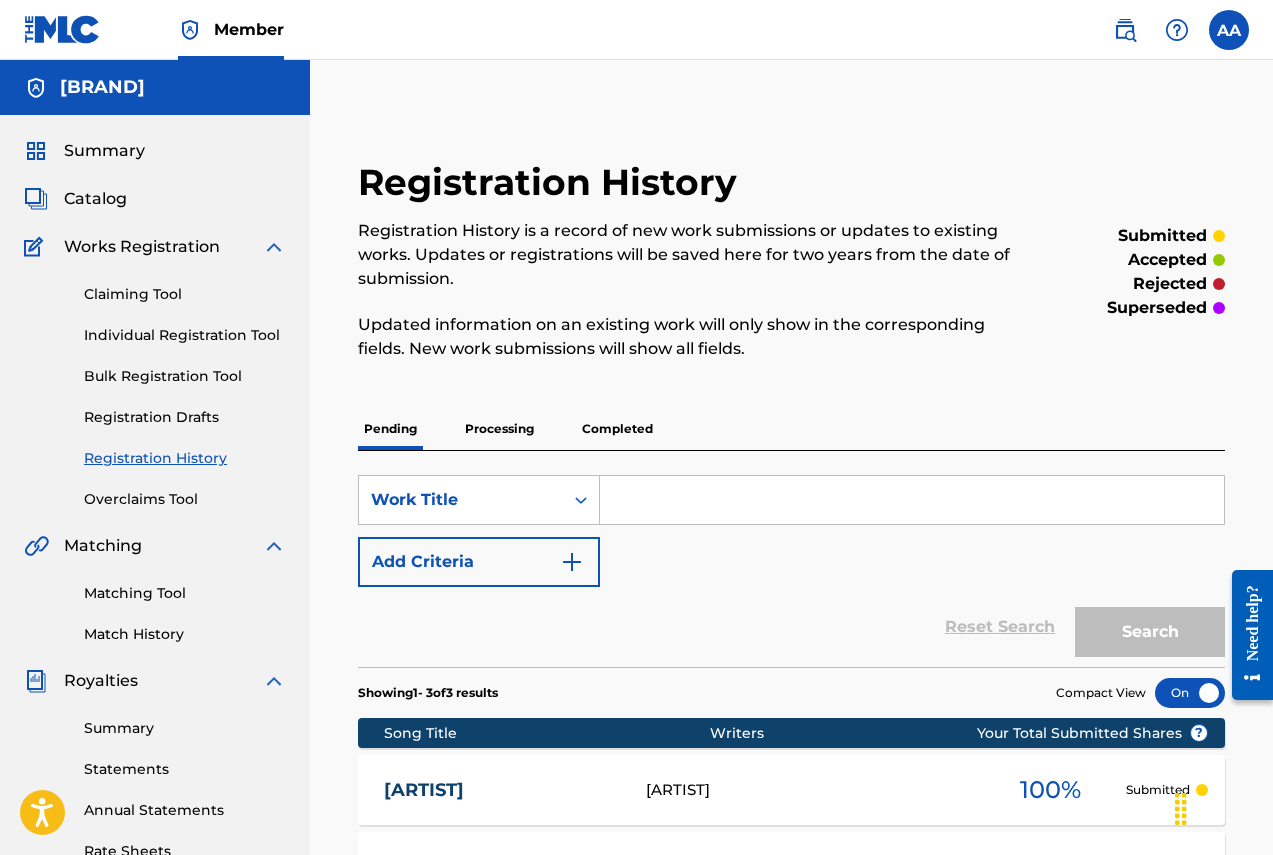 click on "Individual Registration Tool" at bounding box center (185, 335) 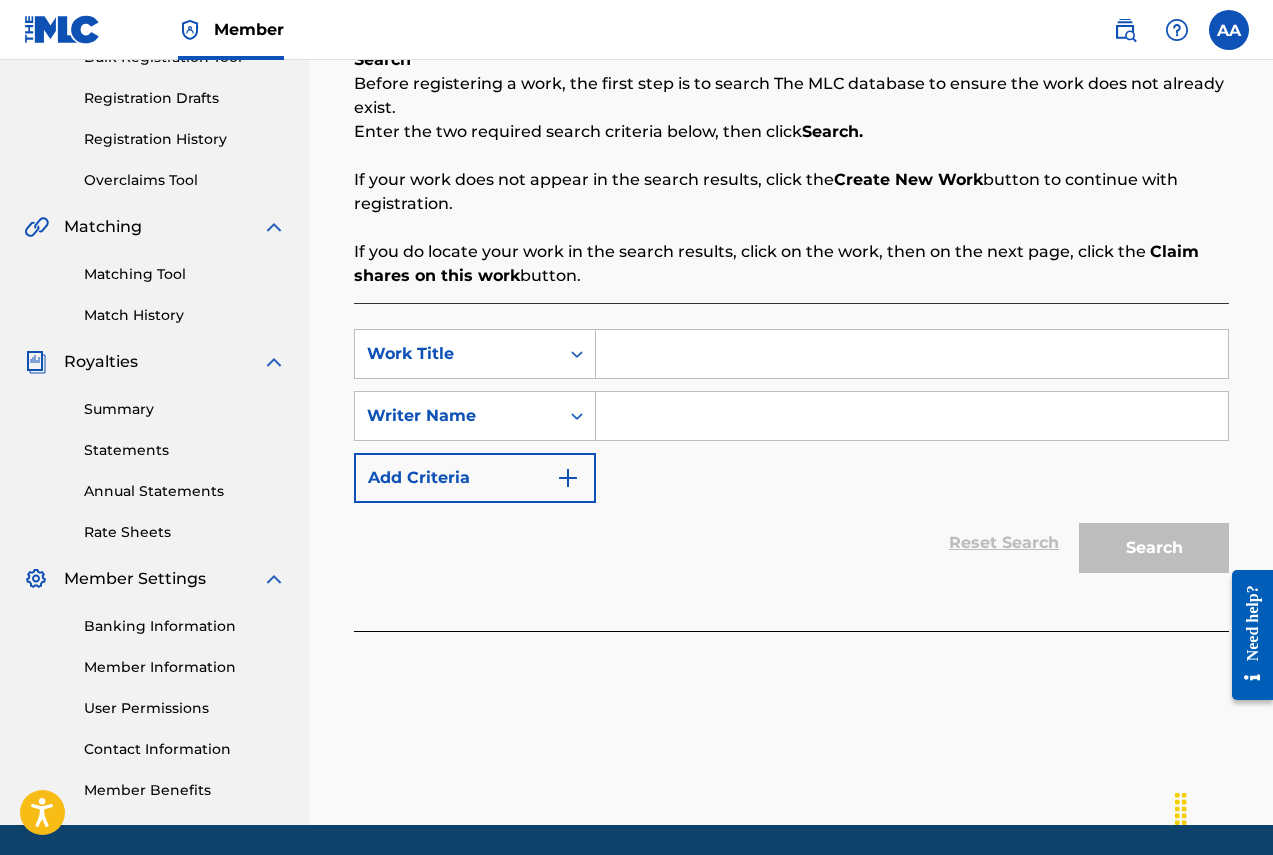 scroll, scrollTop: 333, scrollLeft: 0, axis: vertical 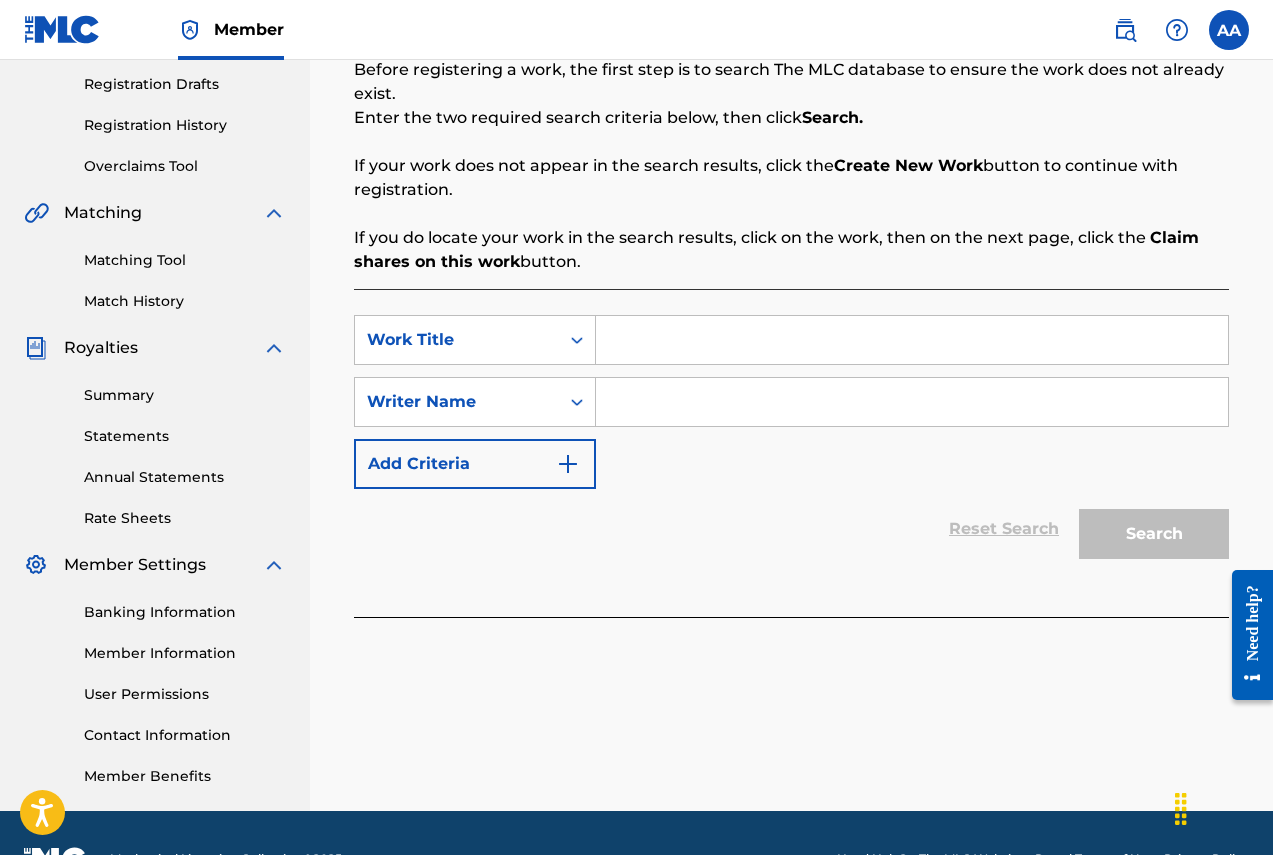 click at bounding box center [912, 340] 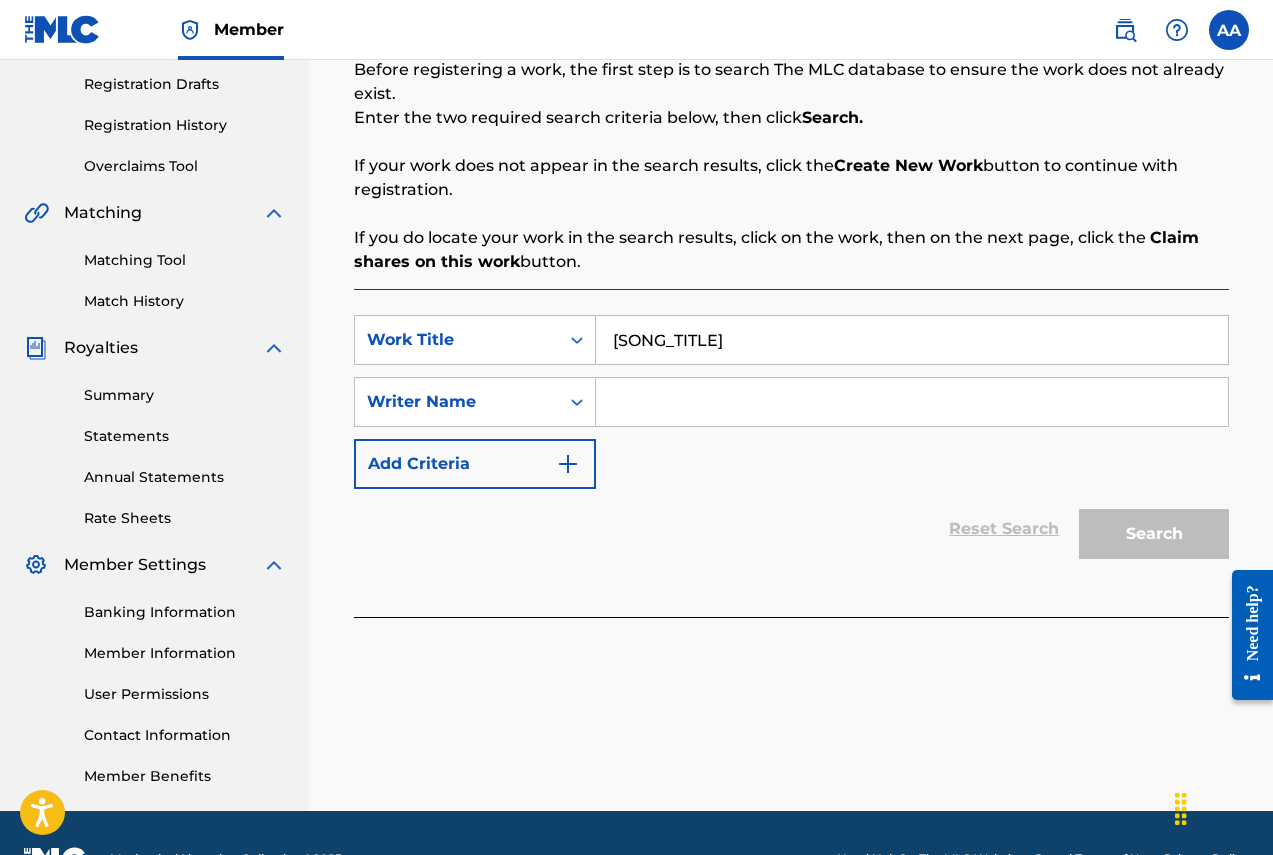 type on "[SONG_TITLE]" 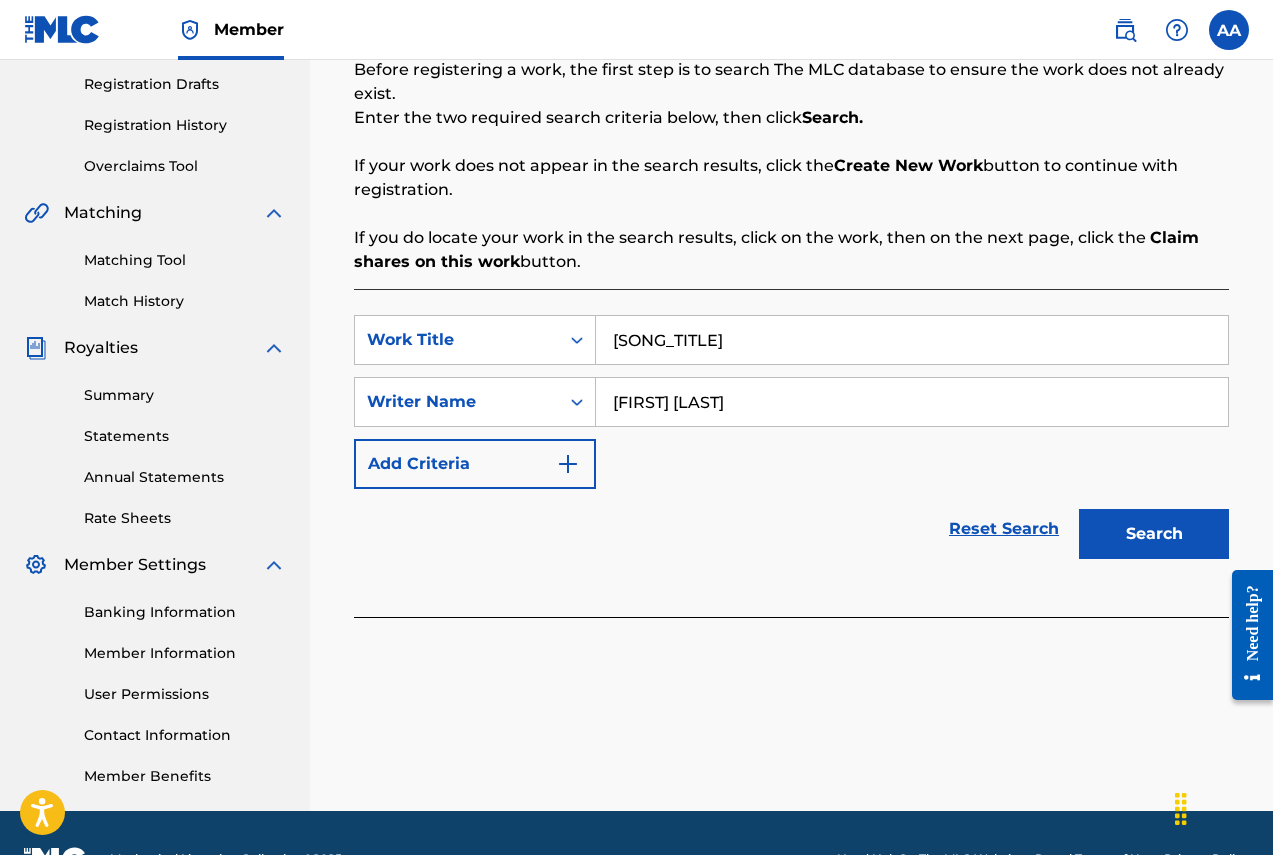 click on "Search" at bounding box center [1154, 534] 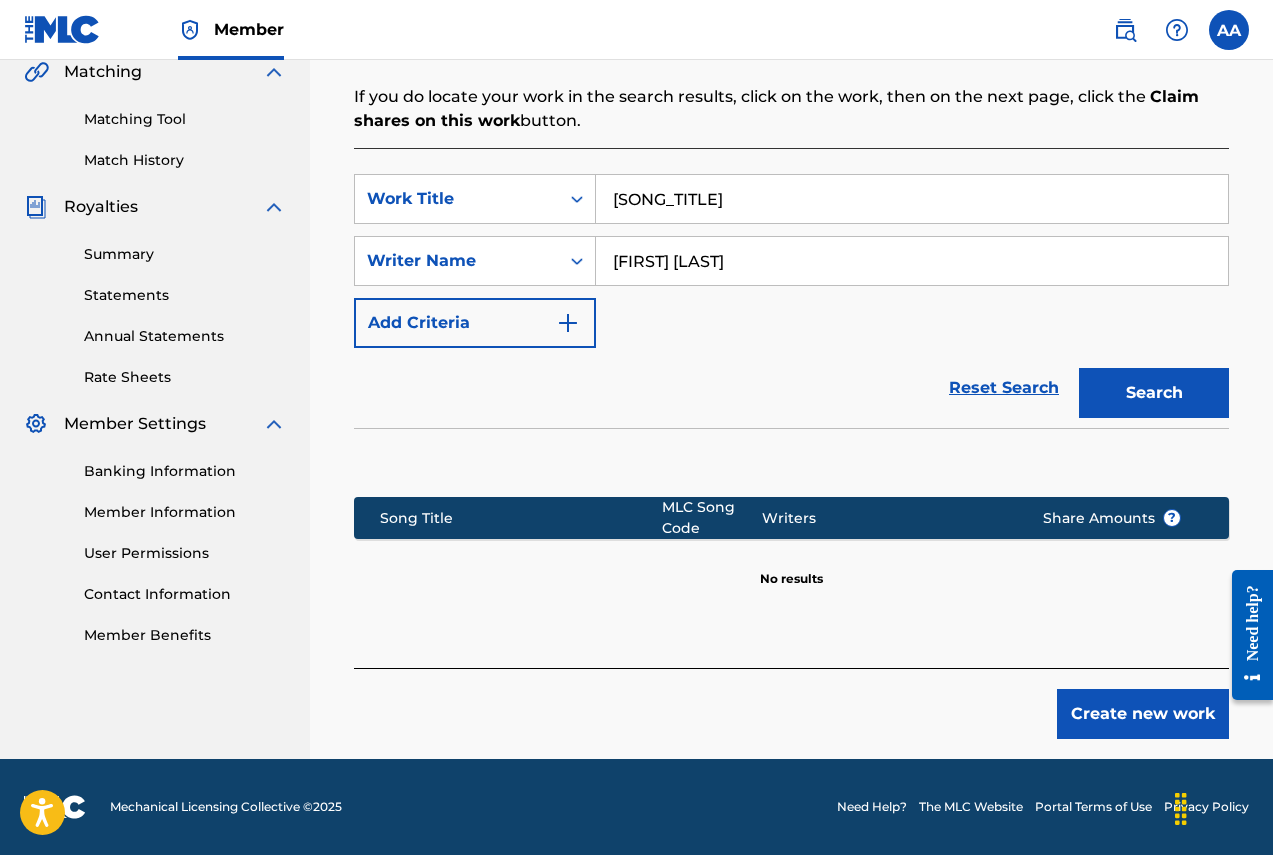 click on "Create new work" at bounding box center (1143, 714) 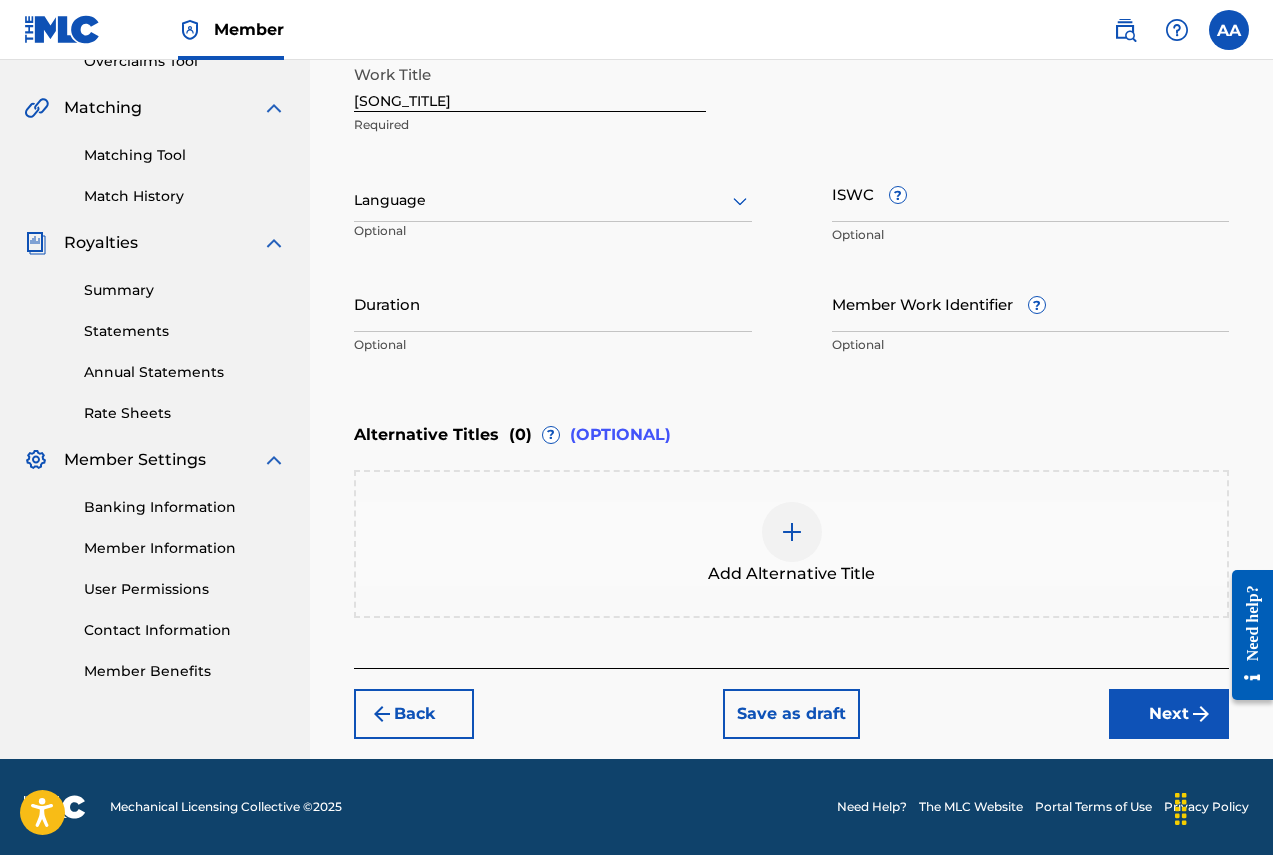 click at bounding box center (553, 200) 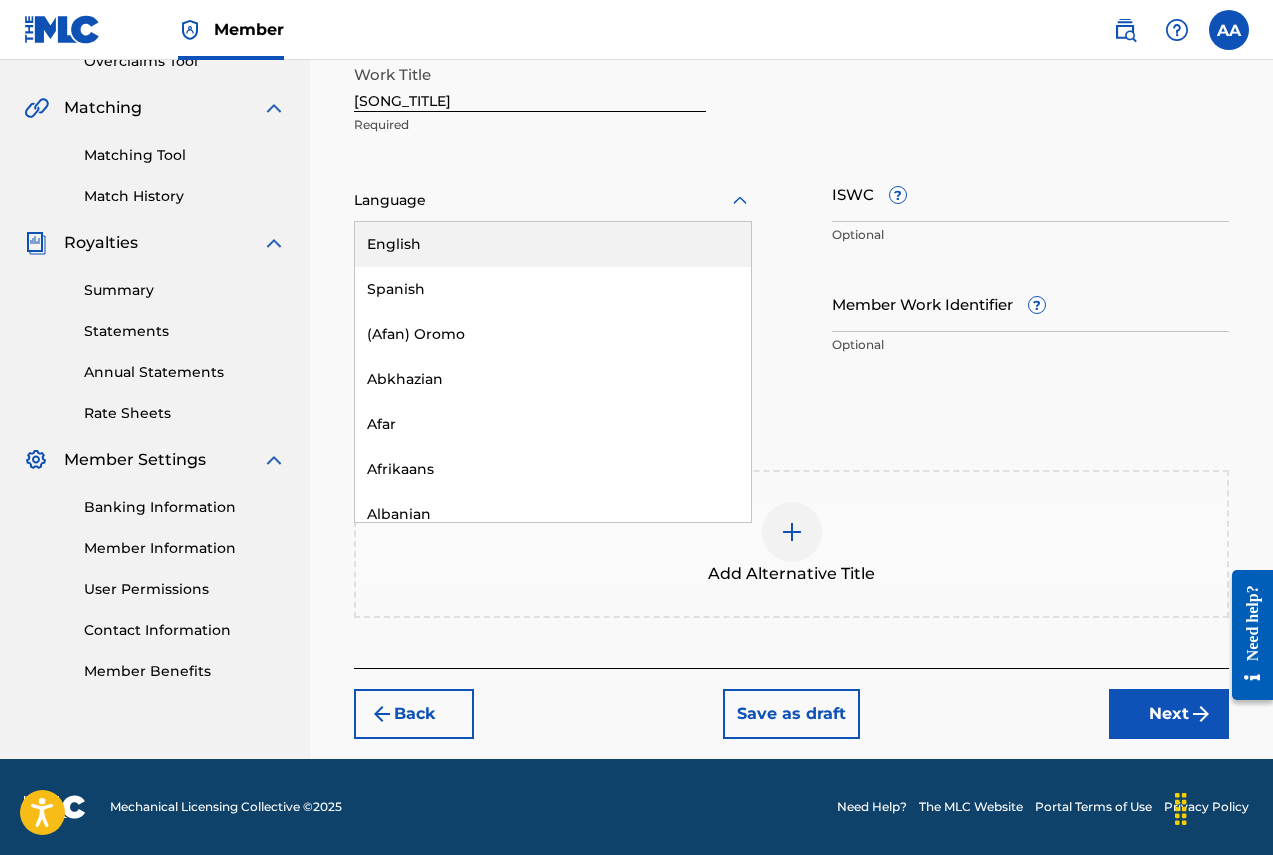 click on "English" at bounding box center [553, 244] 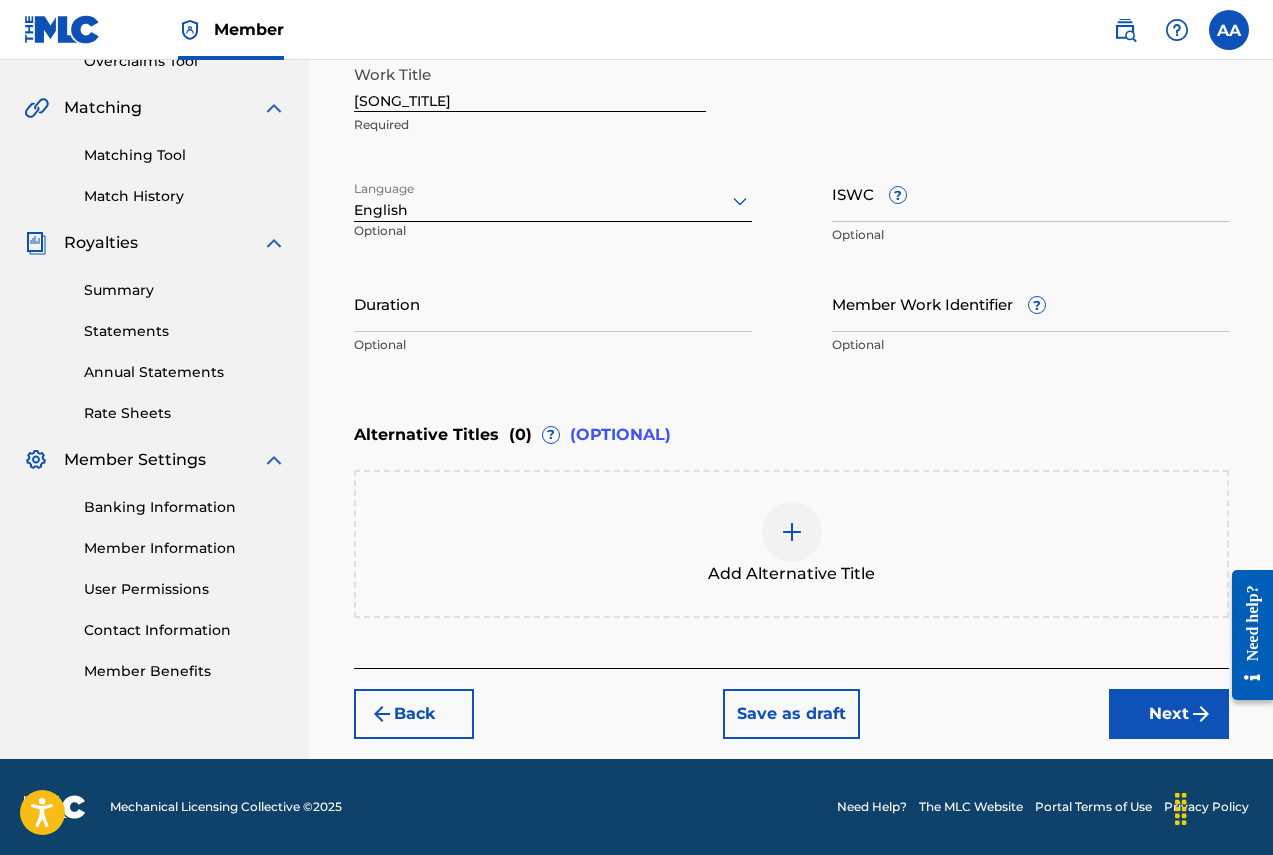 click on "Duration" at bounding box center [553, 303] 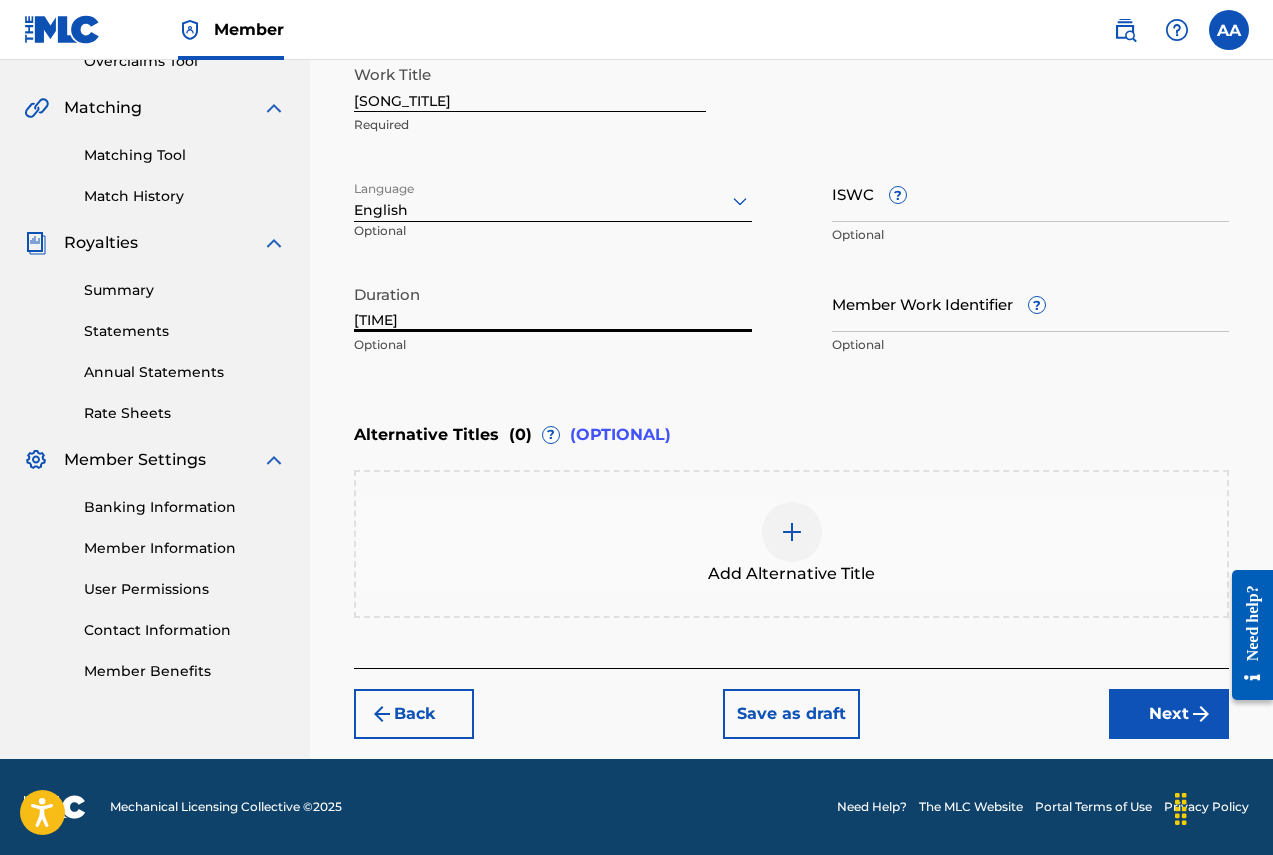 type on "[TIME]" 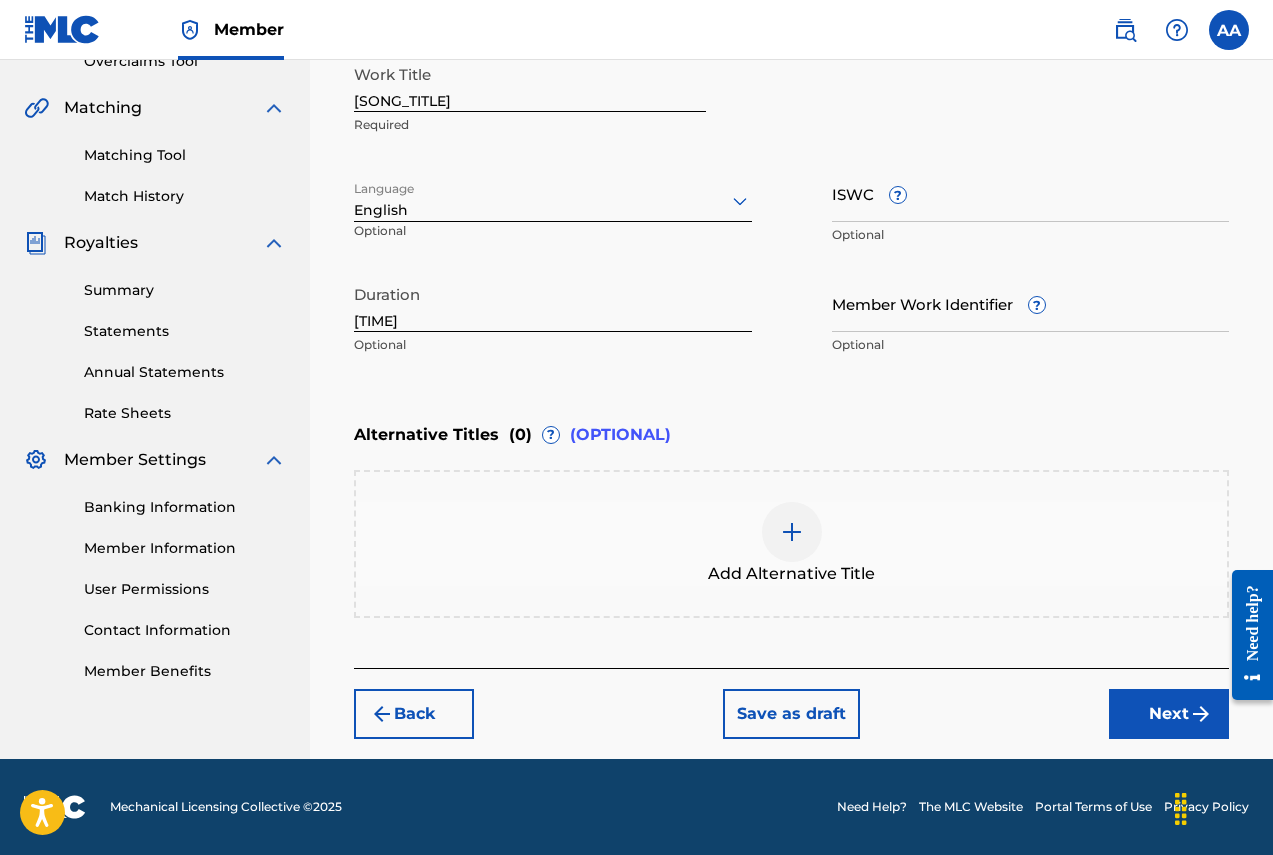 click on "Next" at bounding box center [1169, 714] 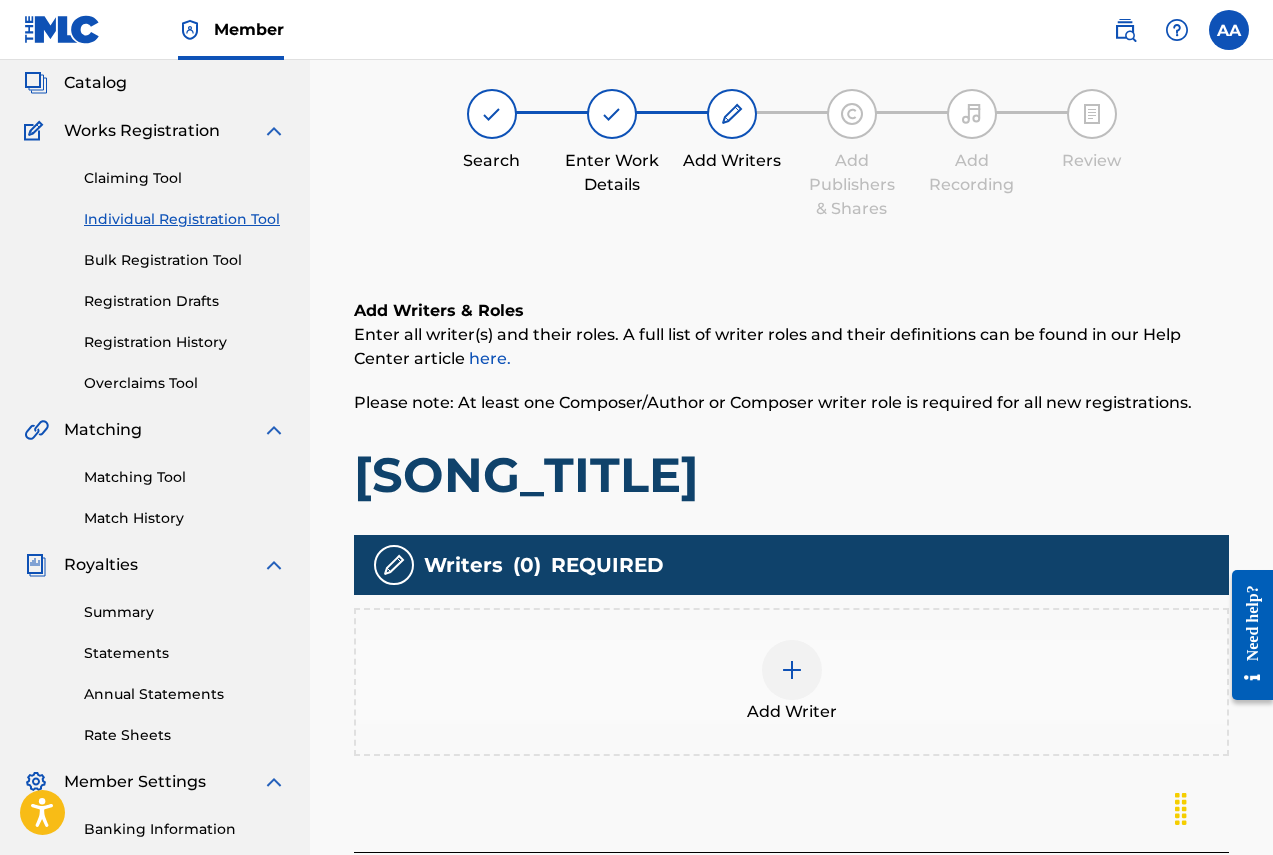 scroll, scrollTop: 123, scrollLeft: 0, axis: vertical 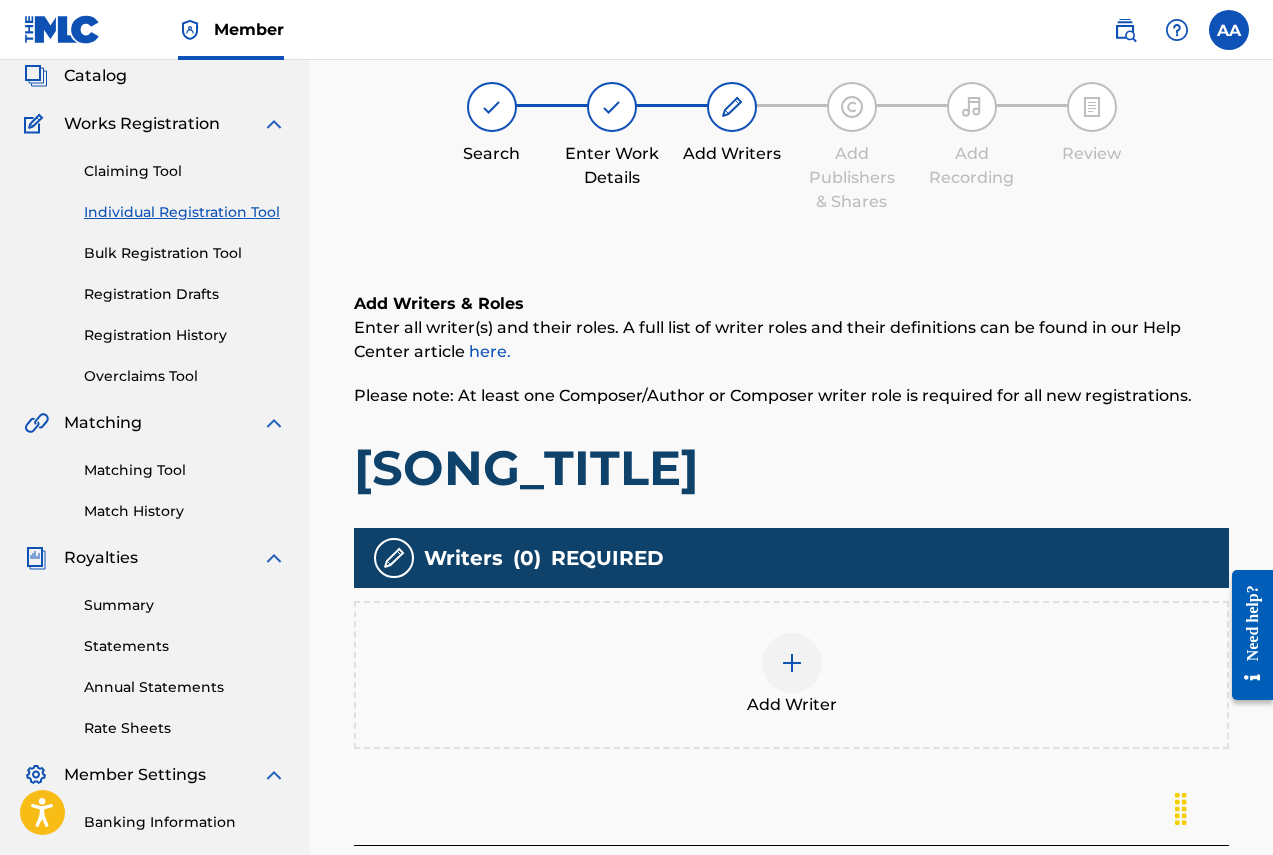 click at bounding box center (792, 663) 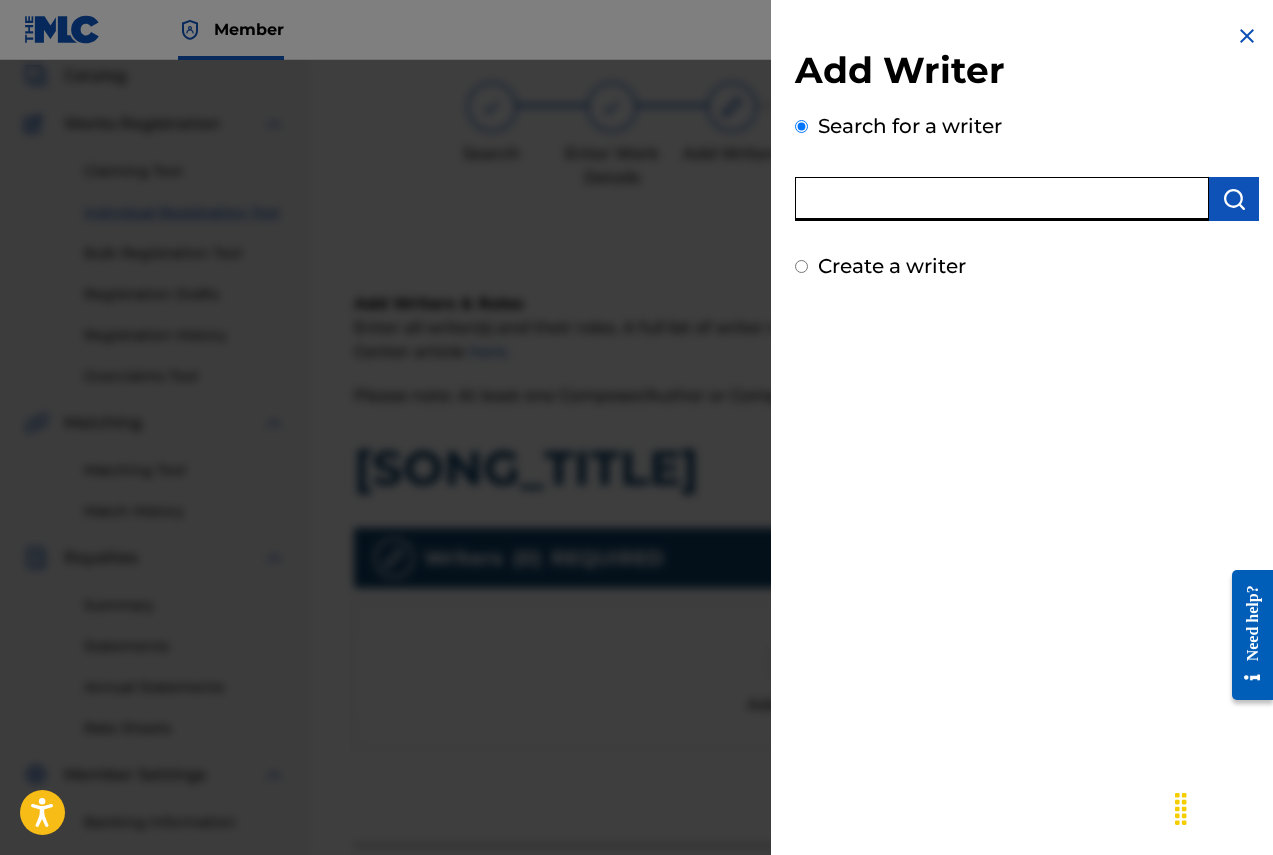 click at bounding box center (1002, 199) 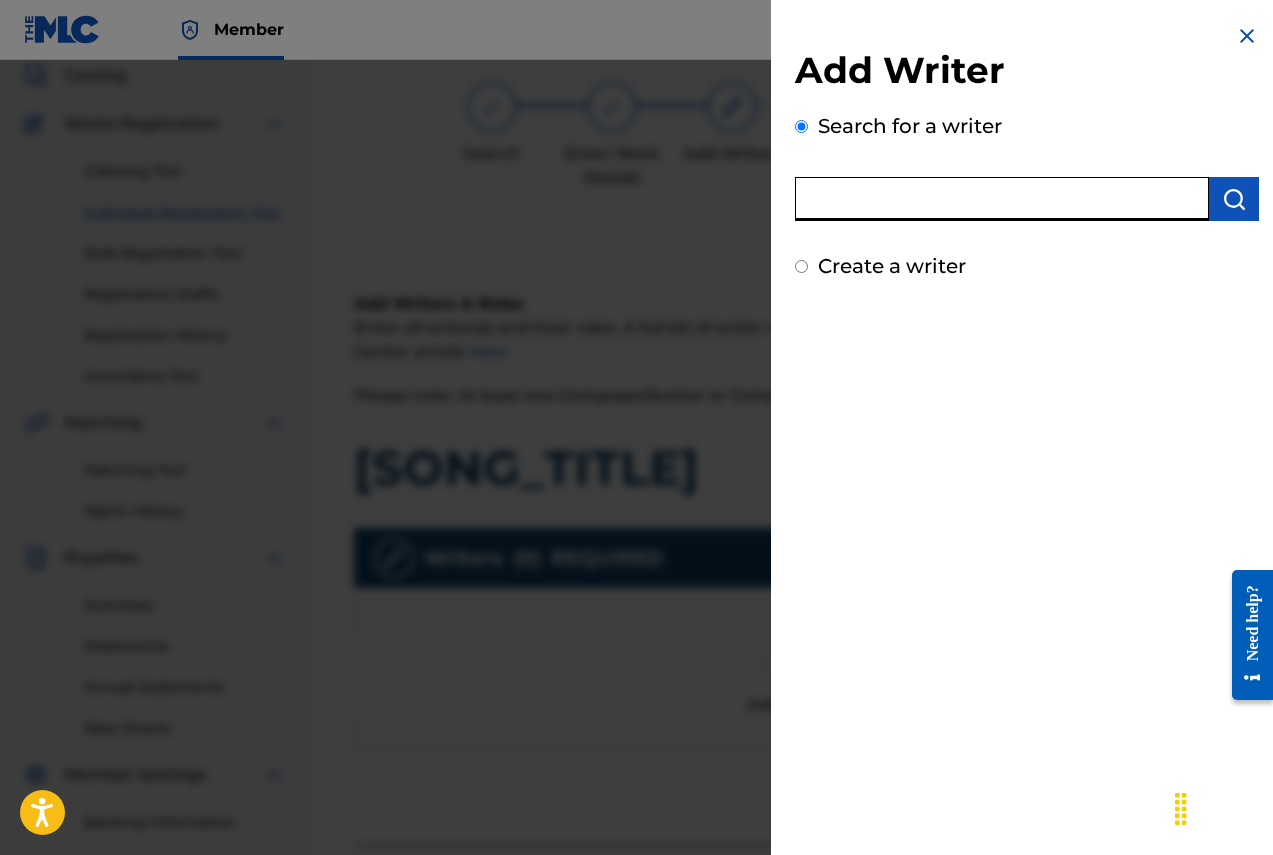 type on "[FIRST] [LAST]" 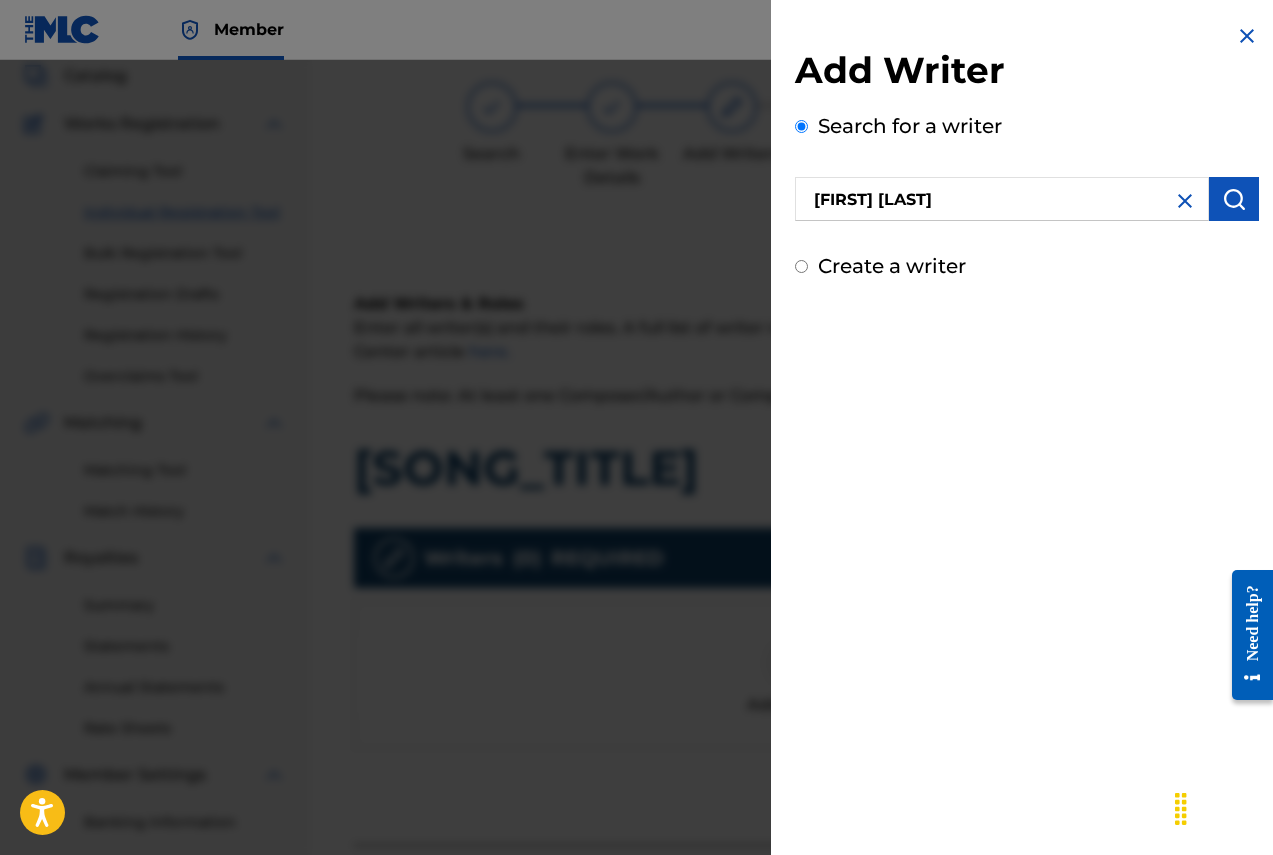 click at bounding box center [1234, 199] 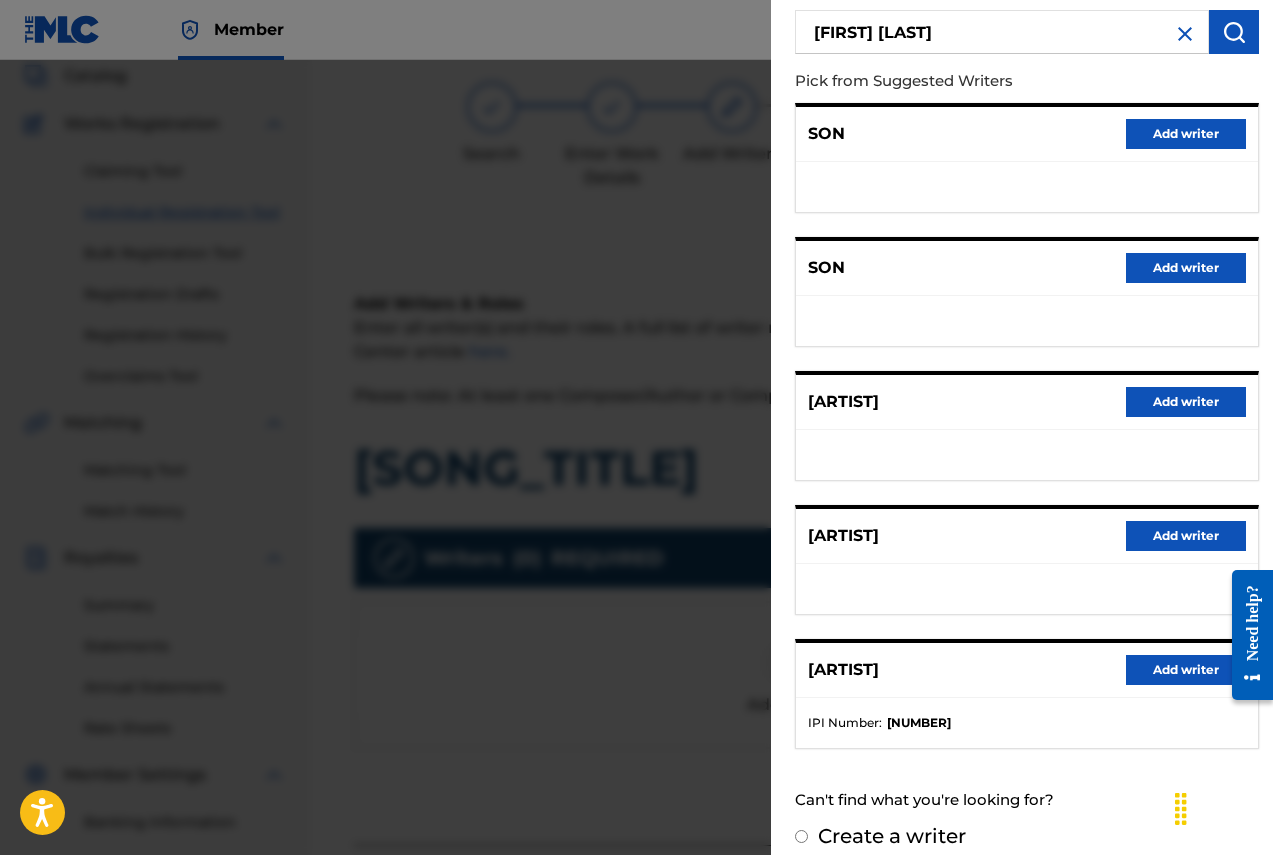 scroll, scrollTop: 187, scrollLeft: 0, axis: vertical 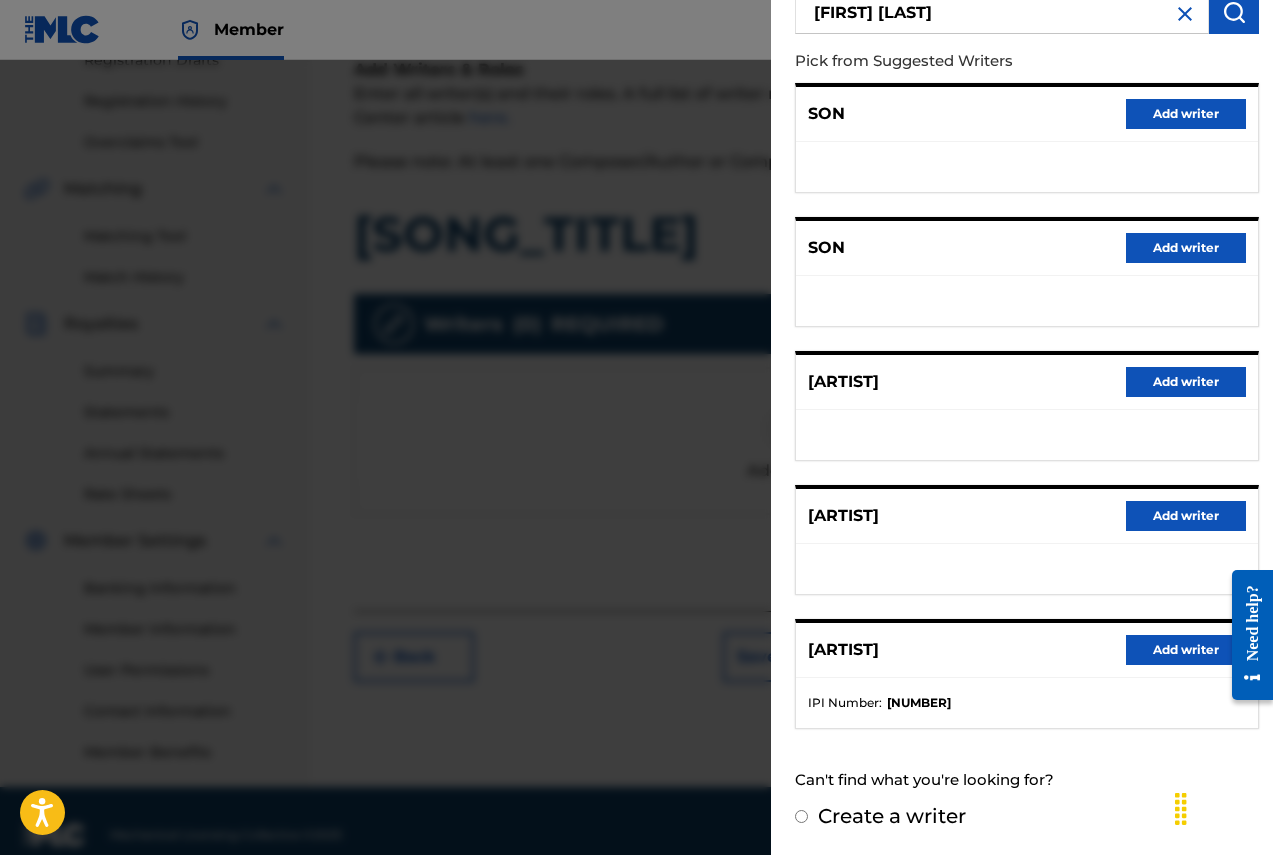 click on "Add writer" at bounding box center (1186, 650) 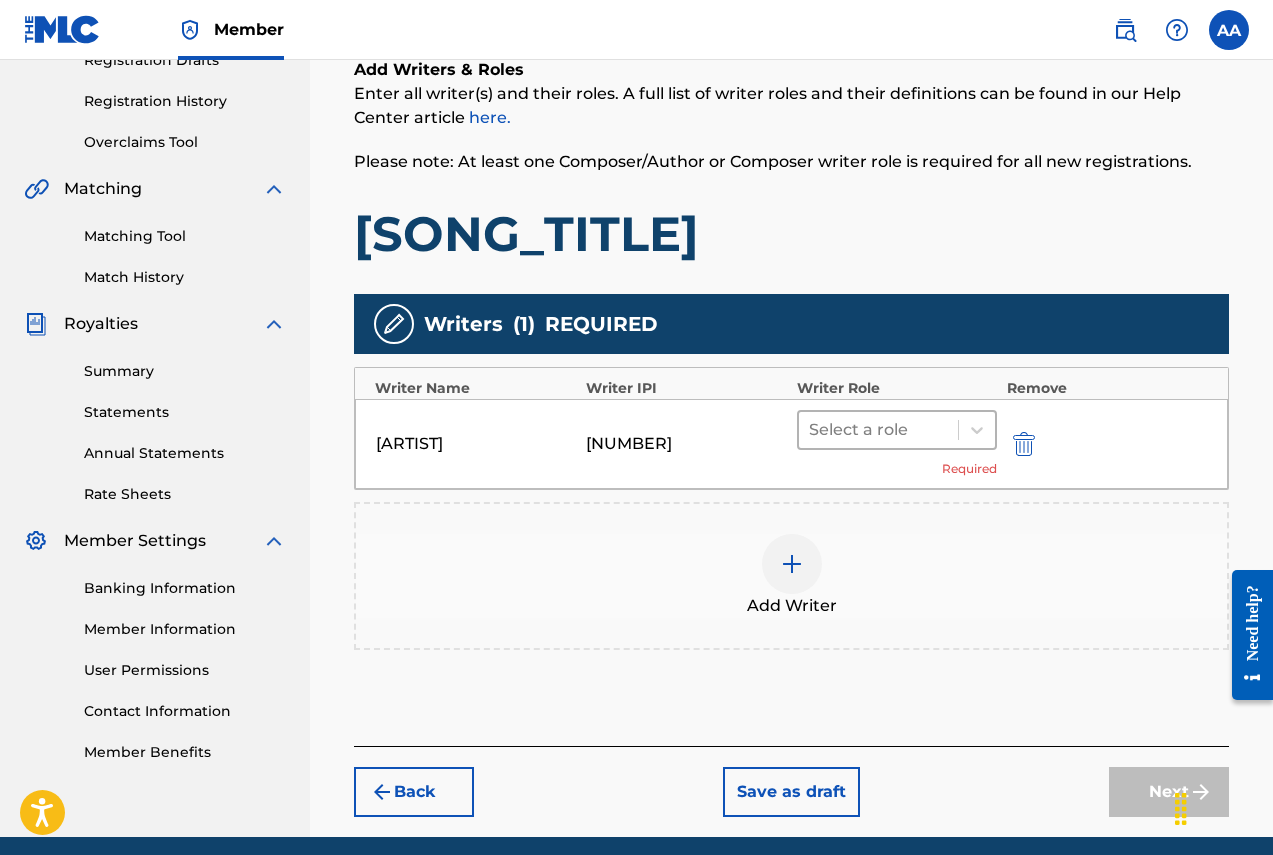 click at bounding box center [878, 430] 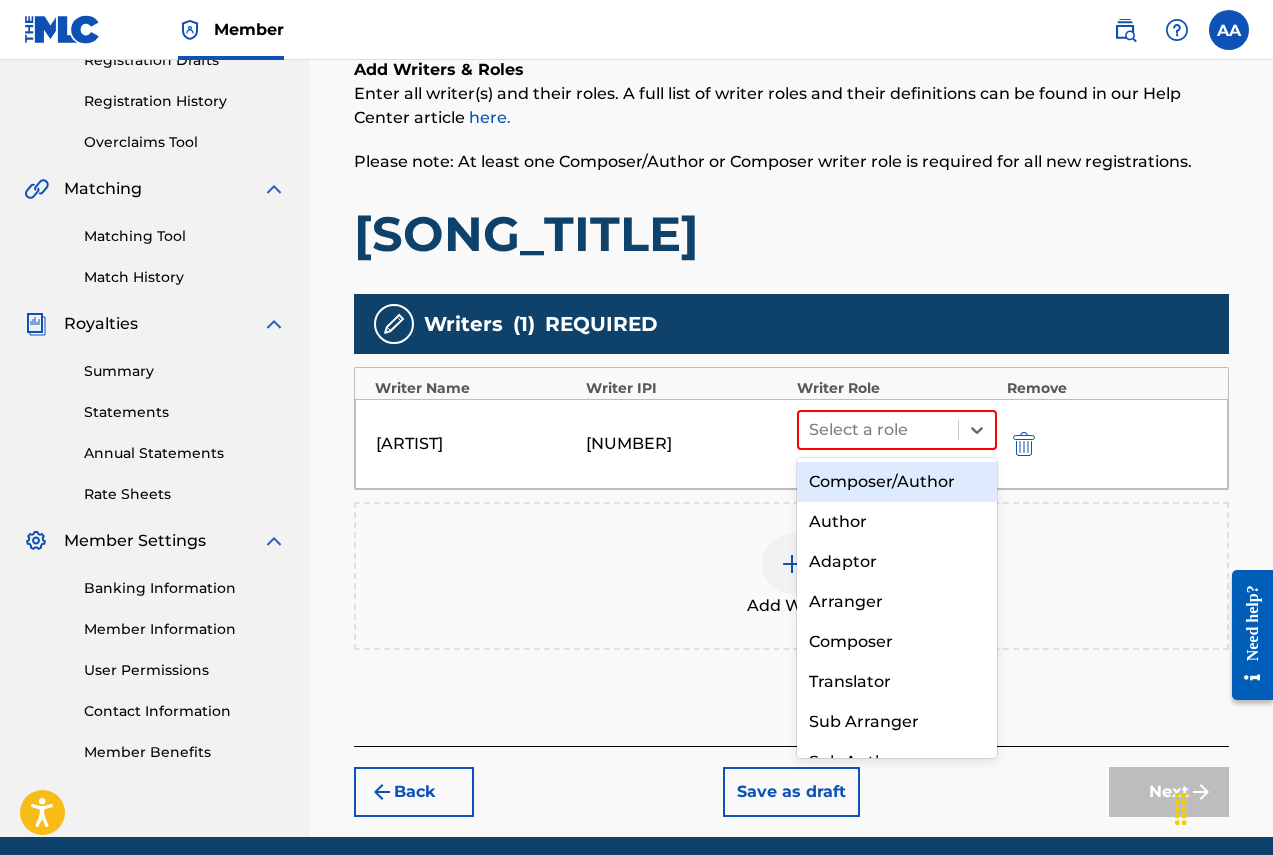 click on "Composer/Author" at bounding box center (897, 482) 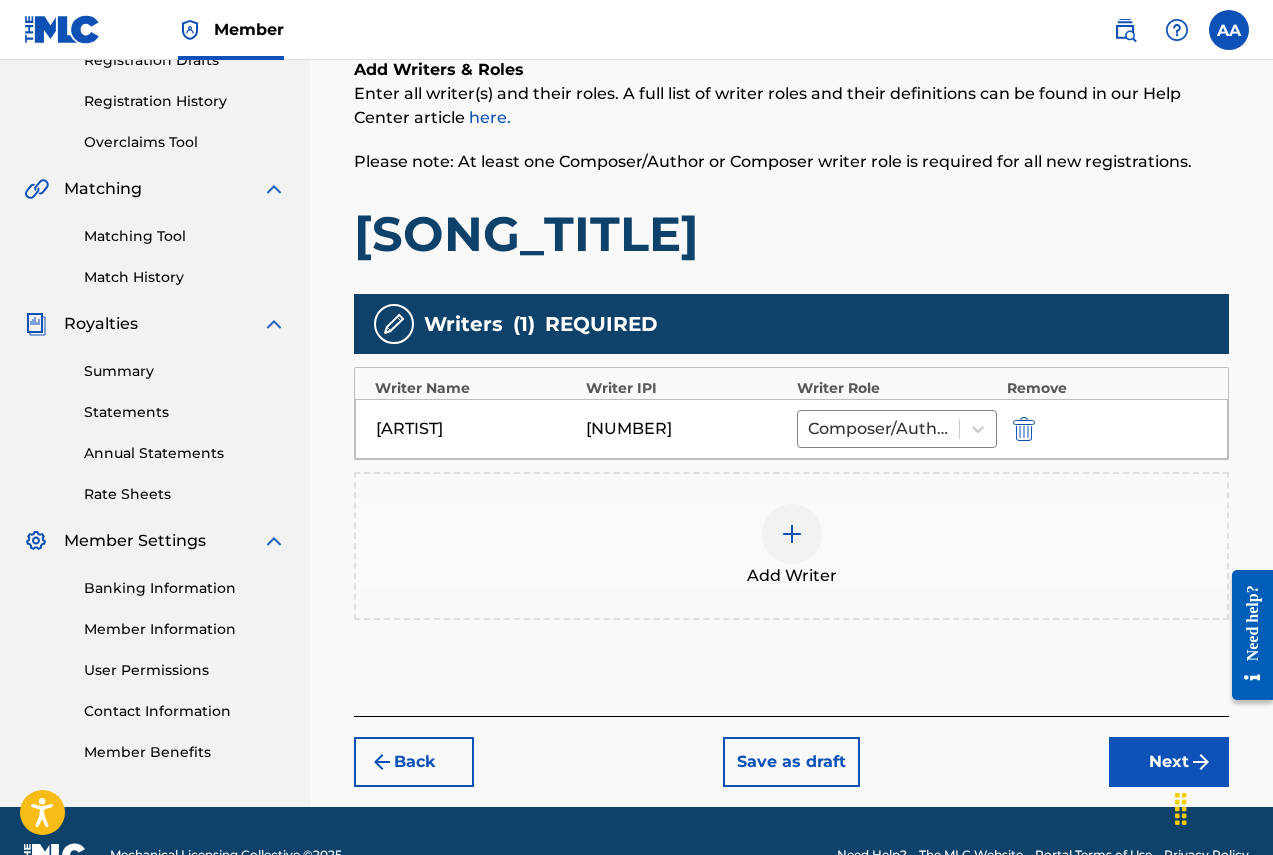 click on "Next" at bounding box center [1169, 762] 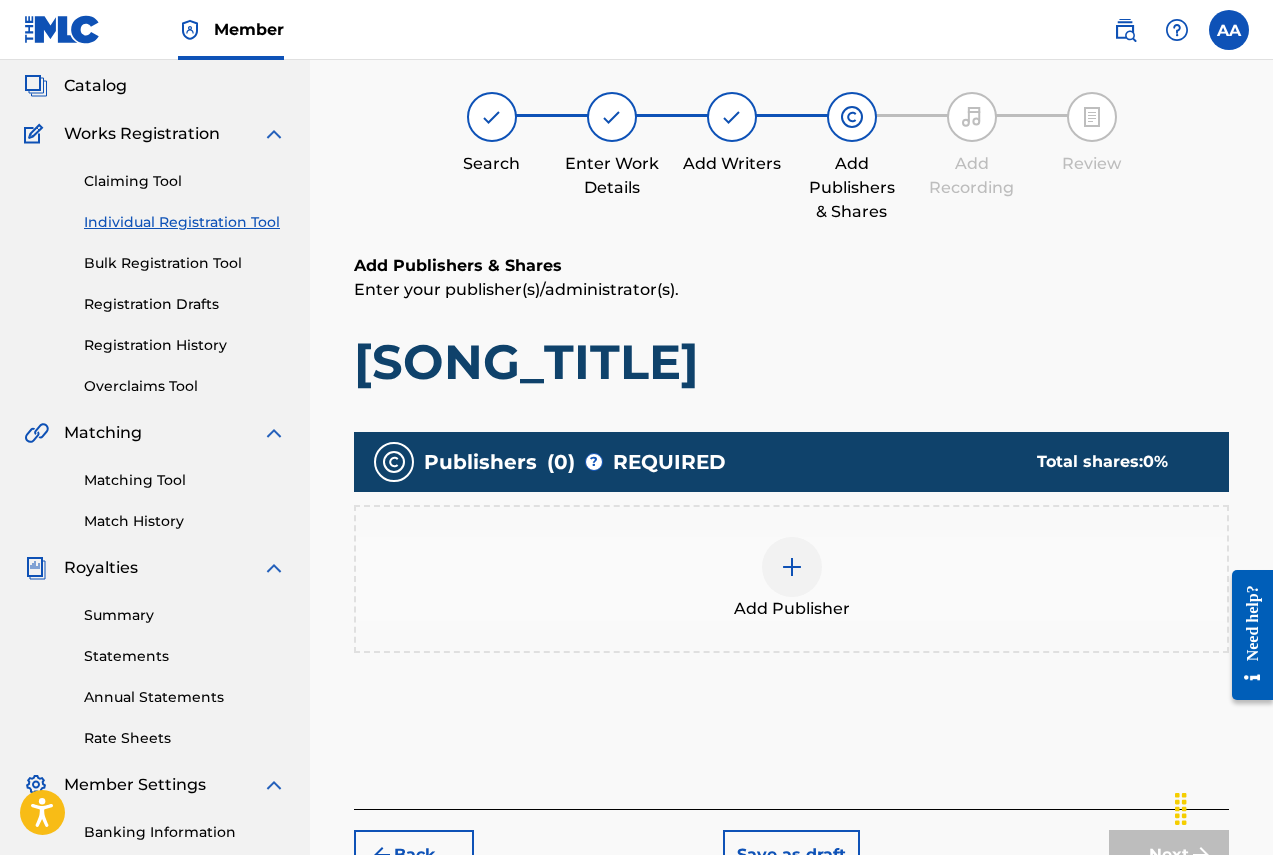 scroll, scrollTop: 90, scrollLeft: 0, axis: vertical 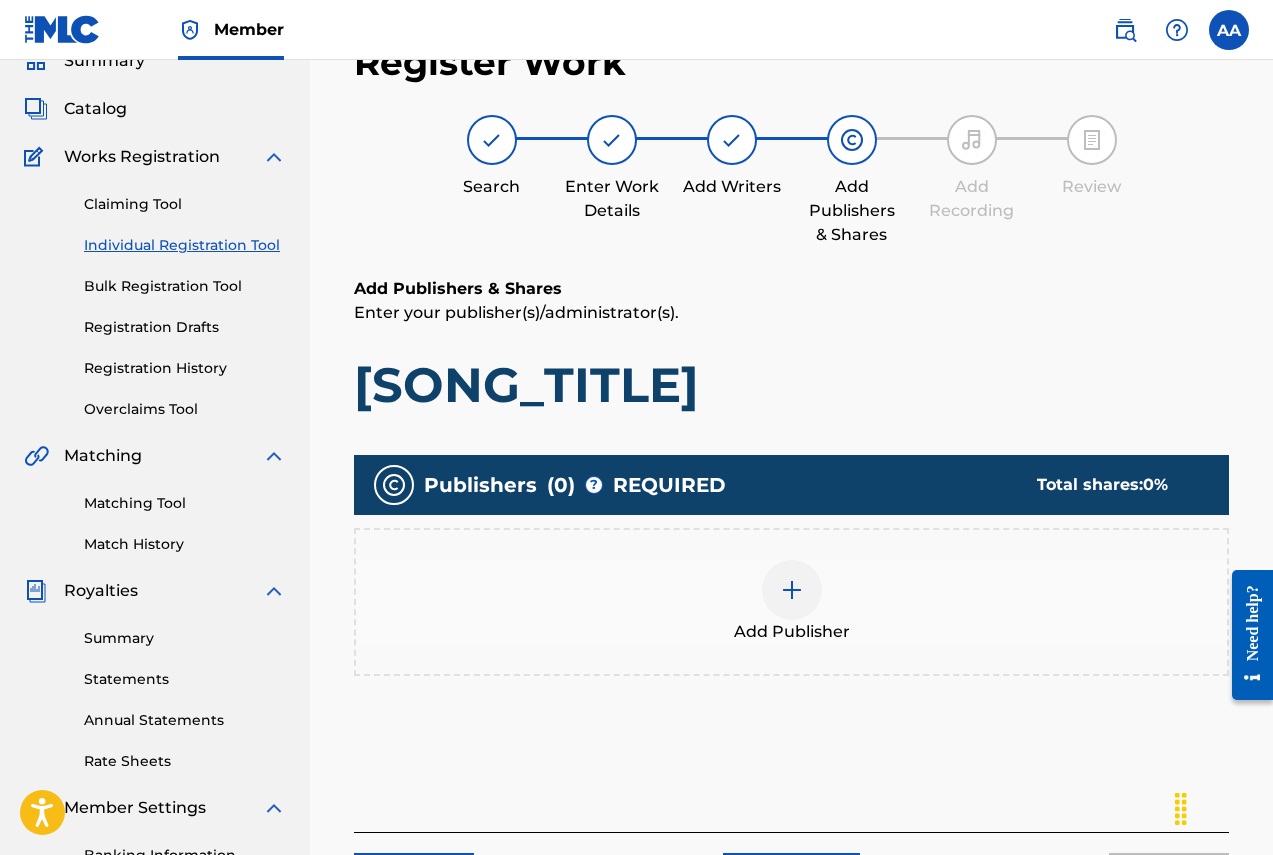 click at bounding box center [792, 590] 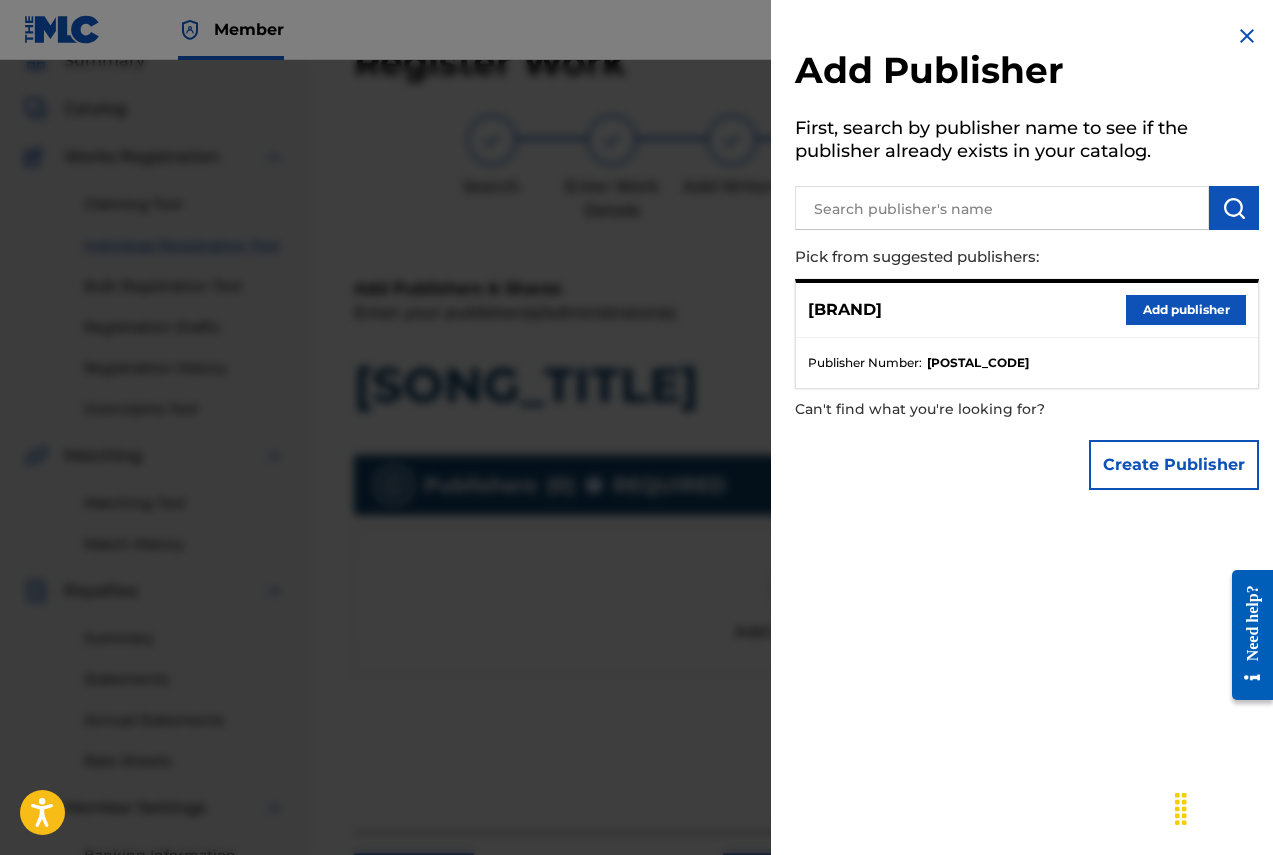 click on "Add publisher" at bounding box center (1186, 310) 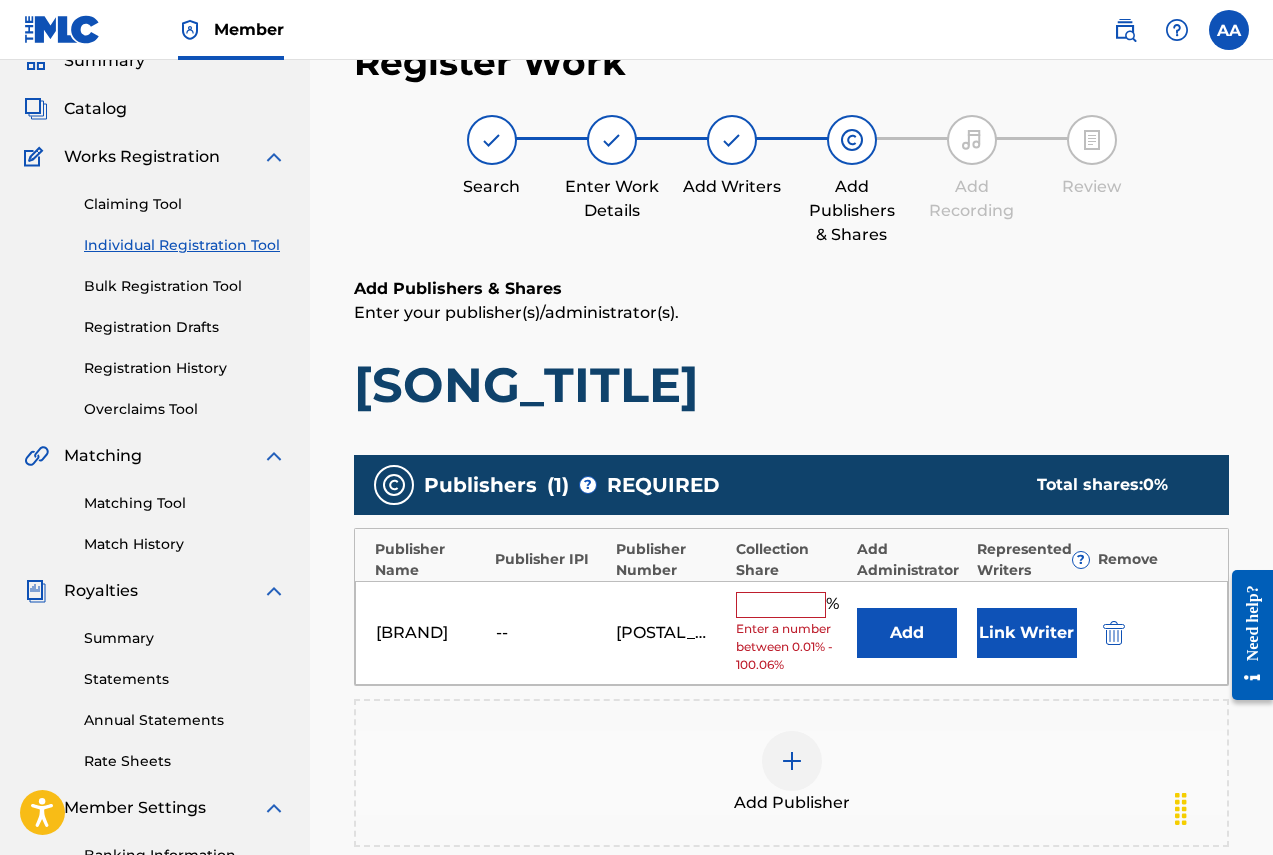 click at bounding box center (781, 605) 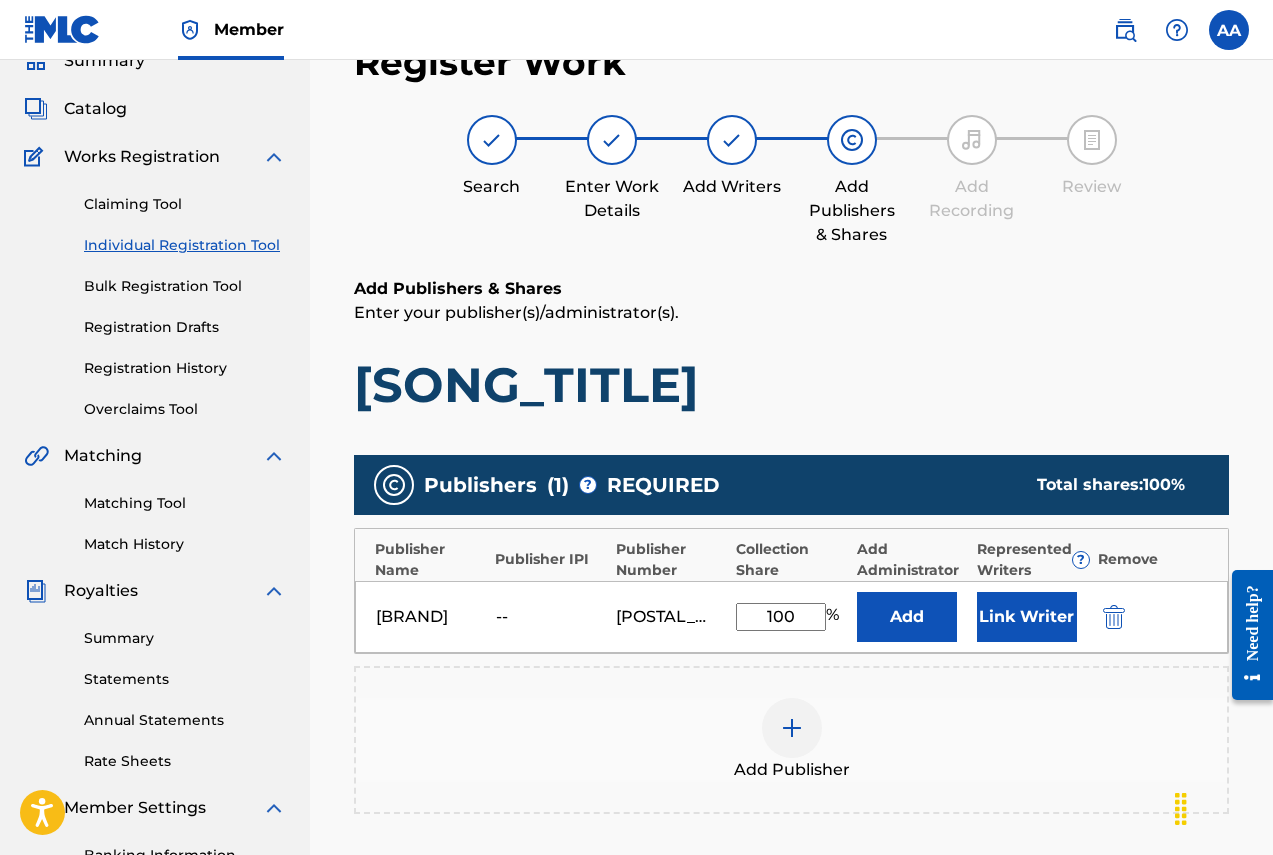 click on "Link Writer" at bounding box center (1027, 617) 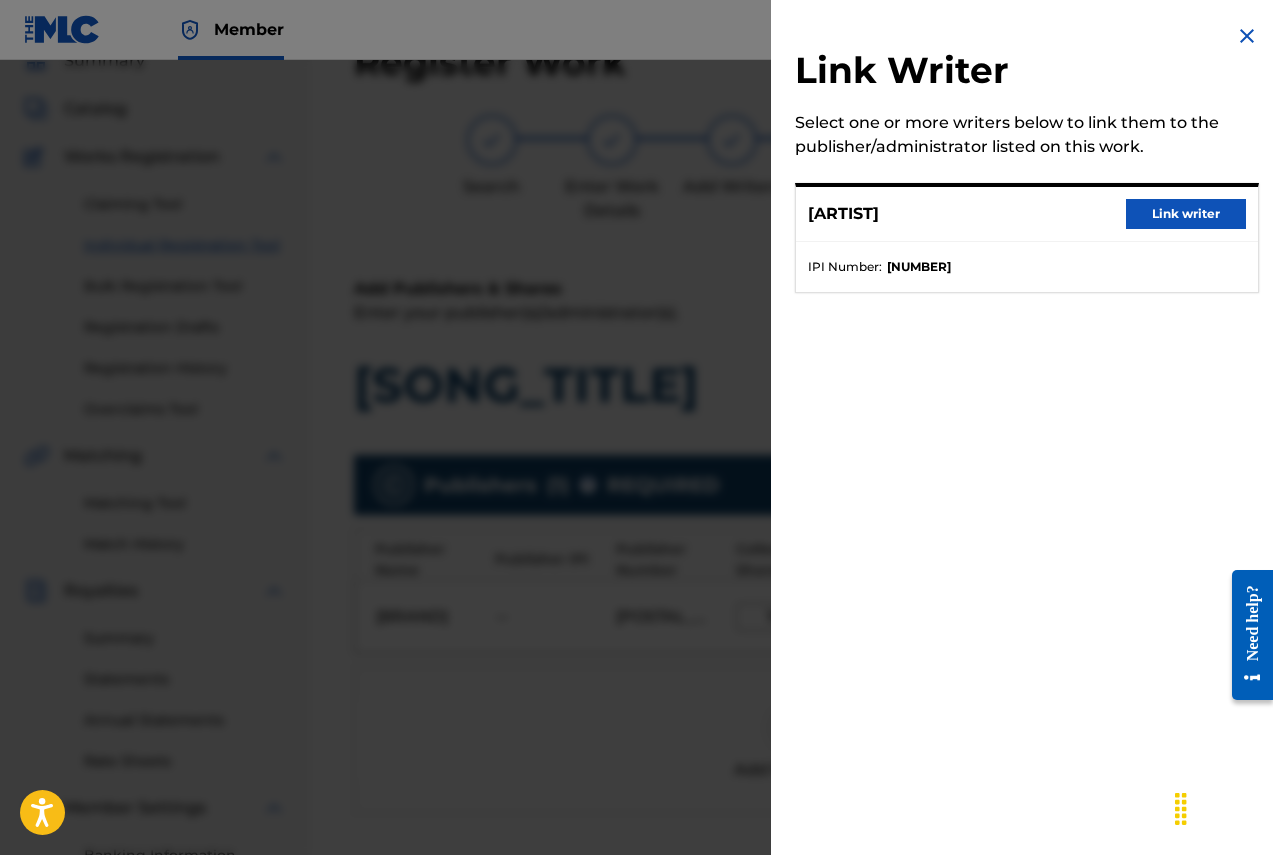 click on "Link writer" at bounding box center [1186, 214] 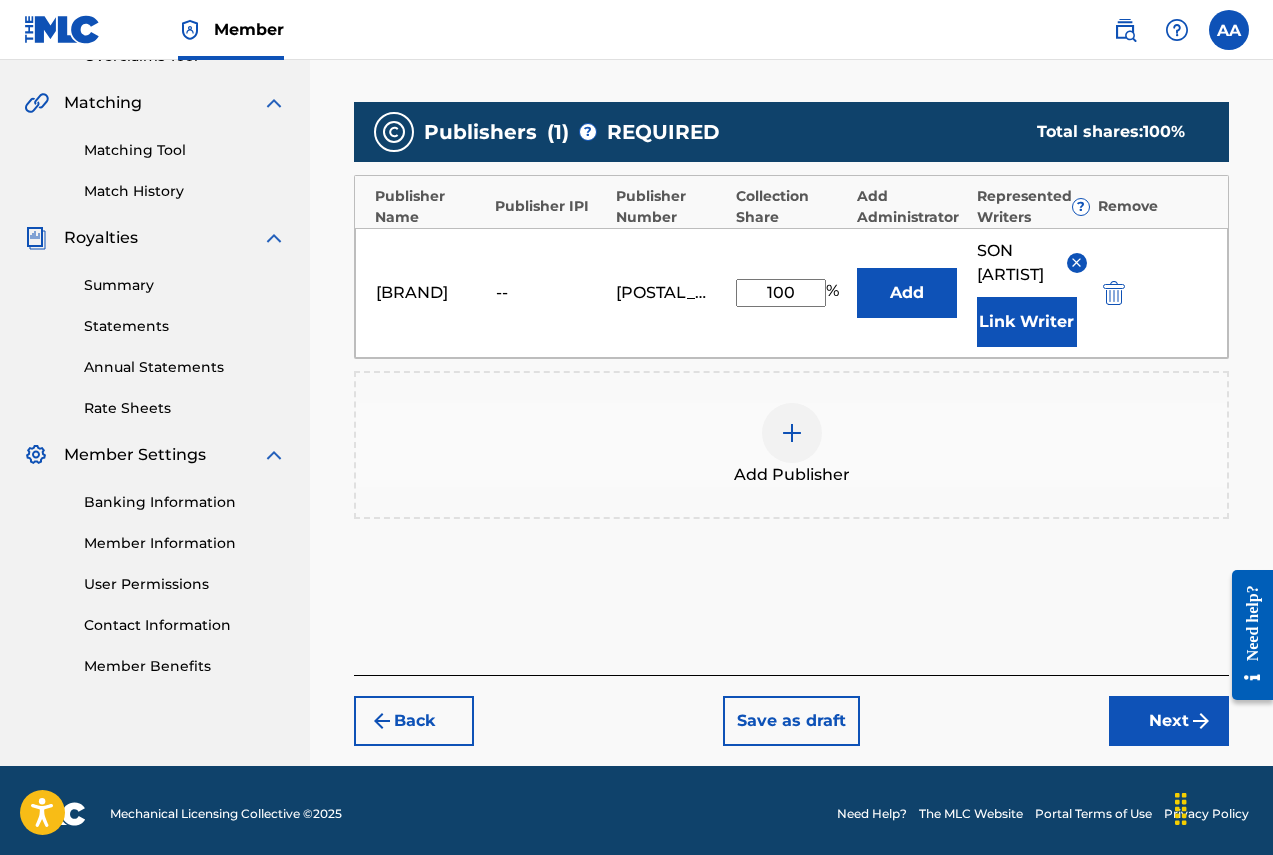 scroll, scrollTop: 450, scrollLeft: 0, axis: vertical 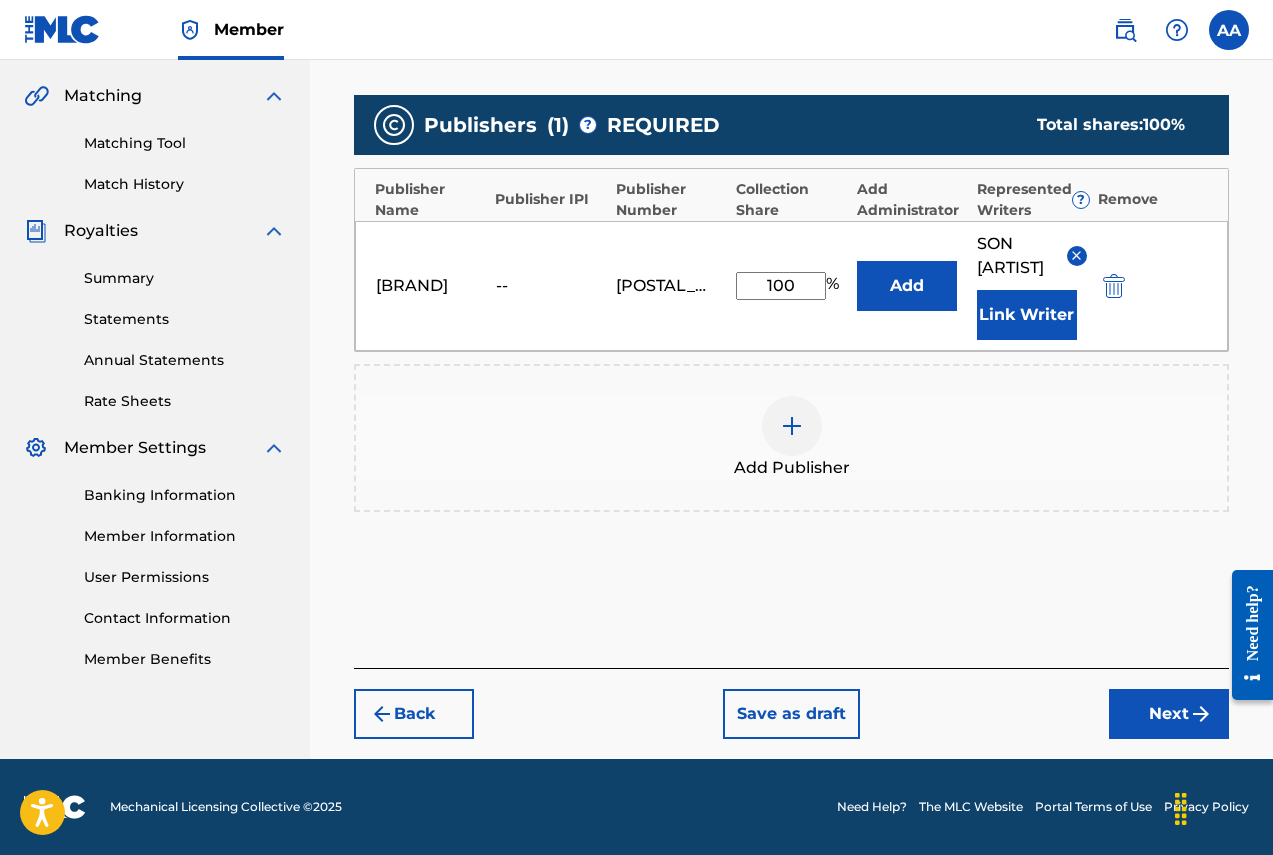 click on "Next" at bounding box center (1169, 714) 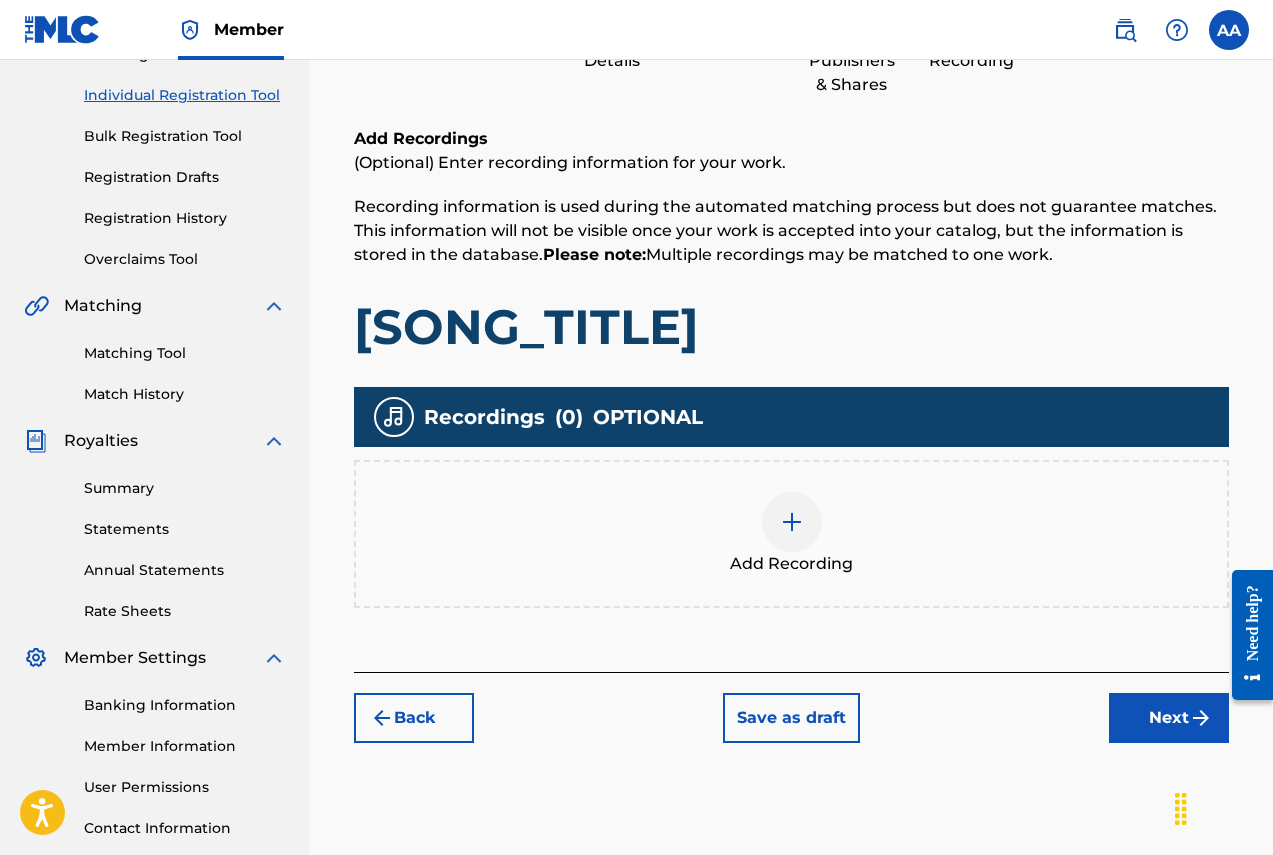 scroll, scrollTop: 290, scrollLeft: 0, axis: vertical 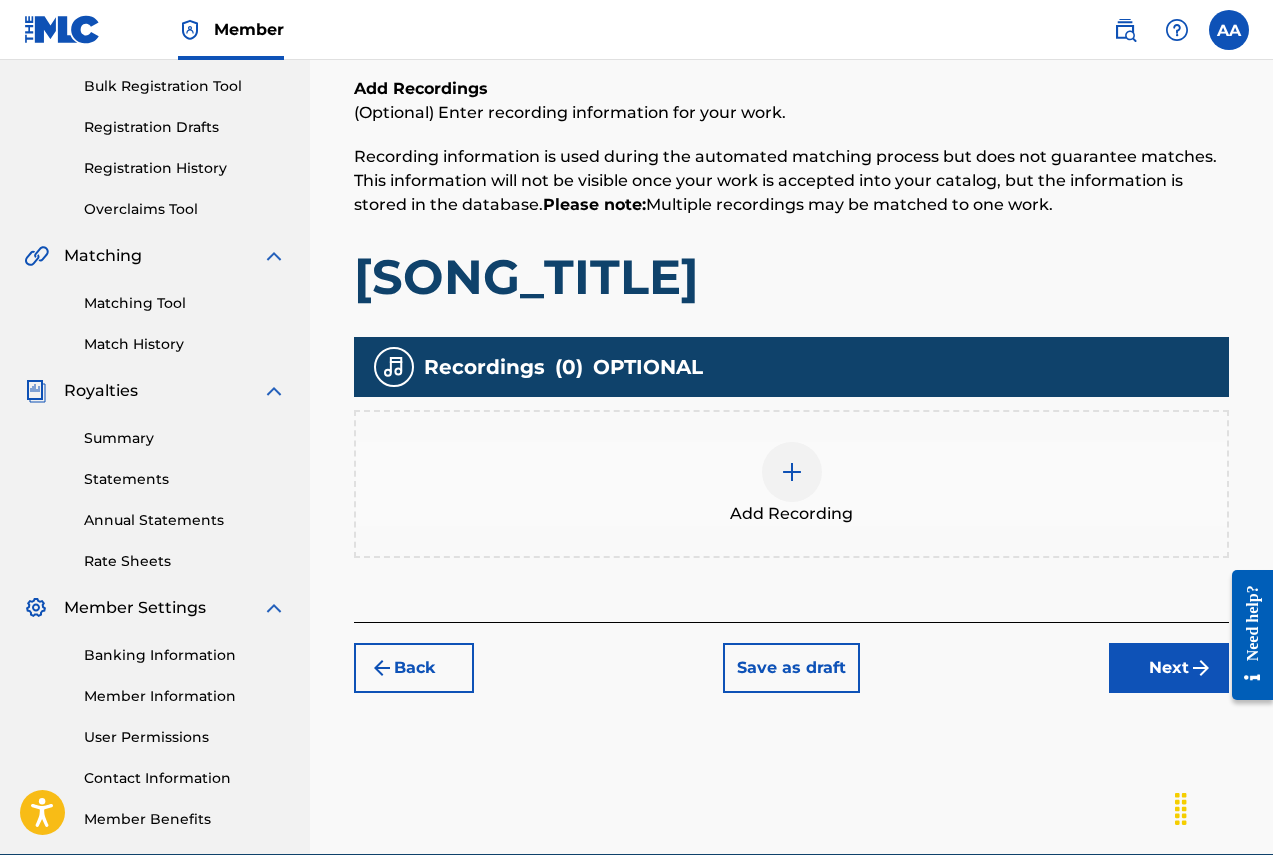 click at bounding box center (792, 472) 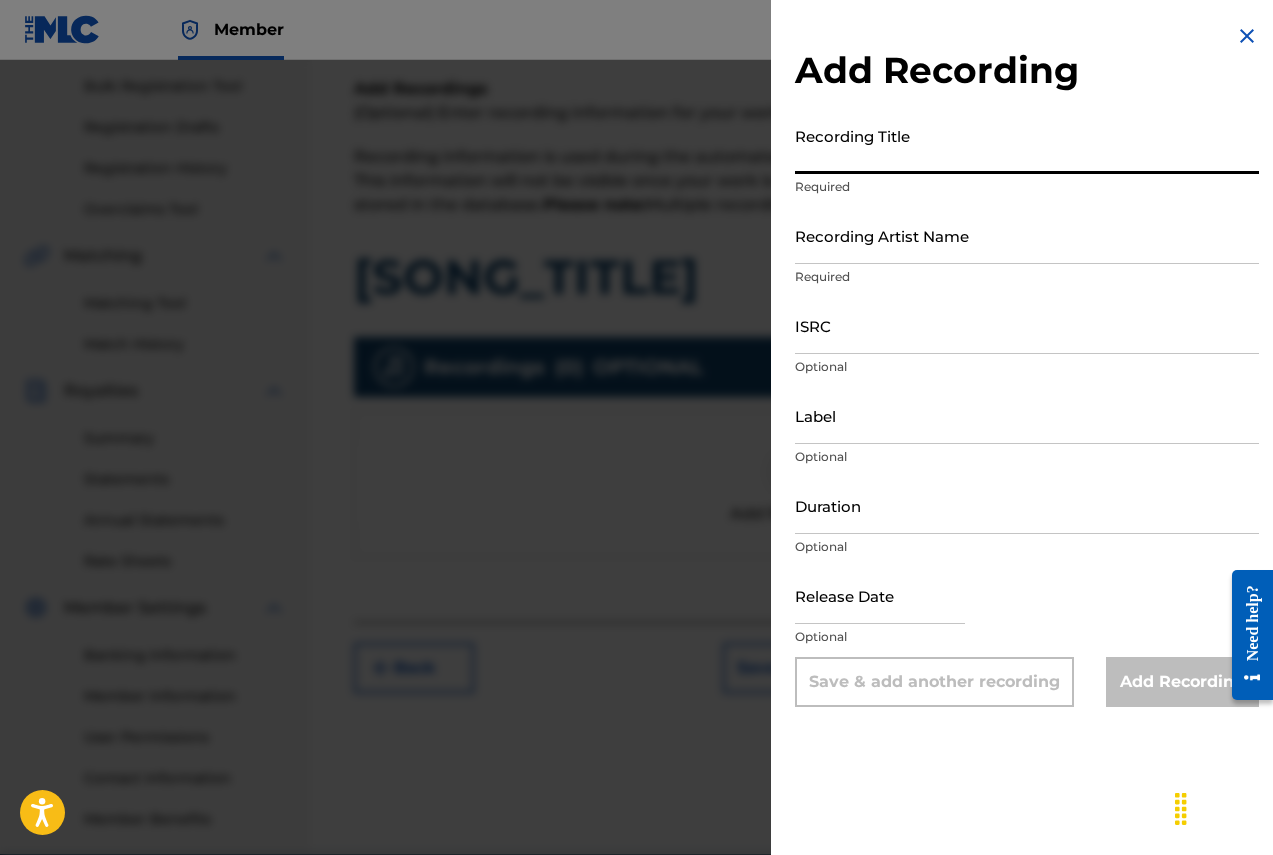 click on "Recording Title" at bounding box center (1027, 145) 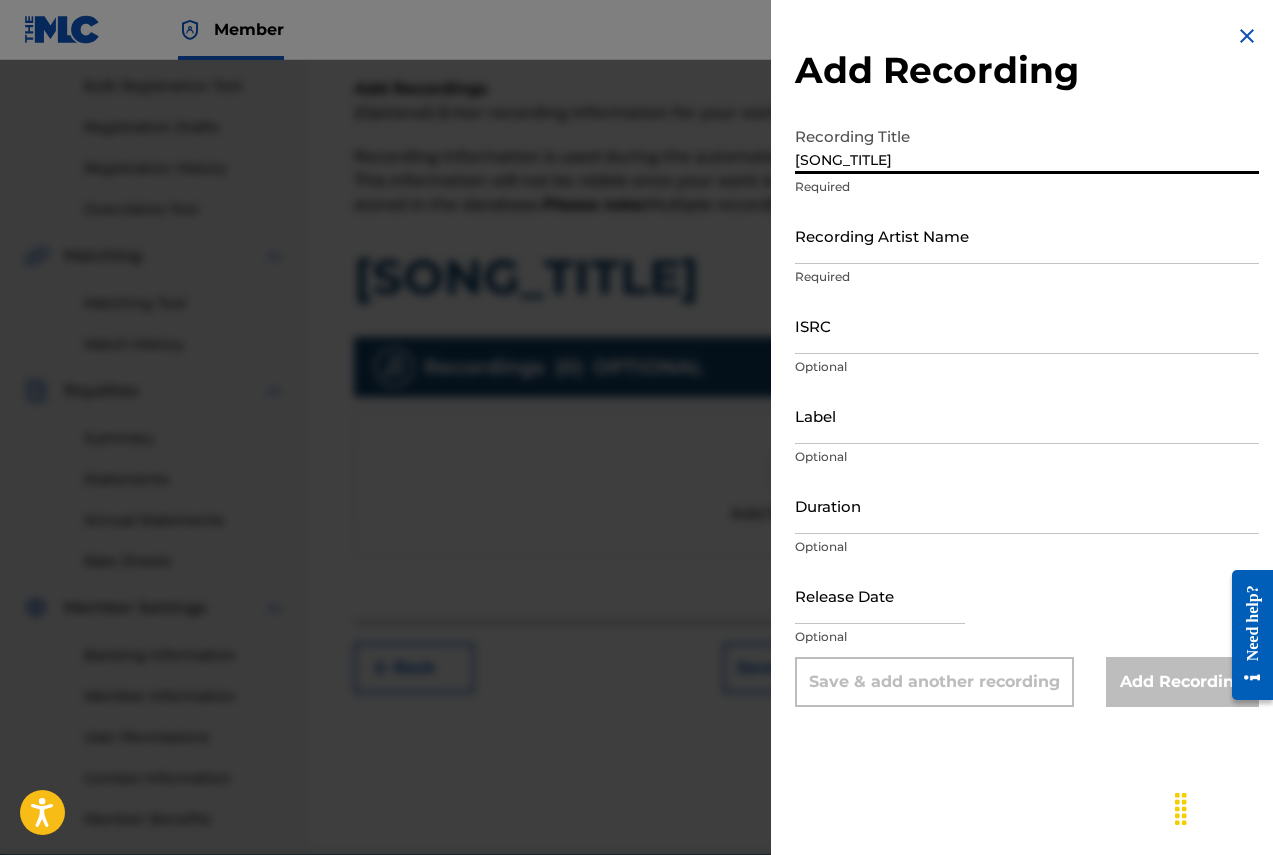 type on "[SONG_TITLE]" 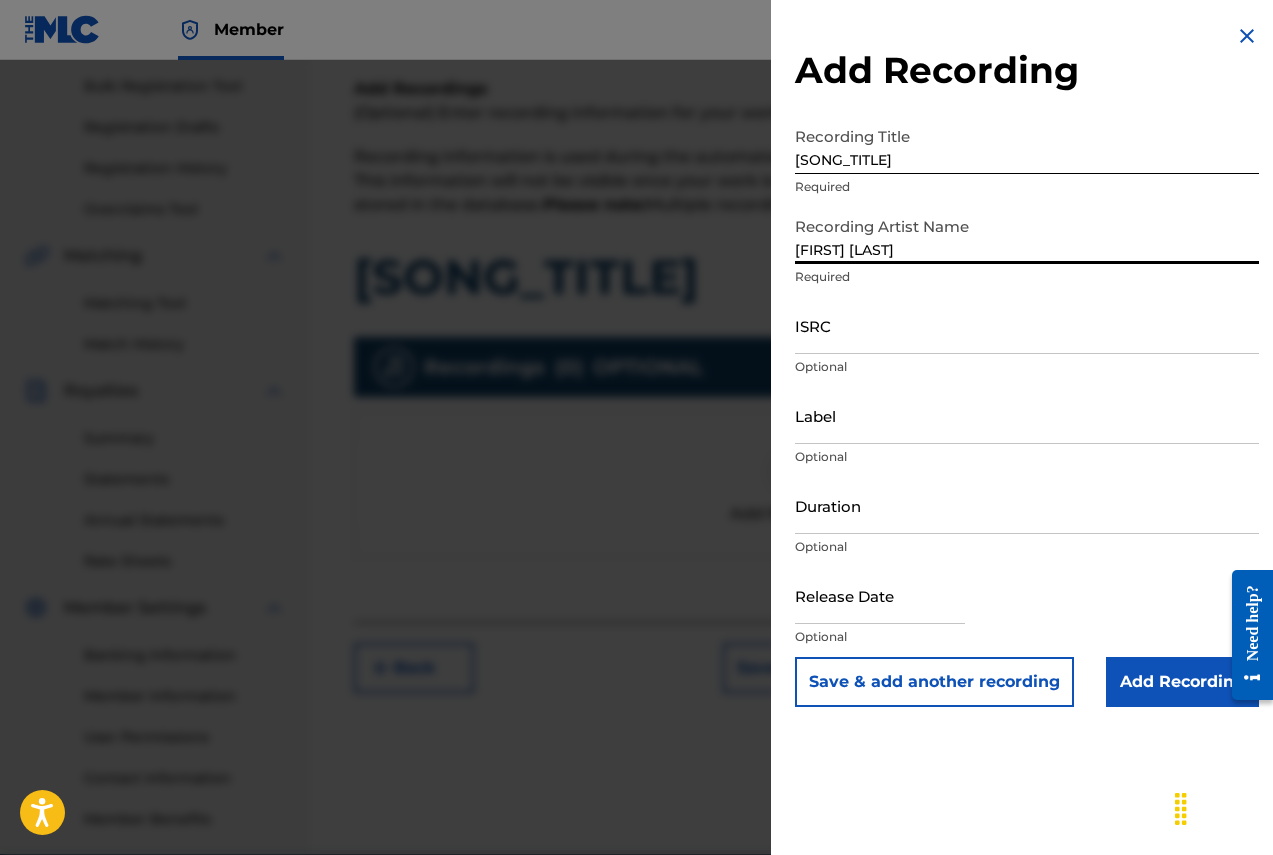 type on "[FIRST] [LAST]" 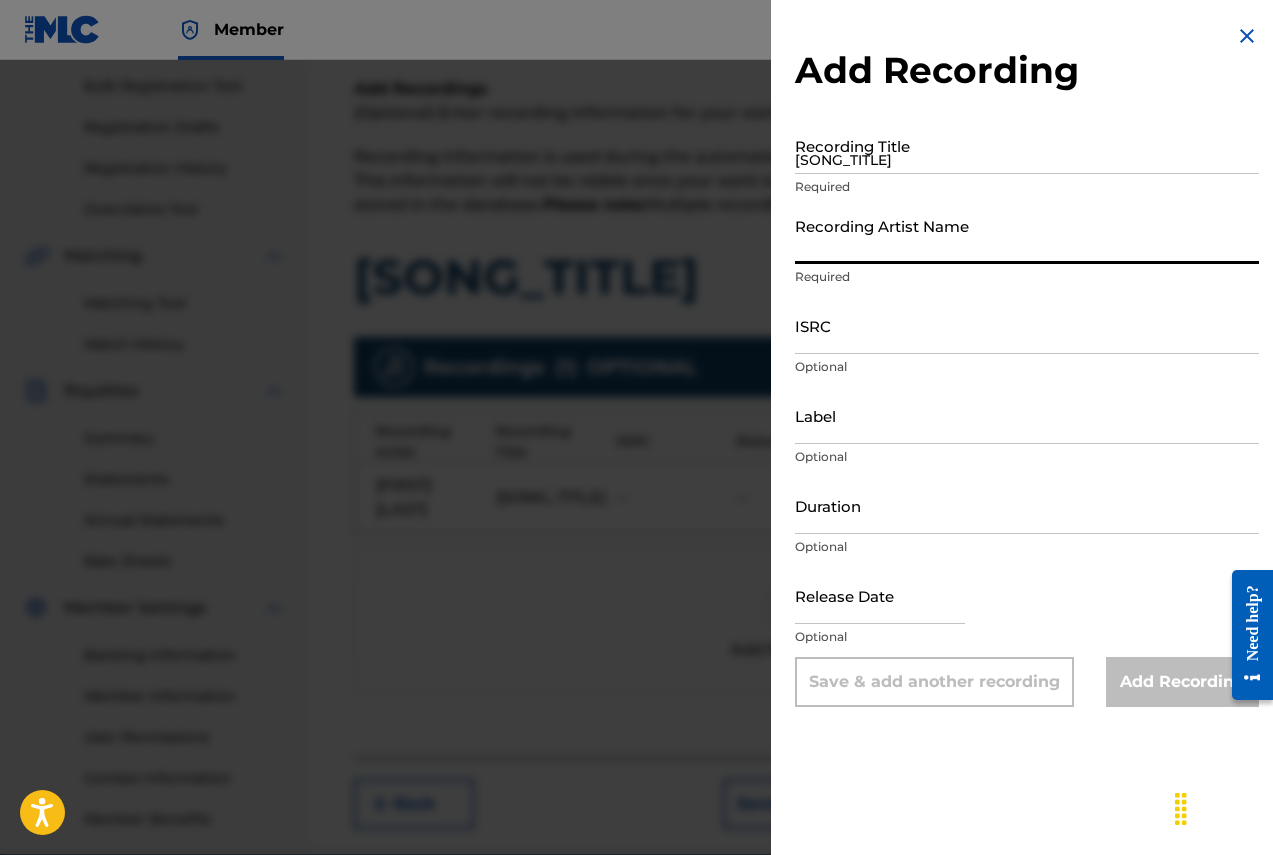 click on "ISRC" at bounding box center (1027, 325) 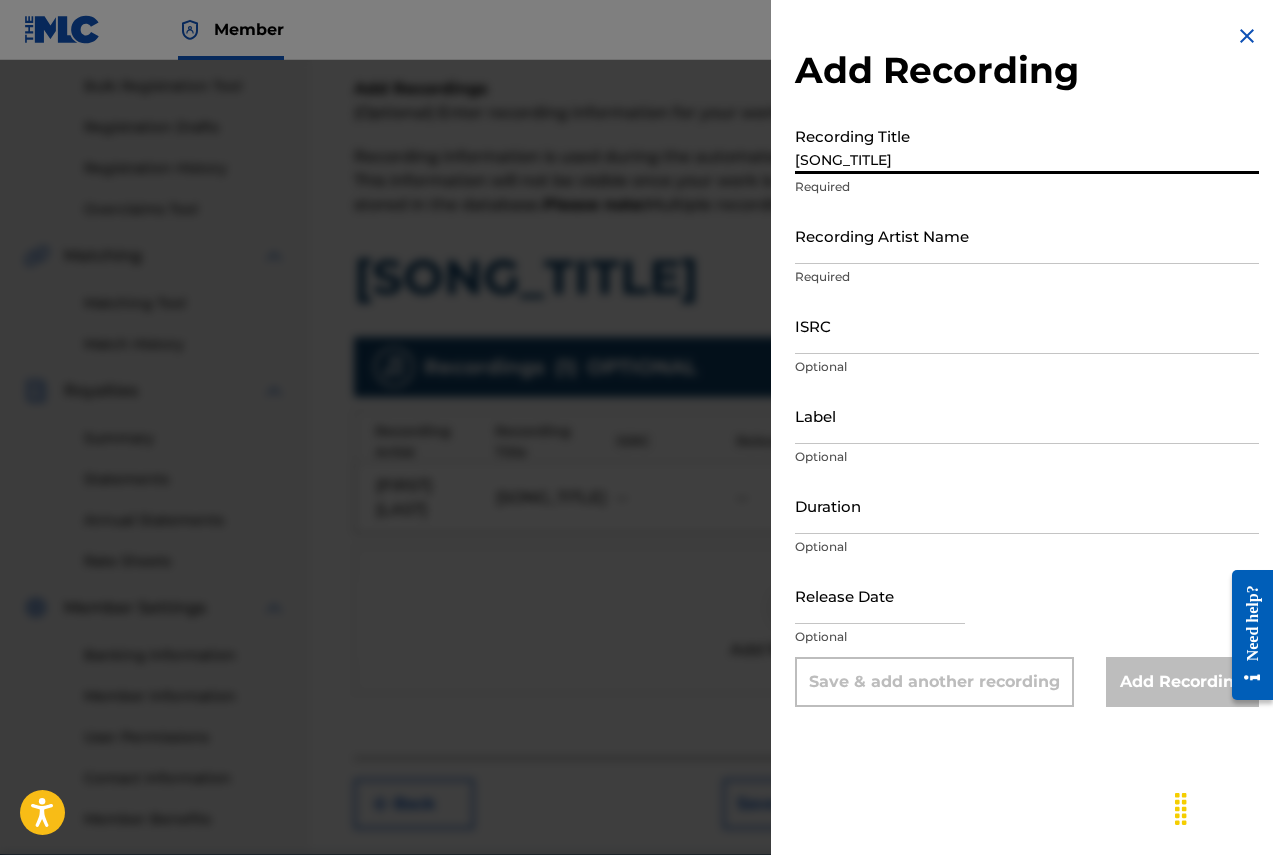 click on "[SONG_TITLE]" at bounding box center (1027, 145) 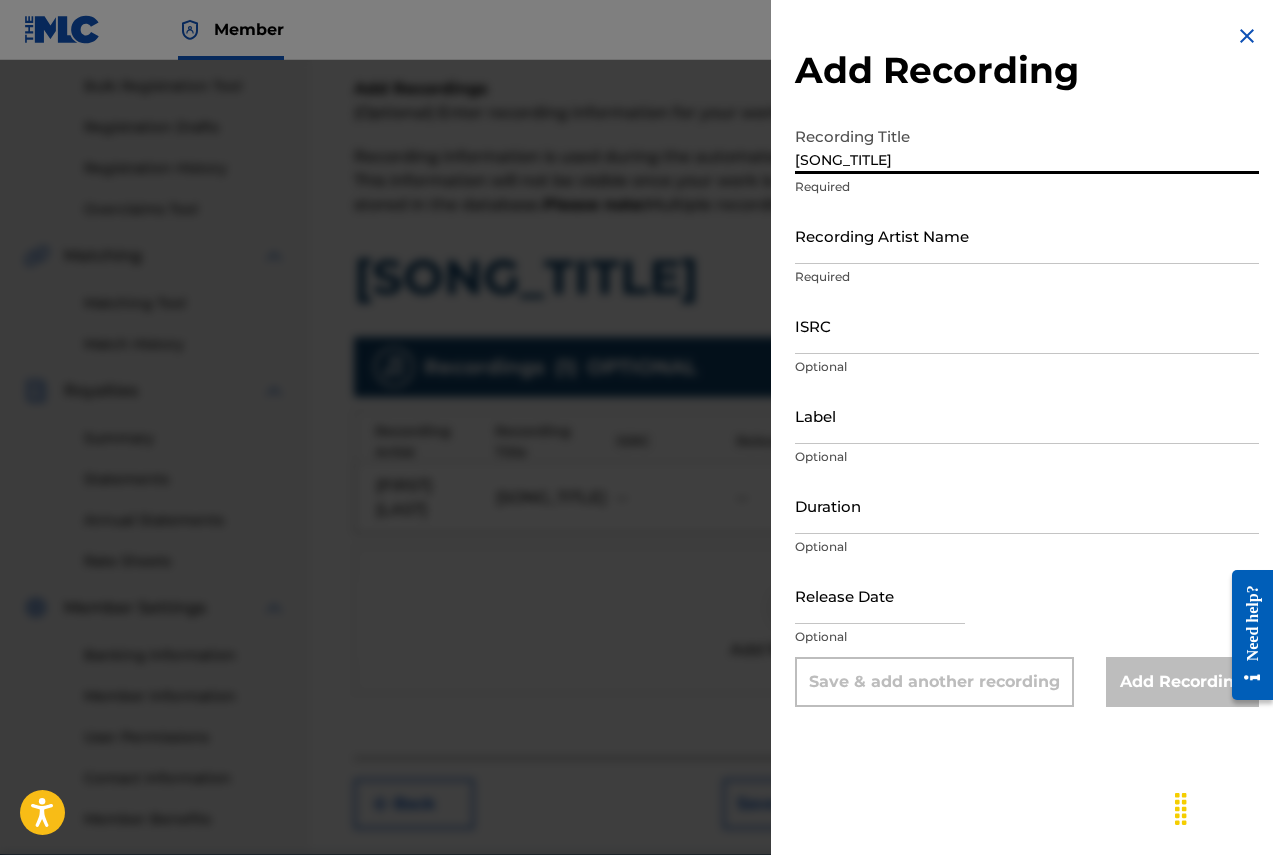 type on "[SONG_TITLE]" 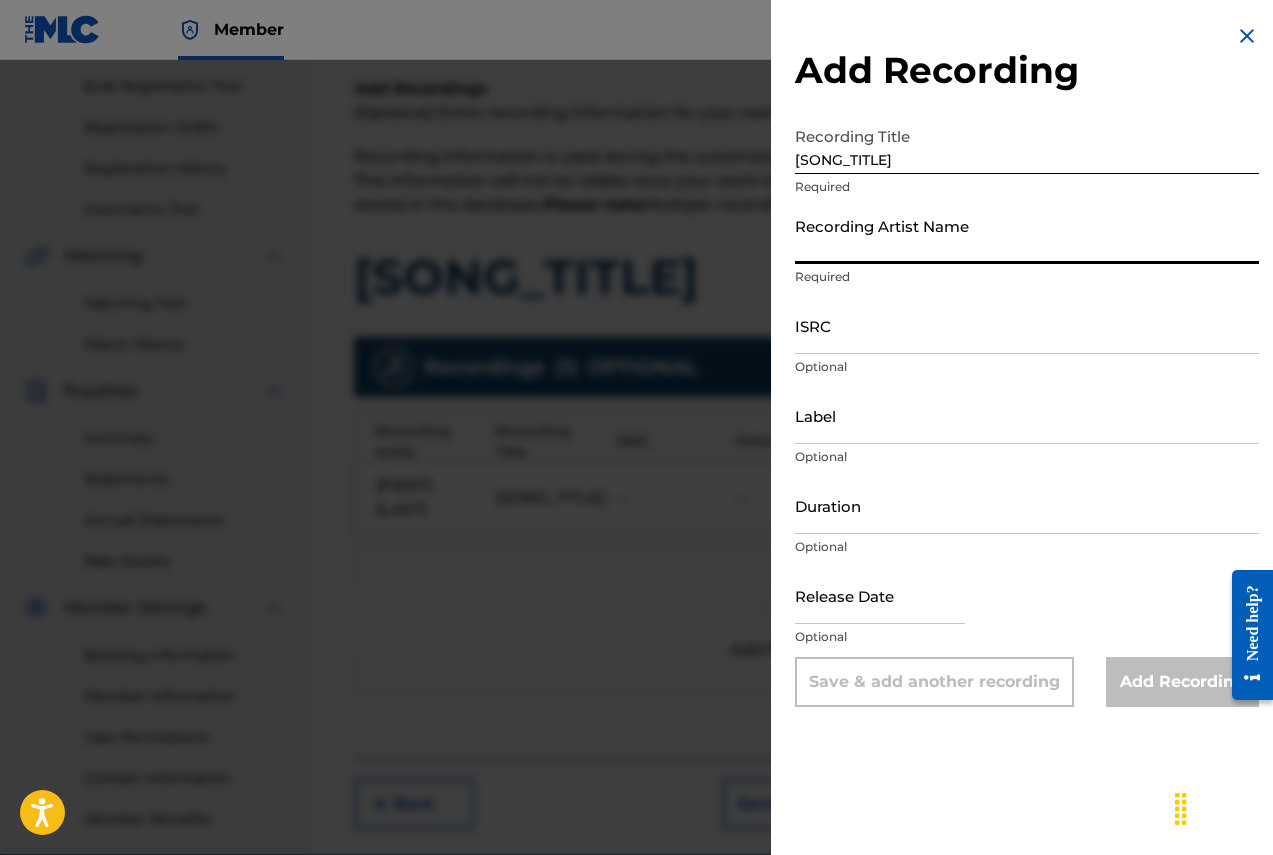 click on "Recording Artist Name" at bounding box center [1027, 235] 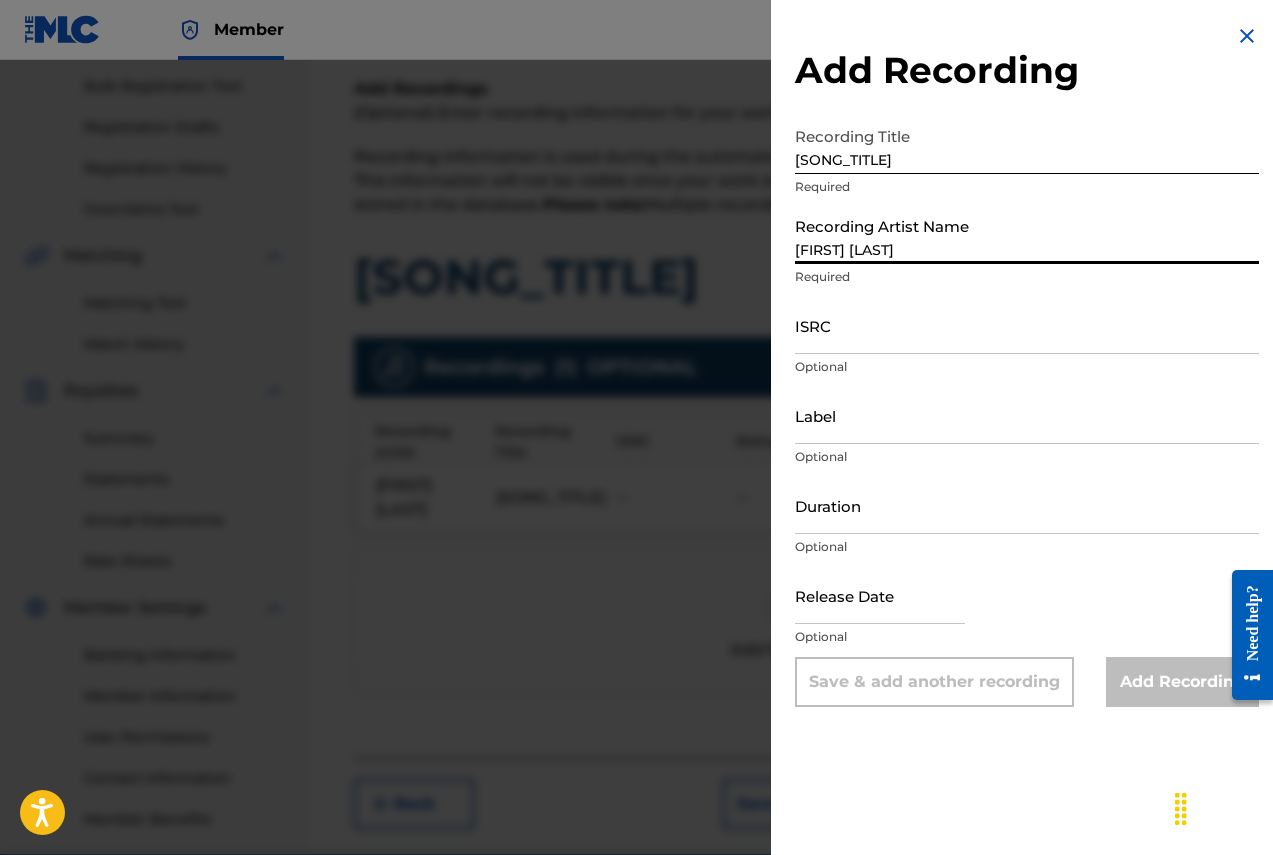 click on "ISRC" at bounding box center (1027, 325) 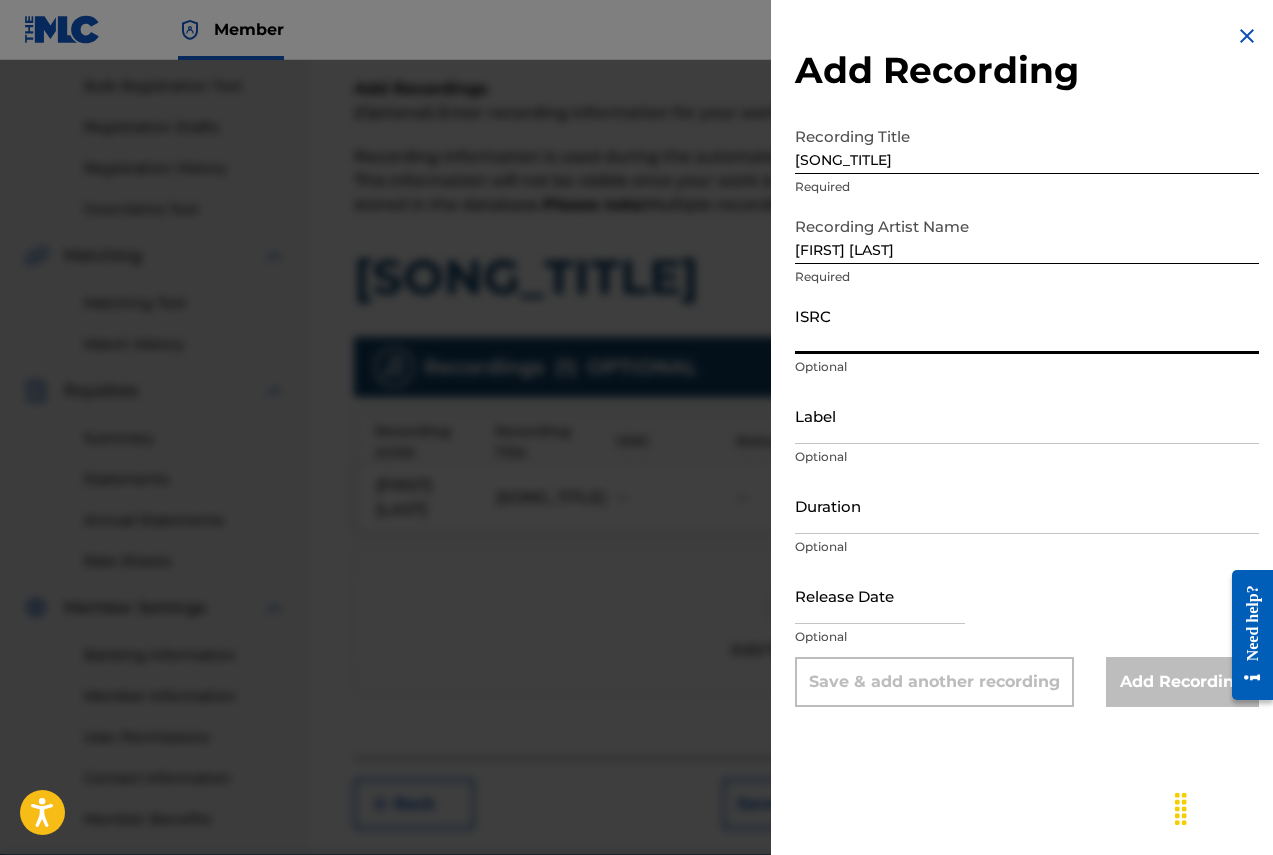 paste on "[ISRC]" 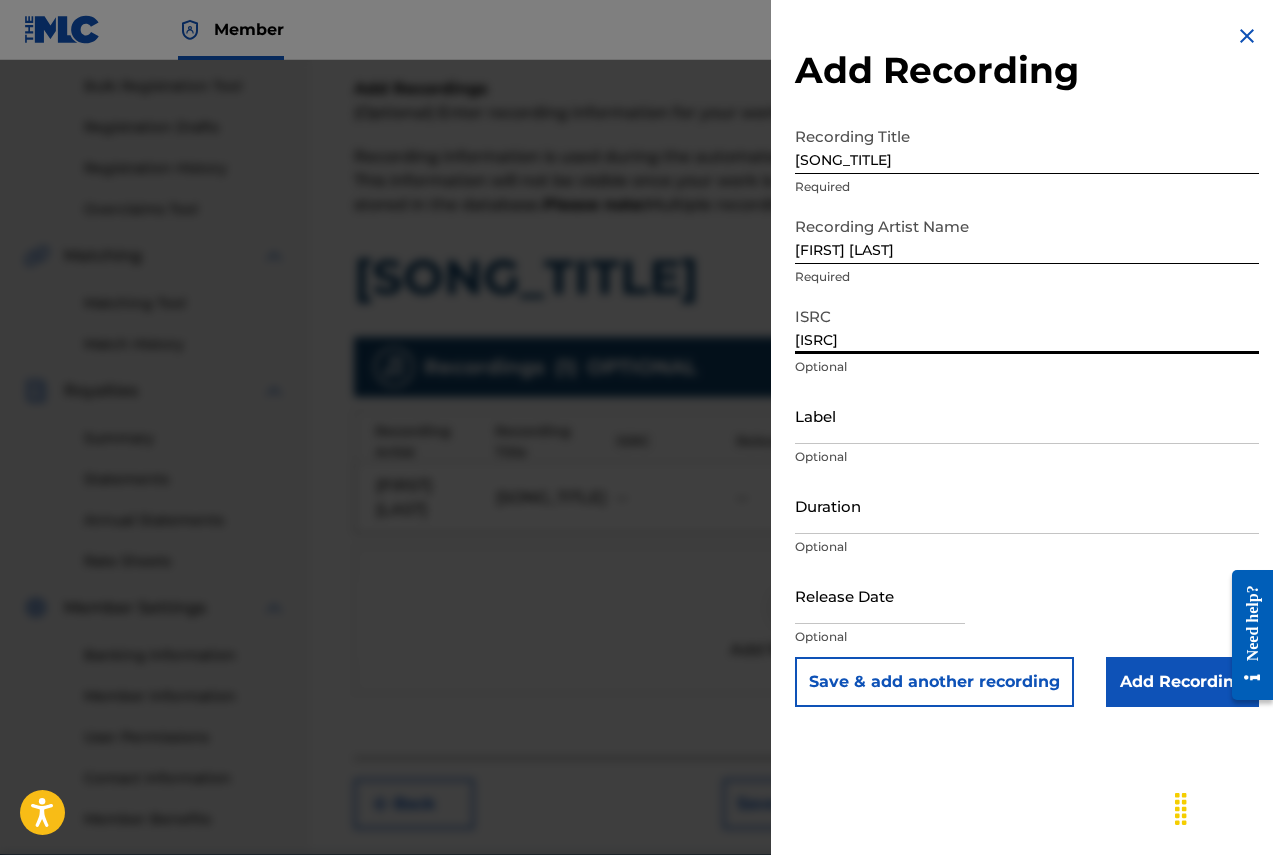 click on "[ISRC]" at bounding box center [1027, 325] 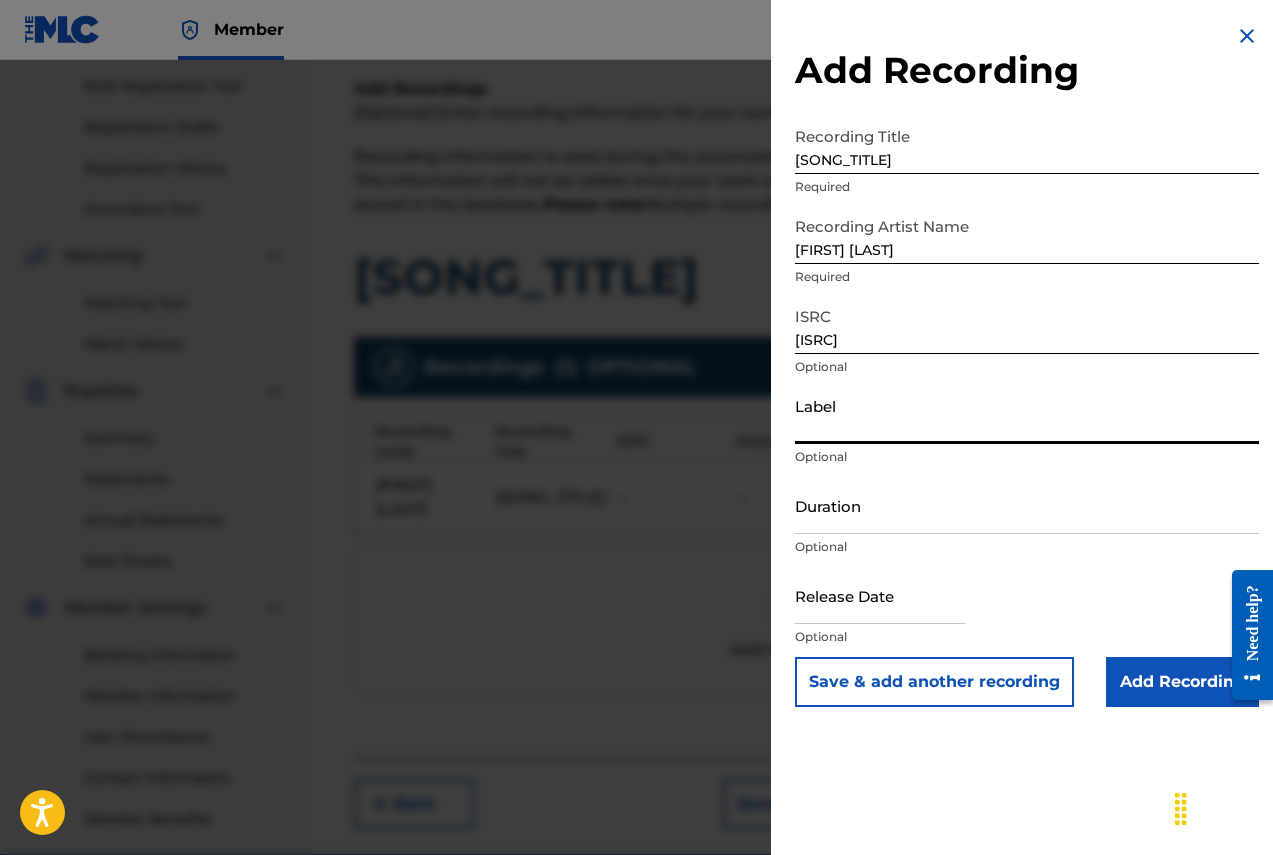 type on "[BRAND]" 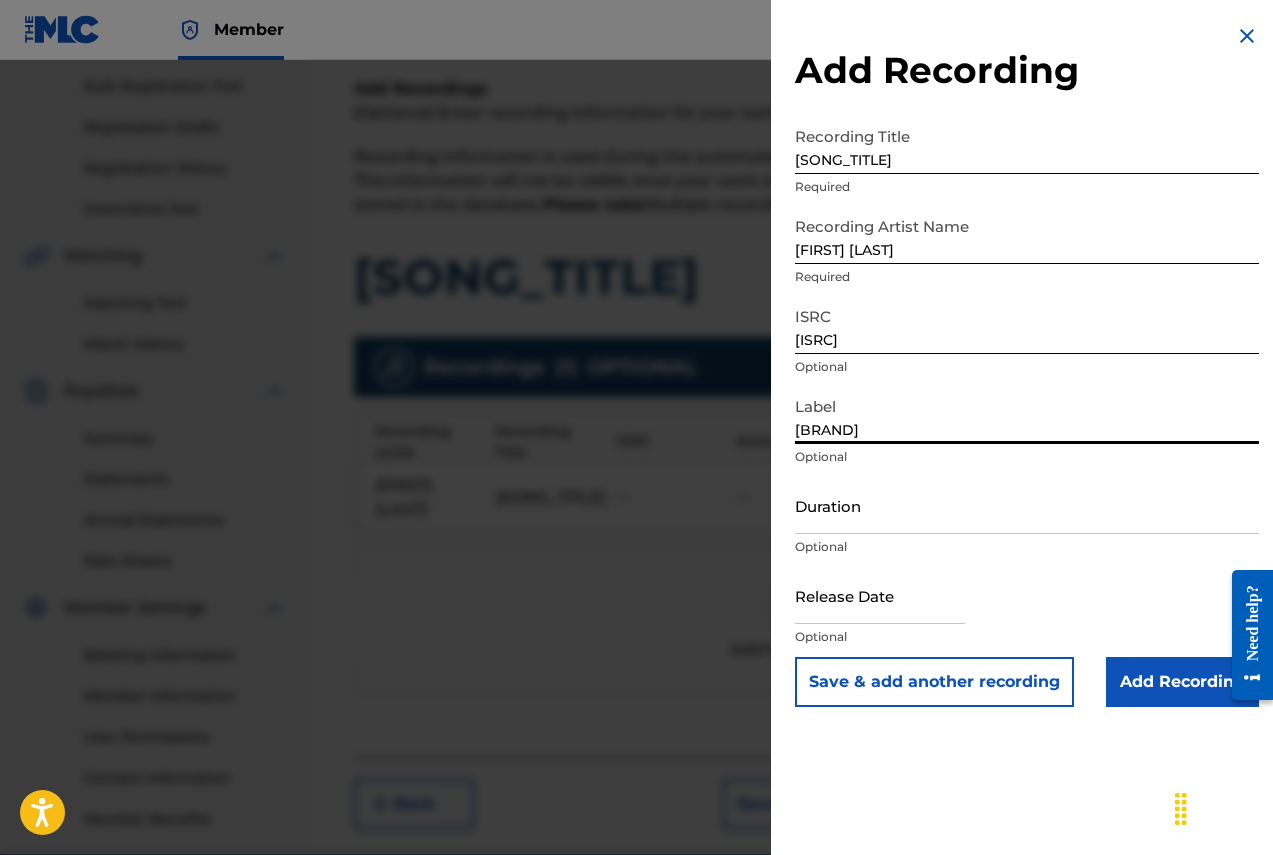 click at bounding box center (880, 595) 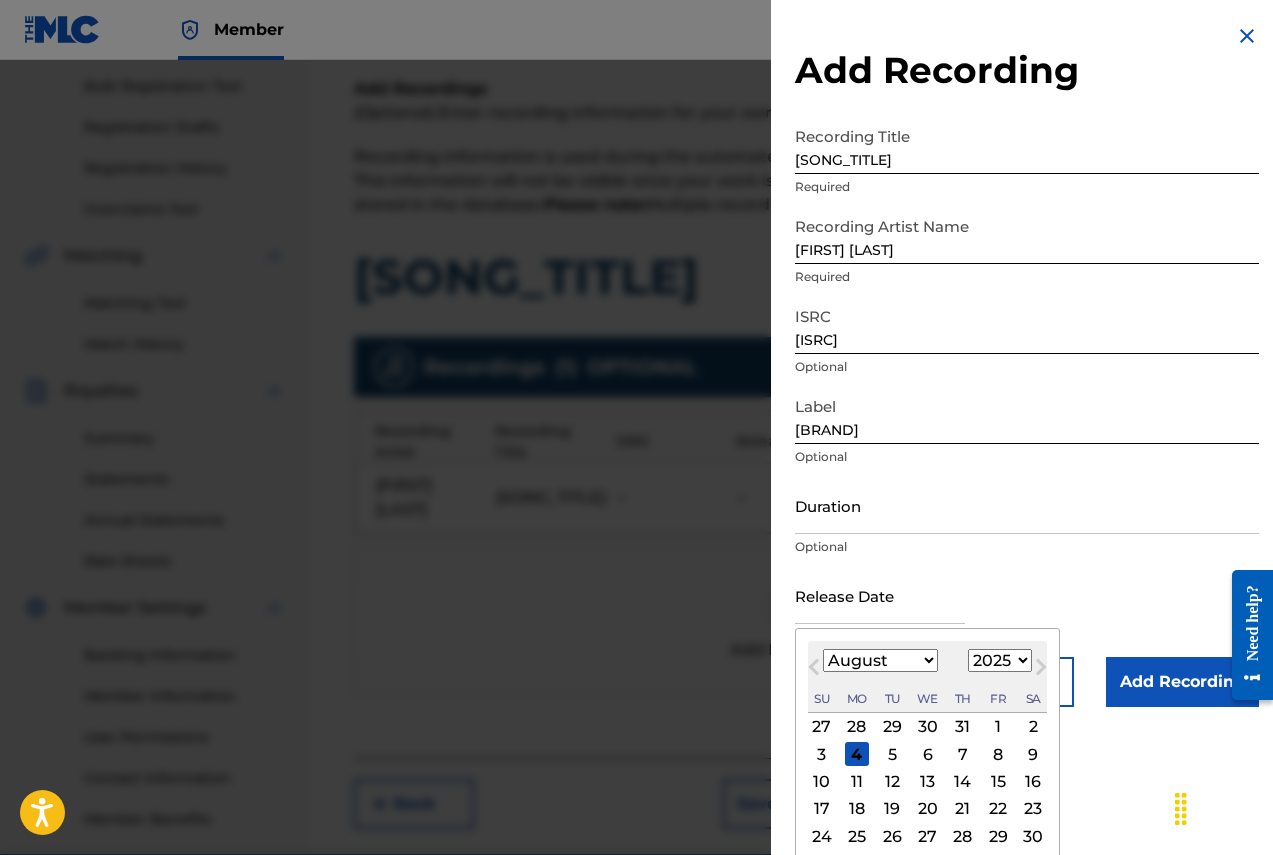 type on "September 1 2025" 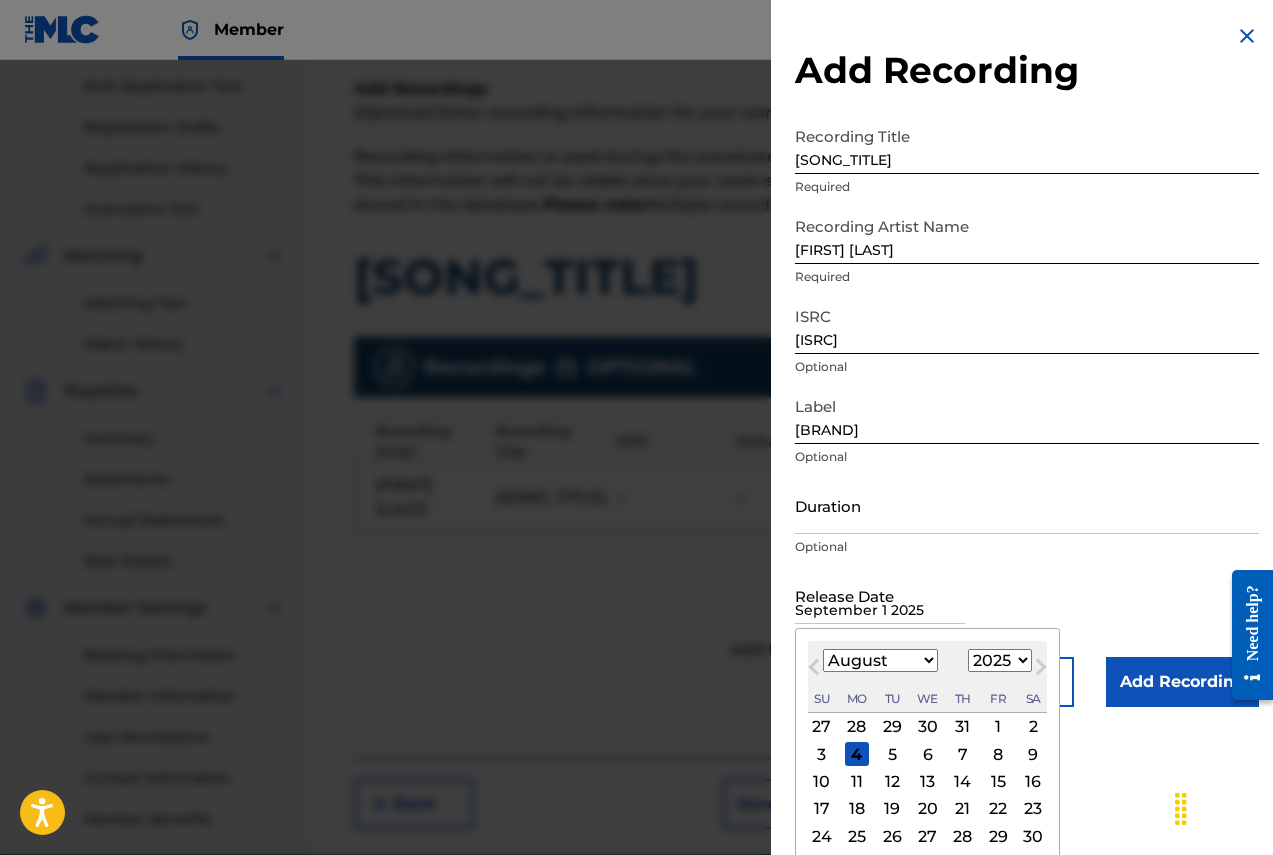 select on "8" 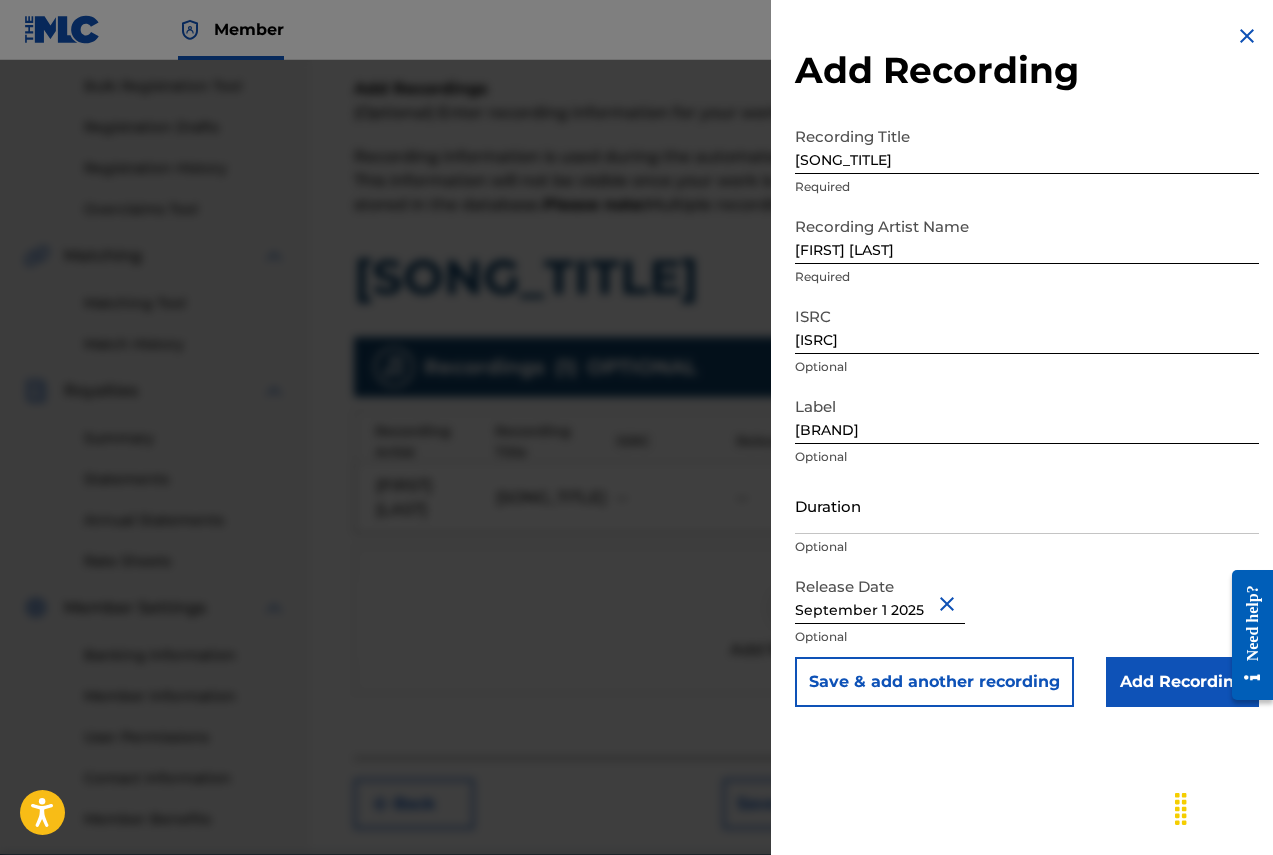 click on "Add Recording" at bounding box center (1182, 682) 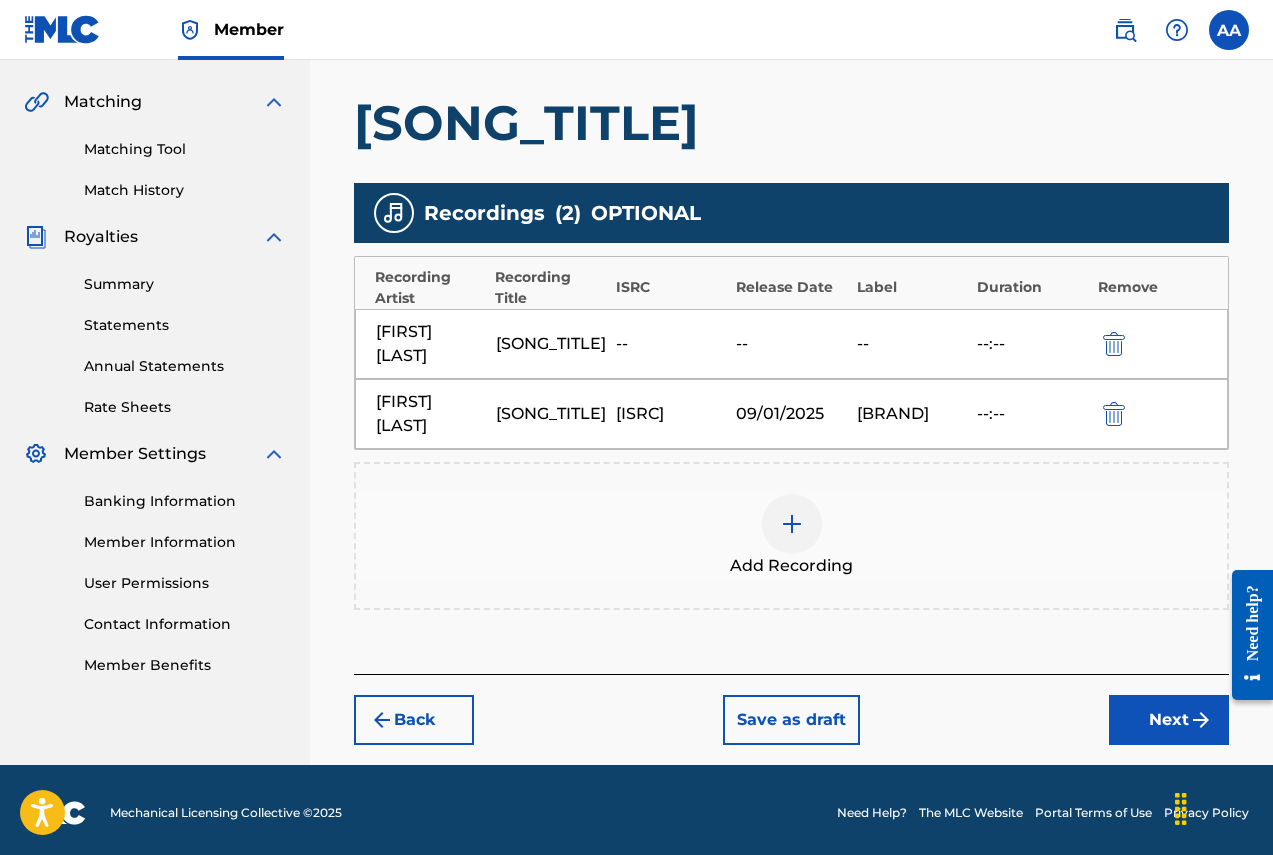 scroll, scrollTop: 450, scrollLeft: 0, axis: vertical 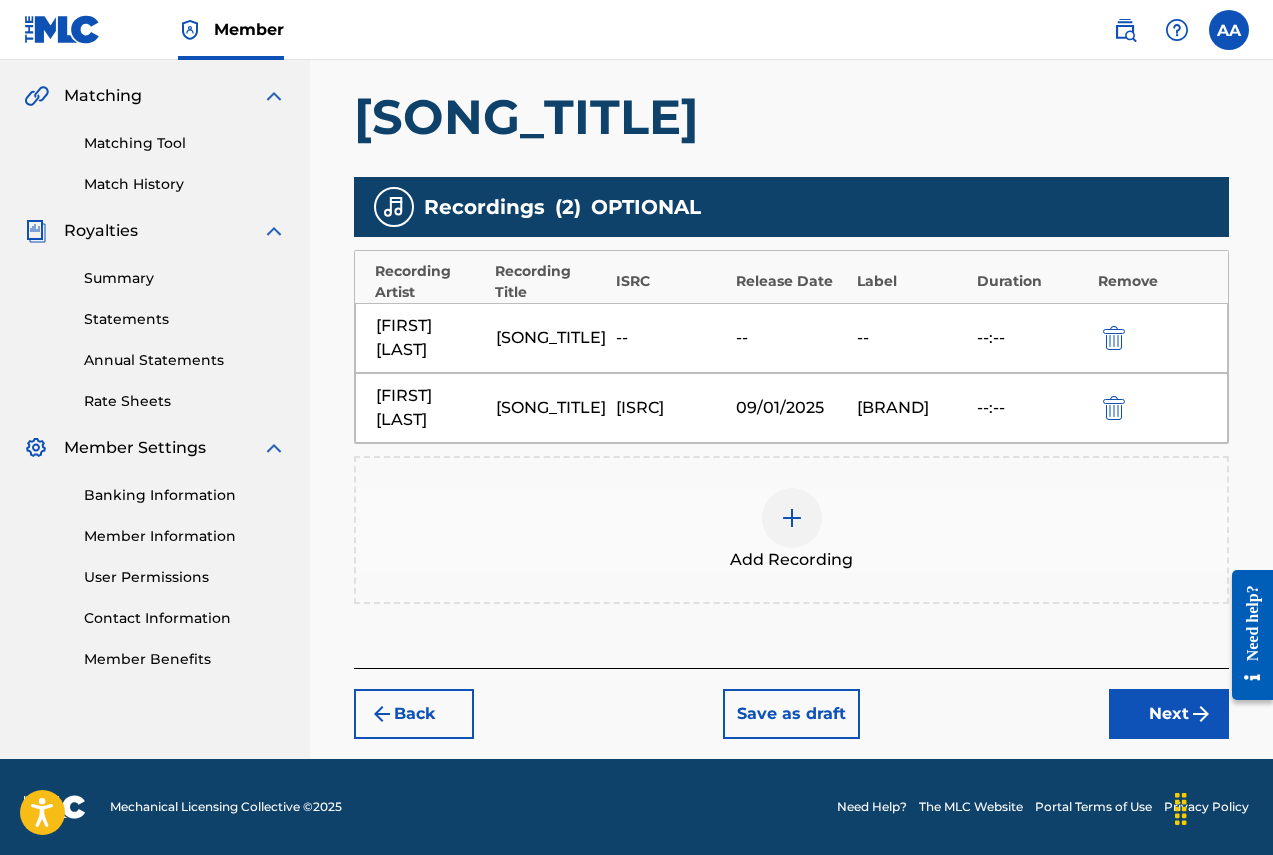 click on "Next" at bounding box center [1169, 714] 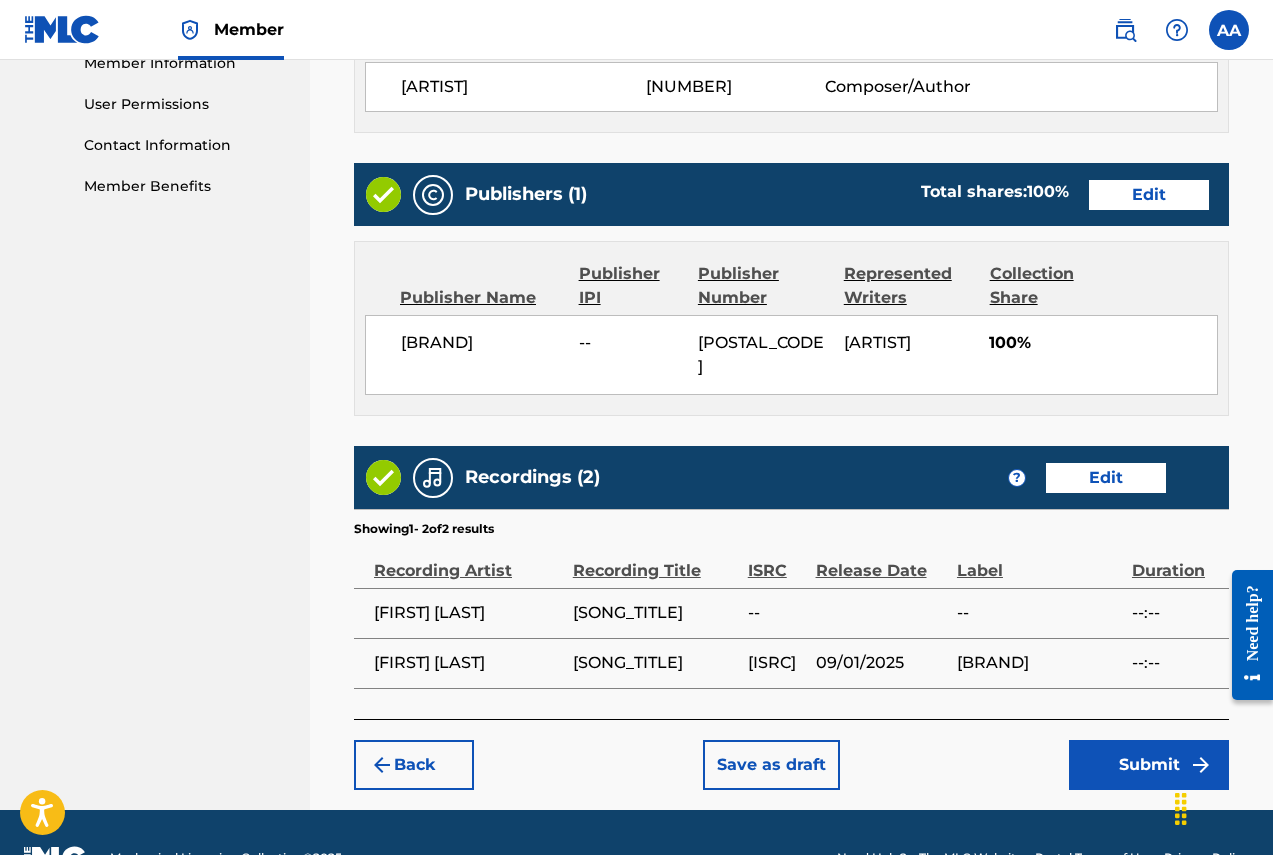scroll, scrollTop: 950, scrollLeft: 0, axis: vertical 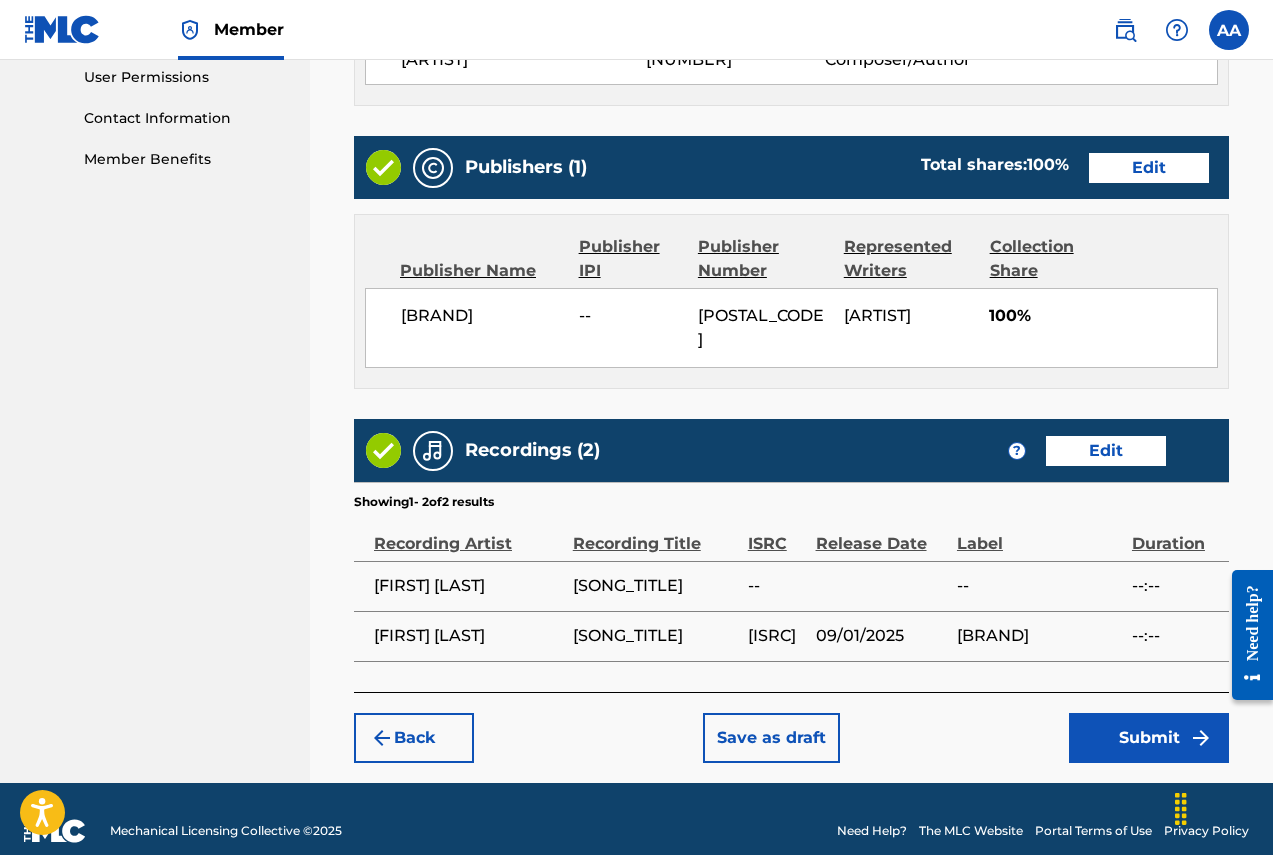 click on "--:--" at bounding box center (1175, 586) 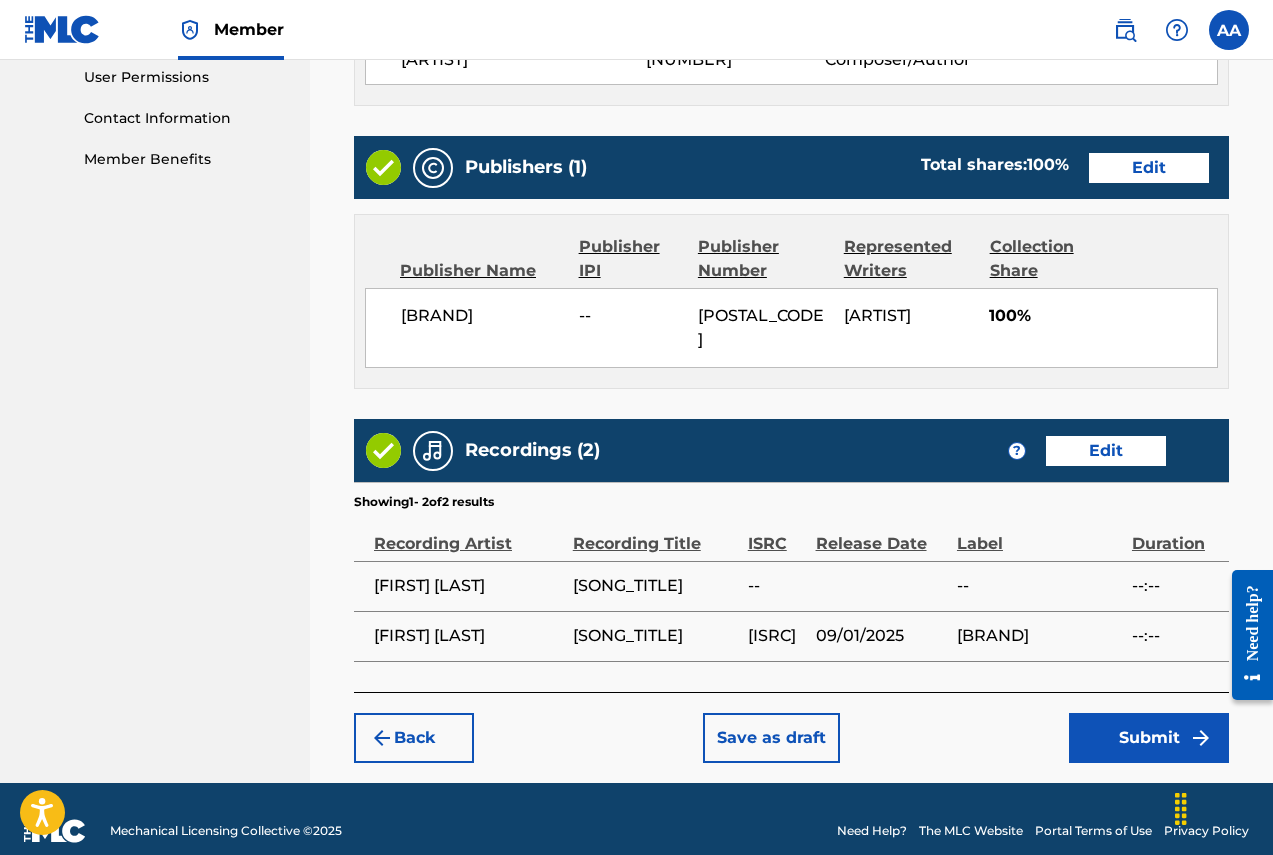 click on "[FIRST] [LAST]" at bounding box center [468, 586] 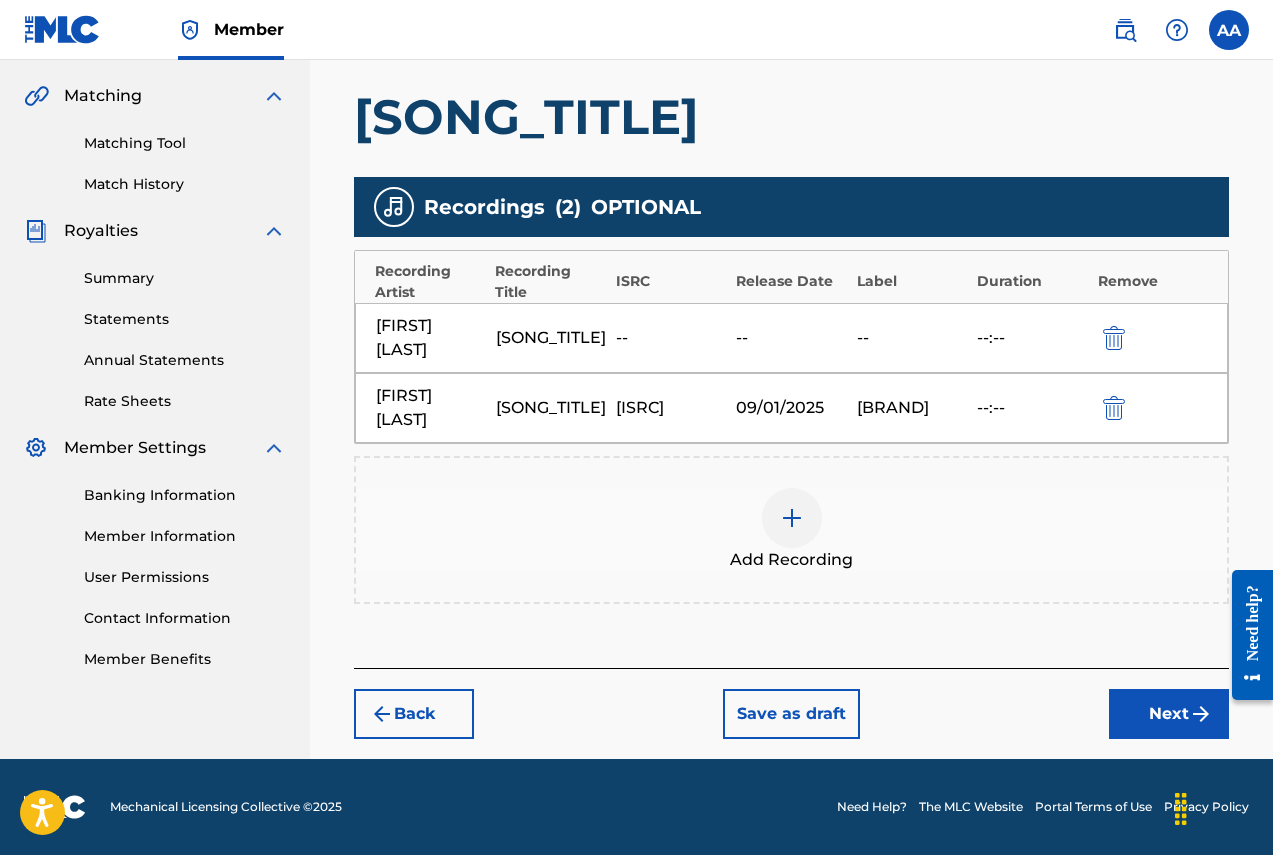 scroll, scrollTop: 450, scrollLeft: 0, axis: vertical 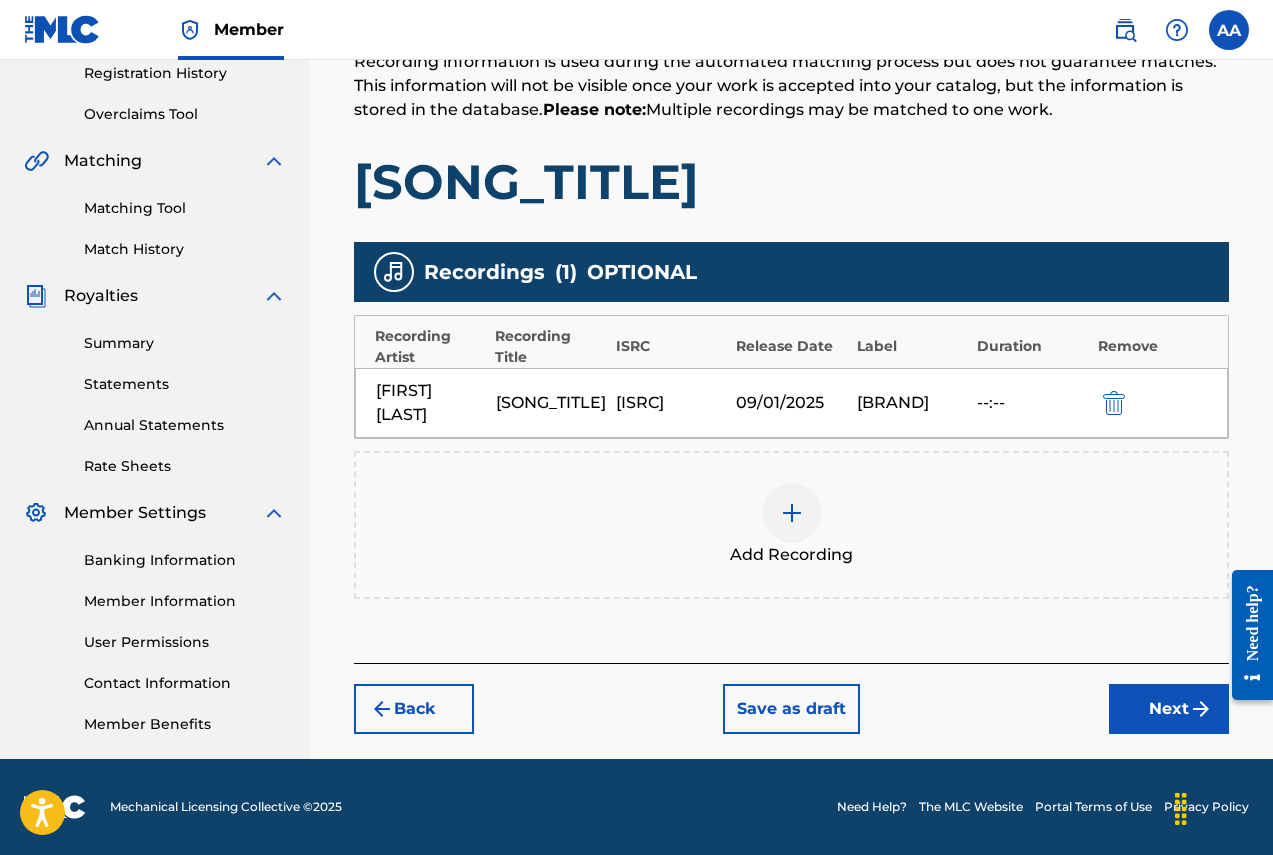 click on "Next" at bounding box center [1169, 709] 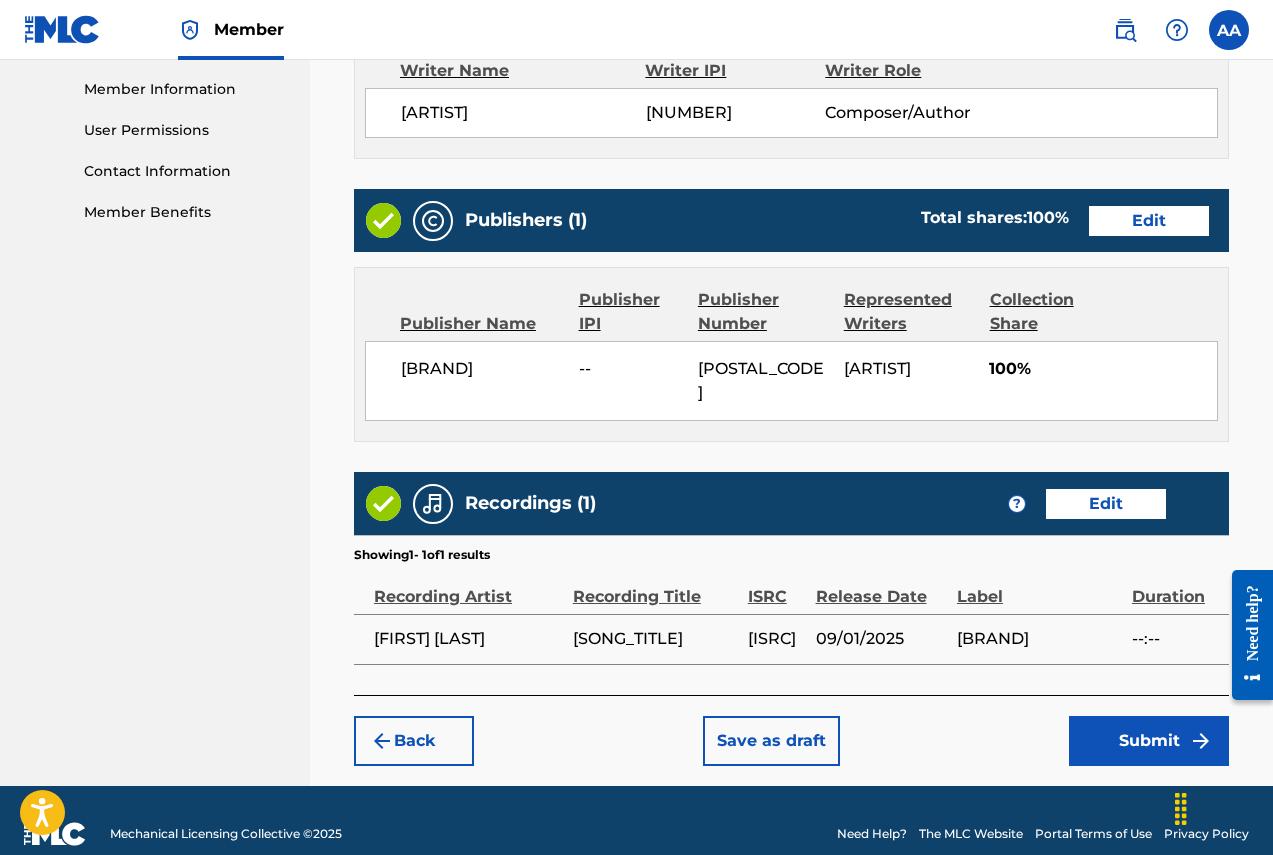 scroll, scrollTop: 900, scrollLeft: 0, axis: vertical 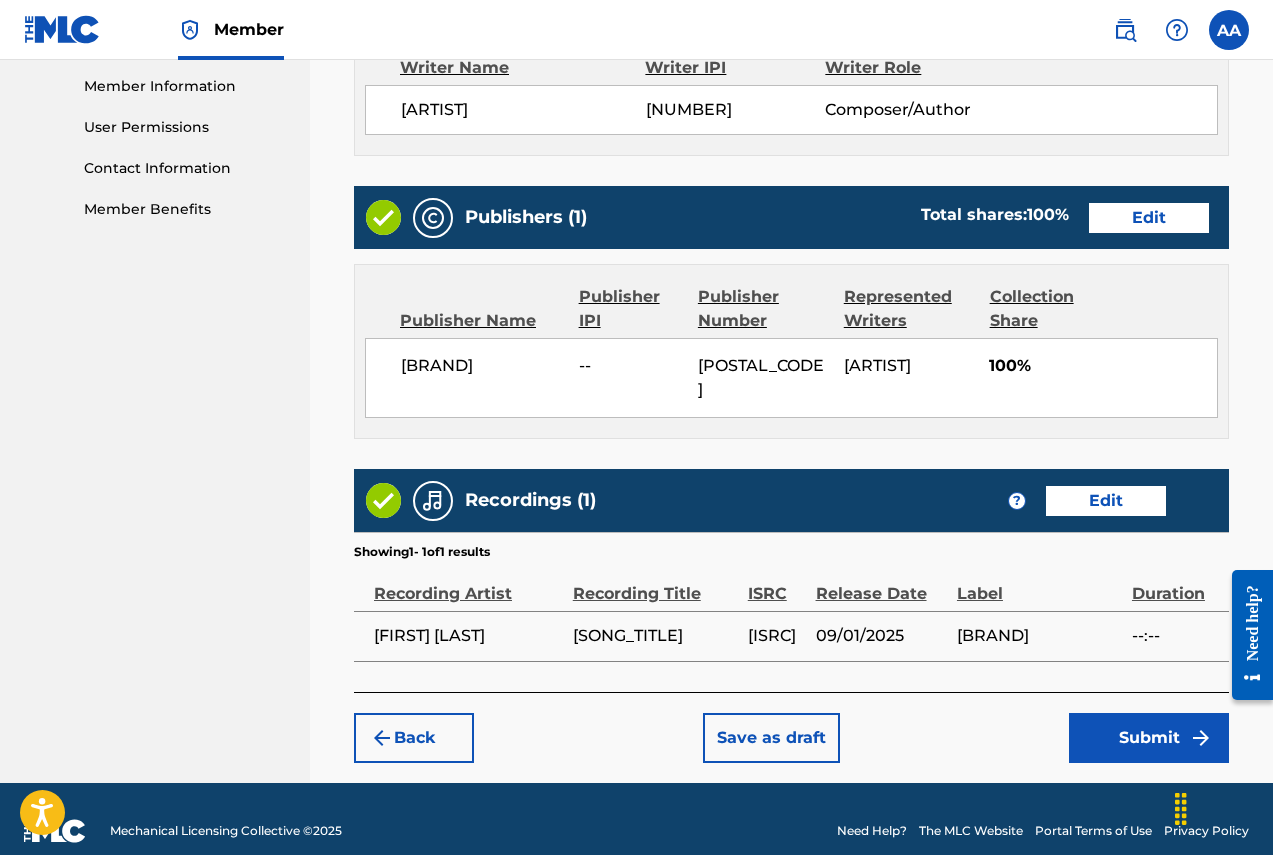 click on "Submit" at bounding box center (1149, 738) 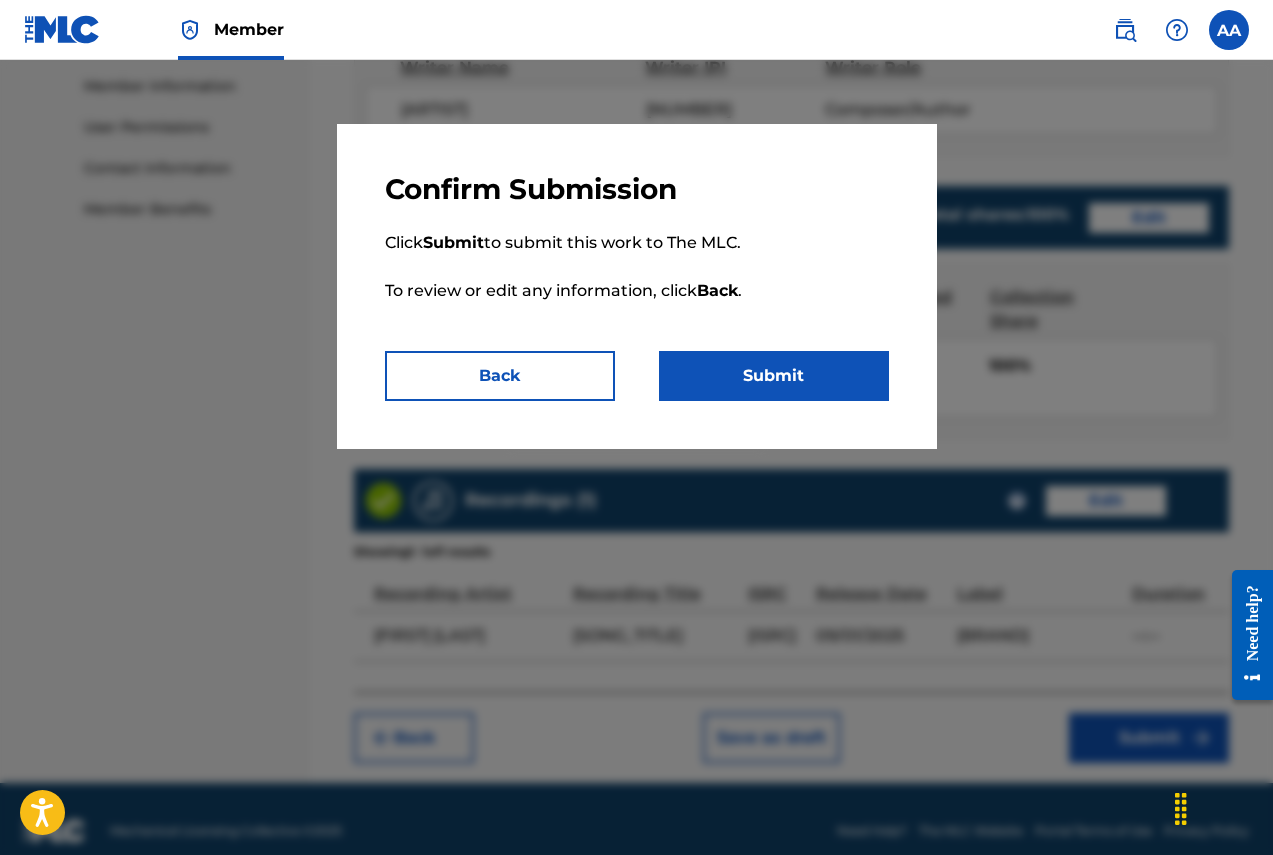 click on "Submit" at bounding box center [774, 376] 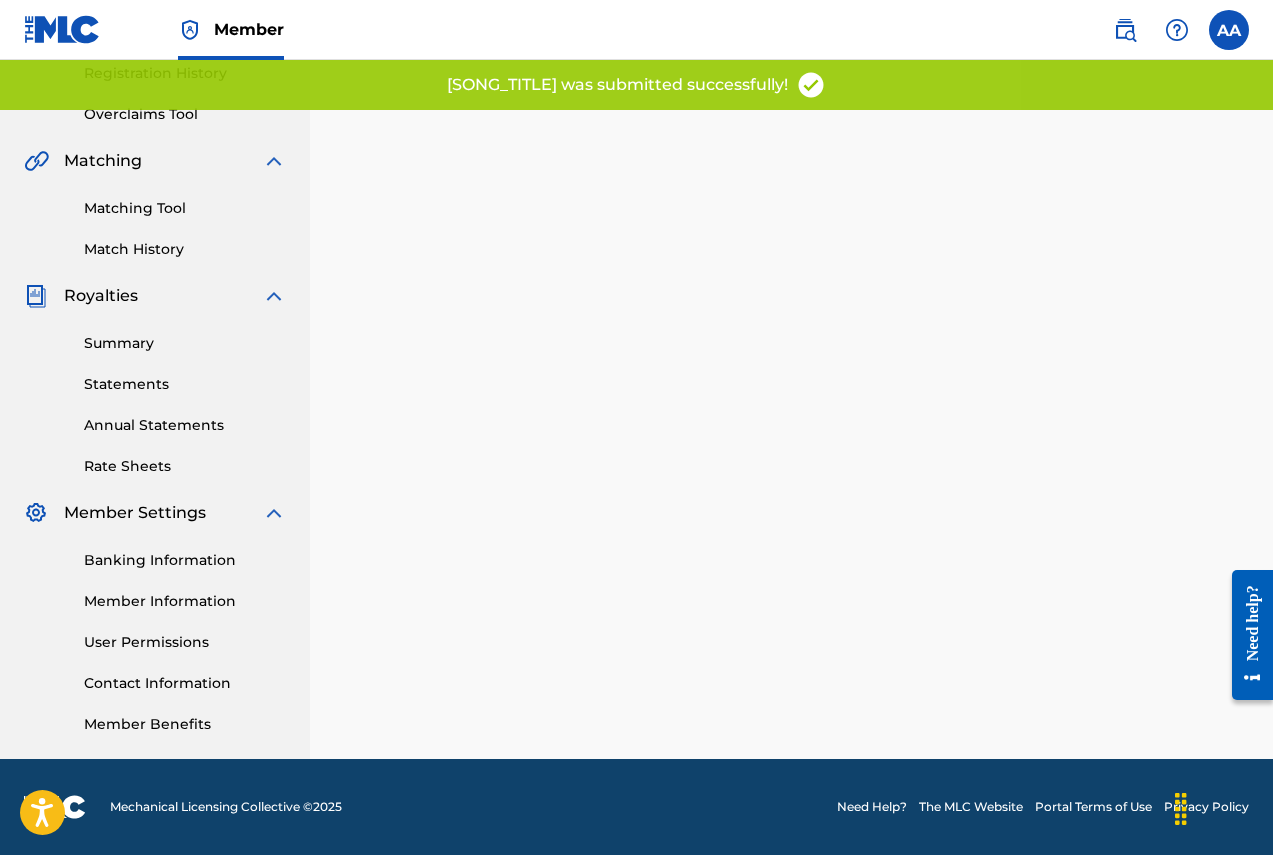 scroll, scrollTop: 0, scrollLeft: 0, axis: both 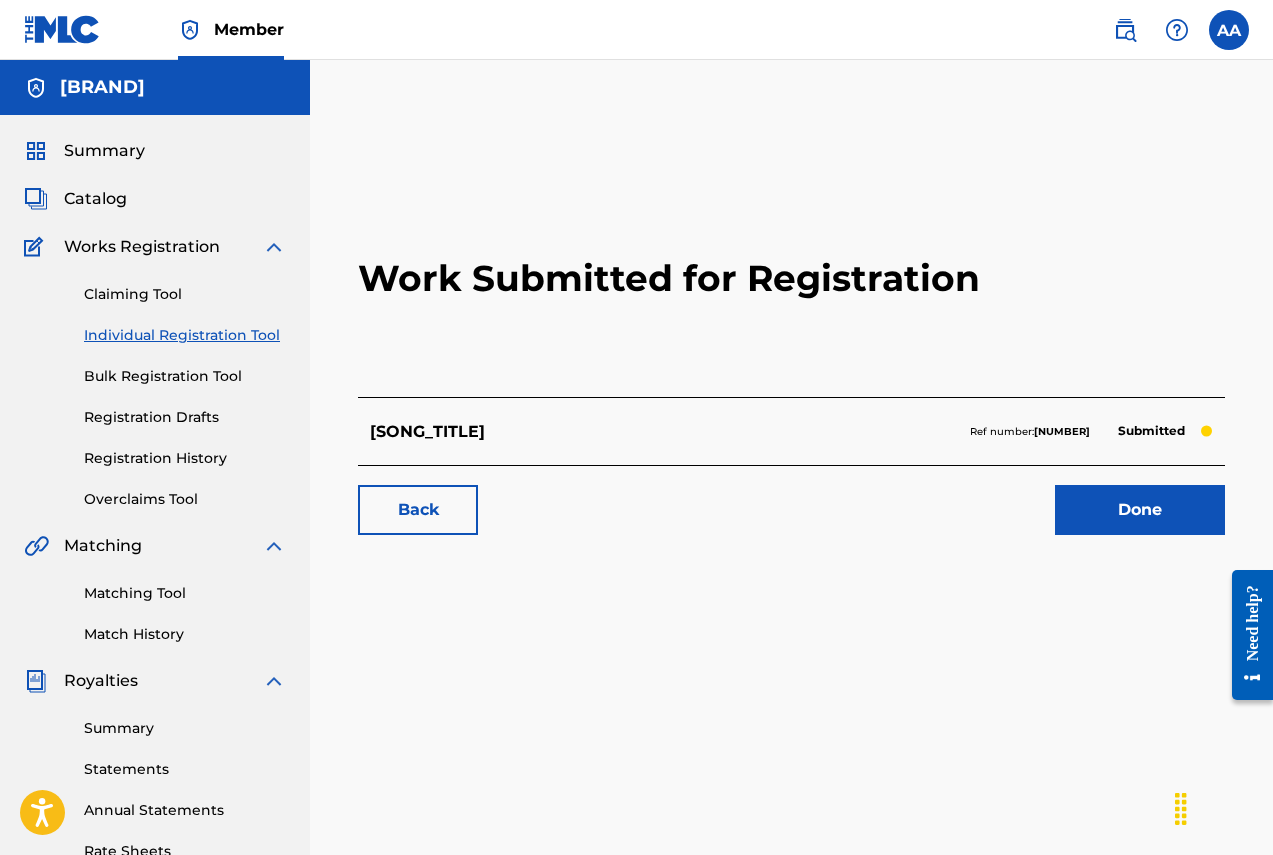 click on "Done" at bounding box center [1140, 510] 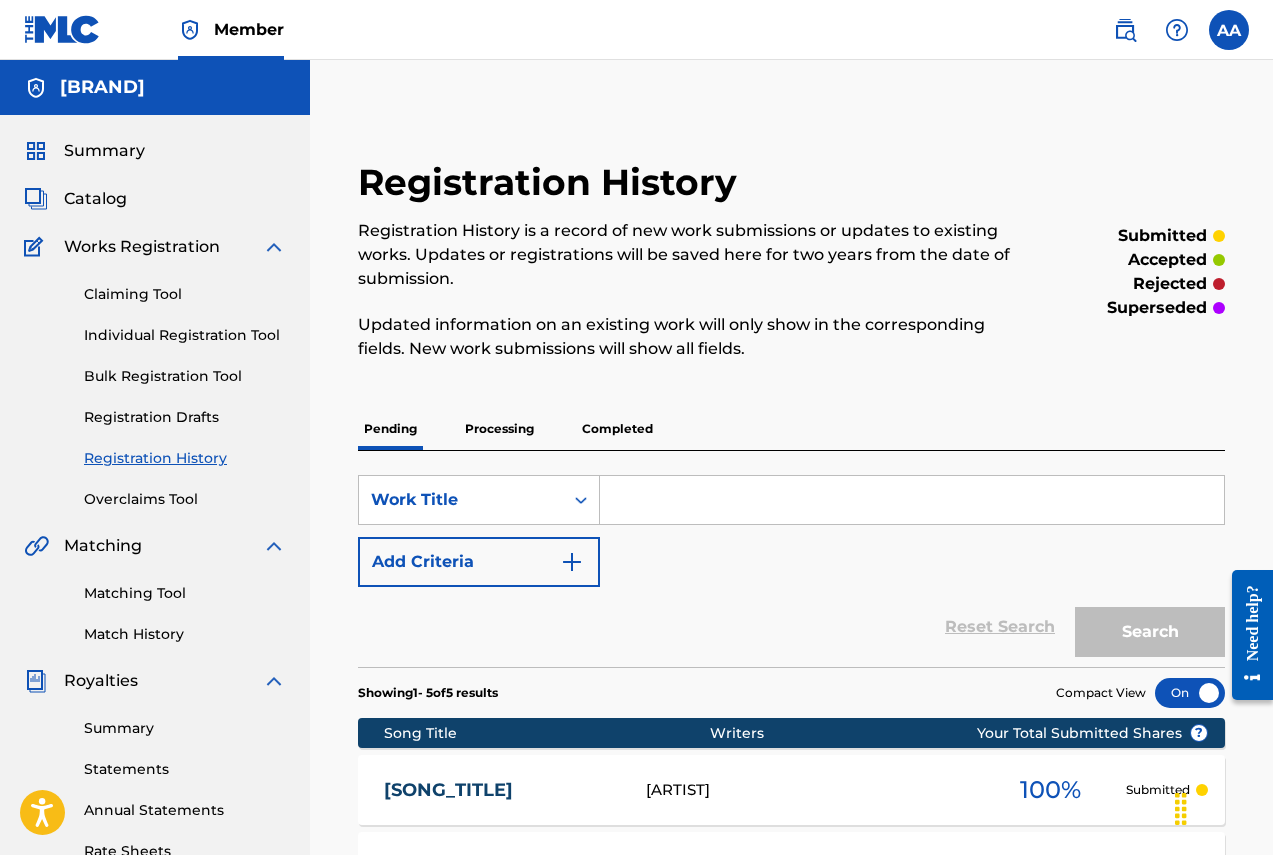 click on "Individual Registration Tool" at bounding box center (185, 335) 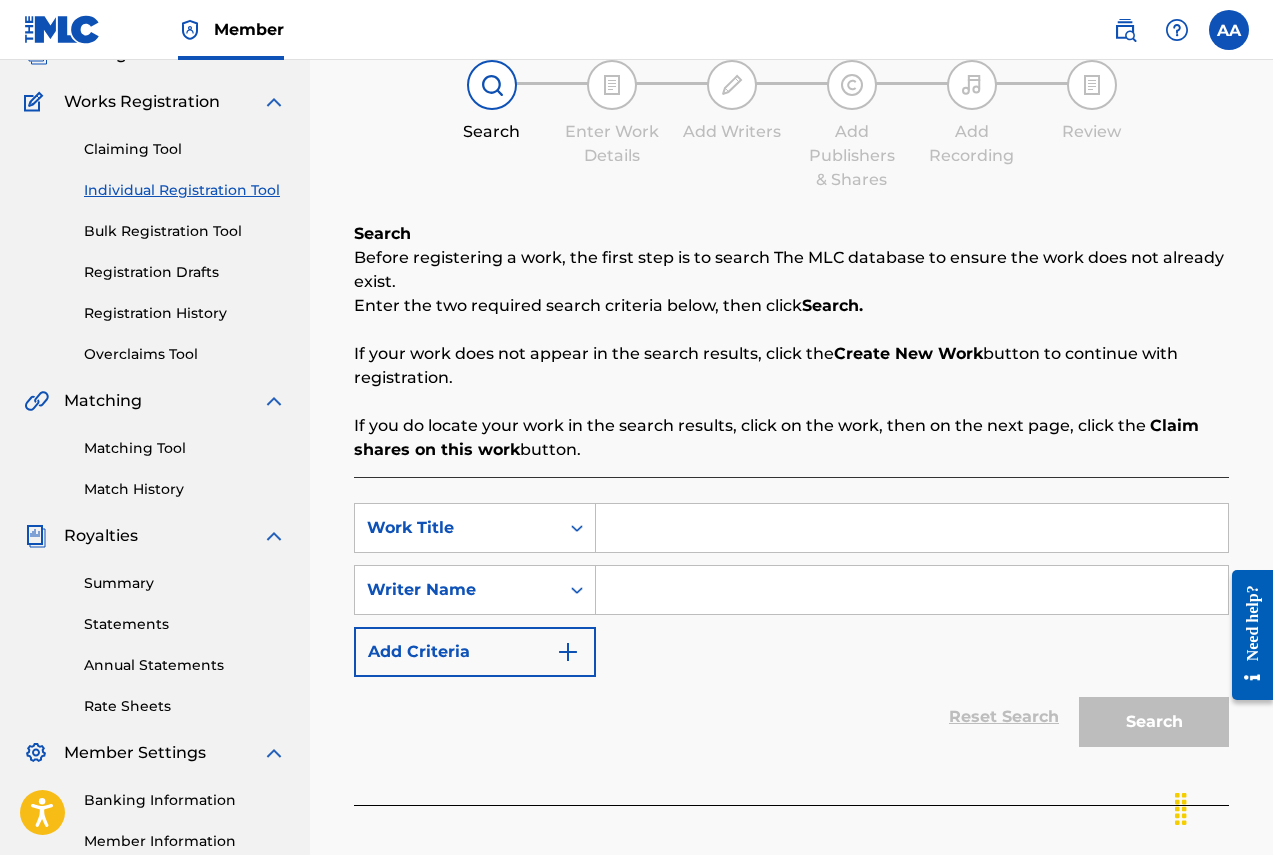scroll, scrollTop: 200, scrollLeft: 0, axis: vertical 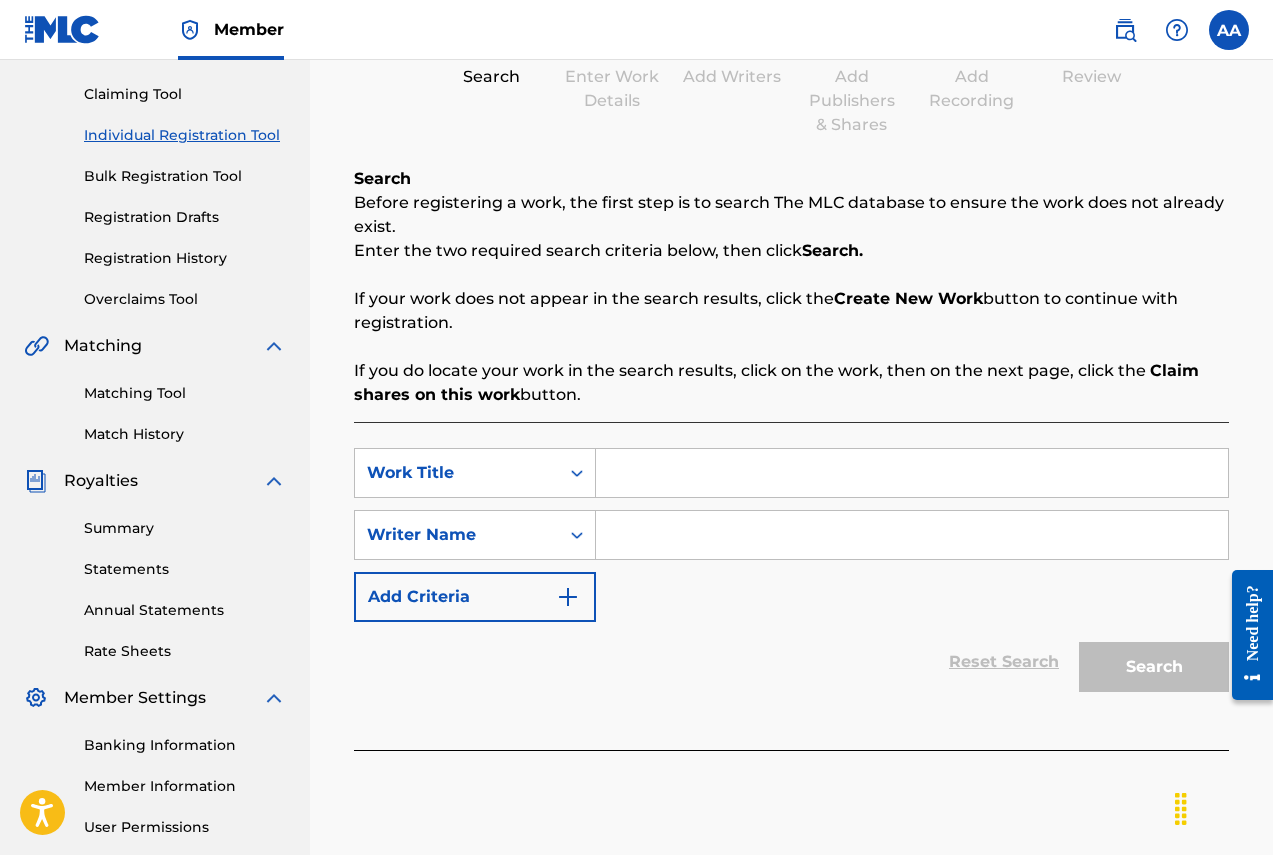 click at bounding box center (912, 473) 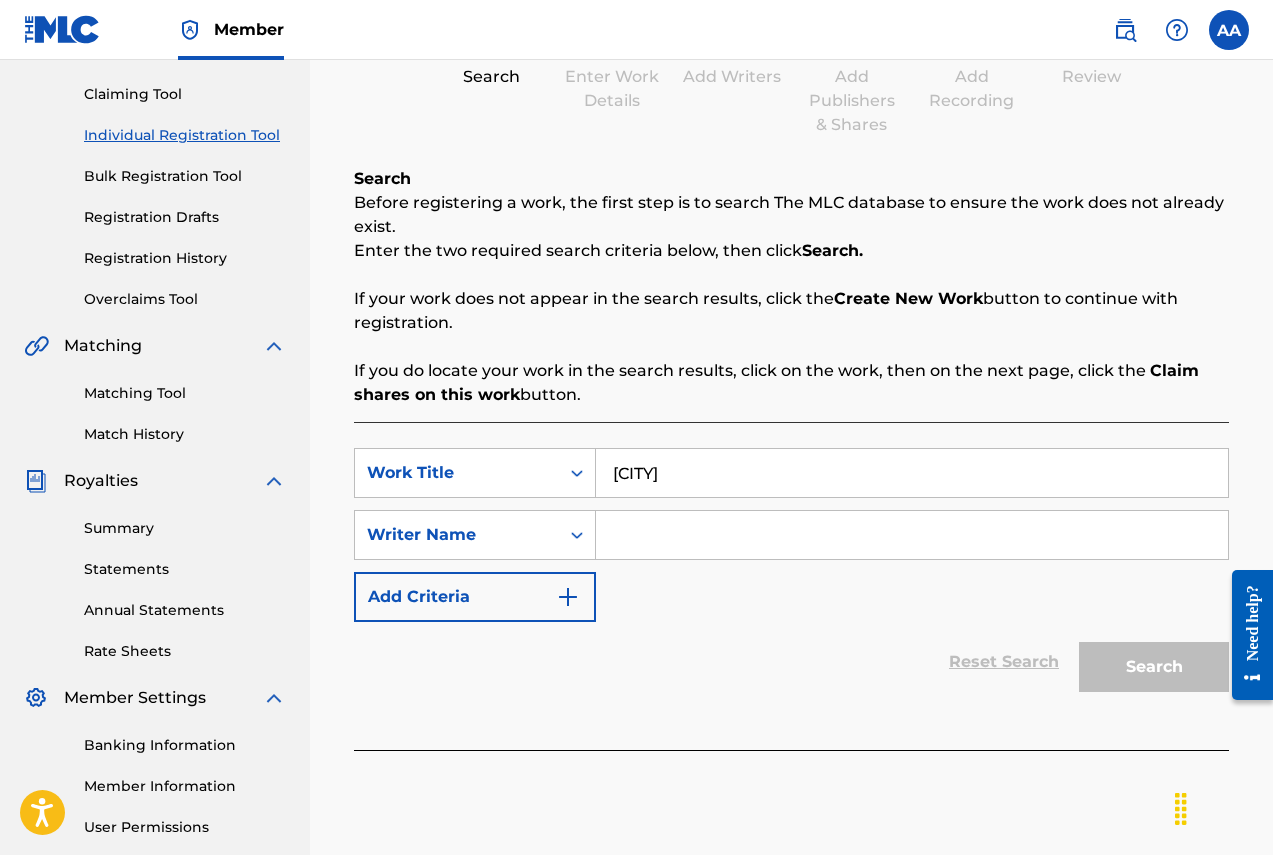 type on "[CITY]" 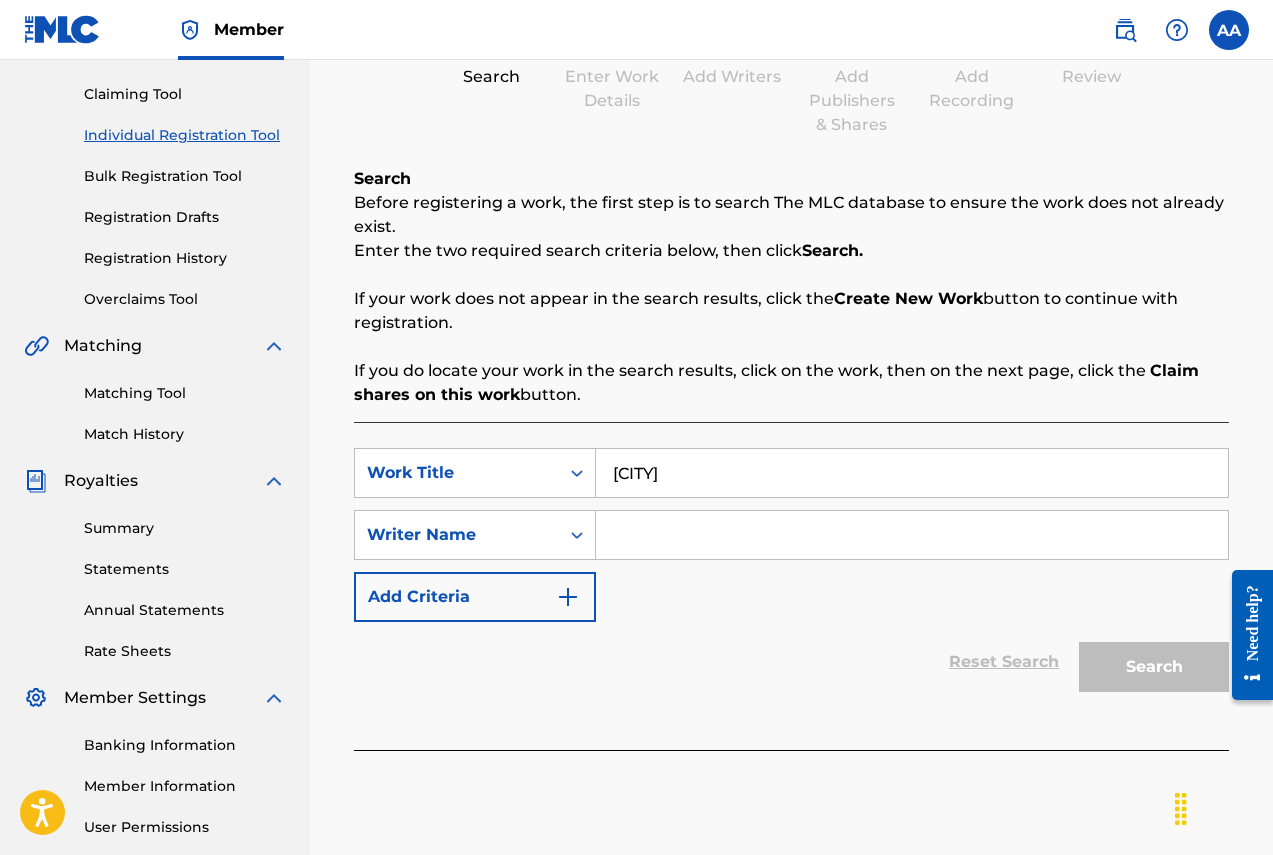type on "[FIRST] [LAST]" 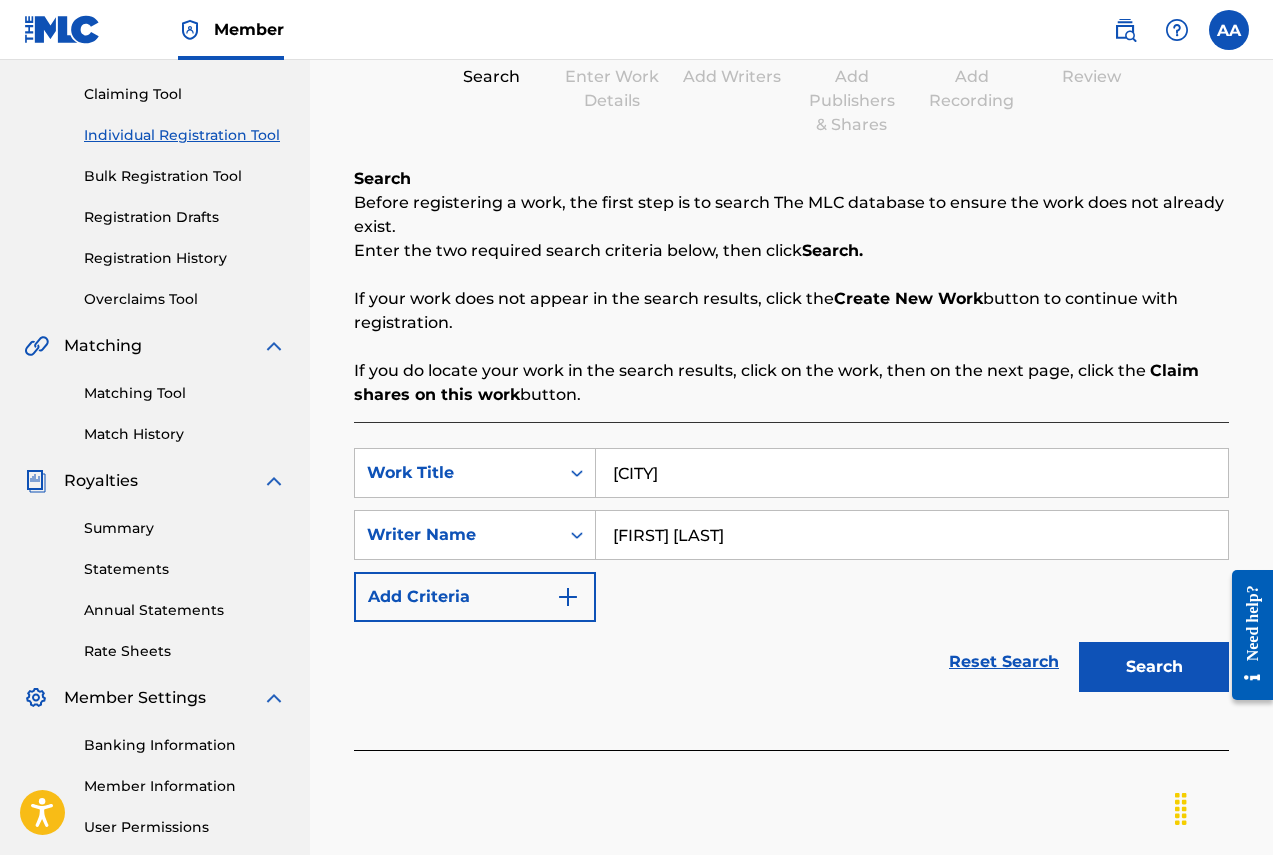 click on "Search" at bounding box center (1154, 667) 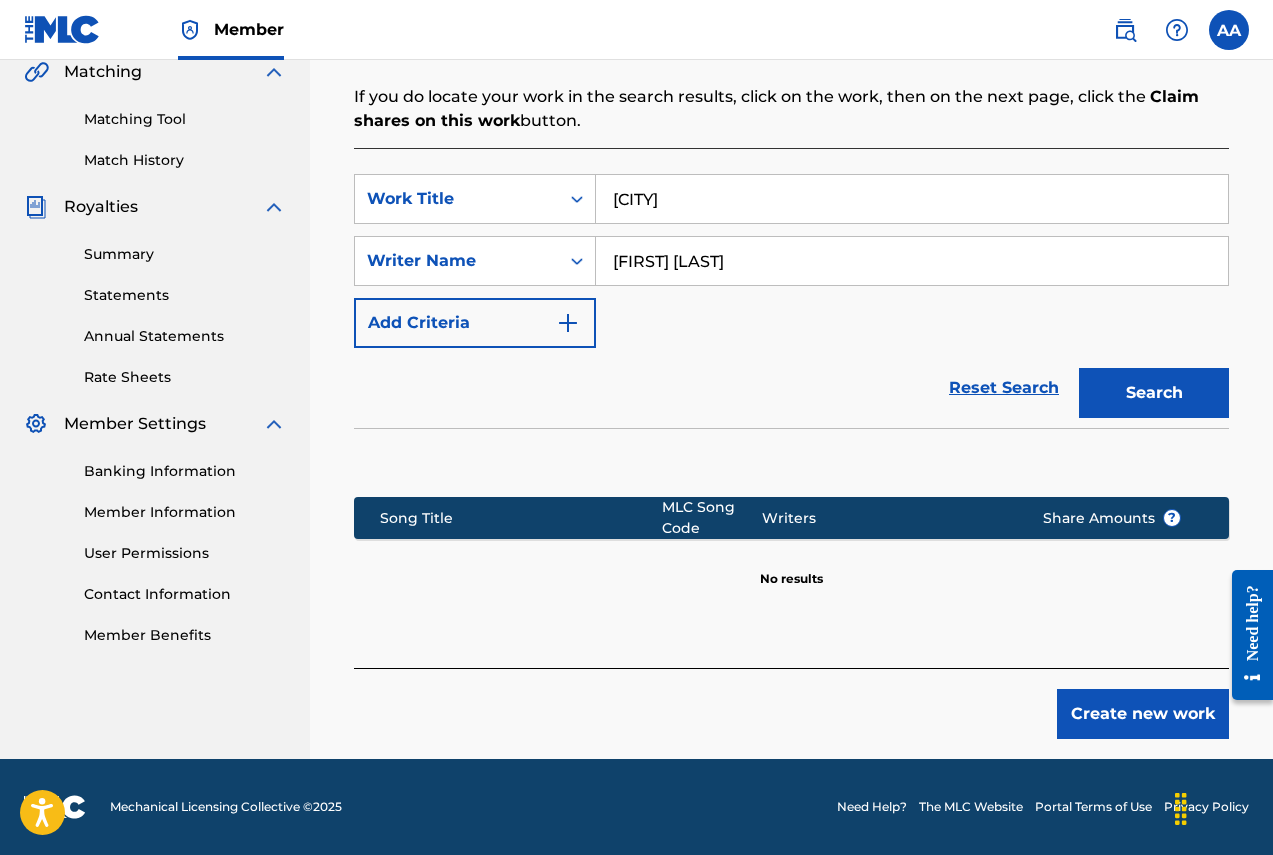 click on "Create new work" at bounding box center (1143, 714) 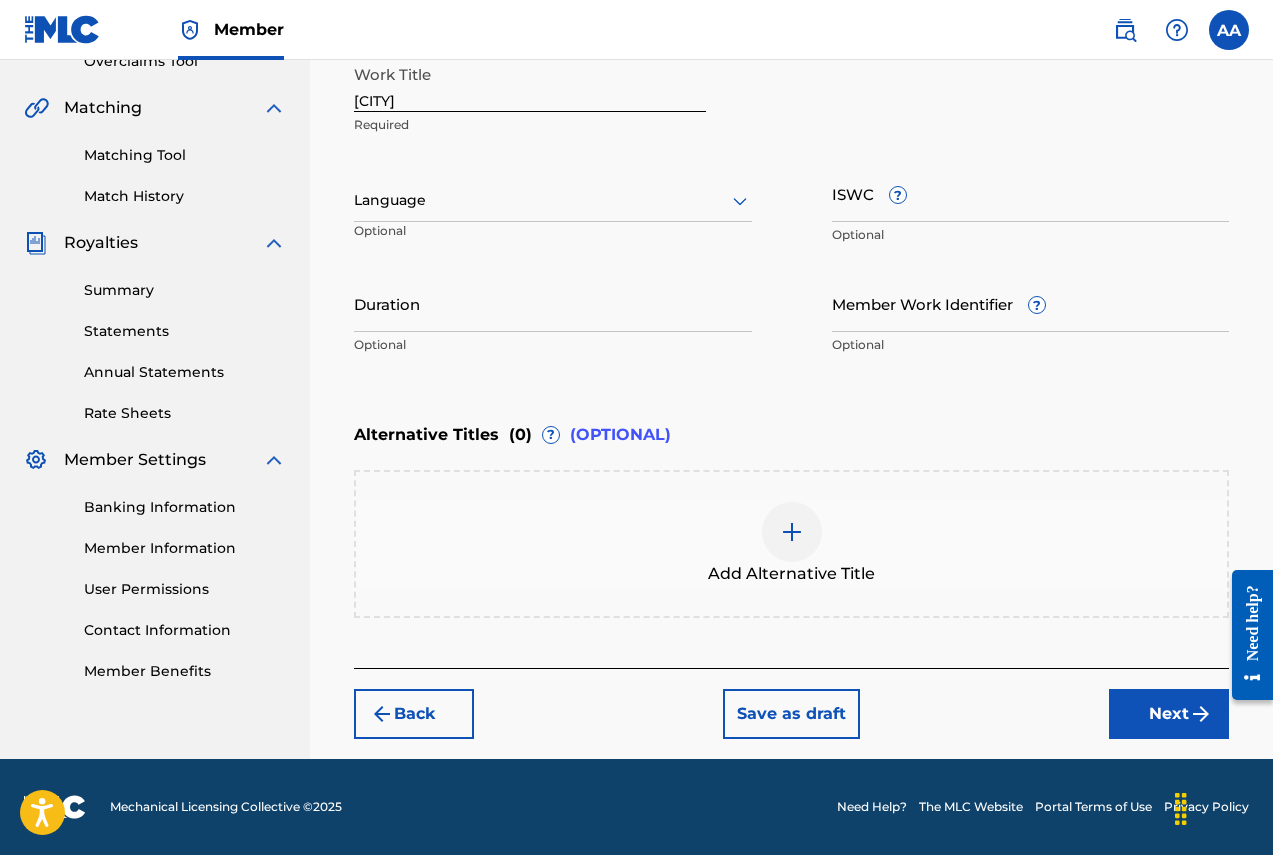 scroll, scrollTop: 438, scrollLeft: 0, axis: vertical 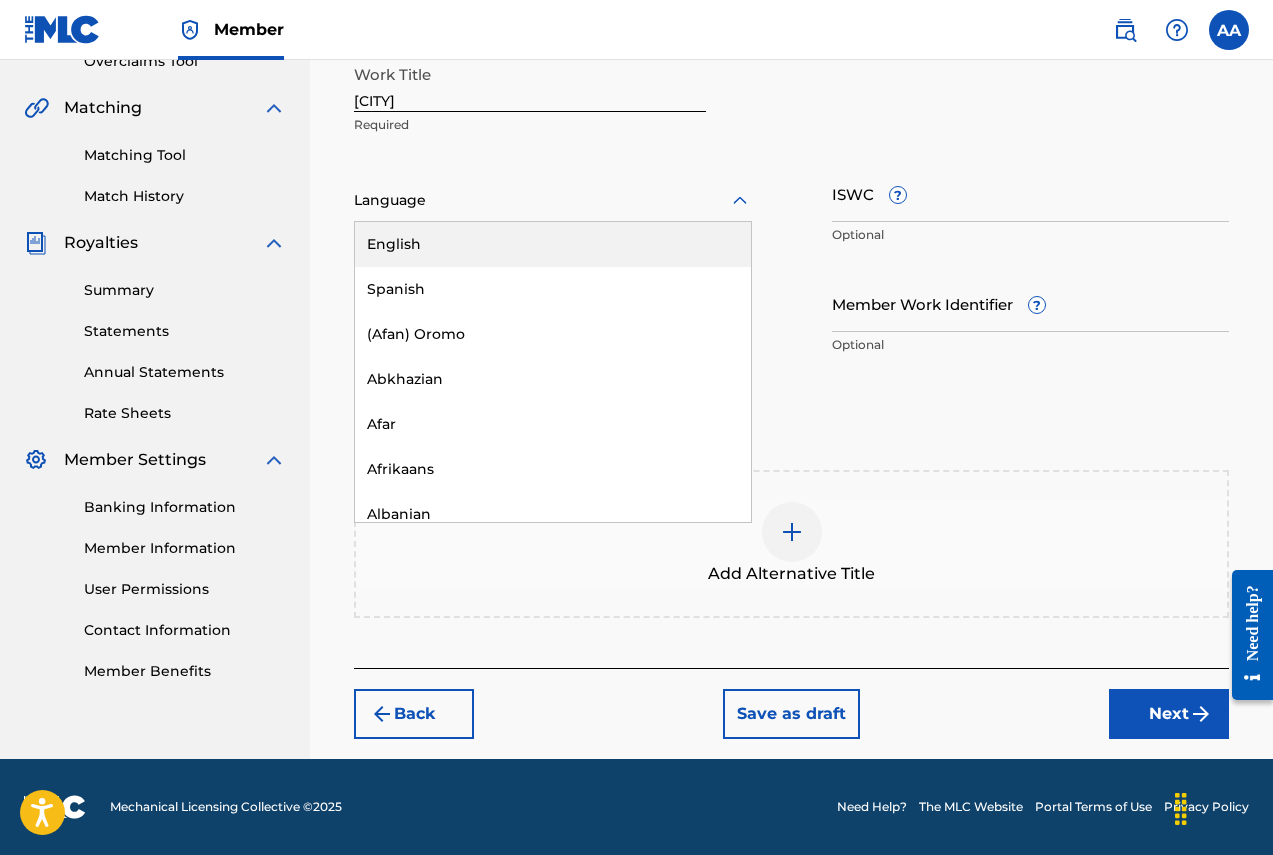 click at bounding box center (553, 200) 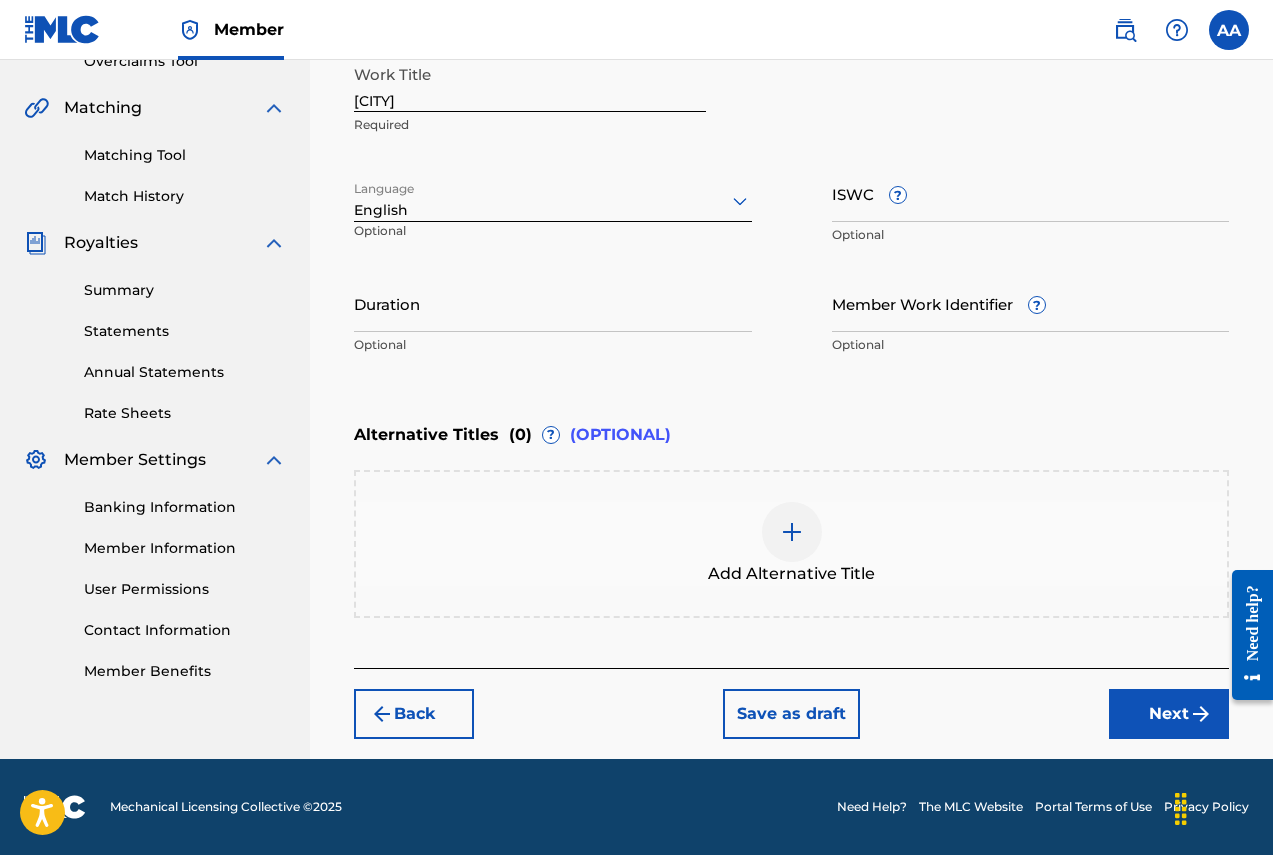 click on "Duration" at bounding box center (553, 303) 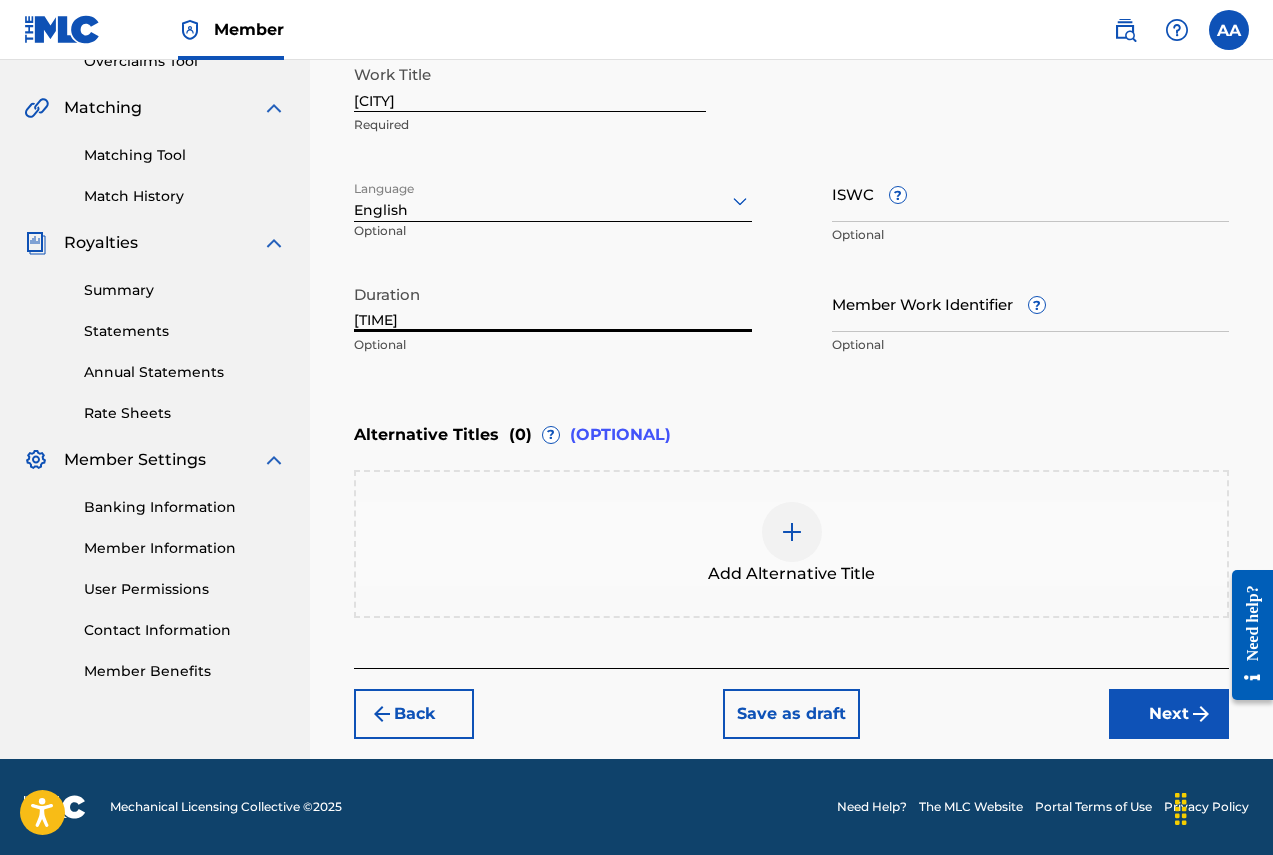 type on "[TIME]" 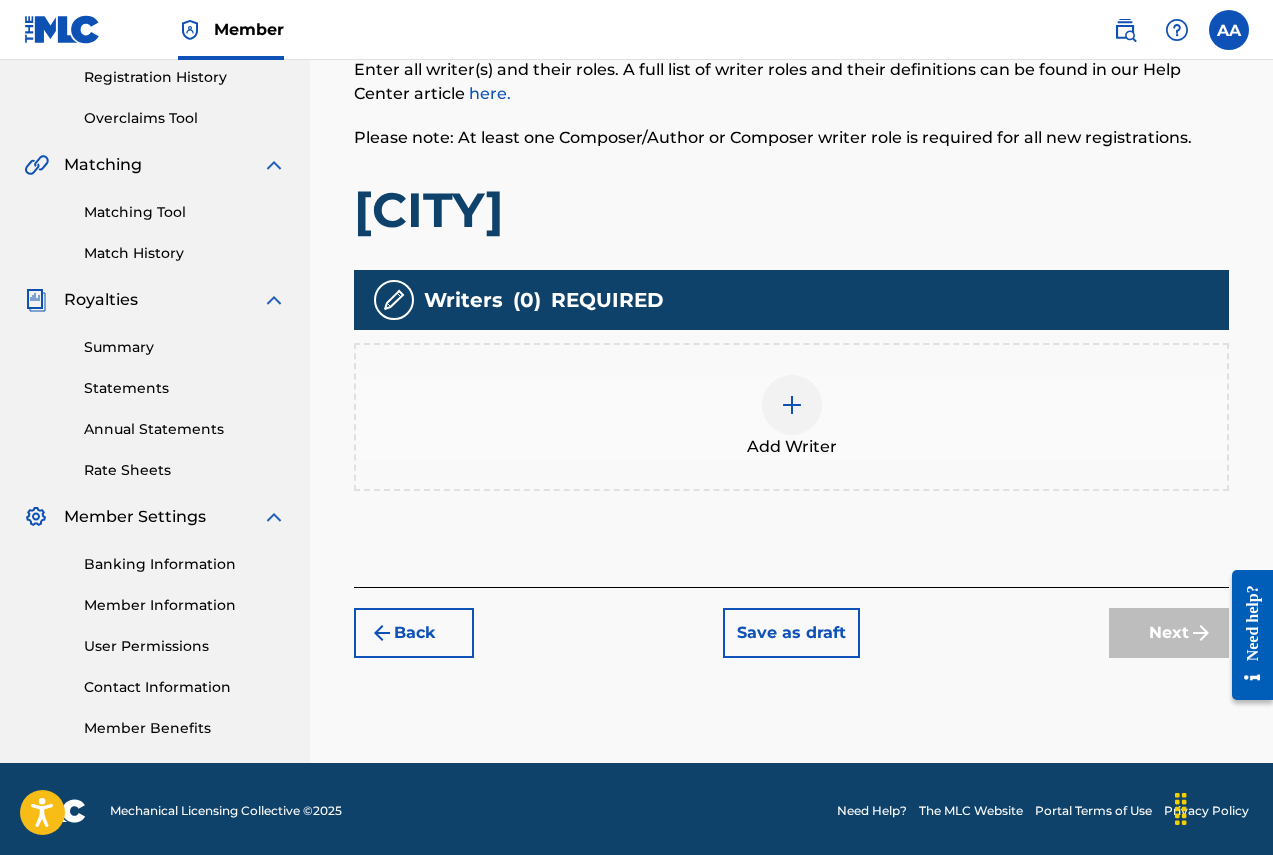 scroll, scrollTop: 385, scrollLeft: 0, axis: vertical 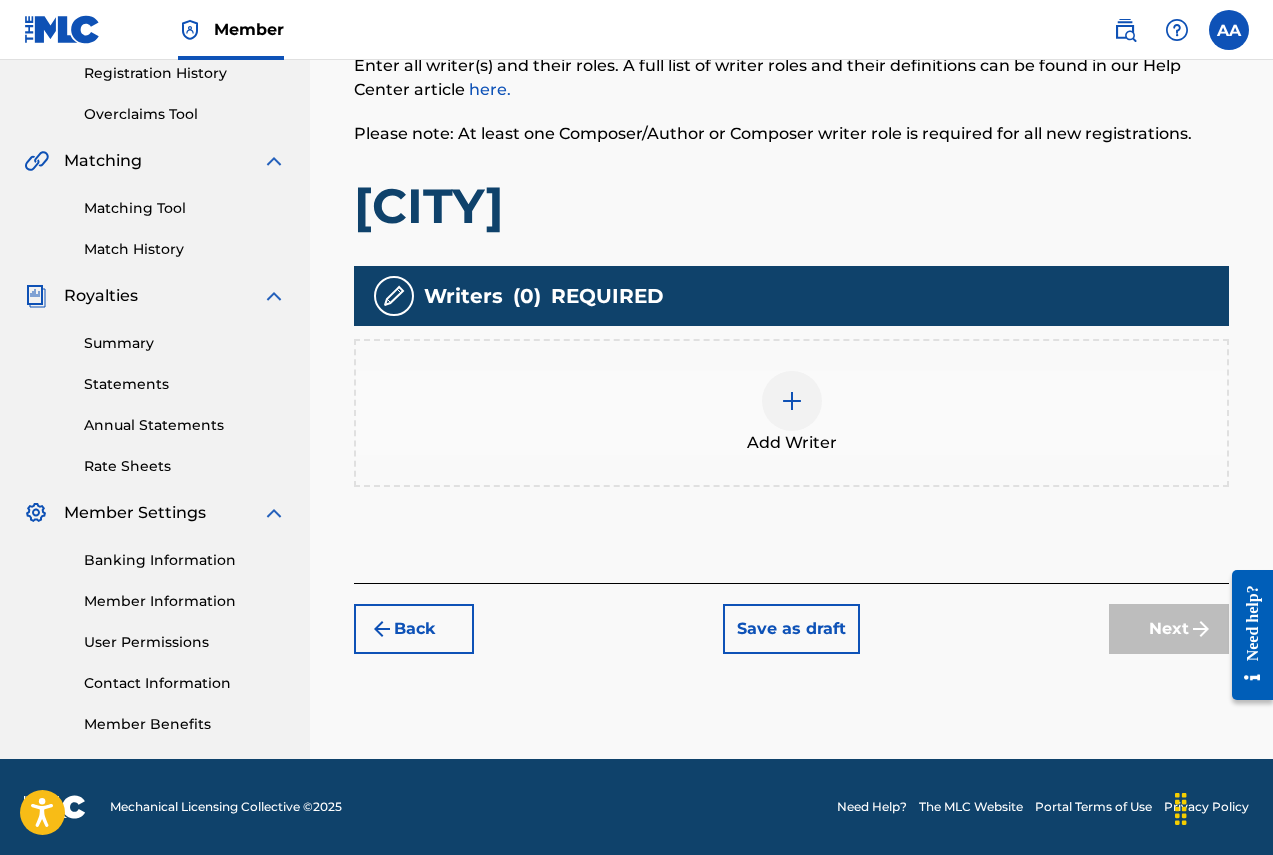 click at bounding box center [792, 401] 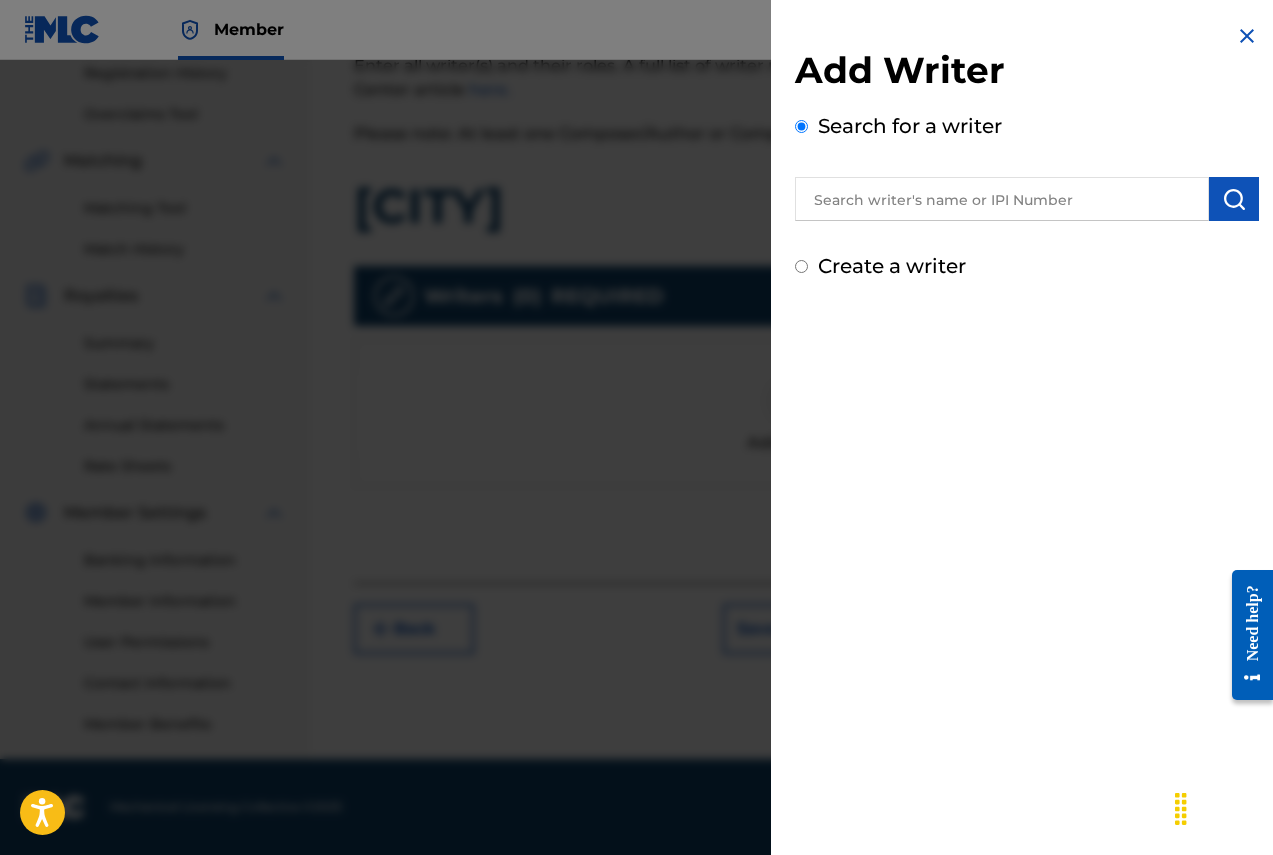 click at bounding box center [1002, 199] 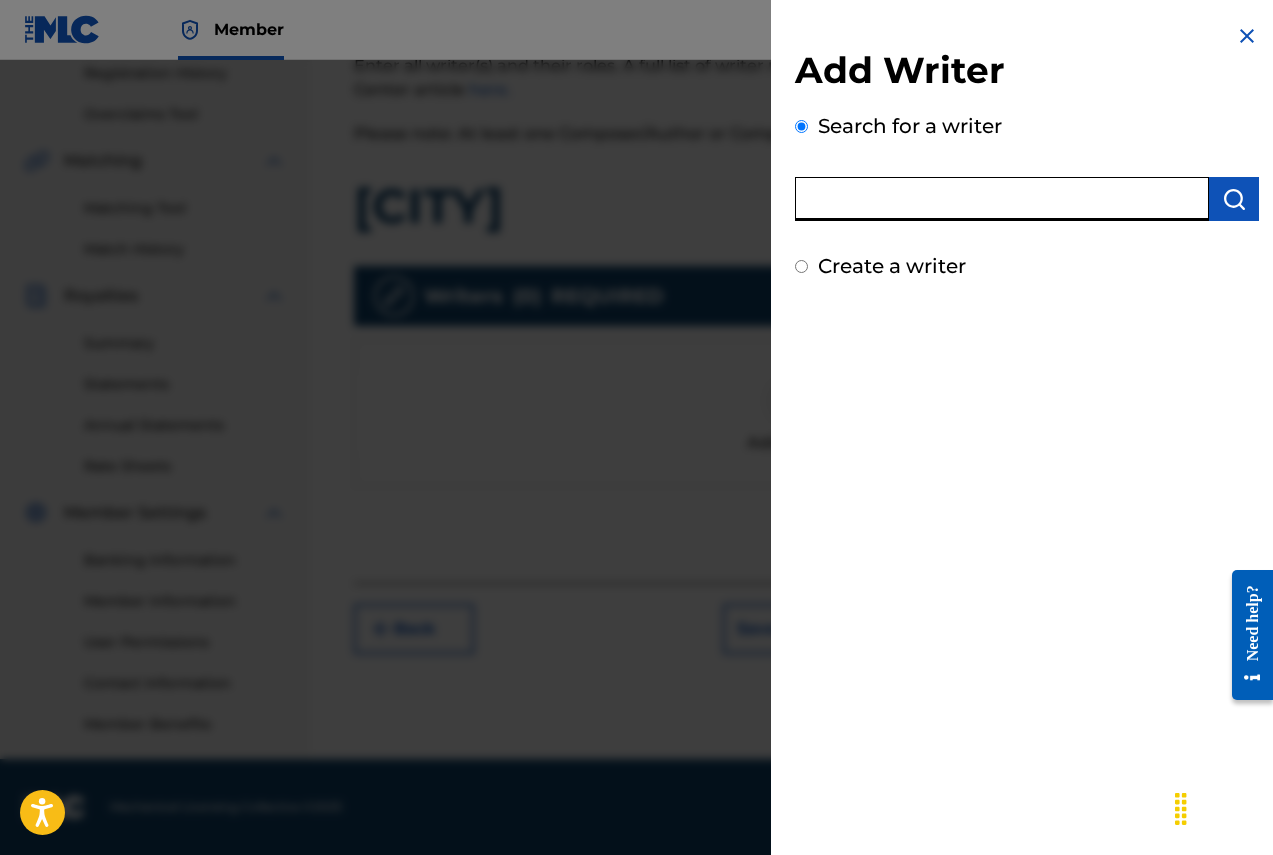 type on "[FIRST] [LAST]" 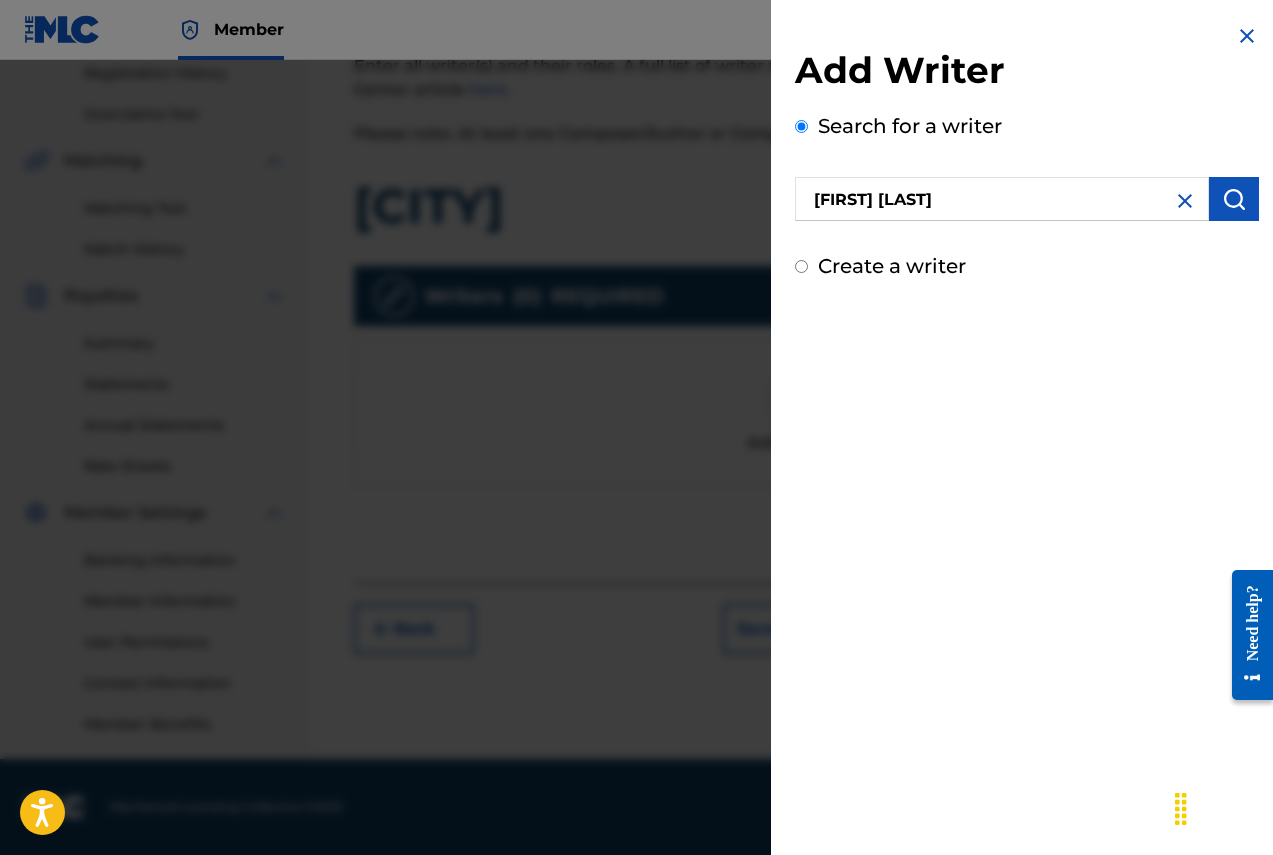 click at bounding box center [1234, 199] 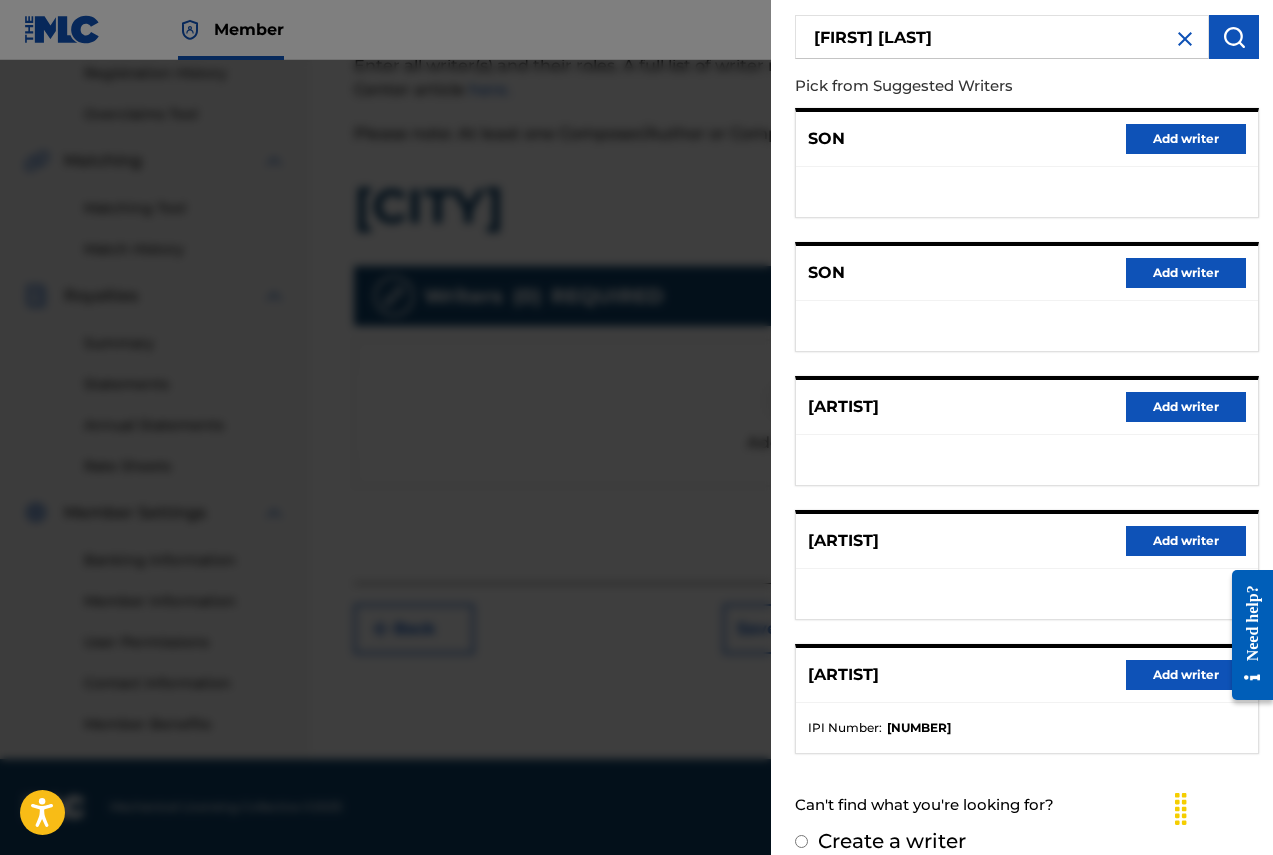 scroll, scrollTop: 187, scrollLeft: 0, axis: vertical 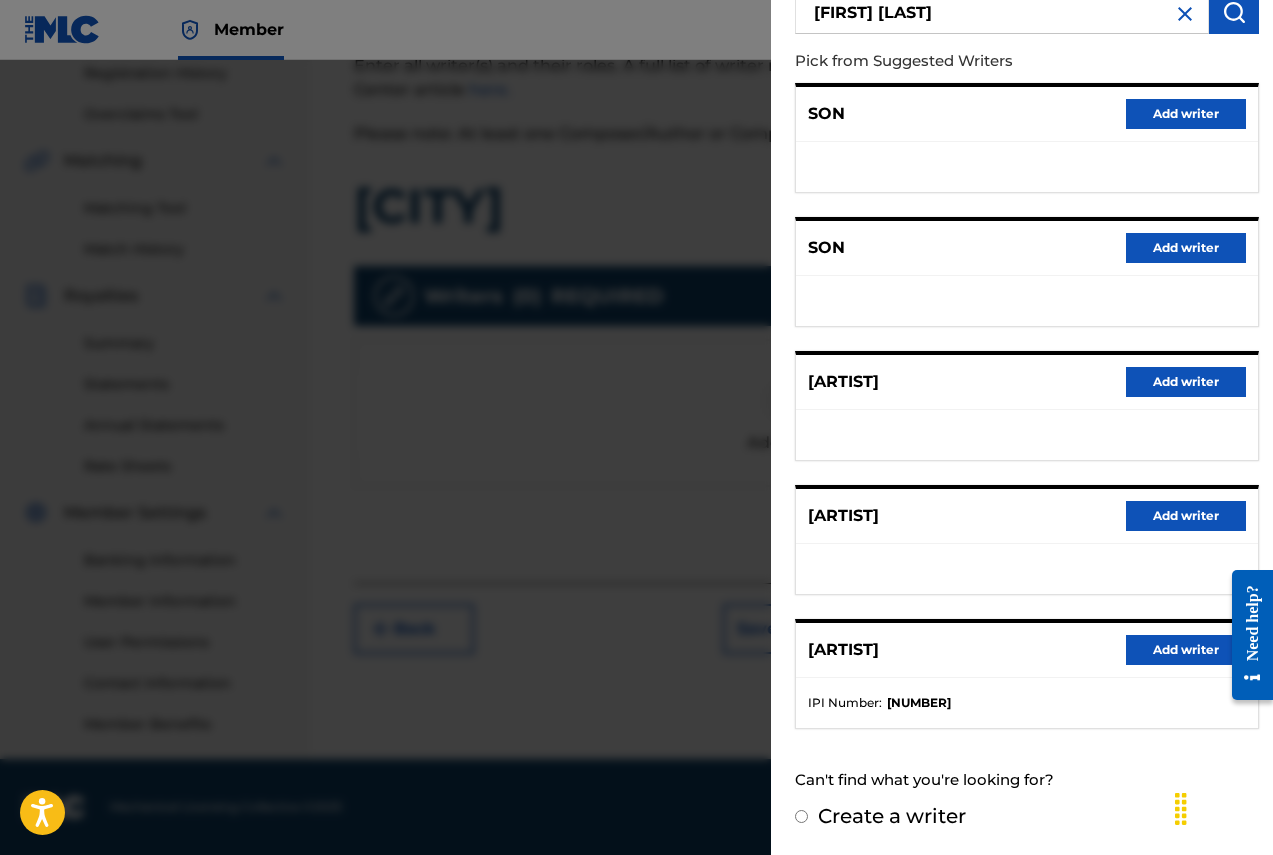 click on "Add writer" at bounding box center (1186, 650) 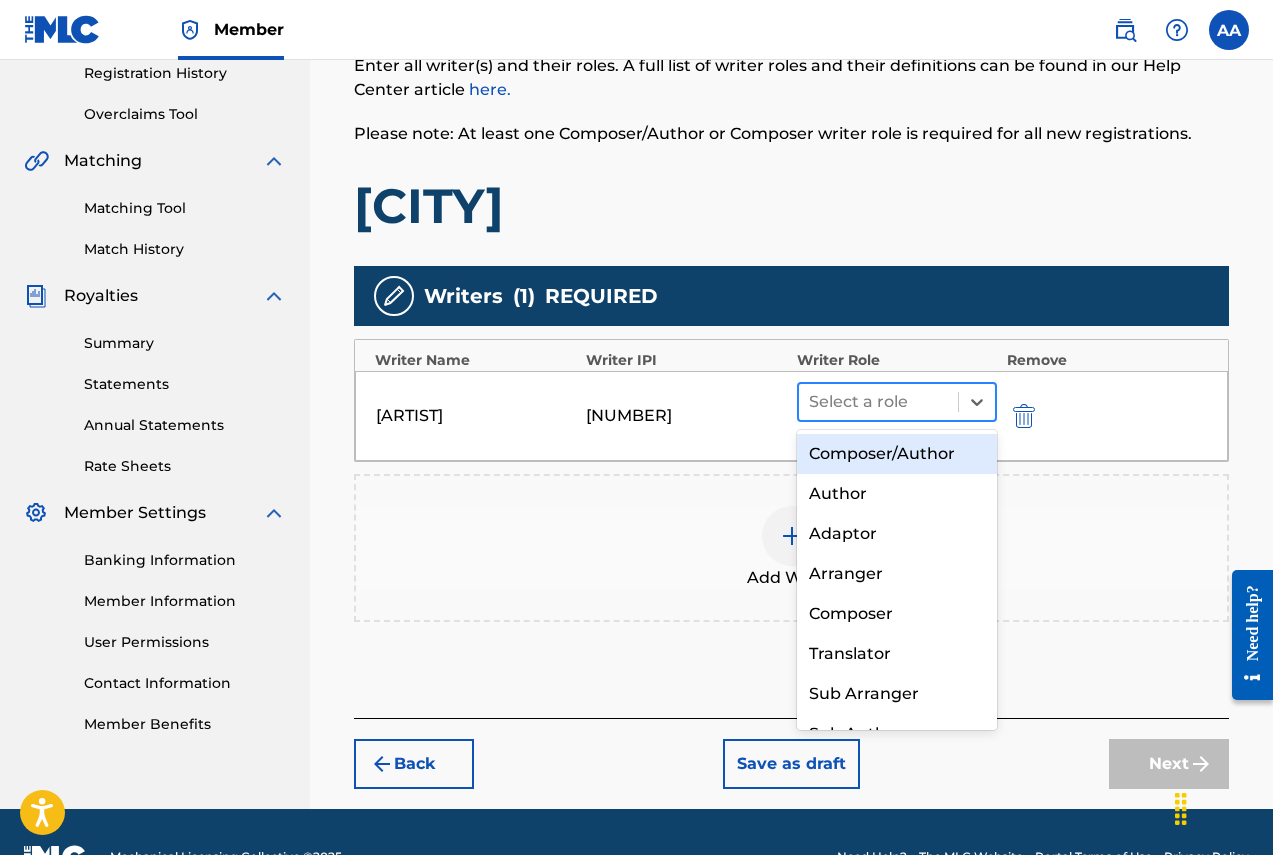 click at bounding box center (878, 402) 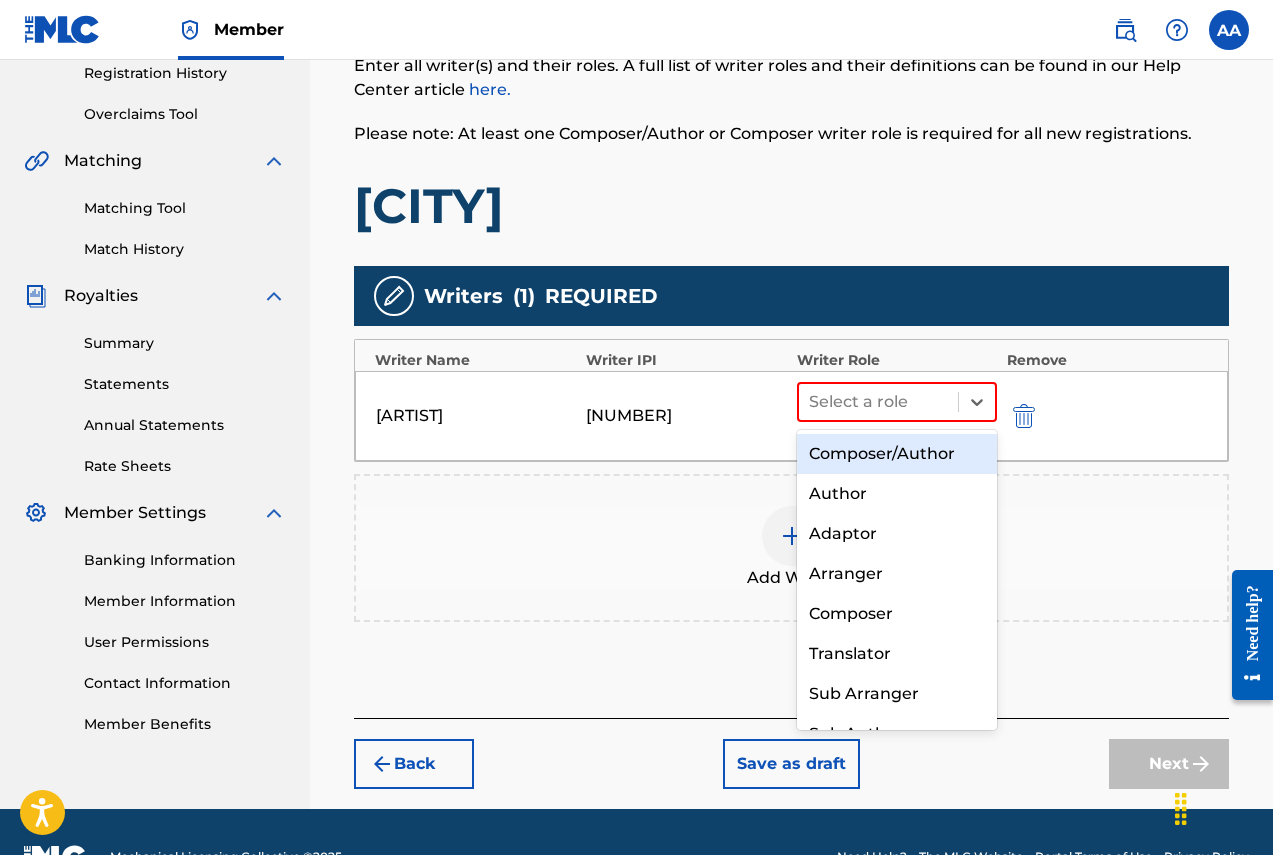 click on "Composer/Author" at bounding box center (897, 454) 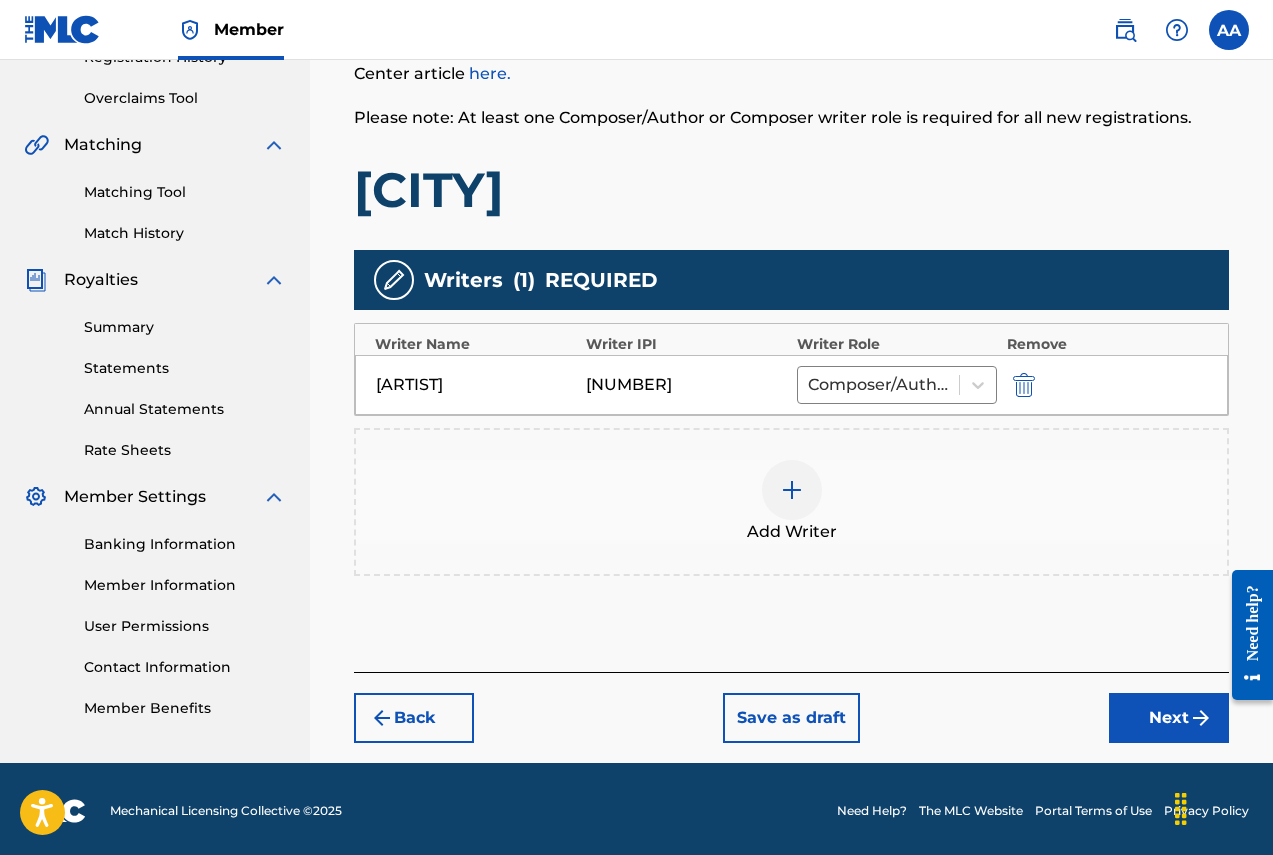 scroll, scrollTop: 405, scrollLeft: 0, axis: vertical 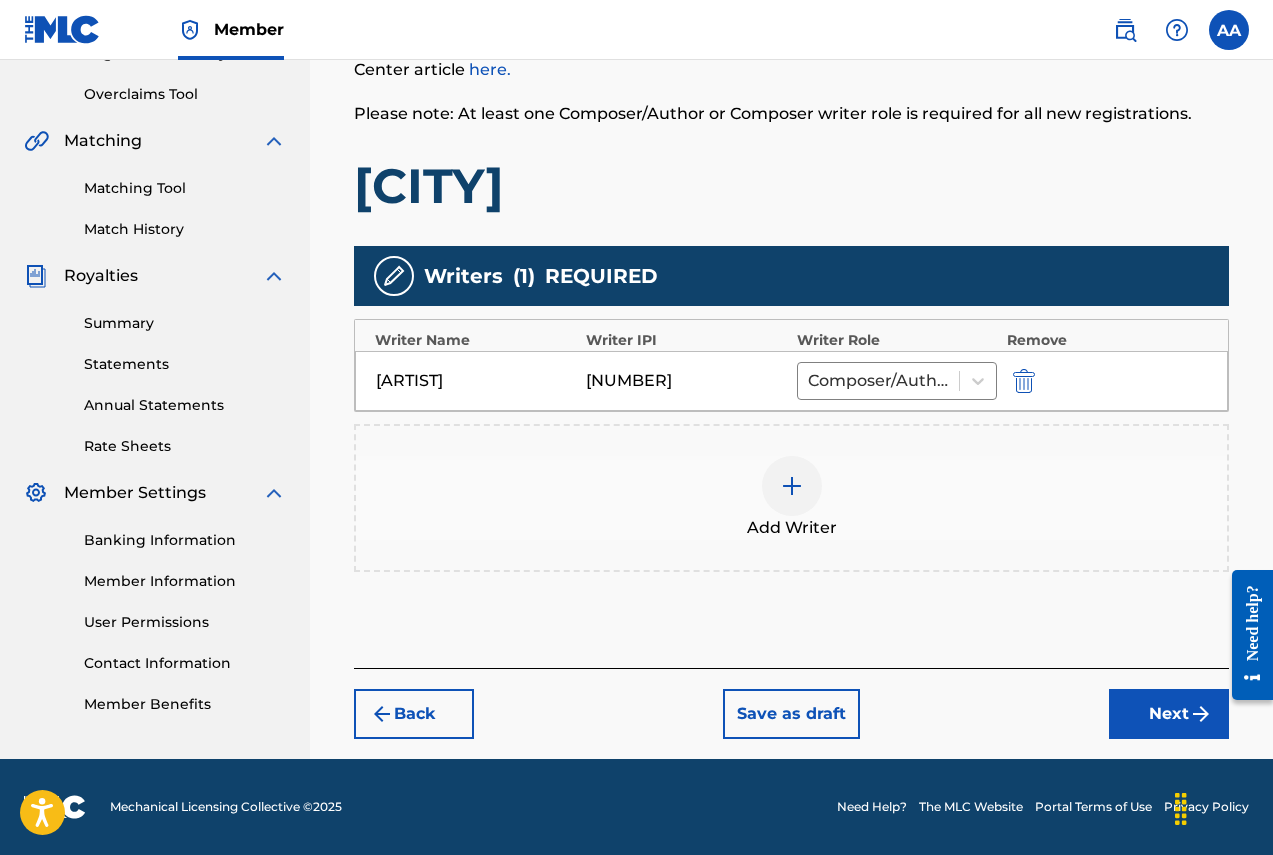click on "Next" at bounding box center [1169, 714] 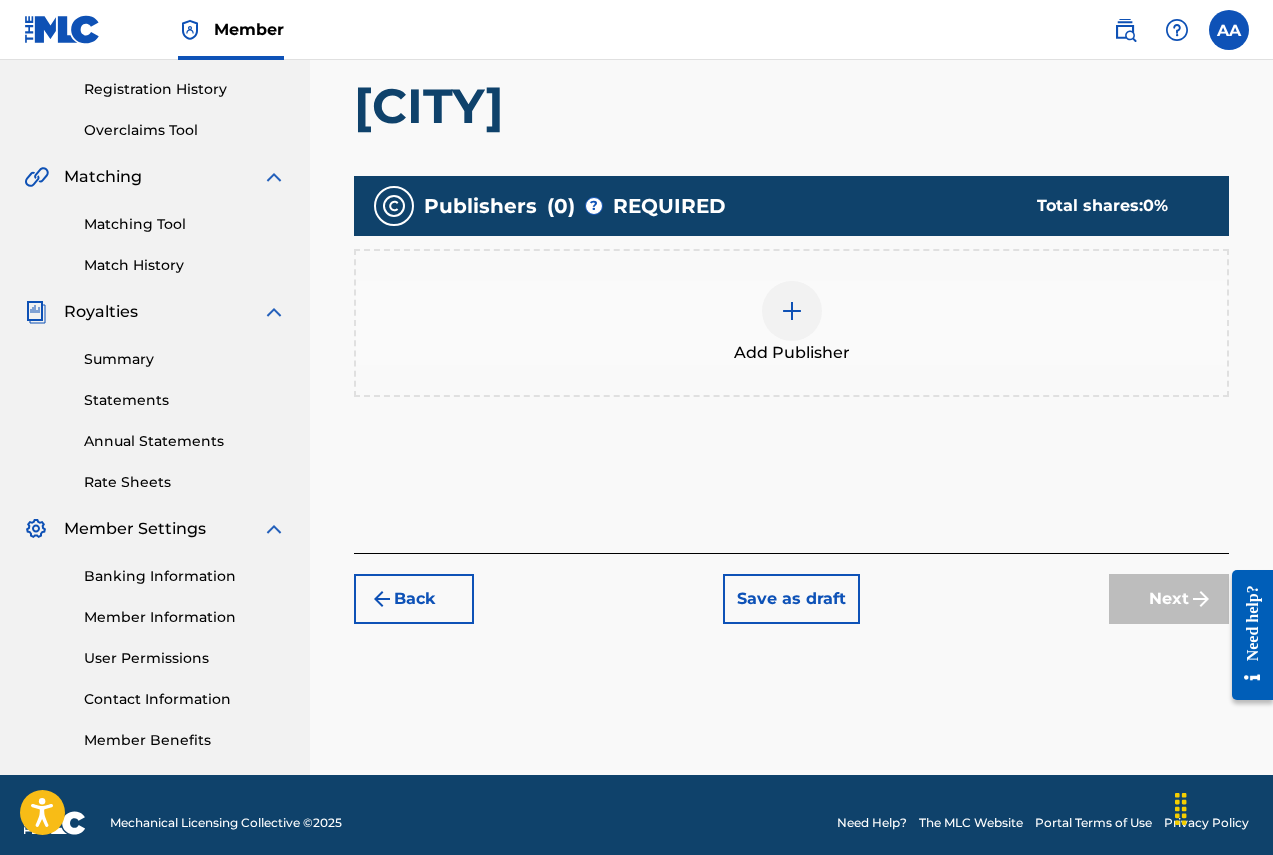 scroll, scrollTop: 385, scrollLeft: 0, axis: vertical 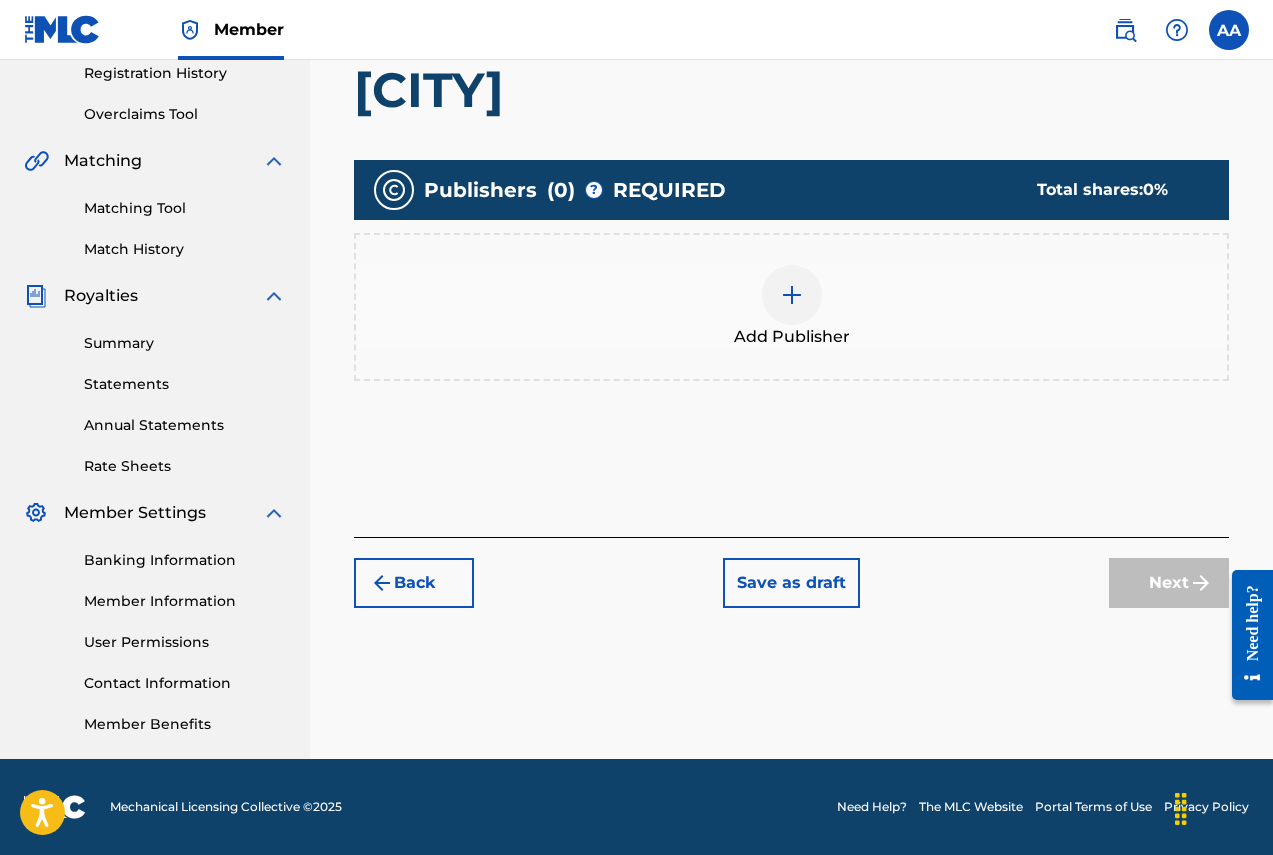 click at bounding box center (792, 295) 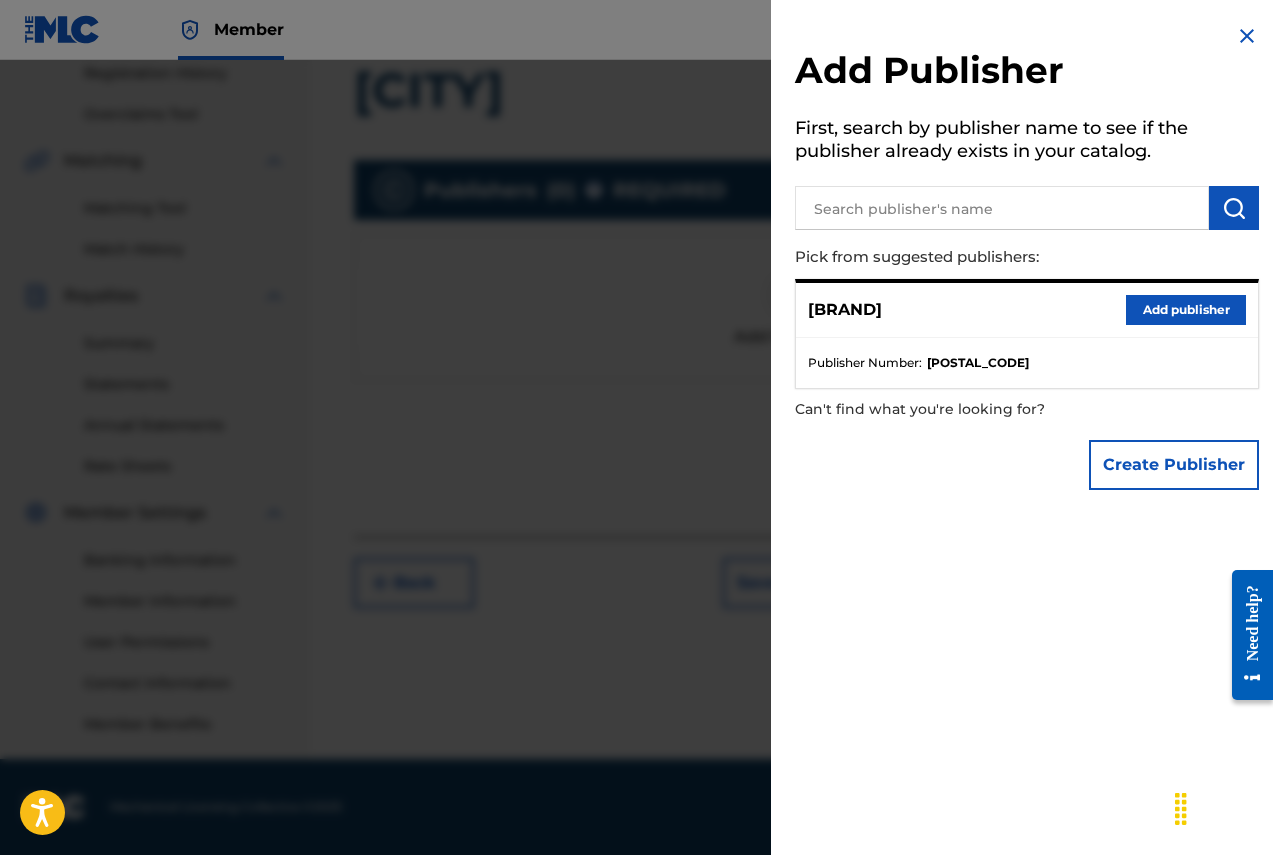 click on "Add publisher" at bounding box center (1186, 310) 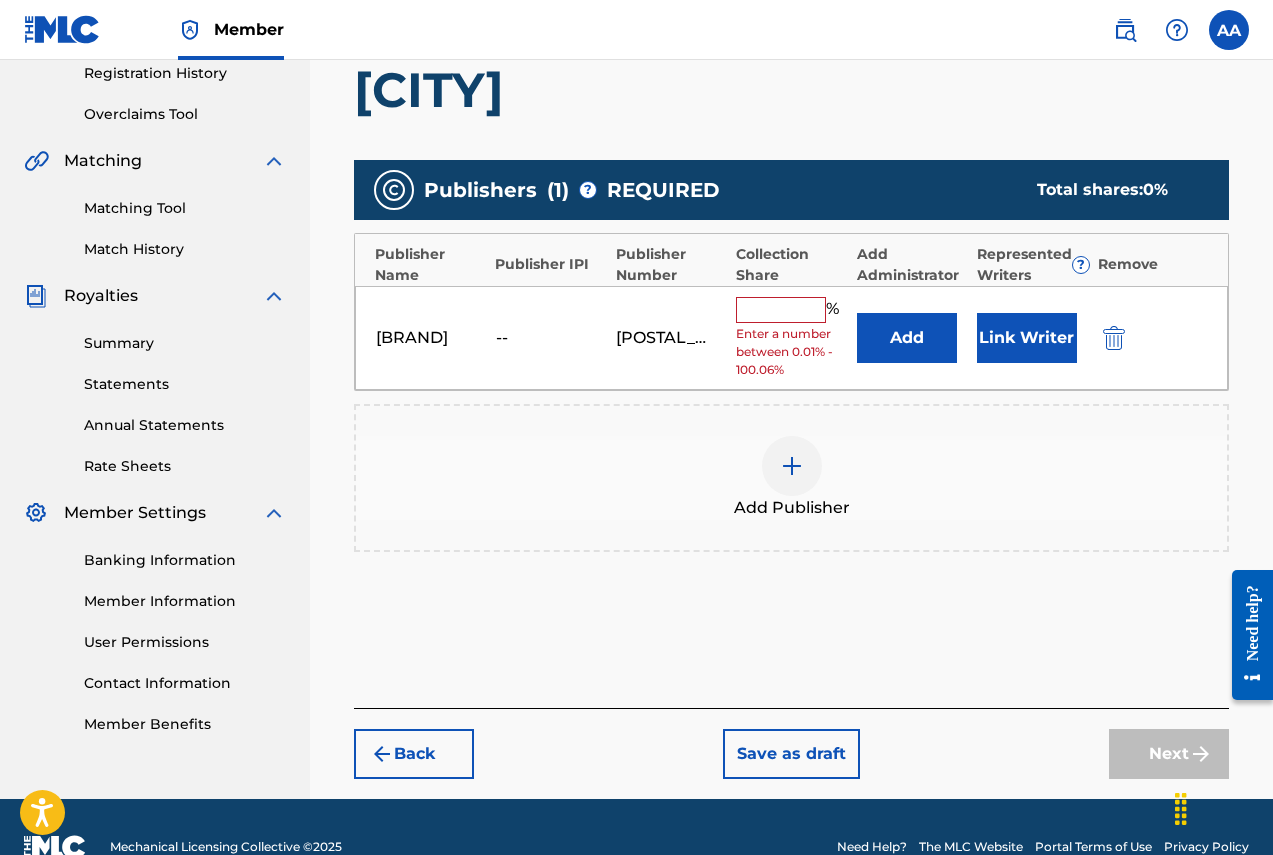 click at bounding box center (781, 310) 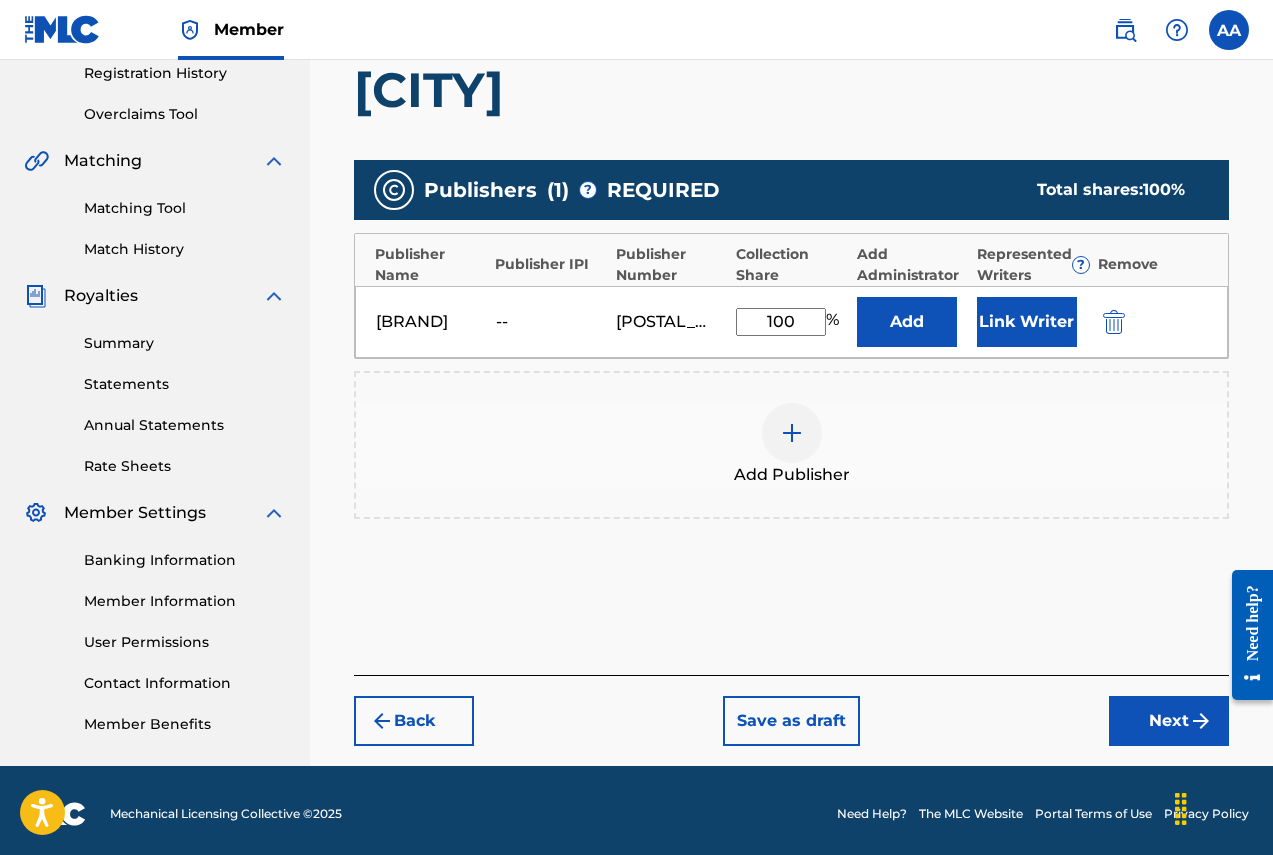 type on "100" 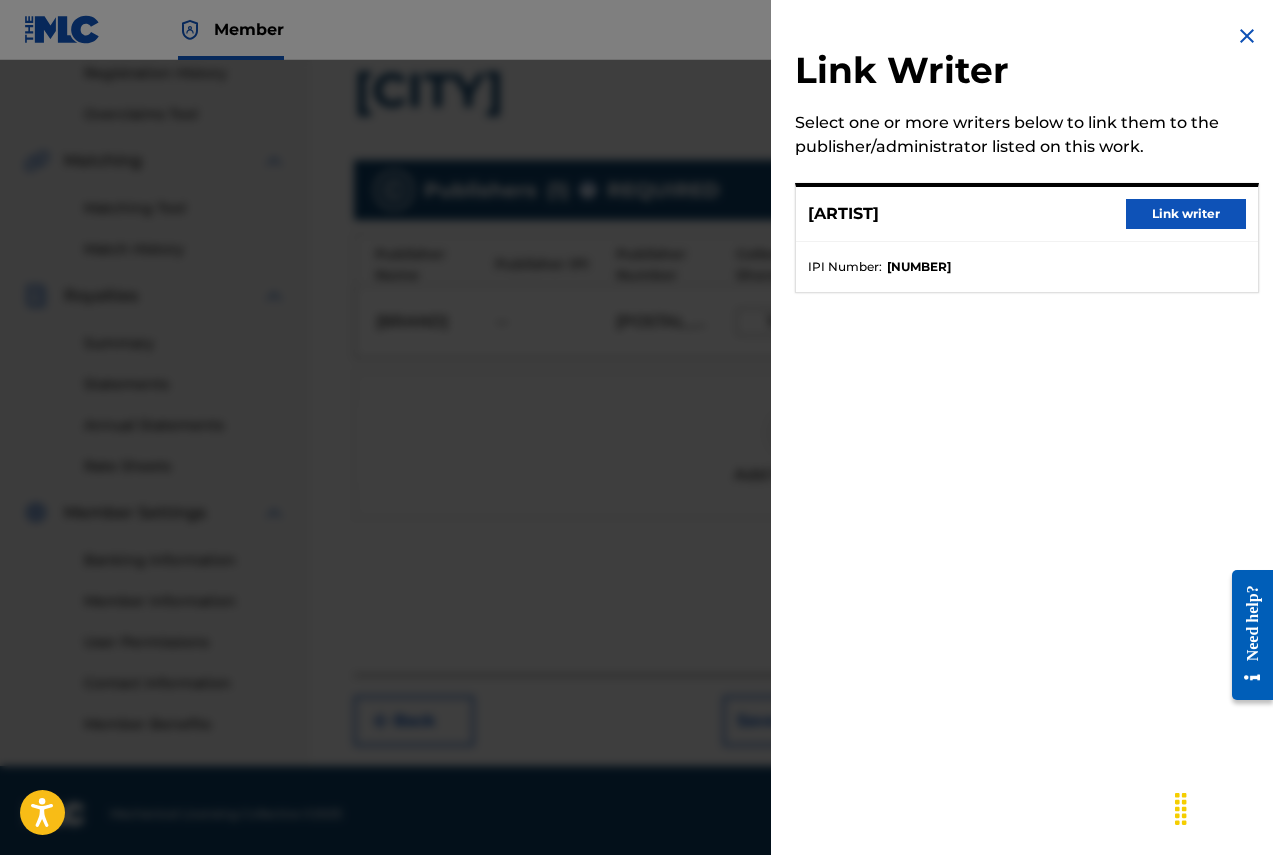 click on "Link writer" at bounding box center (1186, 214) 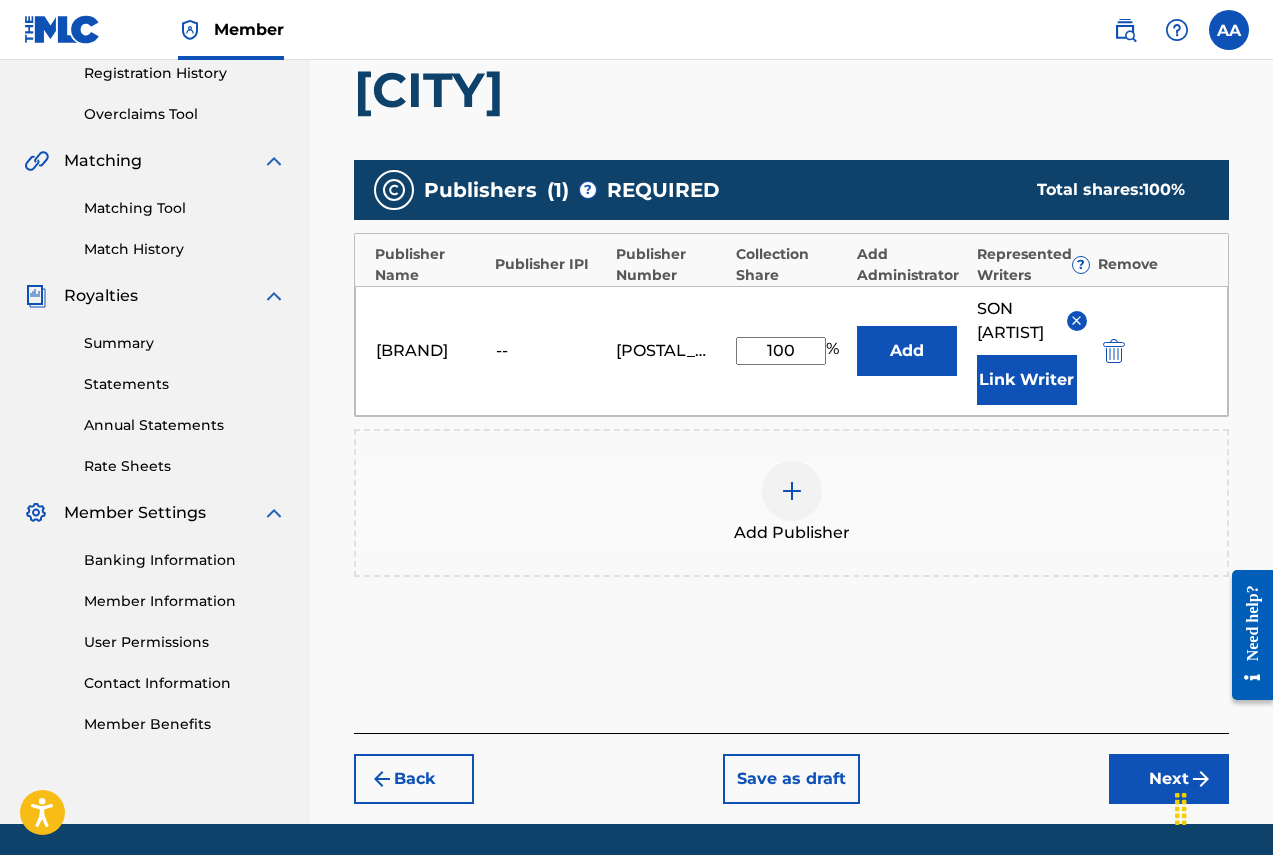 click on "Next" at bounding box center [1169, 779] 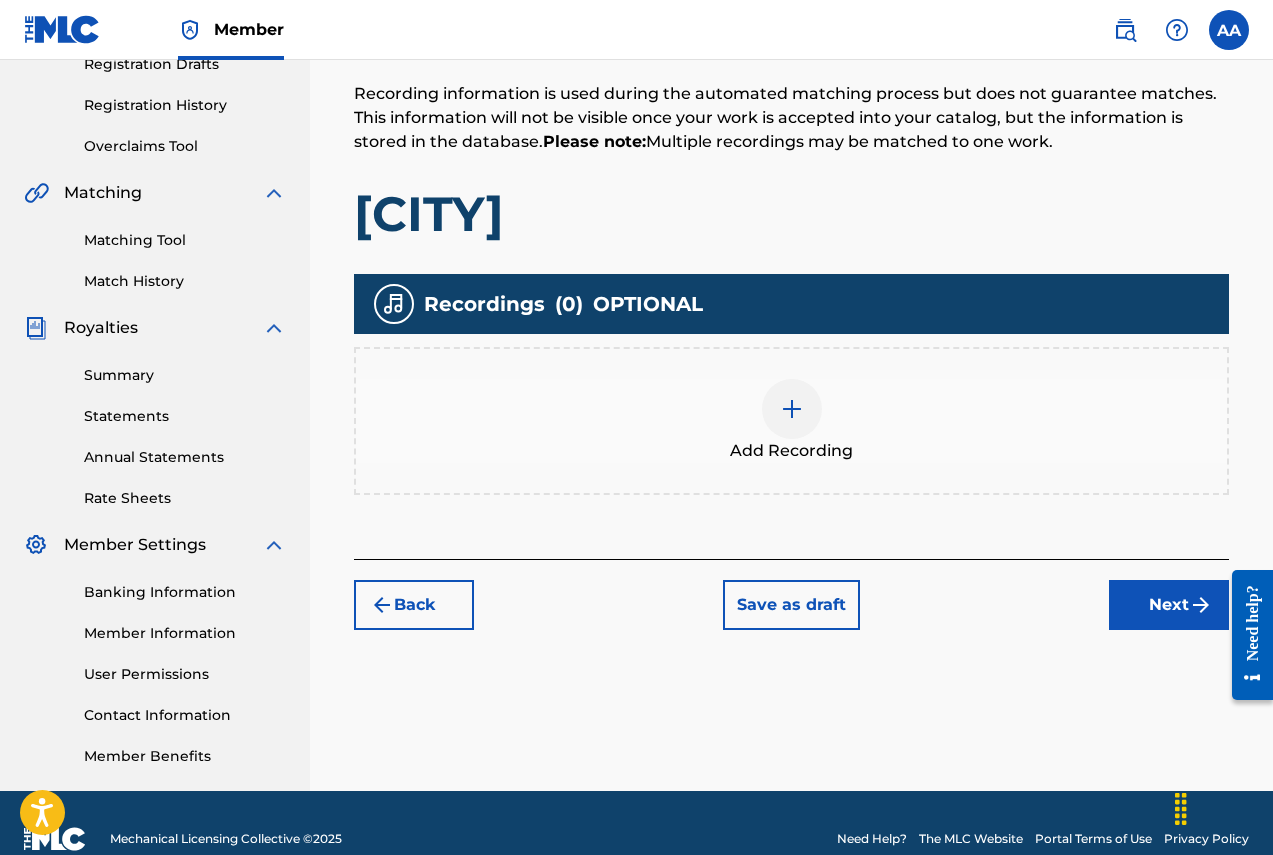 scroll, scrollTop: 357, scrollLeft: 0, axis: vertical 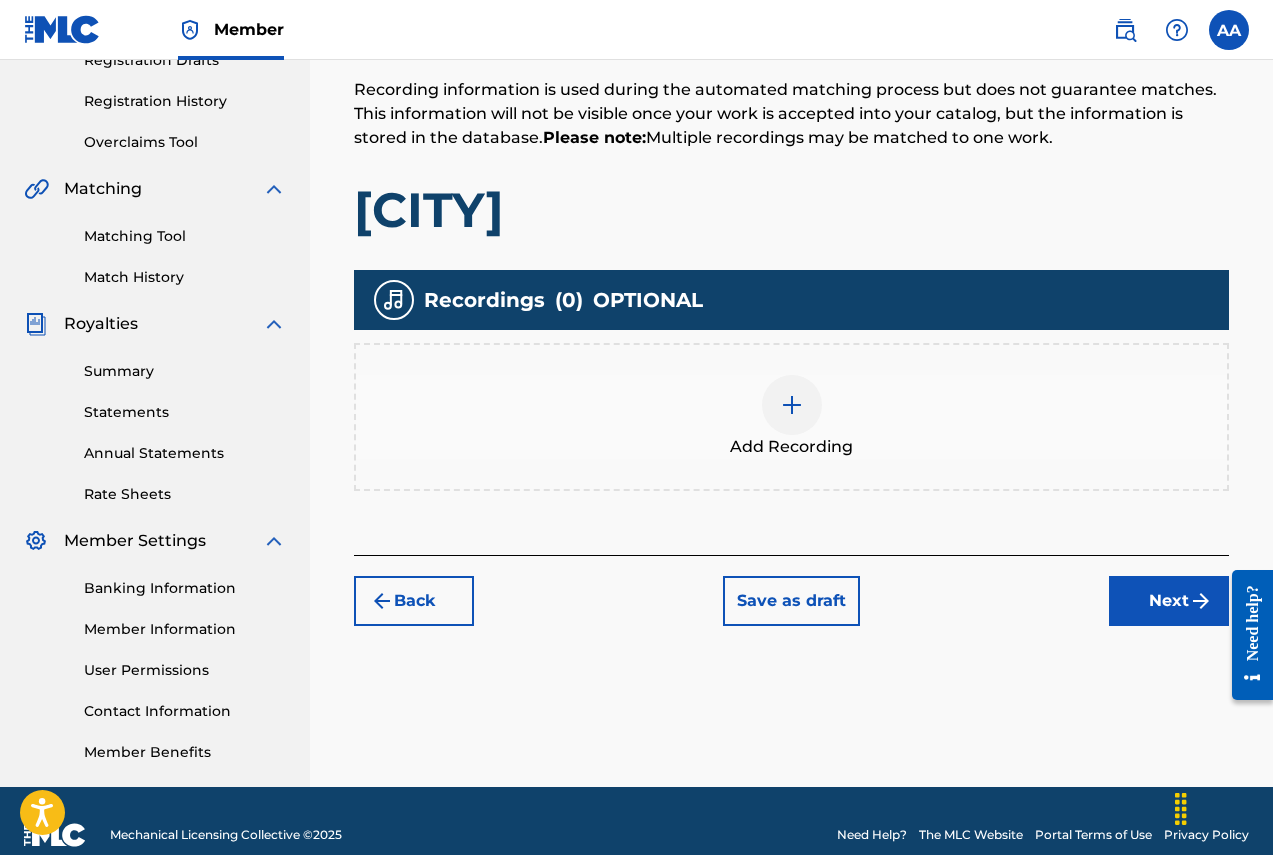 click at bounding box center [792, 405] 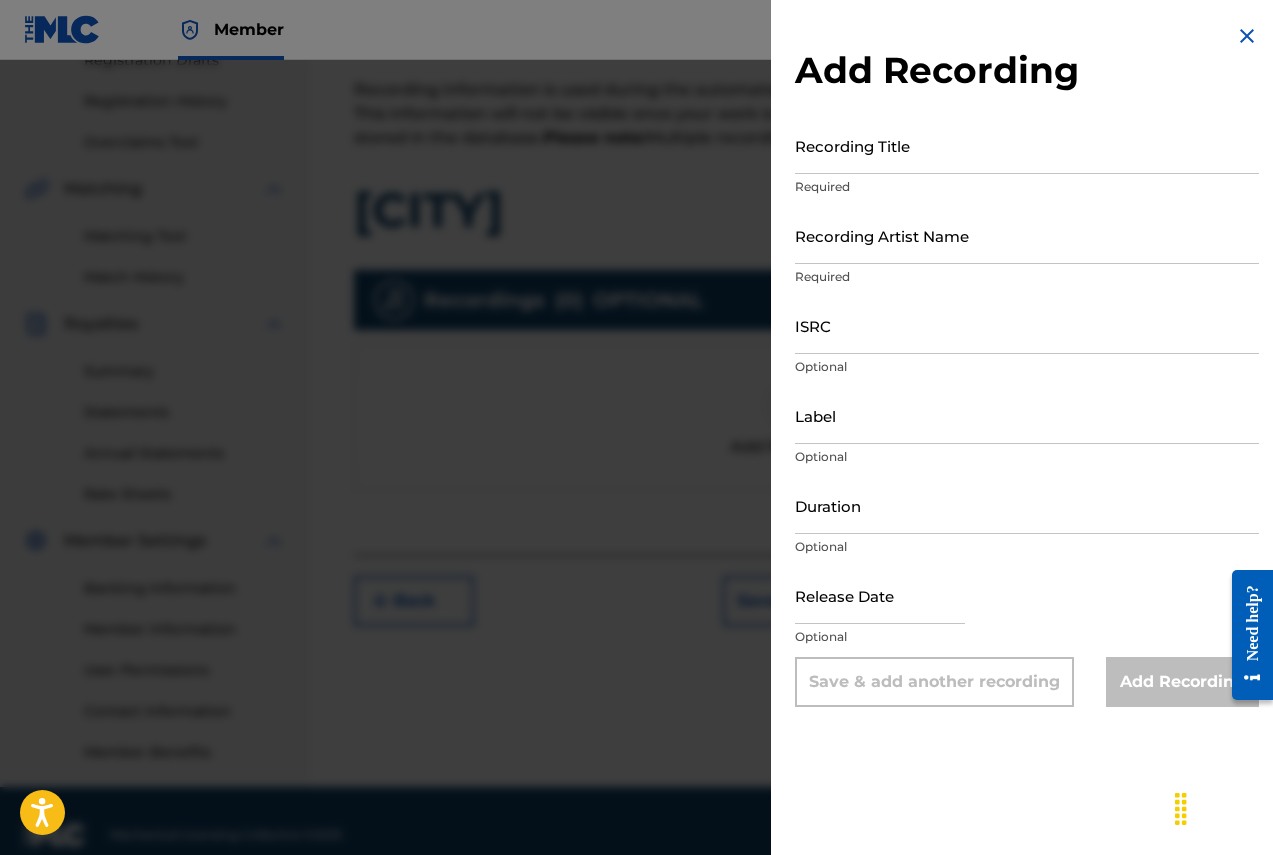 click on "Recording Title" at bounding box center [1027, 145] 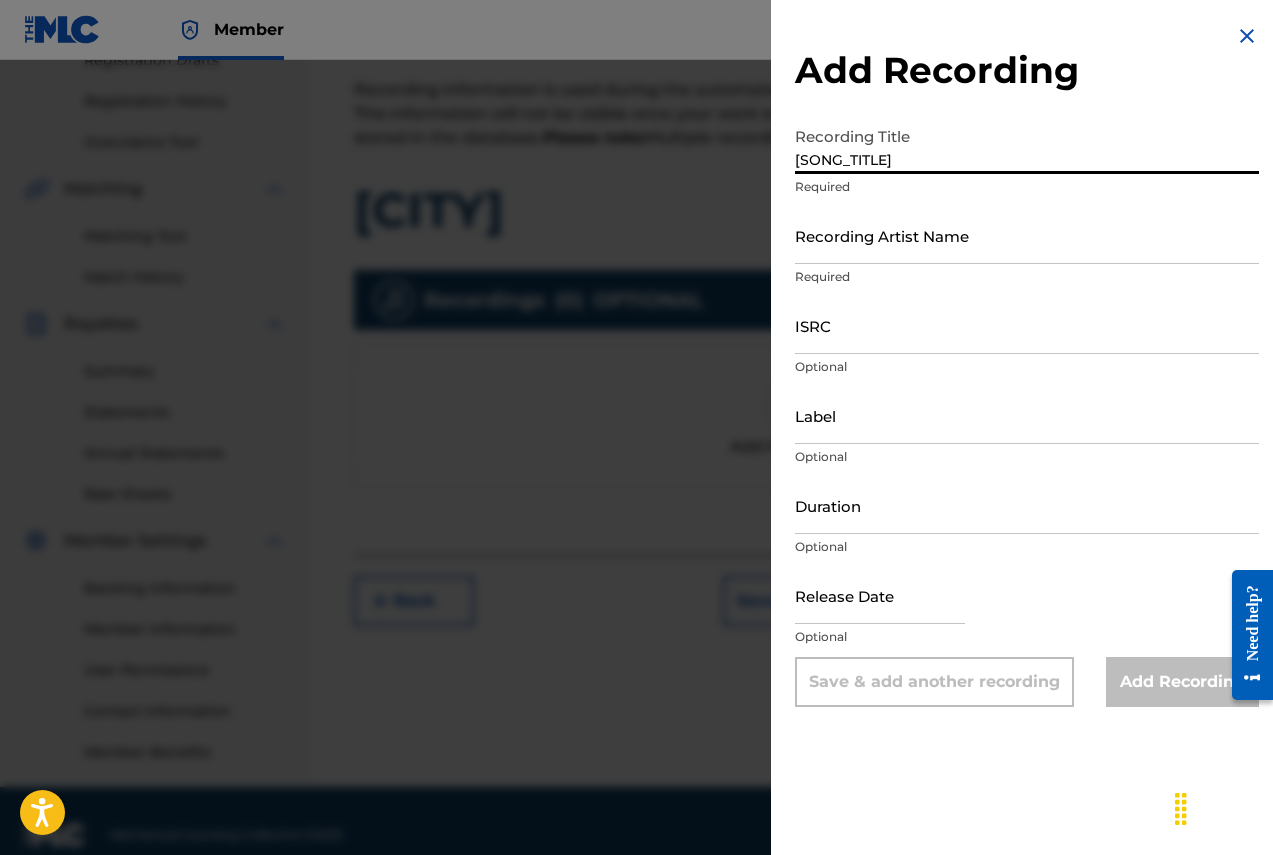 type on "[SONG_TITLE]" 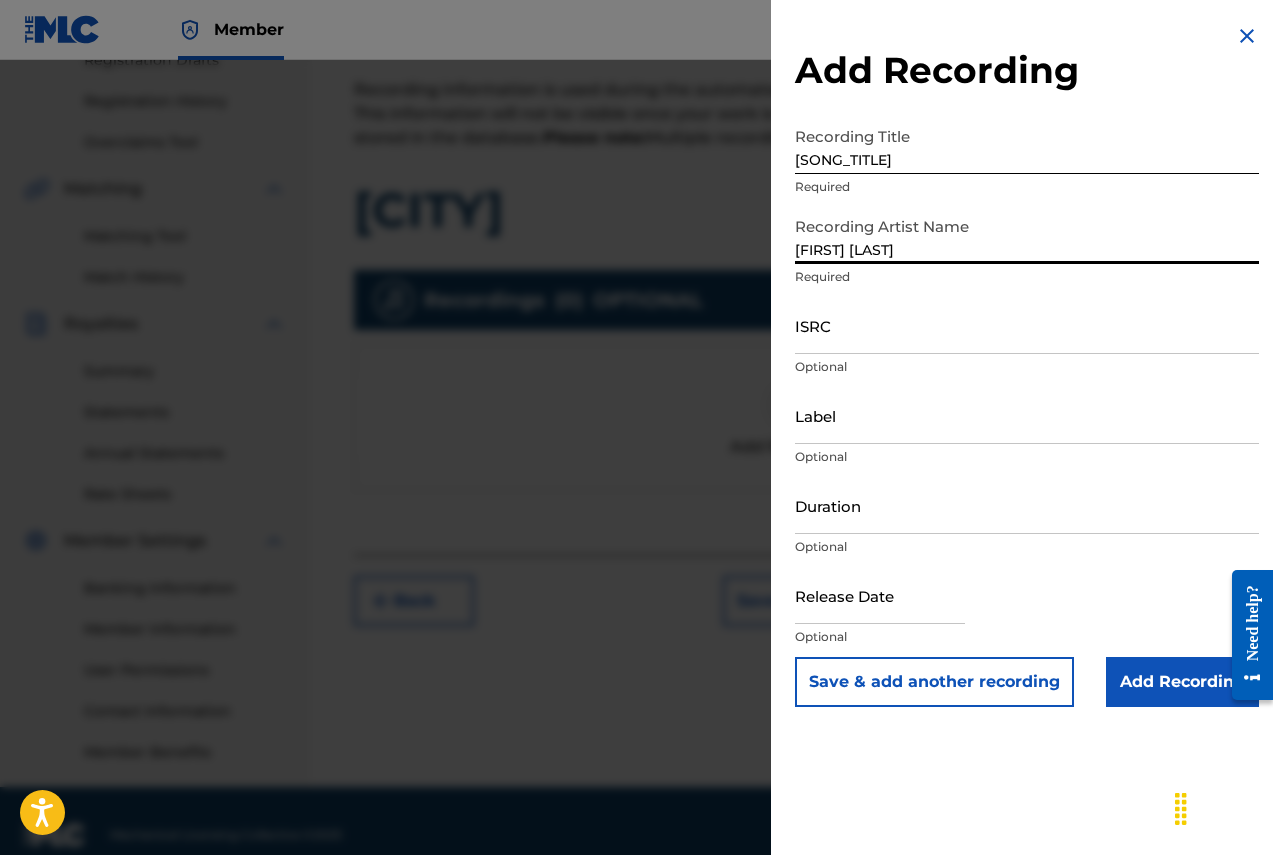 type on "[FIRST] [LAST]" 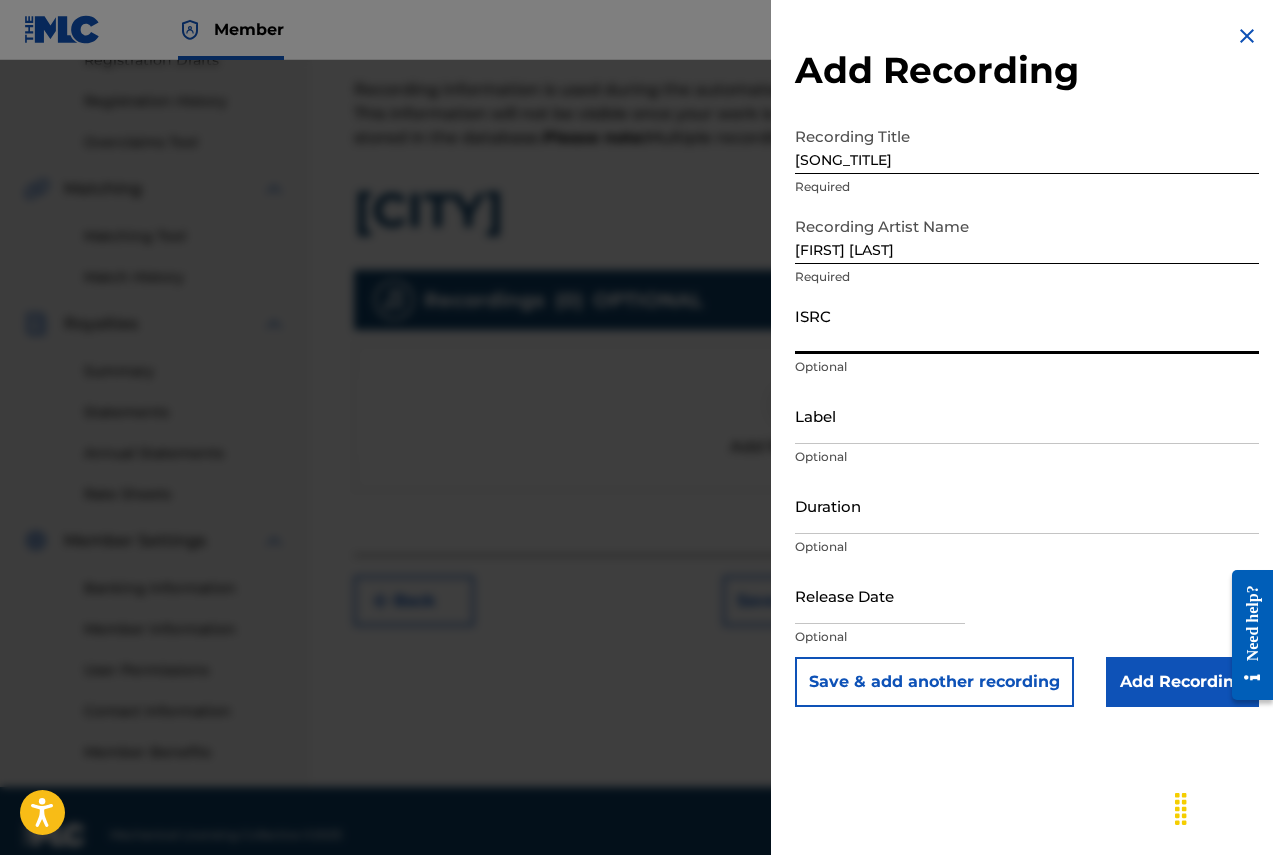 paste on "[ISRC]" 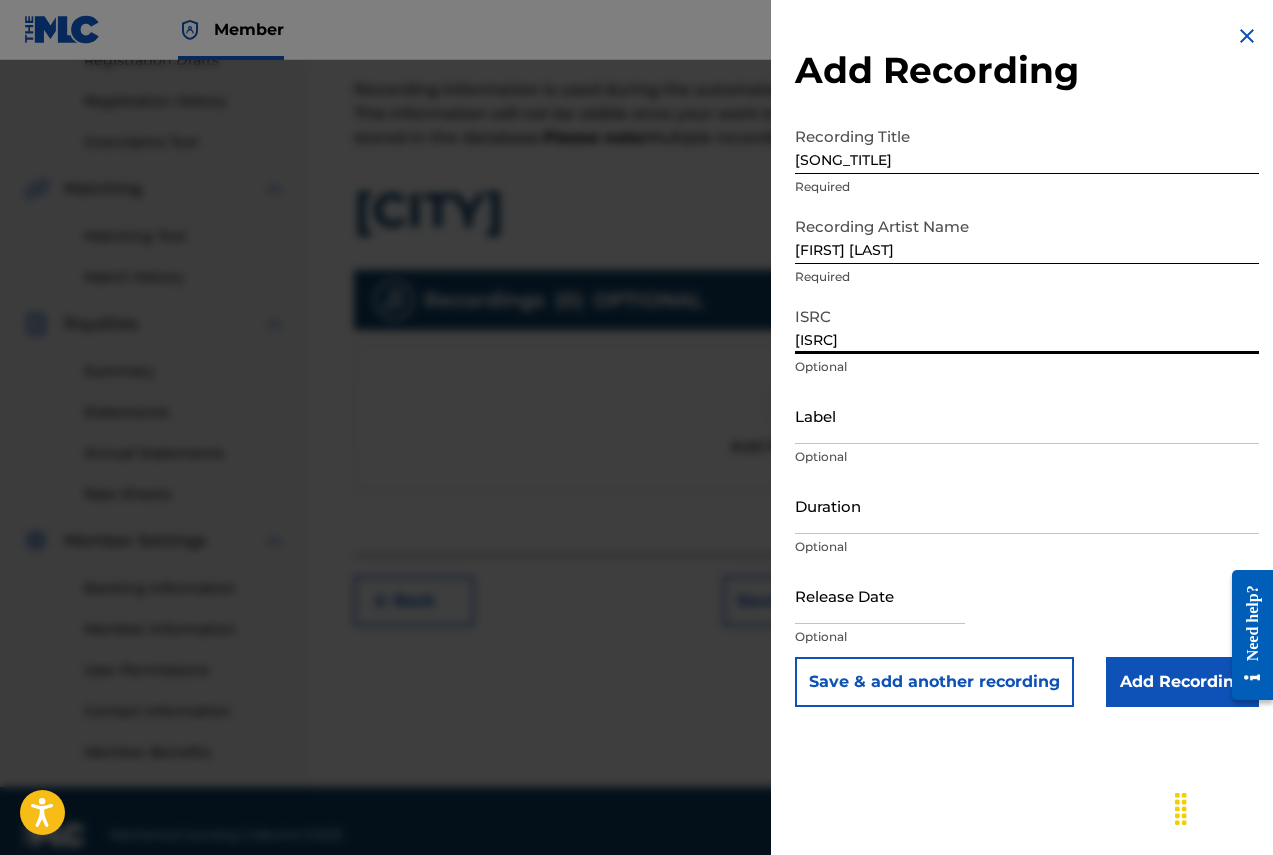 click on "[ISRC]" at bounding box center [1027, 325] 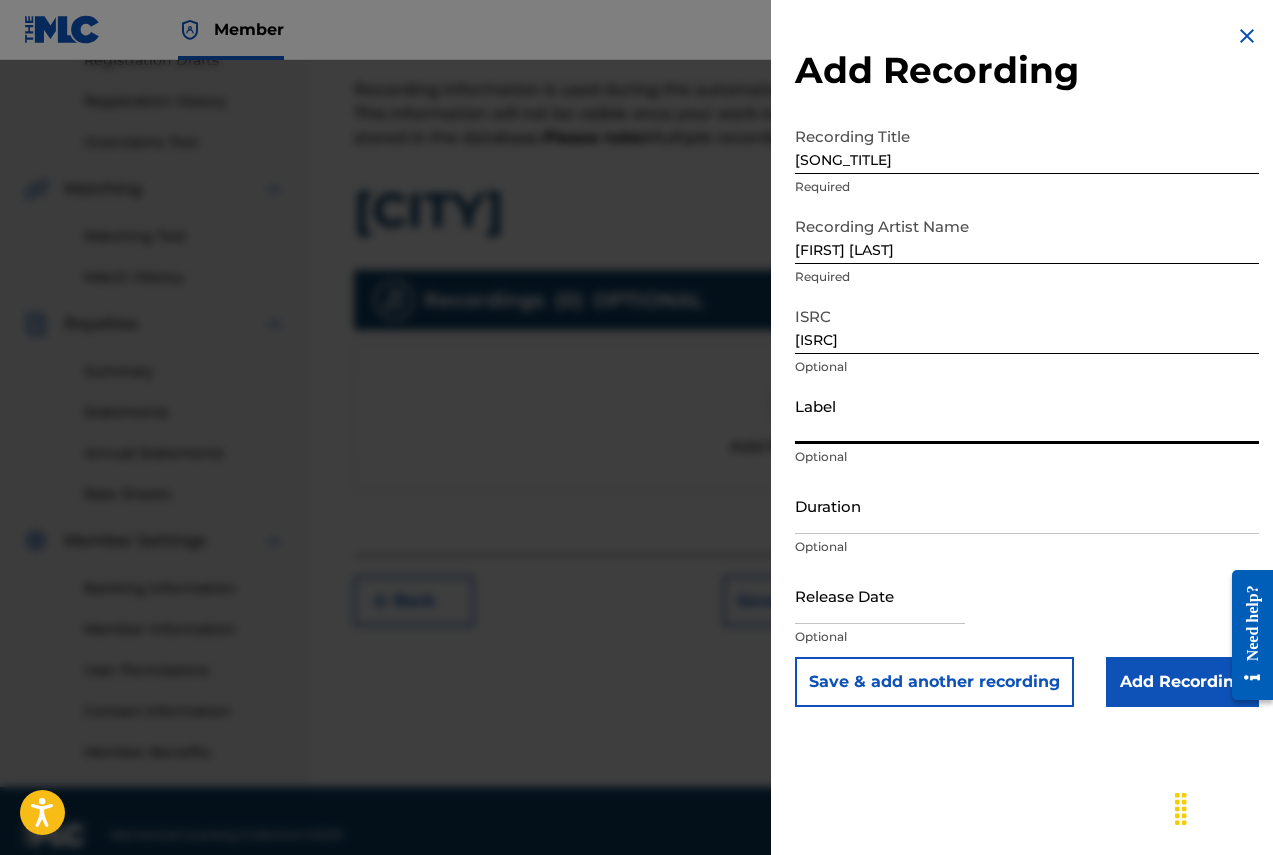 click on "Label" at bounding box center (1027, 415) 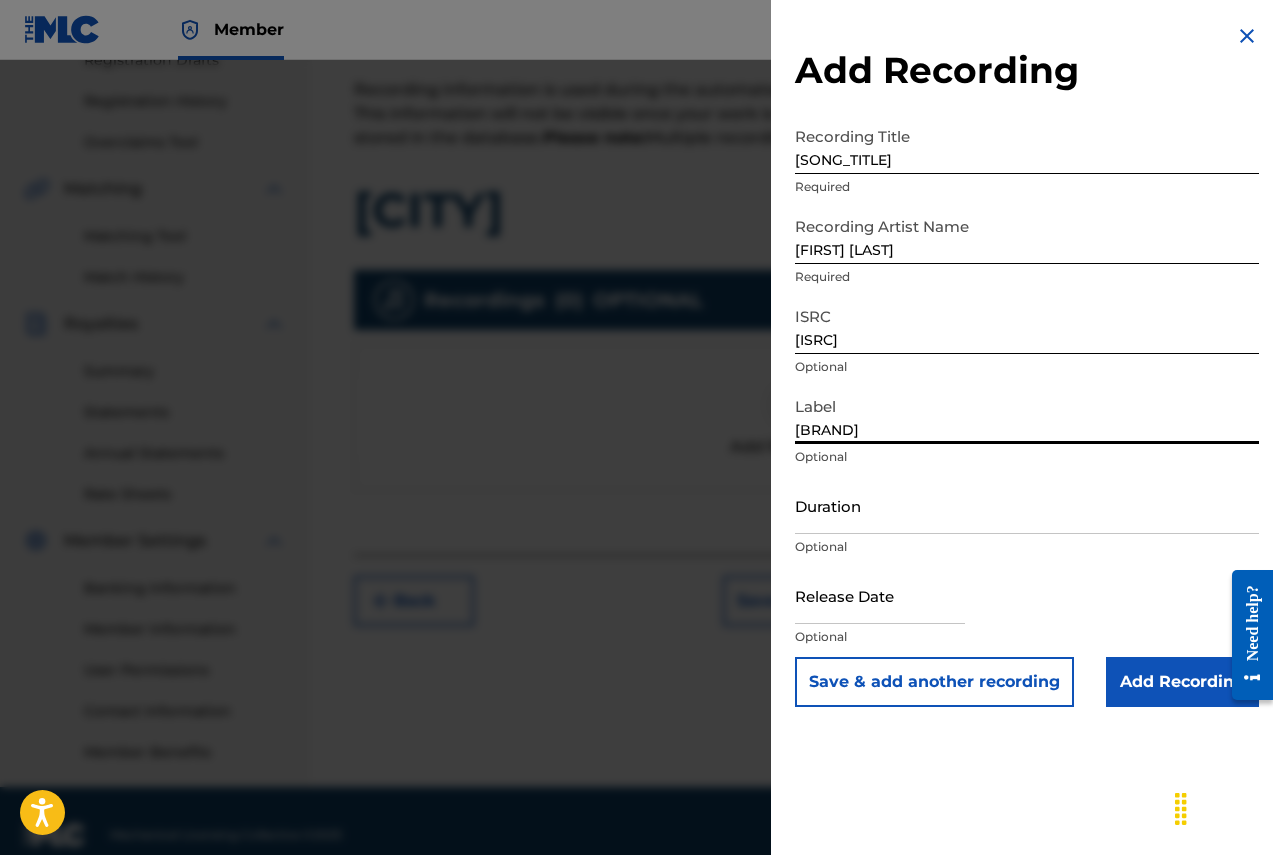 select on "7" 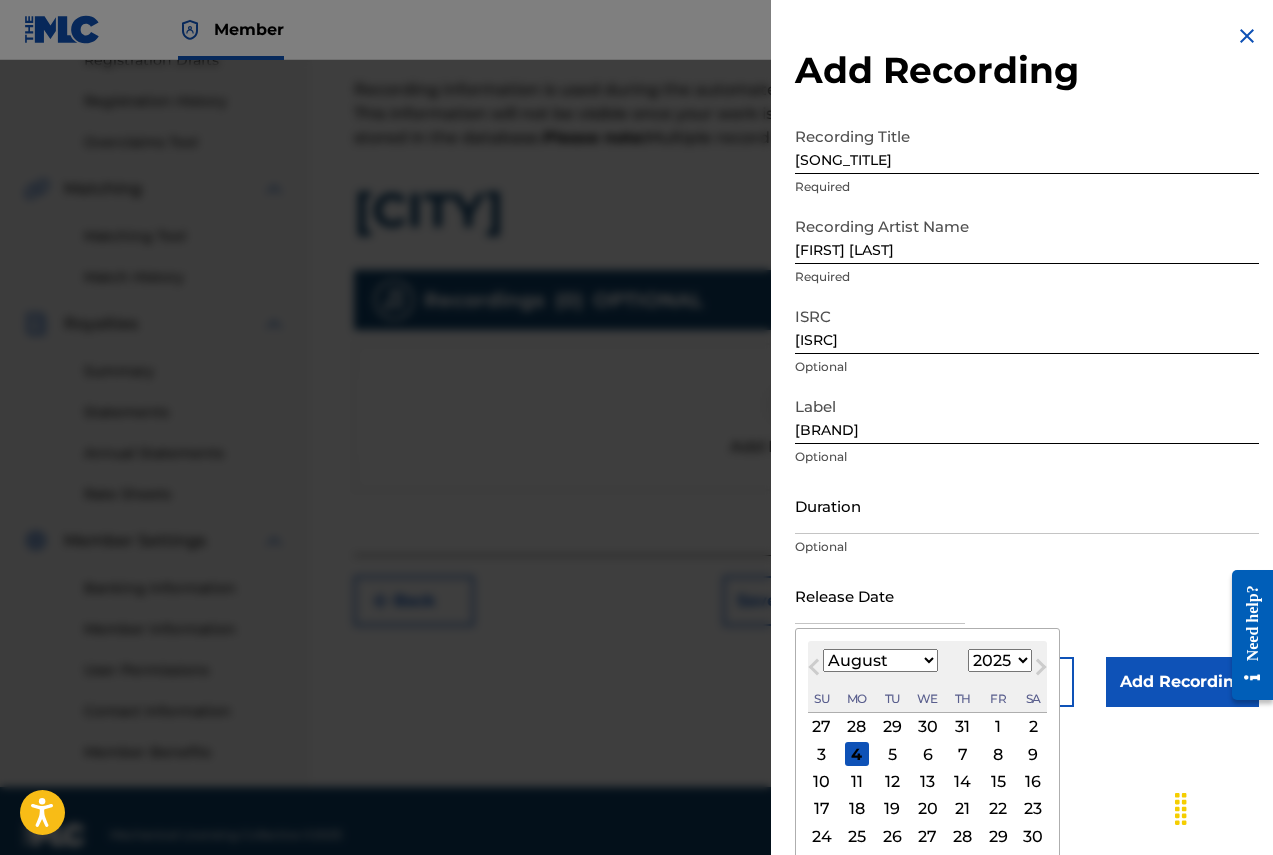 click at bounding box center (880, 595) 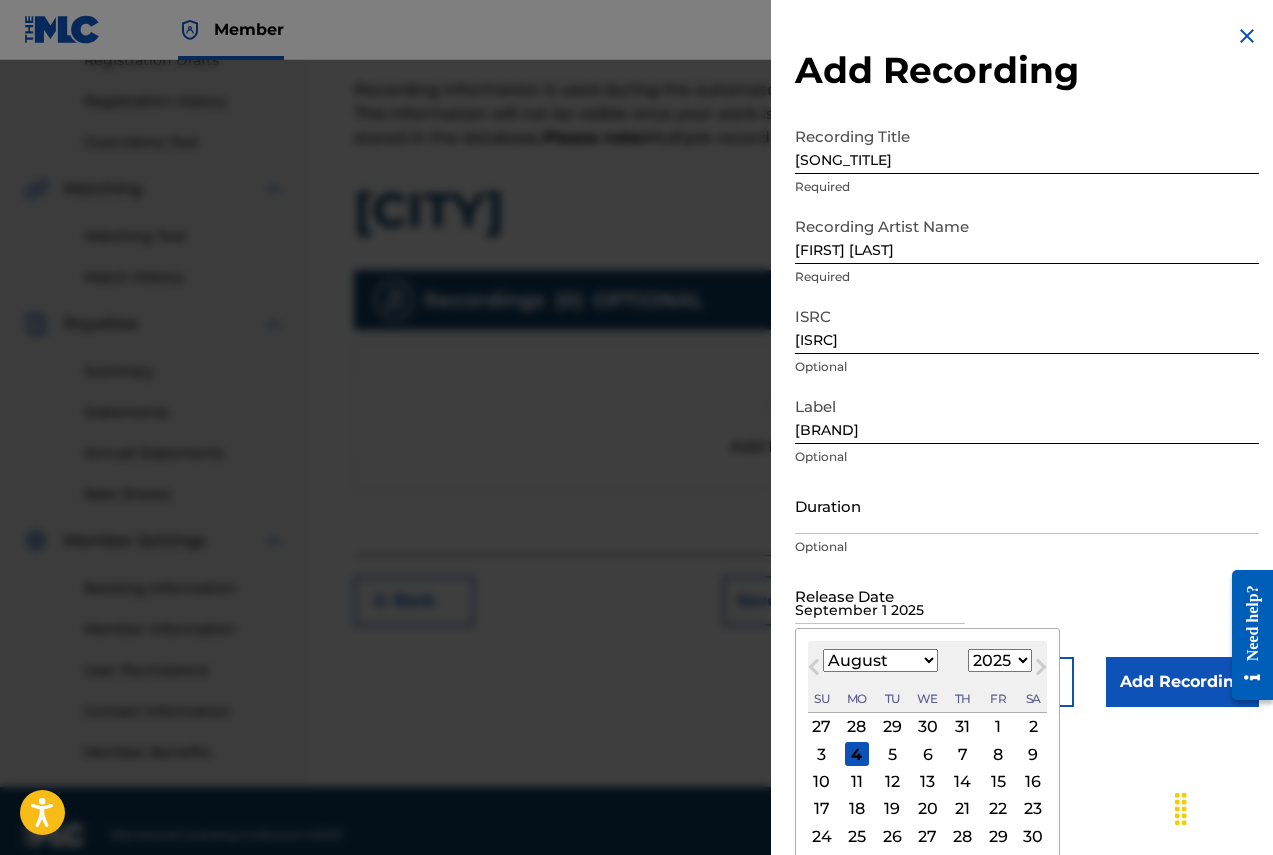 select on "8" 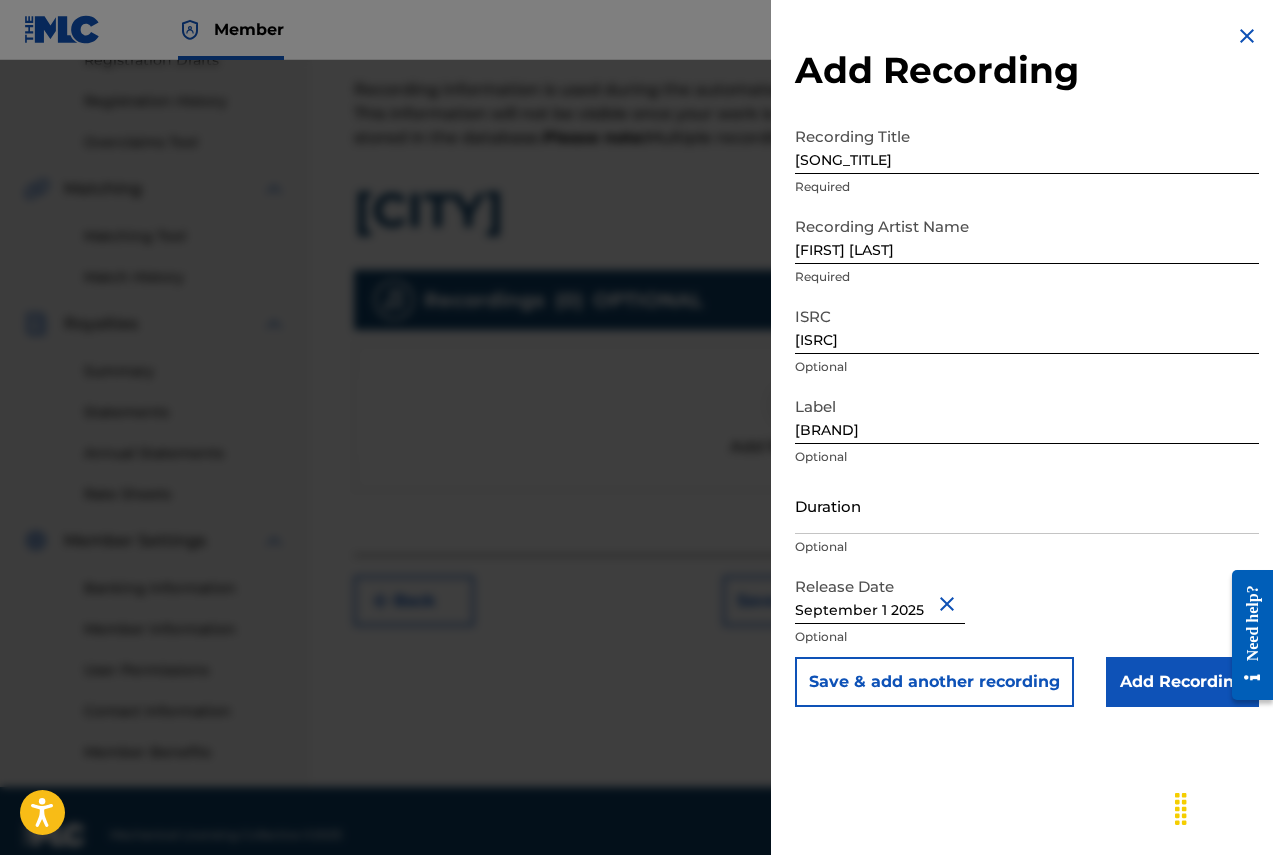 click on "Add Recording" at bounding box center [1182, 682] 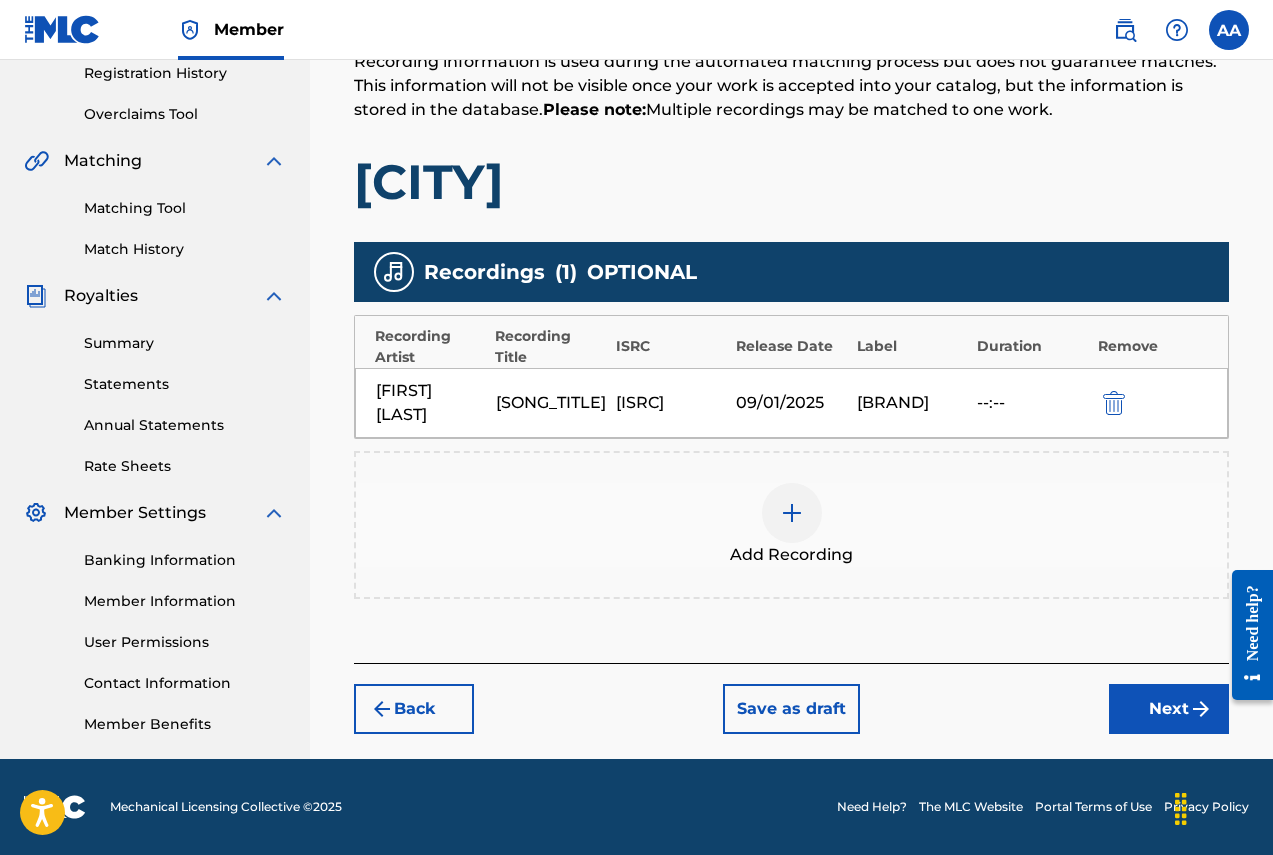 scroll, scrollTop: 404, scrollLeft: 0, axis: vertical 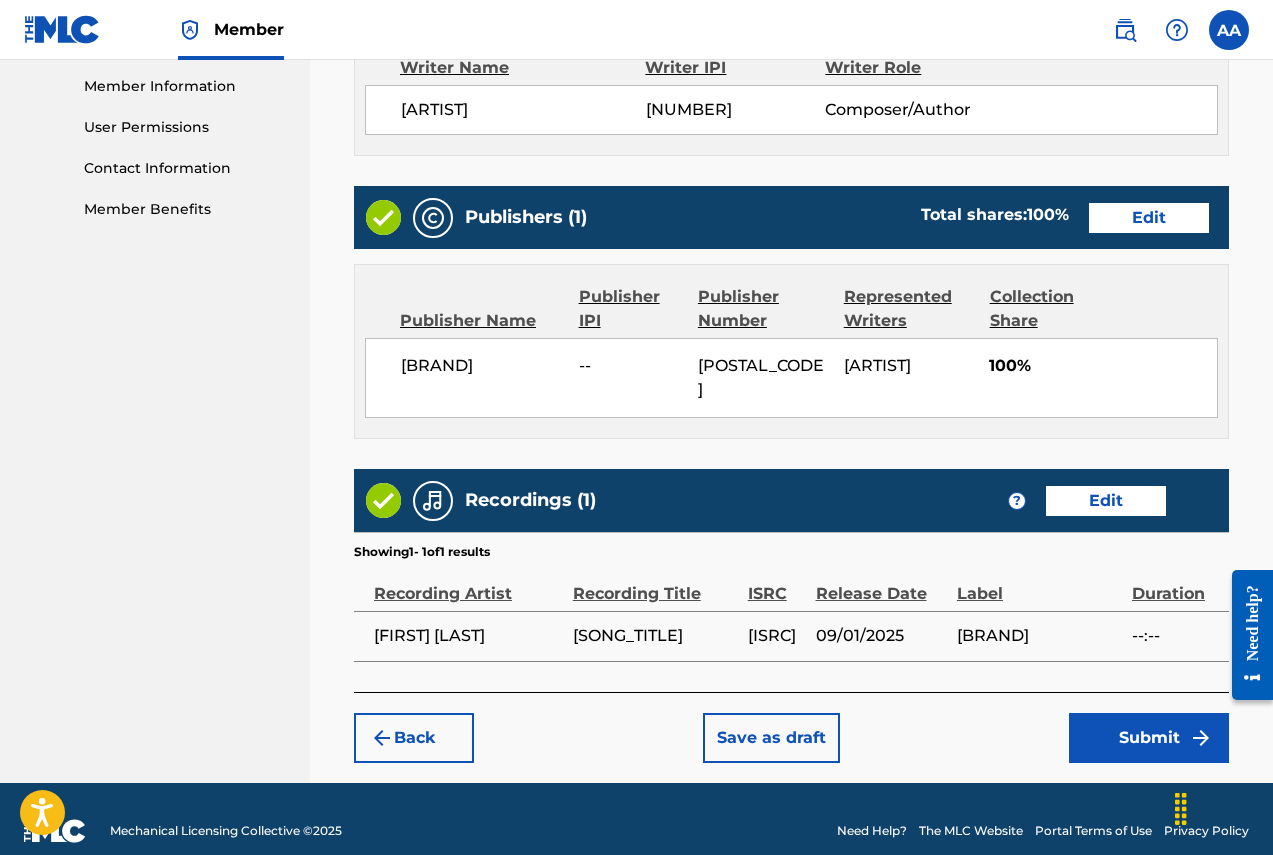 click on "Submit" at bounding box center (1149, 738) 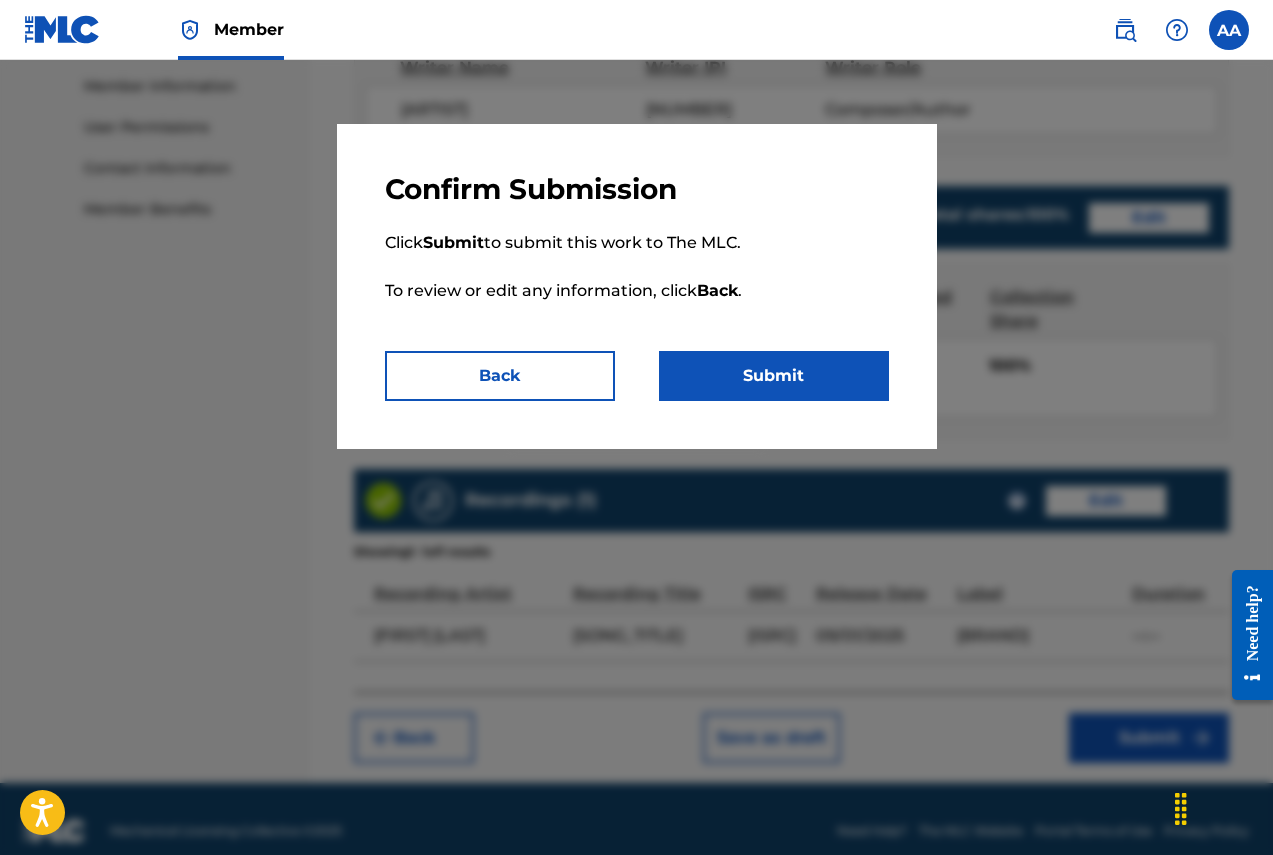 click on "Submit" at bounding box center [774, 376] 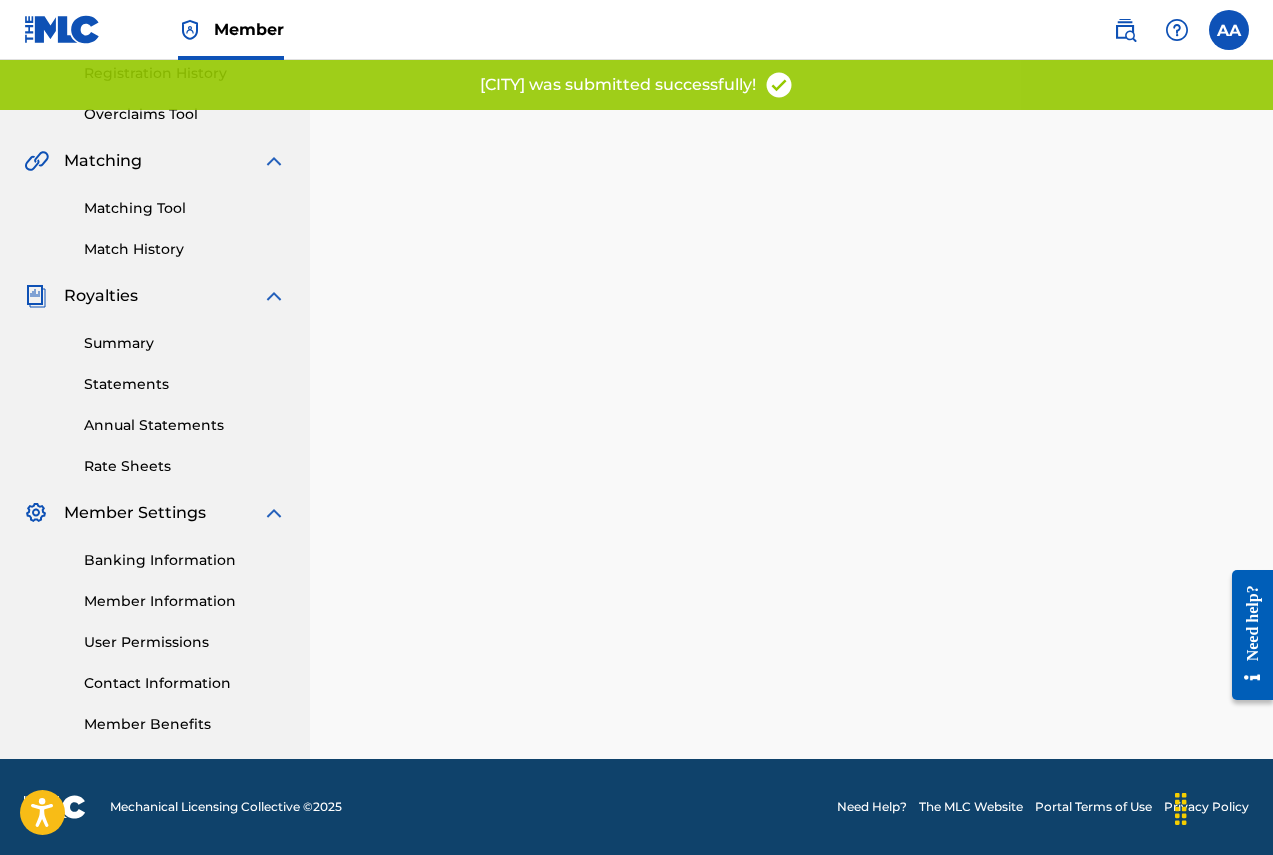 scroll, scrollTop: 0, scrollLeft: 0, axis: both 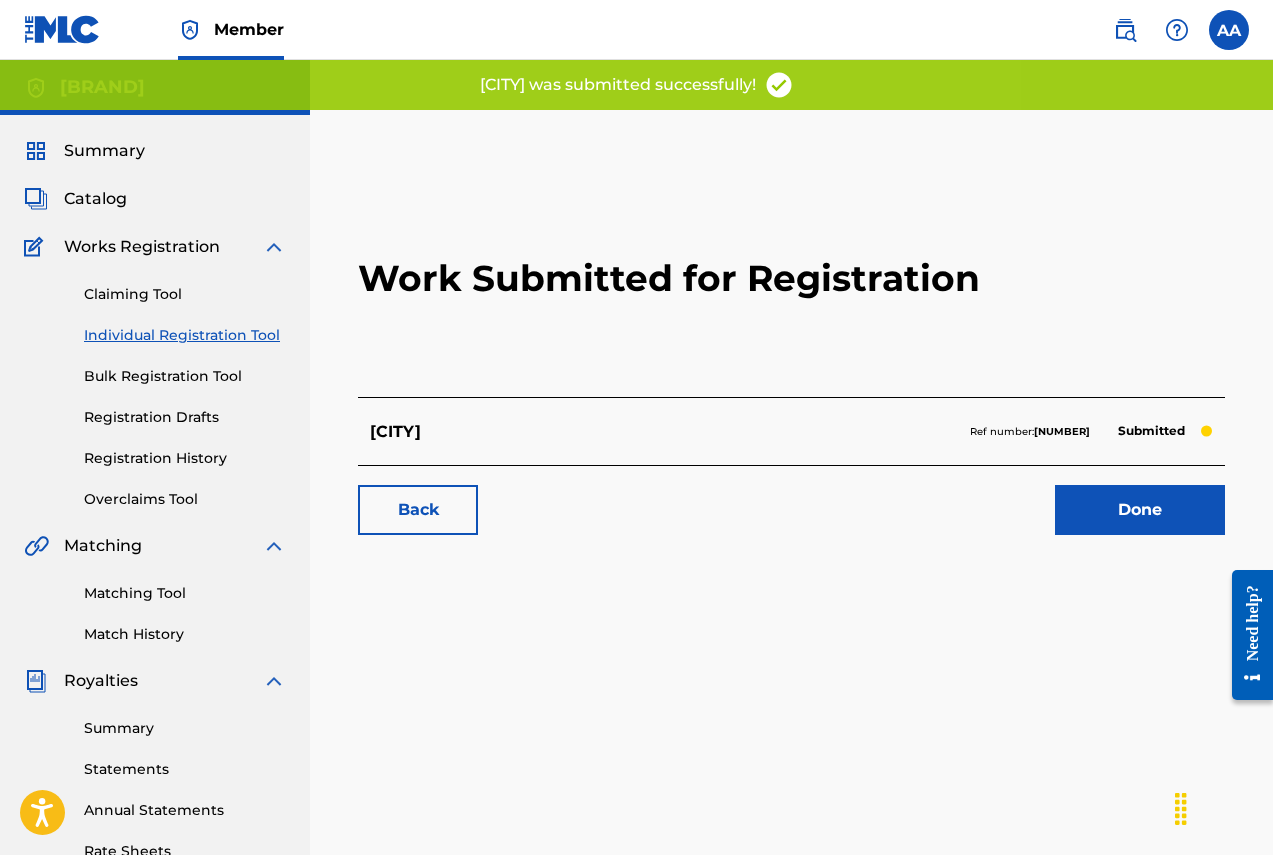 click on "Done" at bounding box center [1140, 510] 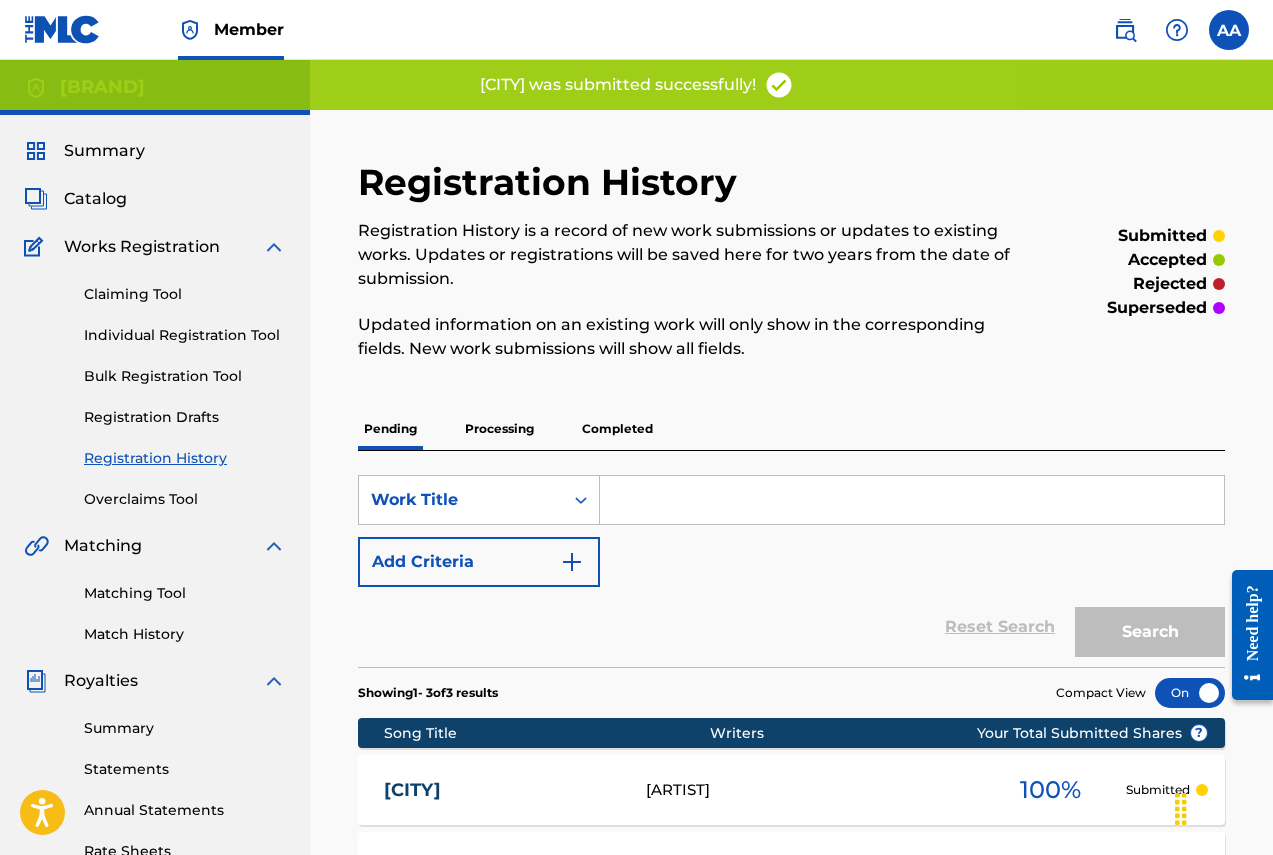 click on "Individual Registration Tool" at bounding box center (185, 335) 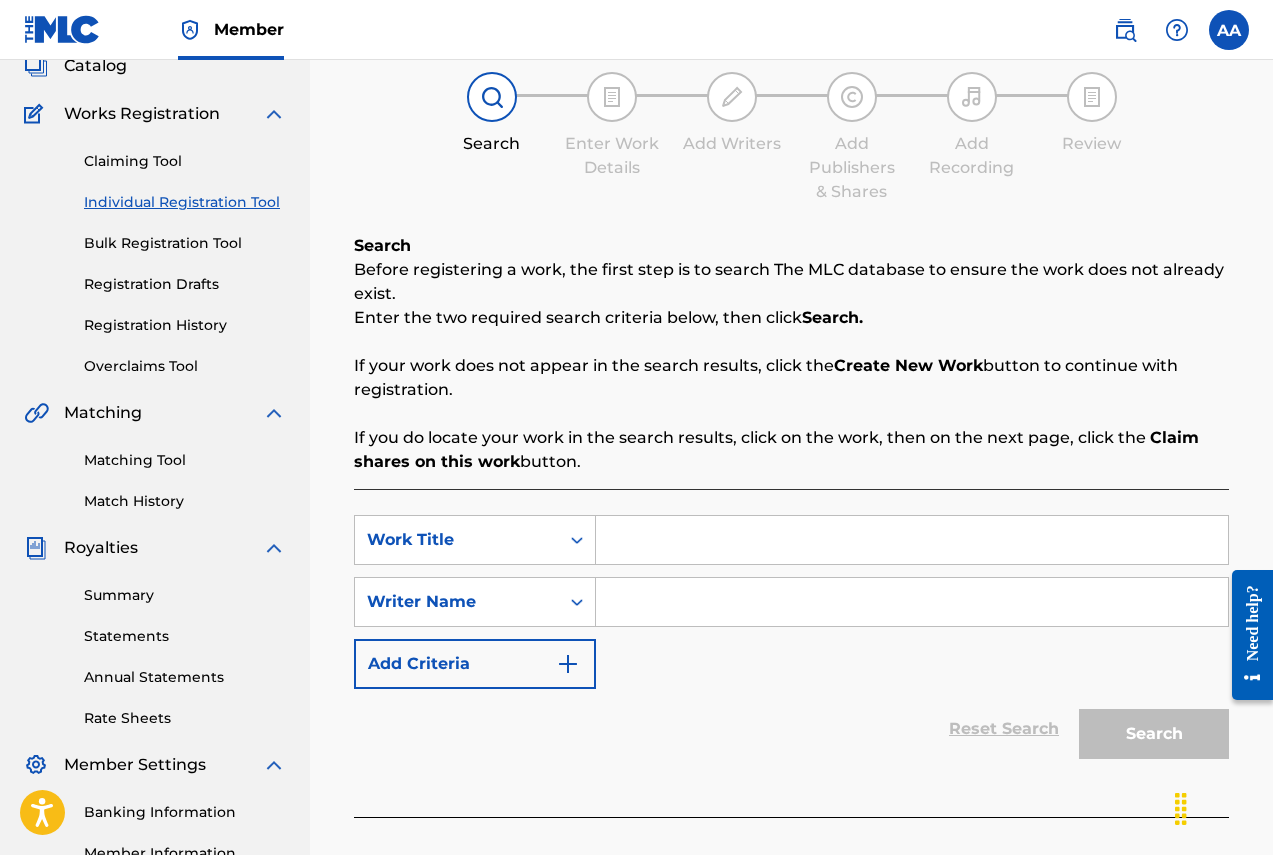 scroll, scrollTop: 167, scrollLeft: 0, axis: vertical 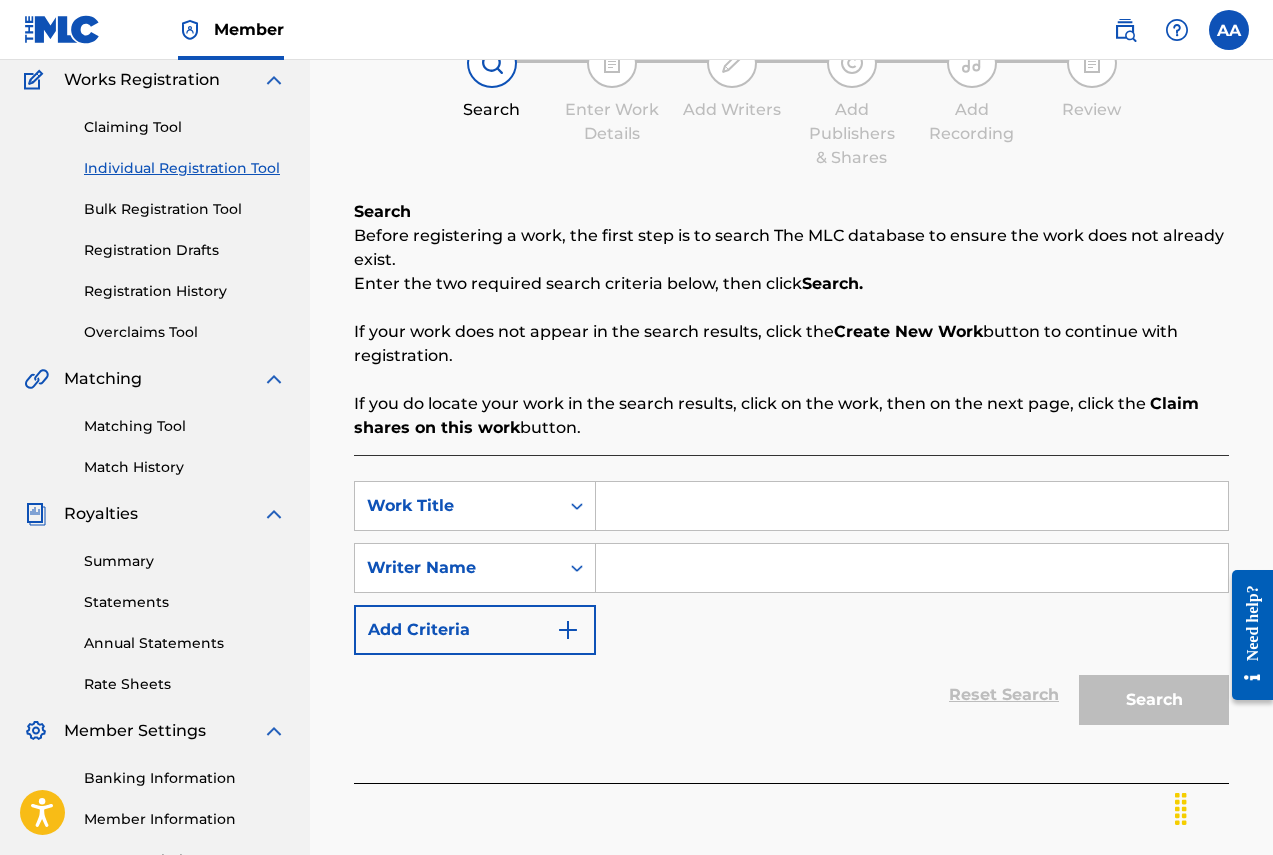 click at bounding box center [912, 506] 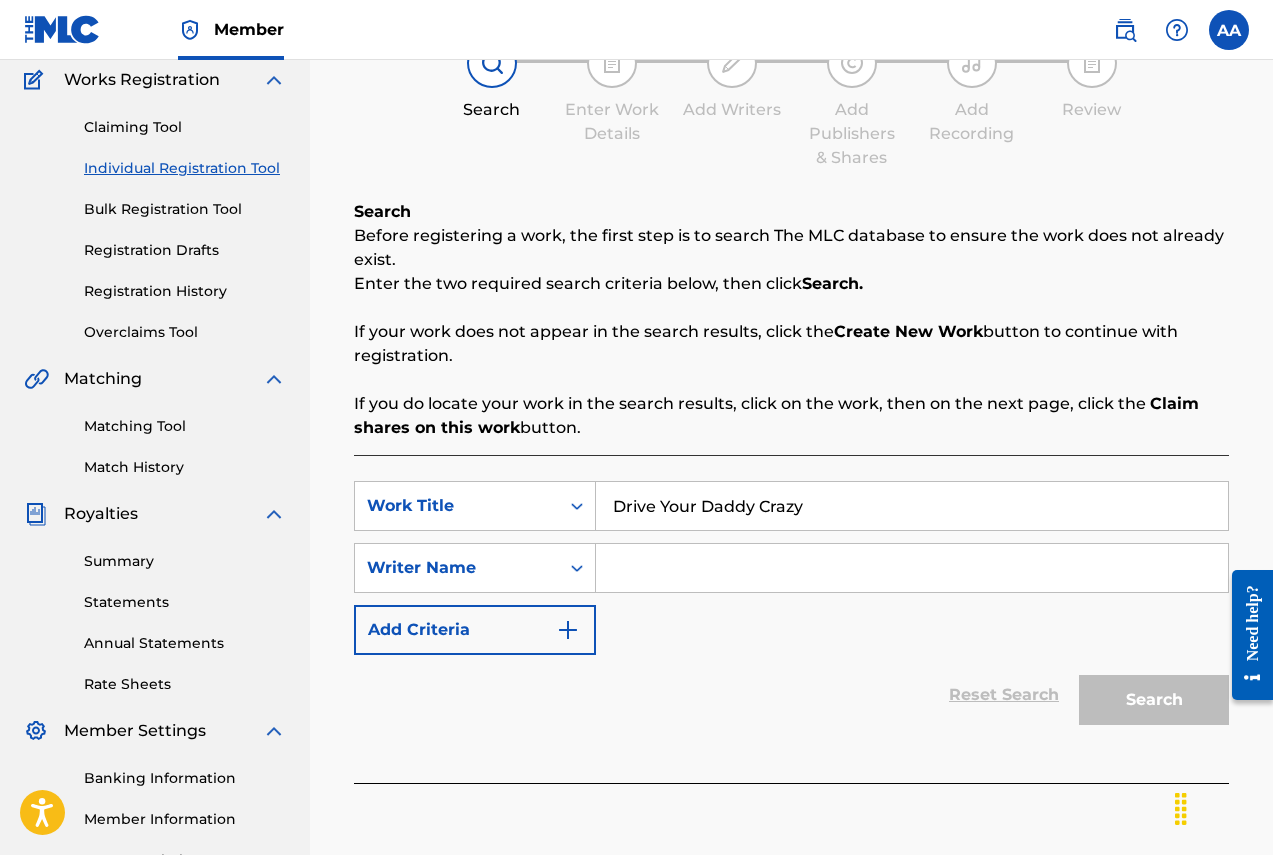 type on "Drive Your Daddy Crazy" 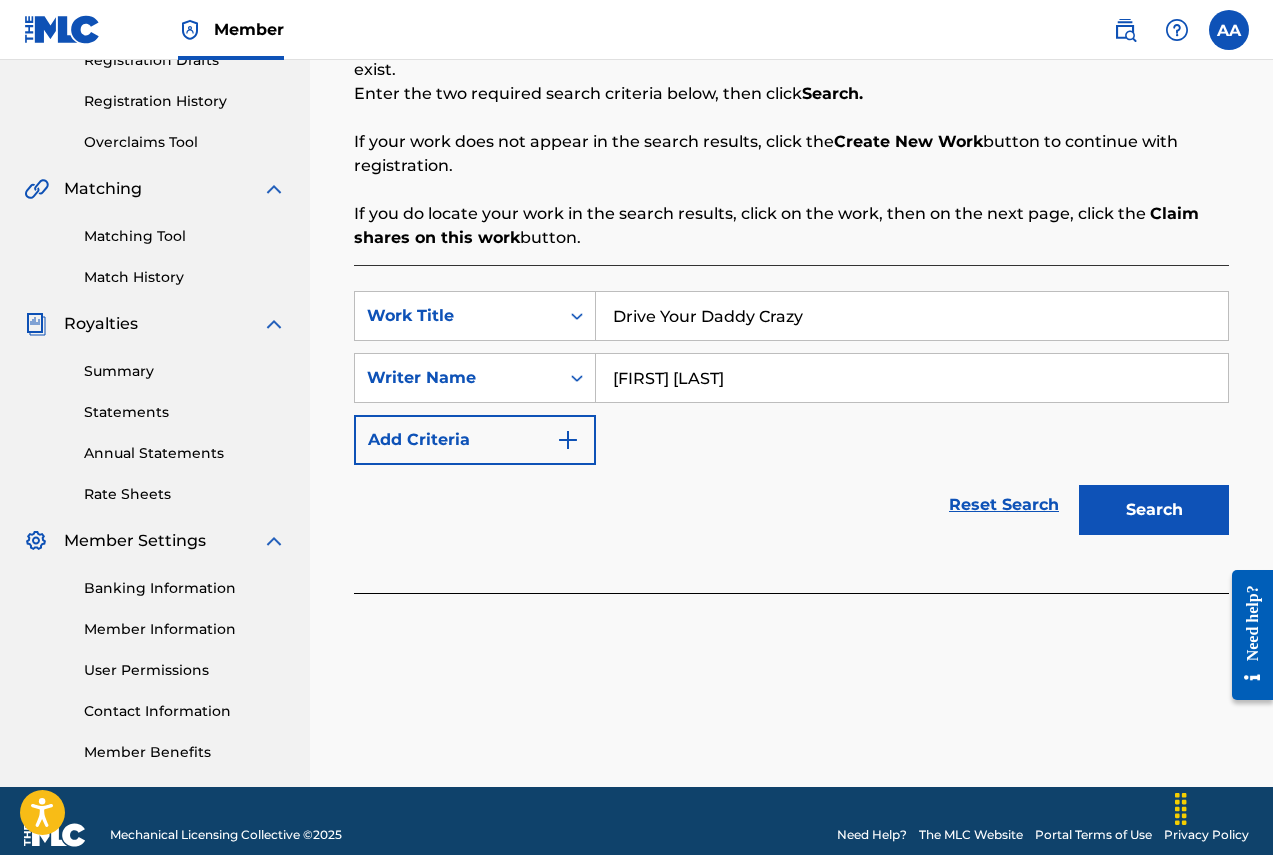 scroll, scrollTop: 385, scrollLeft: 0, axis: vertical 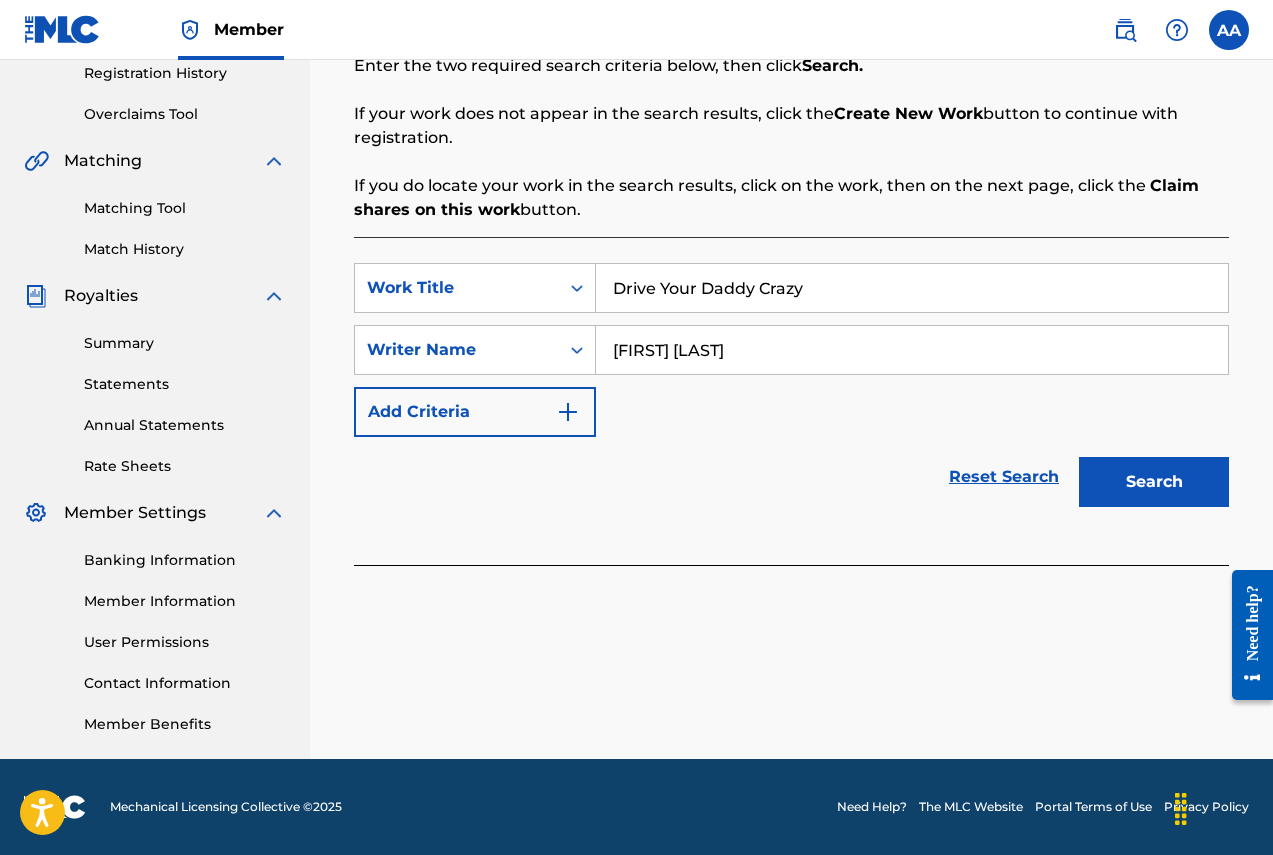 click on "Search" at bounding box center (1154, 482) 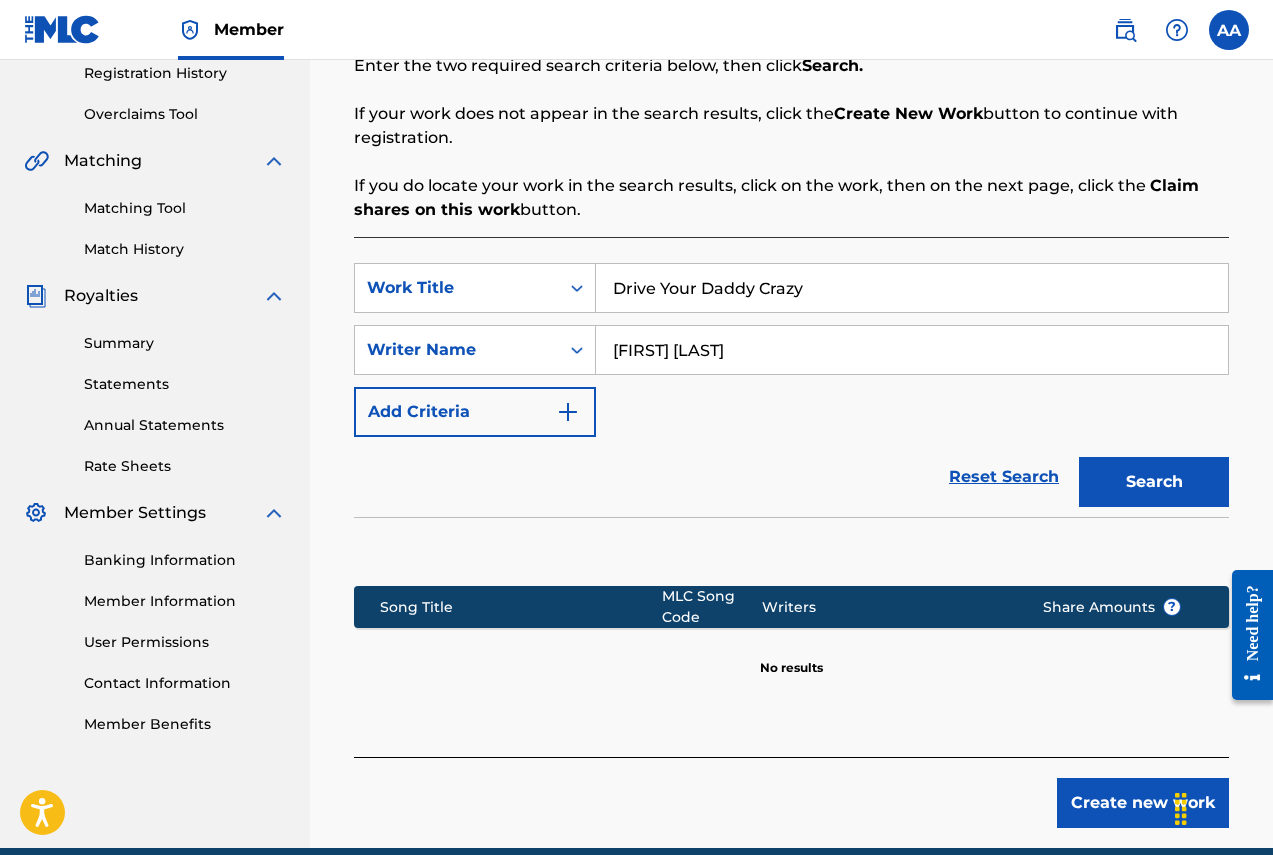 click on "Create new work" at bounding box center (1143, 803) 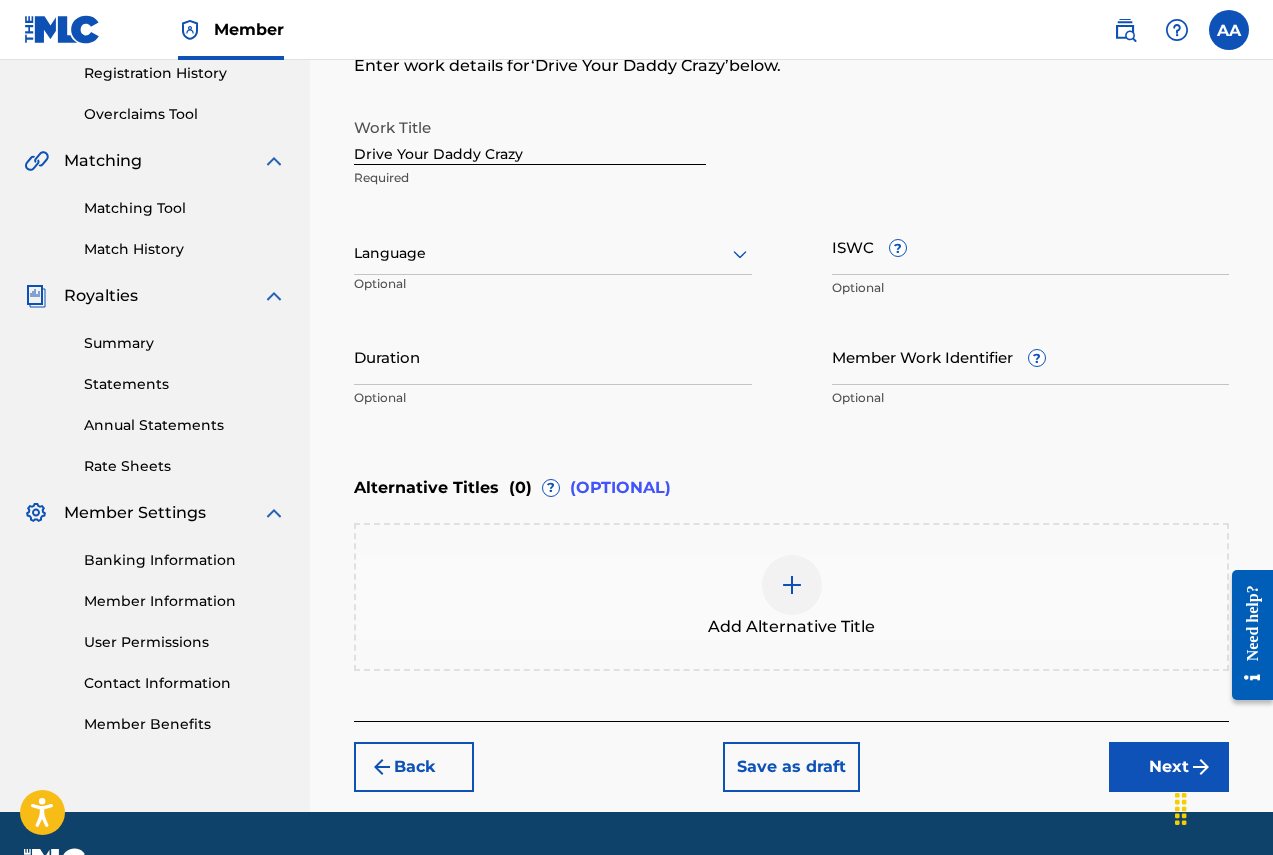 click on "Language" at bounding box center (553, 254) 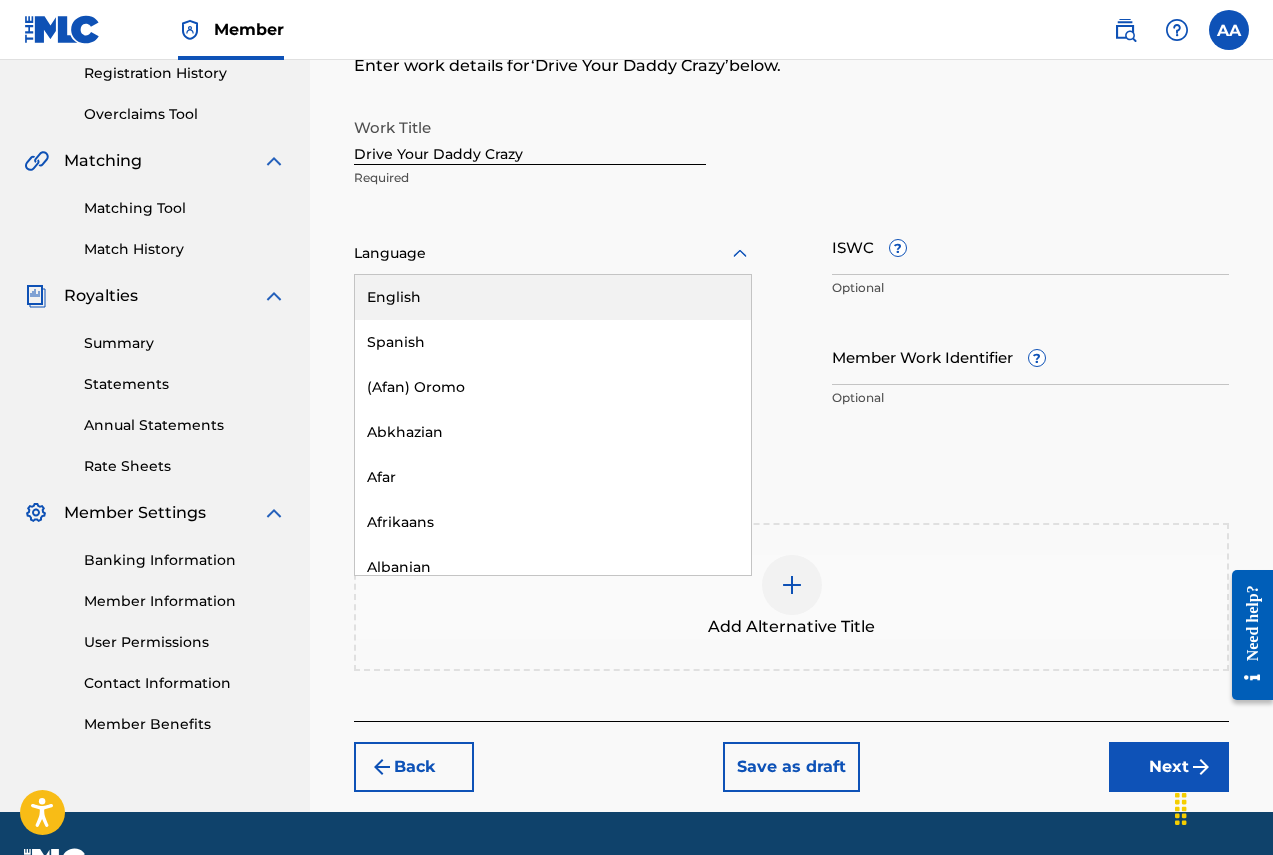click on "English" at bounding box center (553, 297) 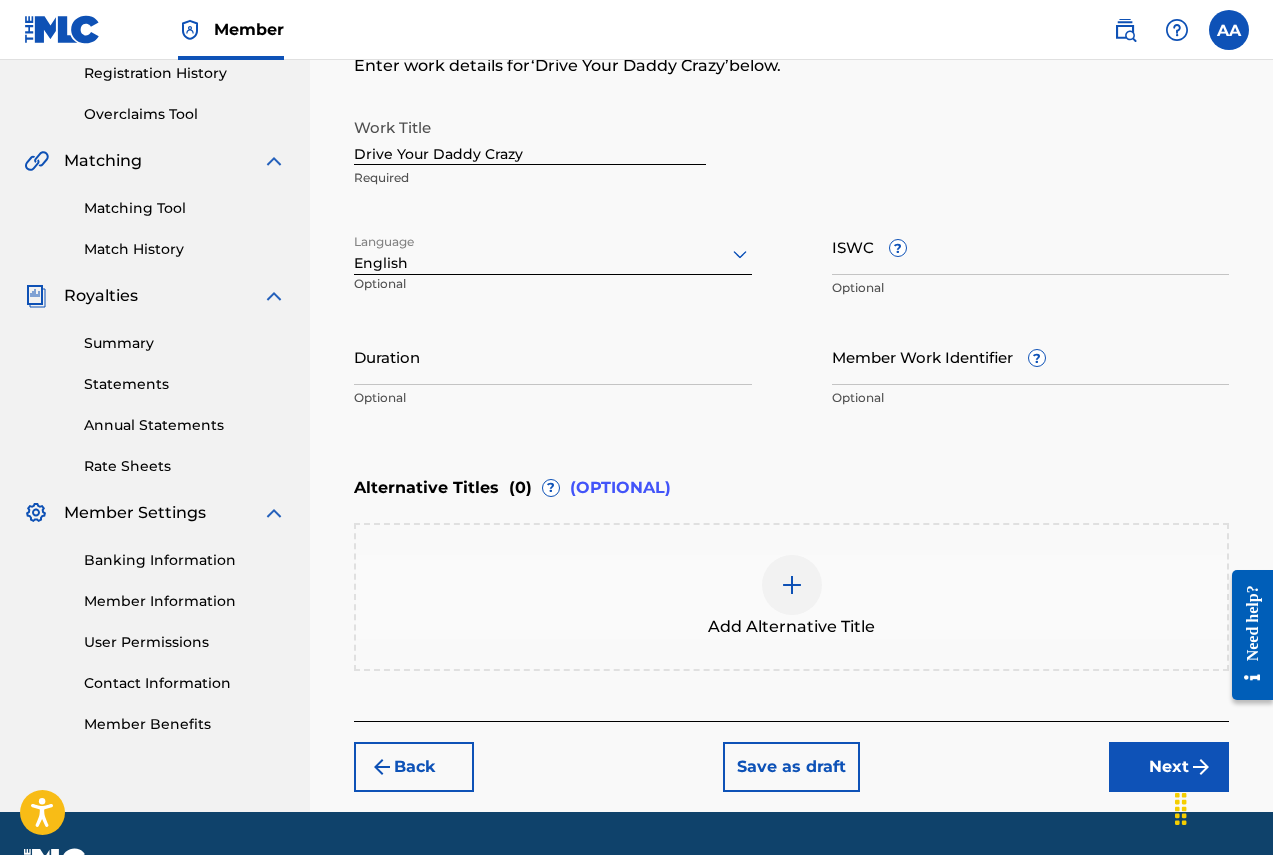click on "Duration" at bounding box center (553, 356) 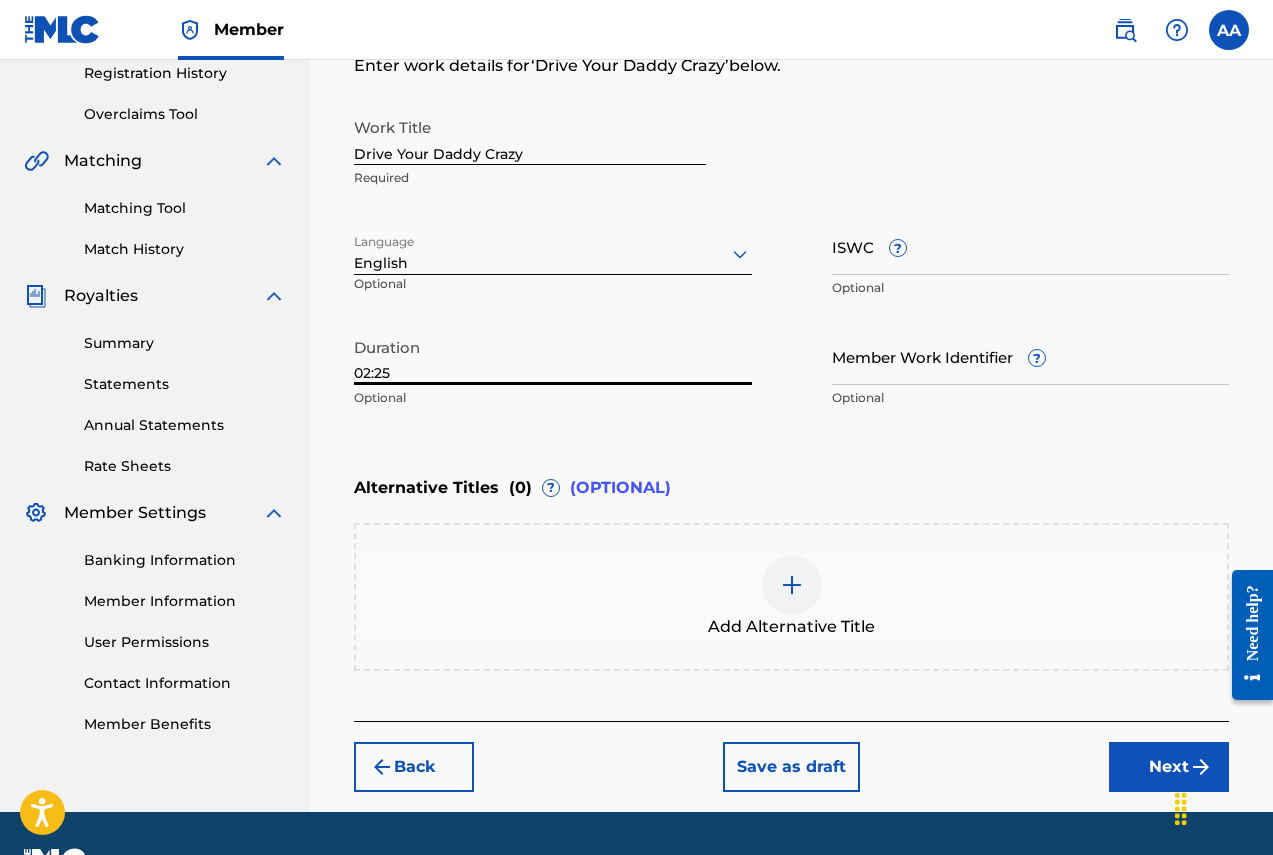 type on "02:25" 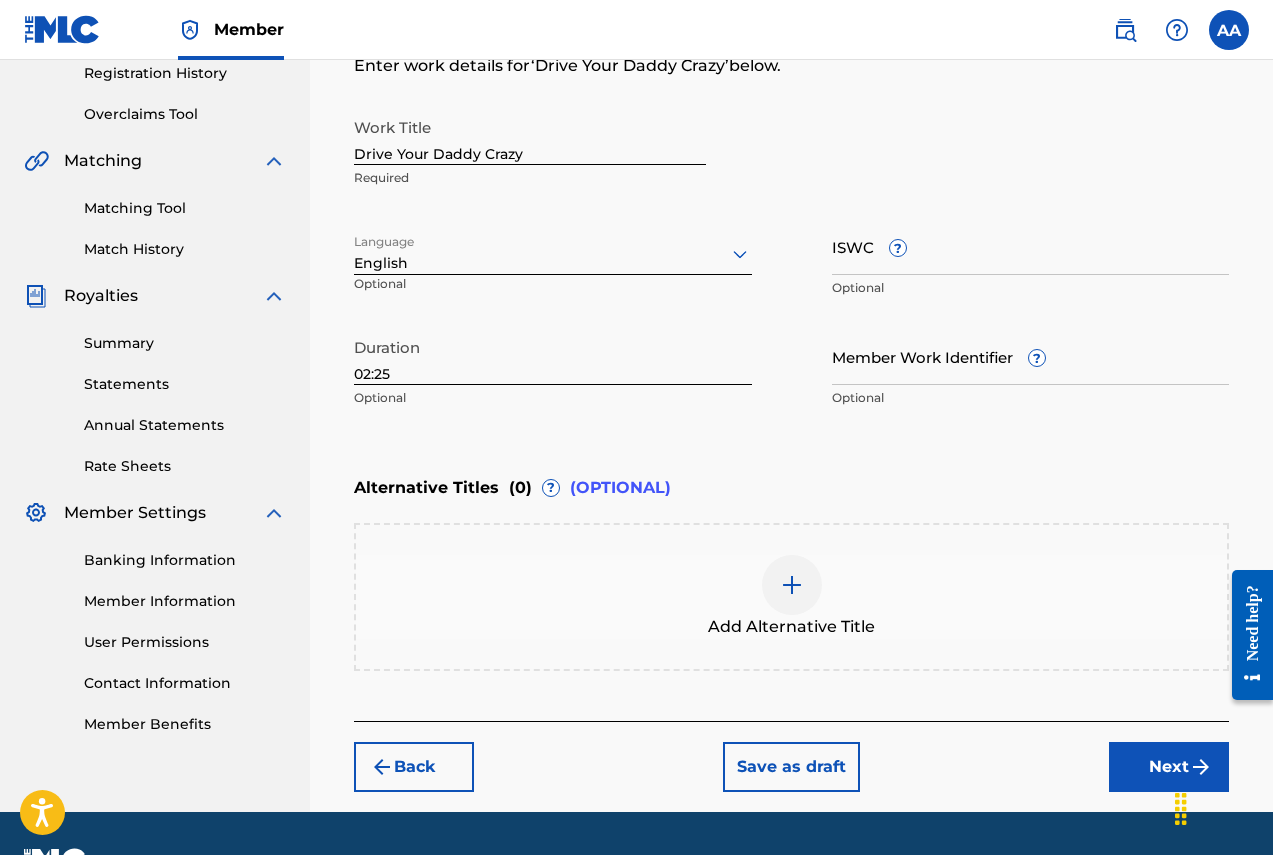 click on "Next" at bounding box center [1169, 767] 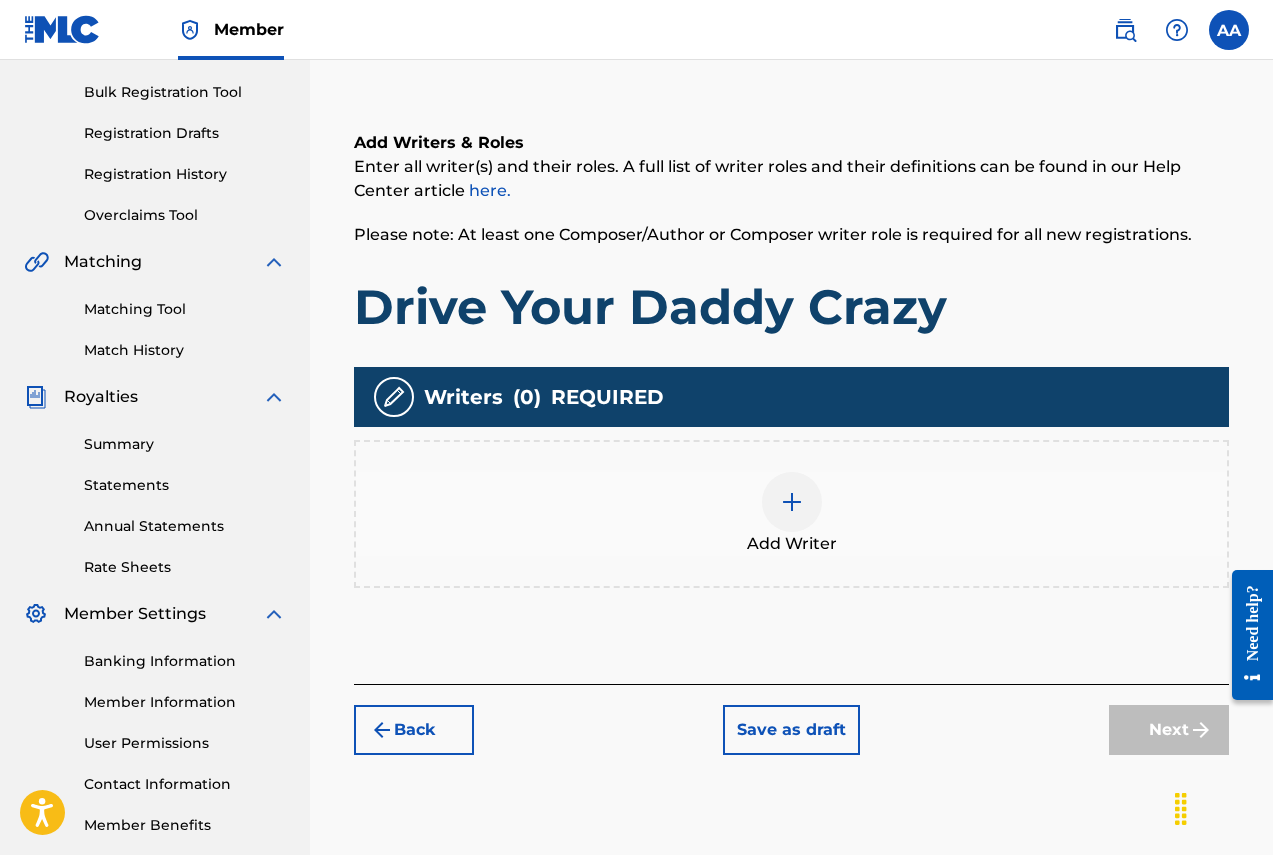 scroll, scrollTop: 90, scrollLeft: 0, axis: vertical 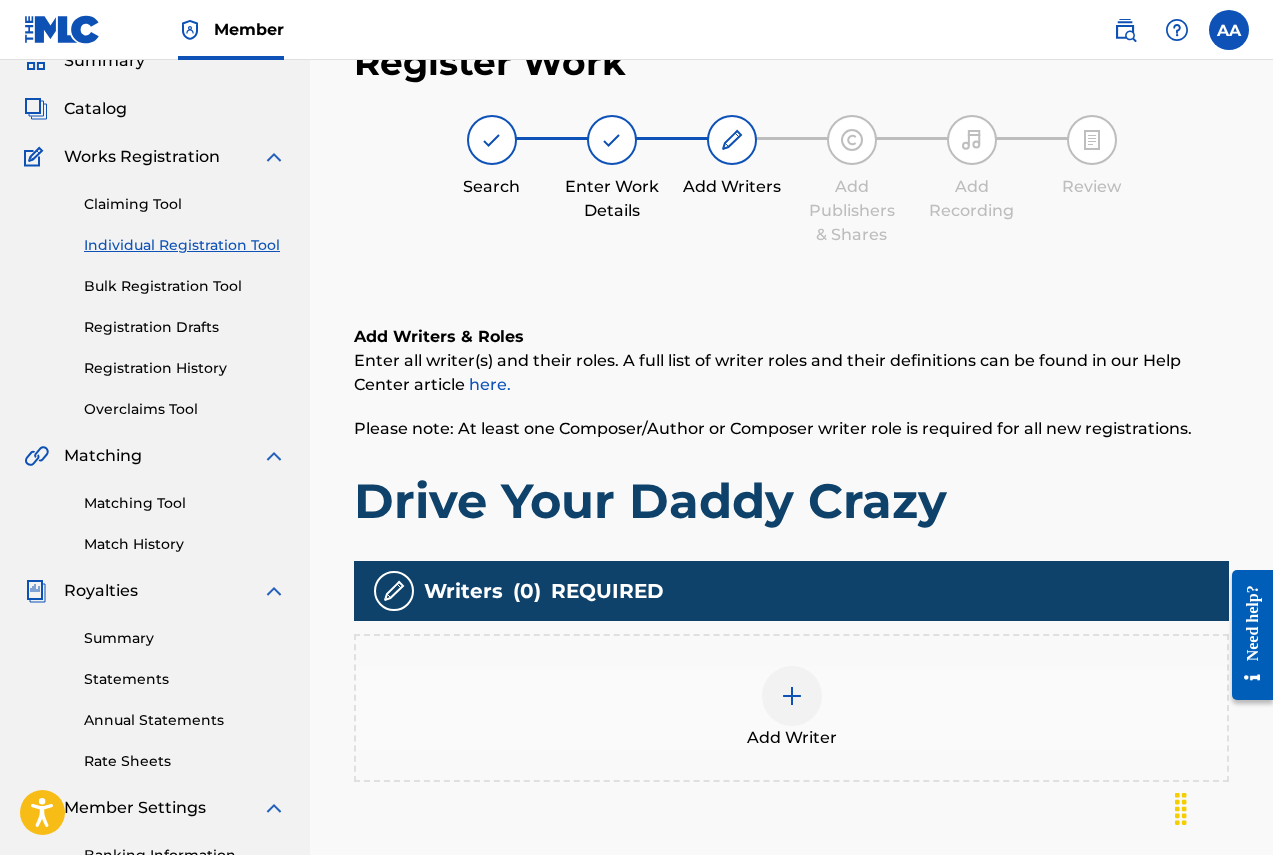 click at bounding box center [792, 696] 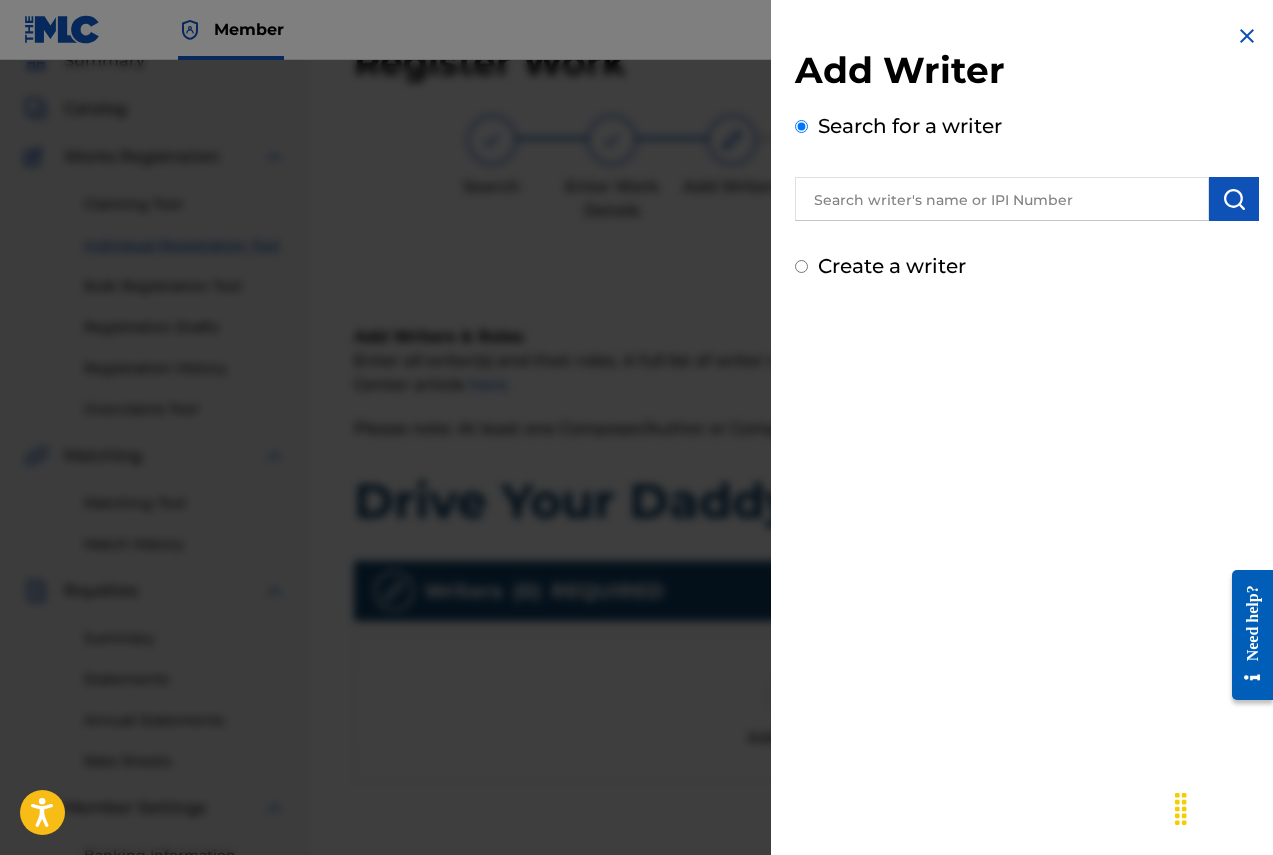 click at bounding box center (1002, 199) 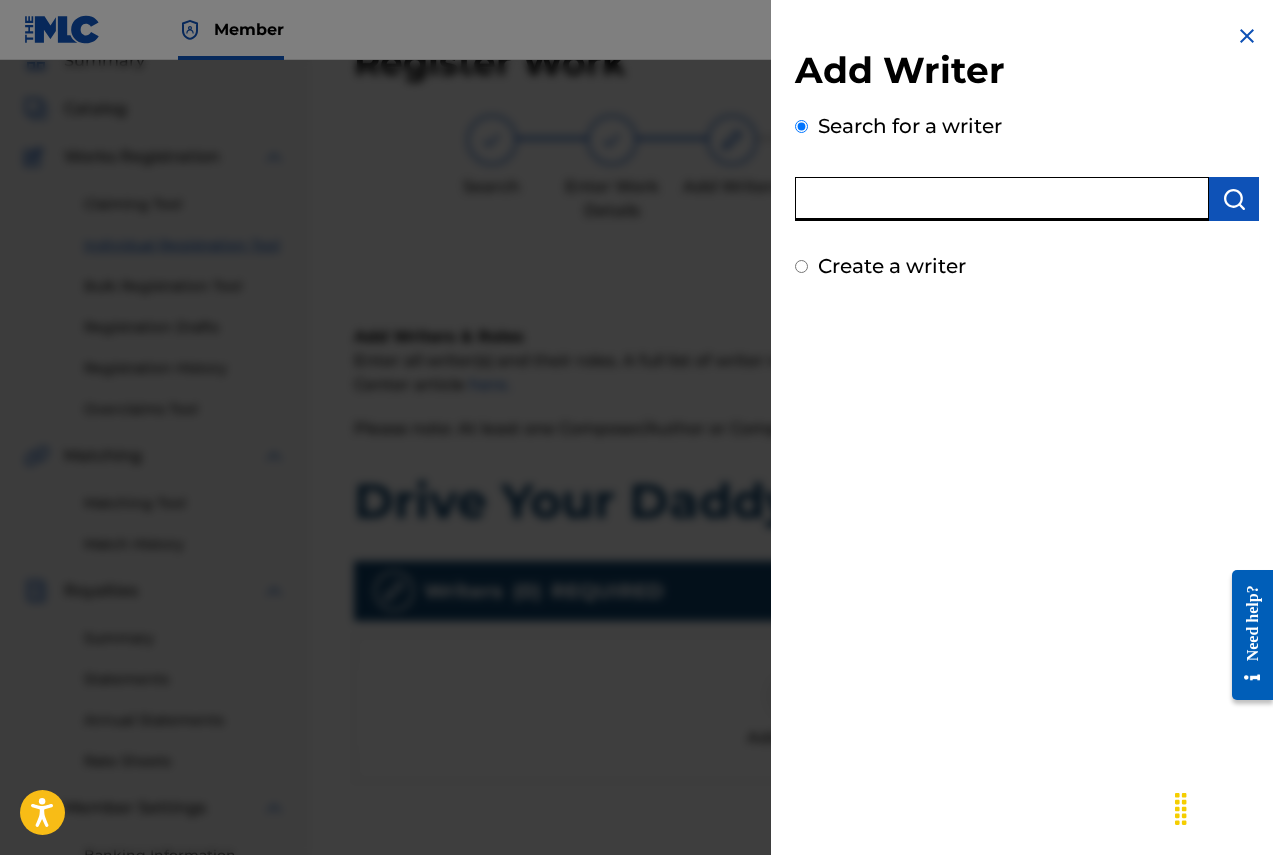 type on "[FIRST] [LAST]" 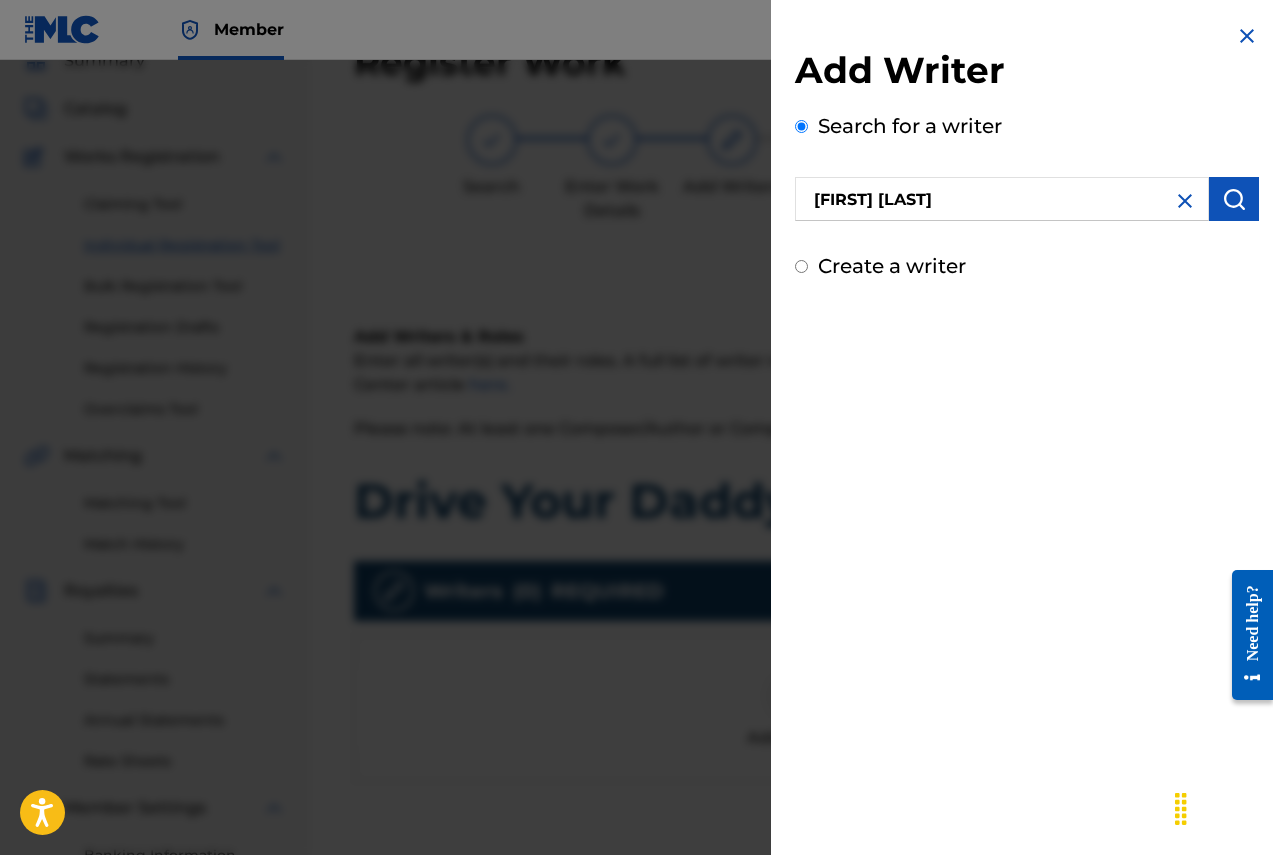 click at bounding box center (1234, 199) 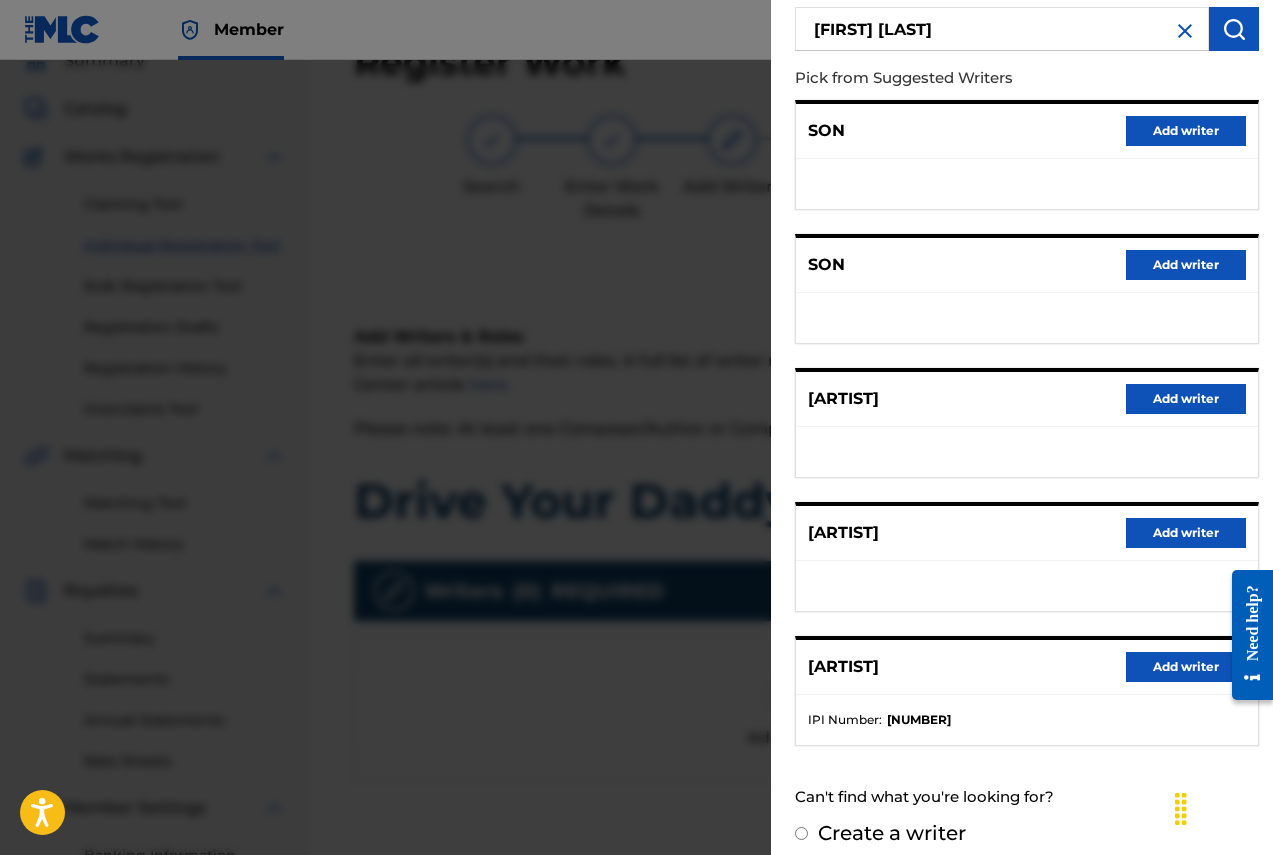 scroll, scrollTop: 187, scrollLeft: 0, axis: vertical 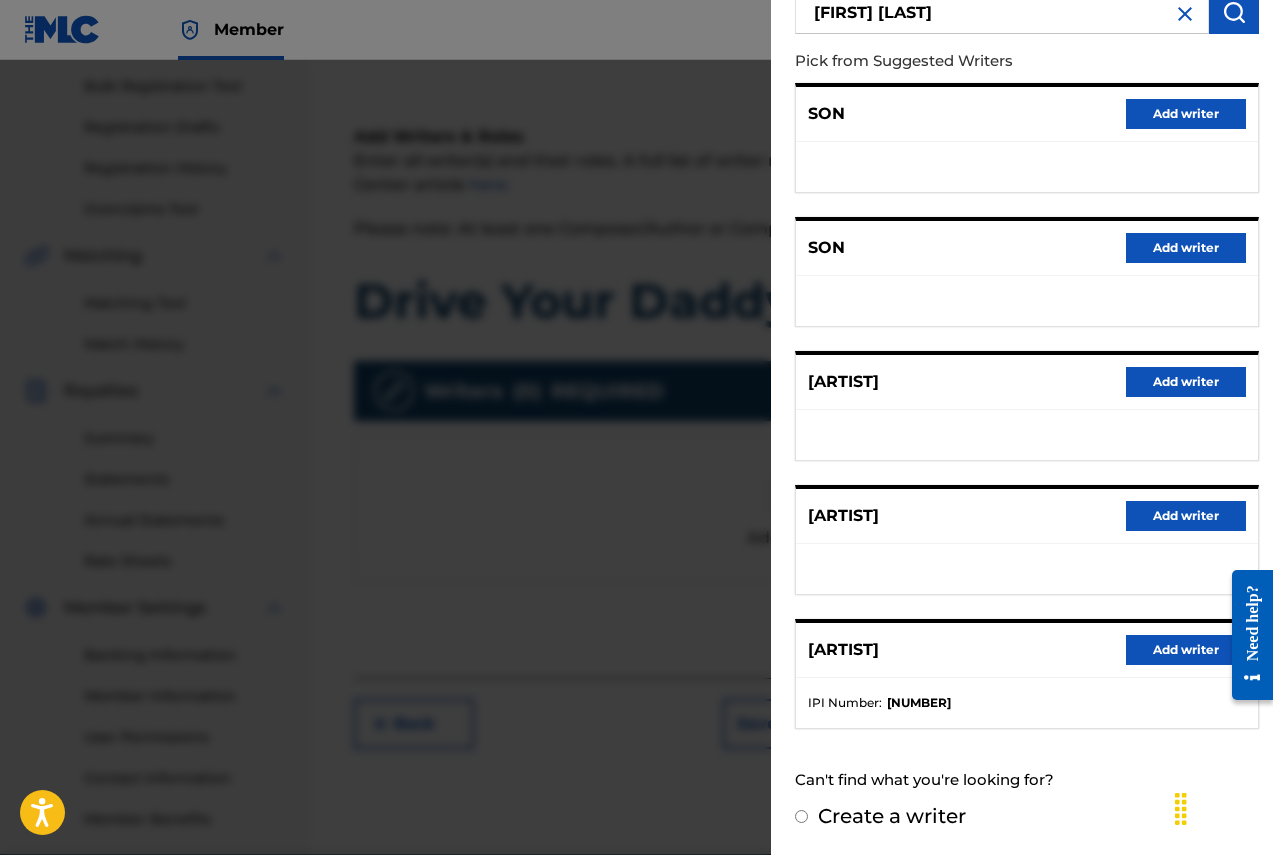 click on "Add writer" at bounding box center (1186, 650) 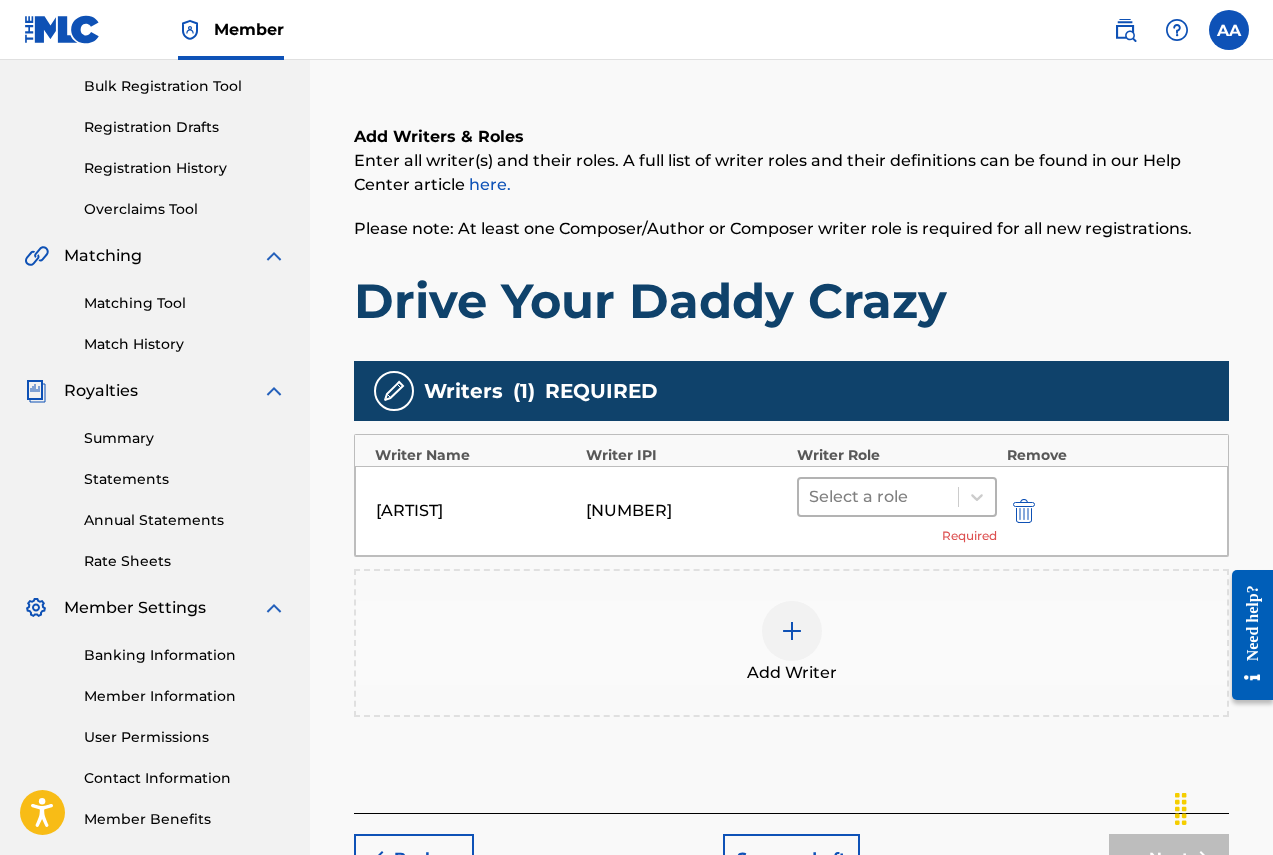 click at bounding box center [878, 497] 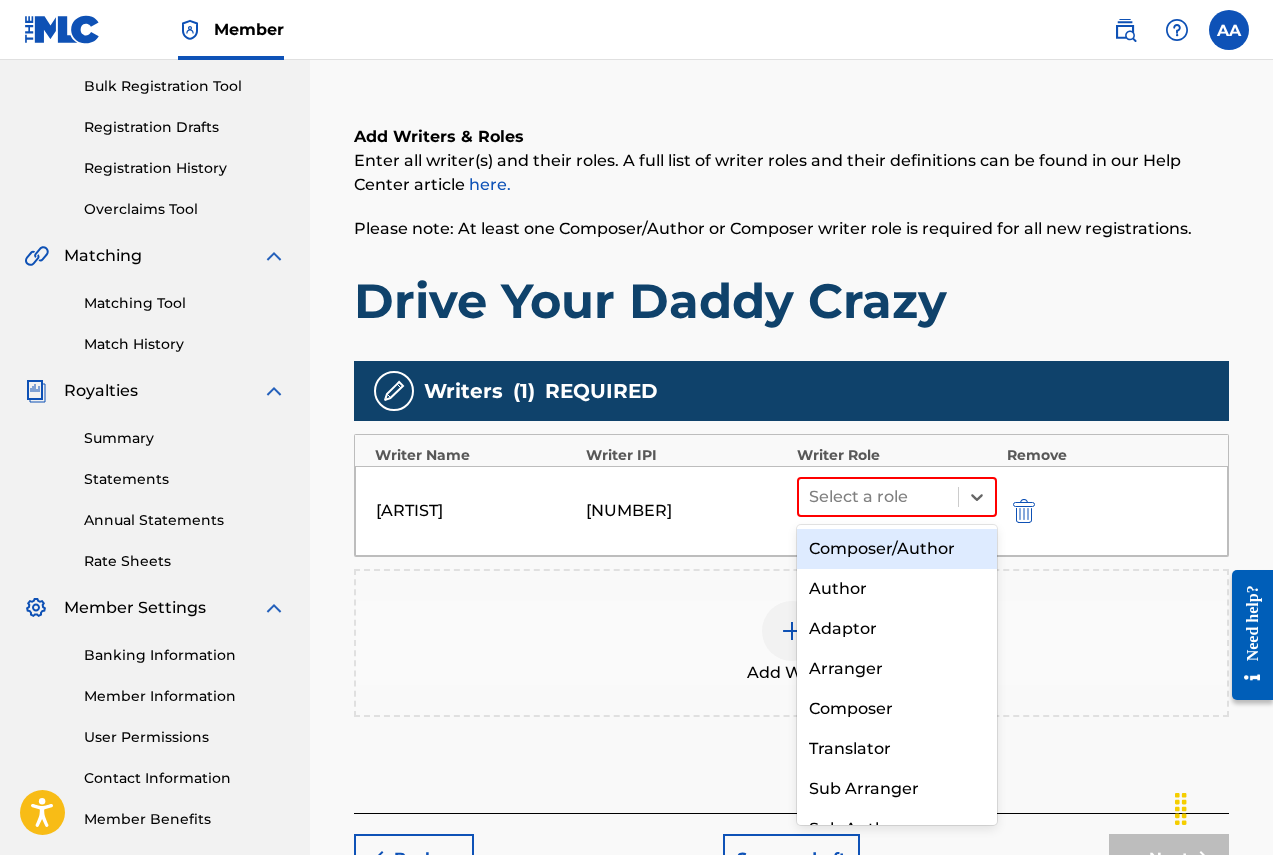 click on "Composer/Author" at bounding box center (897, 549) 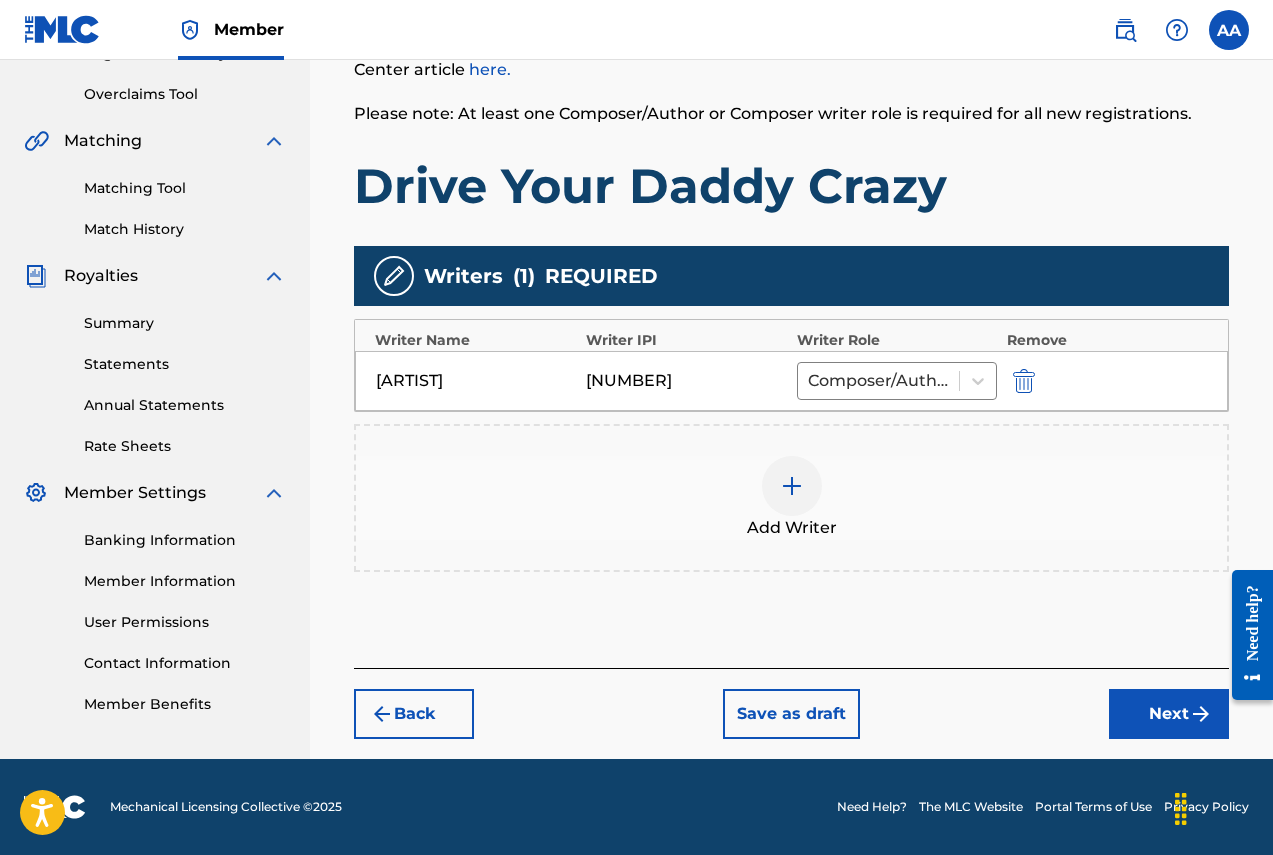 click on "Next" at bounding box center [1169, 714] 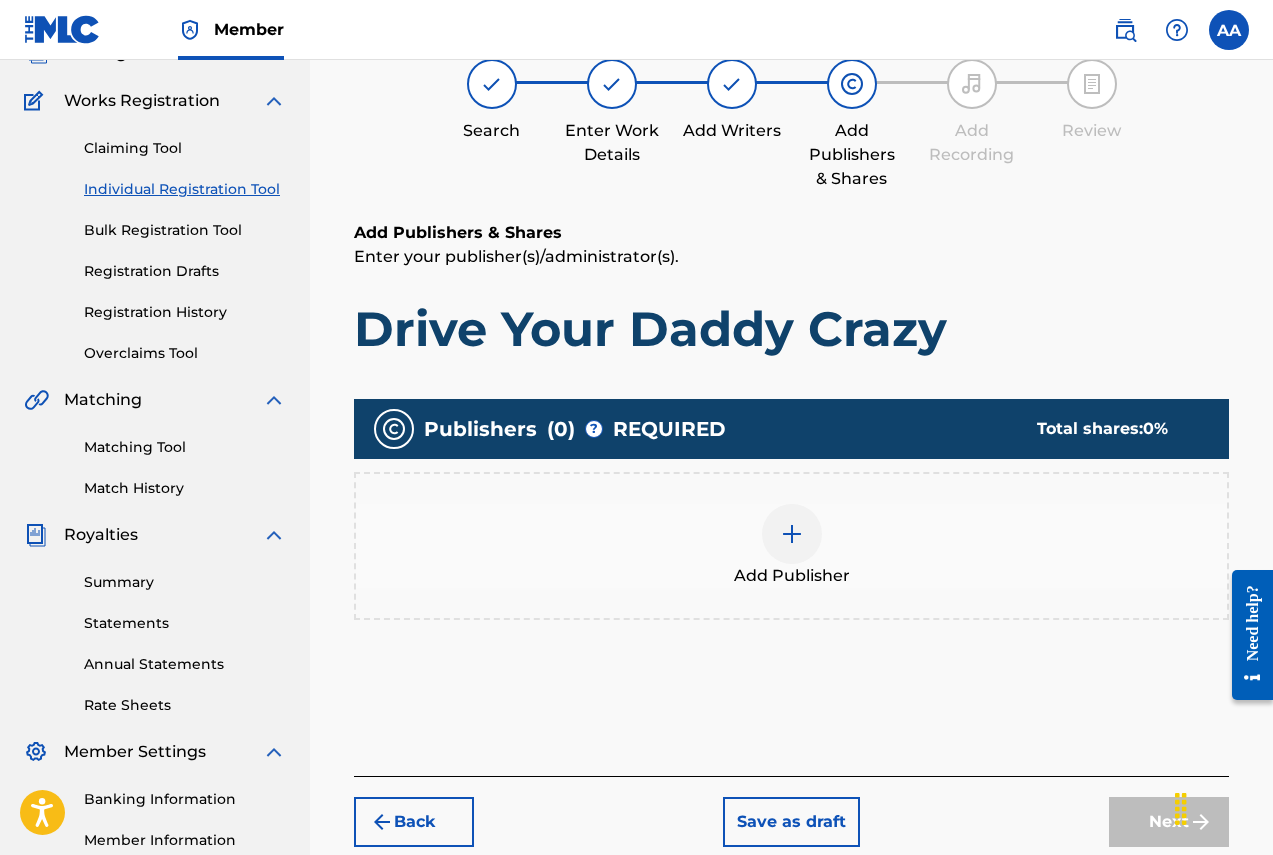 scroll, scrollTop: 90, scrollLeft: 0, axis: vertical 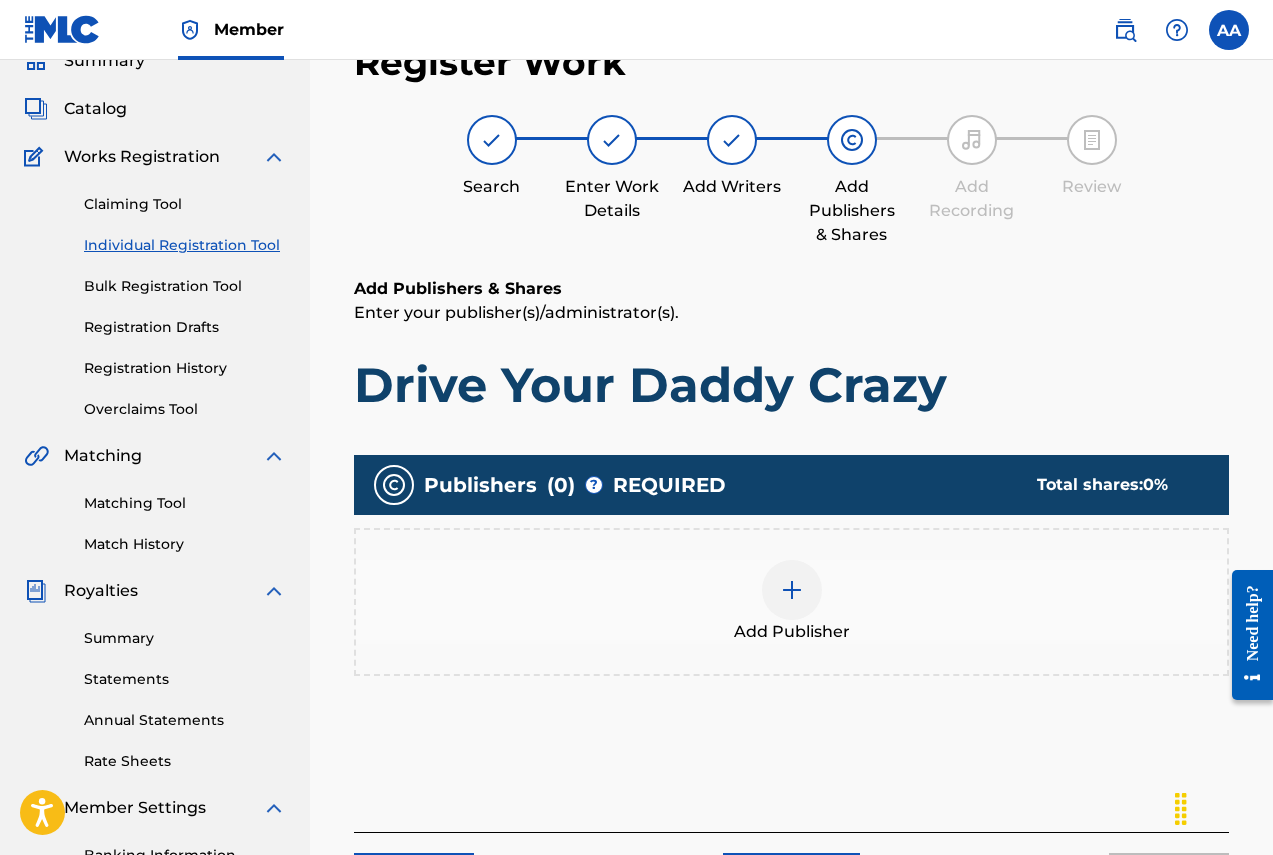 click at bounding box center (792, 590) 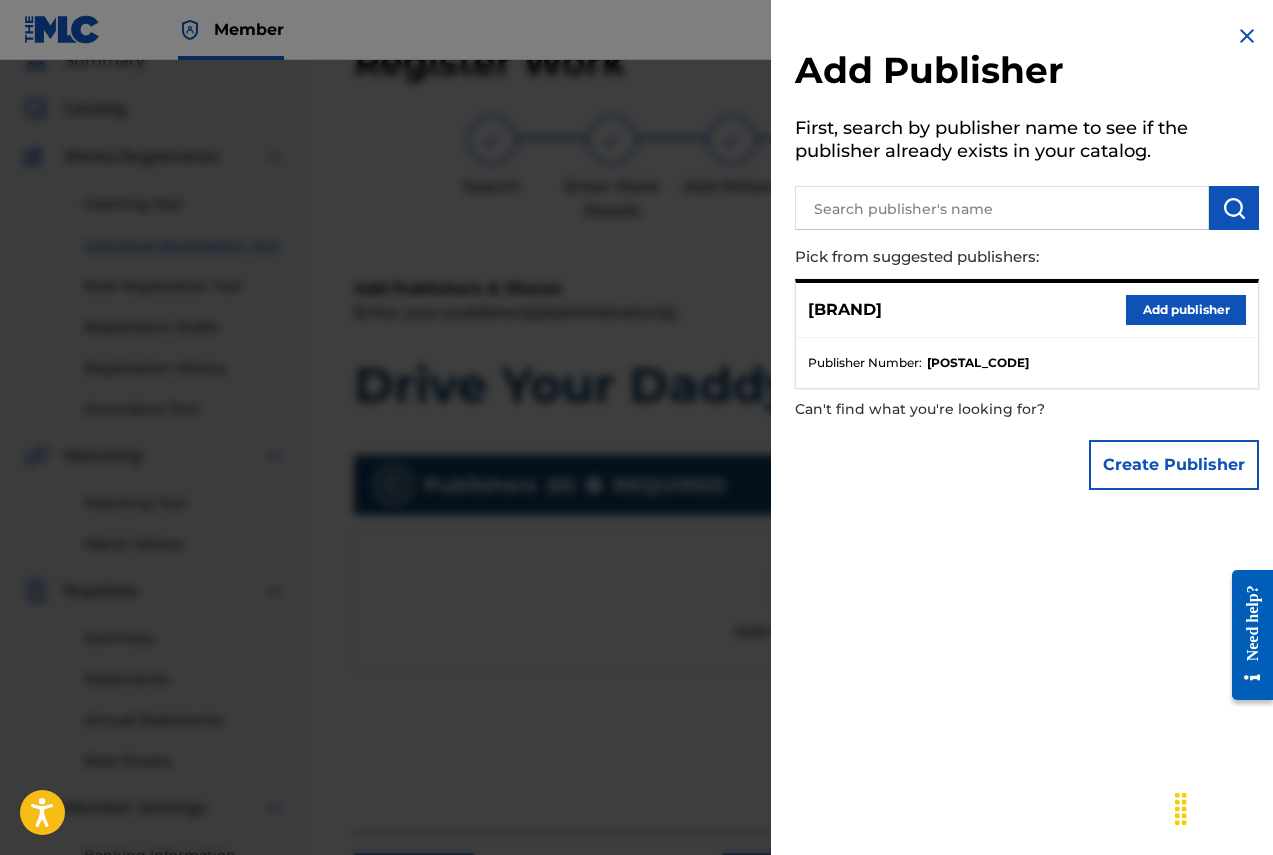 click on "Add publisher" at bounding box center (1186, 310) 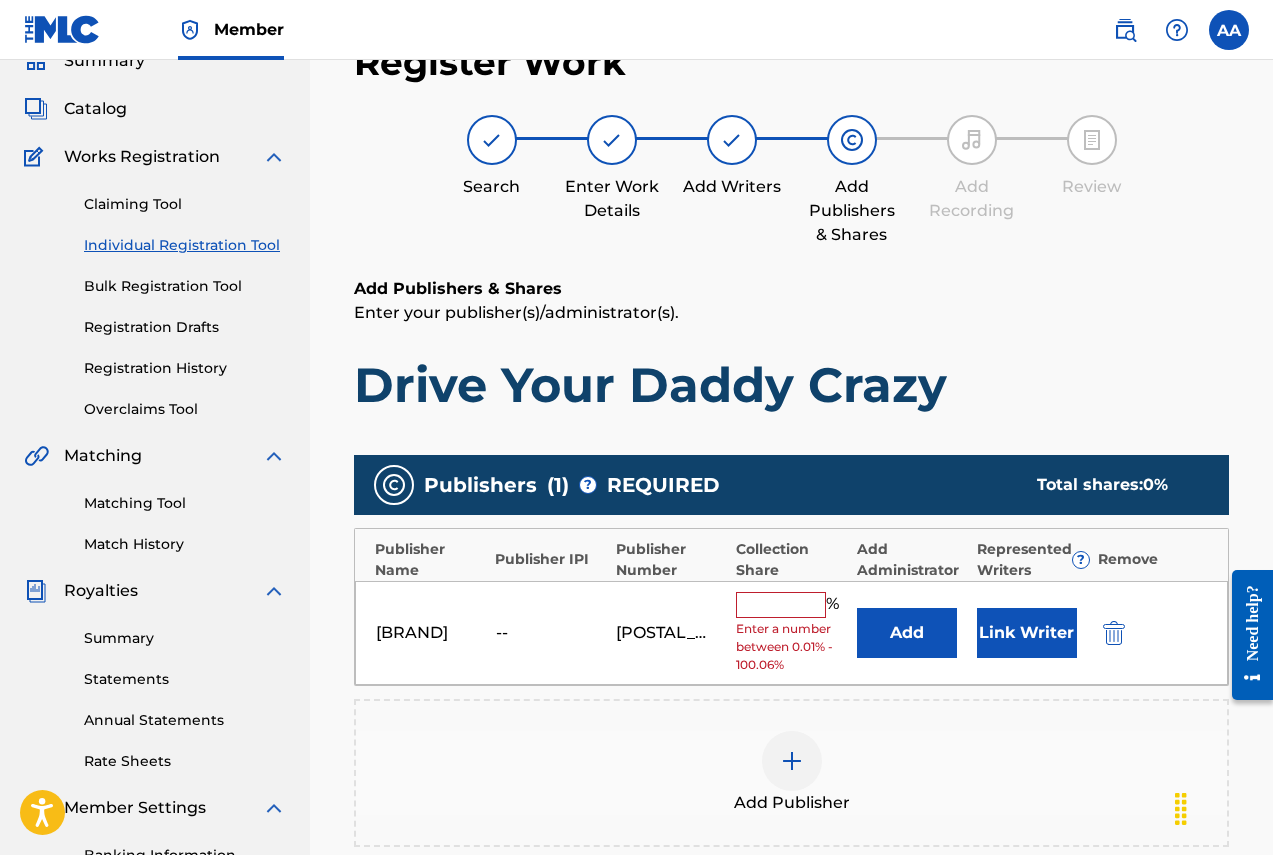 click on "Link Writer" at bounding box center (1027, 633) 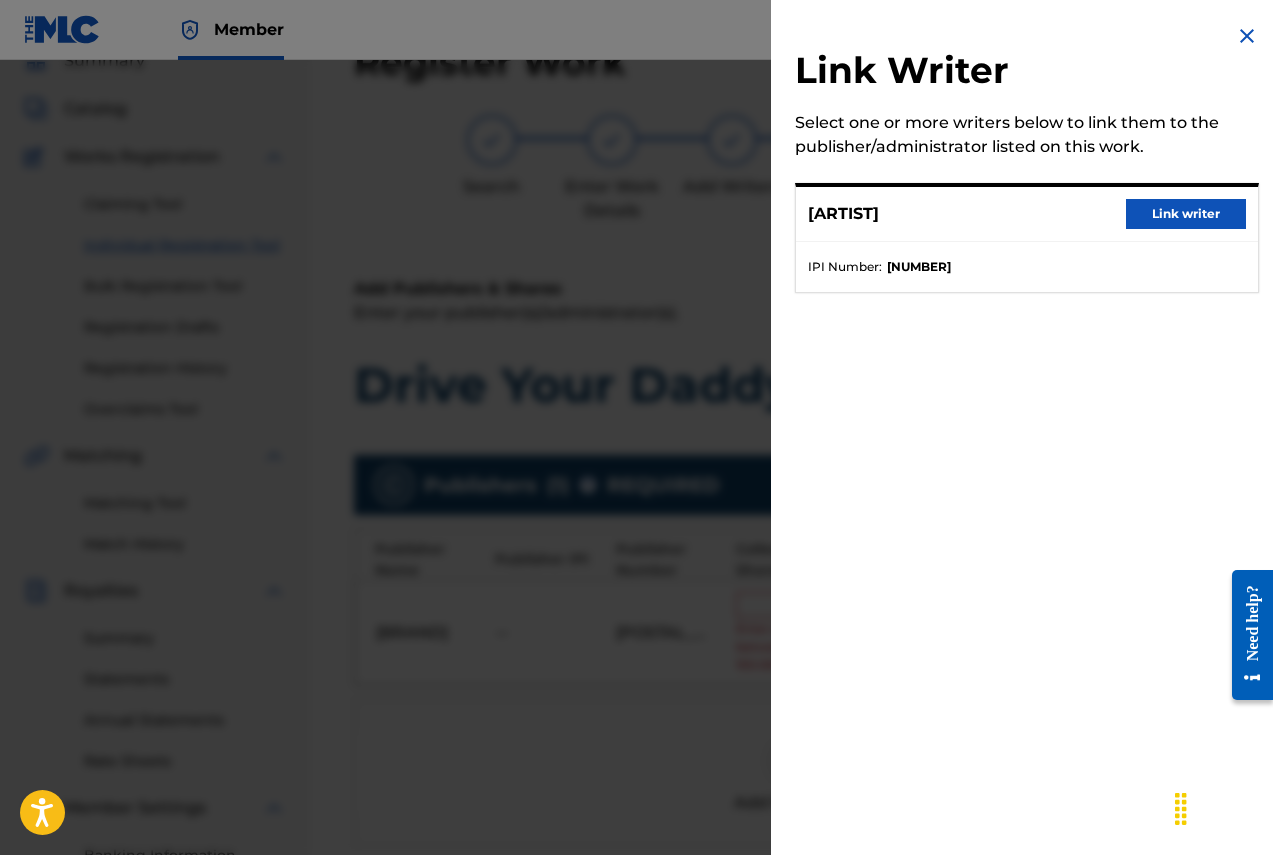 click on "Link writer" at bounding box center (1186, 214) 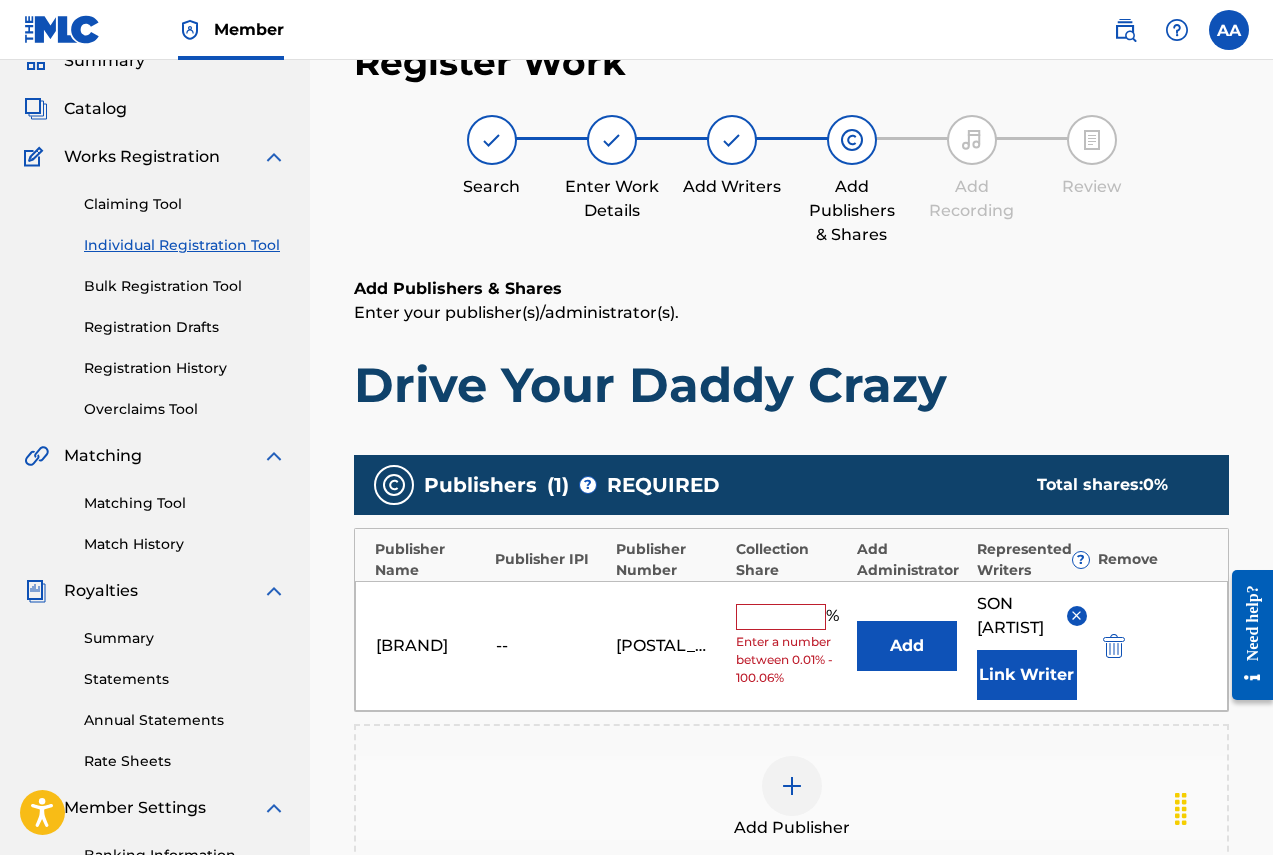 click at bounding box center [781, 617] 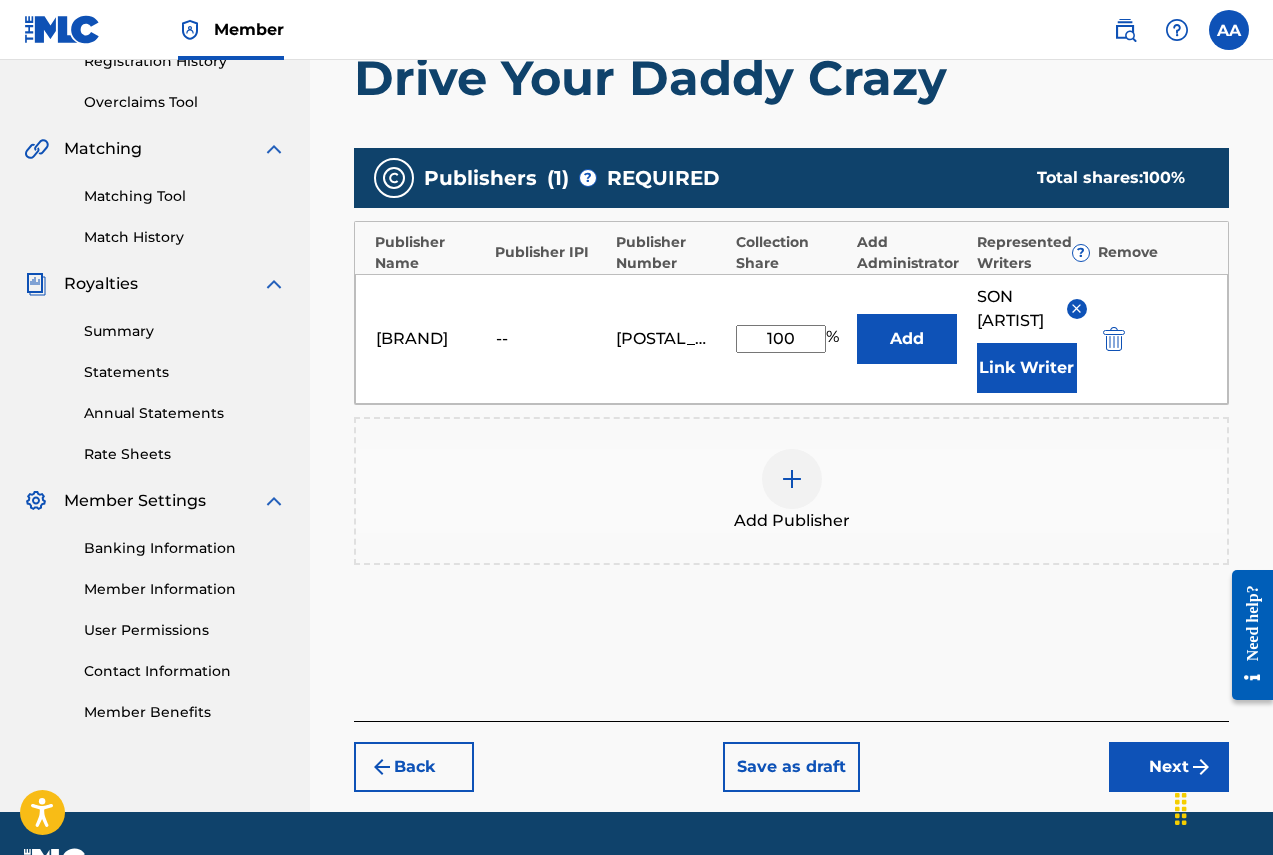scroll, scrollTop: 423, scrollLeft: 0, axis: vertical 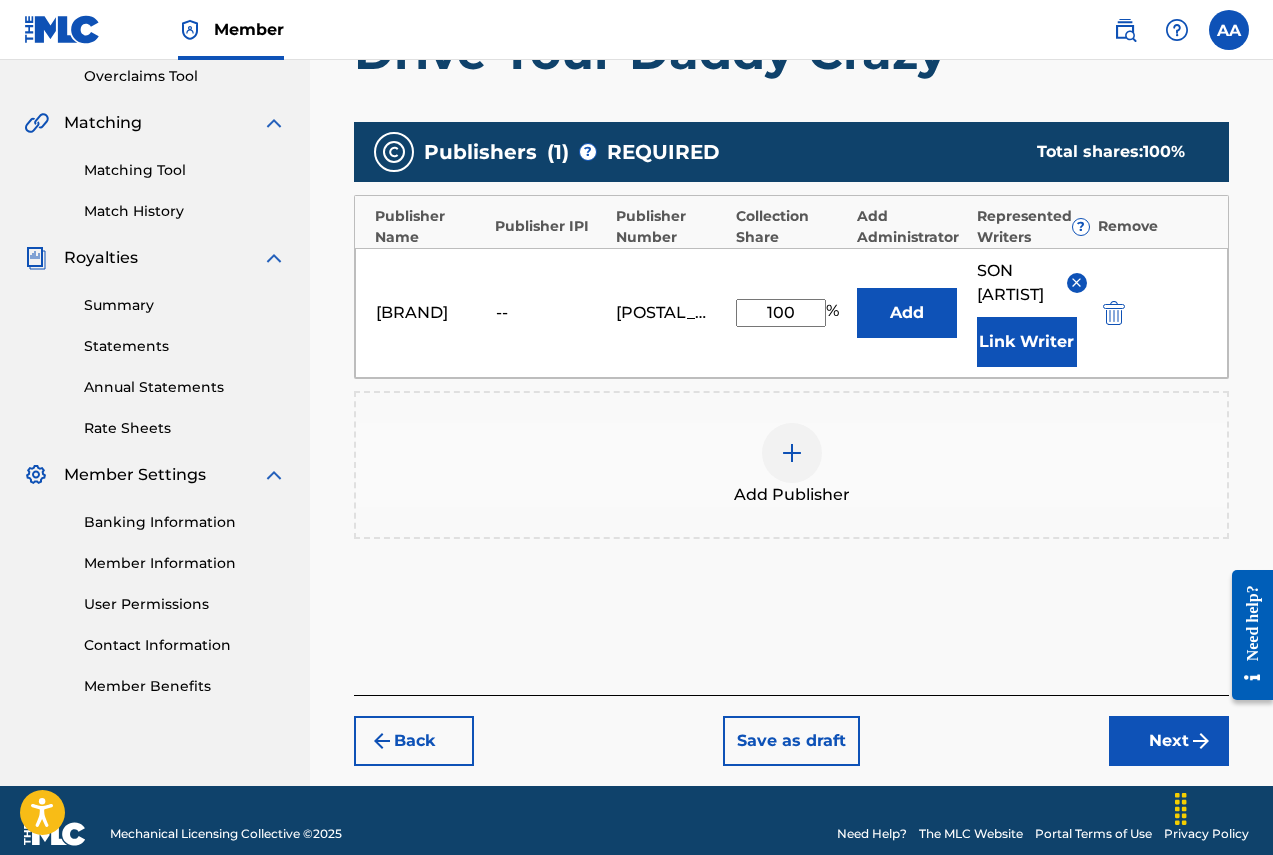 type on "100" 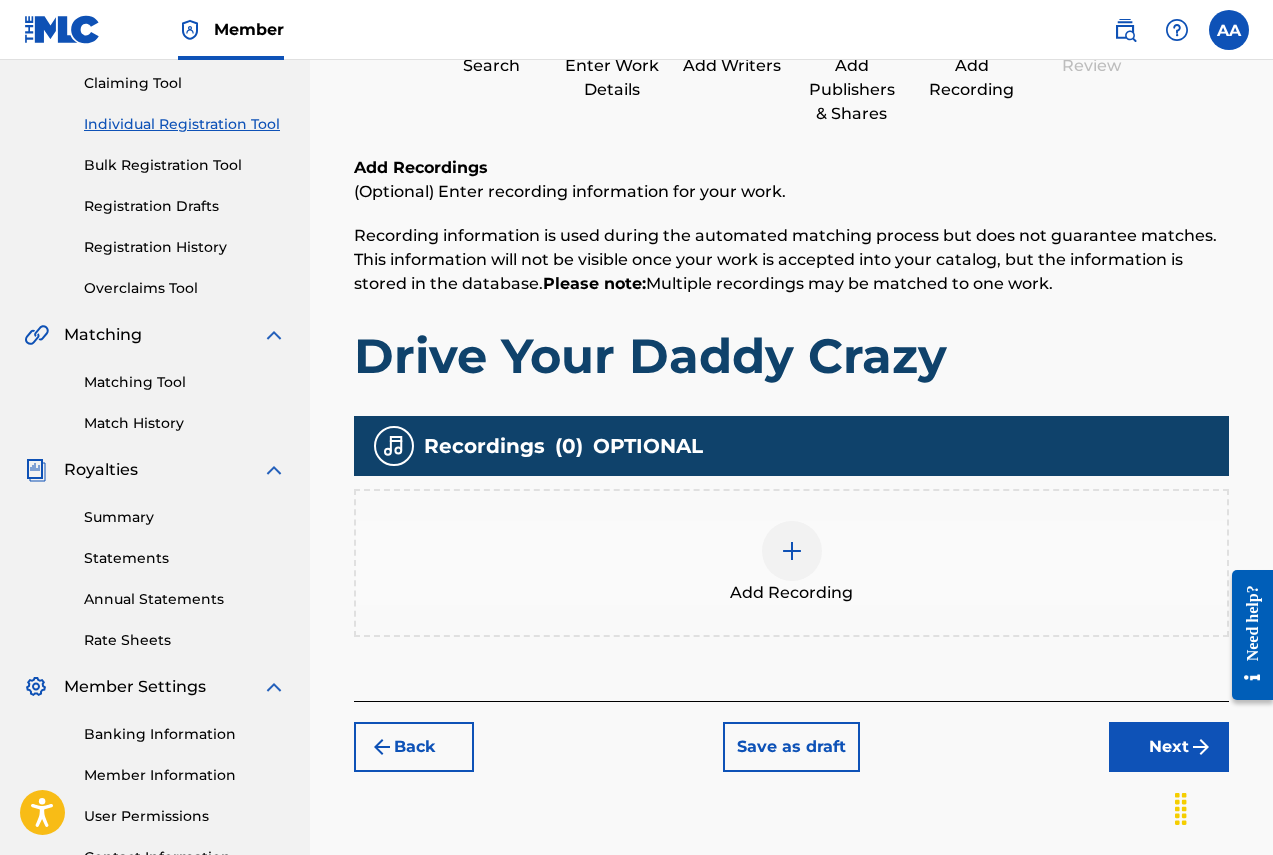 scroll, scrollTop: 257, scrollLeft: 0, axis: vertical 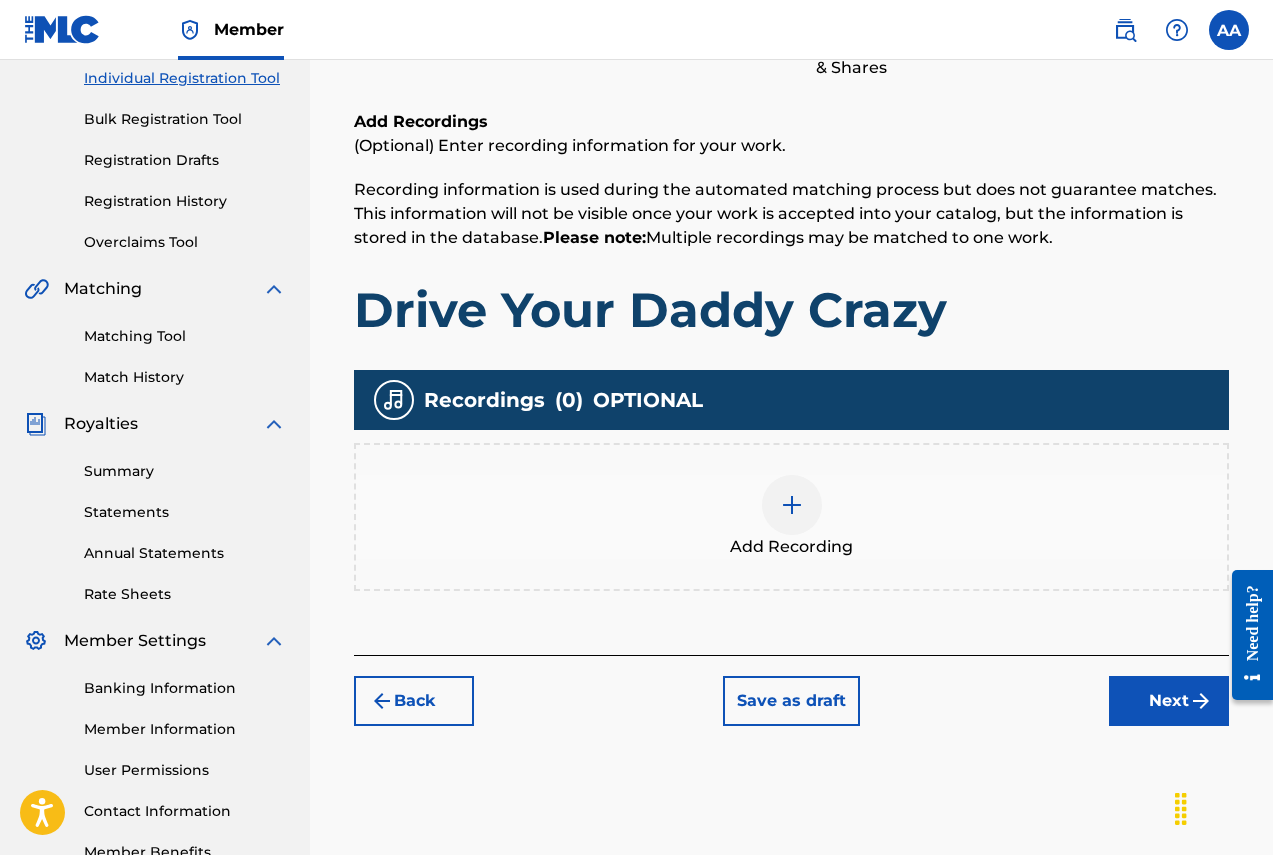 click at bounding box center (792, 505) 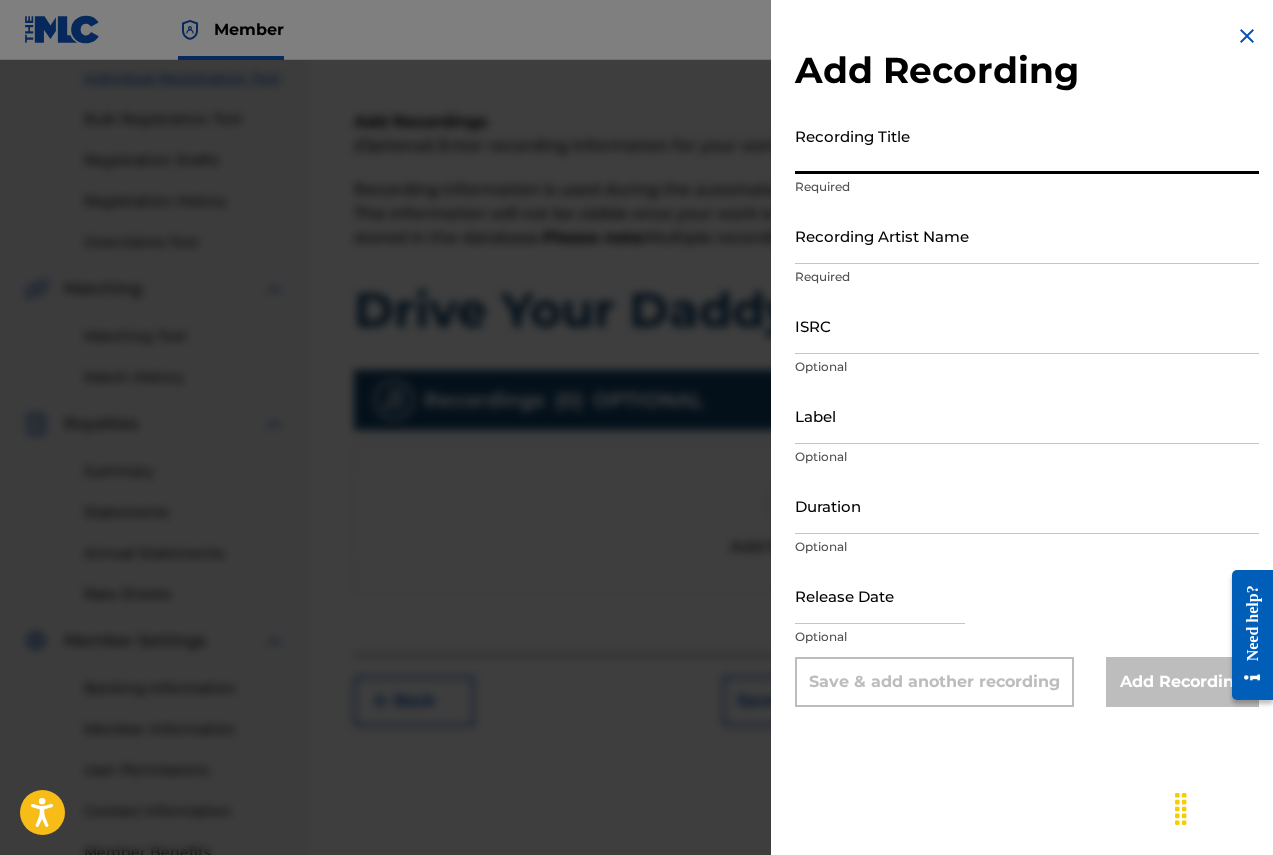click on "Recording Title" at bounding box center (1027, 145) 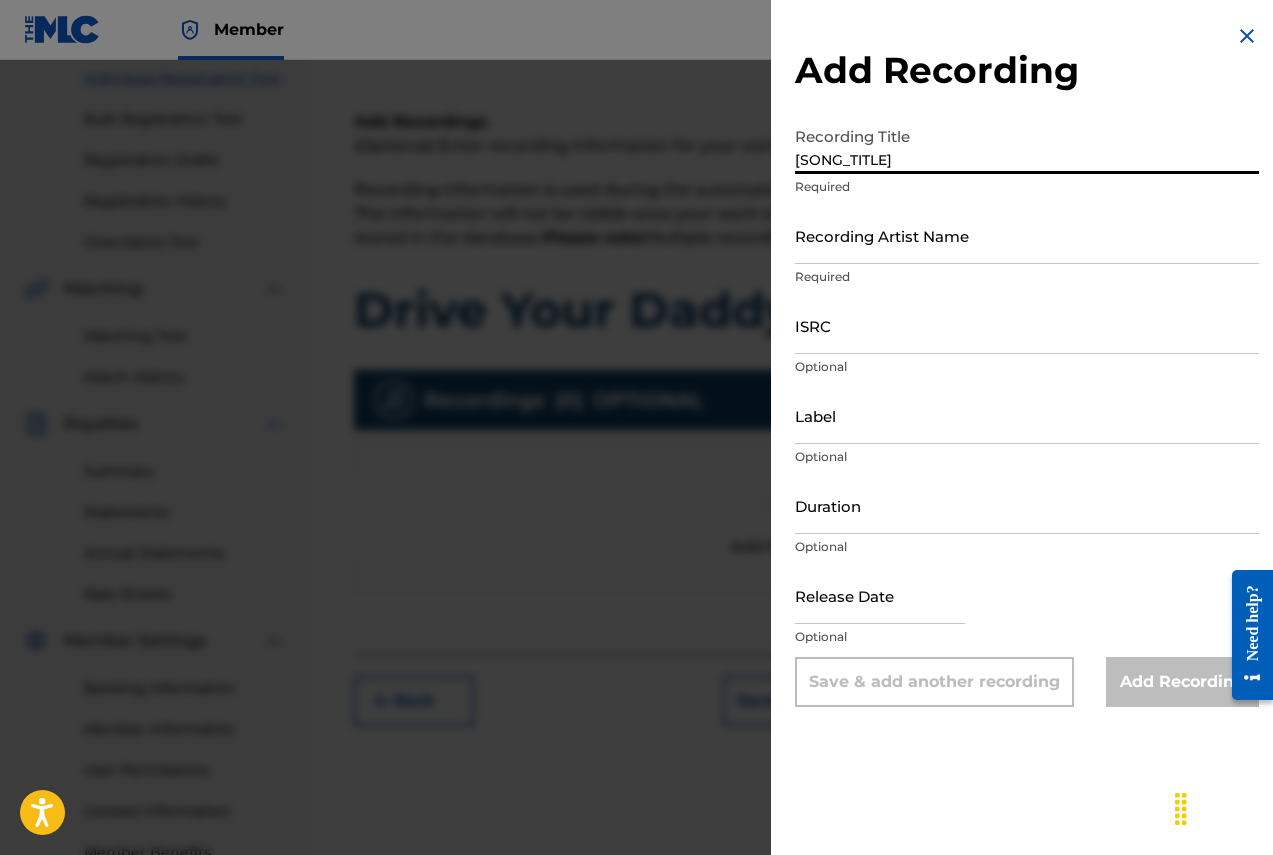type on "[SONG_TITLE]" 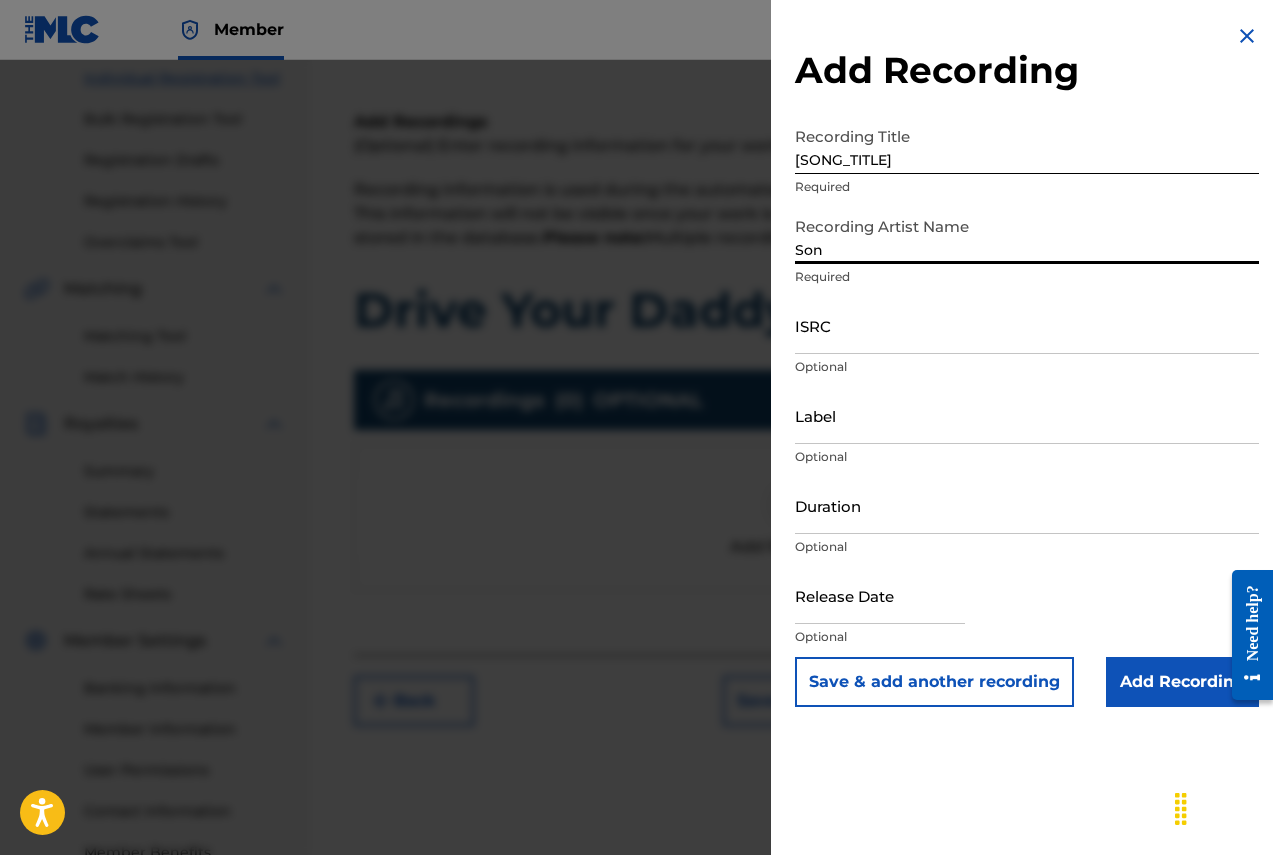 type on "[FIRST] [LAST]" 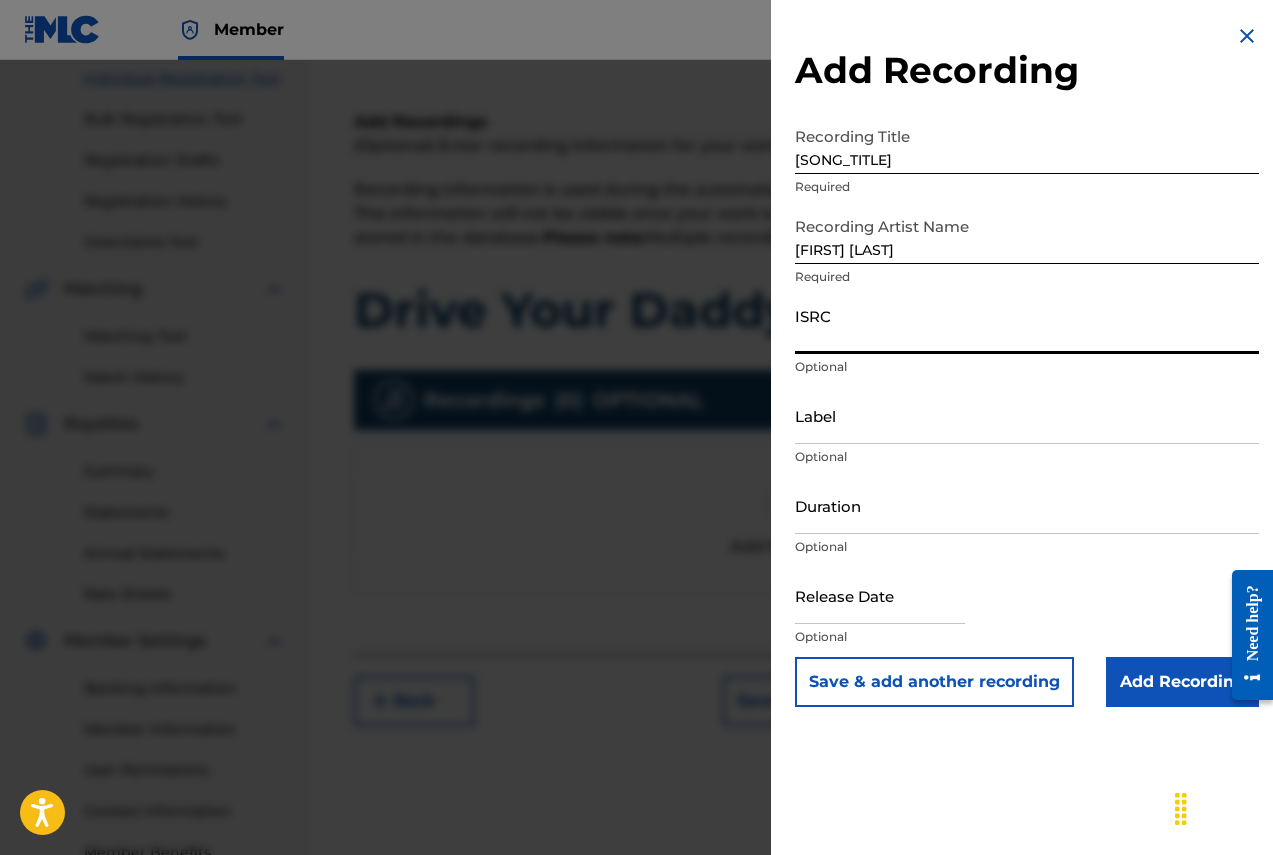 click on "ISRC" at bounding box center [1027, 325] 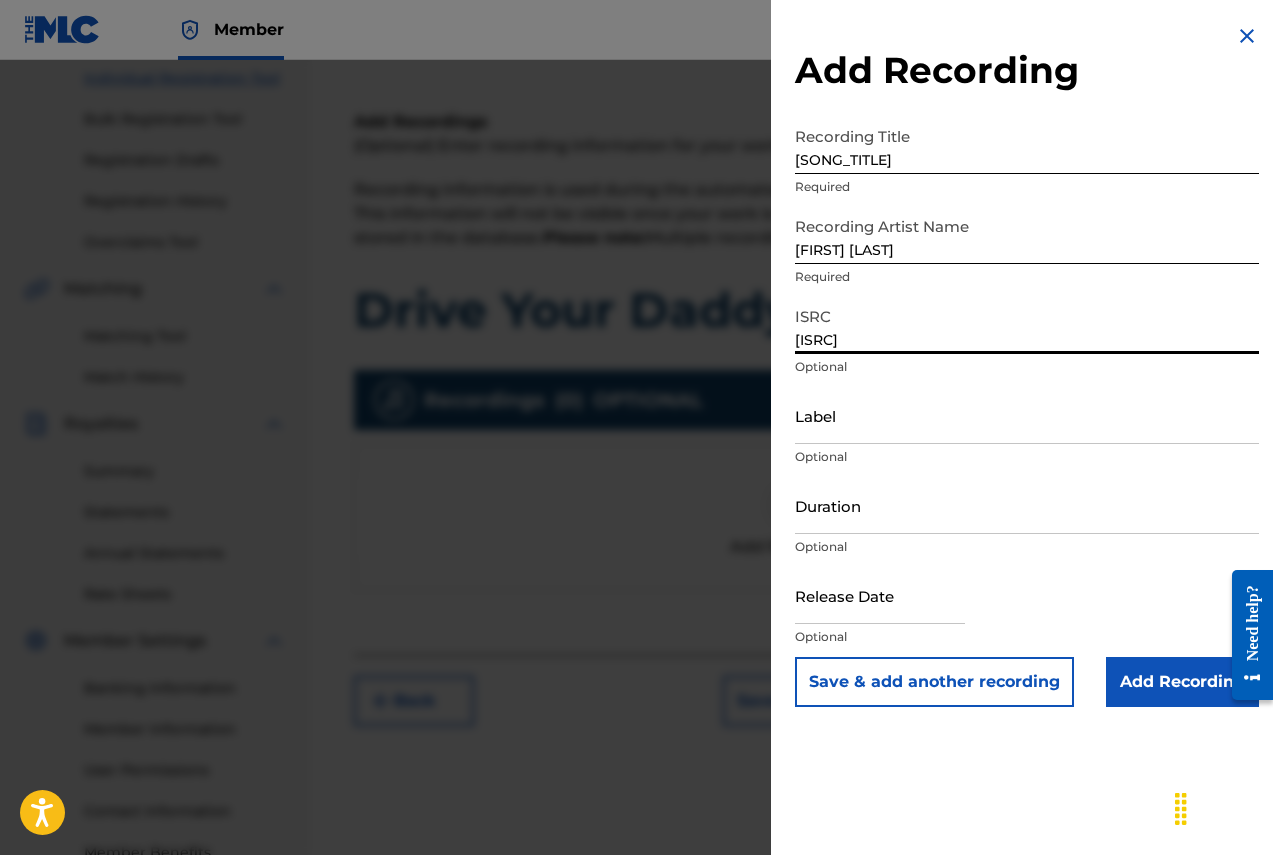 click on "[ISRC]" at bounding box center [1027, 325] 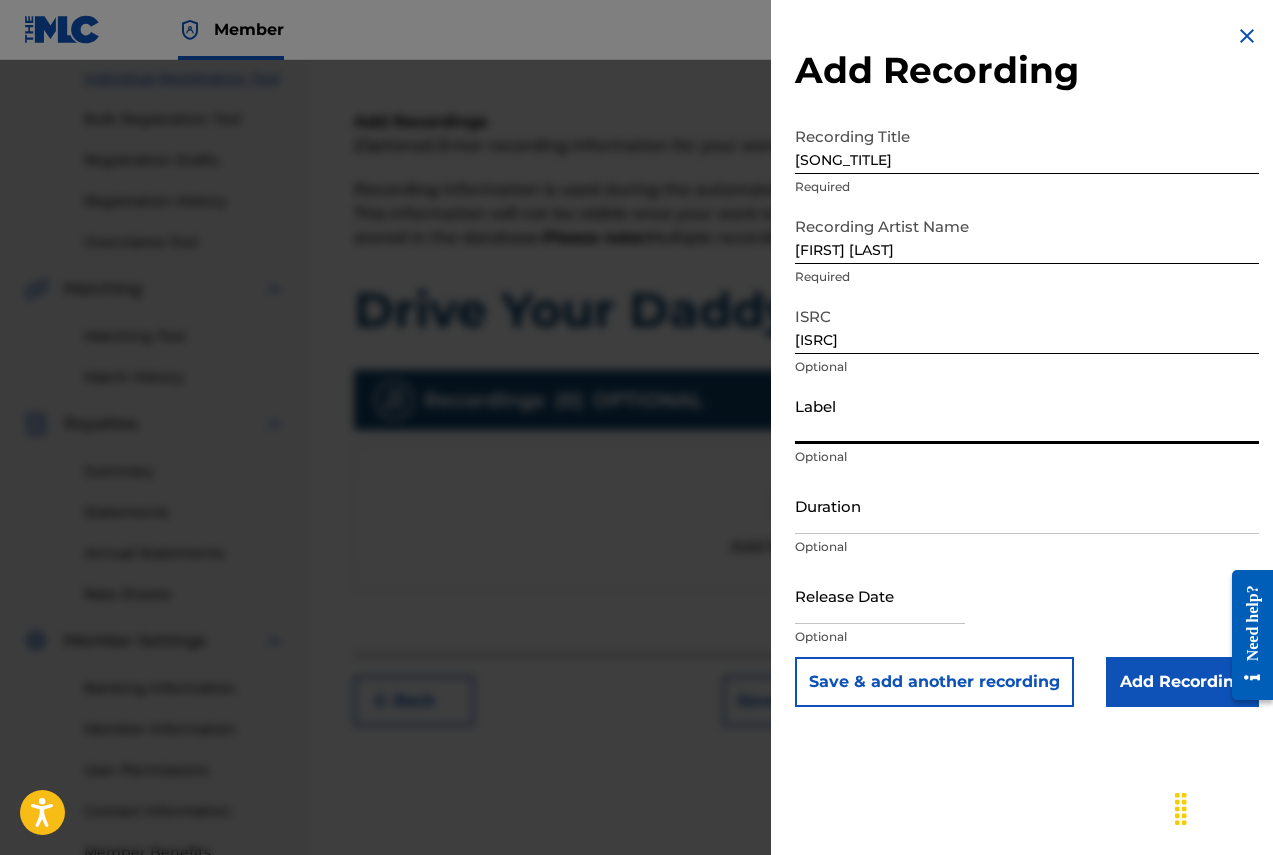type on "[BRAND]" 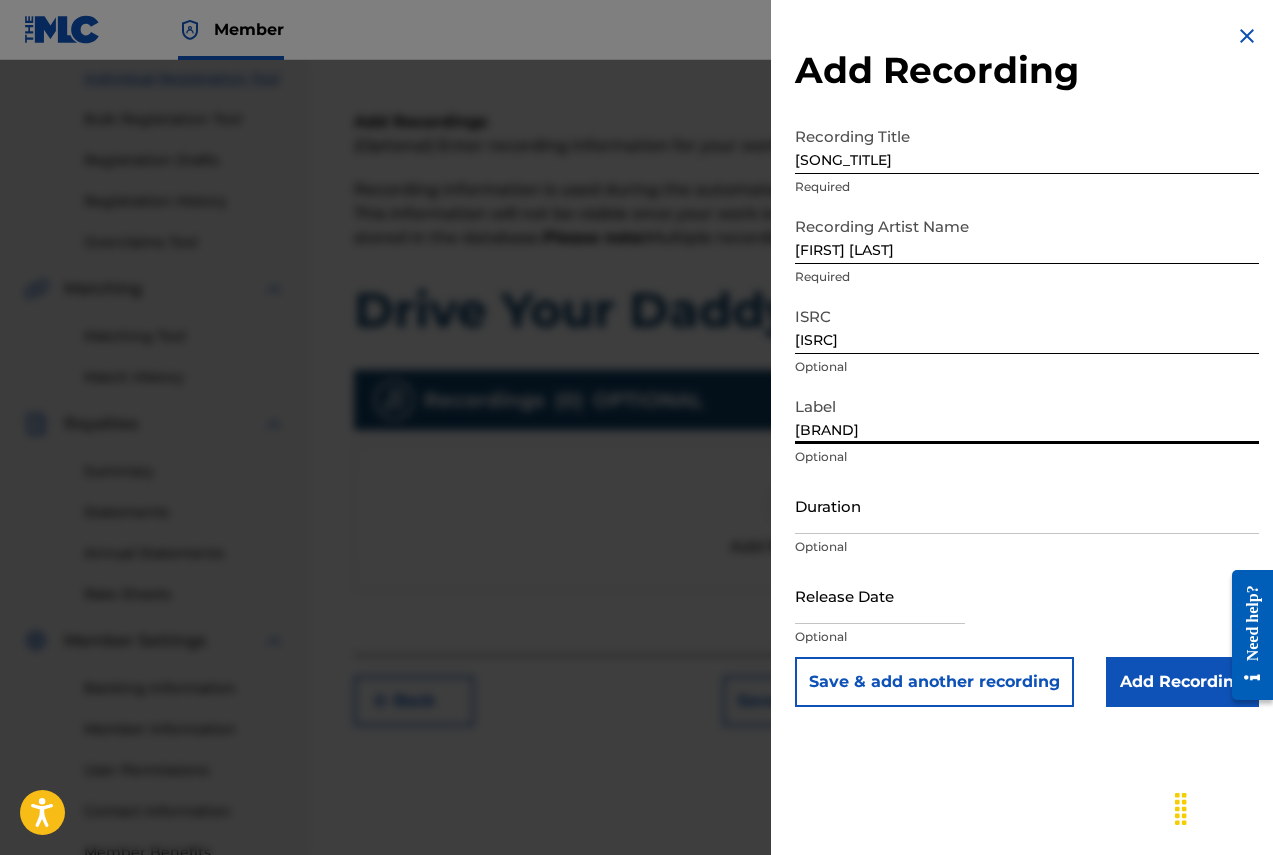 select on "7" 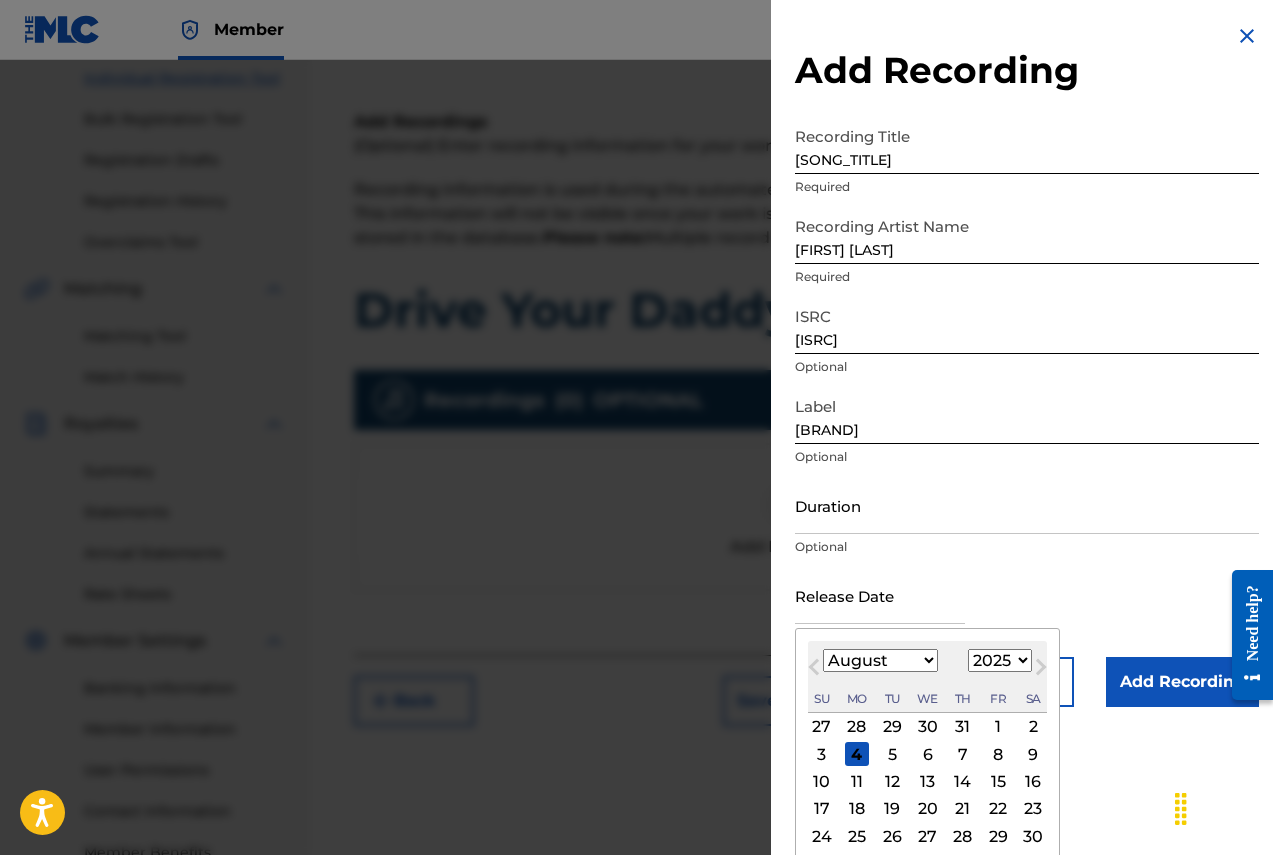click at bounding box center [880, 595] 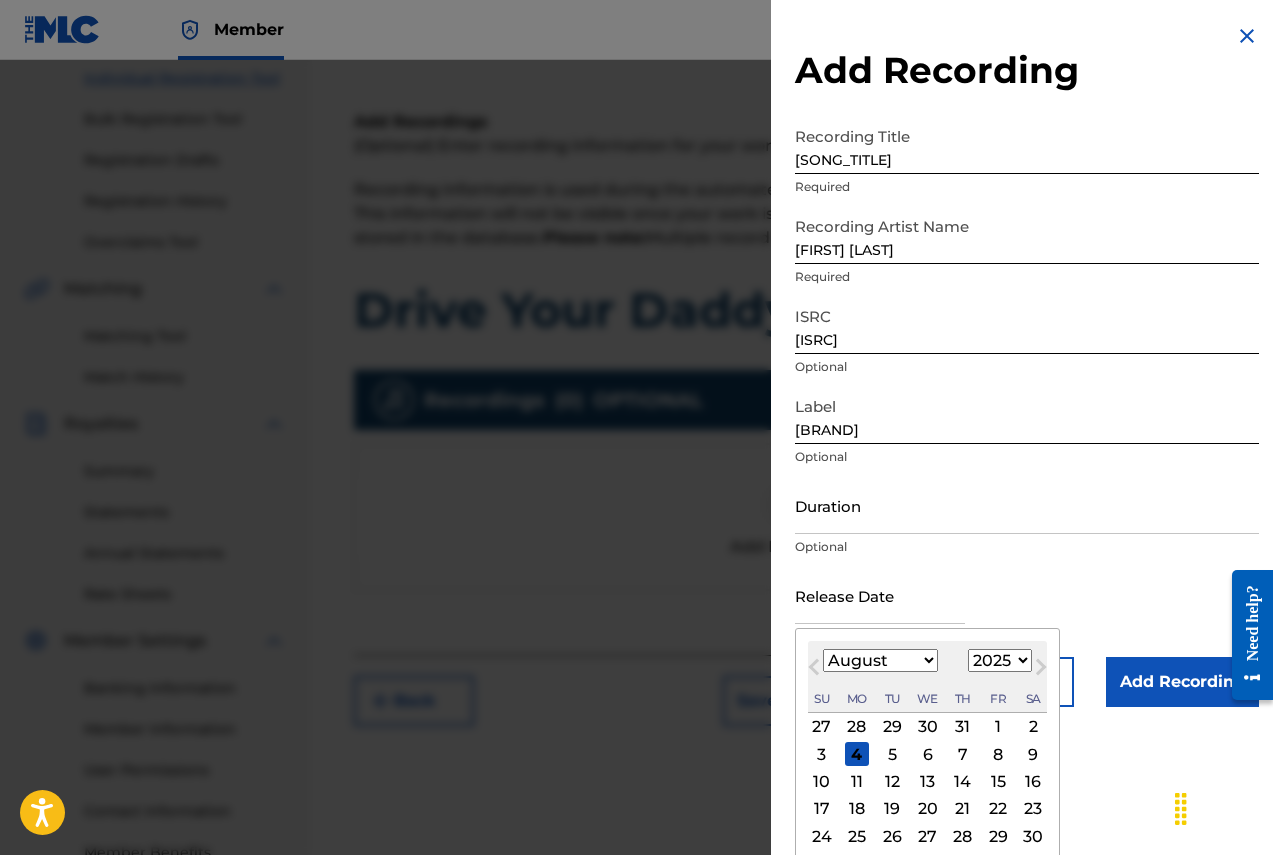 type on "September 1 2025" 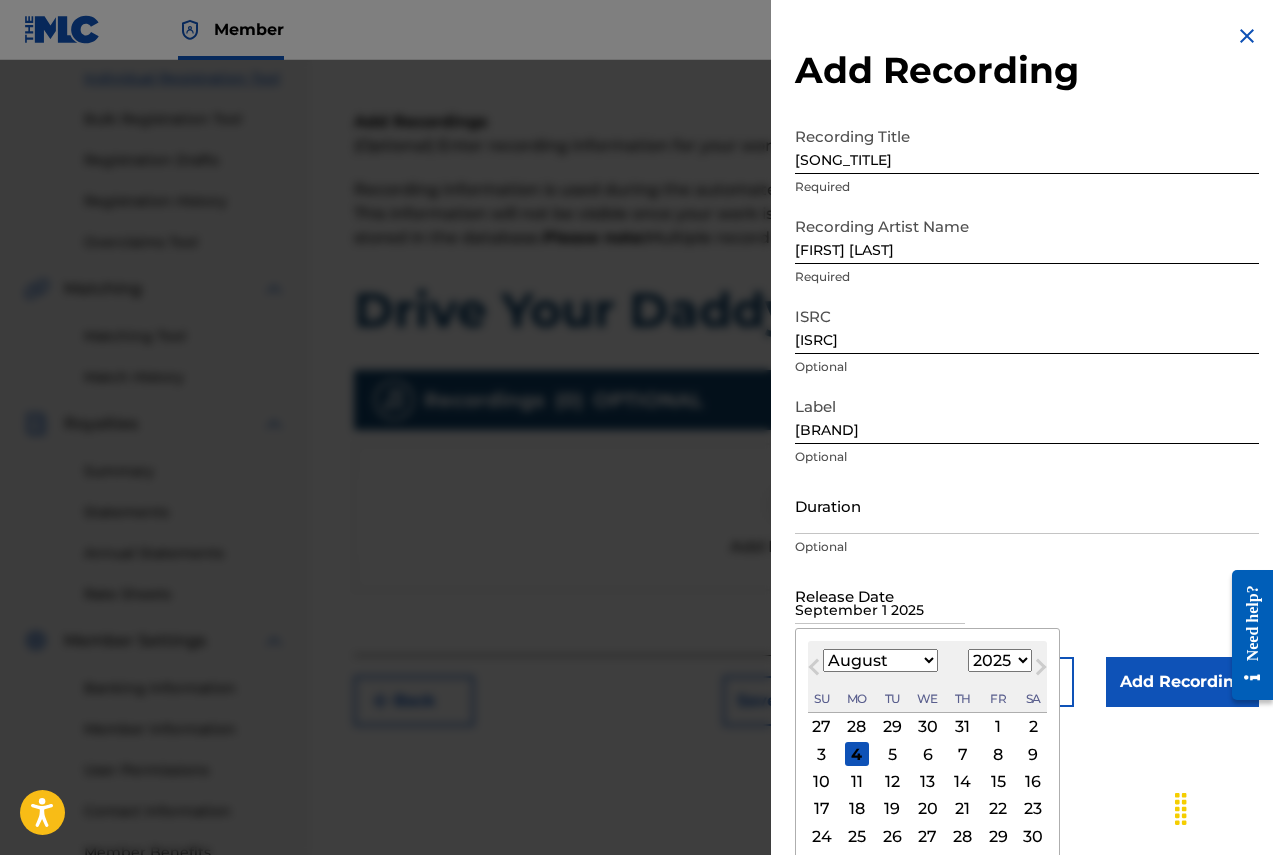 select on "8" 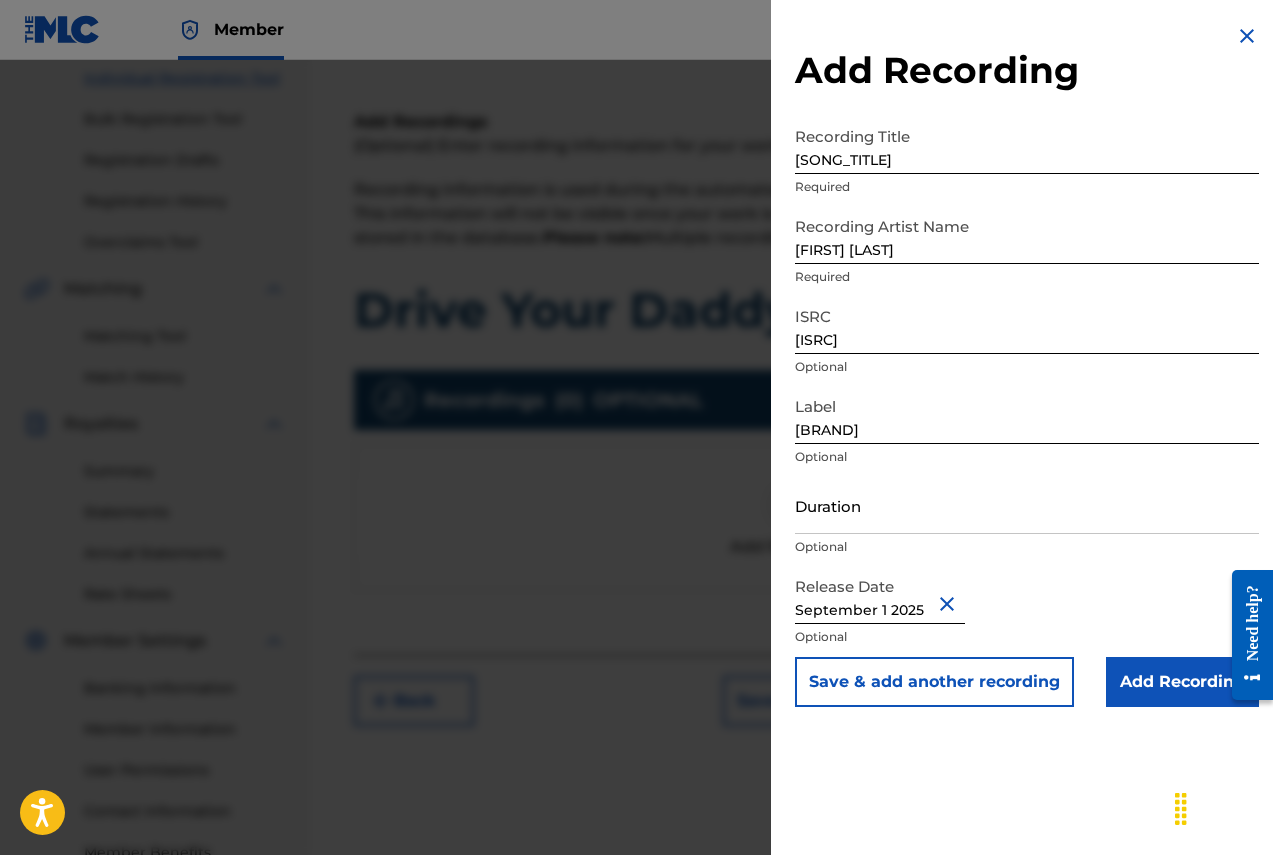 click on "Add Recording" at bounding box center (1182, 682) 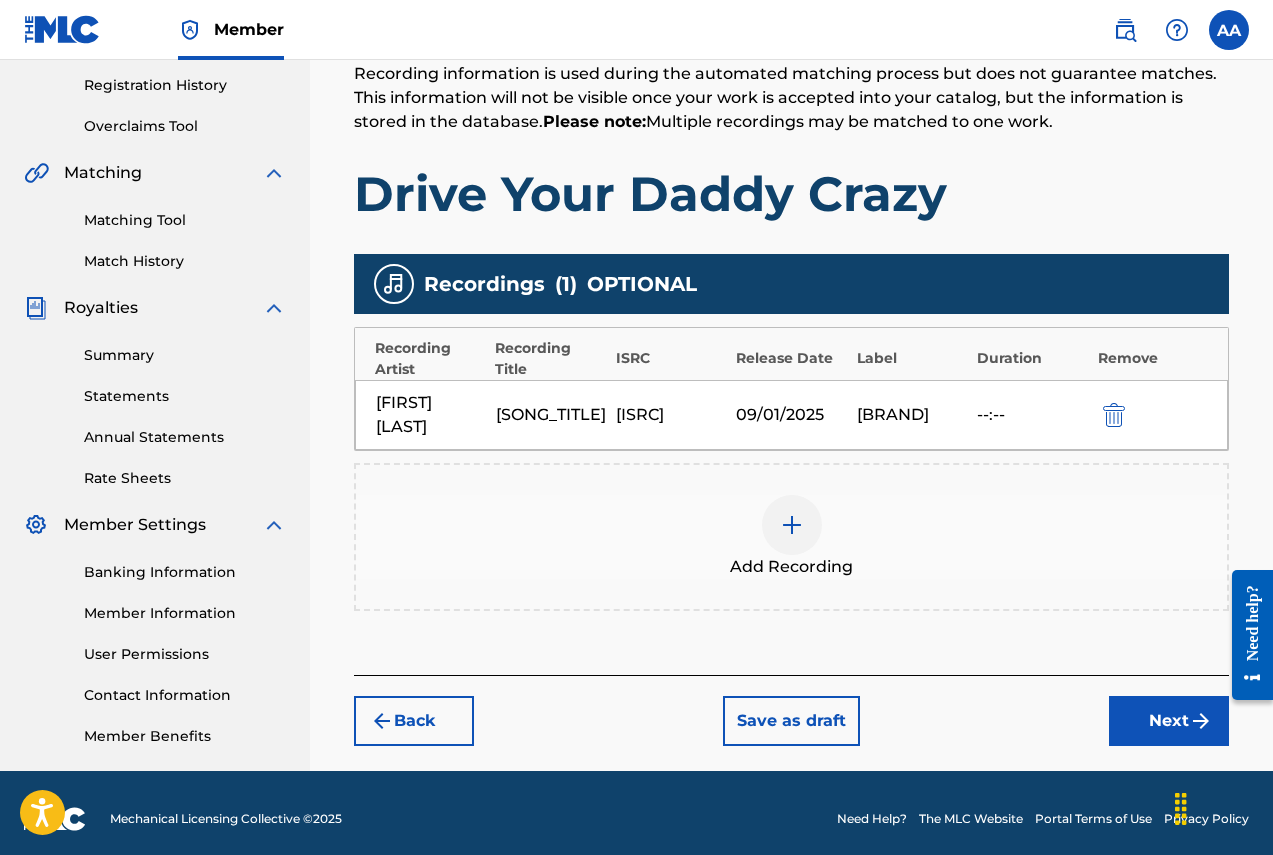 scroll, scrollTop: 390, scrollLeft: 0, axis: vertical 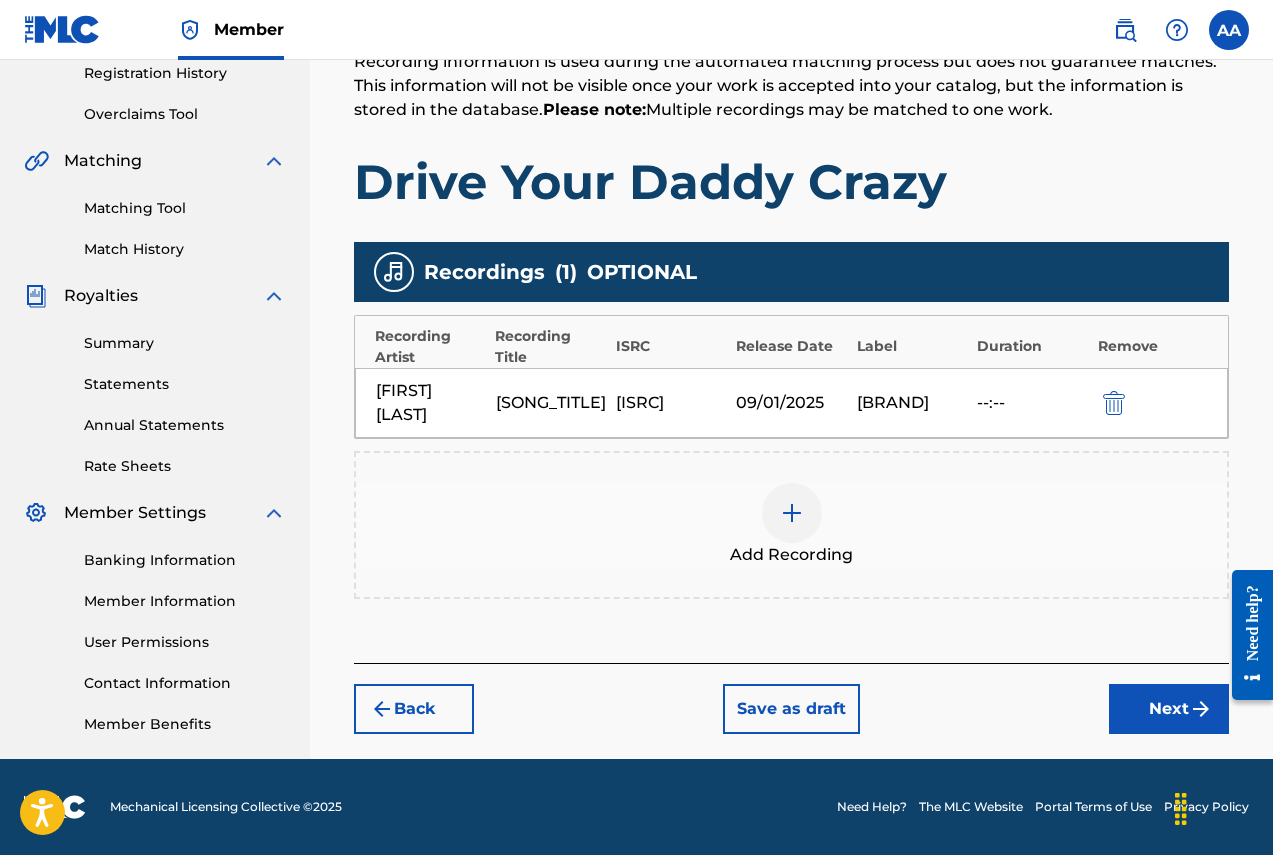 click on "Next" at bounding box center (1169, 709) 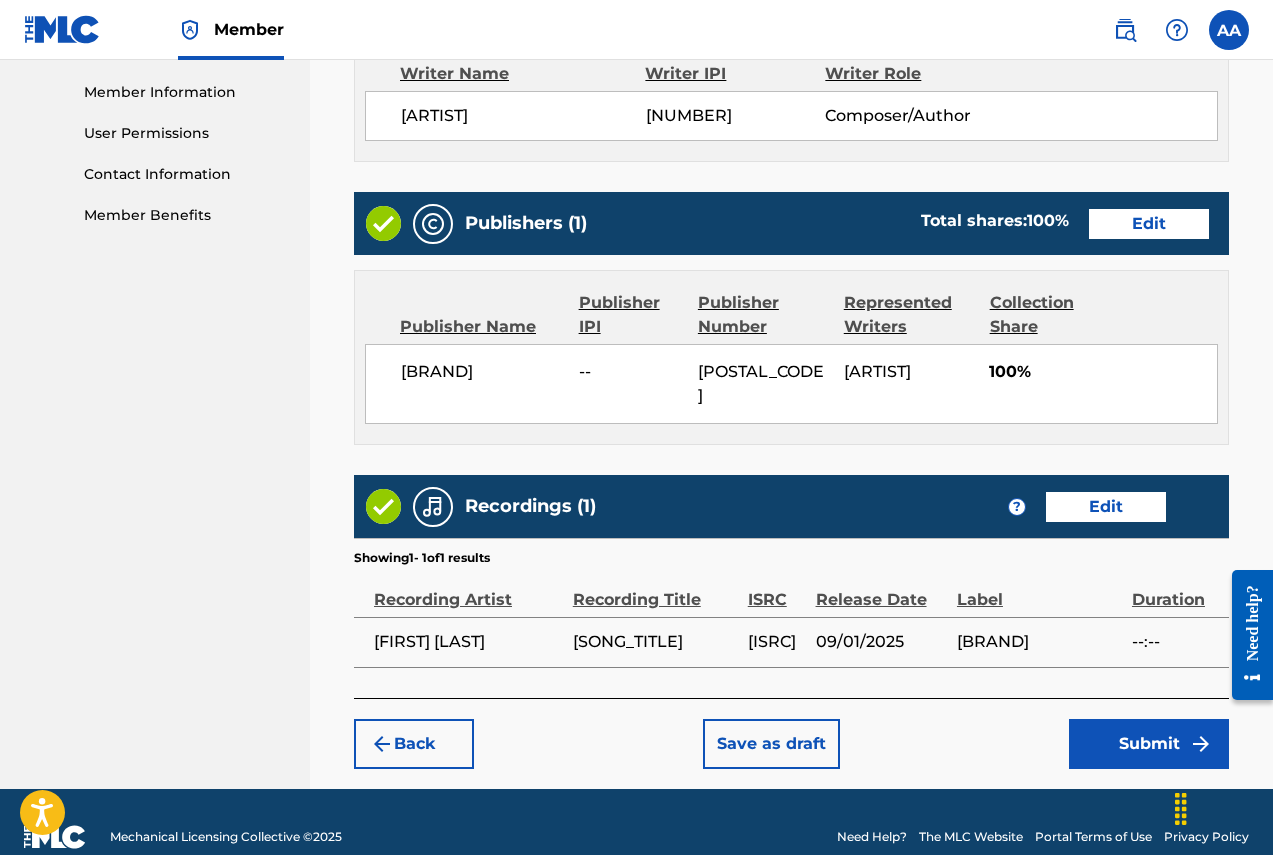 scroll, scrollTop: 900, scrollLeft: 0, axis: vertical 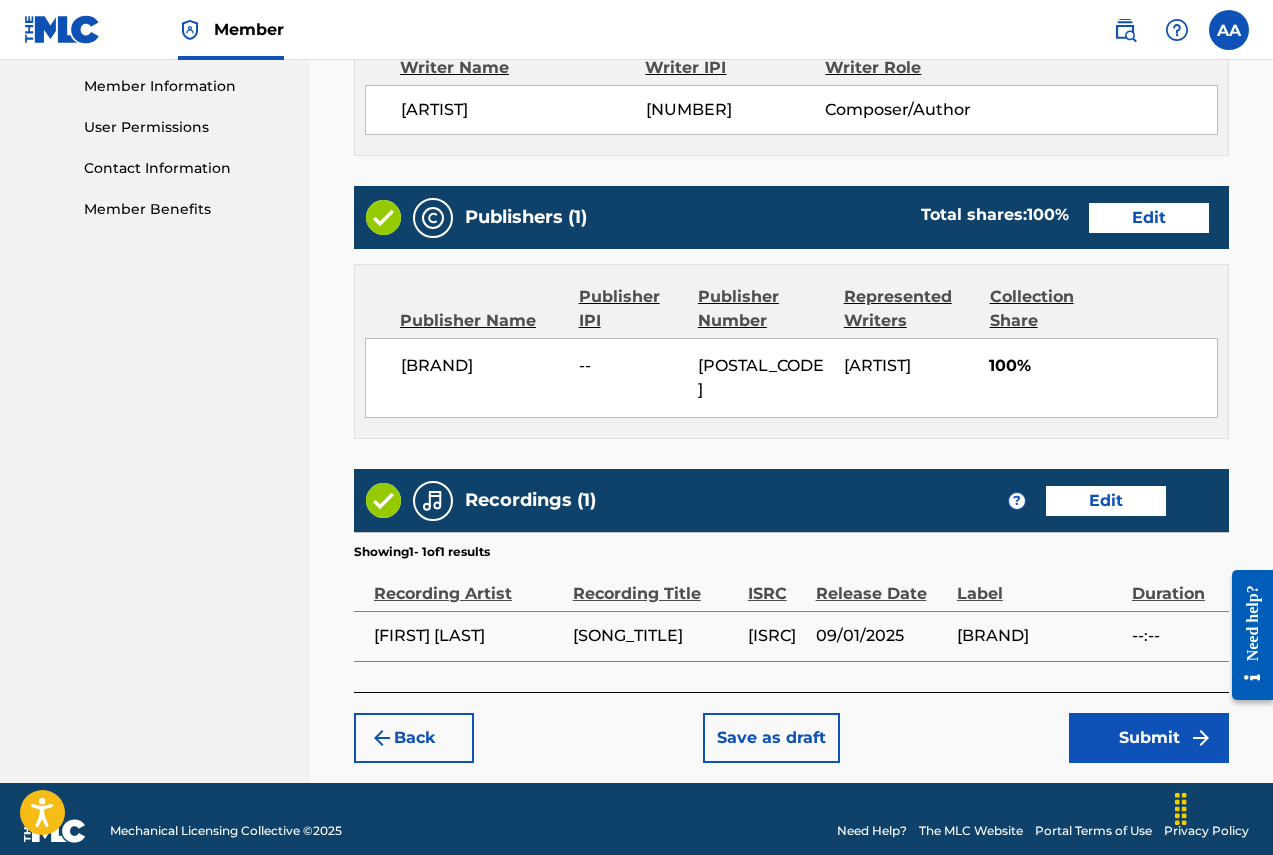 click on "Submit" at bounding box center (1149, 738) 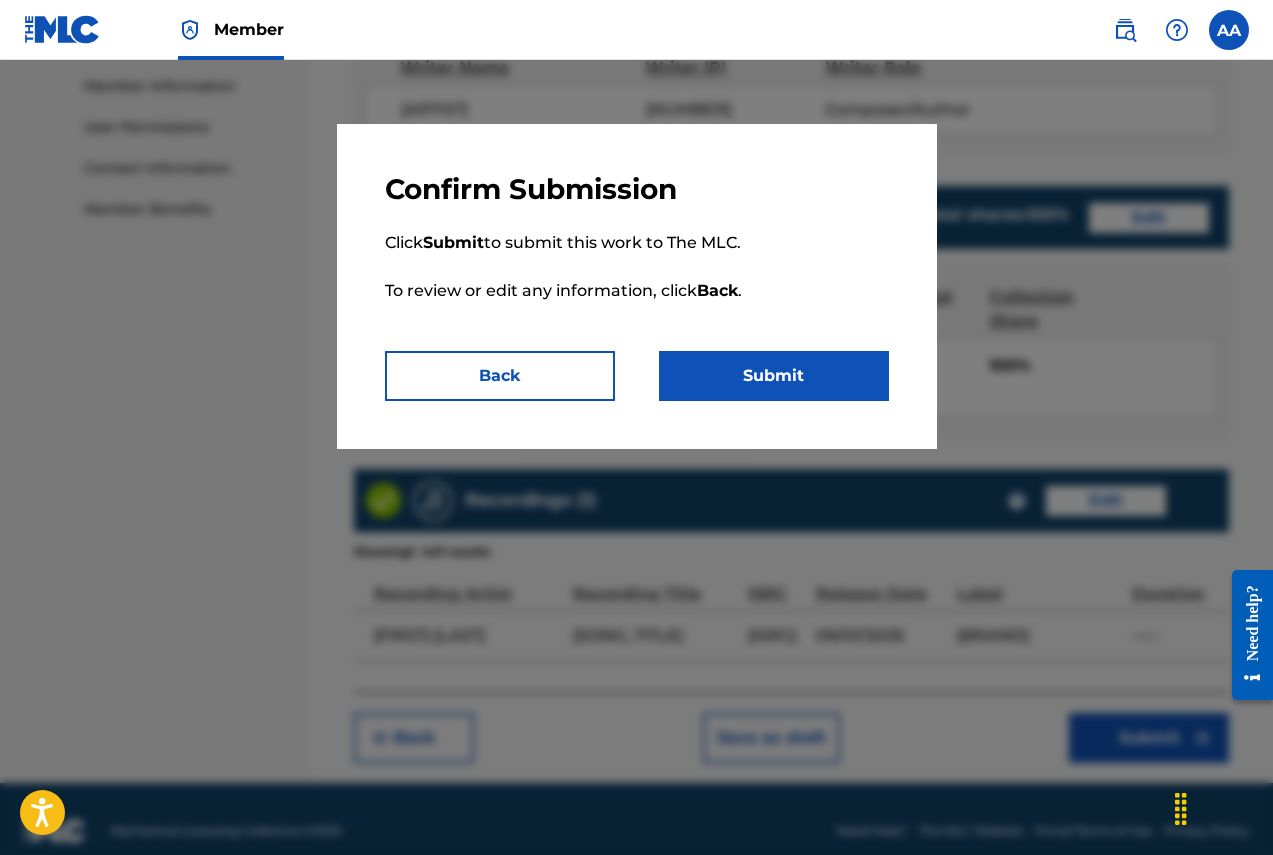 click on "Submit" at bounding box center [774, 376] 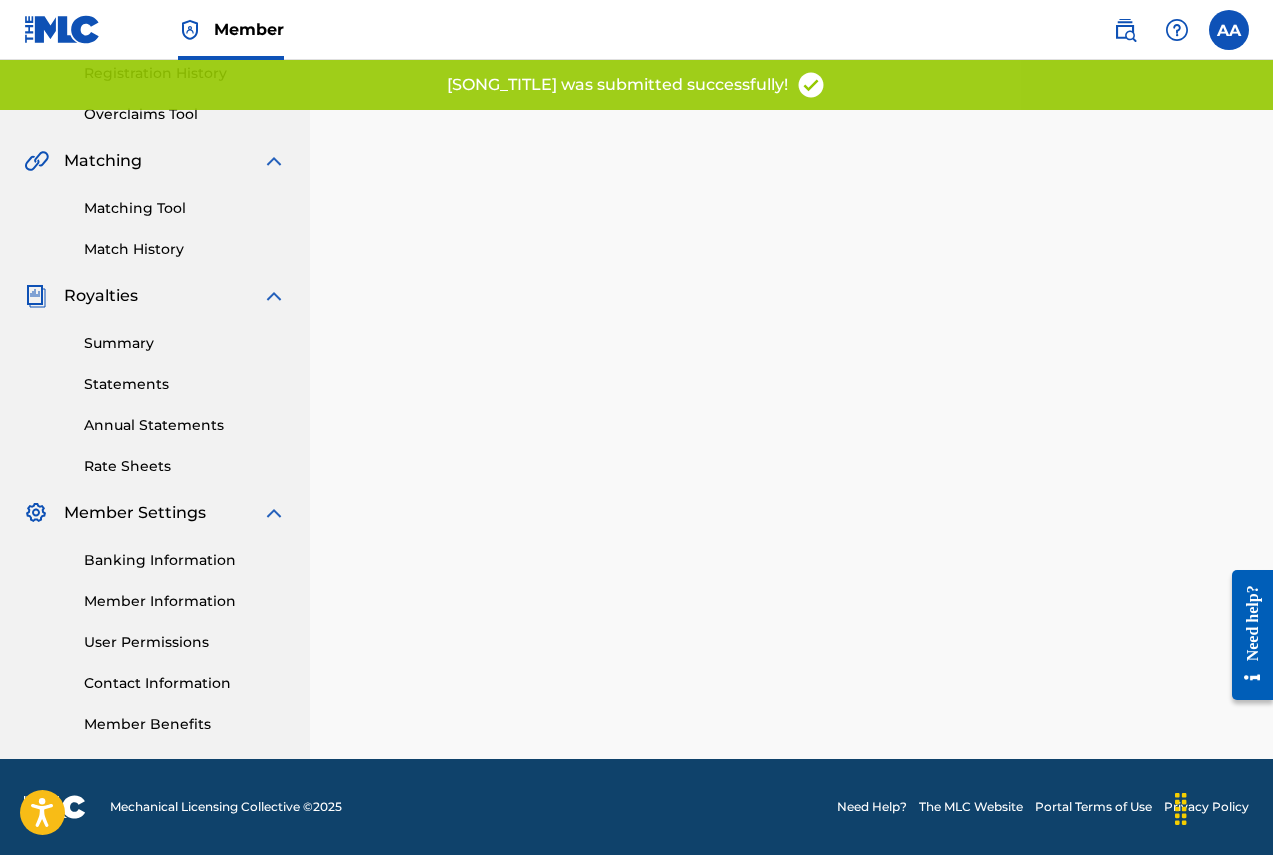 scroll, scrollTop: 0, scrollLeft: 0, axis: both 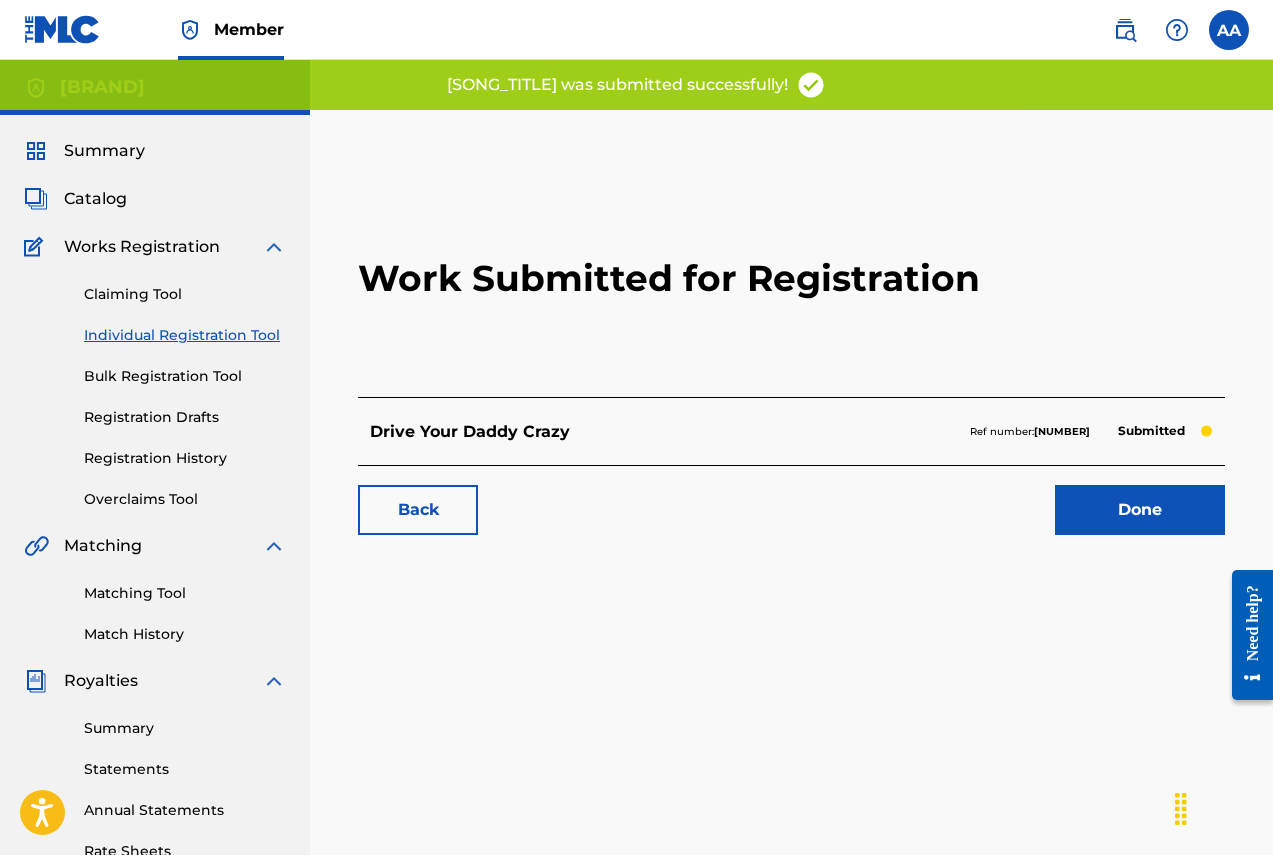 click on "Done" at bounding box center [1140, 510] 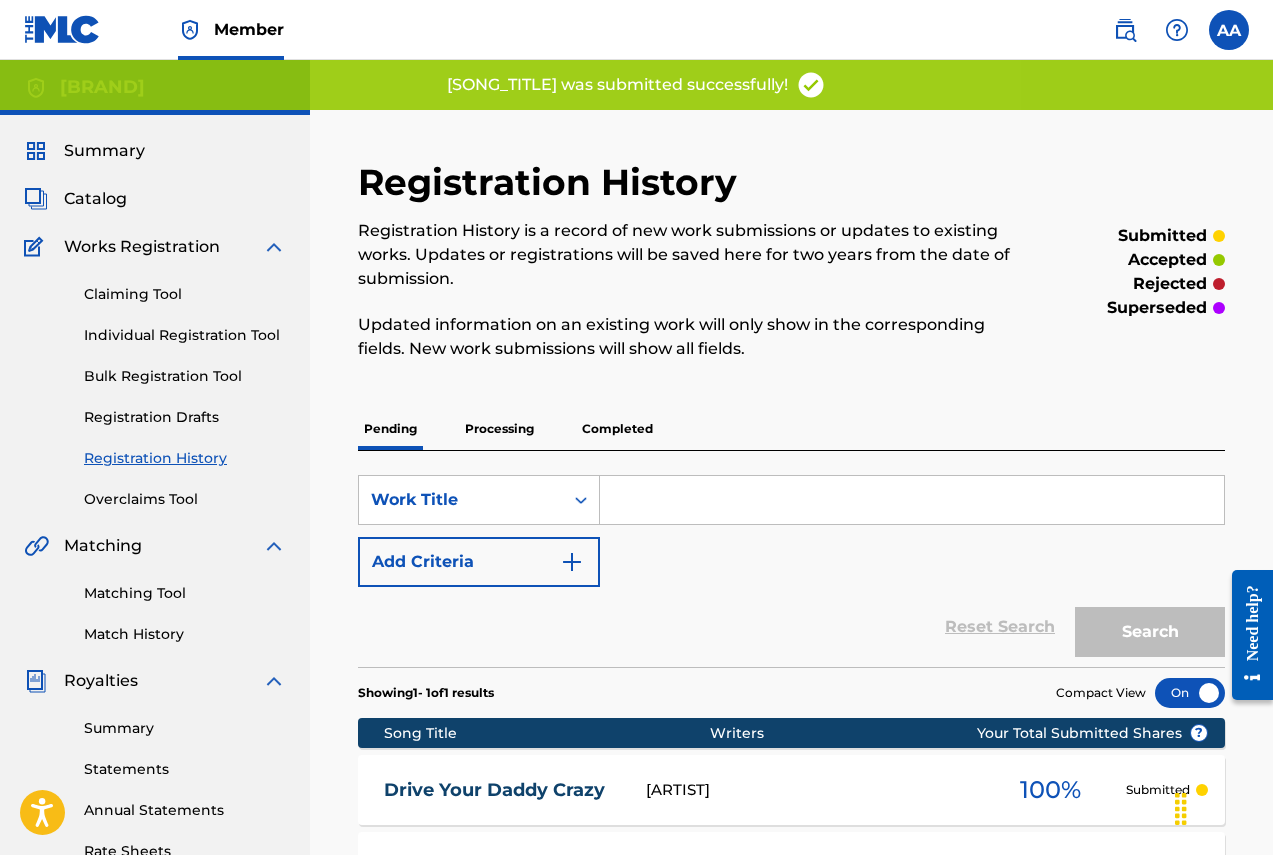 click at bounding box center (912, 500) 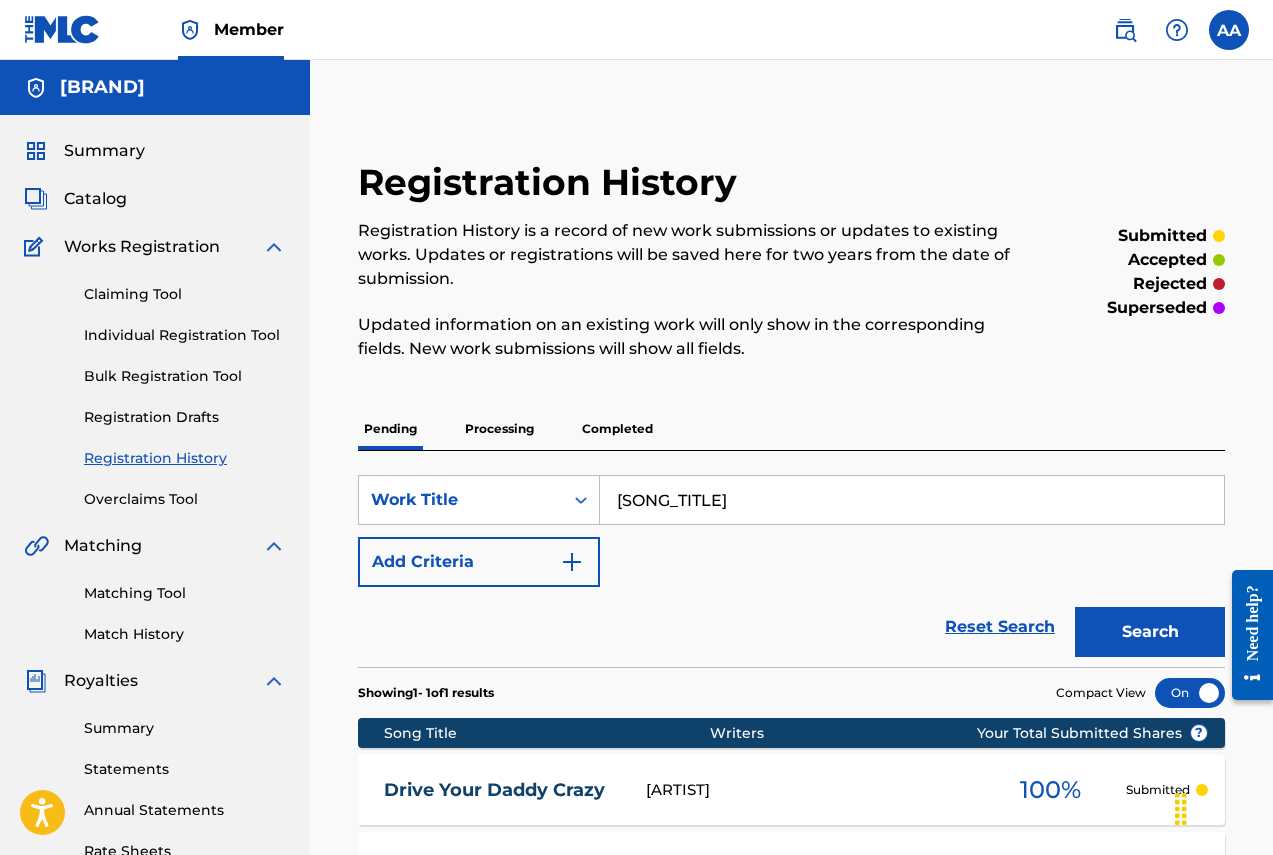 type on "[SONG_TITLE]" 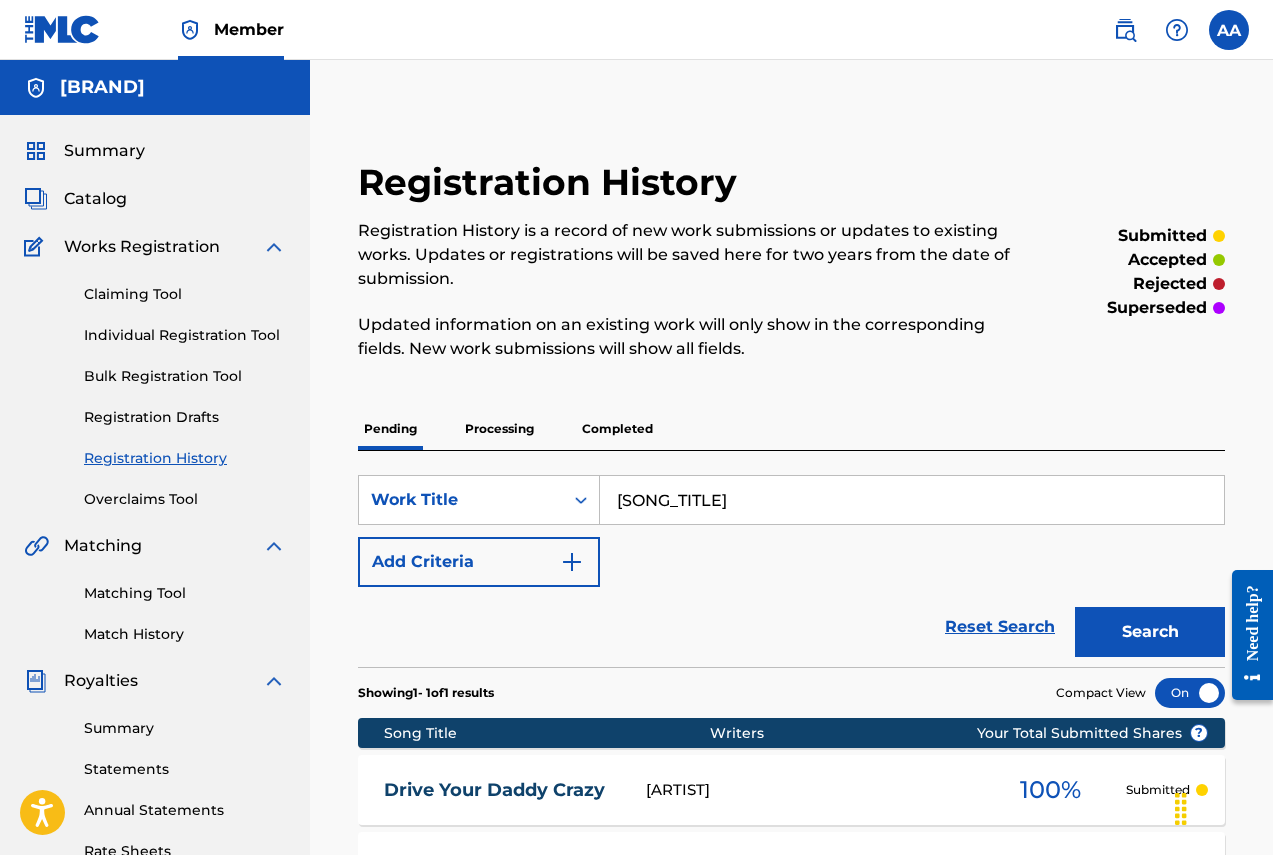 click on "SearchWithCriteria[ID] [SONG_TITLE] Add Criteria" at bounding box center [791, 531] 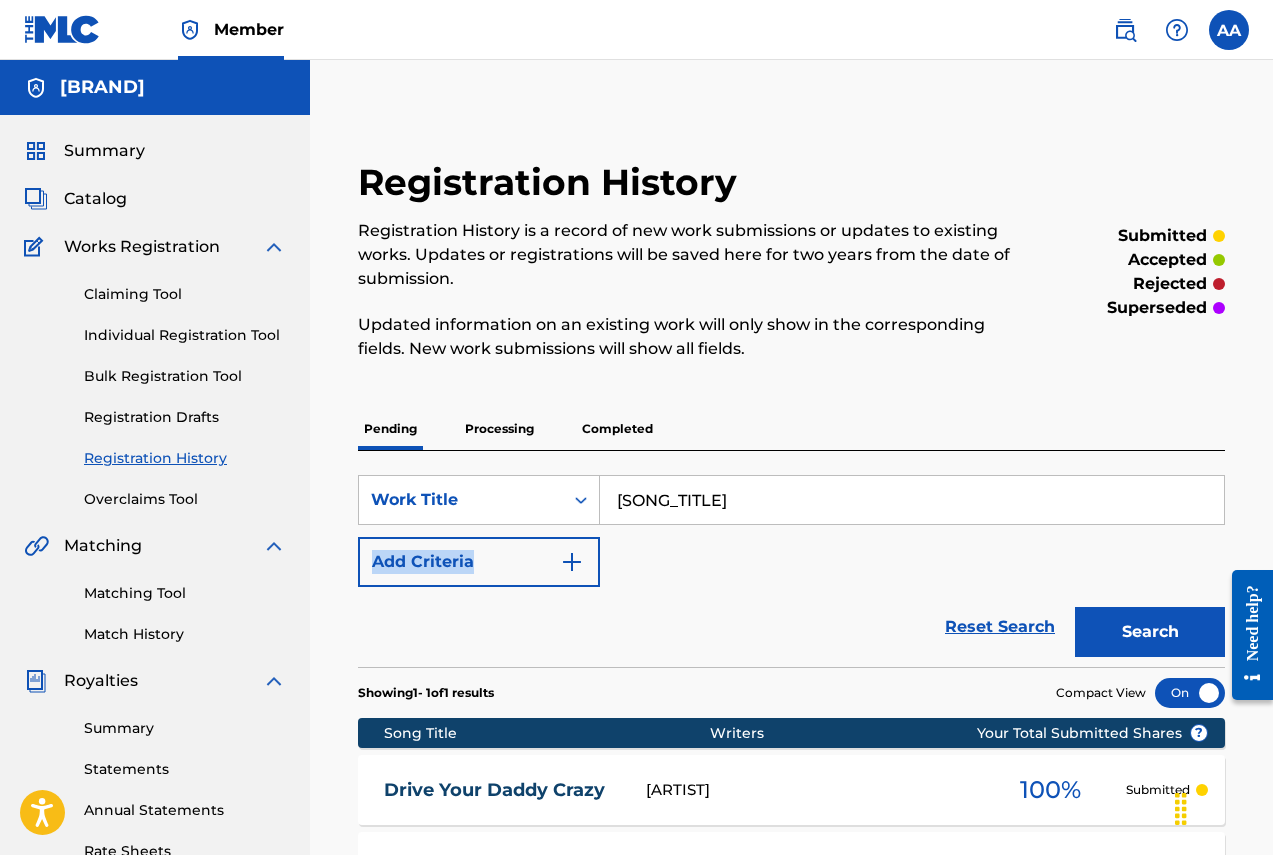 click on "SearchWithCriteria[ID] [SONG_TITLE] Add Criteria" at bounding box center [791, 531] 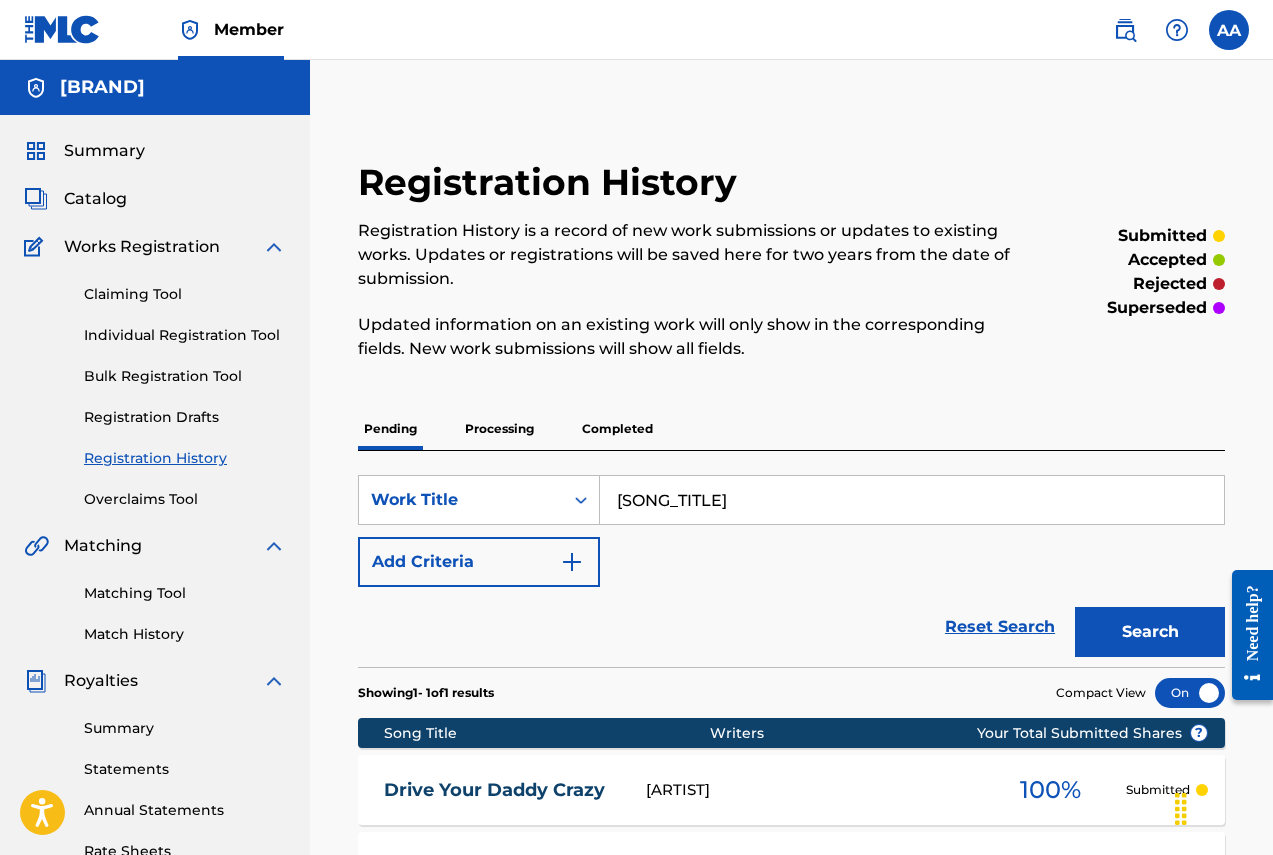 click on "Individual Registration Tool" at bounding box center (185, 335) 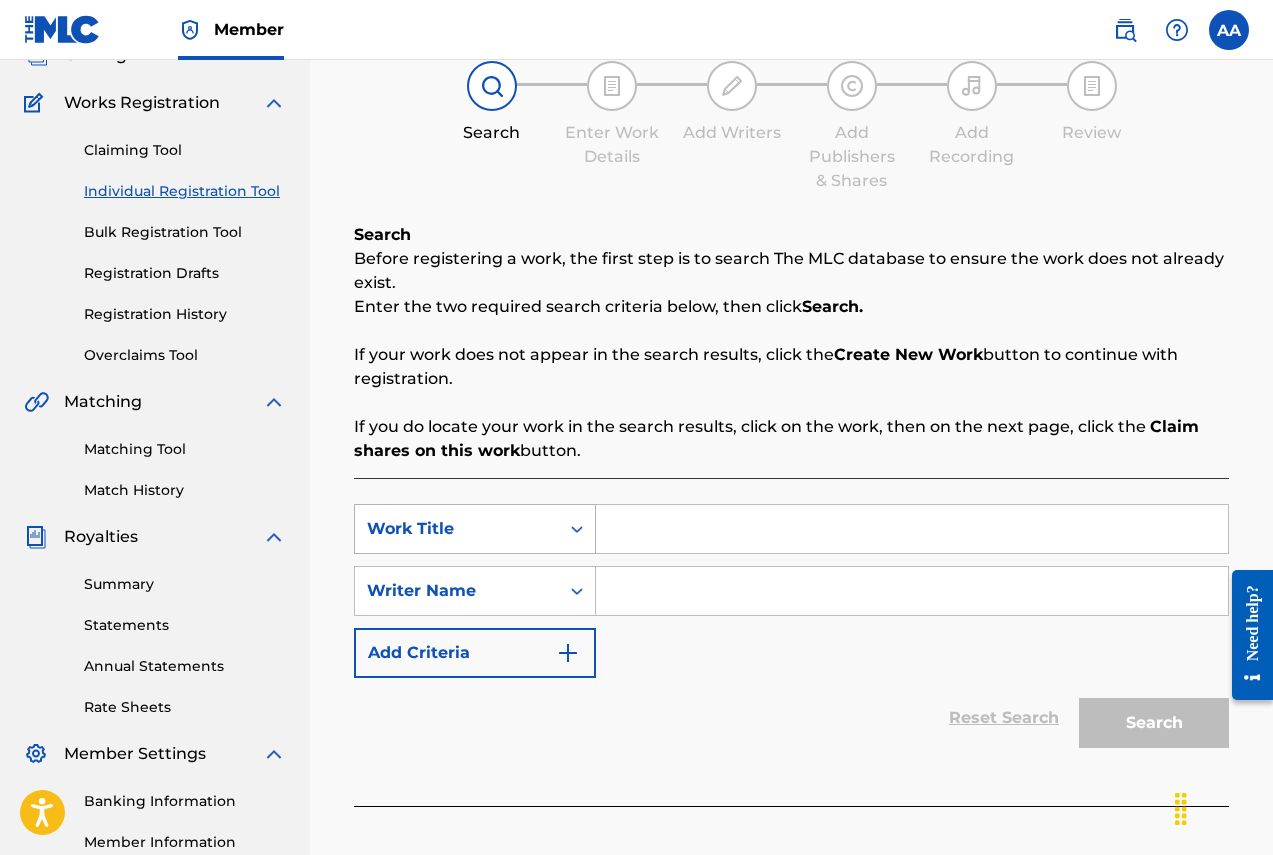 scroll, scrollTop: 167, scrollLeft: 0, axis: vertical 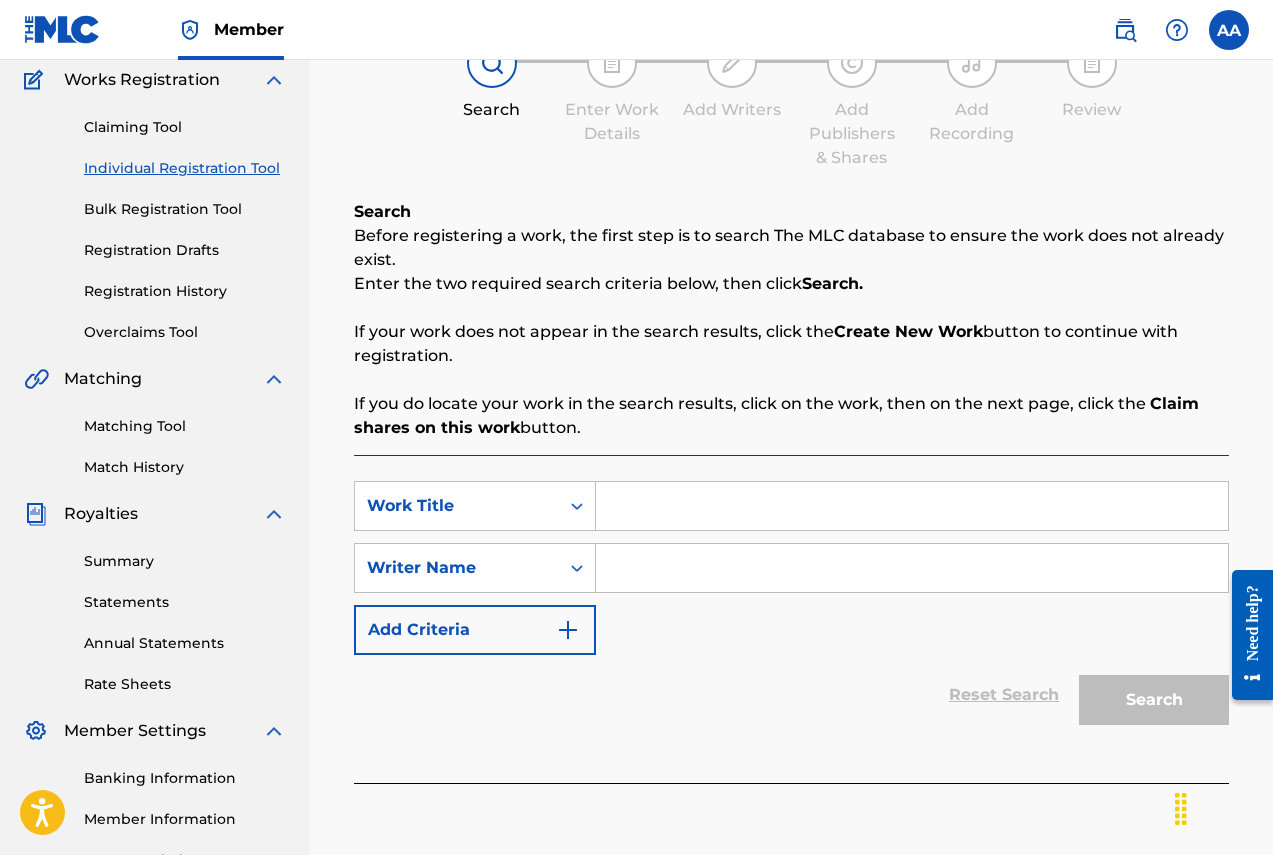 click at bounding box center (912, 506) 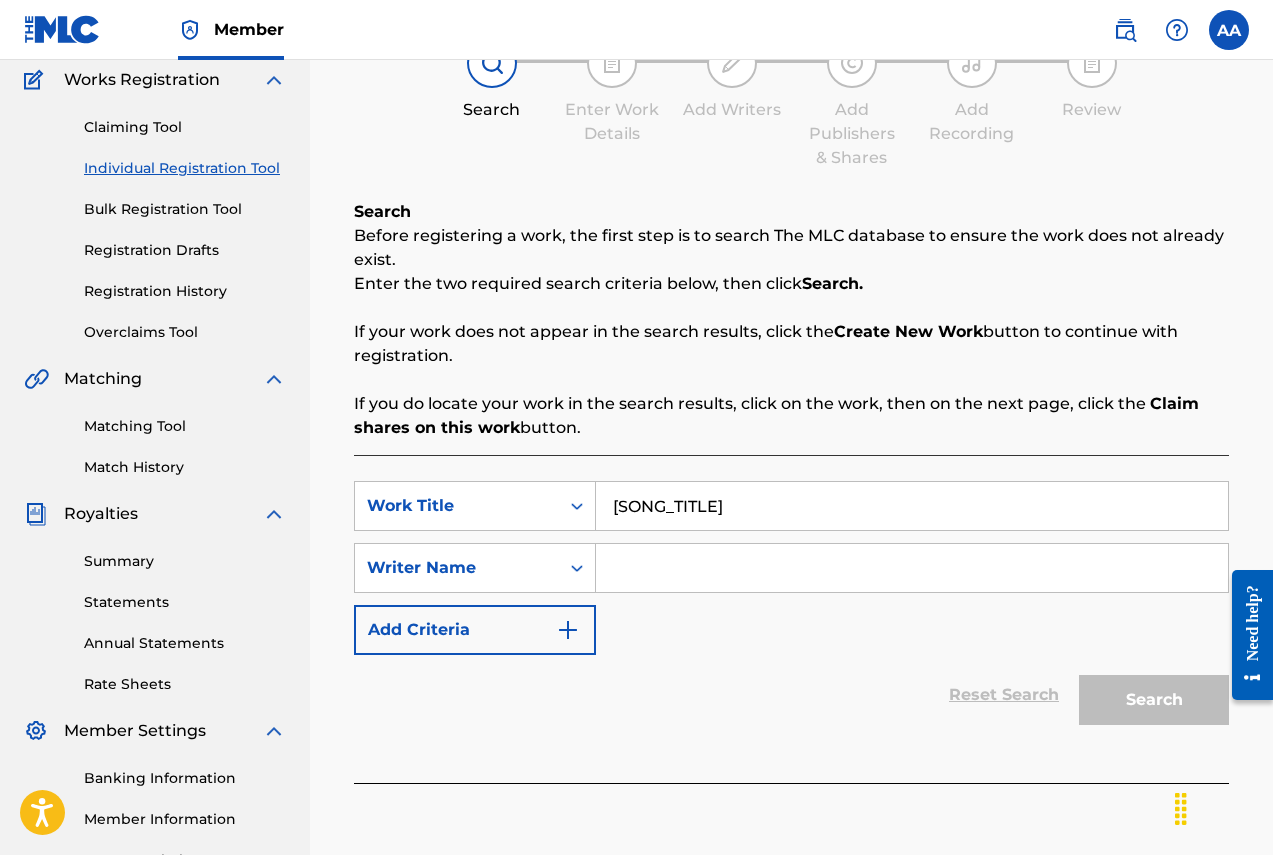 type on "[SONG_TITLE]" 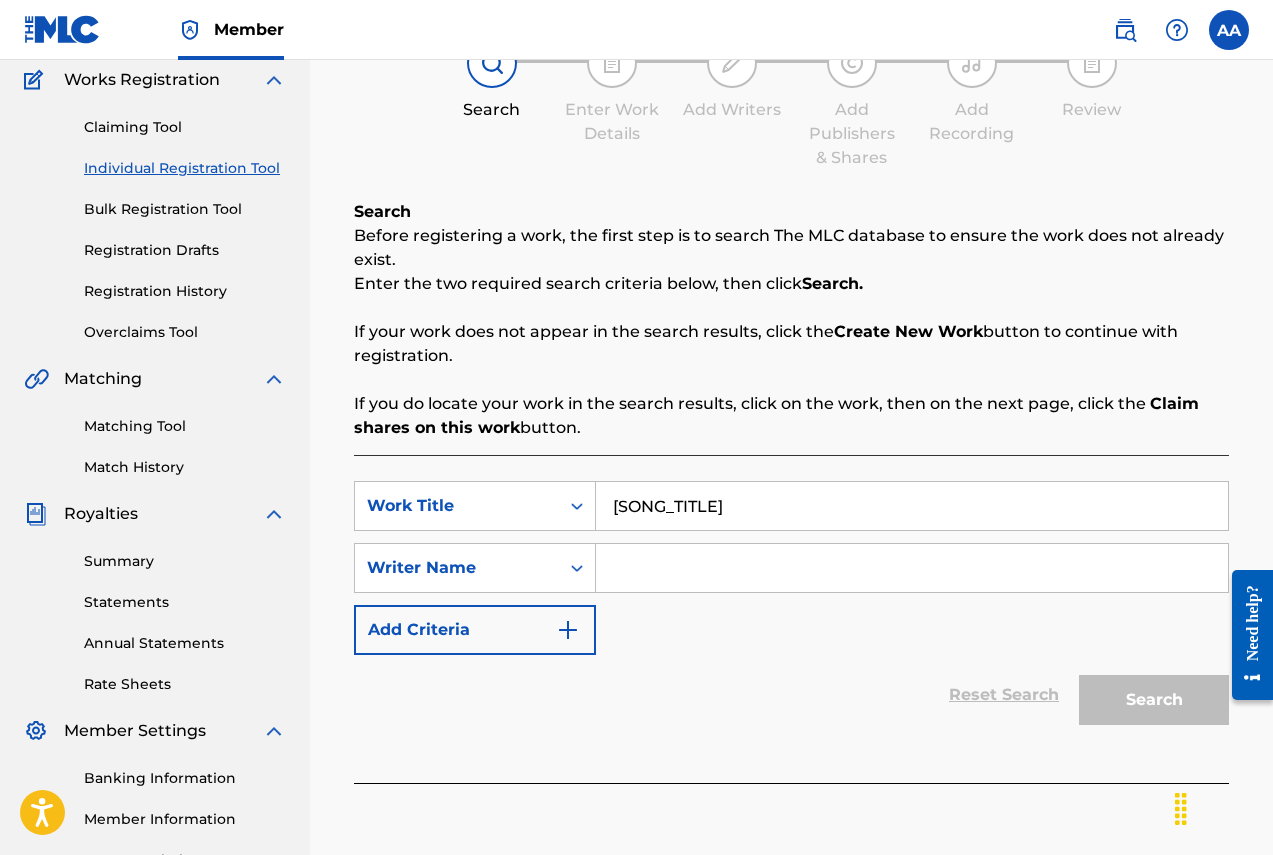 click at bounding box center [912, 568] 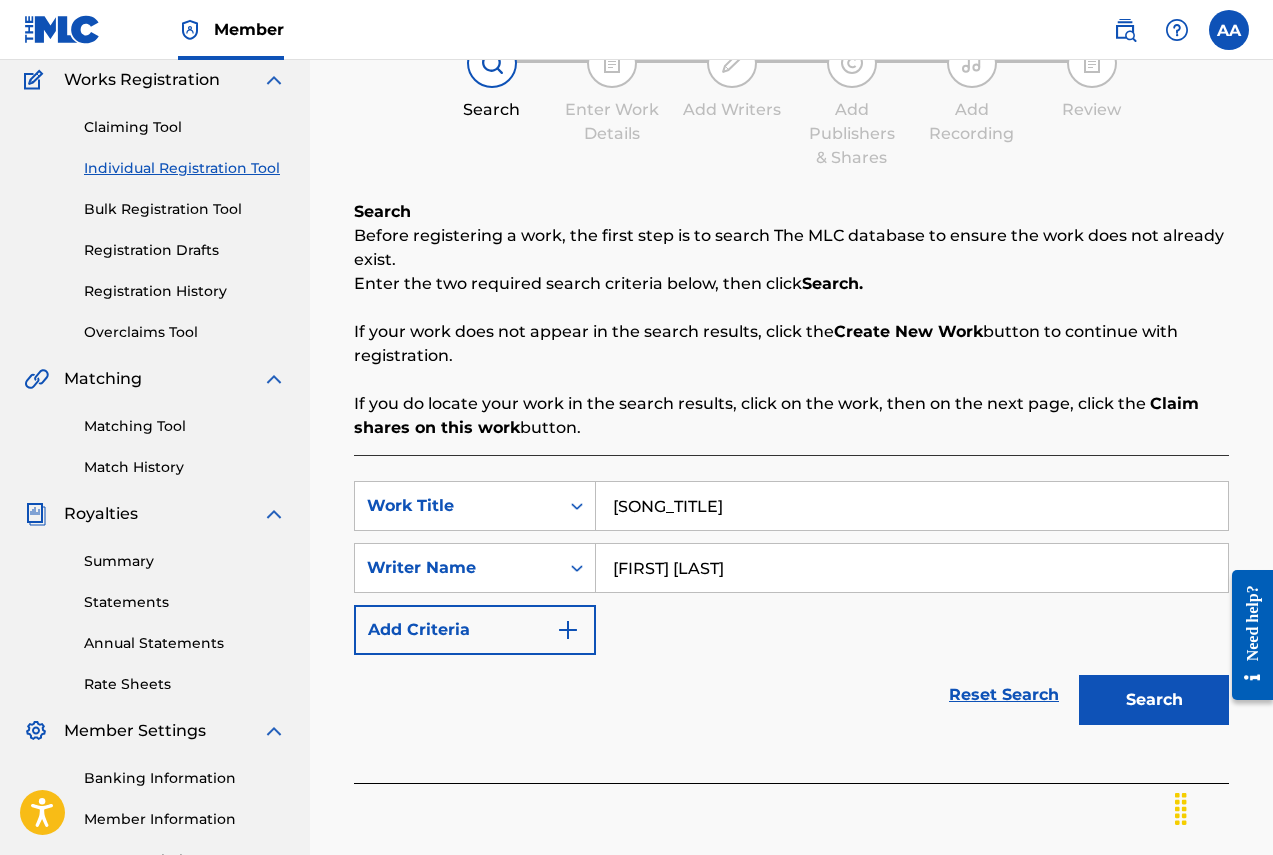 click on "Search" at bounding box center [1154, 700] 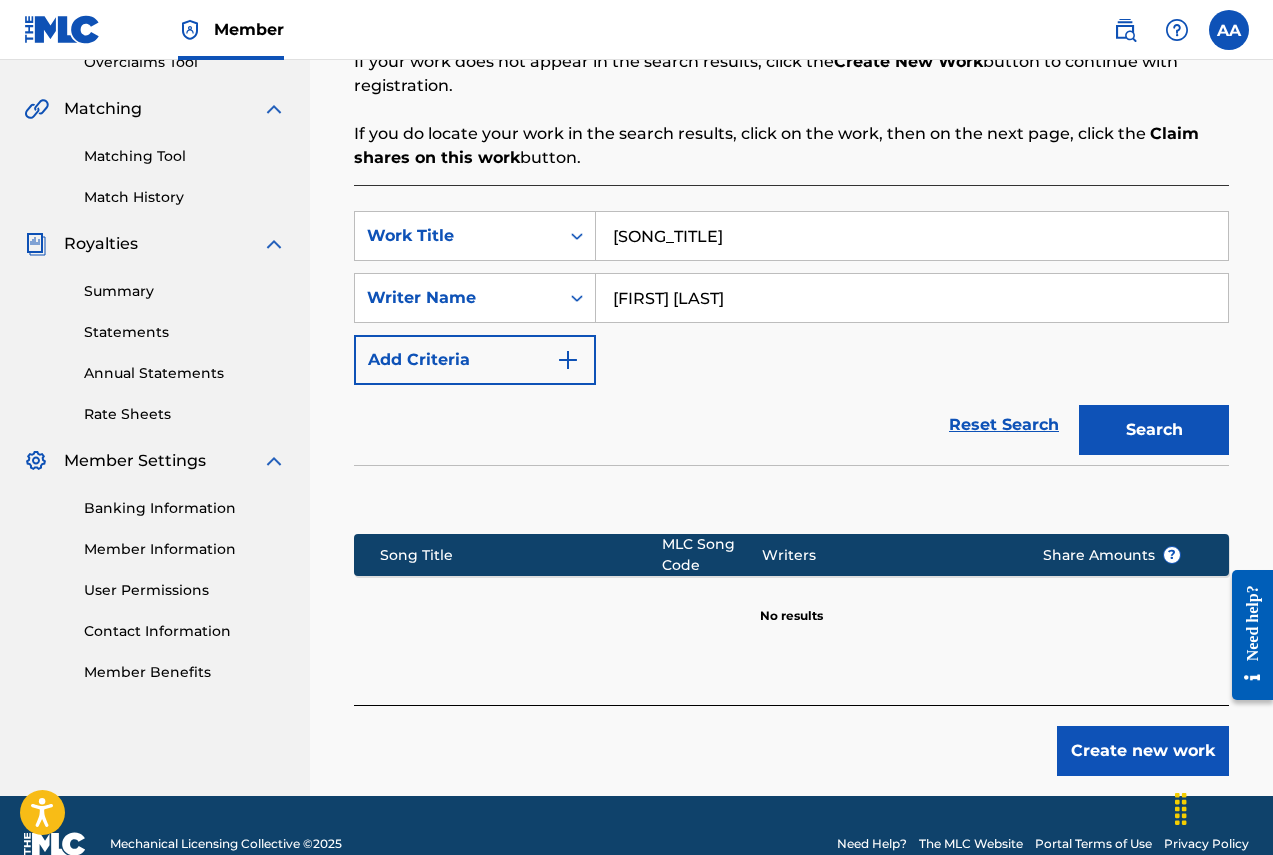 scroll, scrollTop: 474, scrollLeft: 0, axis: vertical 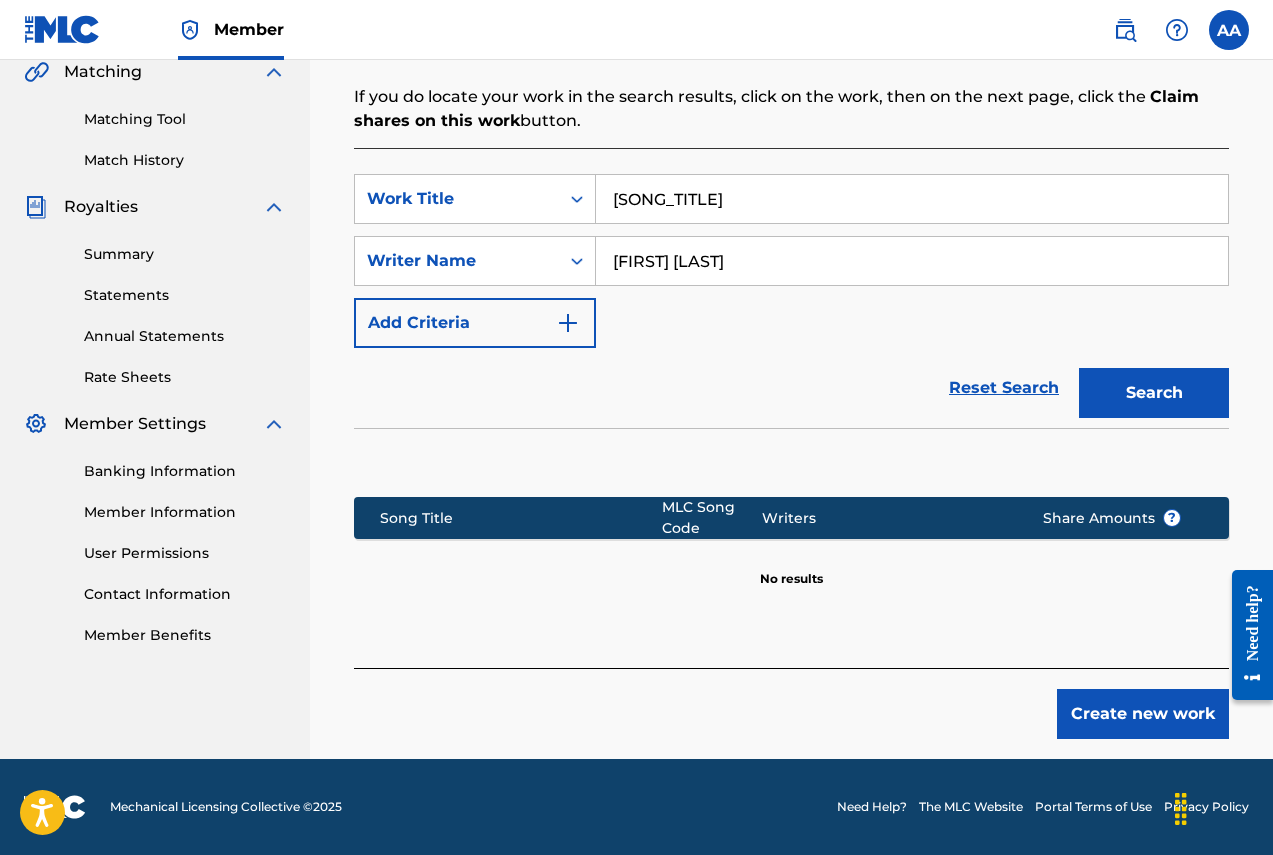 click on "Create new work" at bounding box center [1143, 714] 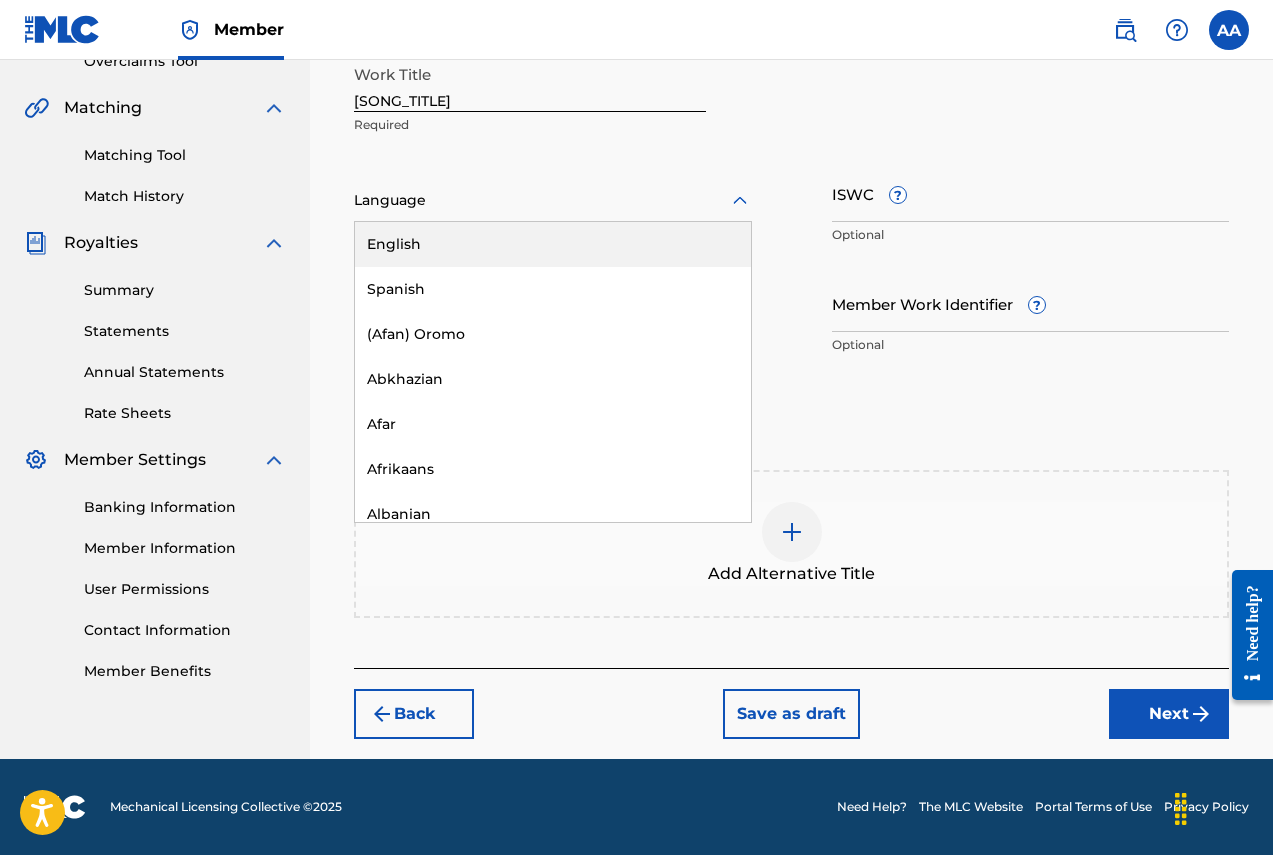 click at bounding box center [553, 200] 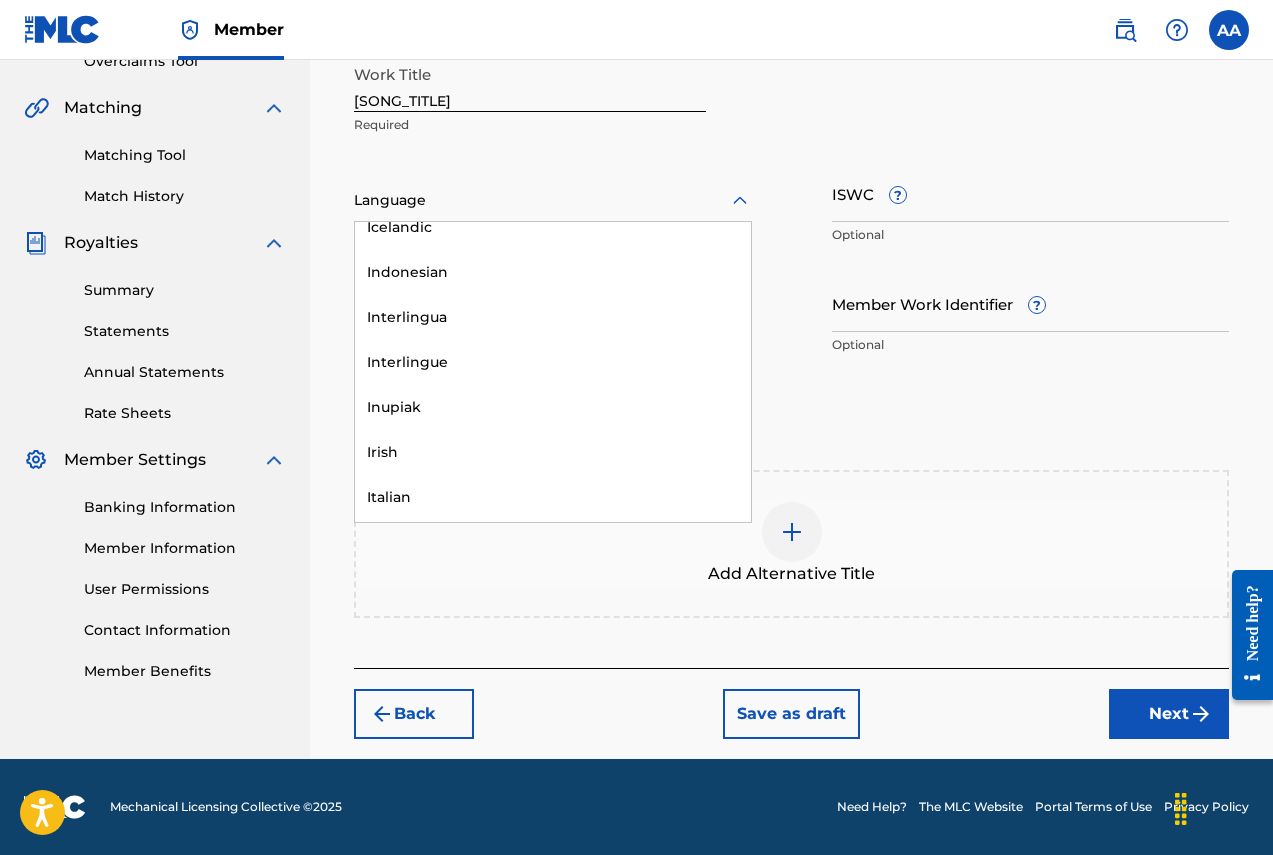 scroll, scrollTop: 0, scrollLeft: 0, axis: both 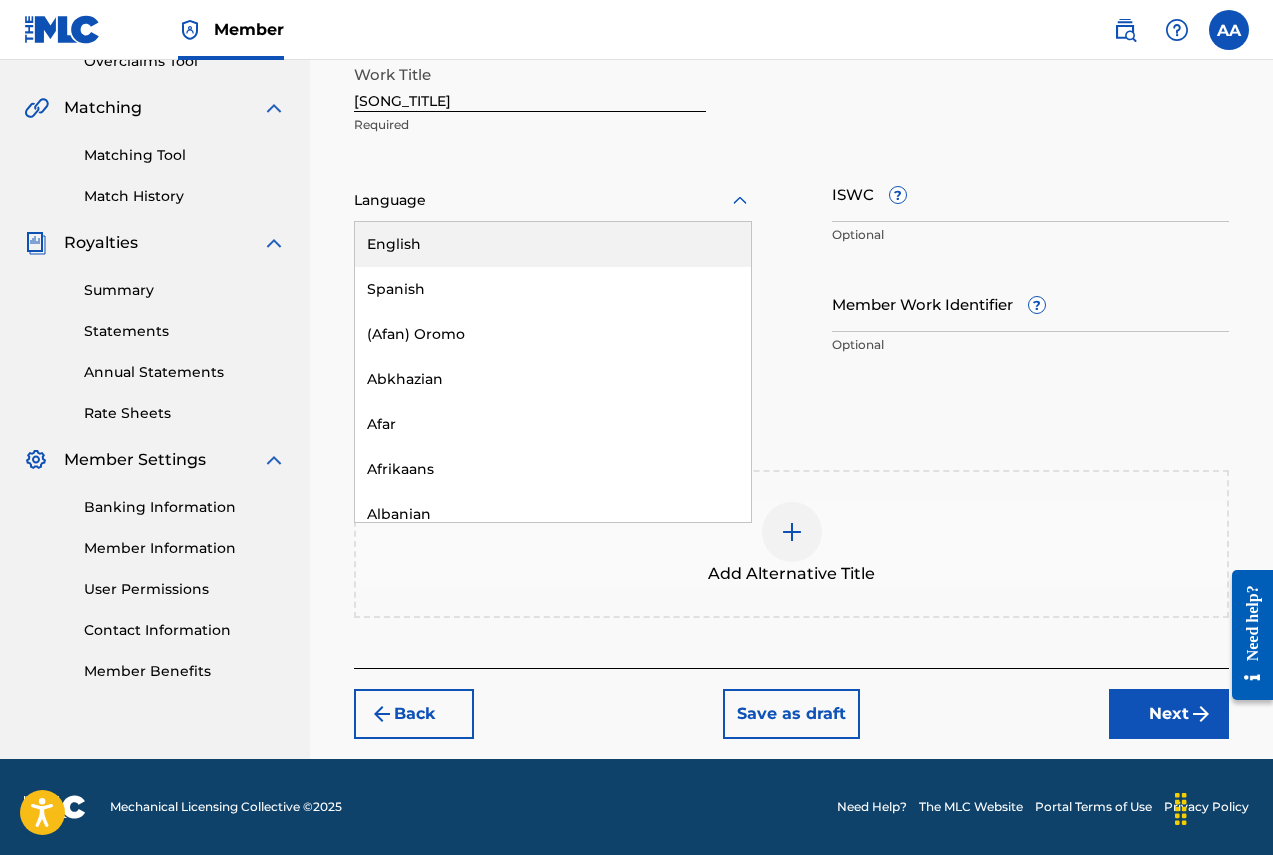 click on "English" at bounding box center (553, 244) 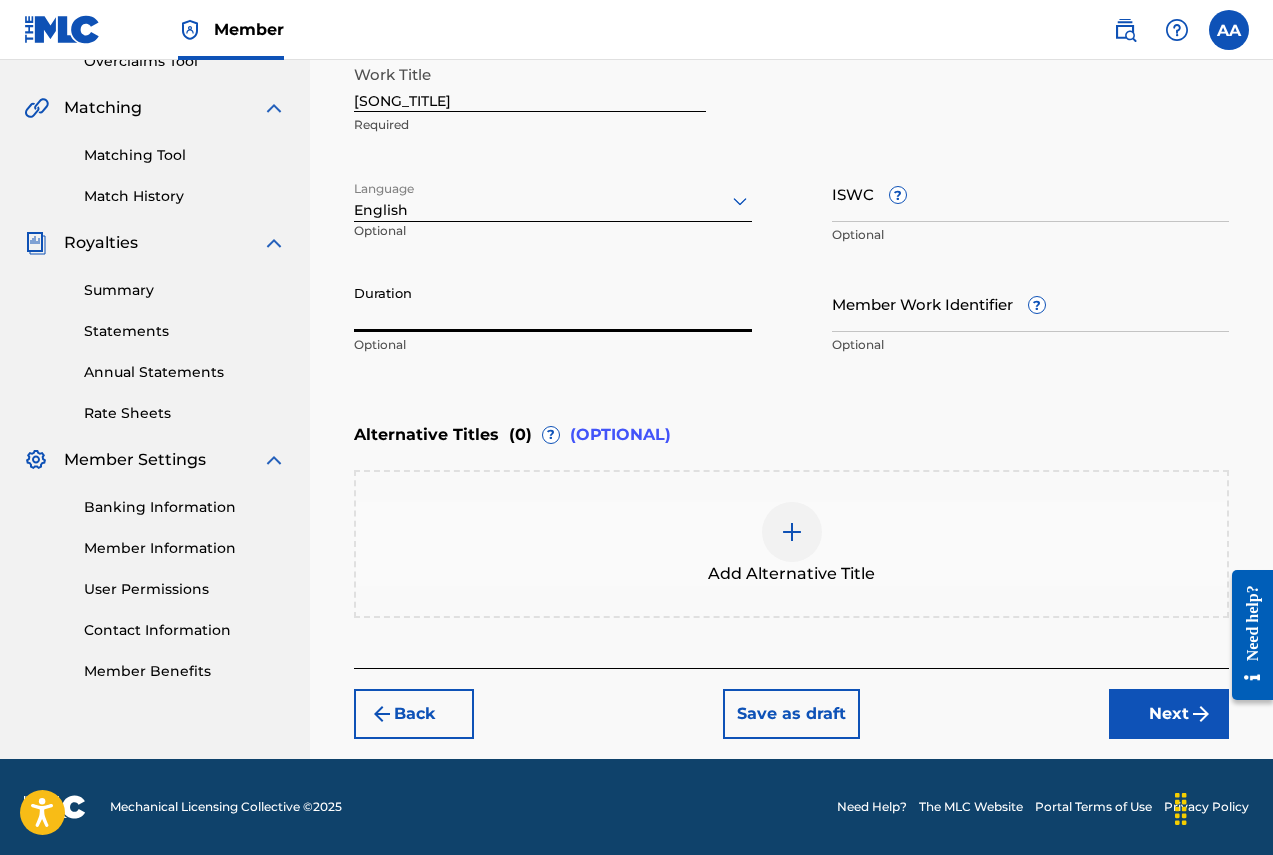 click on "Duration" at bounding box center [553, 303] 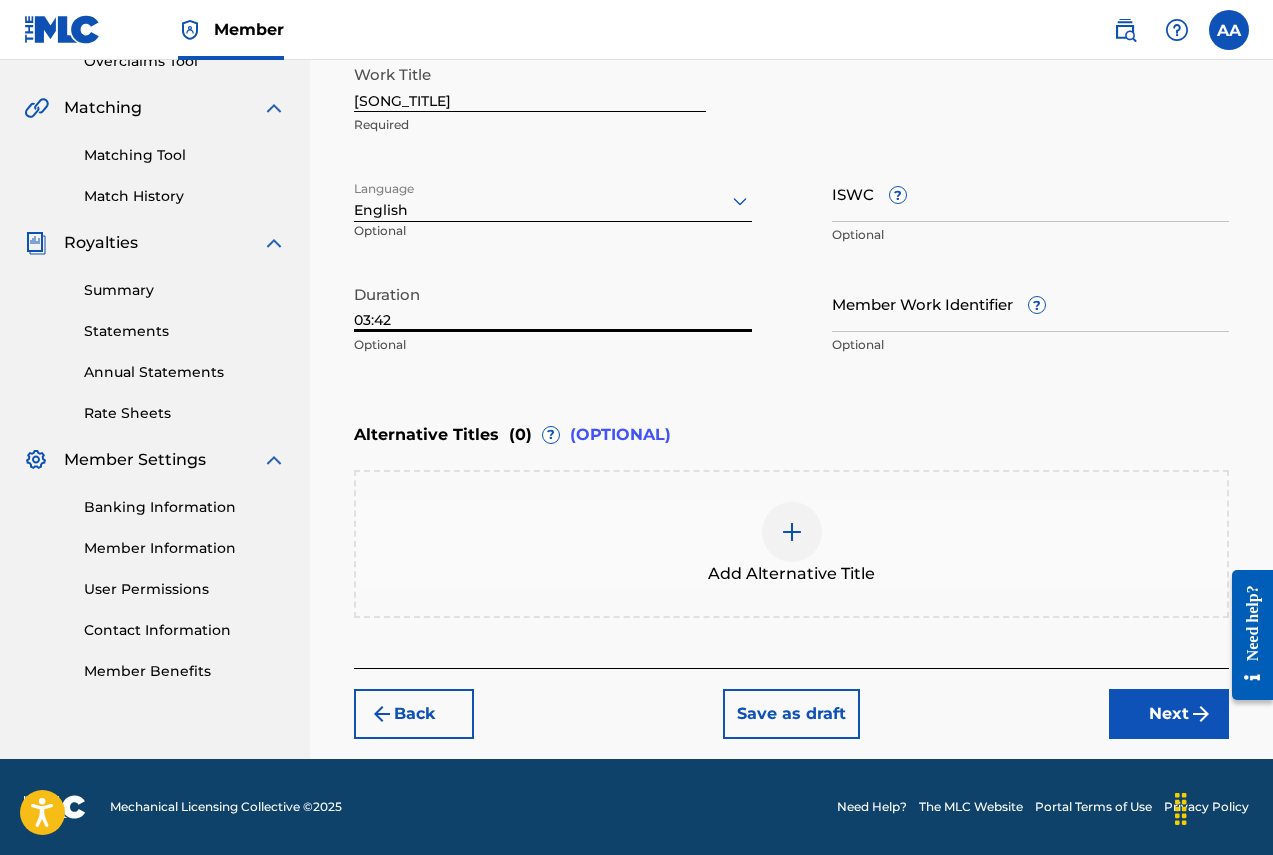 type on "03:42" 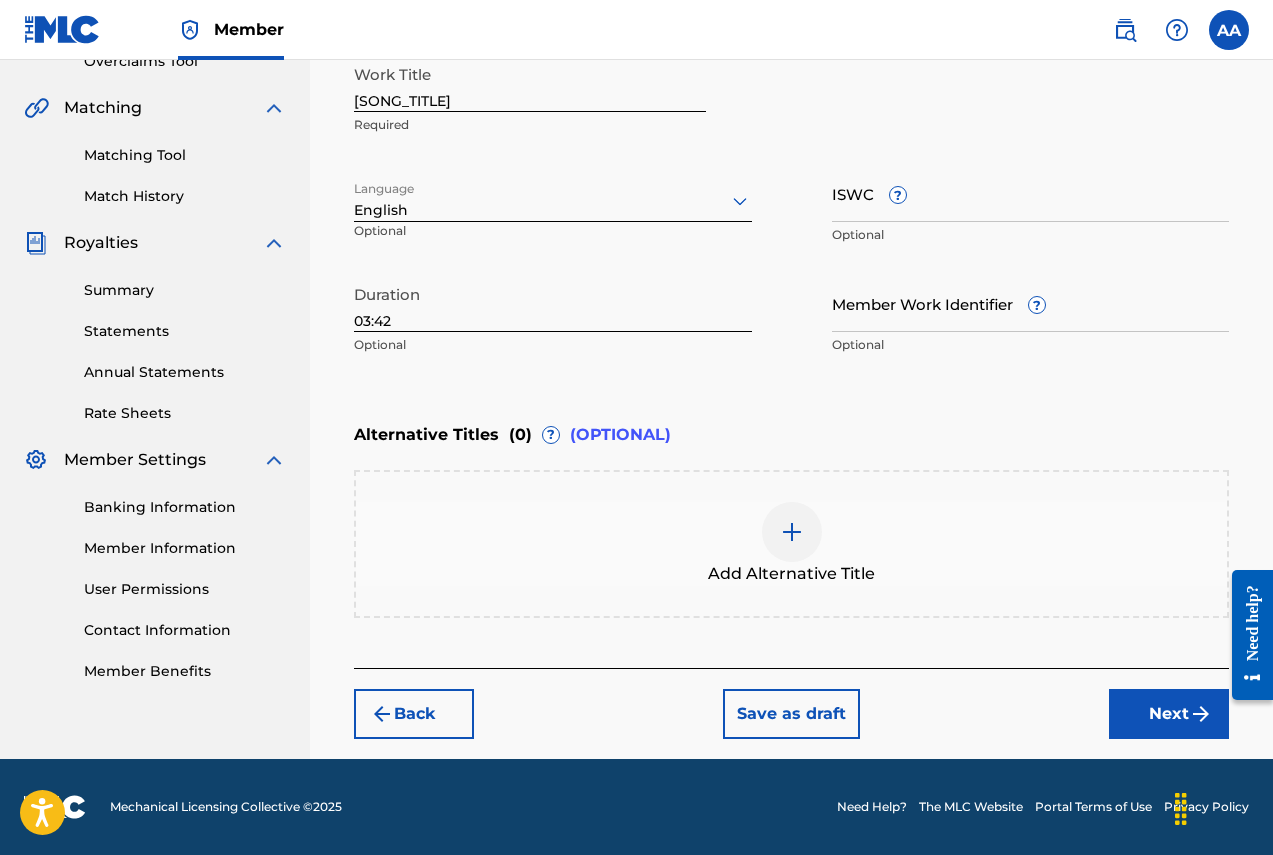 click on "Next" at bounding box center [1169, 714] 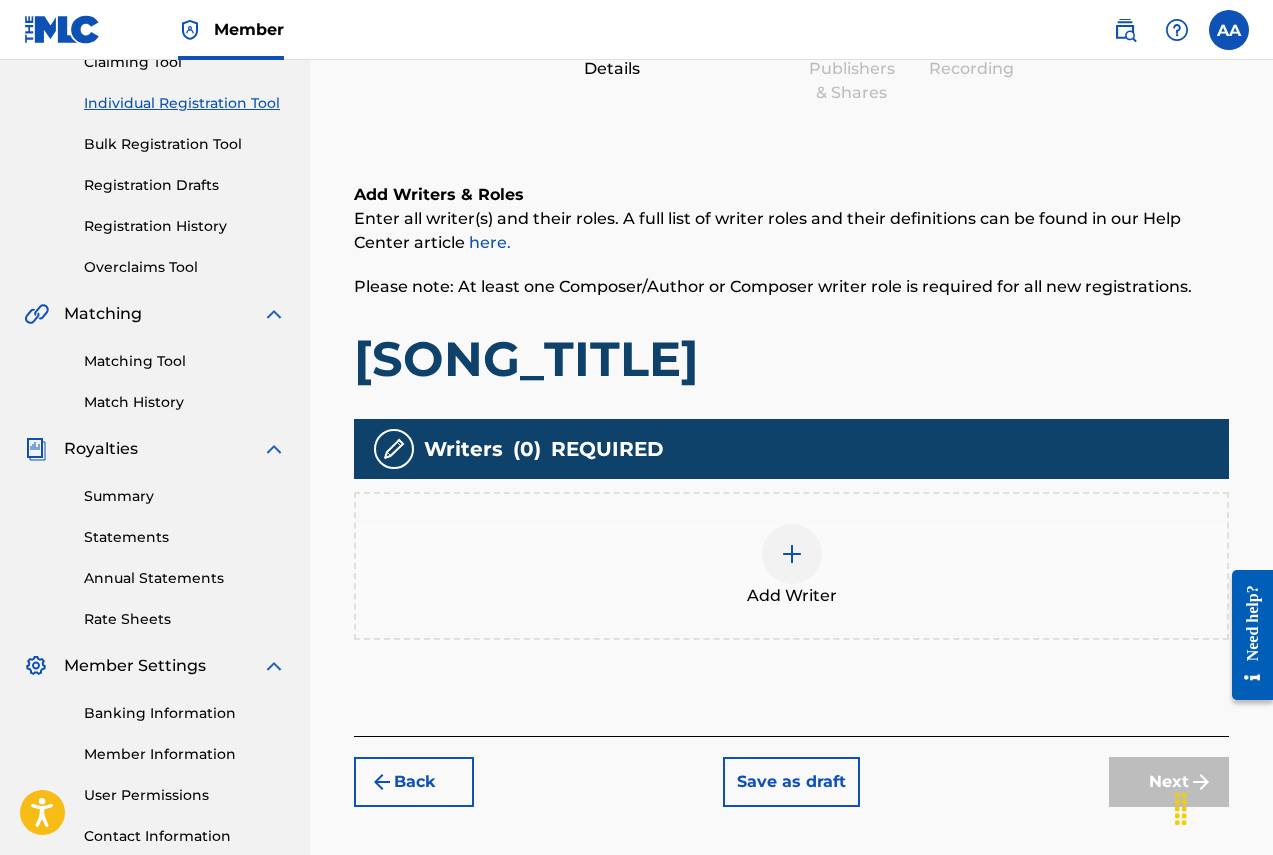 scroll, scrollTop: 257, scrollLeft: 0, axis: vertical 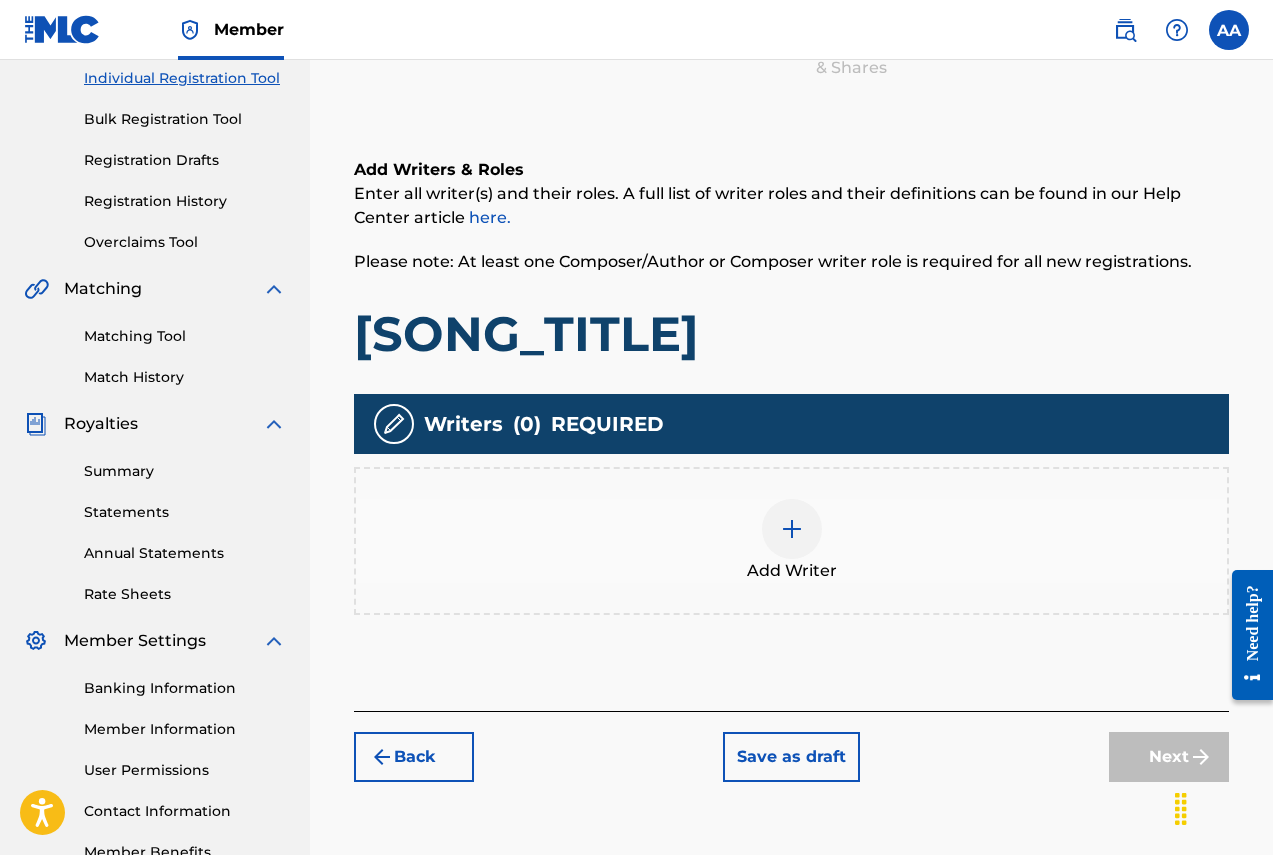 click at bounding box center [792, 529] 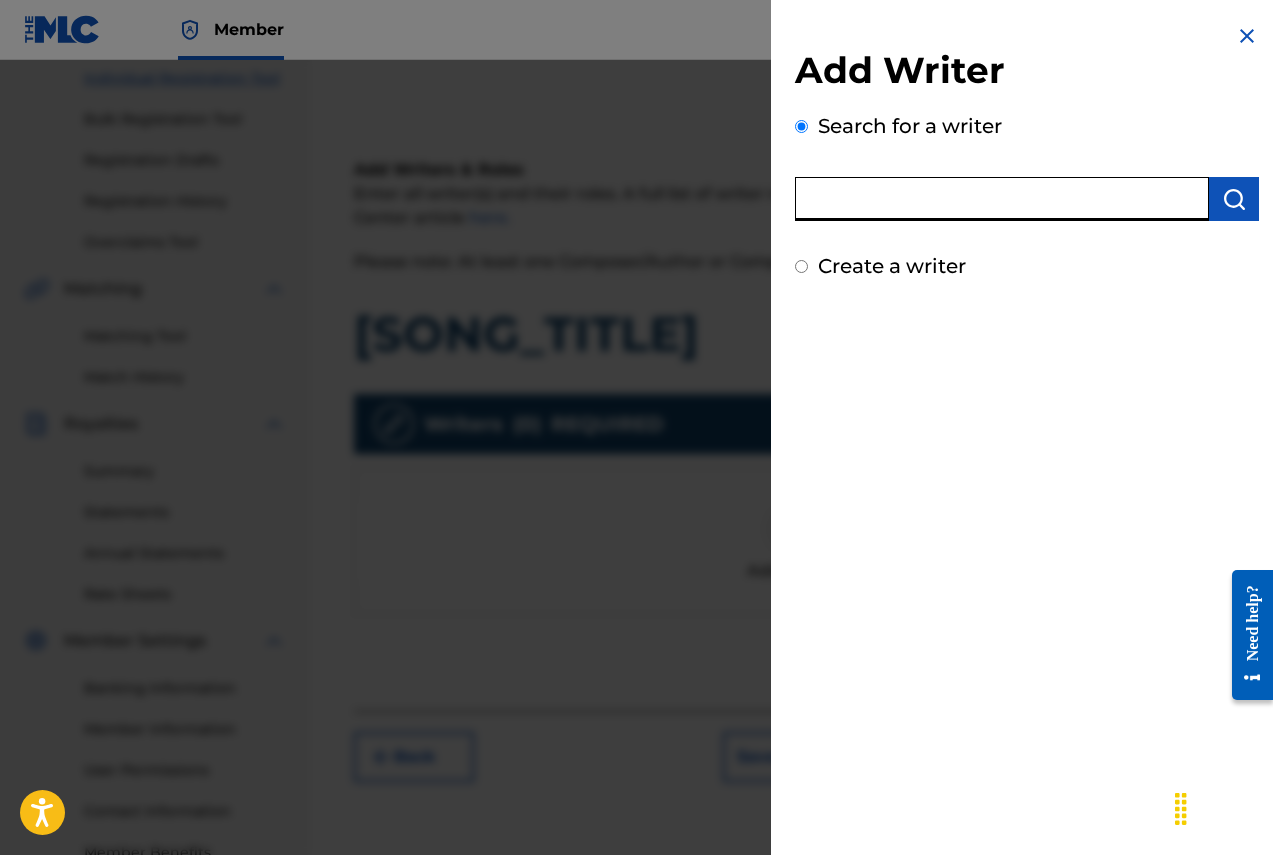click at bounding box center (1002, 199) 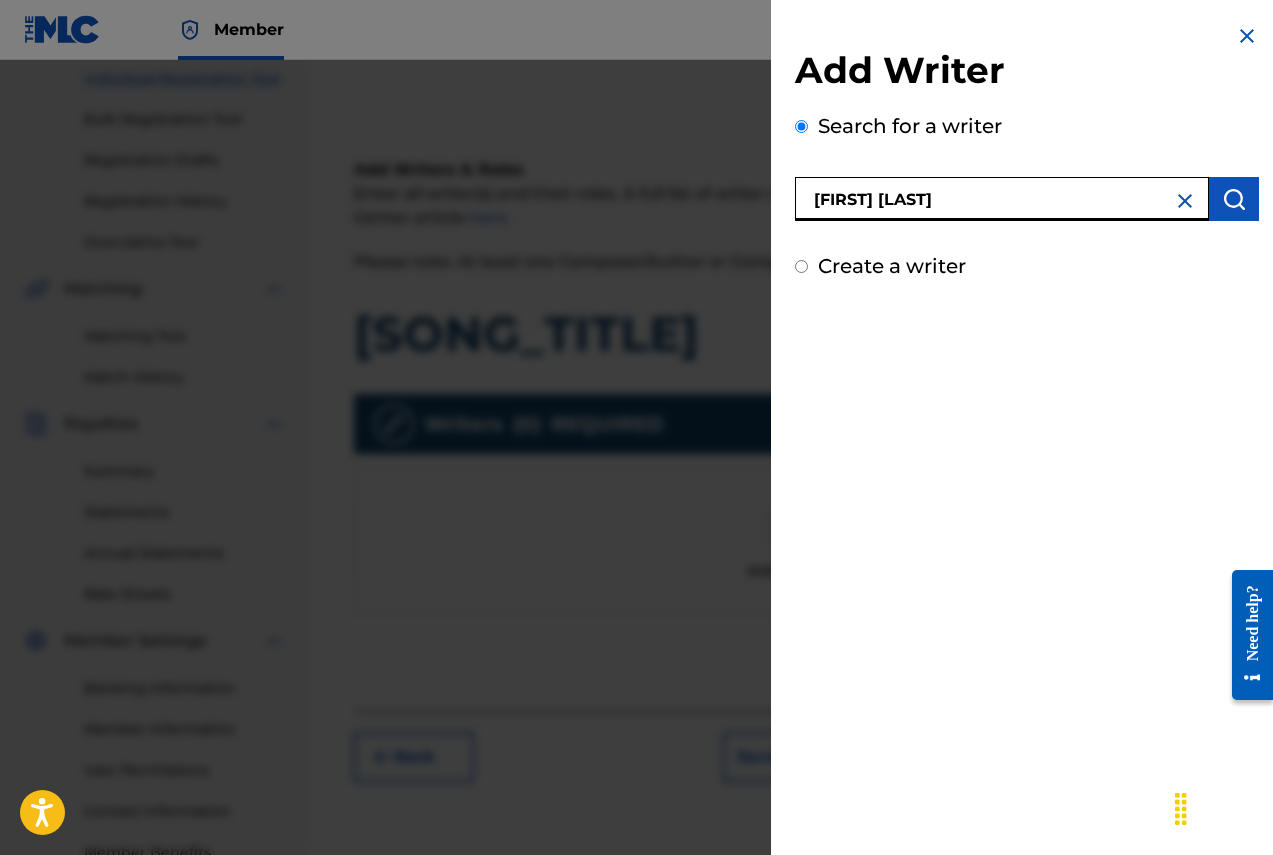 click at bounding box center (1234, 199) 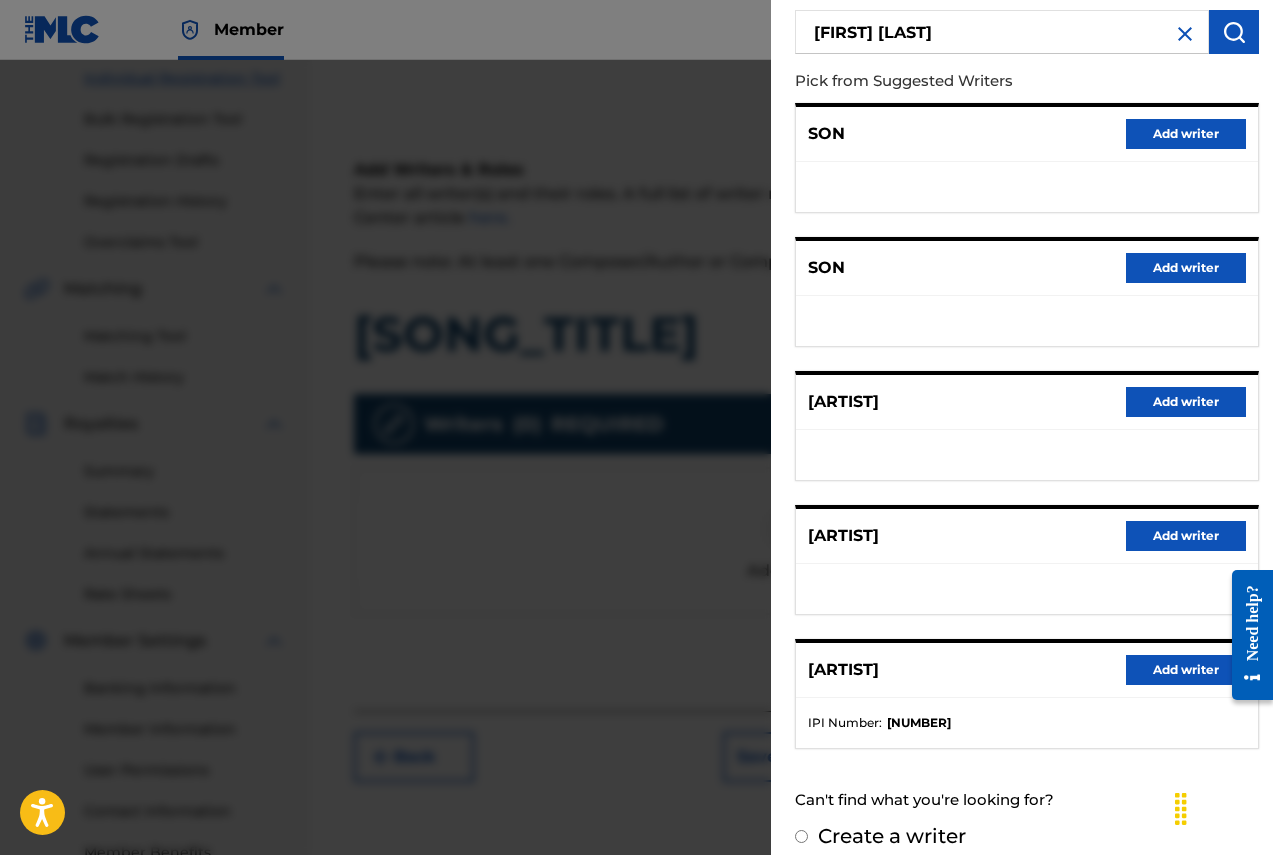 scroll, scrollTop: 187, scrollLeft: 0, axis: vertical 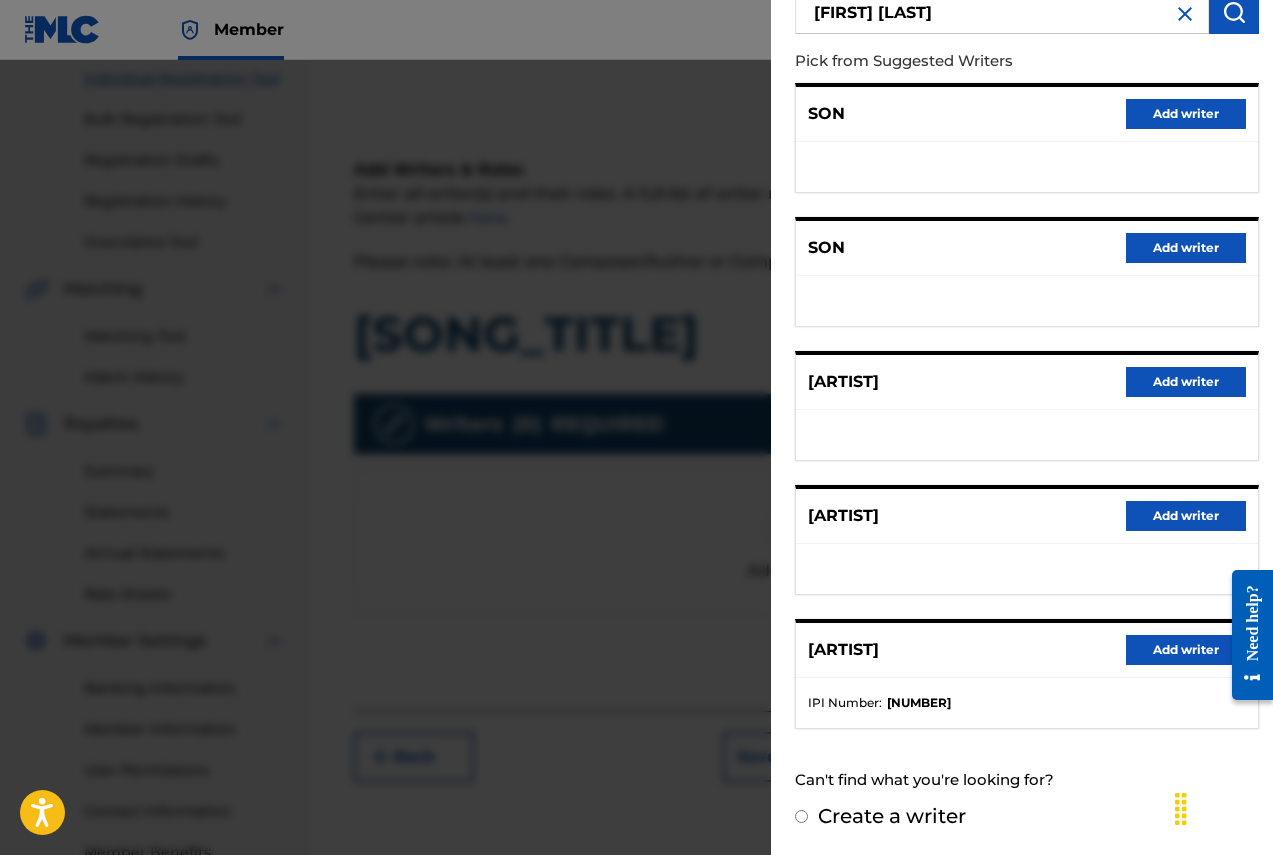 click on "Add writer" at bounding box center [1186, 650] 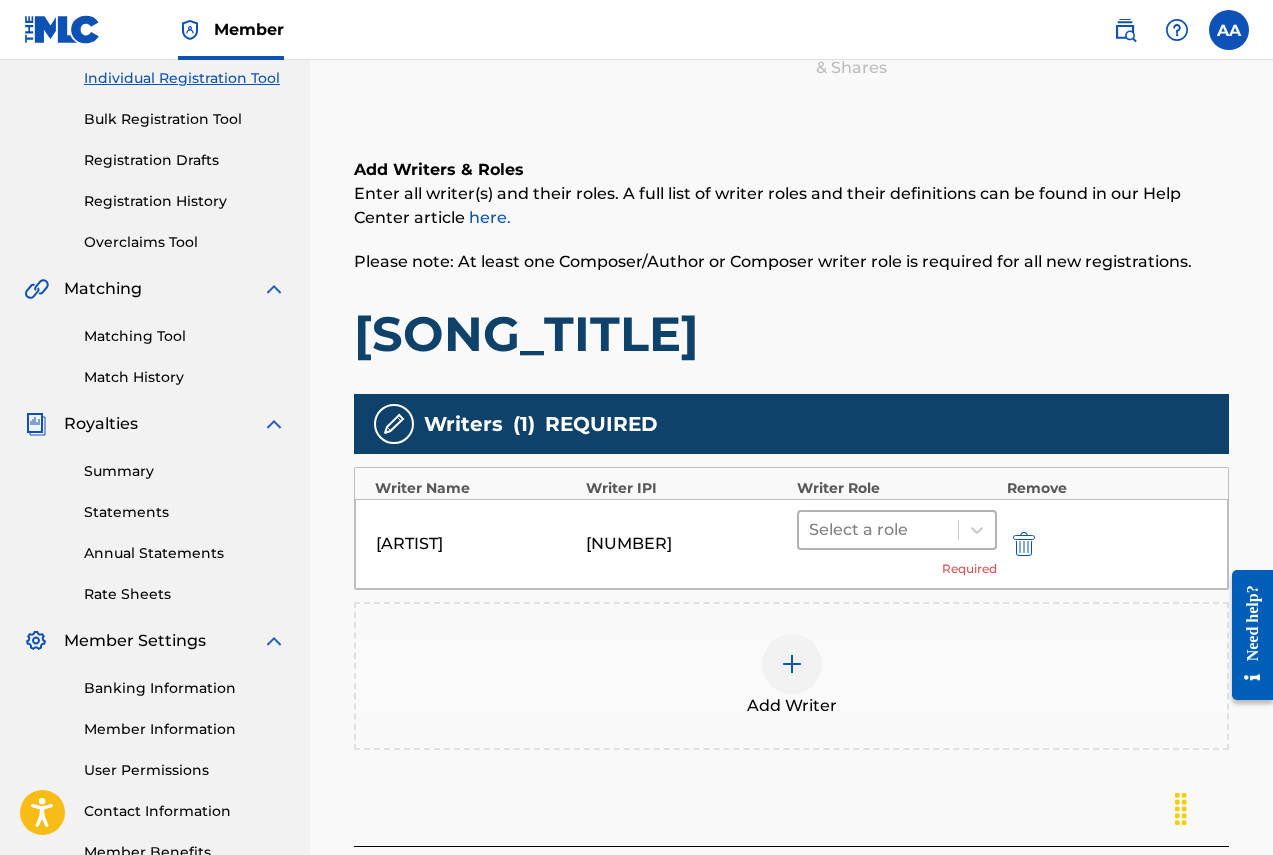 click at bounding box center (878, 530) 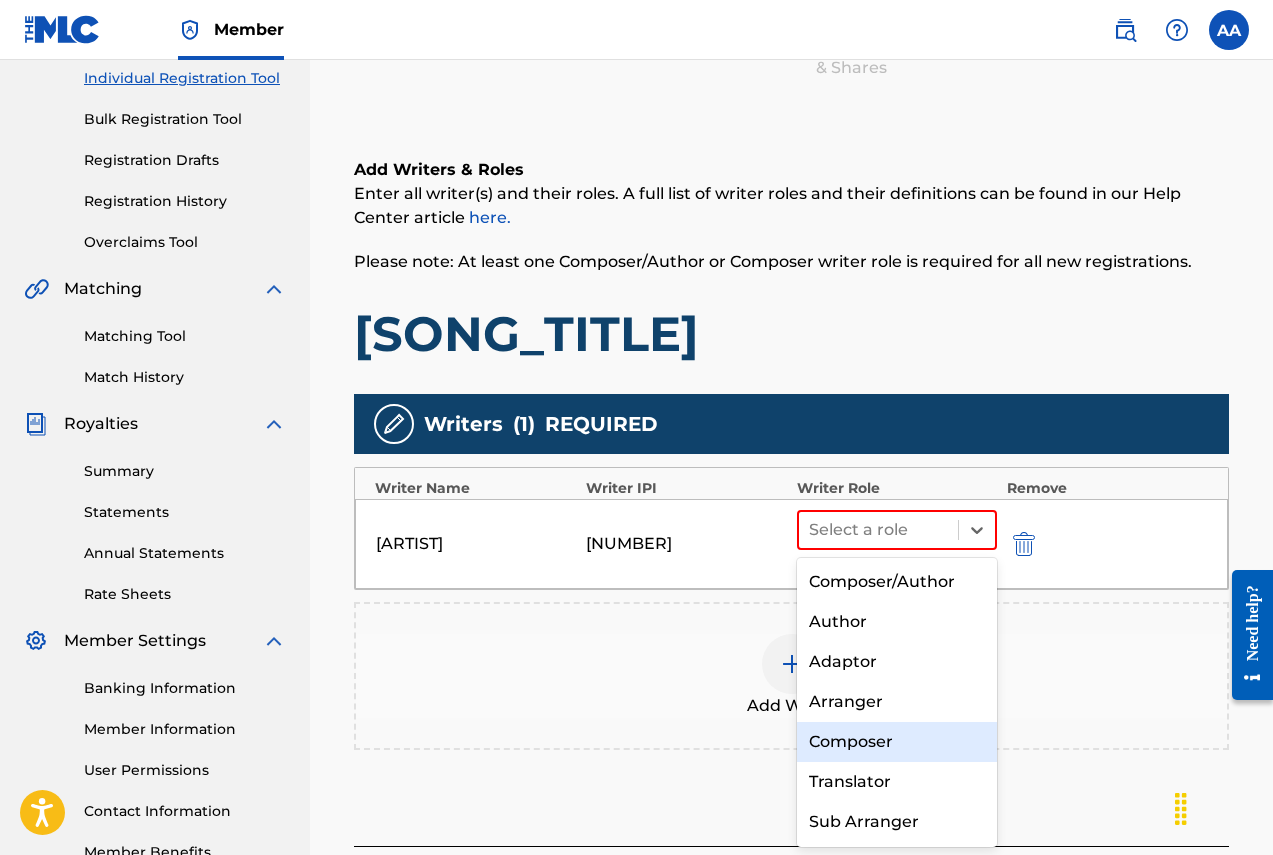 click on "Composer" at bounding box center [897, 742] 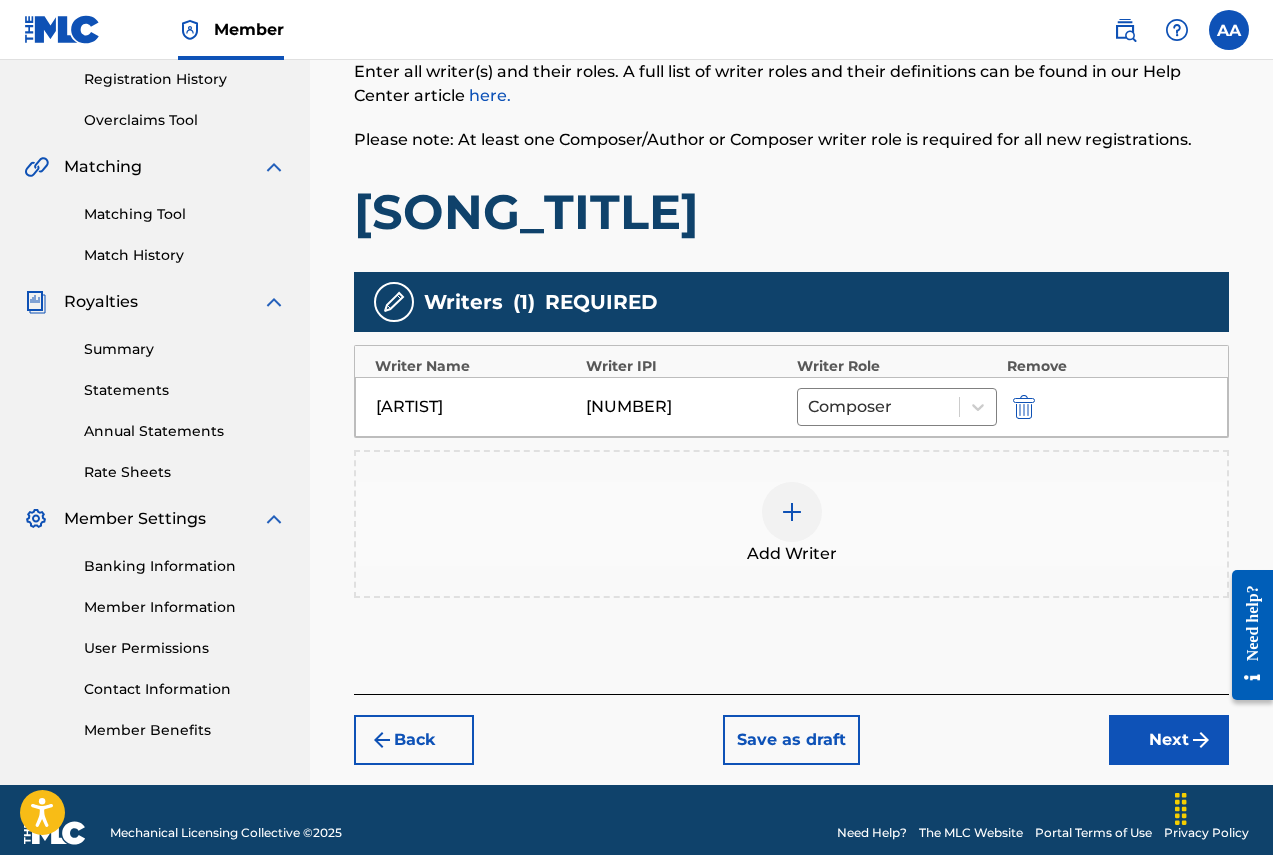 scroll, scrollTop: 405, scrollLeft: 0, axis: vertical 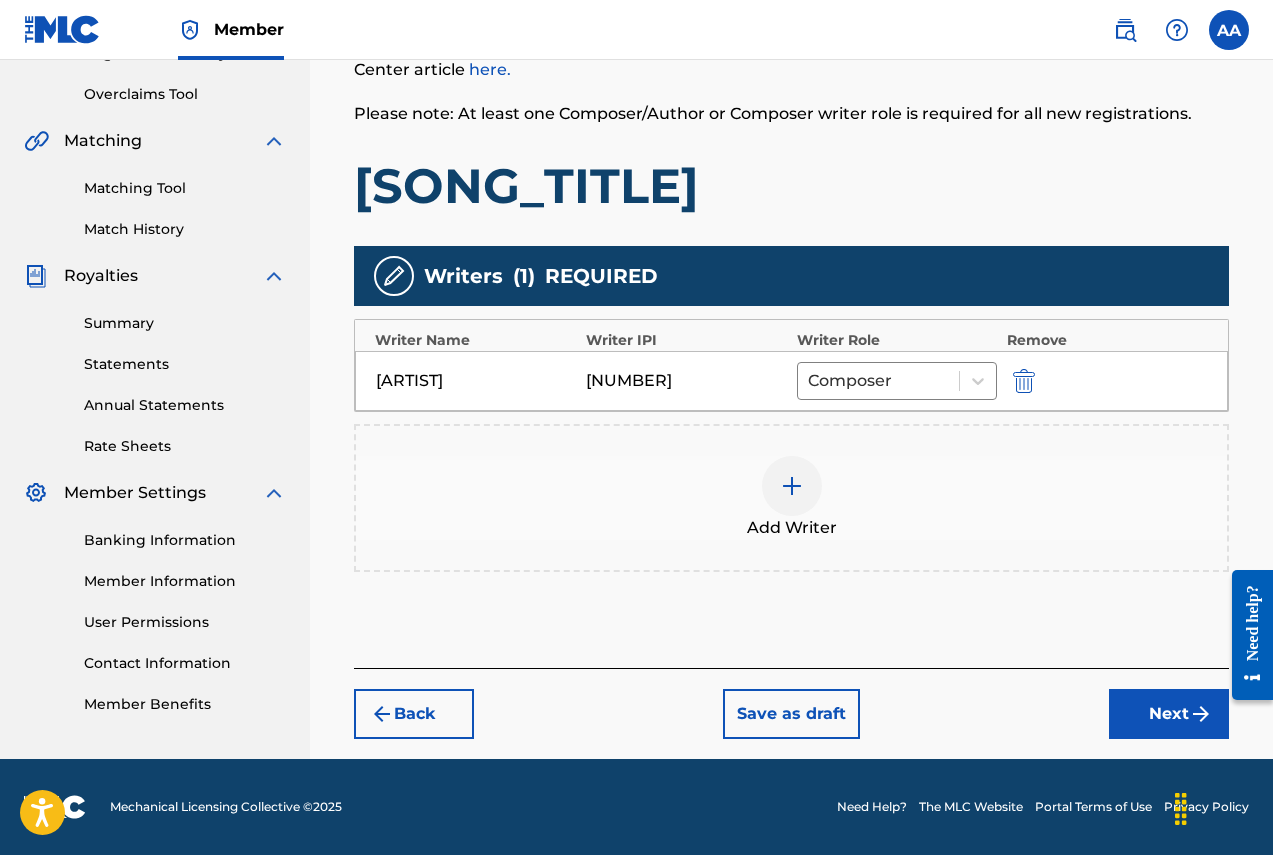 click on "Next" at bounding box center (1169, 714) 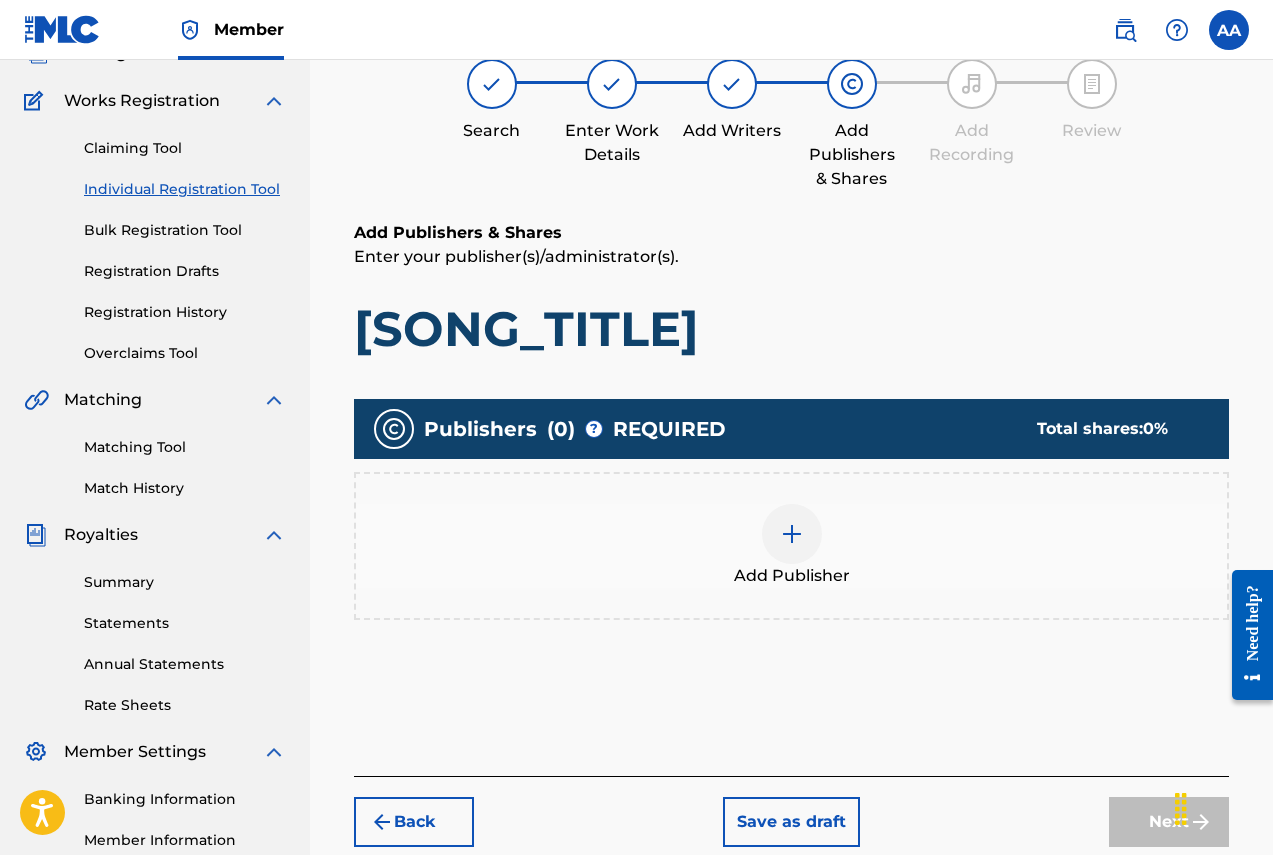 scroll, scrollTop: 90, scrollLeft: 0, axis: vertical 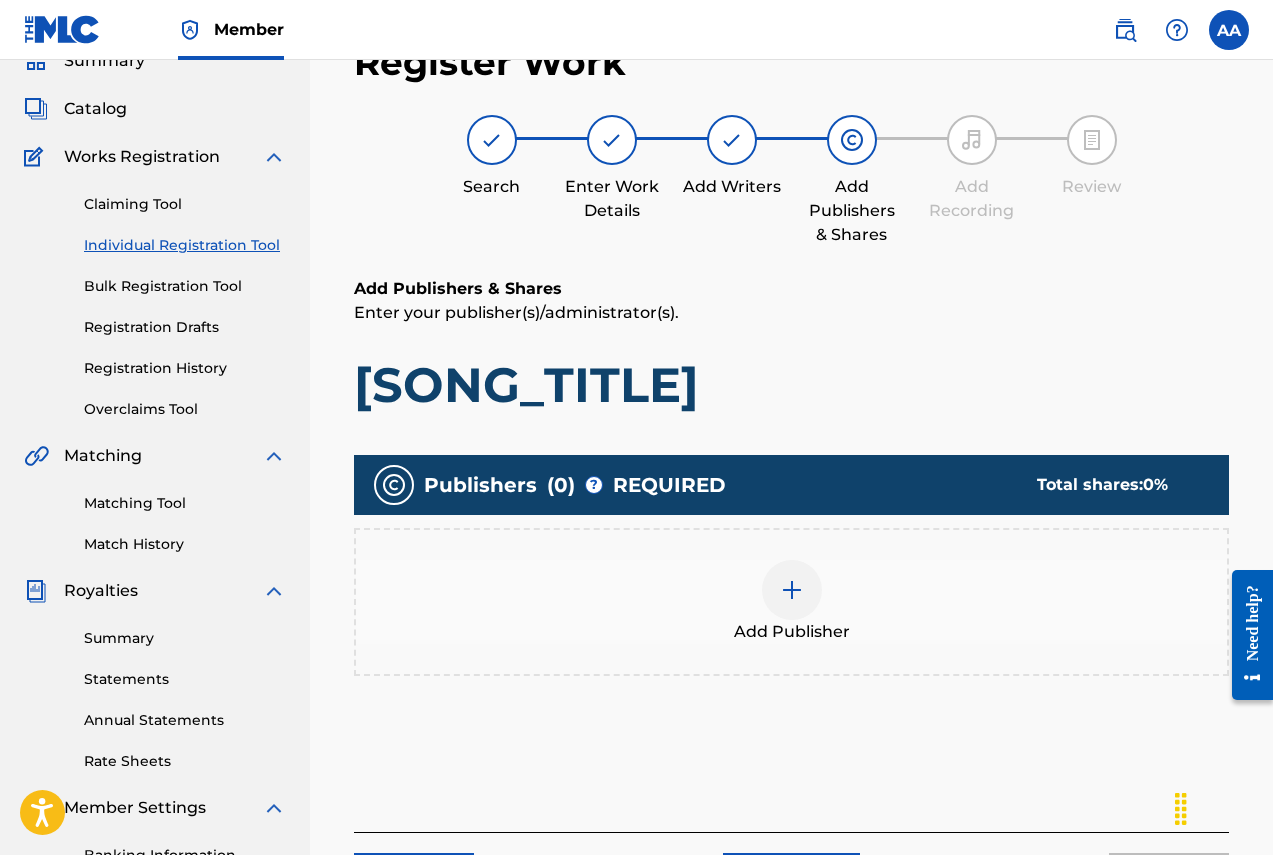 click at bounding box center (792, 590) 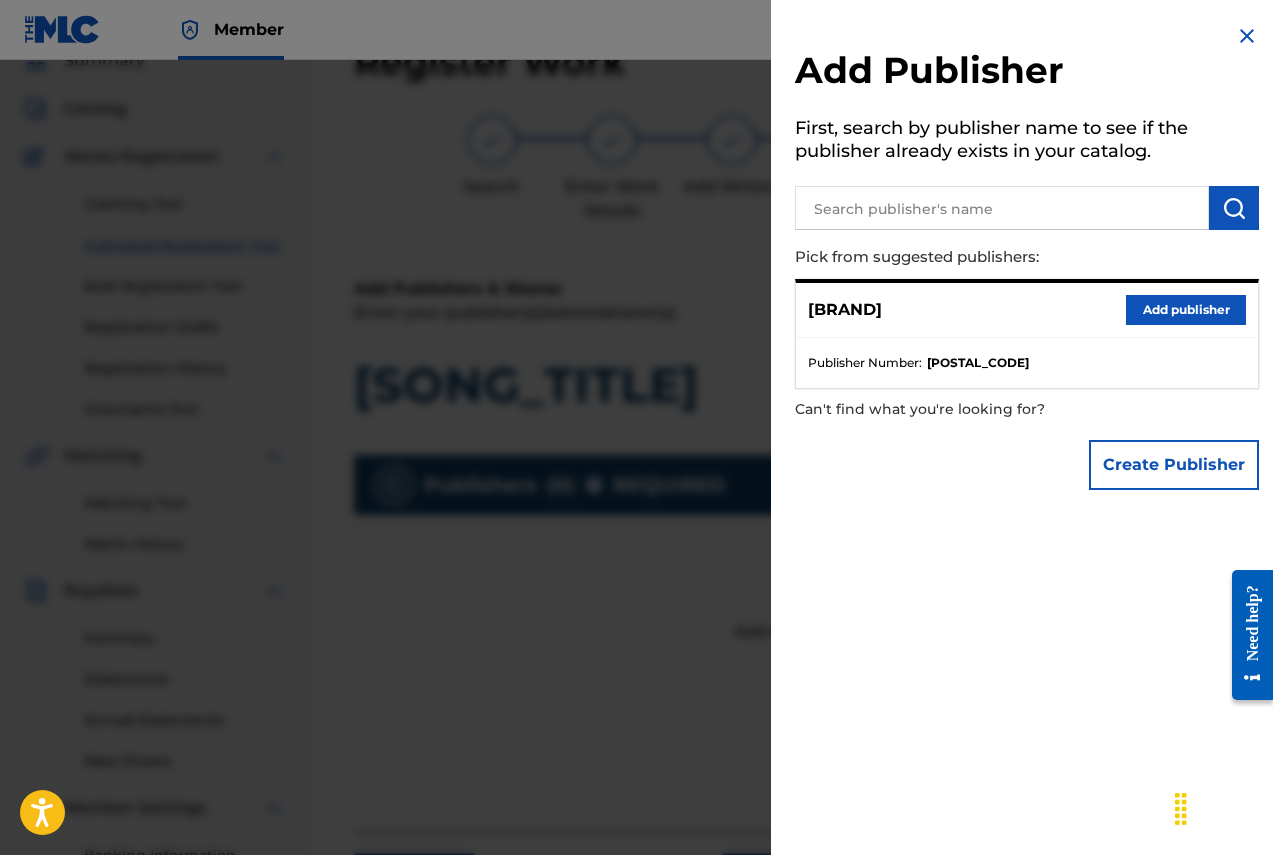 click on "Add publisher" at bounding box center [1186, 310] 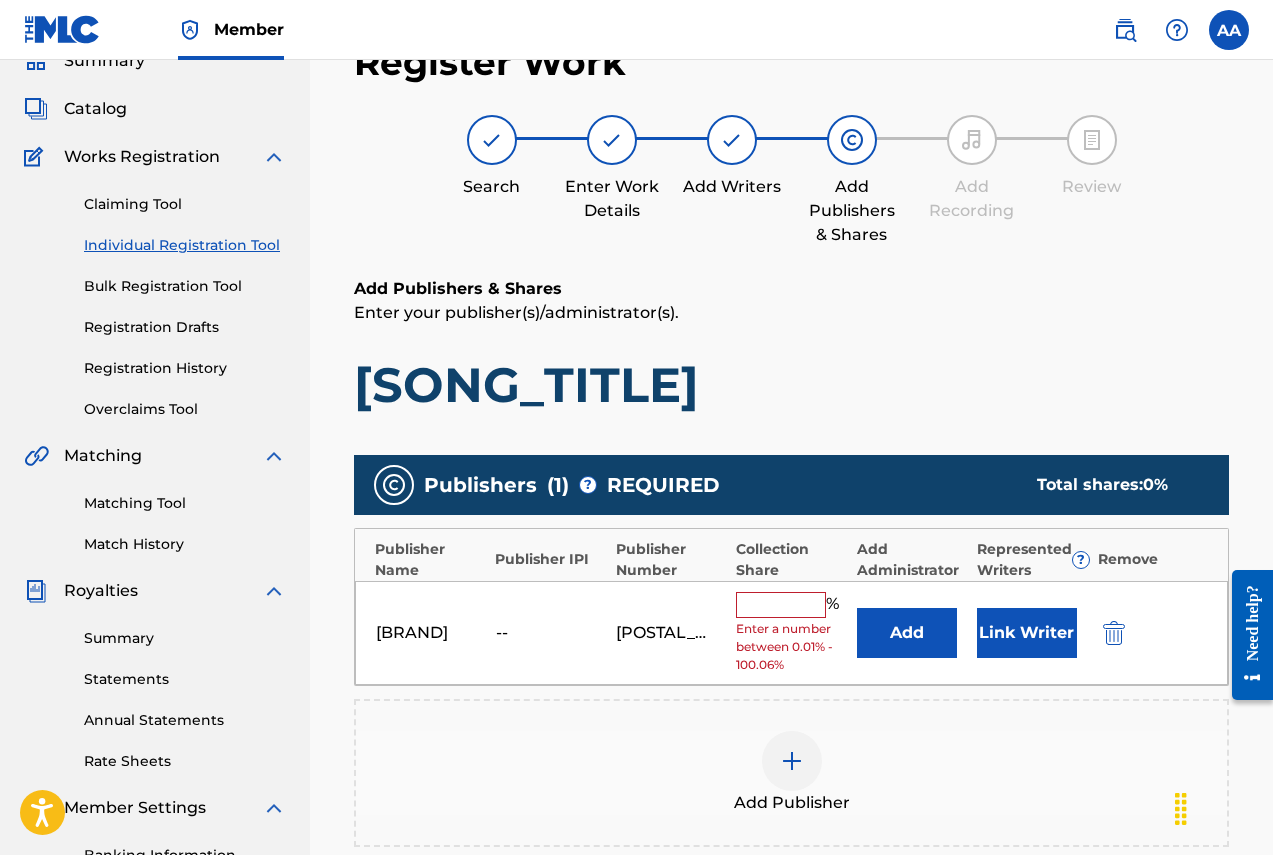 click on "[ALPHA-NUMERIC] % Enter a number between 0.01% - 100.06% Add Link Writer" at bounding box center [791, 633] 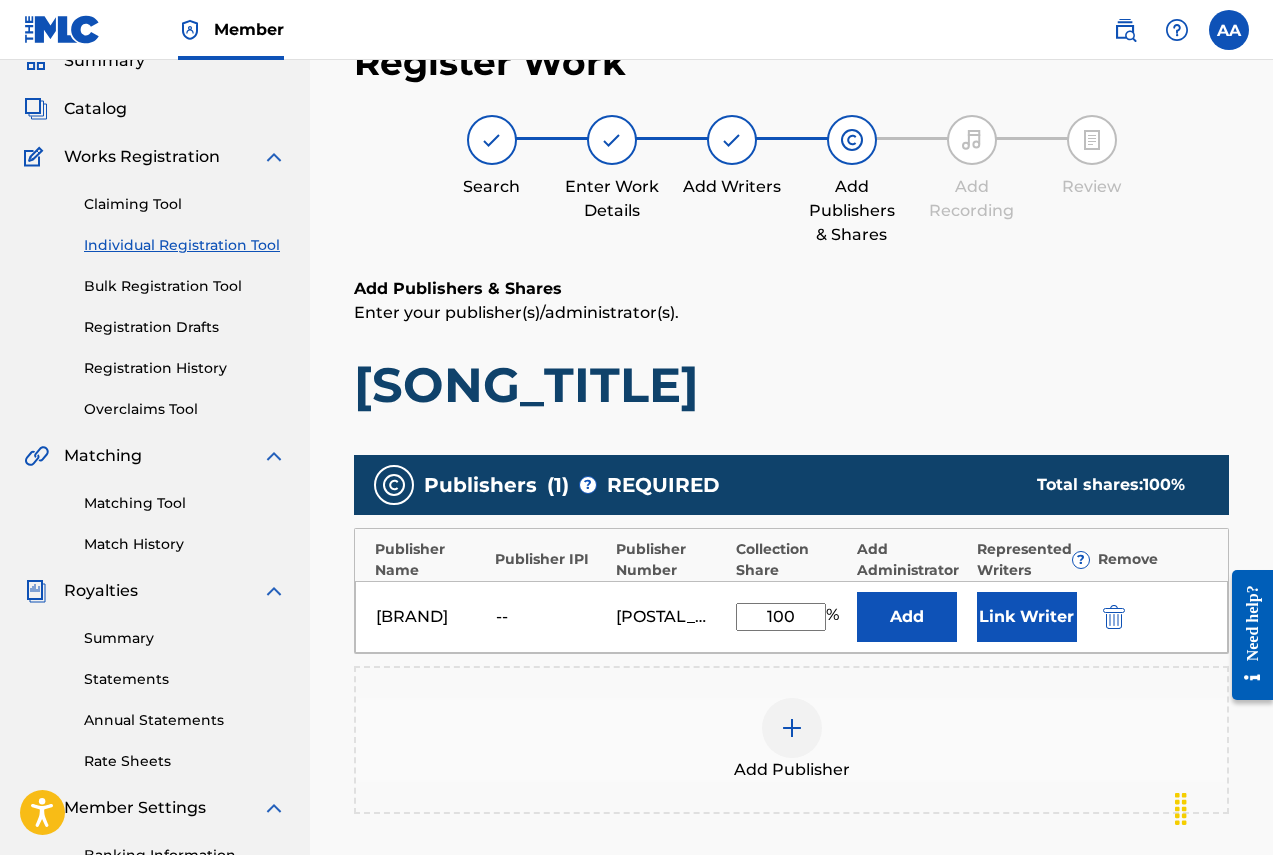 type on "100" 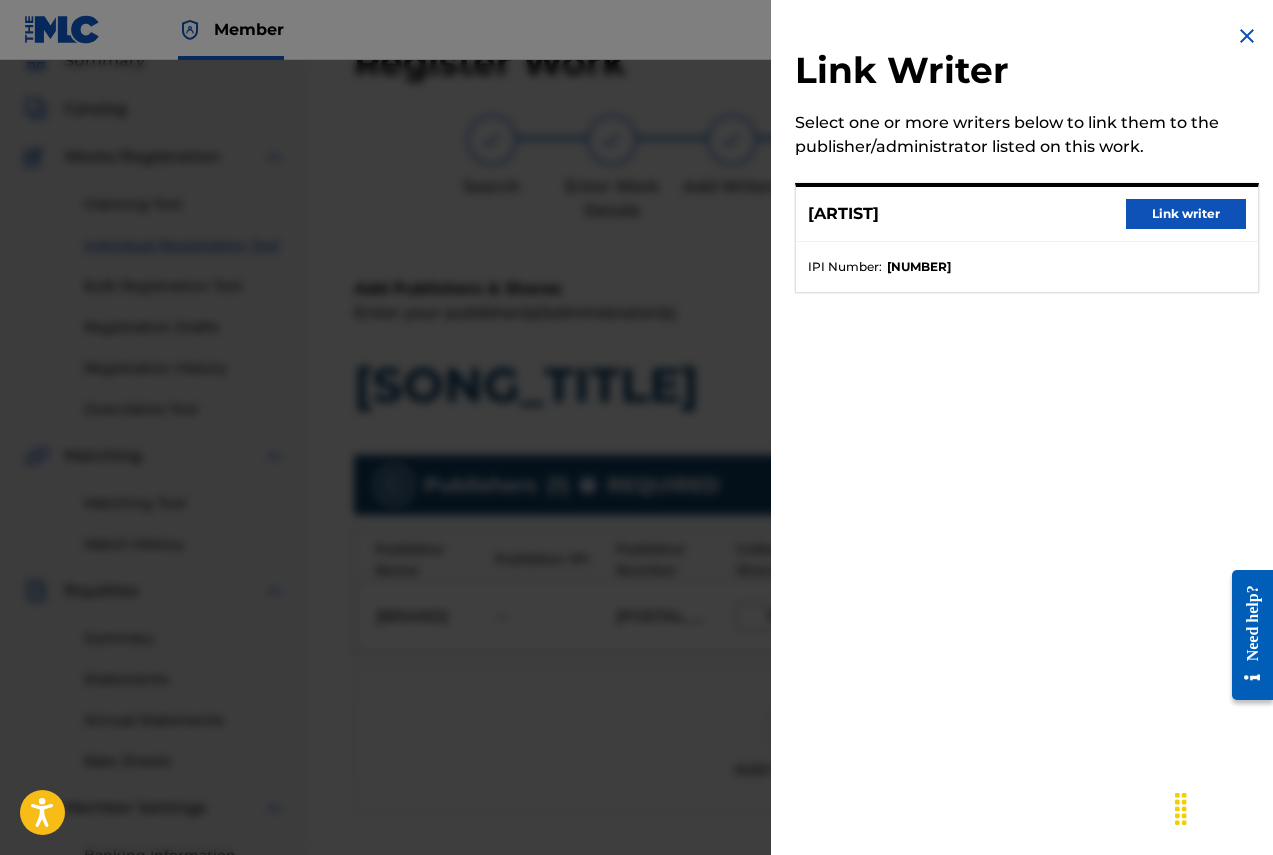 click on "Link writer" at bounding box center (1186, 214) 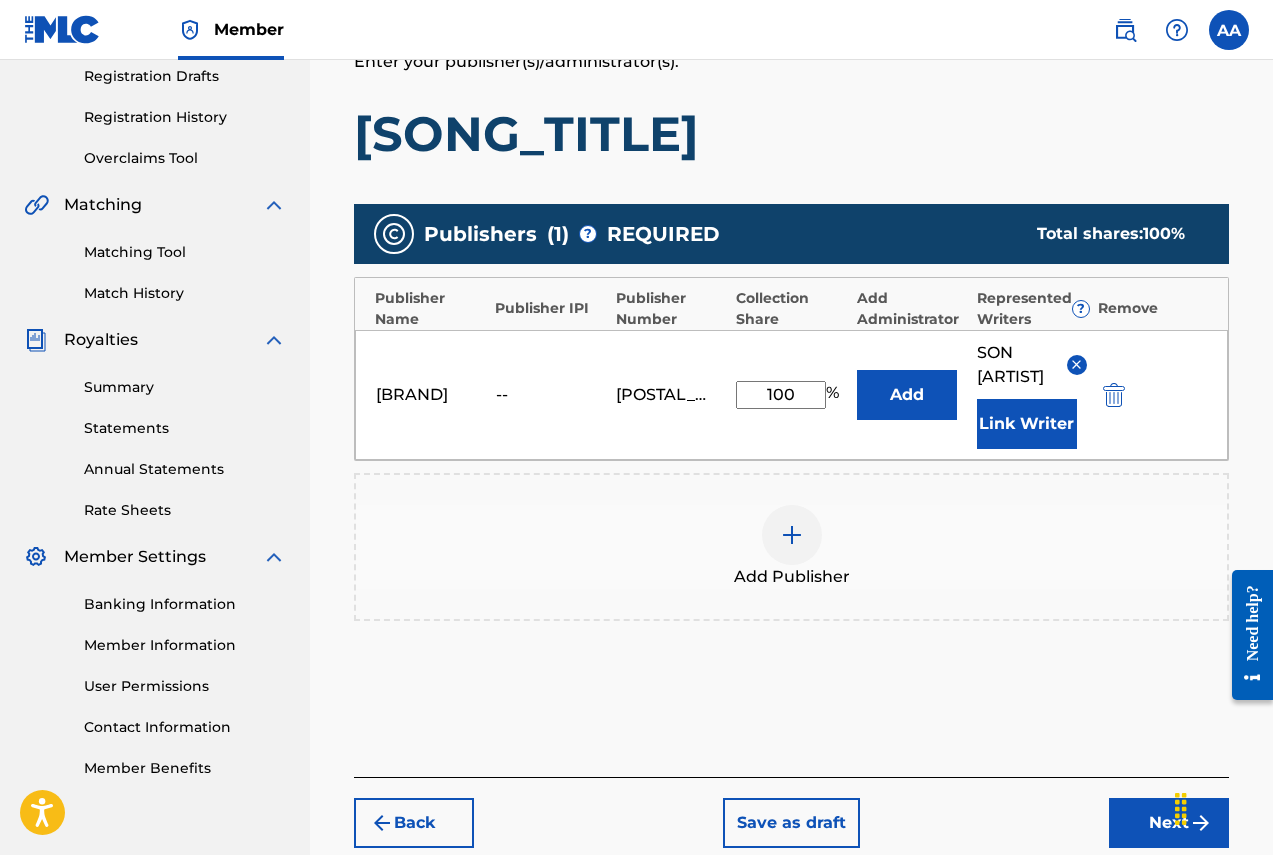 scroll, scrollTop: 390, scrollLeft: 0, axis: vertical 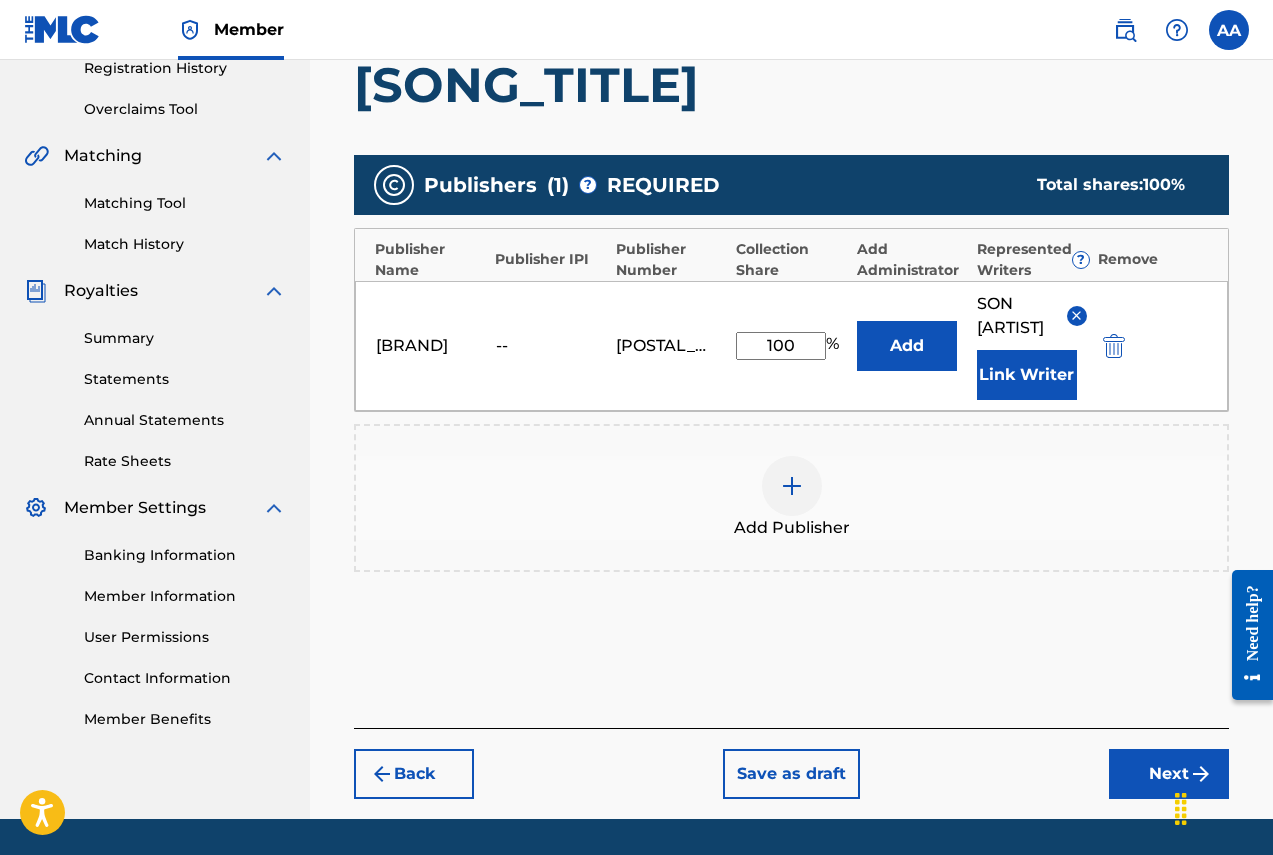 click on "Next" at bounding box center (1169, 774) 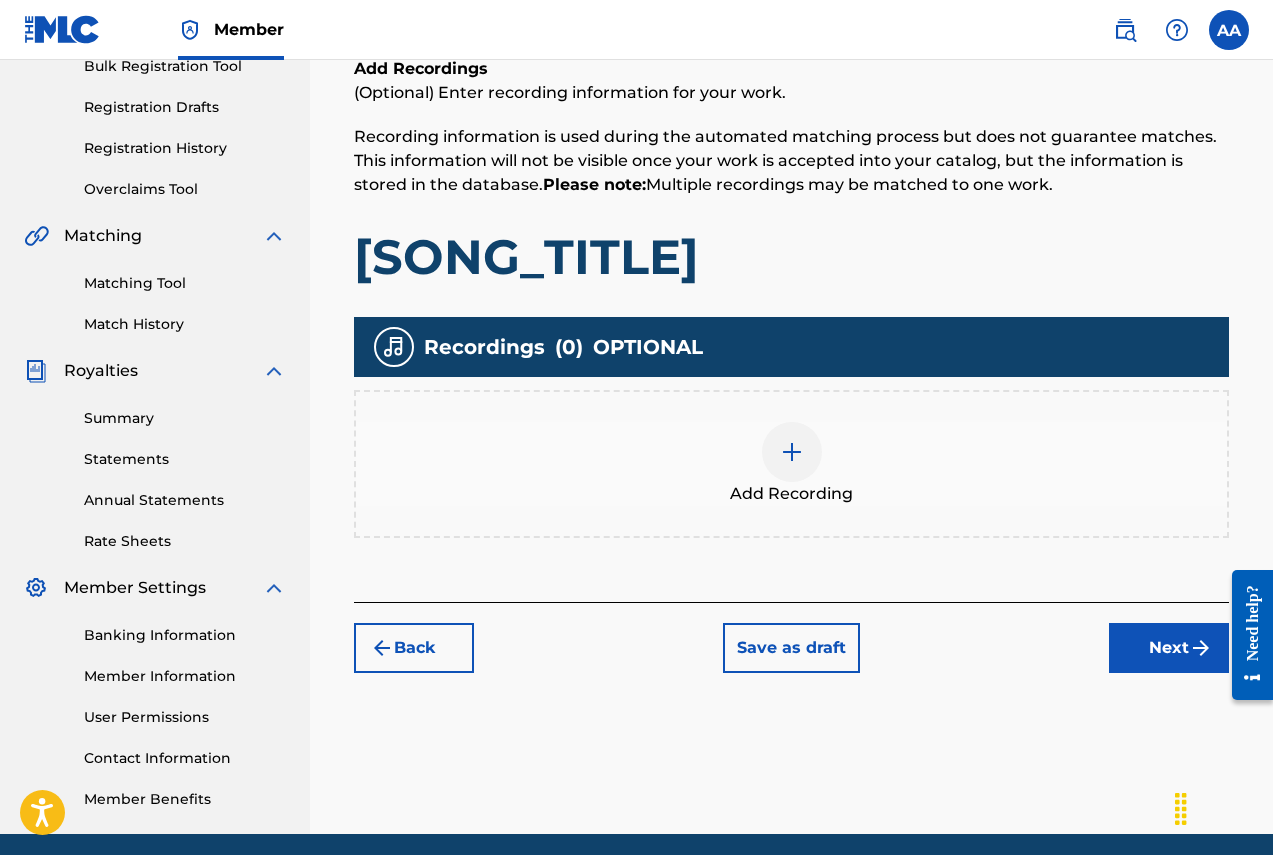 scroll, scrollTop: 90, scrollLeft: 0, axis: vertical 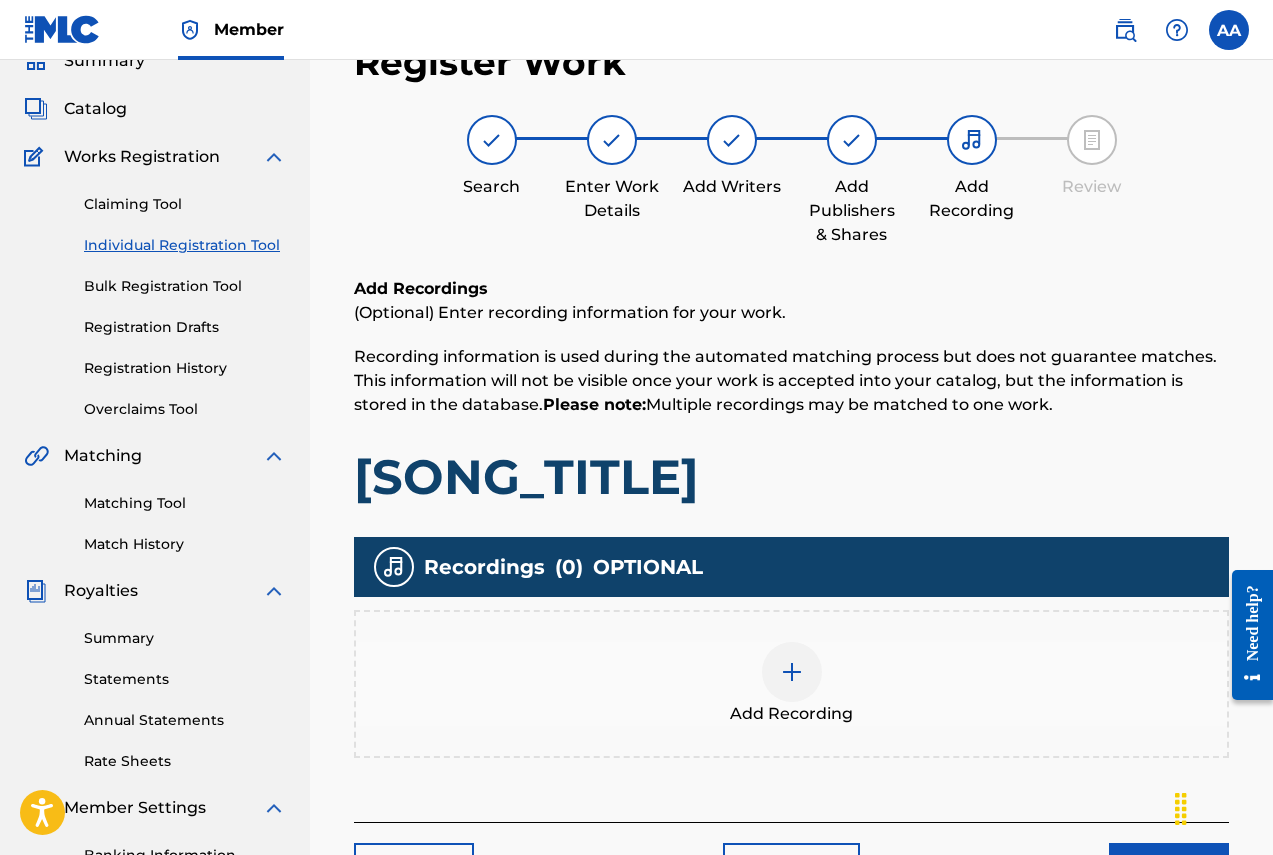 click at bounding box center [792, 672] 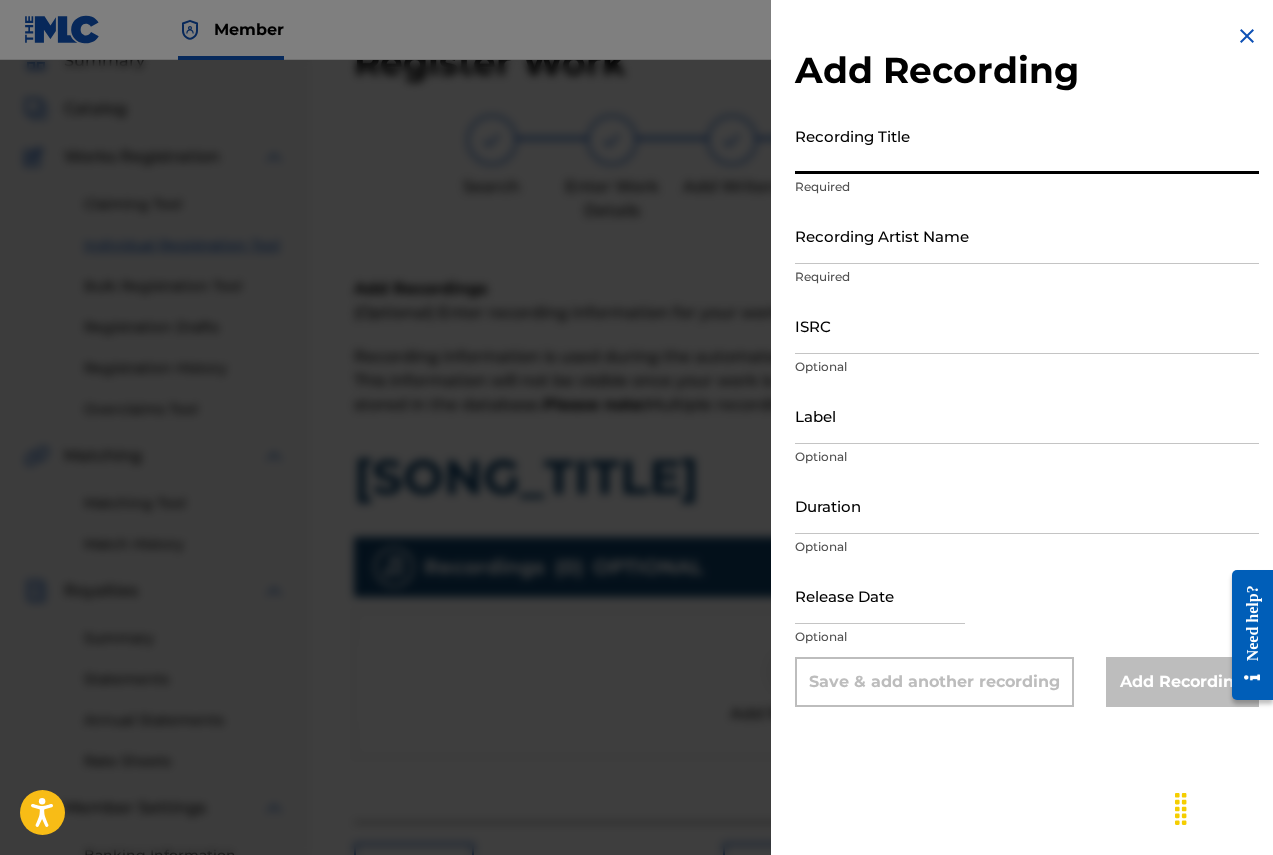 click on "Recording Title" at bounding box center [1027, 145] 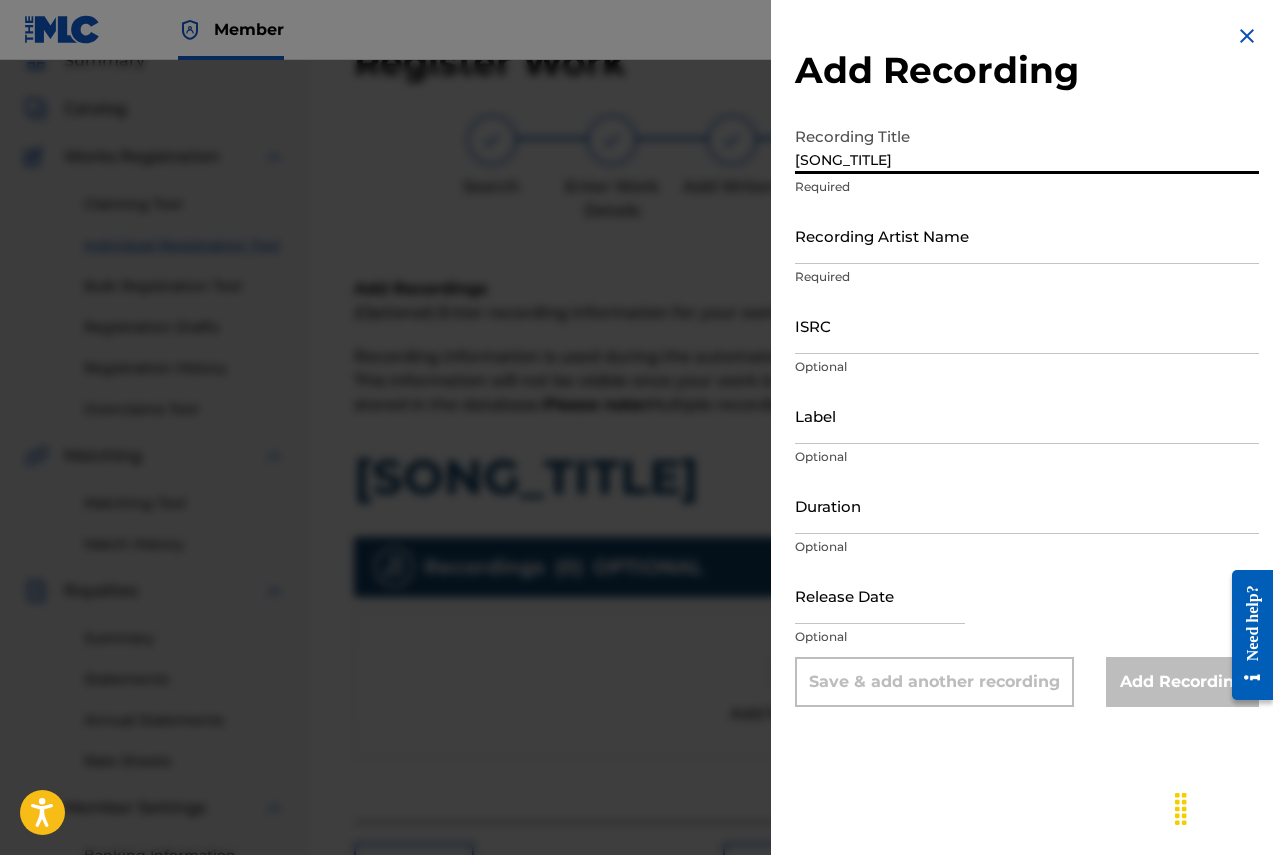 type on "[SONG_TITLE]" 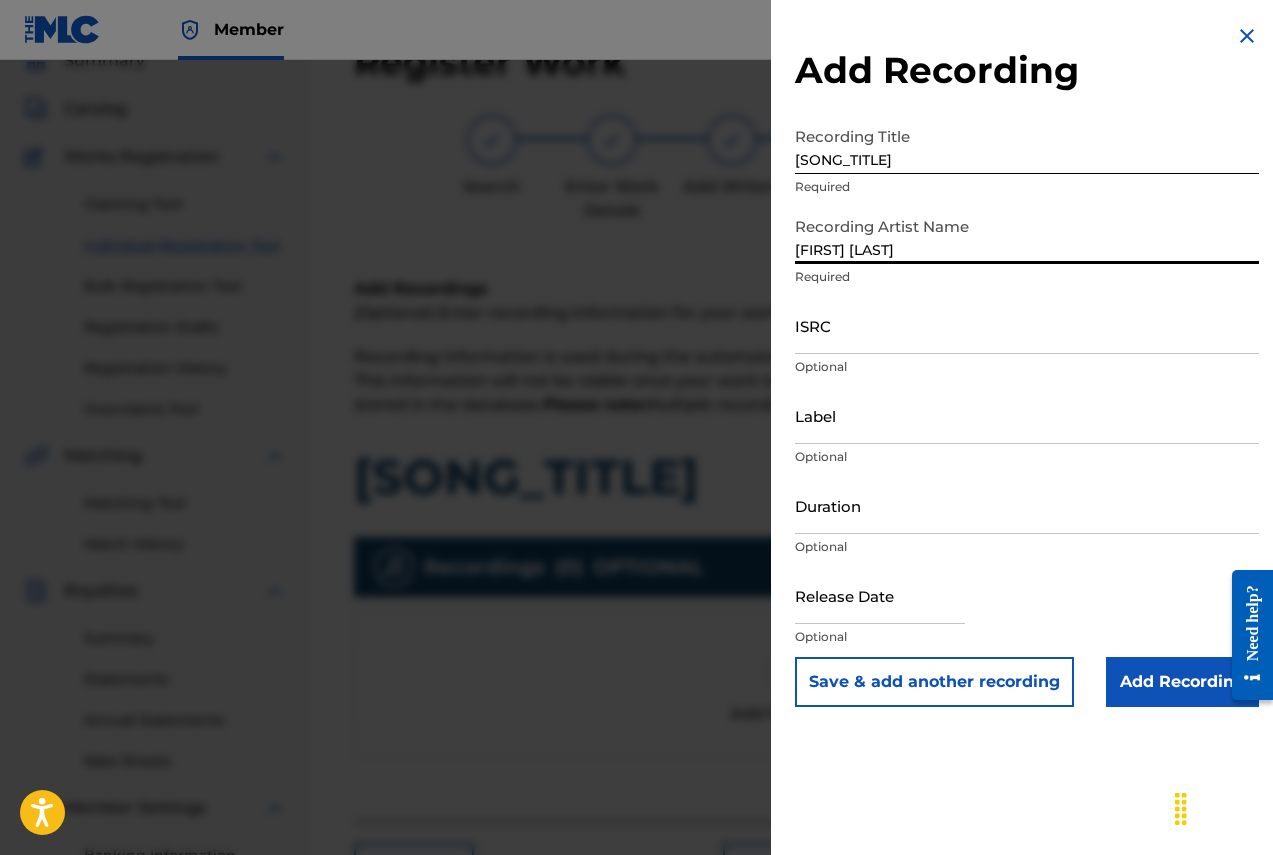 type on "[FIRST] [LAST]" 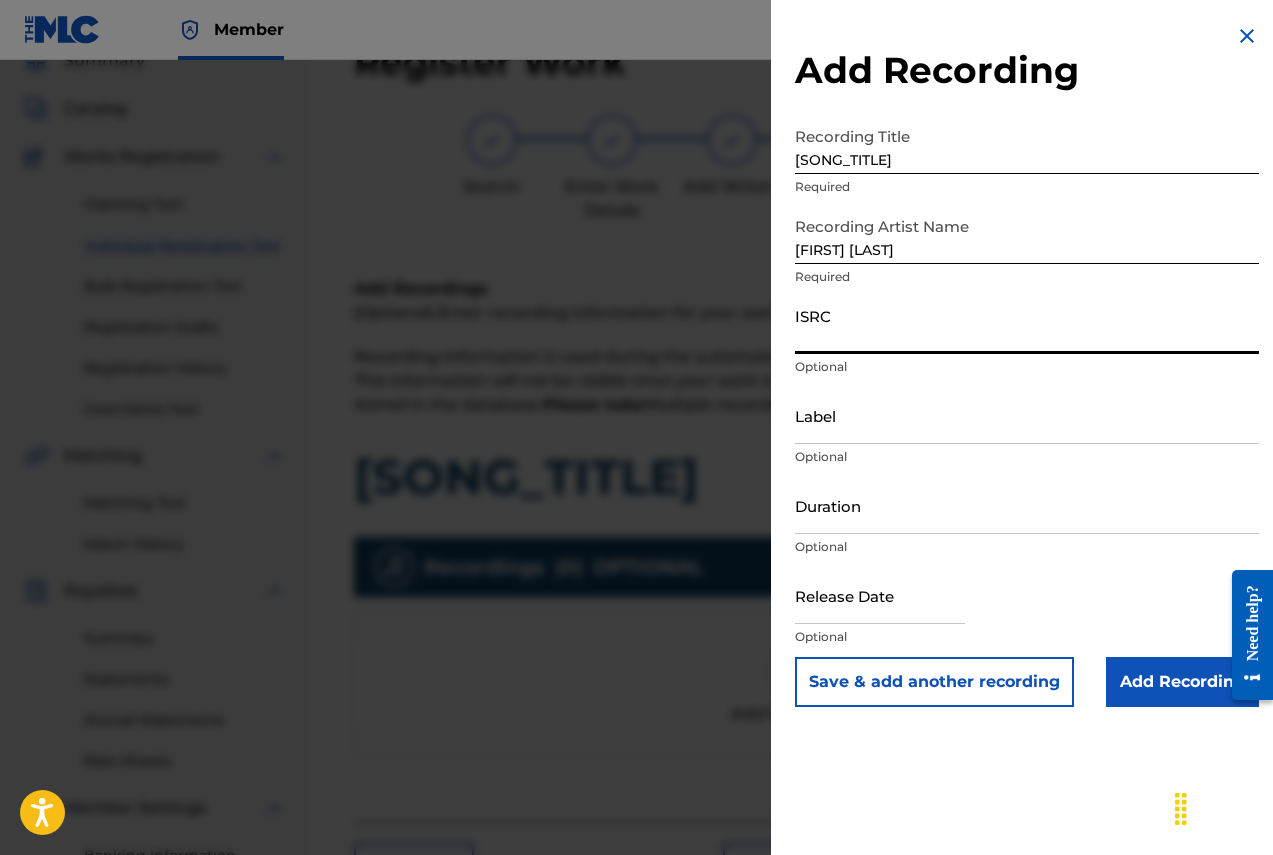 paste on "[ISRC]" 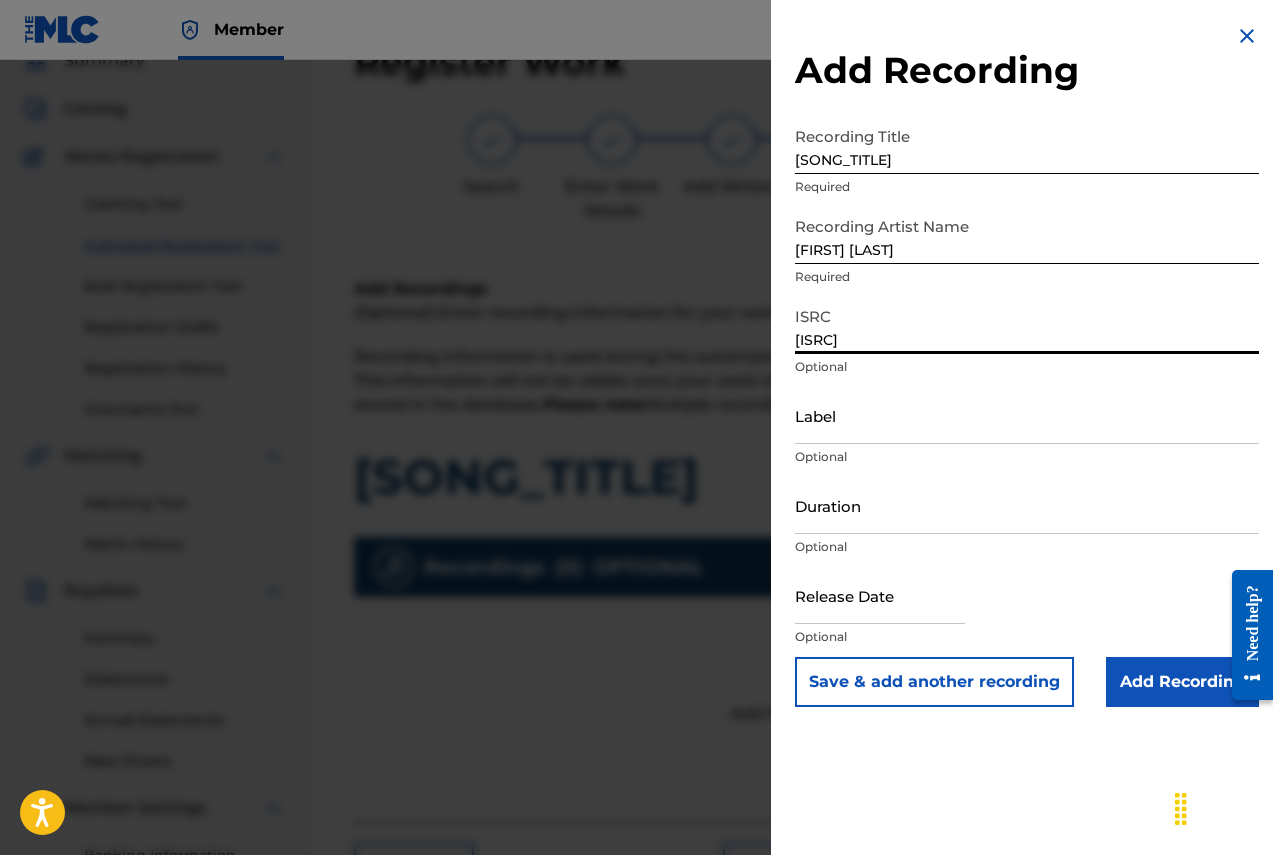 drag, startPoint x: 886, startPoint y: 337, endPoint x: 906, endPoint y: 341, distance: 20.396078 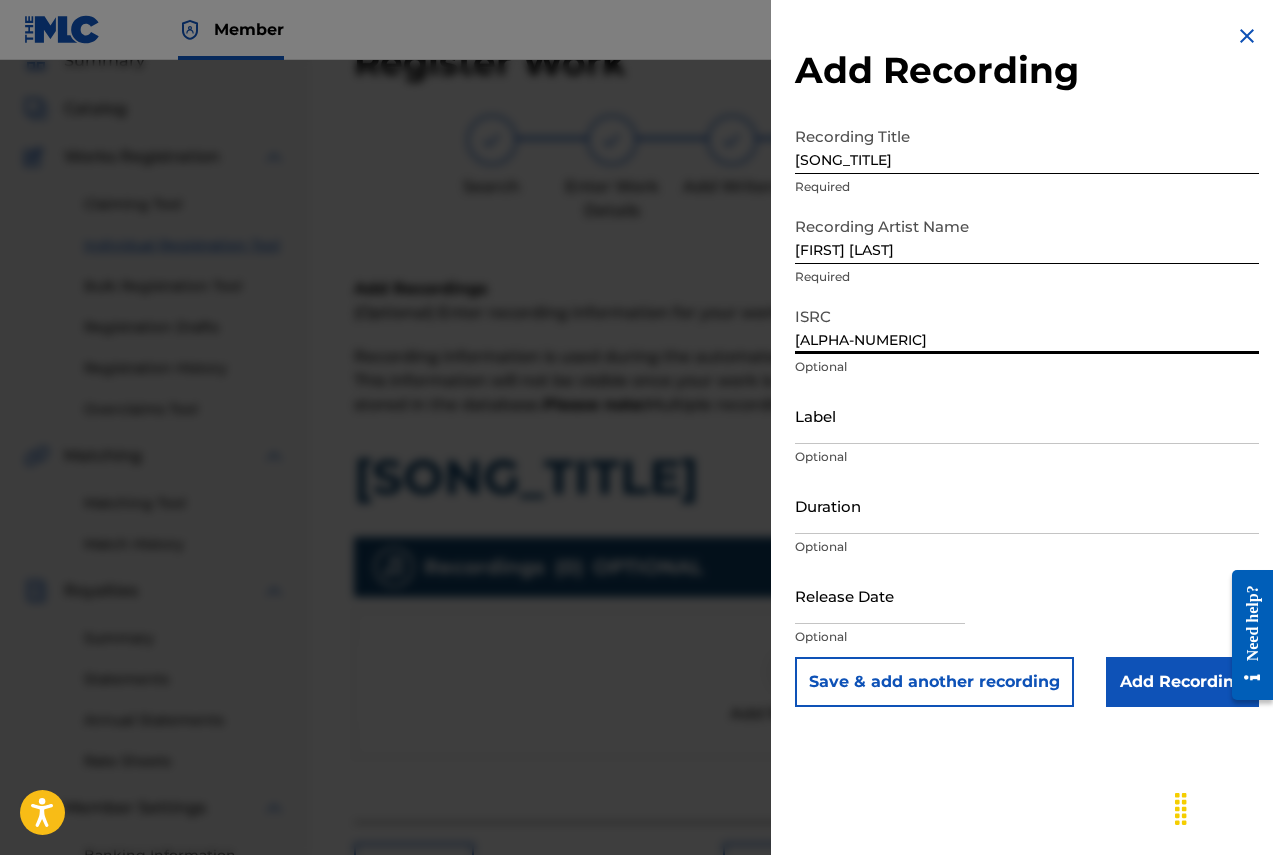 type on "[ALPHA-NUMERIC]" 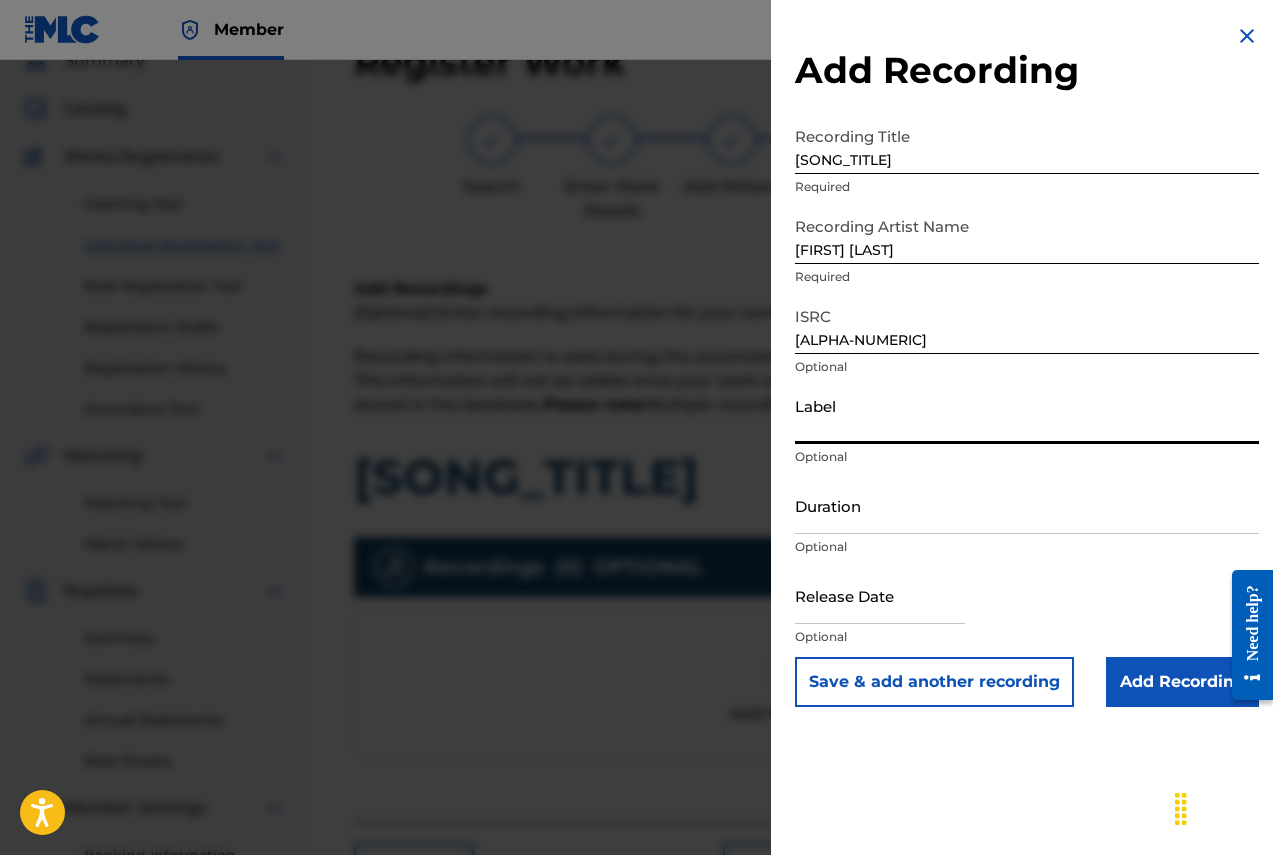 click on "Label" at bounding box center (1027, 415) 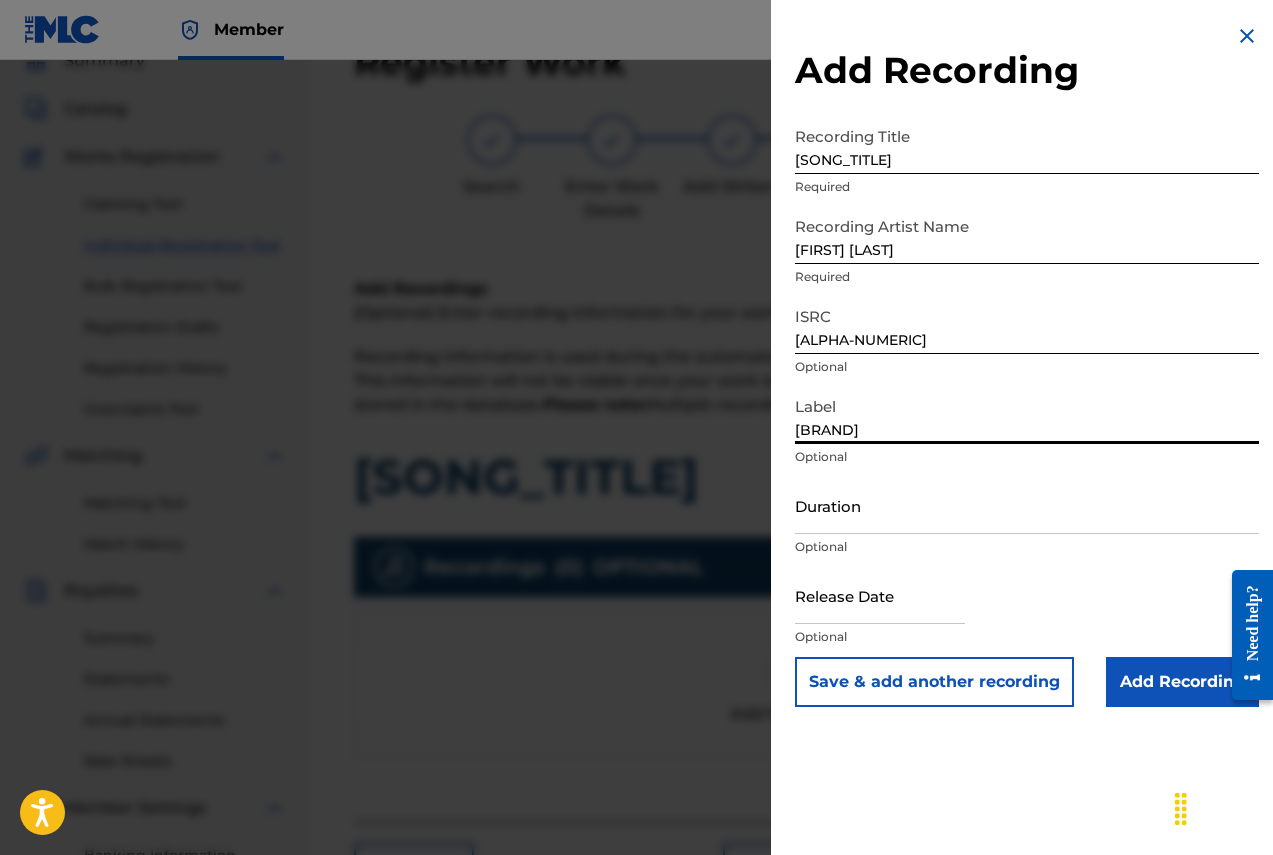 click at bounding box center (880, 595) 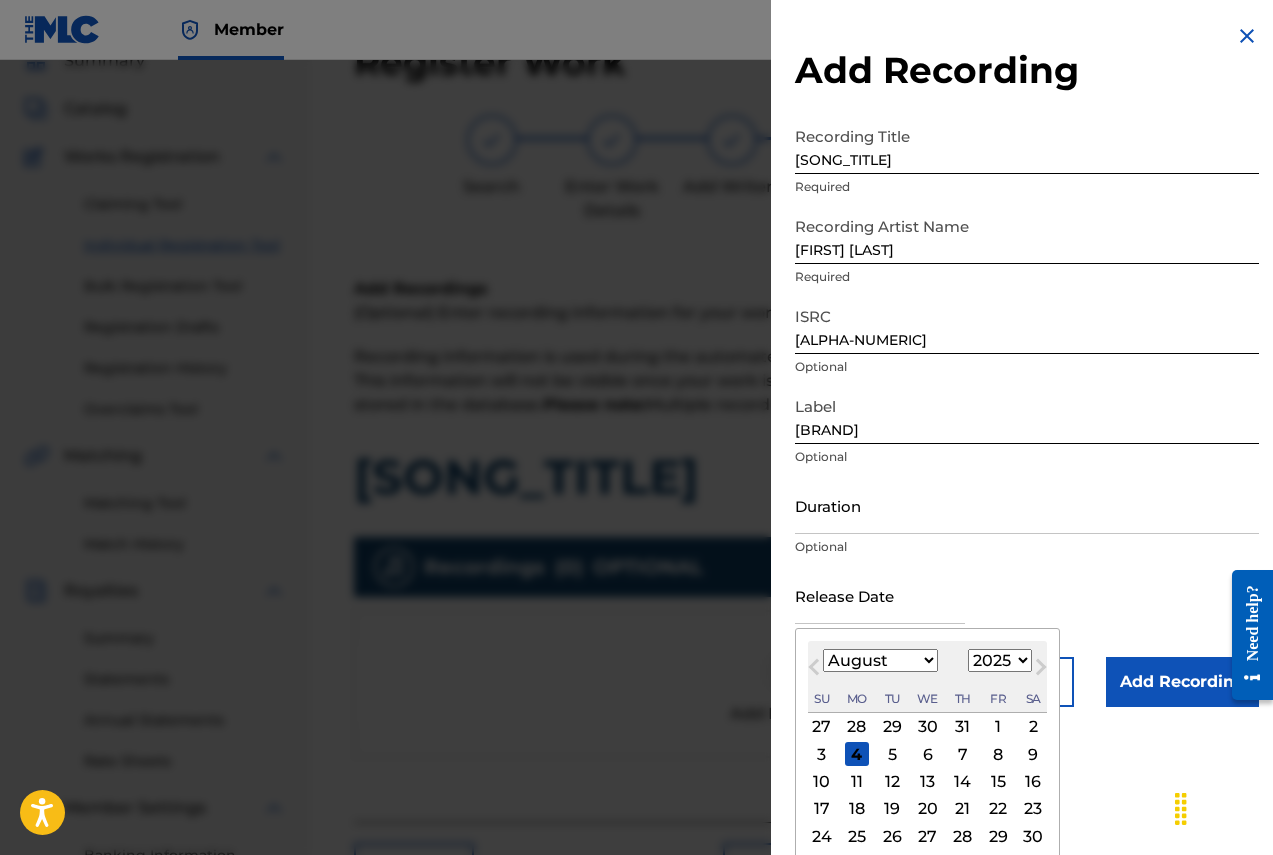 type on "September 1 2025" 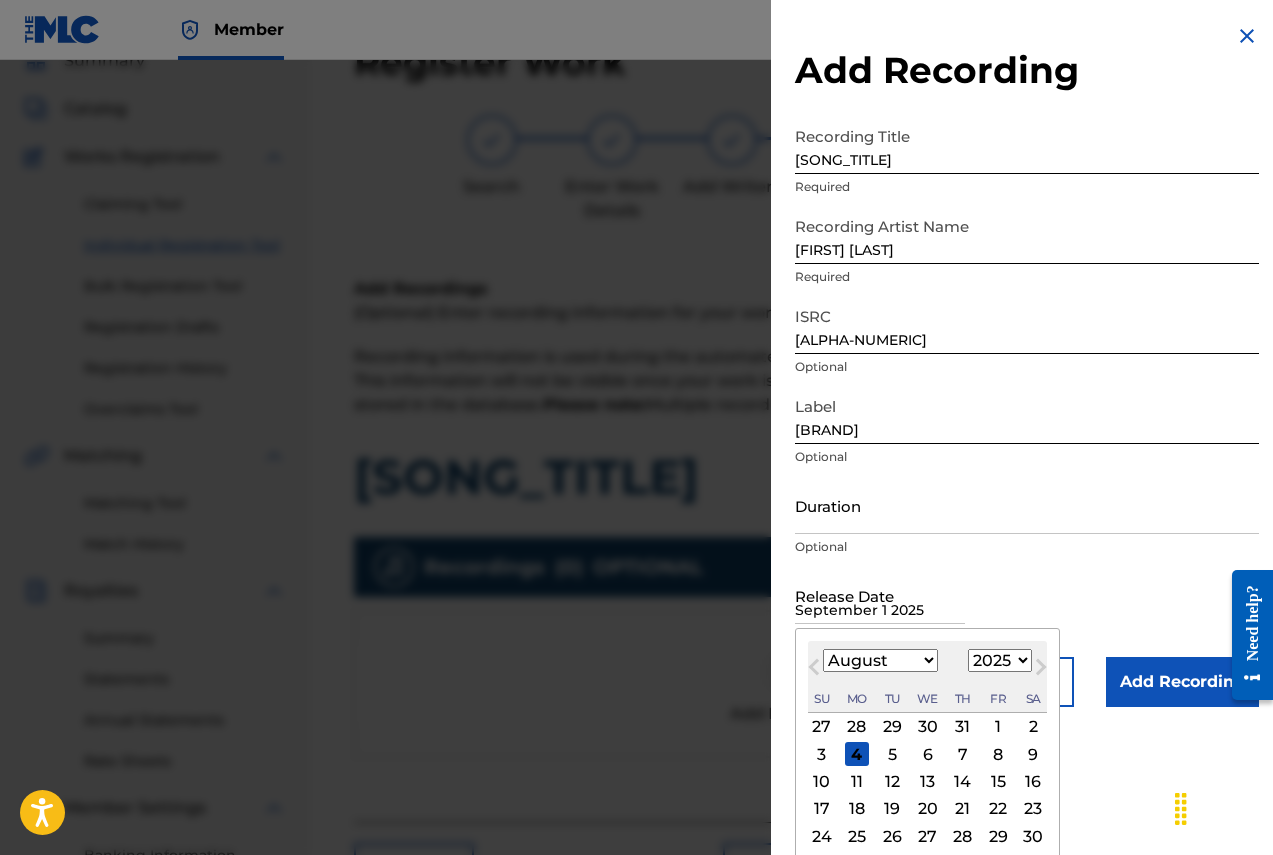 select on "8" 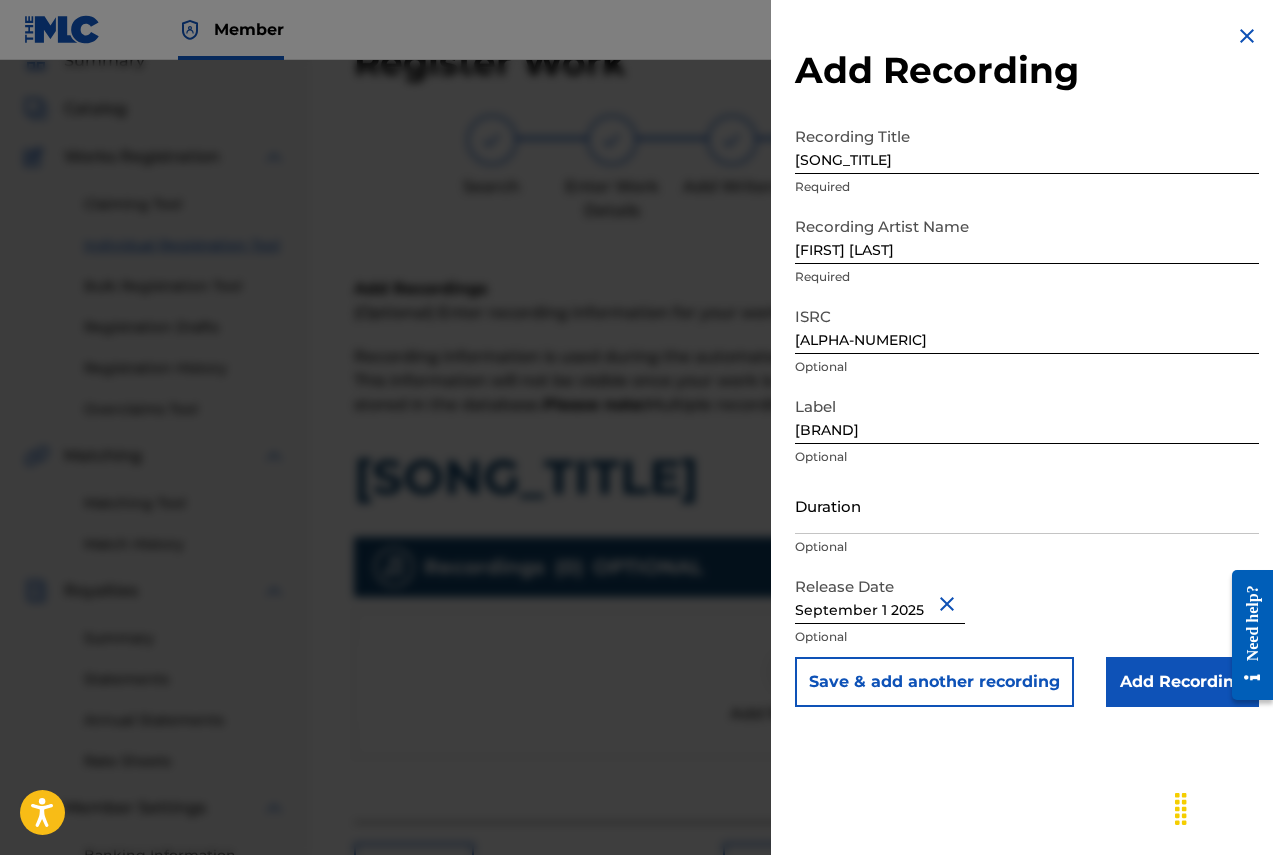 click on "Add Recording" at bounding box center [1182, 682] 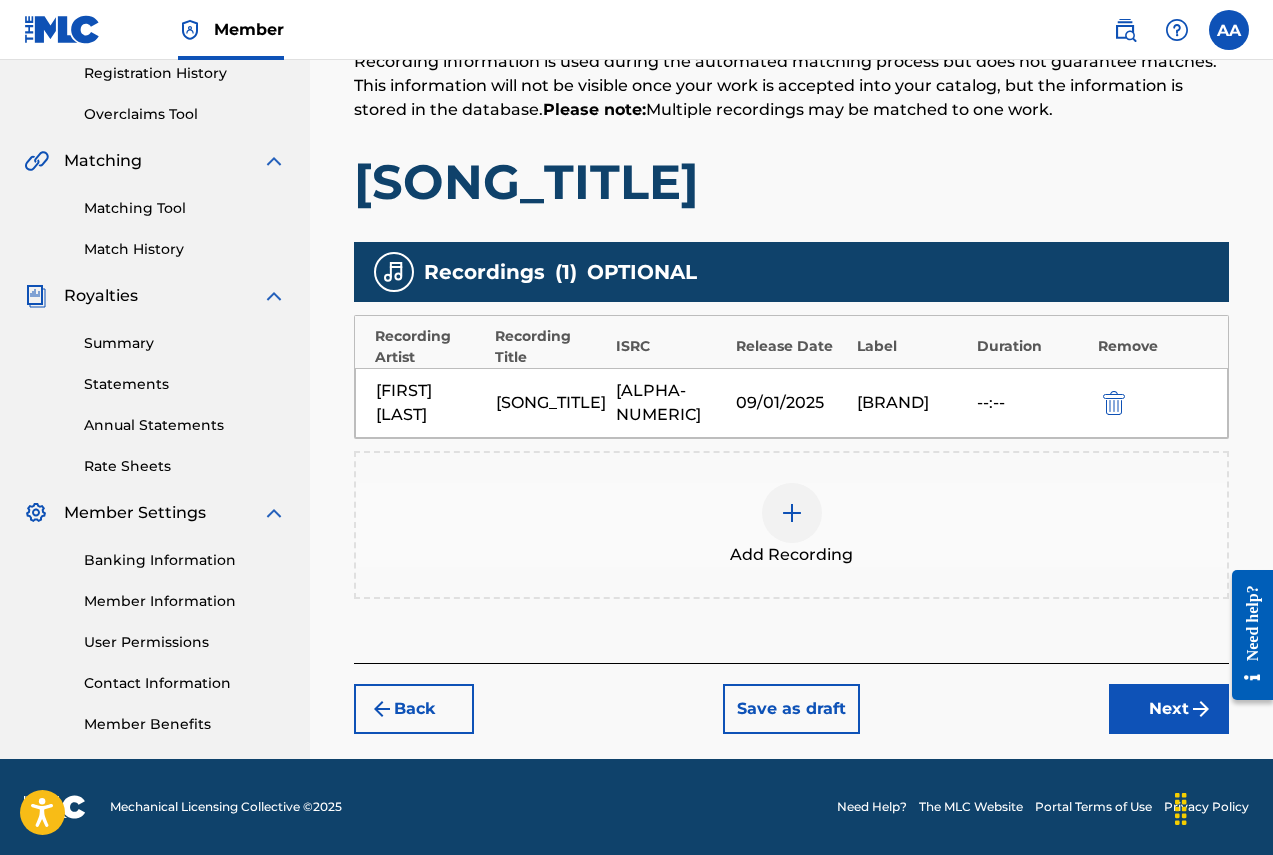 scroll, scrollTop: 404, scrollLeft: 0, axis: vertical 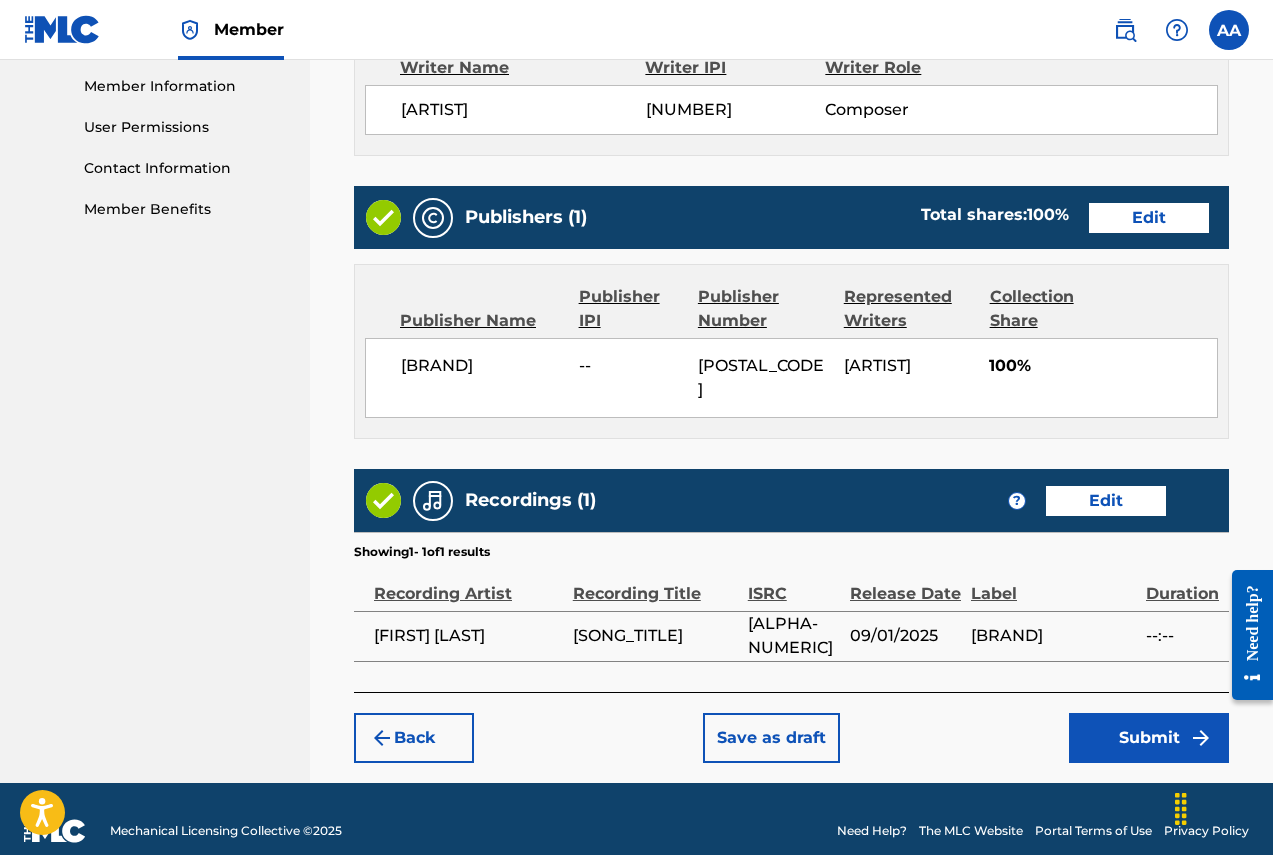 click on "Submit" at bounding box center [1149, 738] 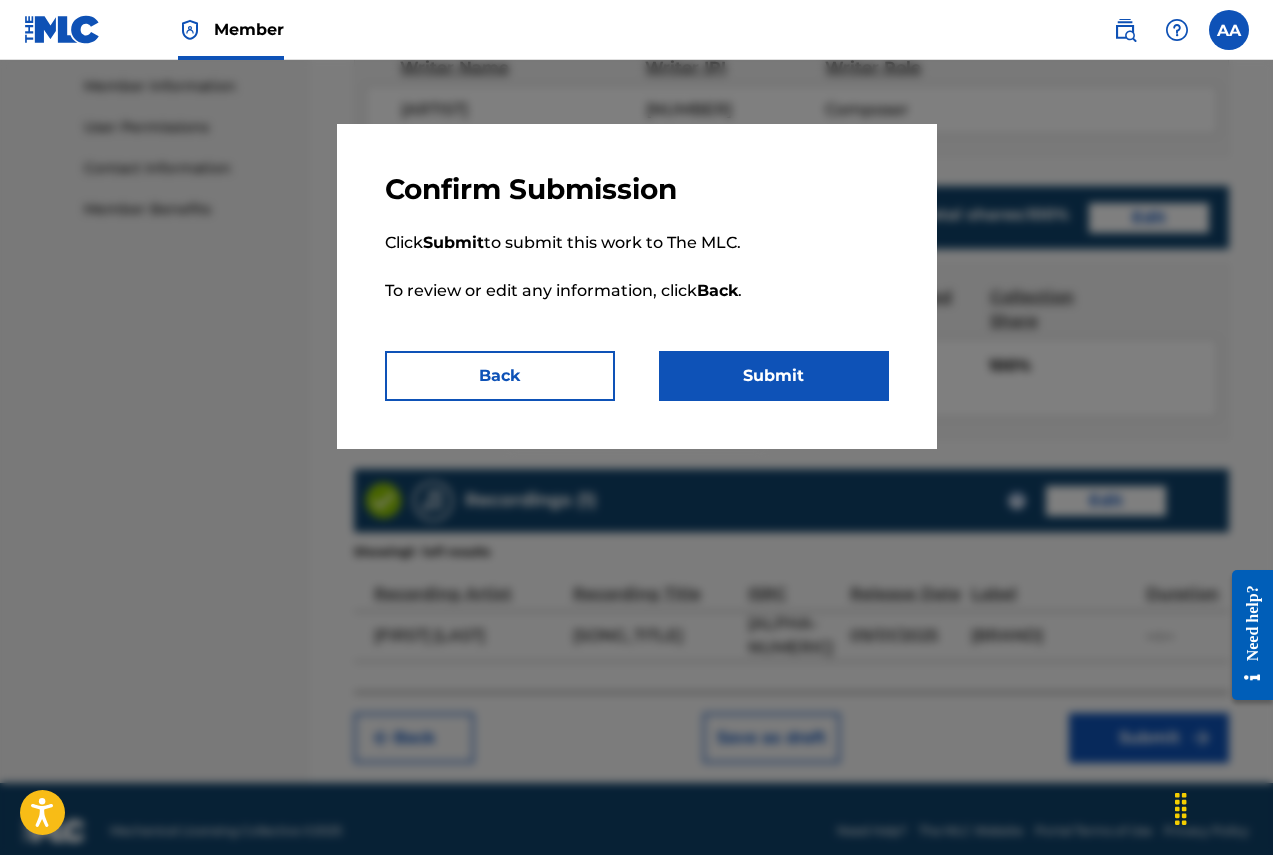 click on "Submit" at bounding box center [774, 376] 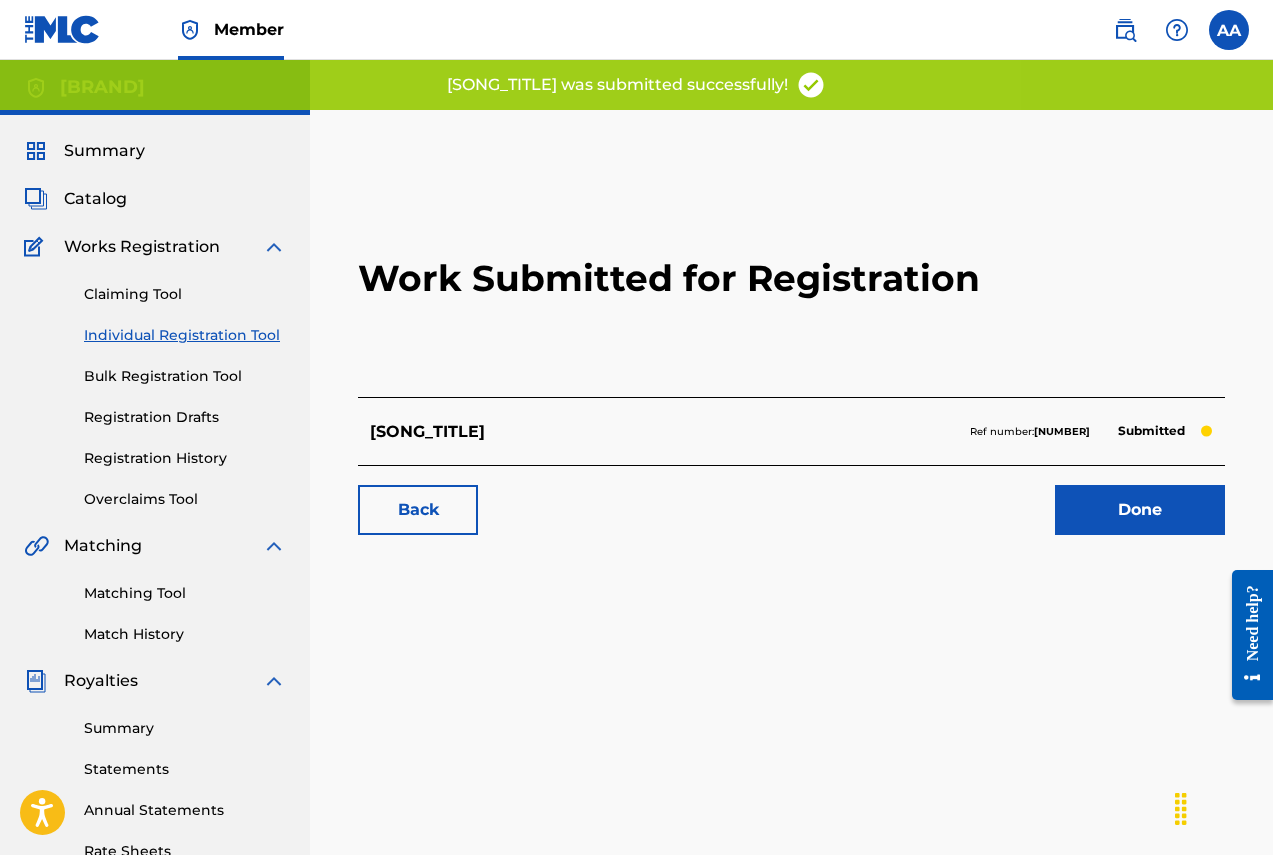 click on "Done" at bounding box center (1140, 510) 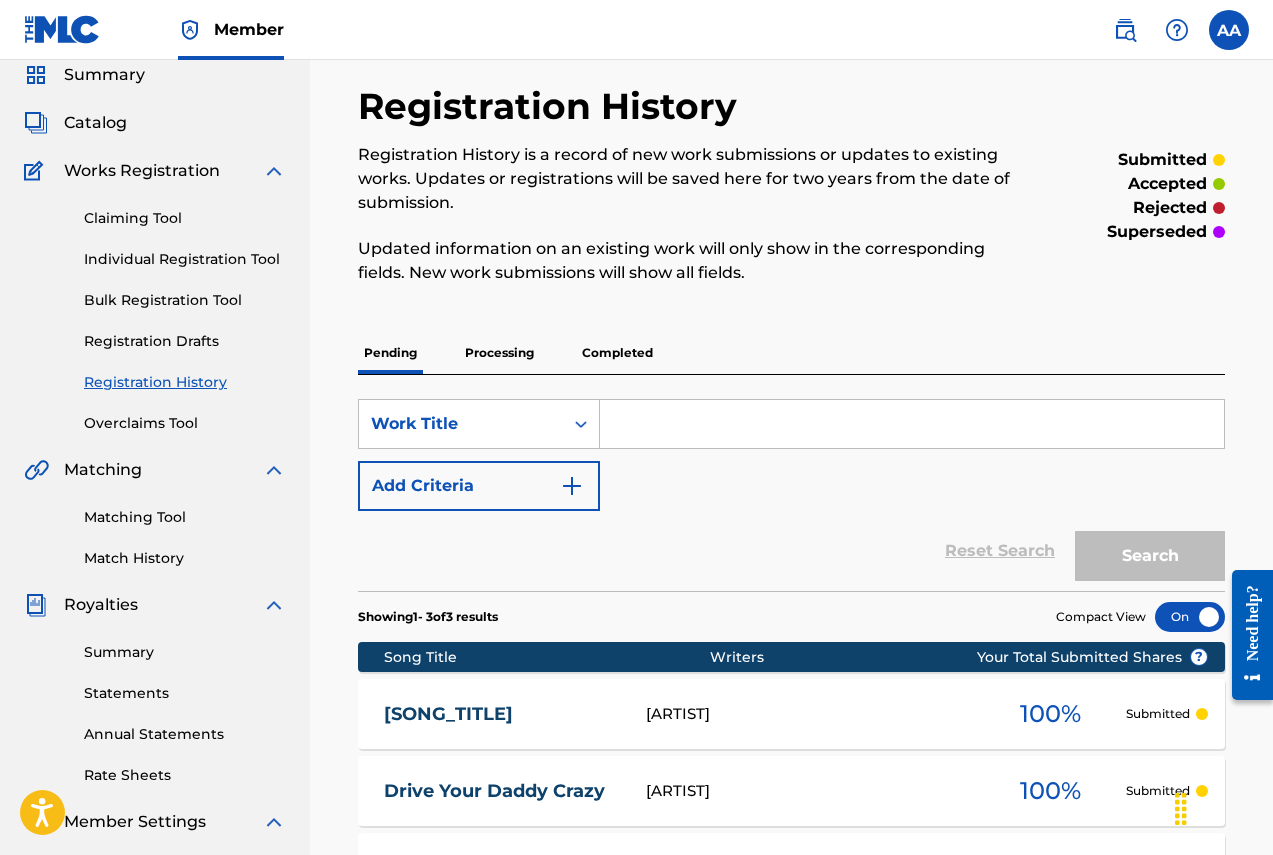 scroll, scrollTop: 0, scrollLeft: 0, axis: both 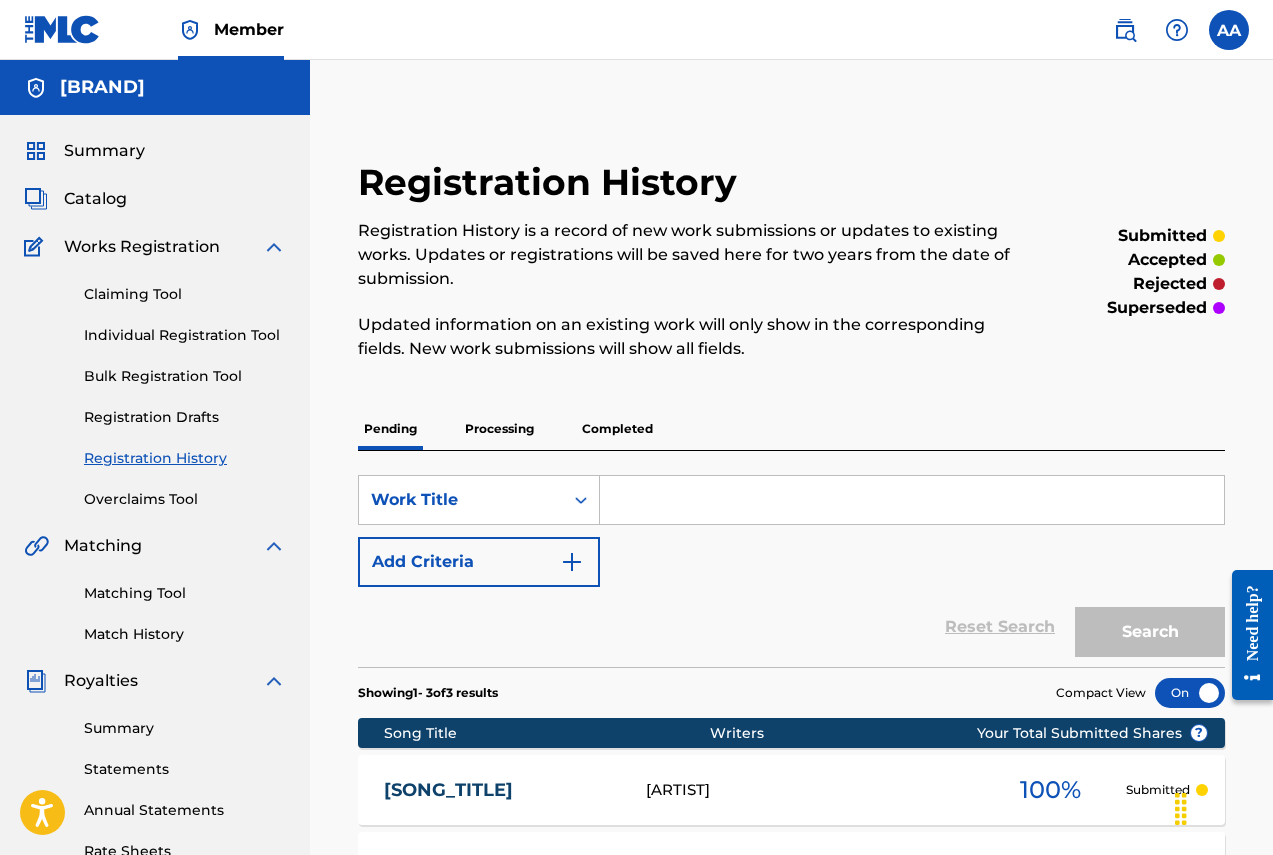 click at bounding box center (1229, 30) 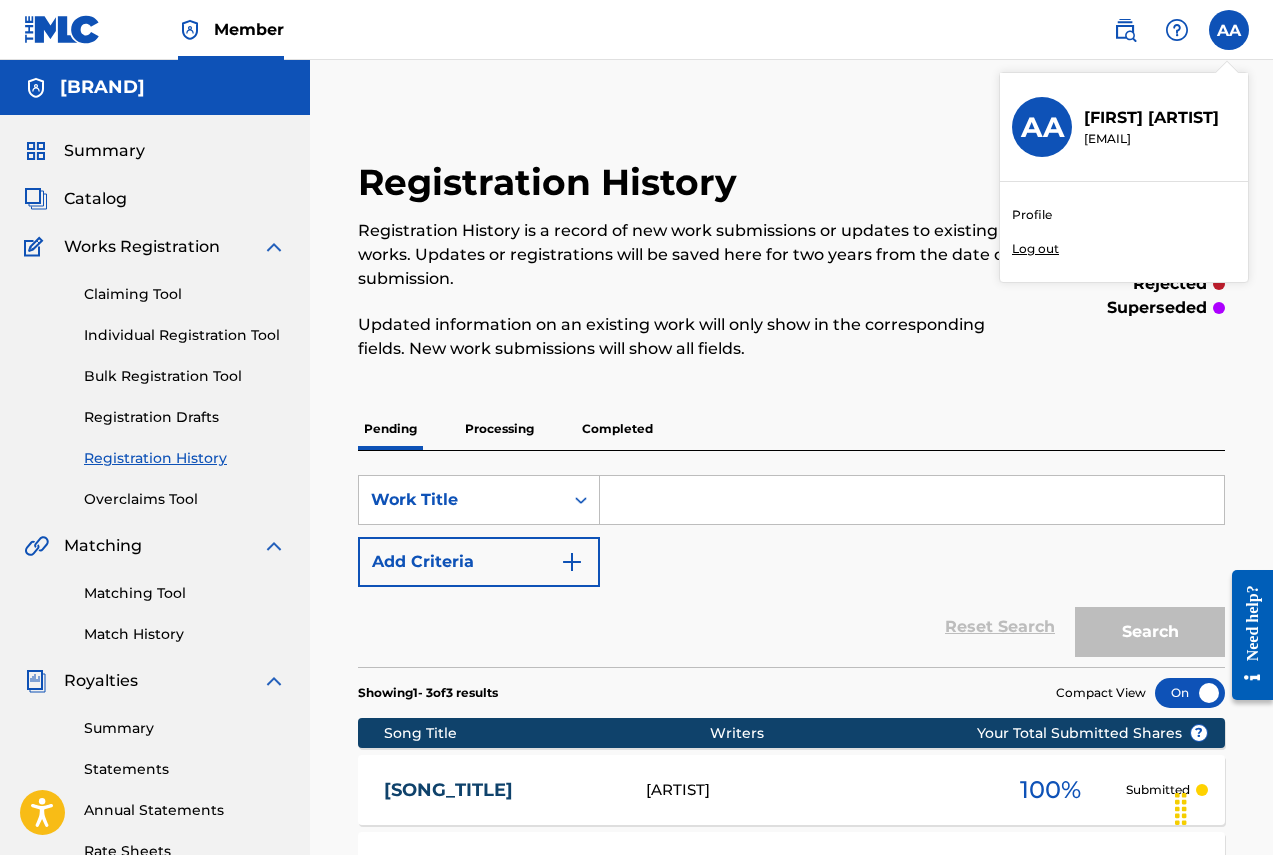 scroll, scrollTop: 0, scrollLeft: 0, axis: both 